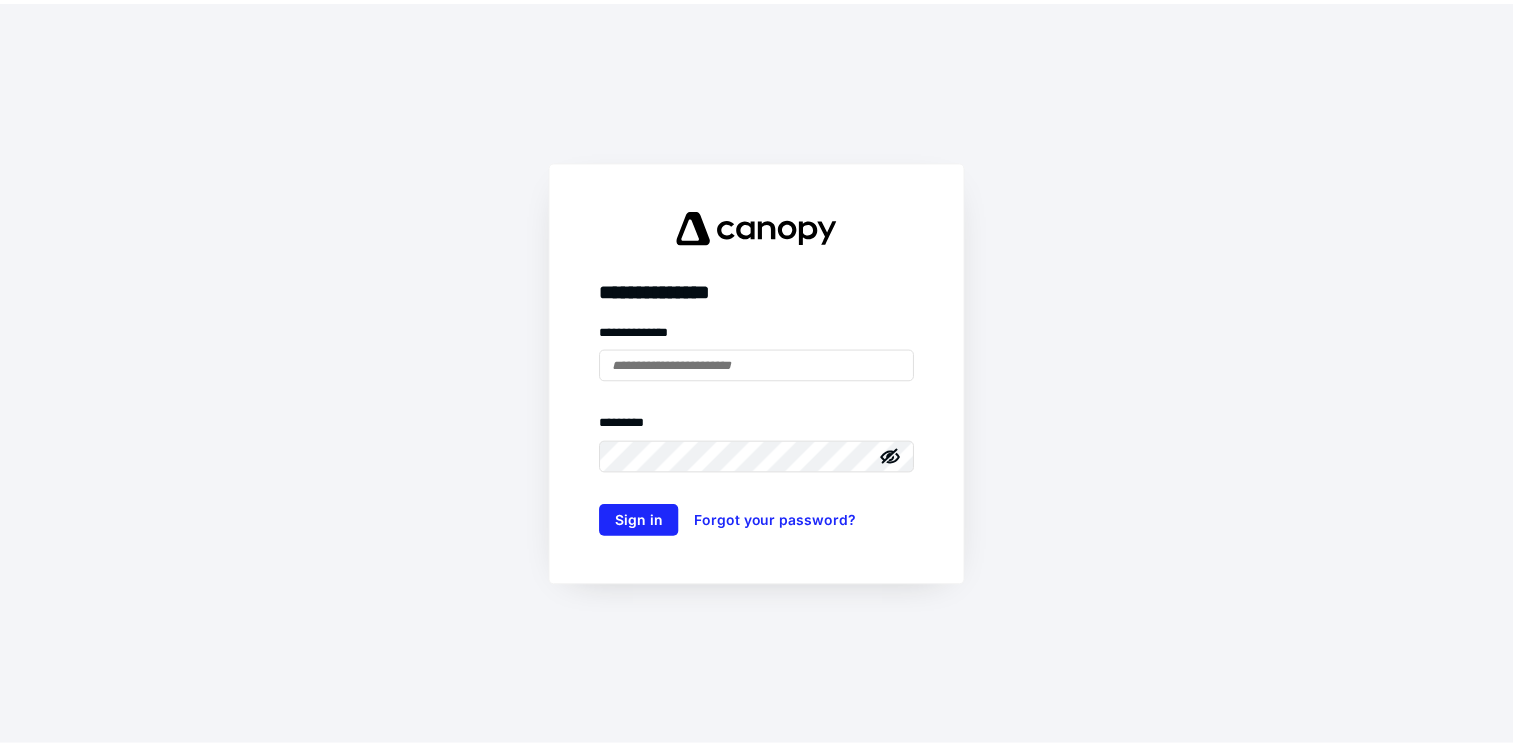 scroll, scrollTop: 0, scrollLeft: 0, axis: both 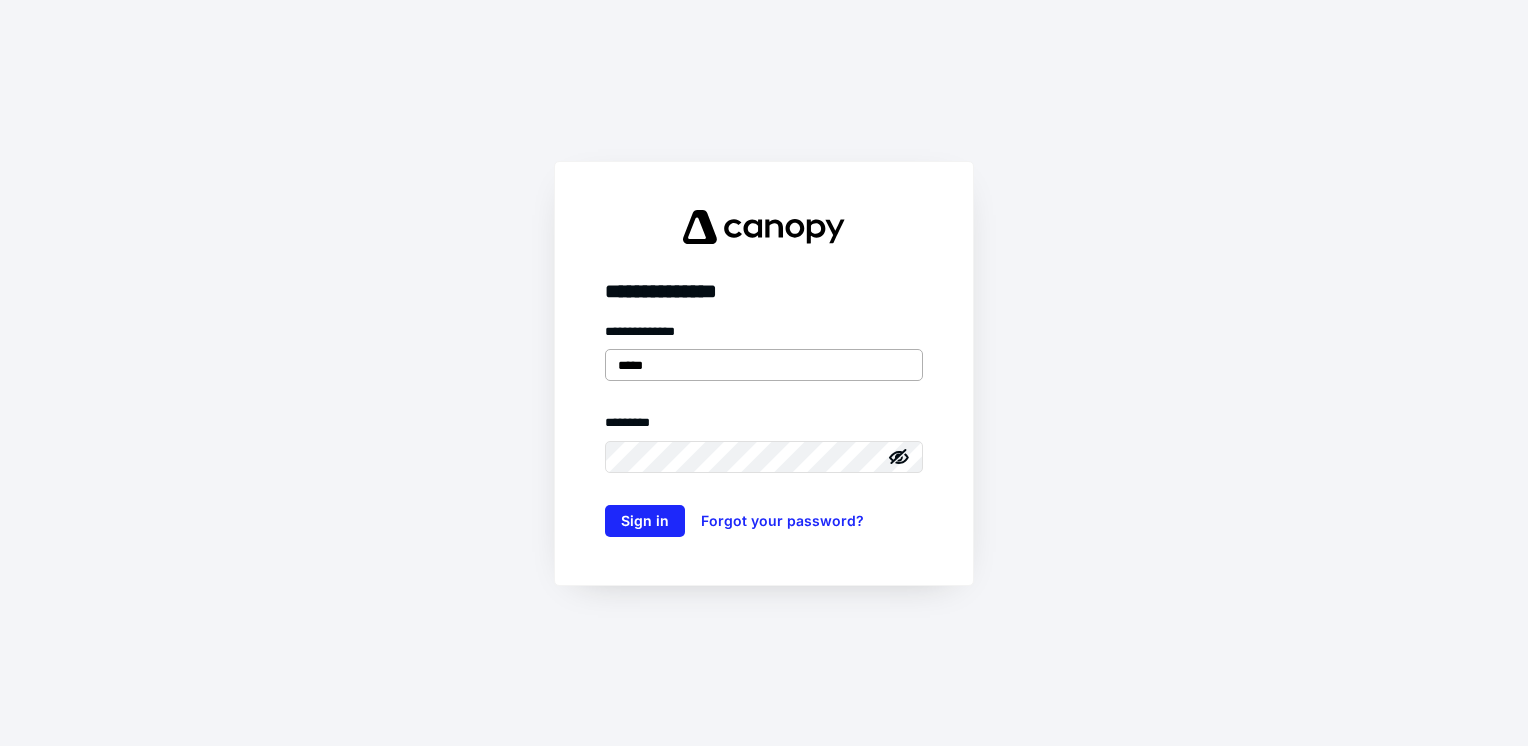 type on "**********" 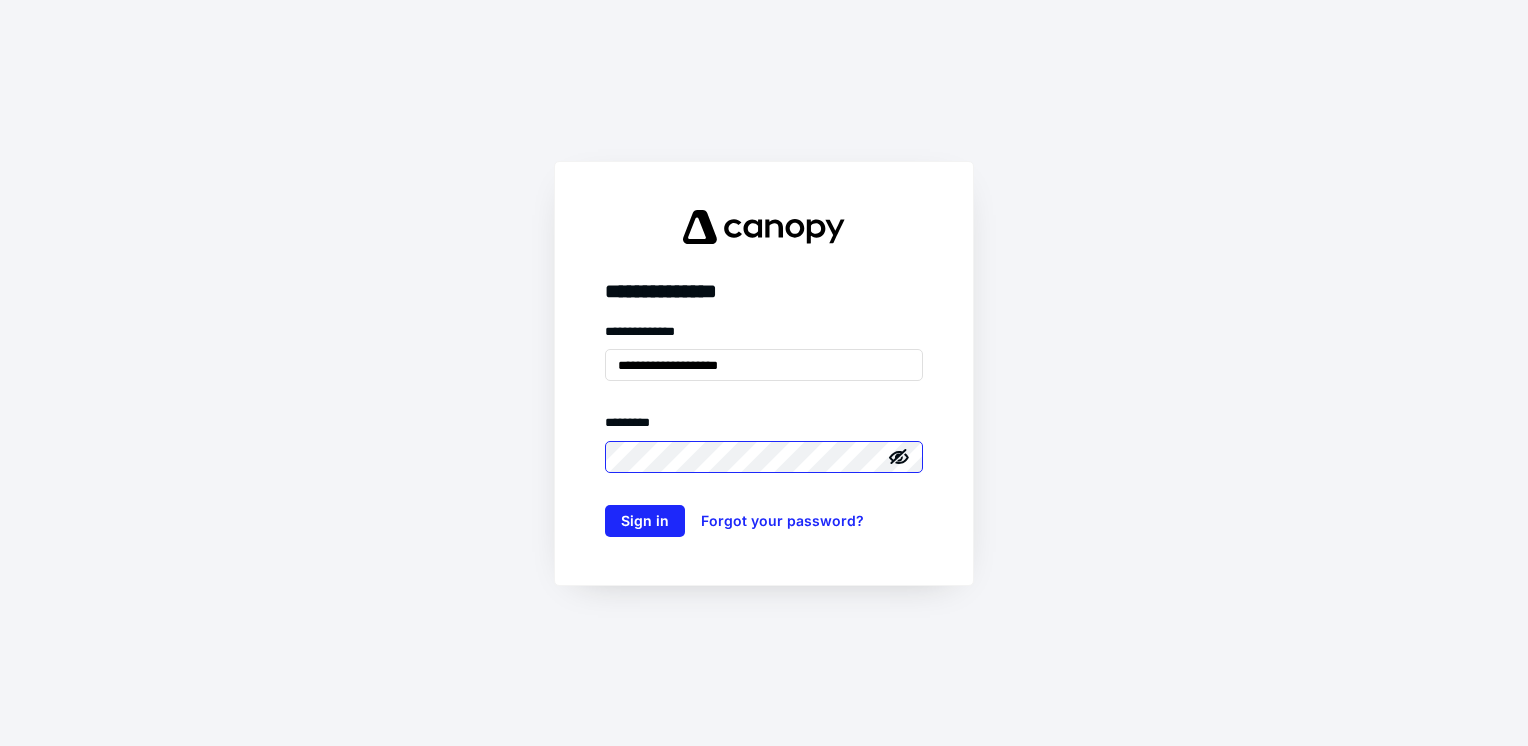 click on "Sign in" at bounding box center [645, 521] 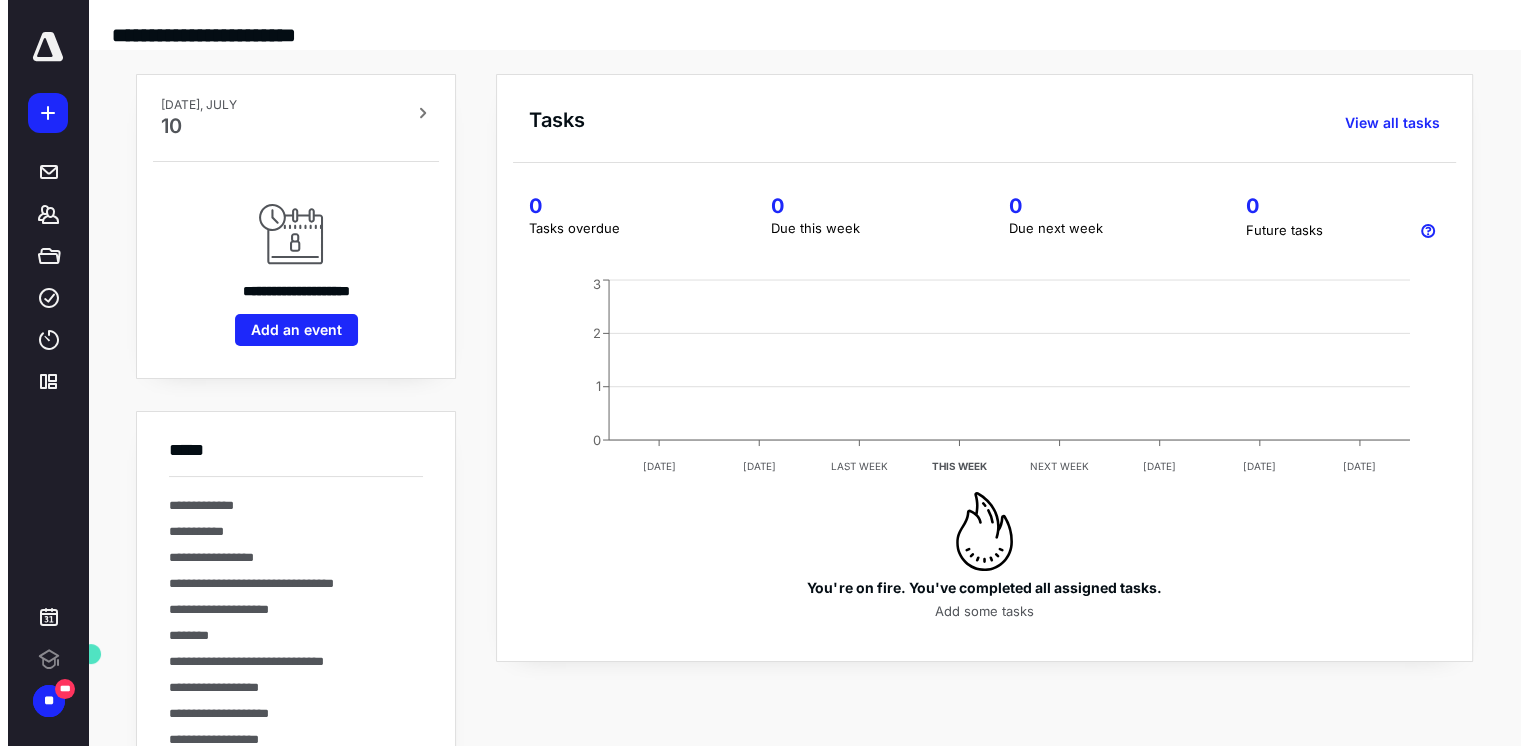 scroll, scrollTop: 0, scrollLeft: 0, axis: both 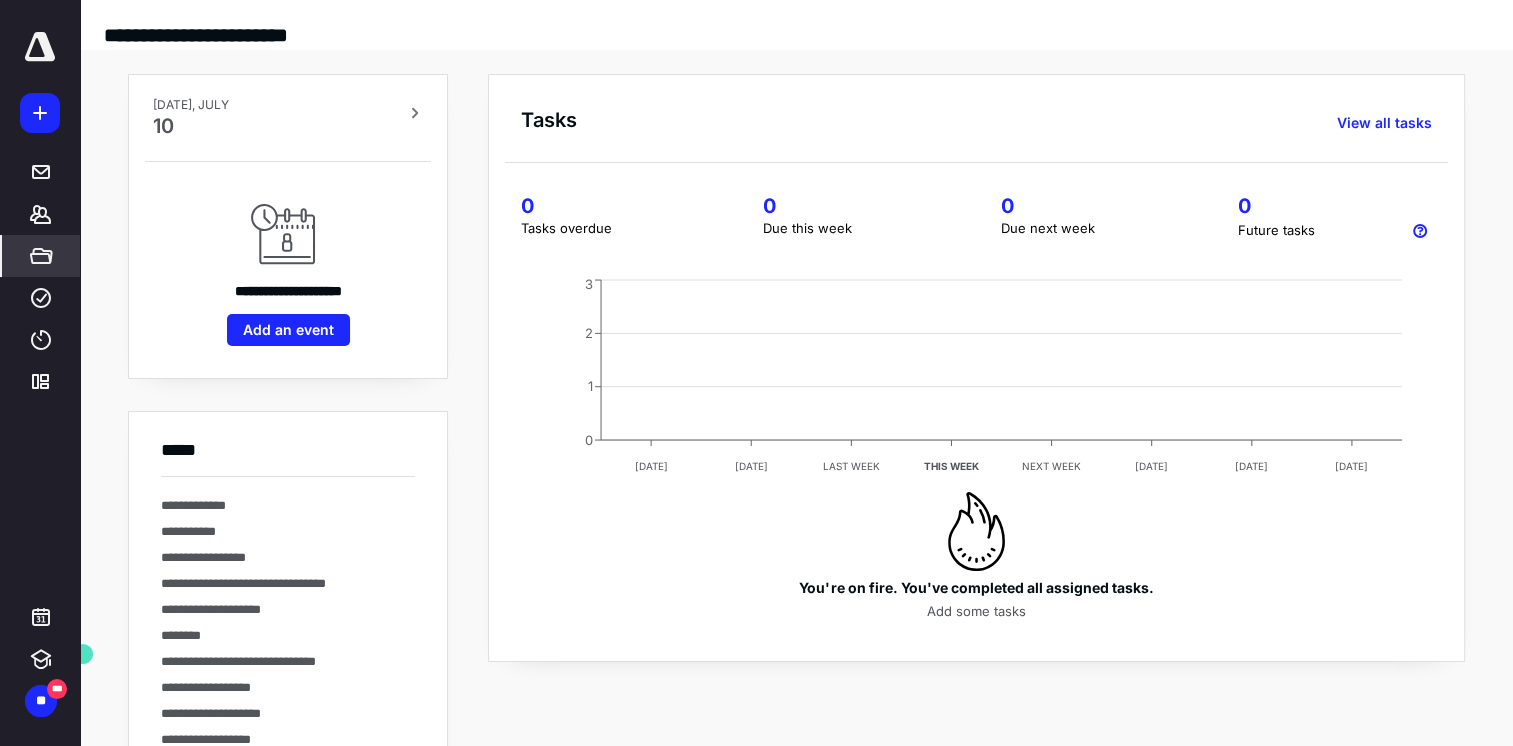 click 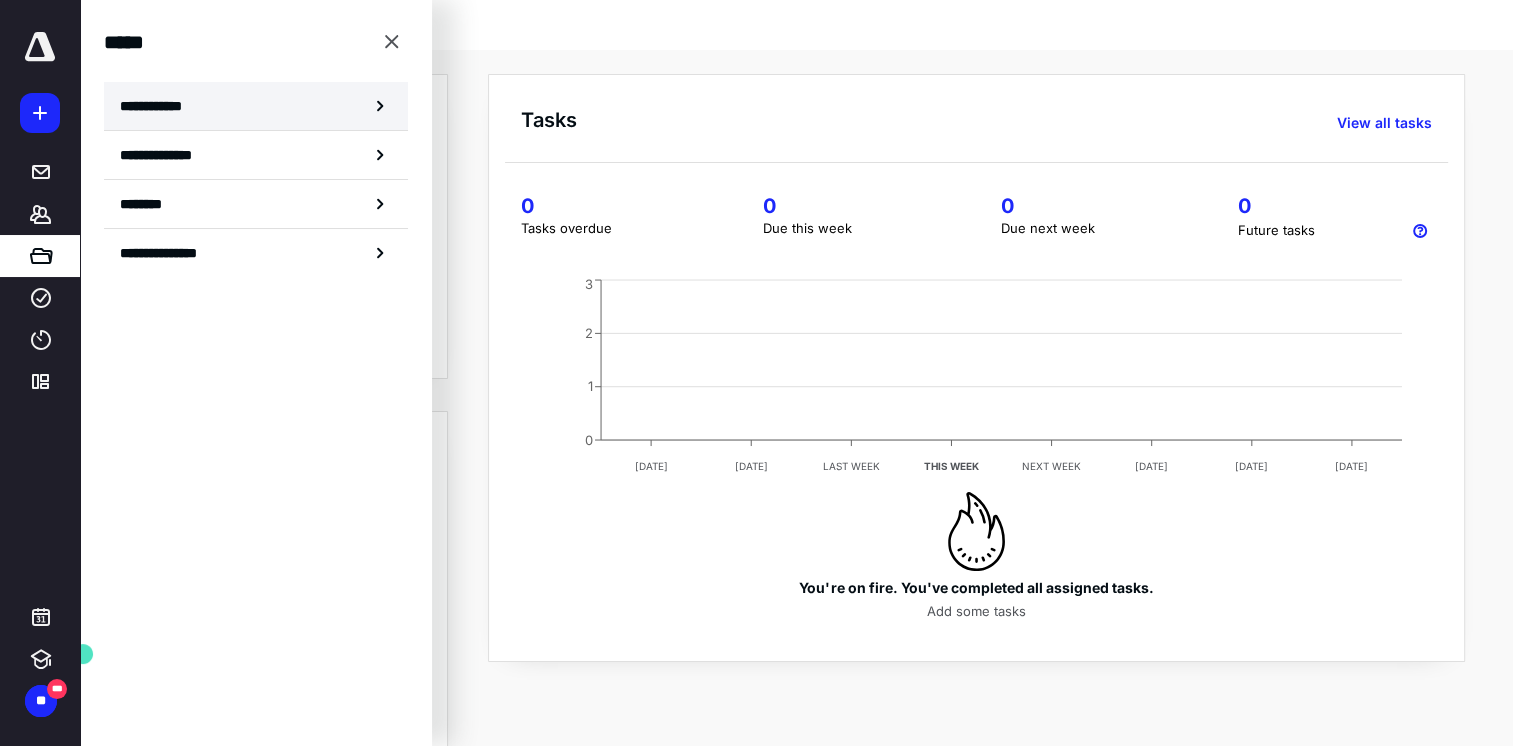 click on "**********" at bounding box center (256, 106) 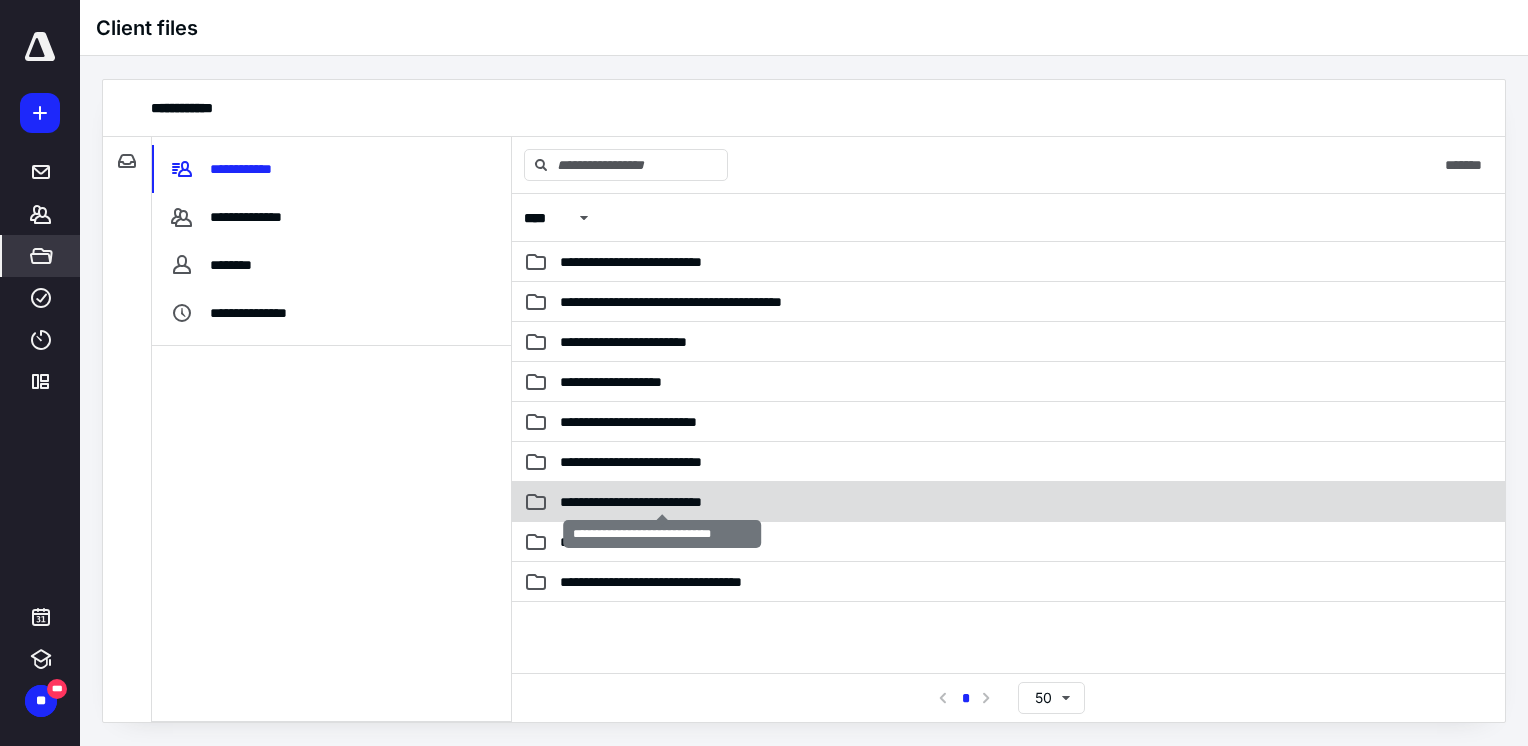 click on "**********" at bounding box center (663, 502) 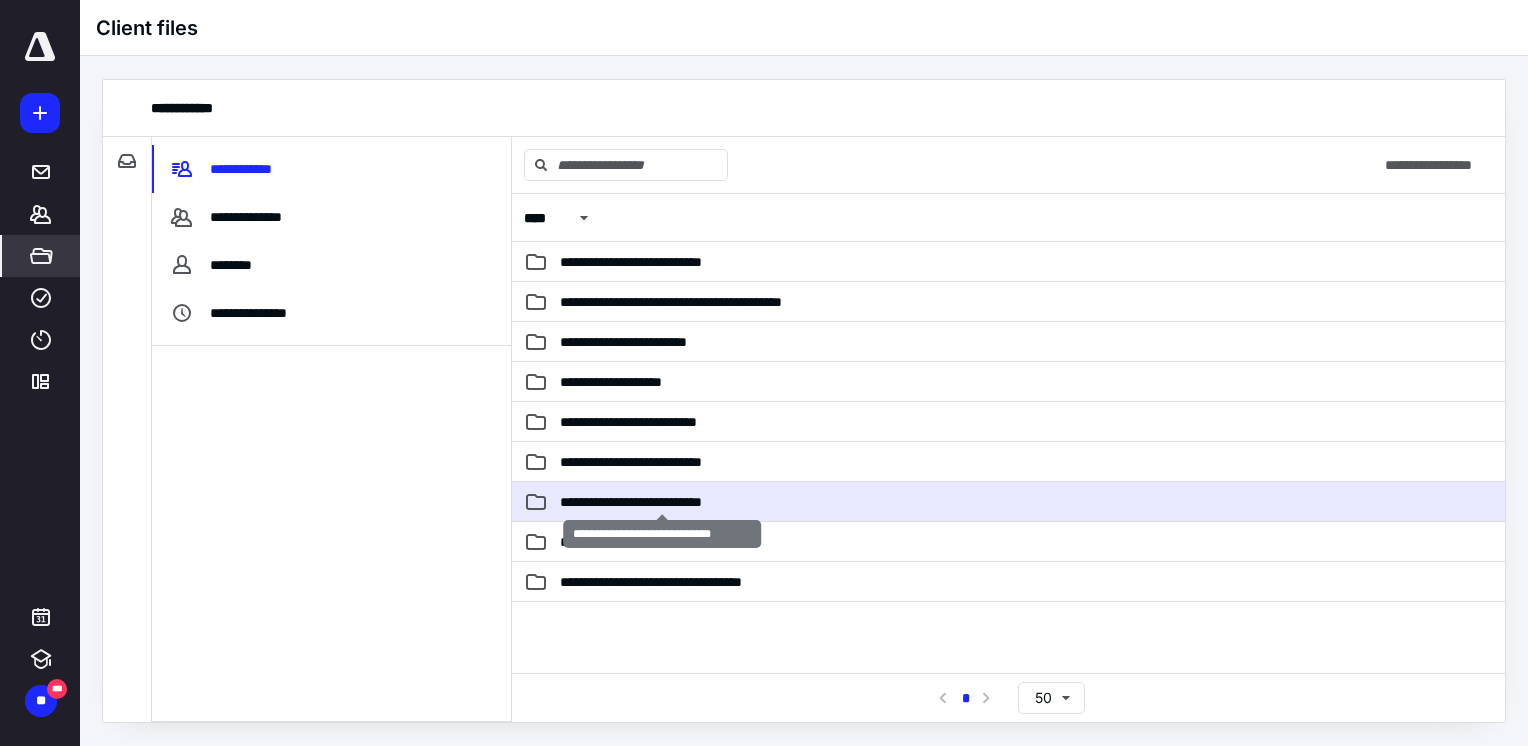 click on "**********" at bounding box center (663, 502) 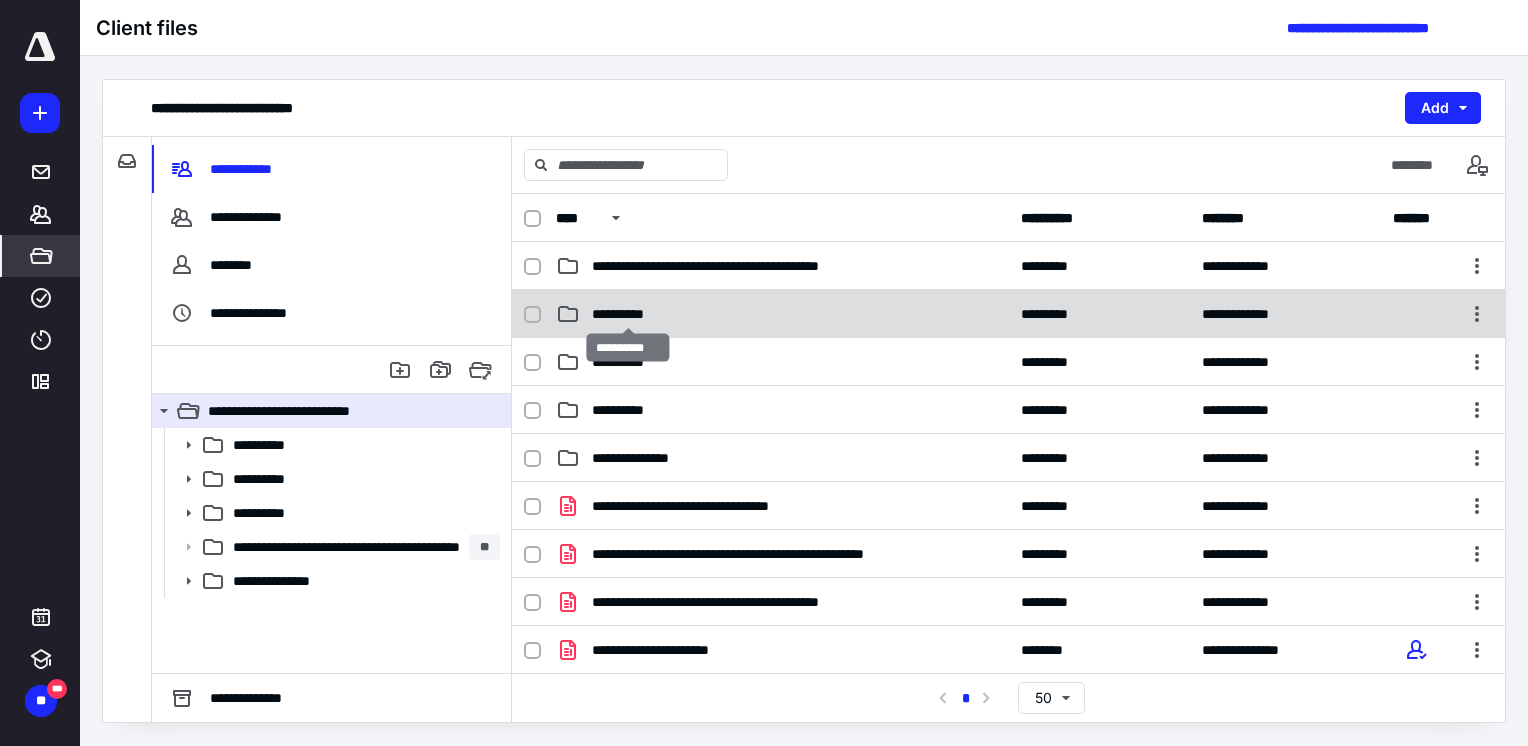 click on "**********" at bounding box center [628, 314] 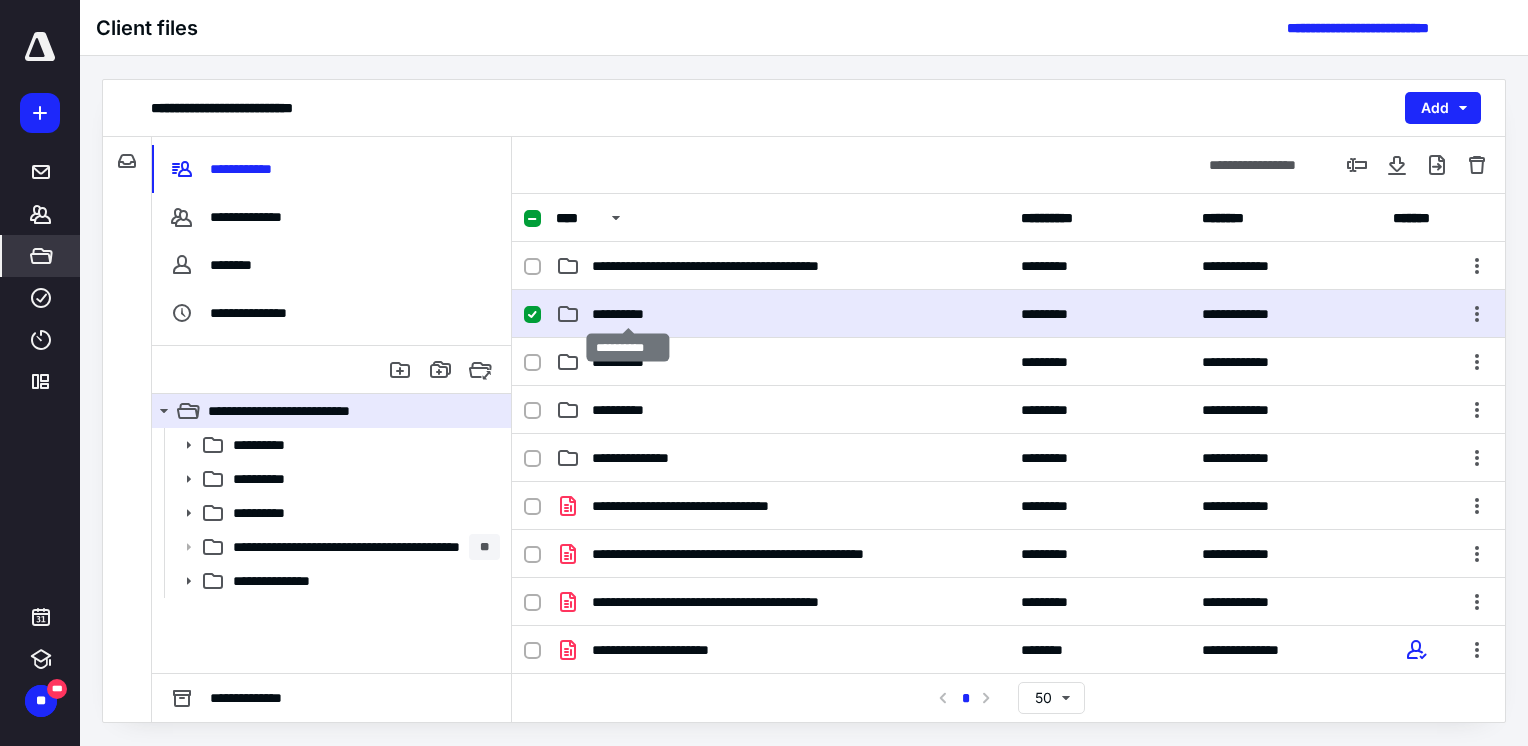 click on "**********" at bounding box center (628, 314) 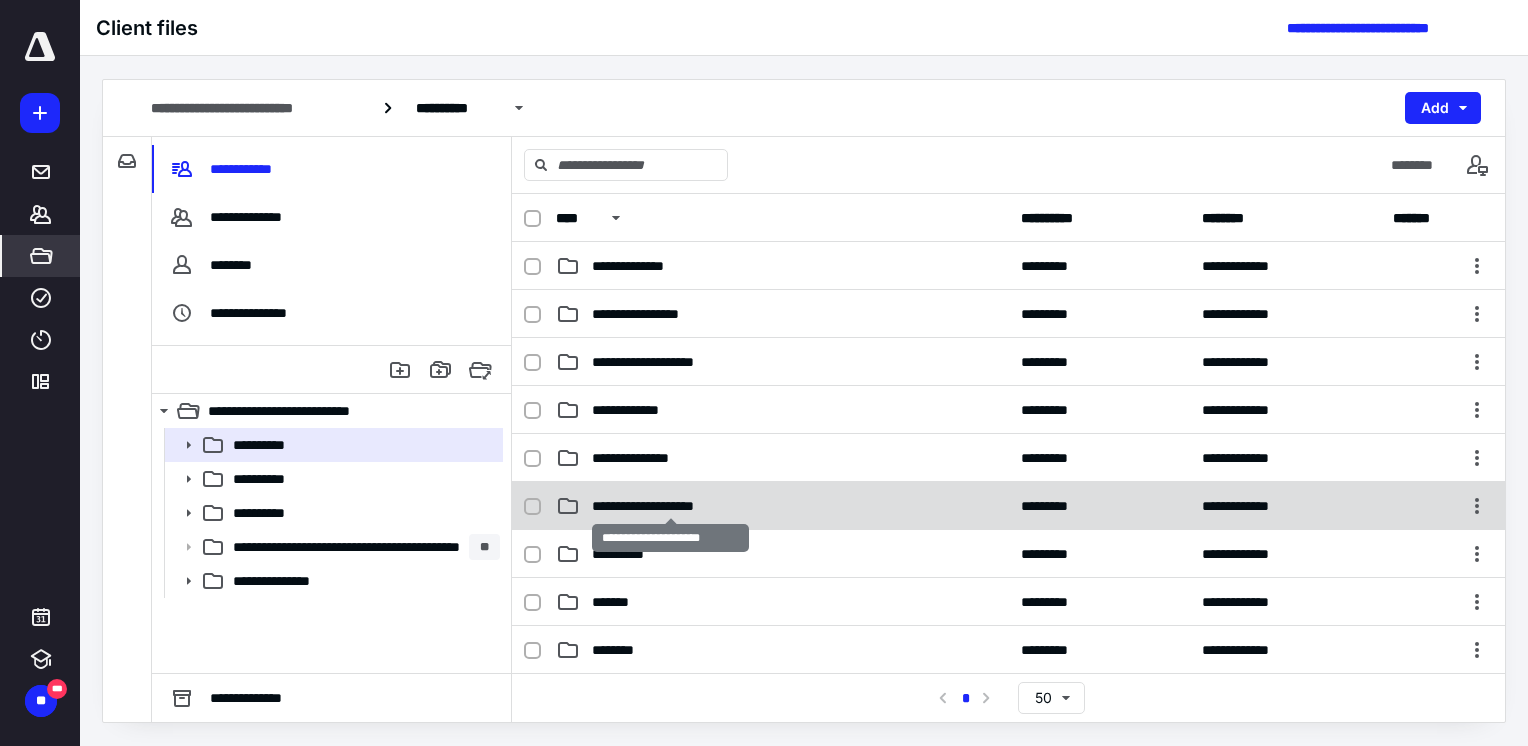 click on "**********" at bounding box center [671, 506] 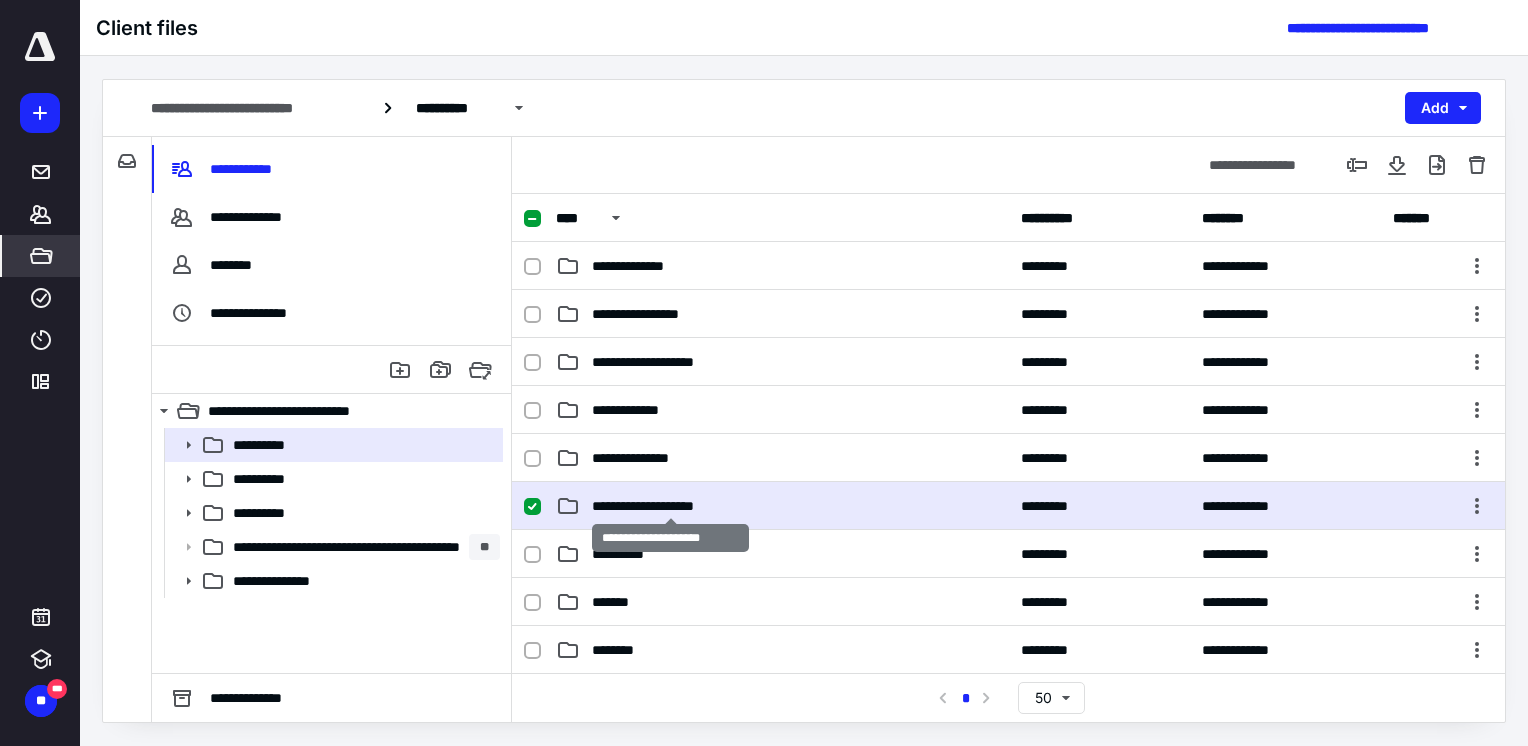 click on "**********" at bounding box center (671, 506) 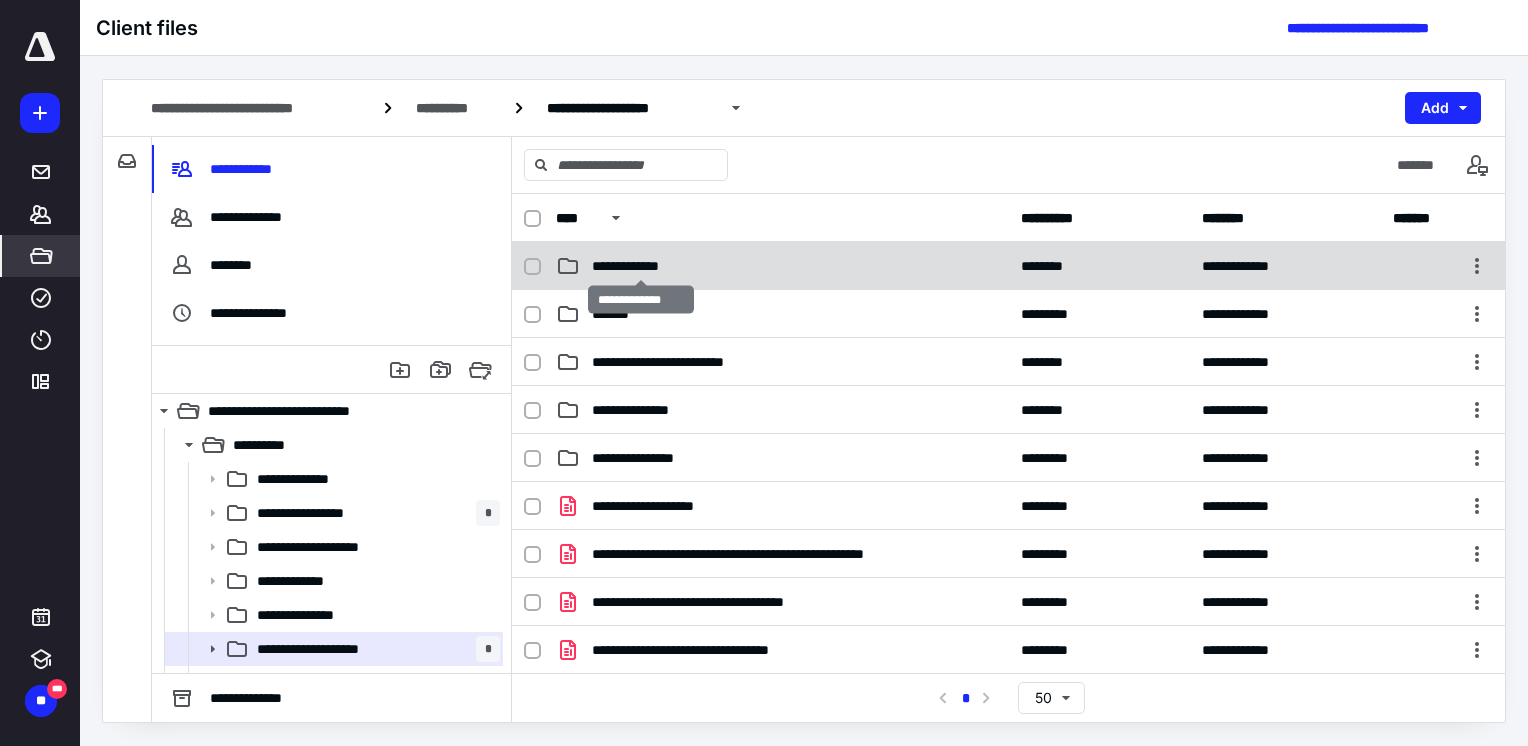 click on "**********" at bounding box center (641, 266) 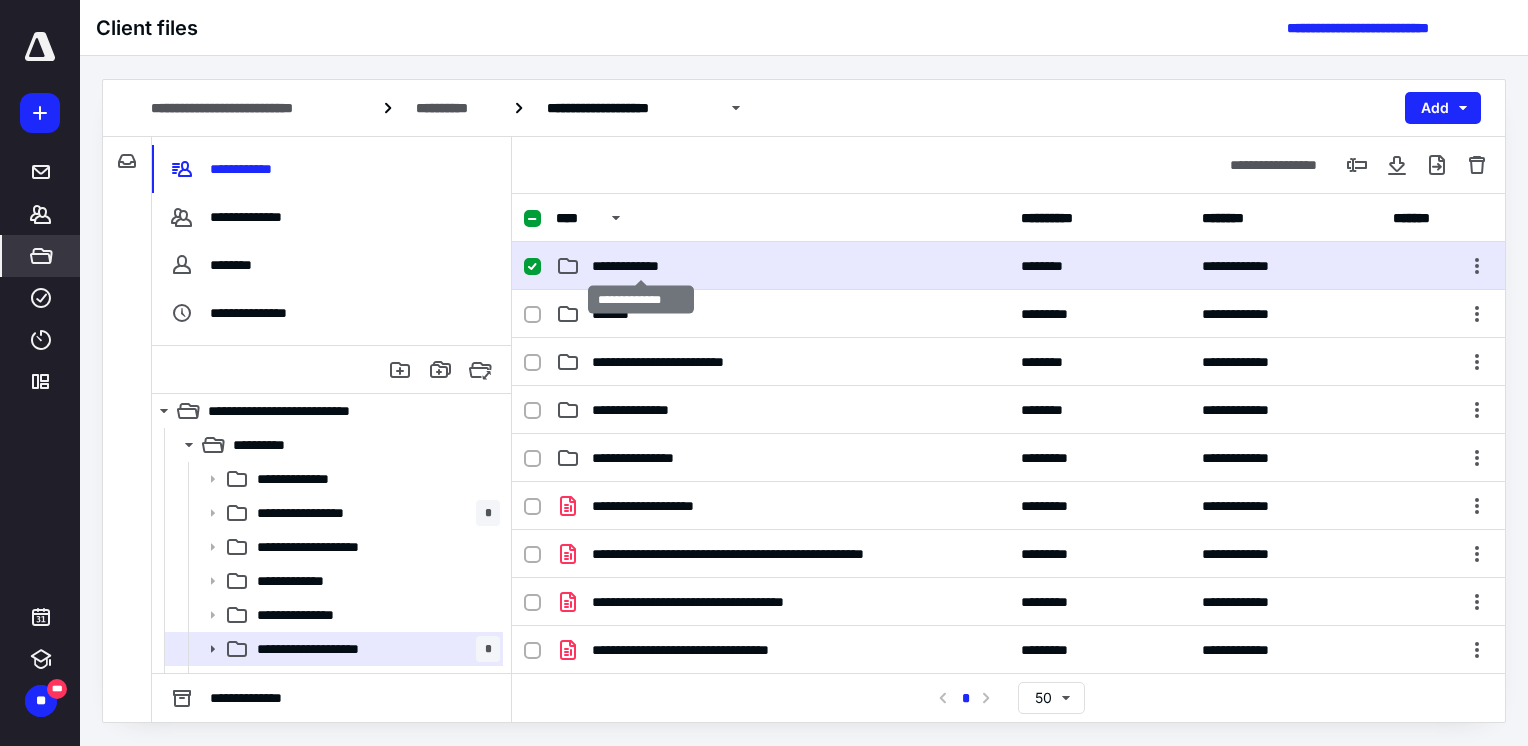 click on "**********" at bounding box center [641, 266] 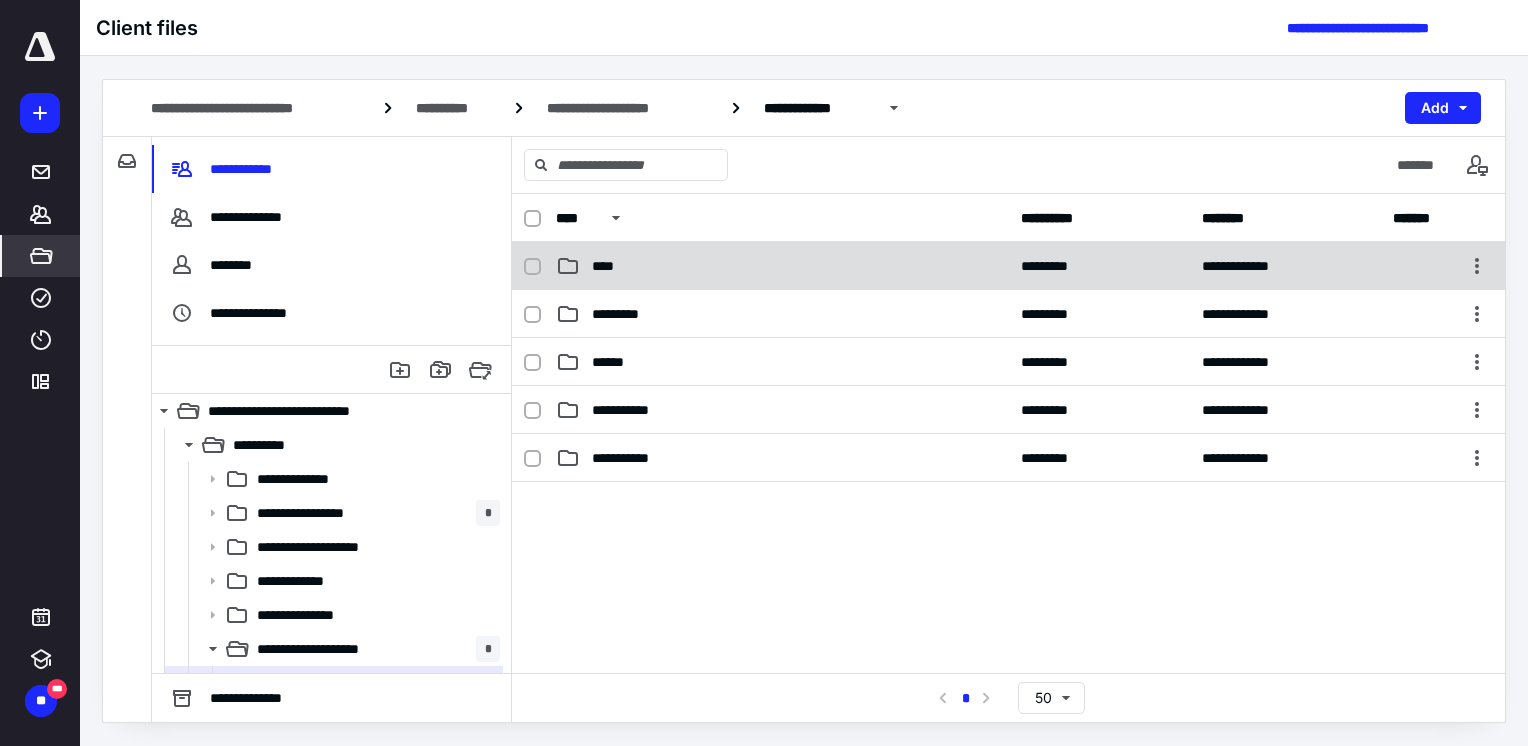 click on "****" at bounding box center [782, 266] 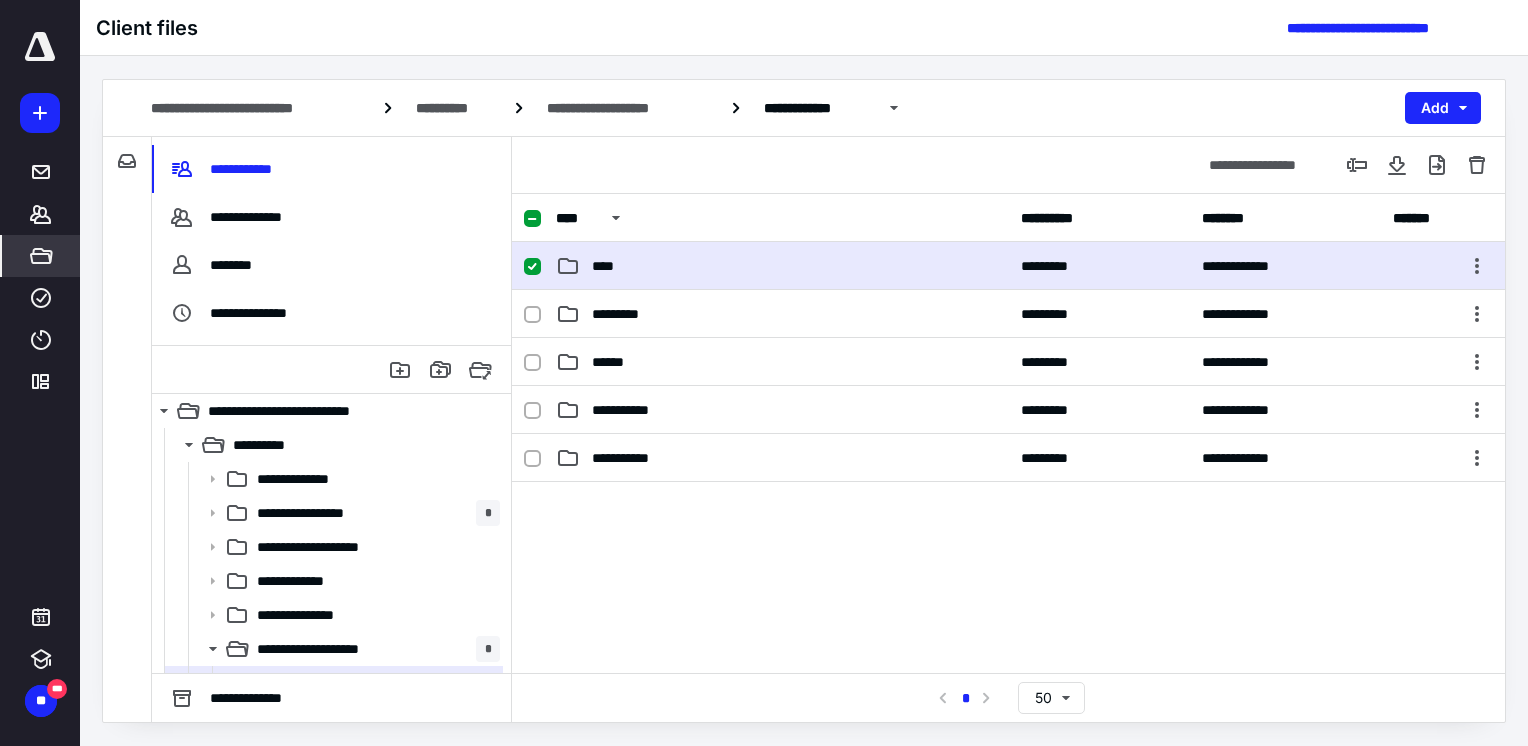 click on "****" at bounding box center (782, 266) 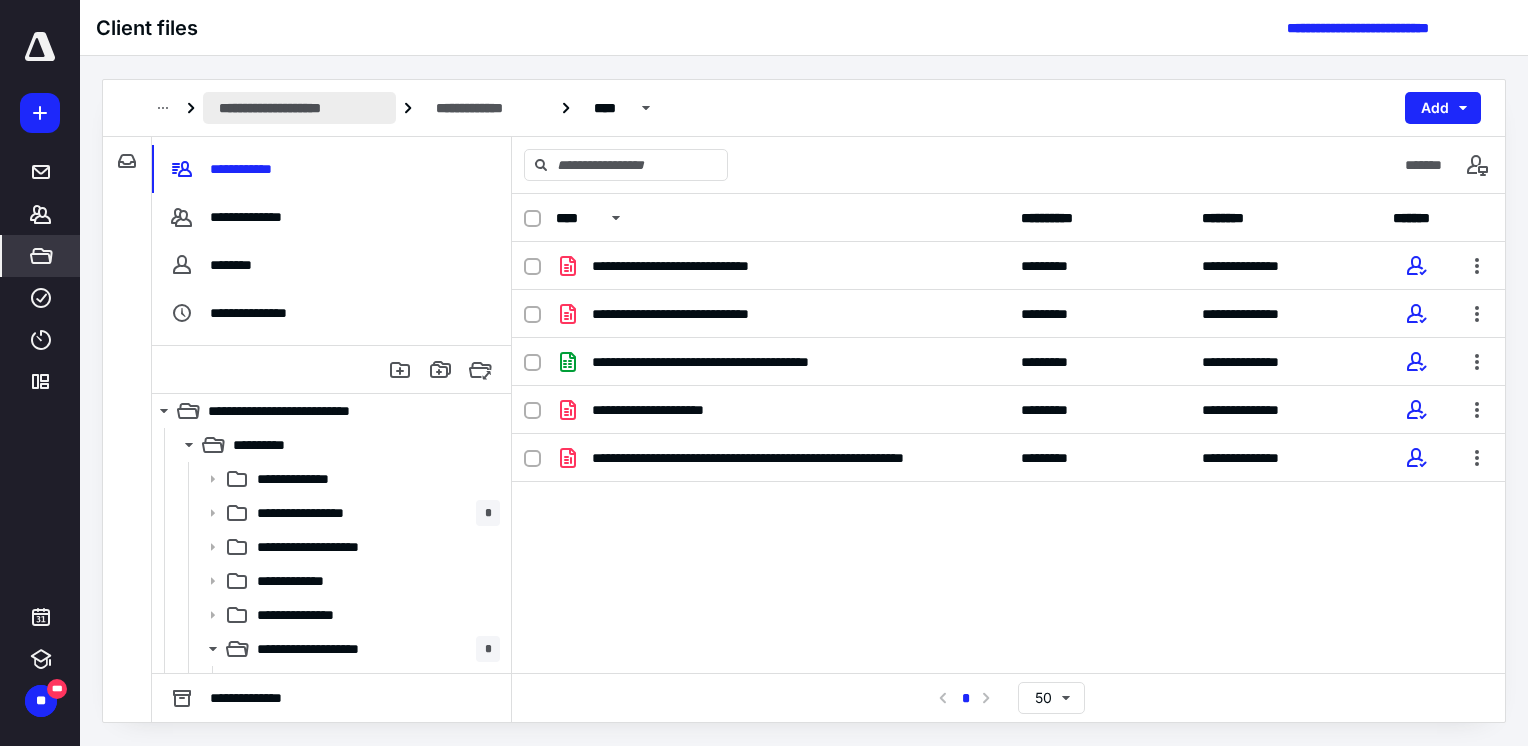 click on "**********" at bounding box center [299, 108] 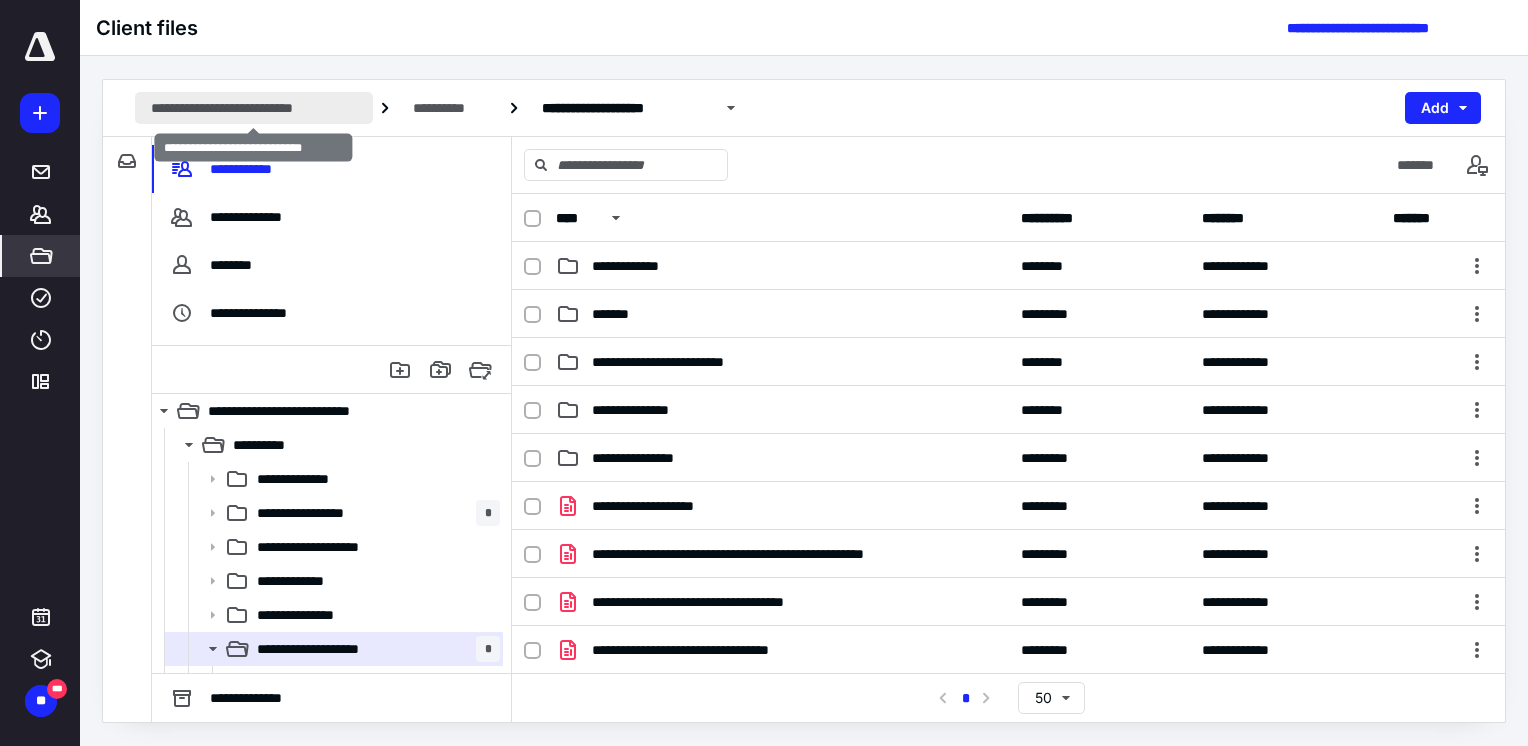 click on "**********" at bounding box center [254, 108] 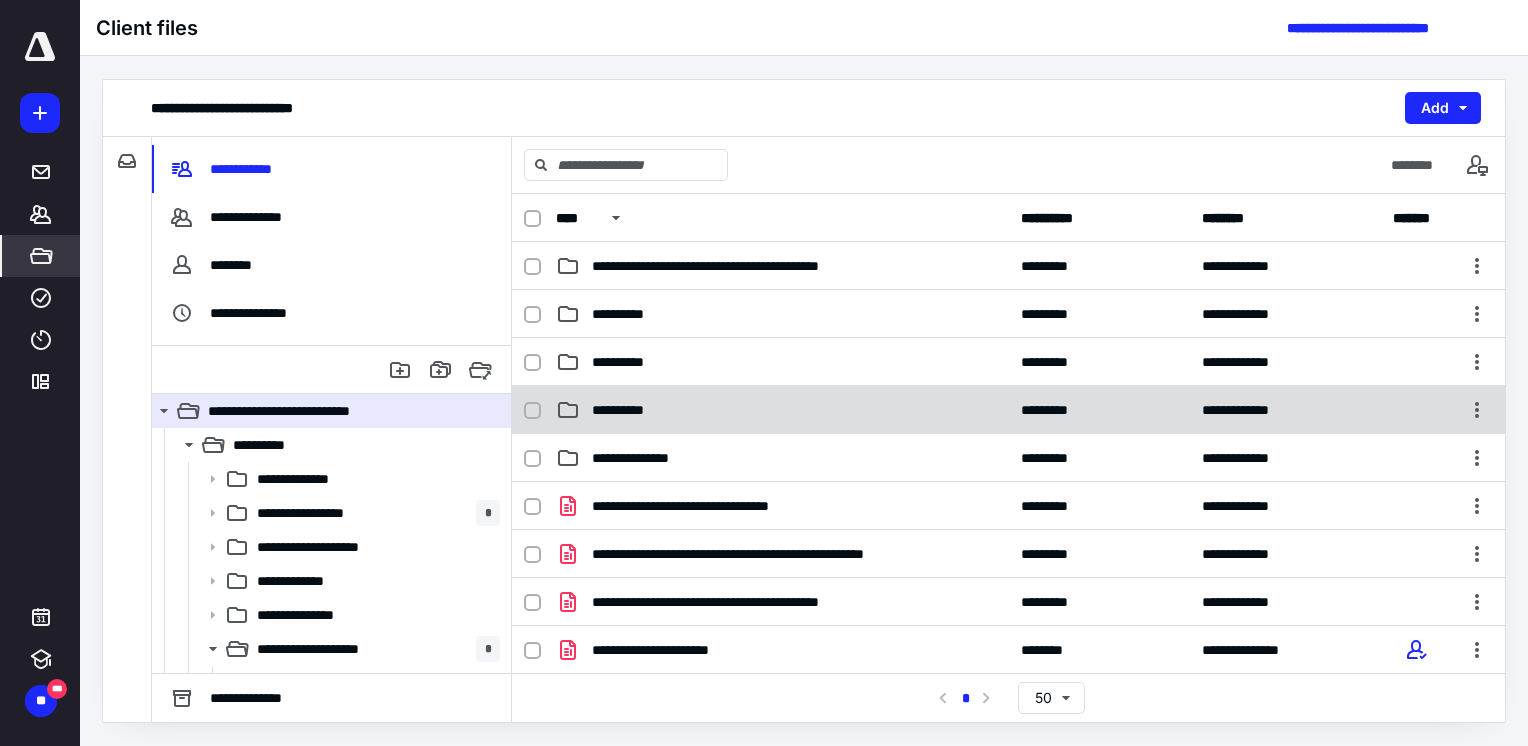 click on "**********" at bounding box center (782, 410) 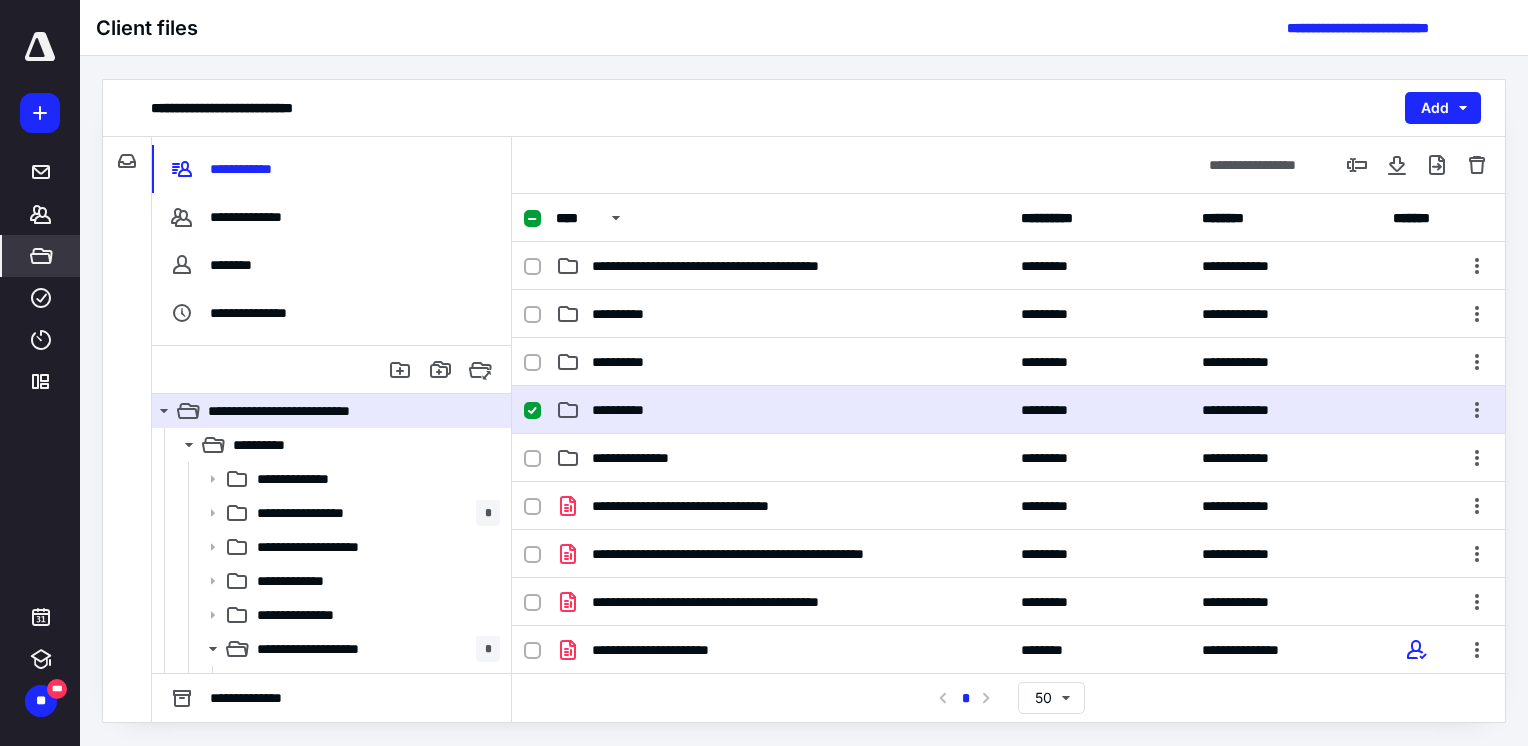 click on "**********" at bounding box center [782, 410] 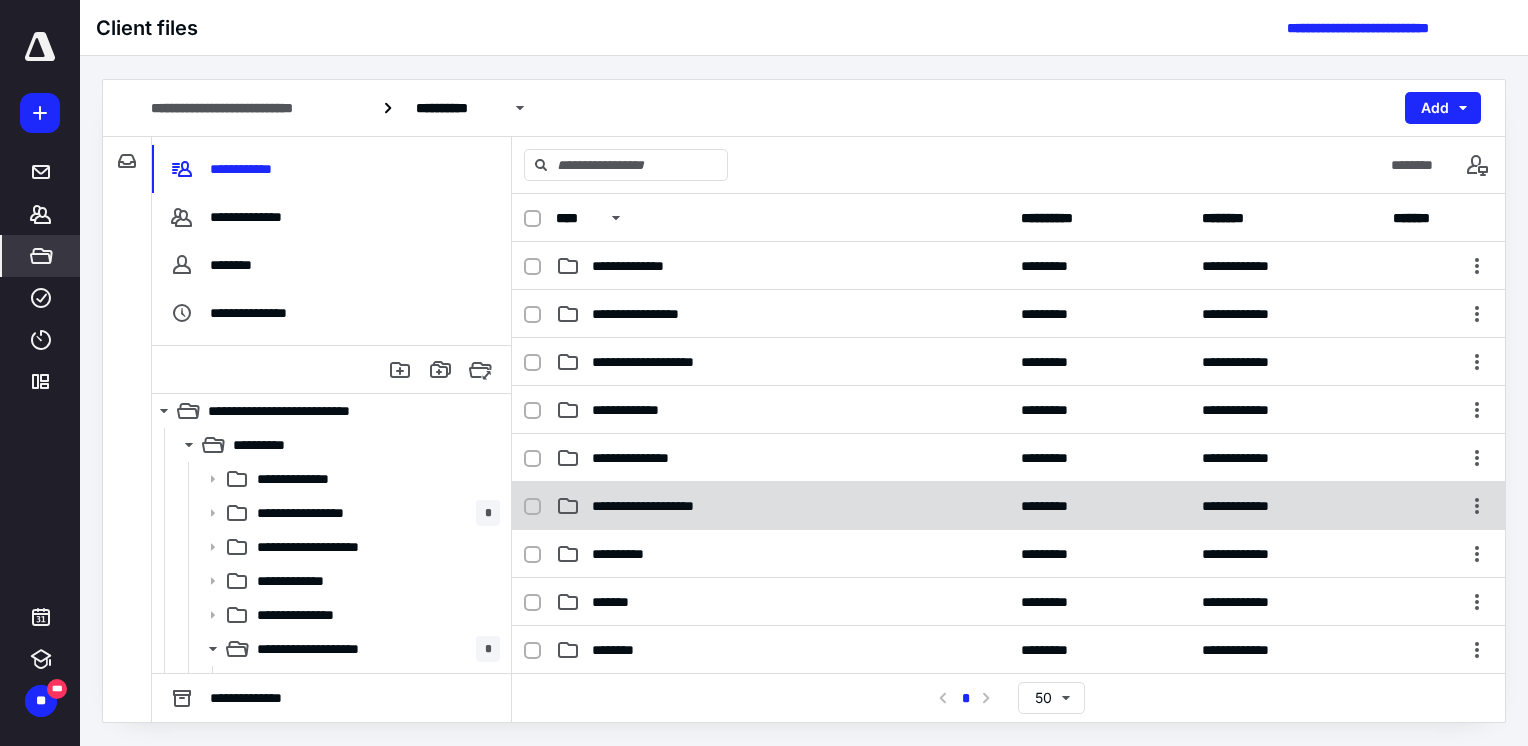 click on "**********" at bounding box center [671, 506] 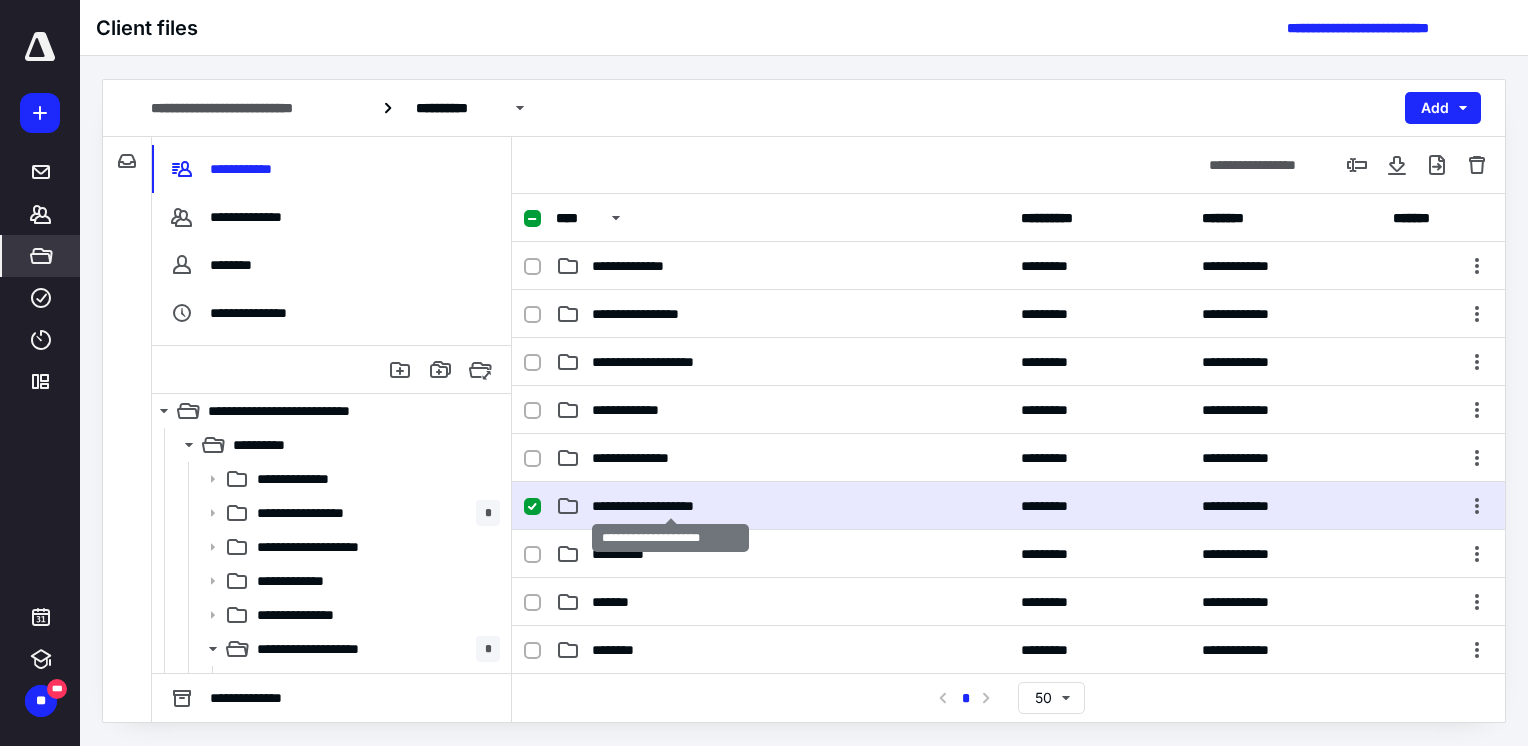 click on "**********" at bounding box center (671, 506) 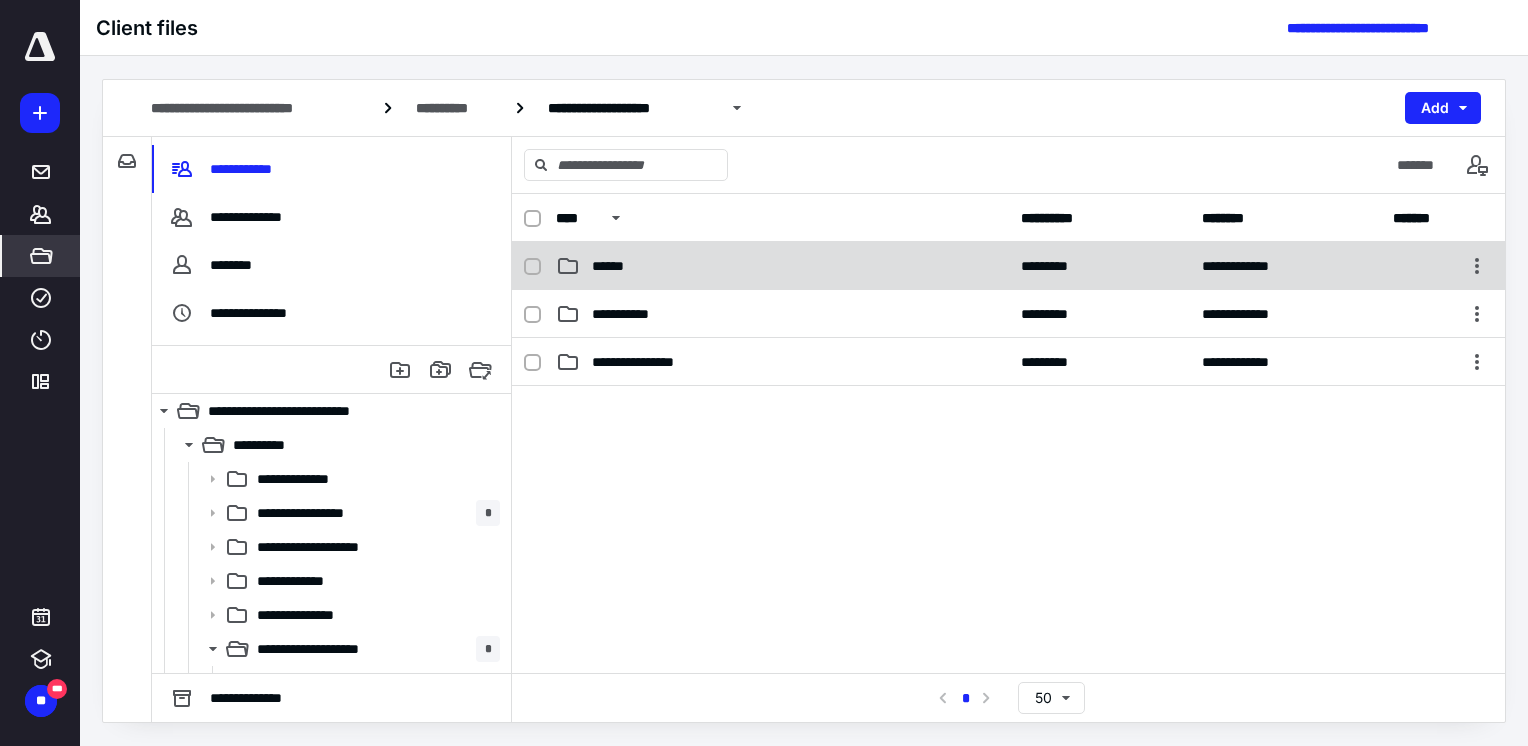 click on "******" at bounding box center [614, 266] 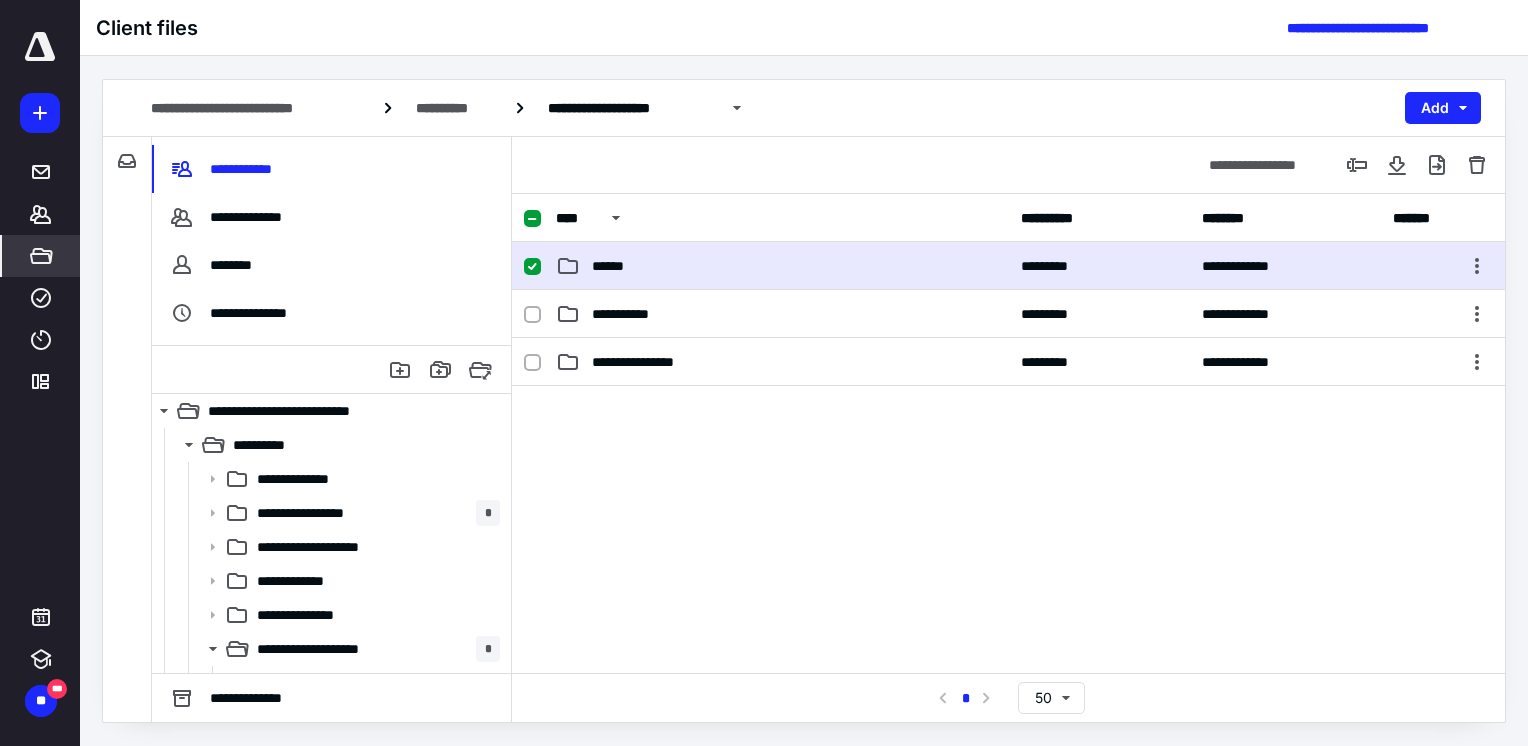 click on "******" at bounding box center (614, 266) 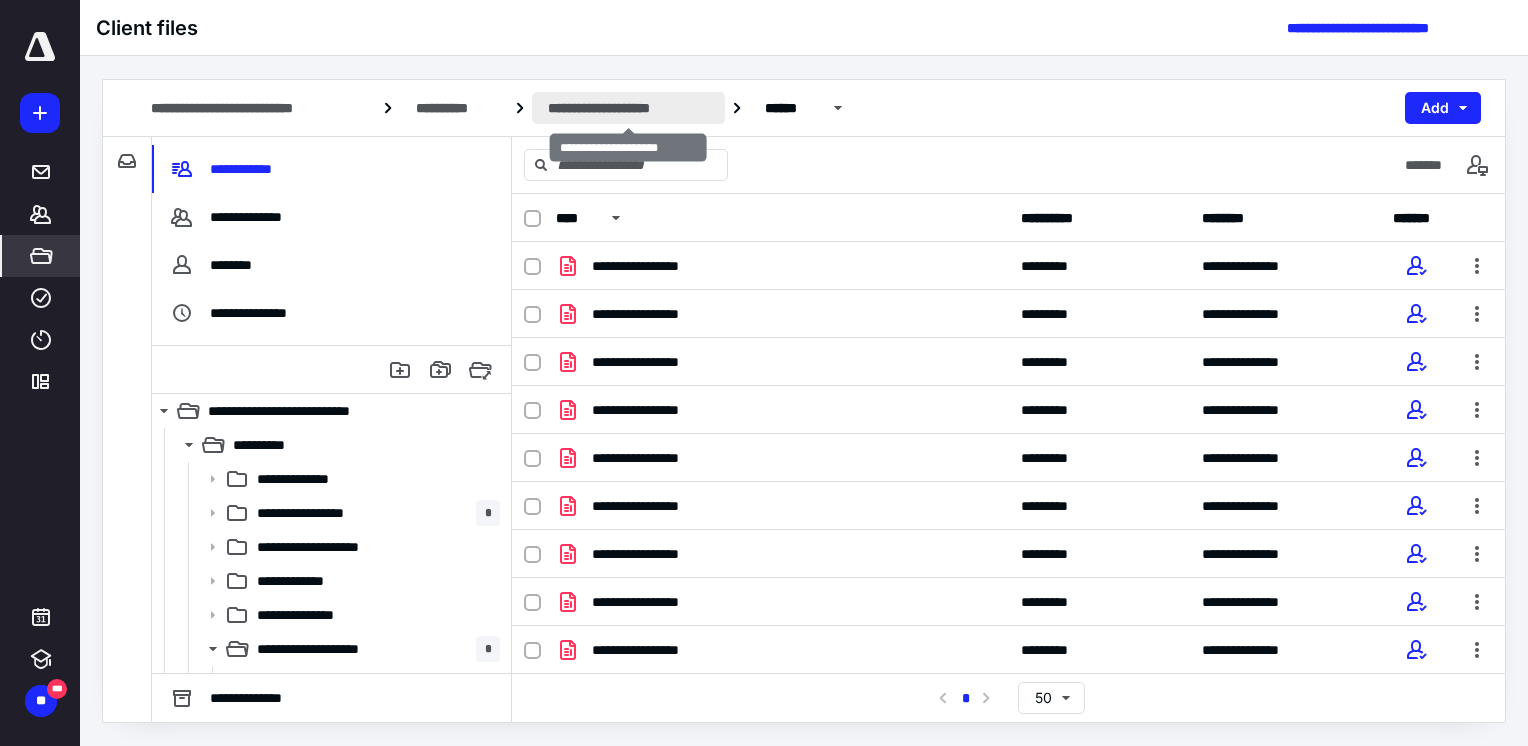click on "**********" at bounding box center [628, 108] 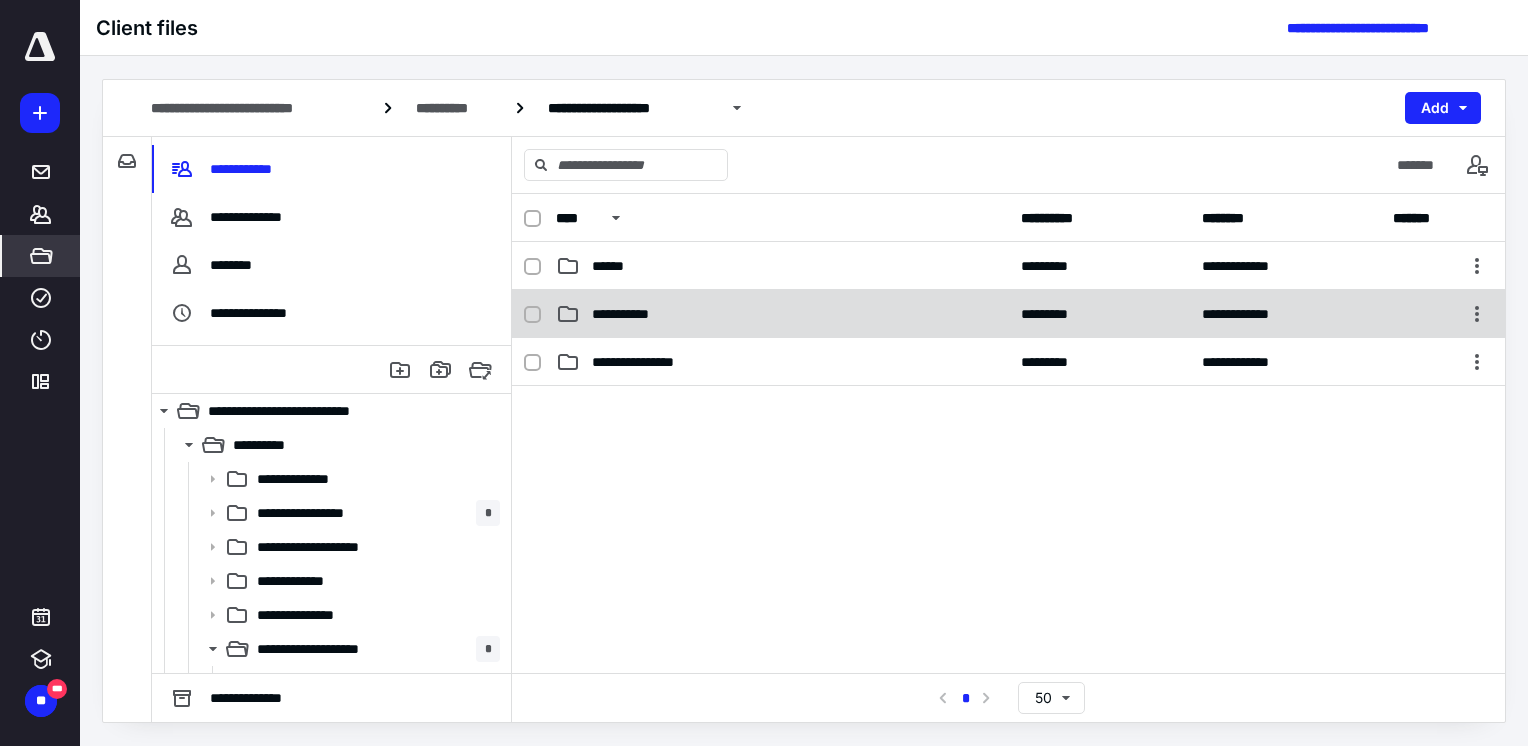 click on "**********" at bounding box center [782, 314] 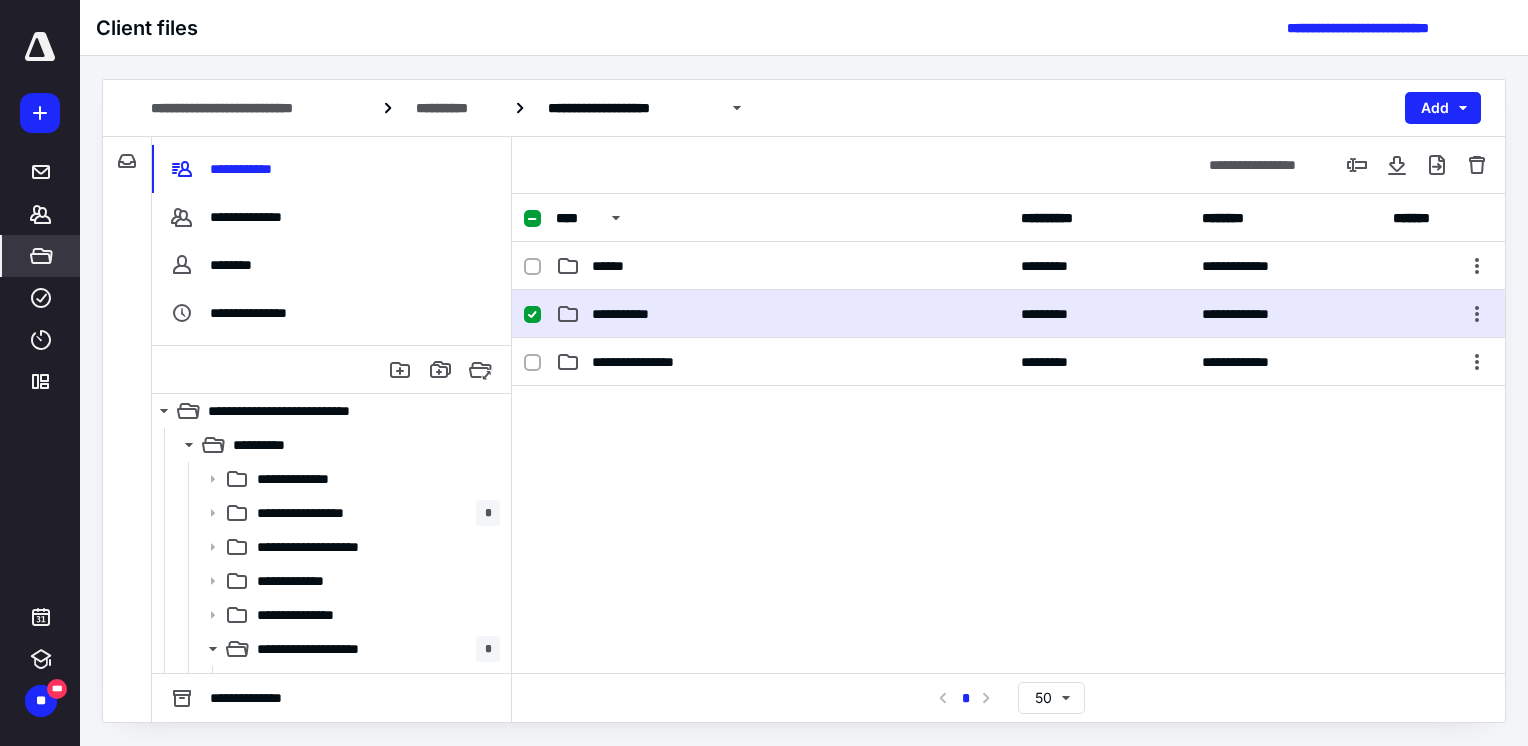 click on "**********" at bounding box center [782, 314] 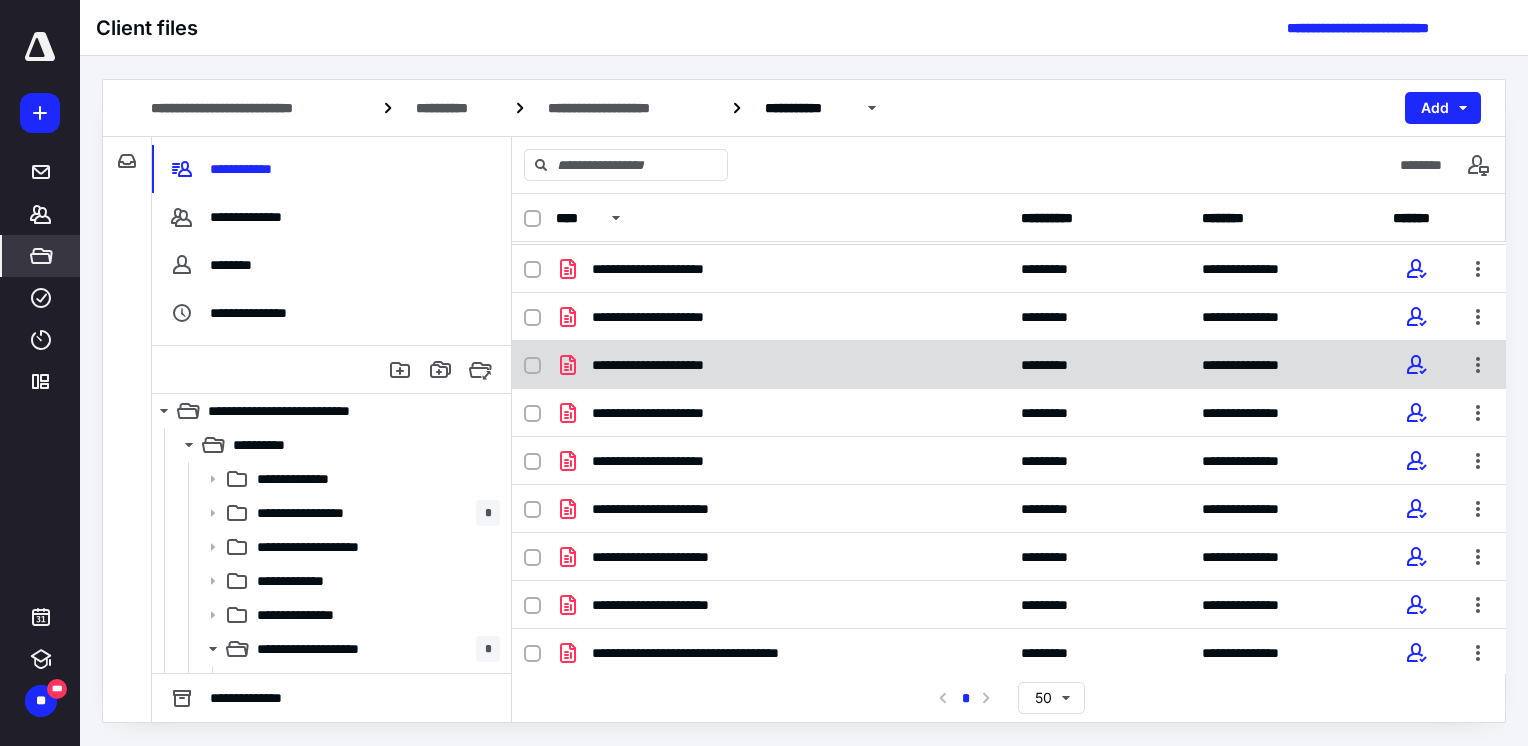 scroll, scrollTop: 0, scrollLeft: 0, axis: both 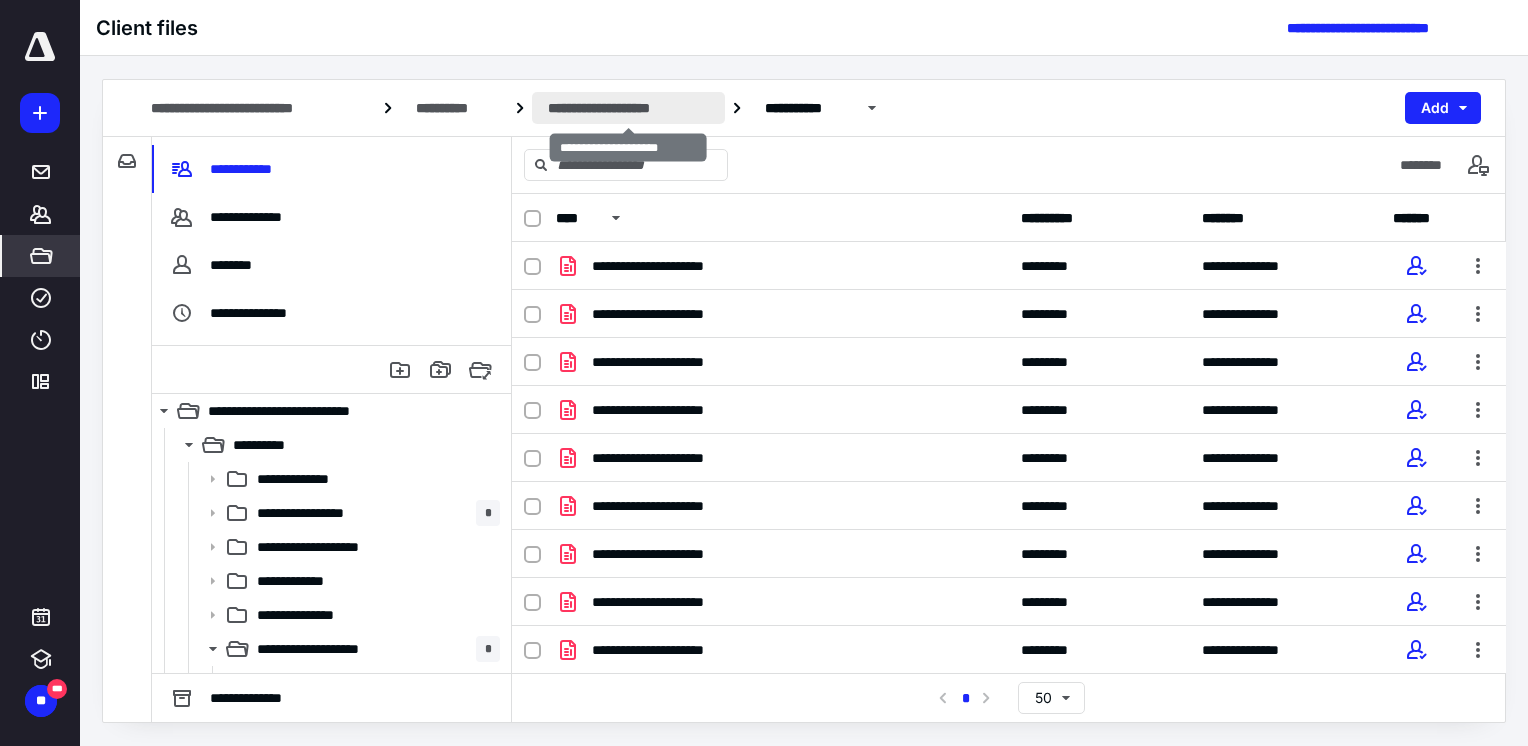 click on "**********" at bounding box center [628, 108] 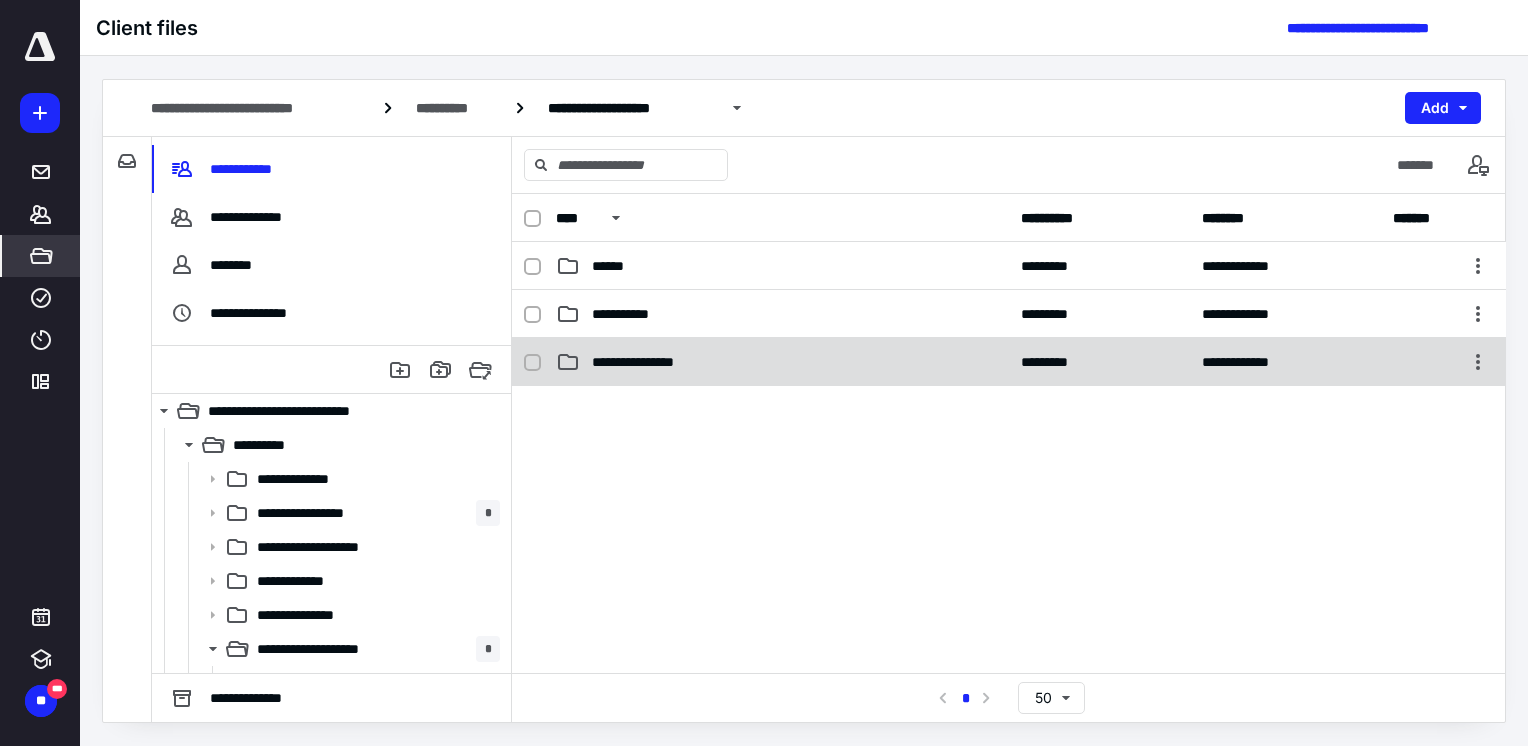 click on "**********" at bounding box center [646, 362] 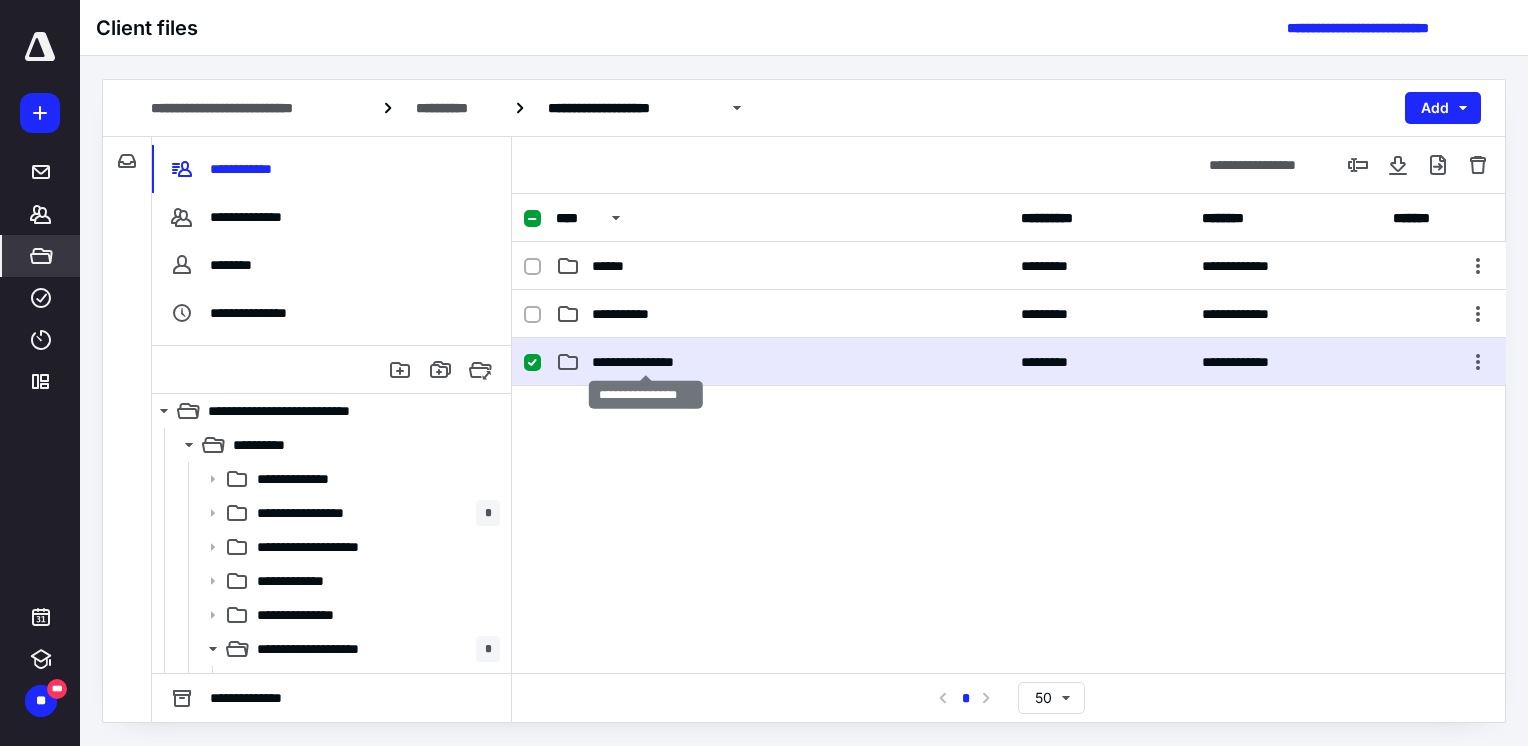 click on "**********" at bounding box center (646, 362) 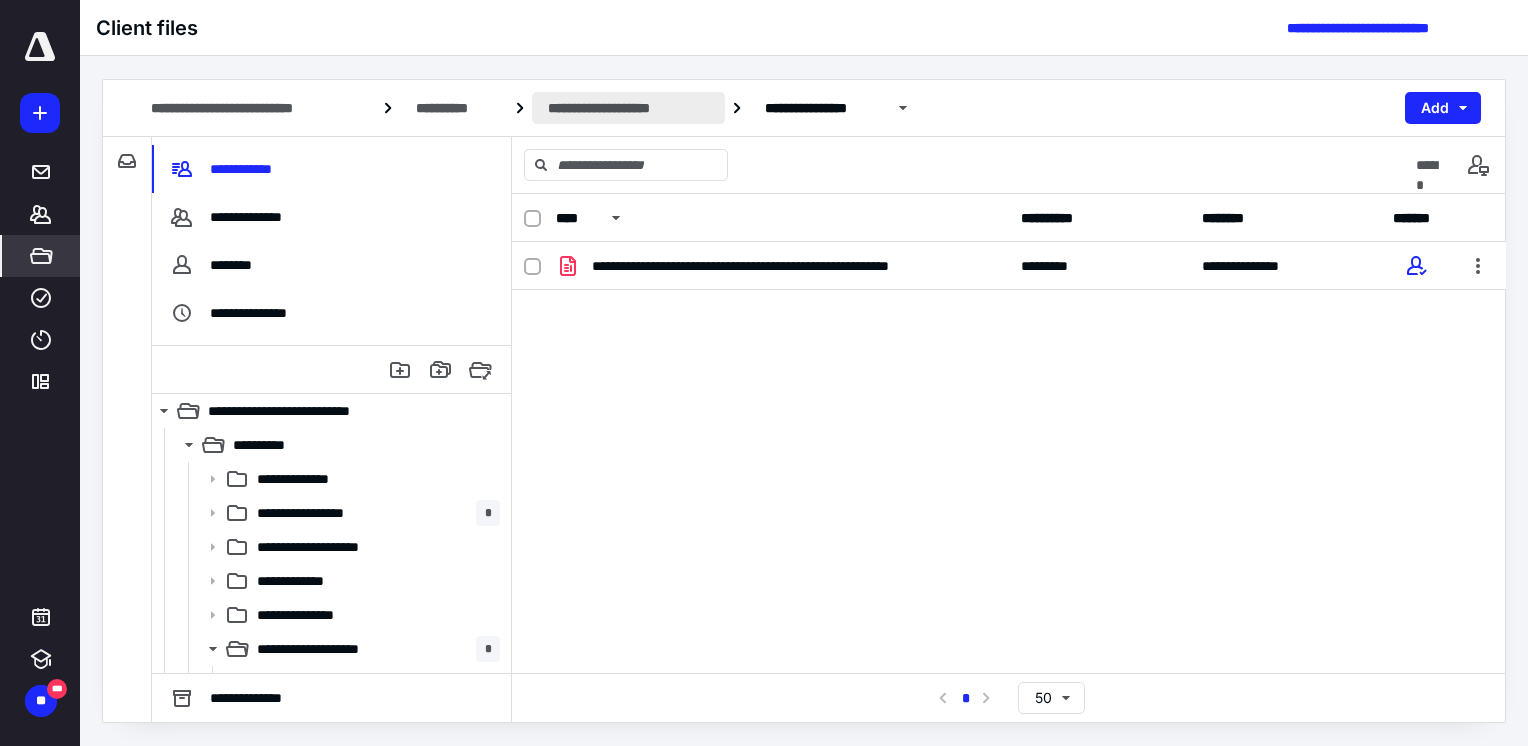 click on "**********" at bounding box center [628, 108] 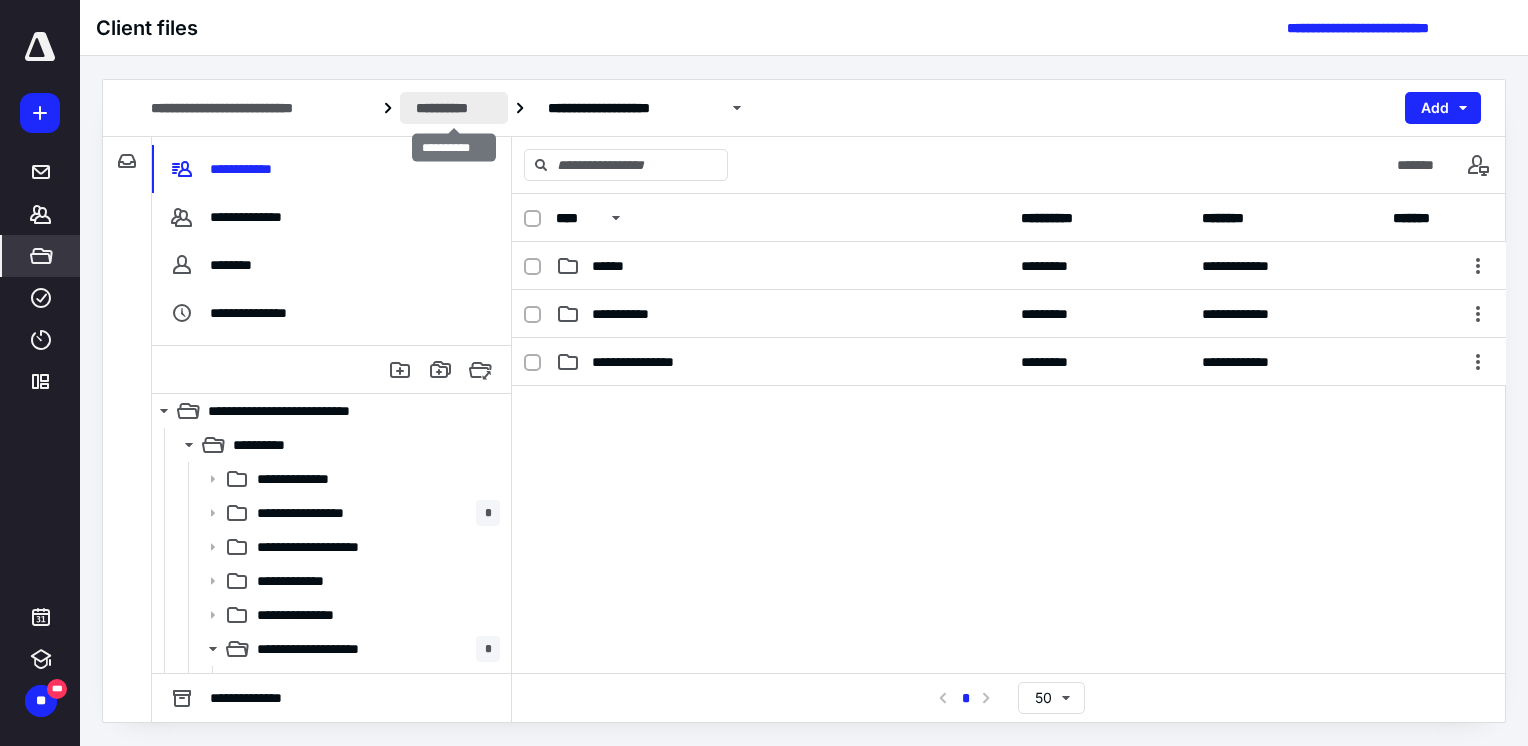 click on "**********" at bounding box center [453, 108] 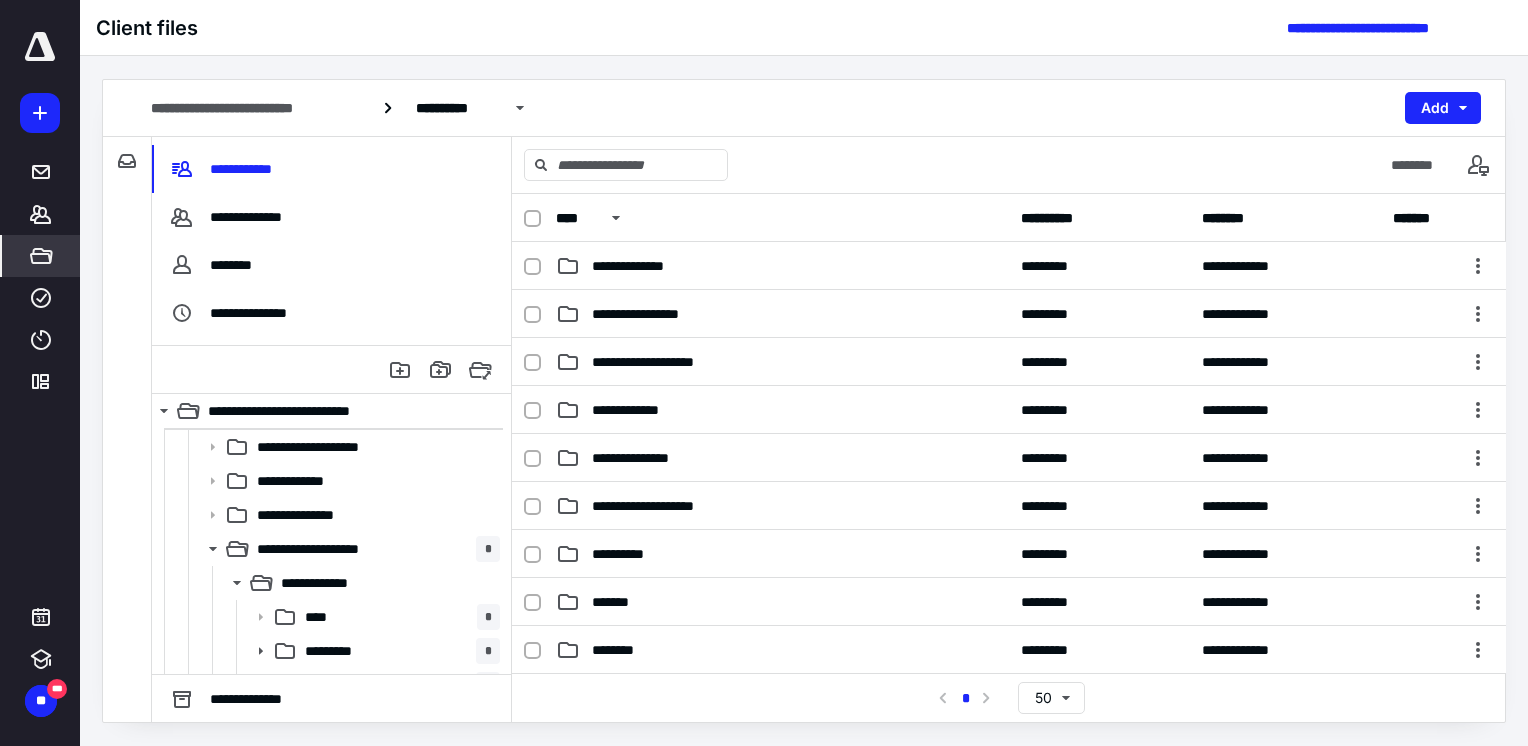 scroll, scrollTop: 0, scrollLeft: 0, axis: both 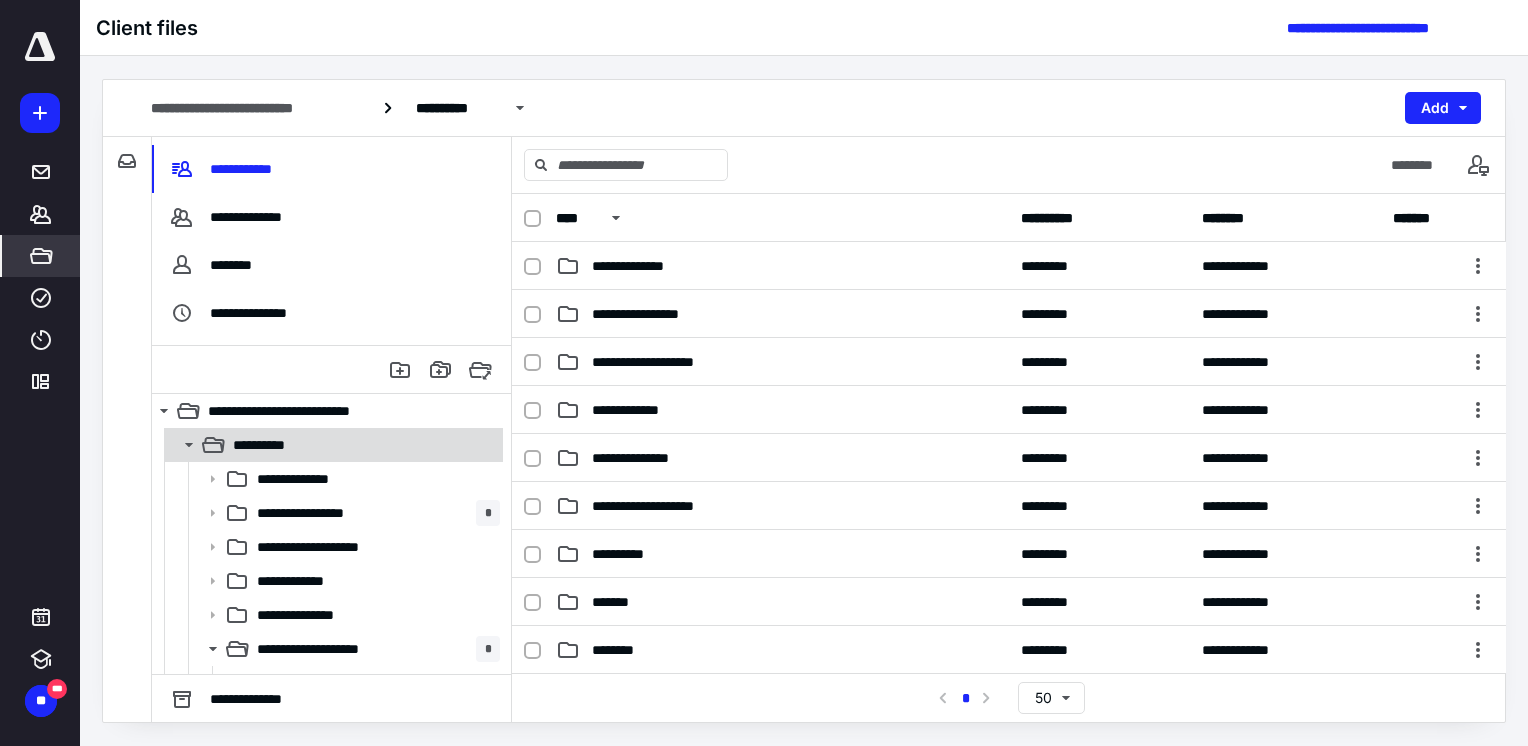 click 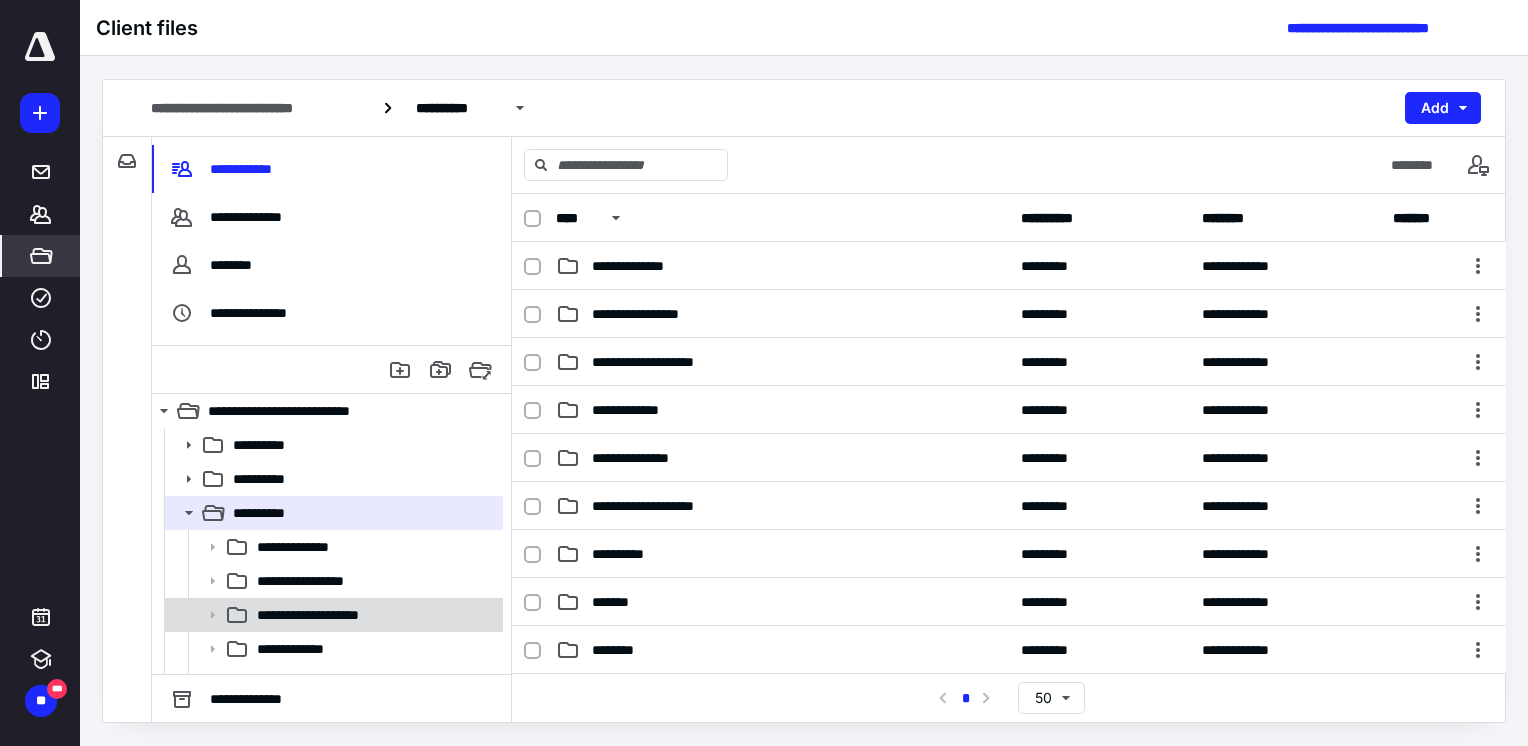 scroll, scrollTop: 200, scrollLeft: 0, axis: vertical 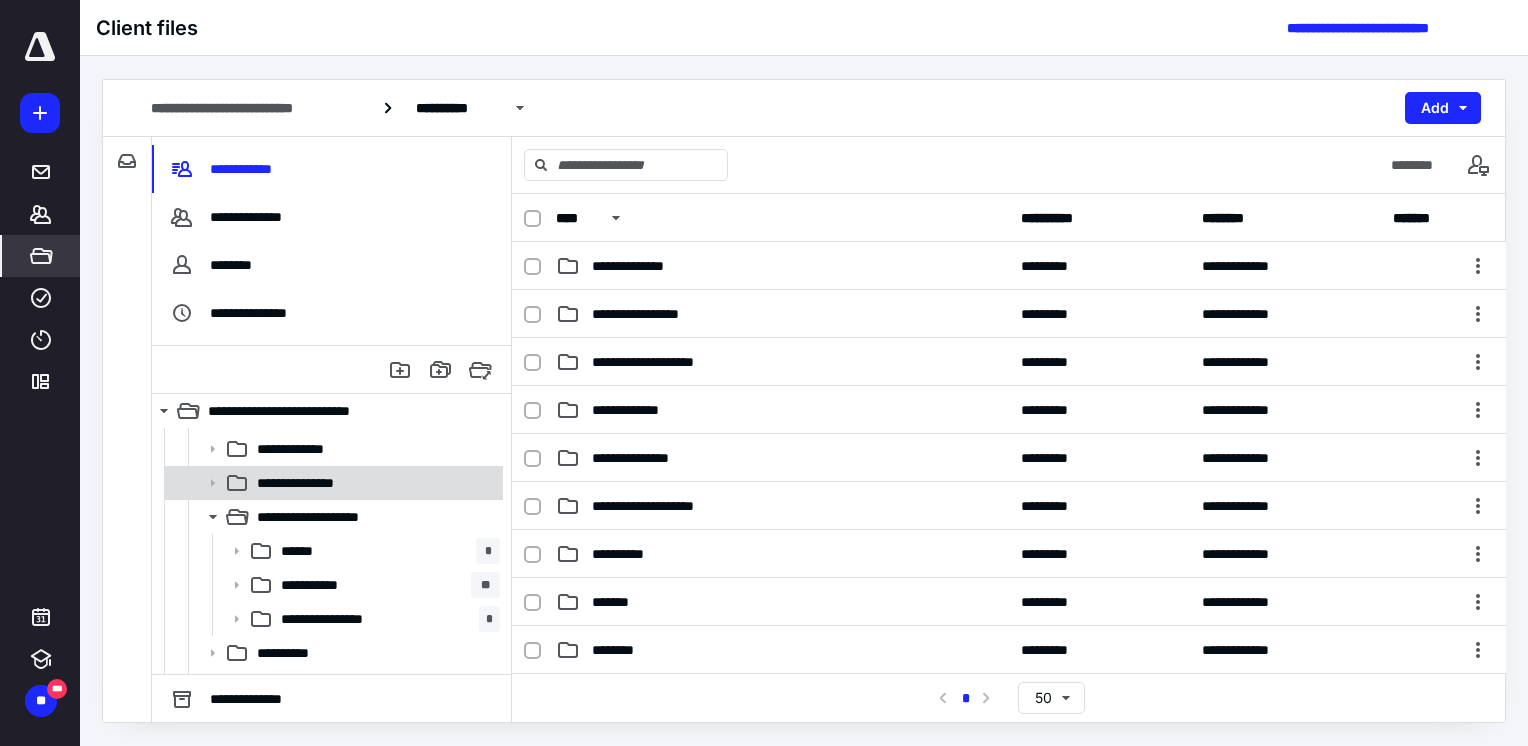 click 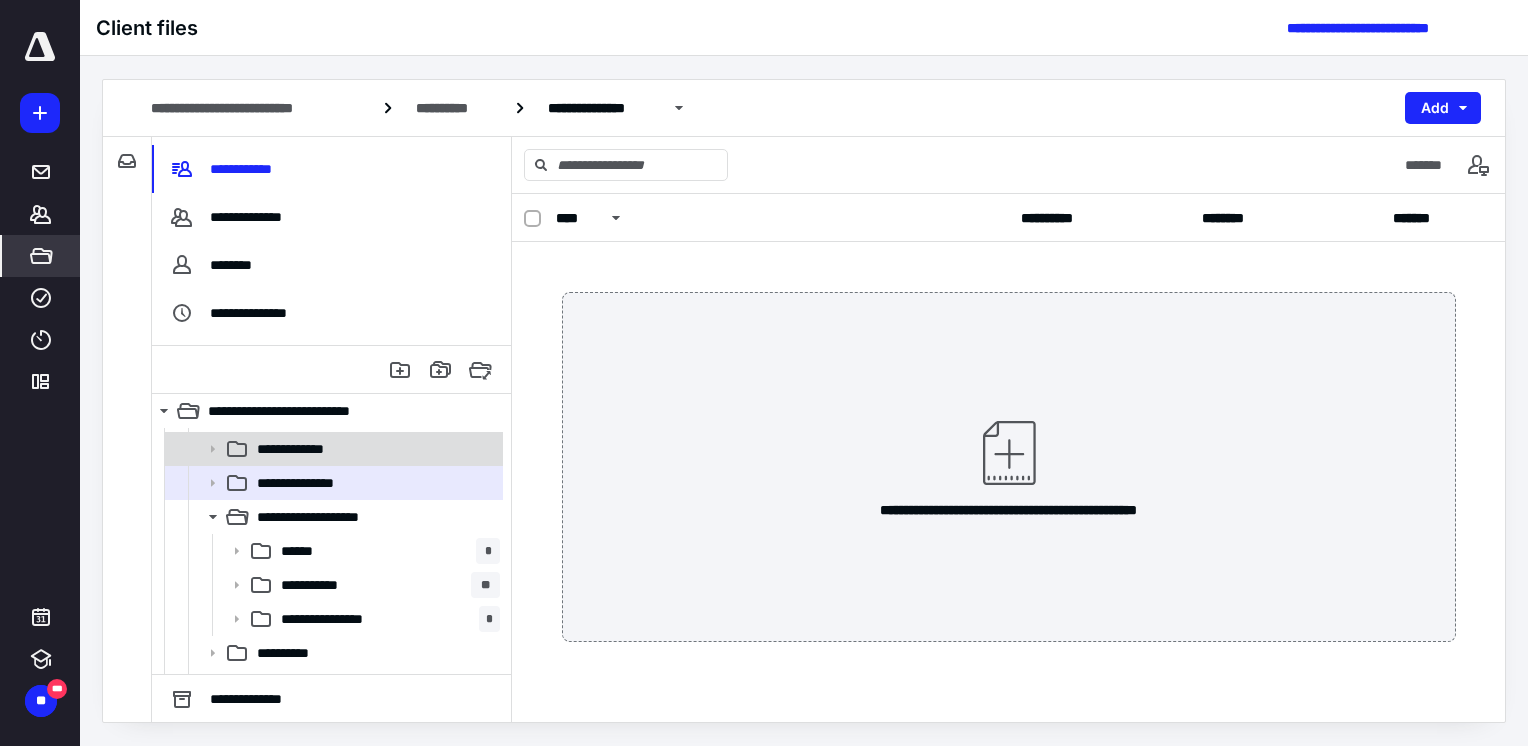 click 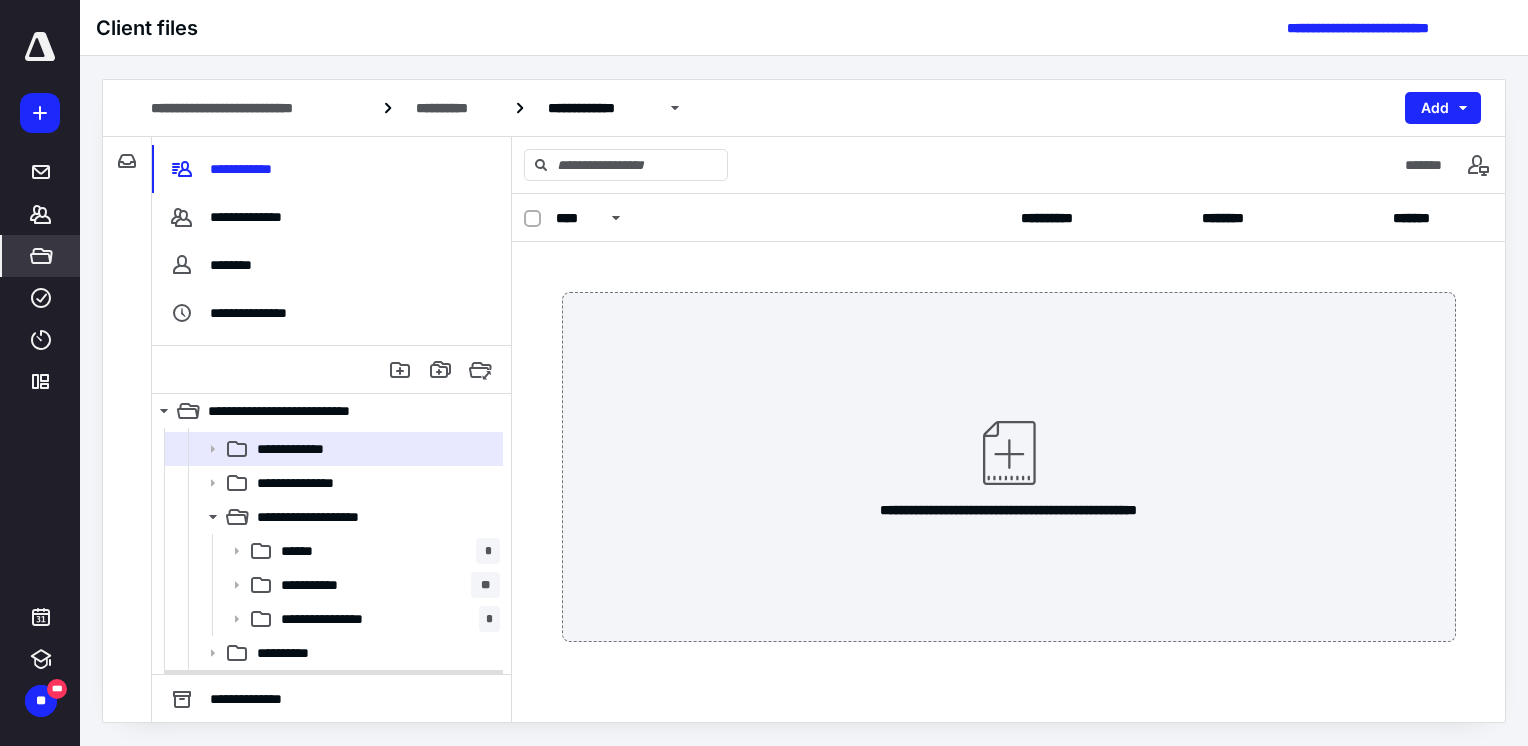 scroll, scrollTop: 365, scrollLeft: 0, axis: vertical 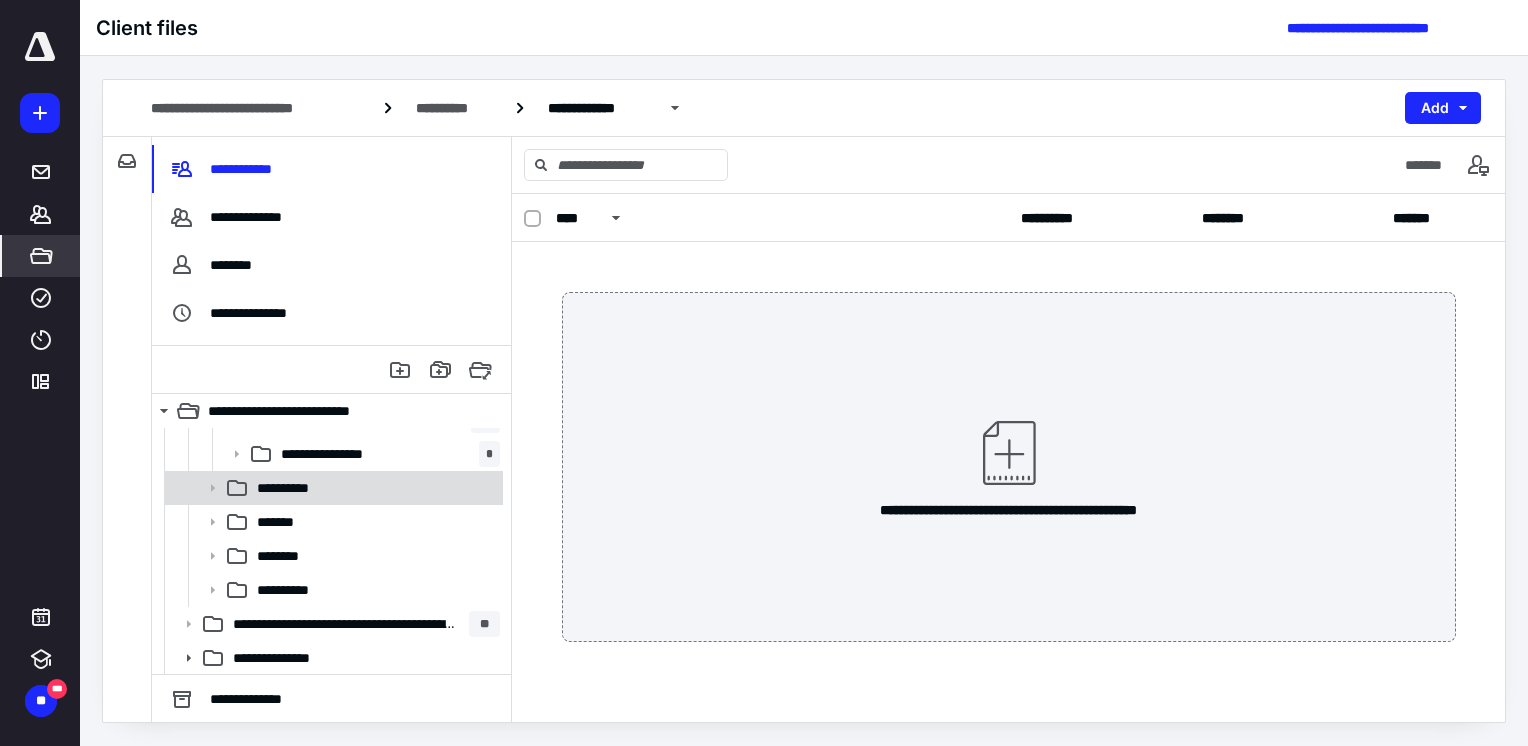 click 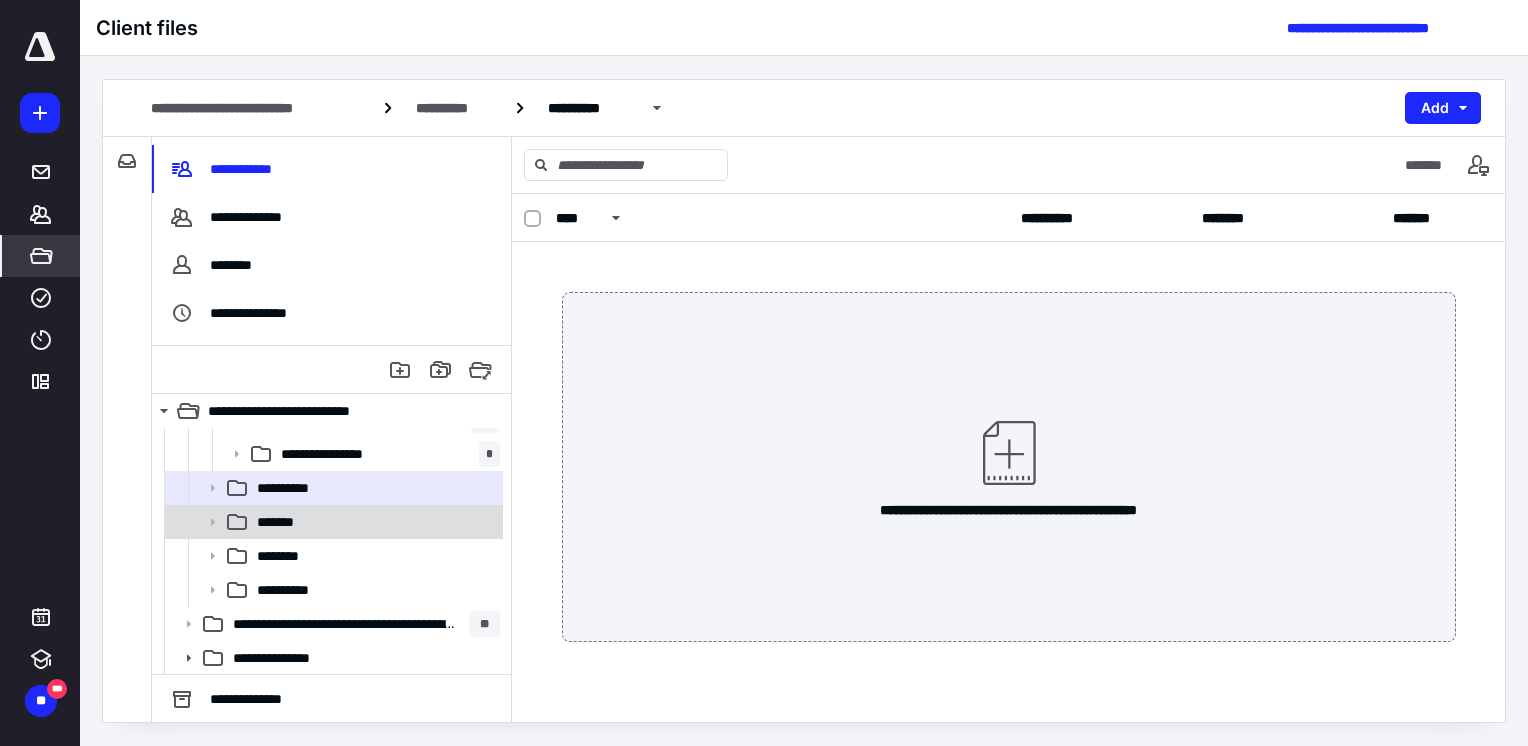 click 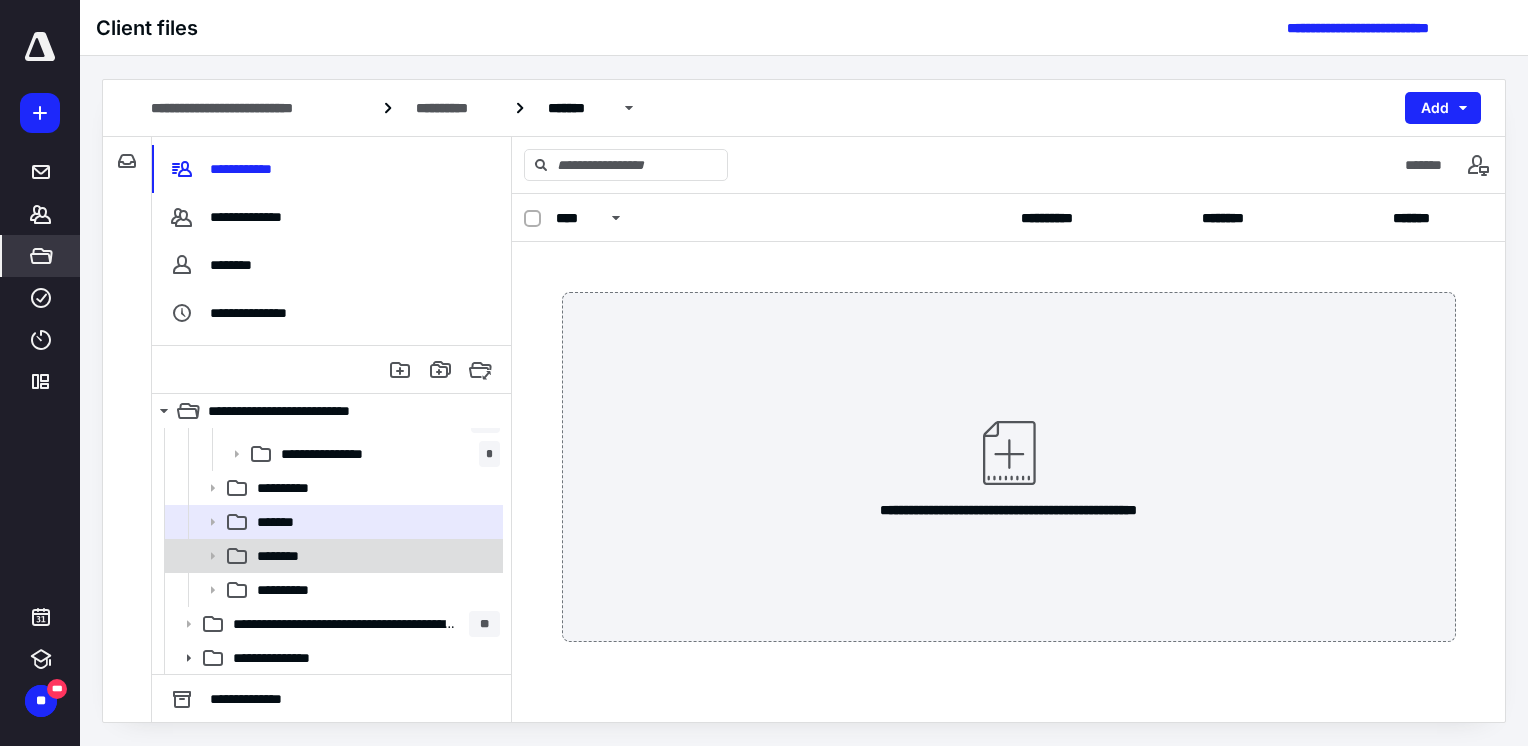 click 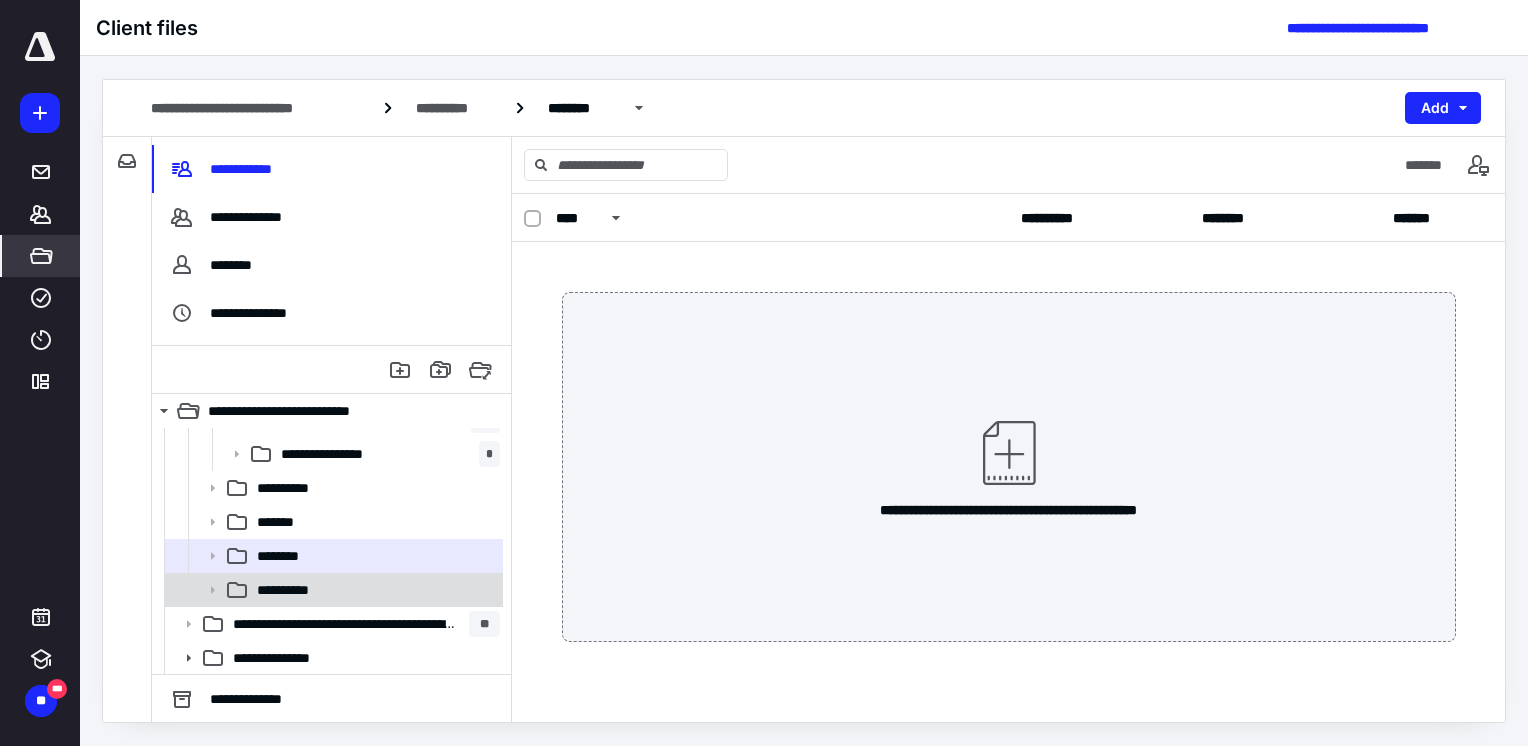click on "**********" at bounding box center (297, 590) 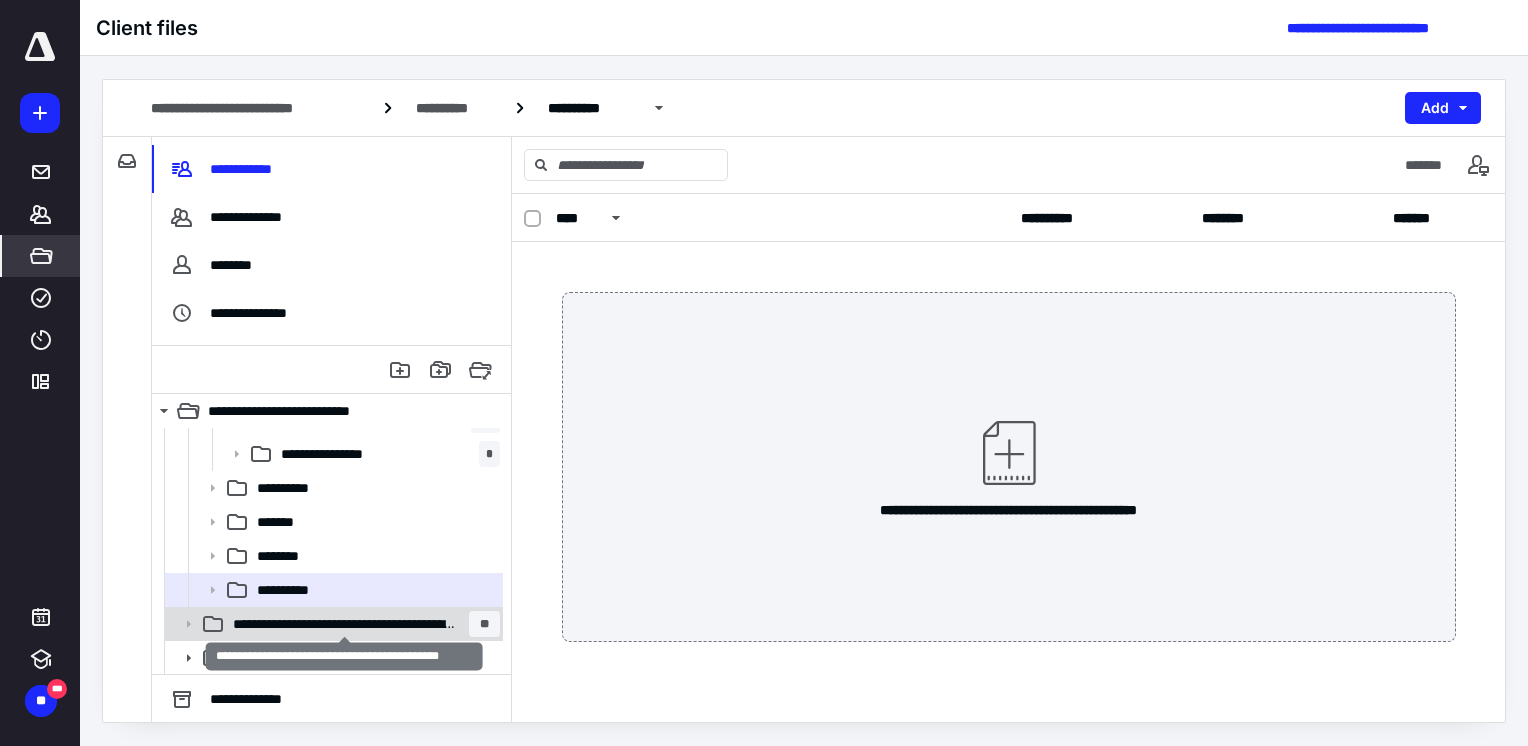 click on "**********" at bounding box center [345, 624] 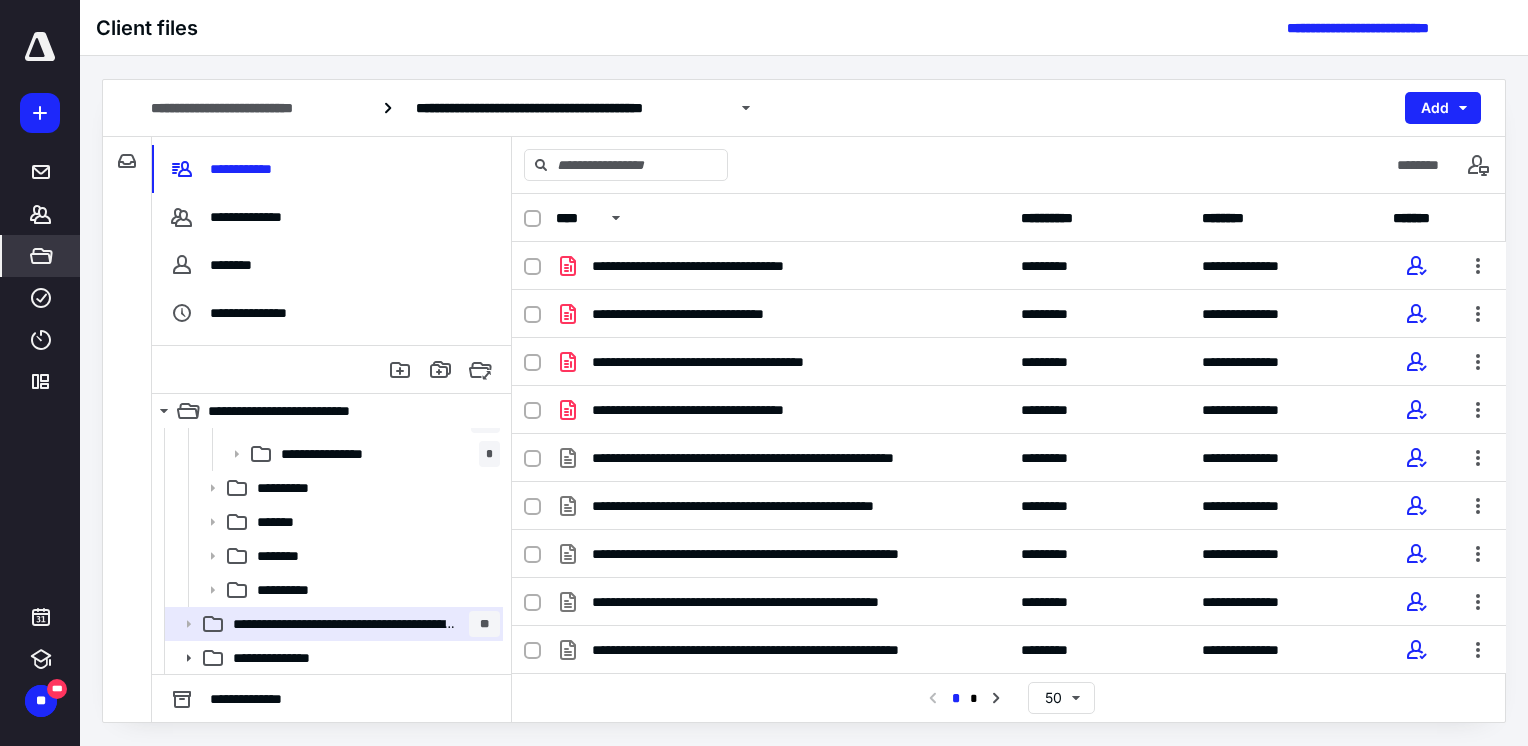 scroll, scrollTop: 165, scrollLeft: 0, axis: vertical 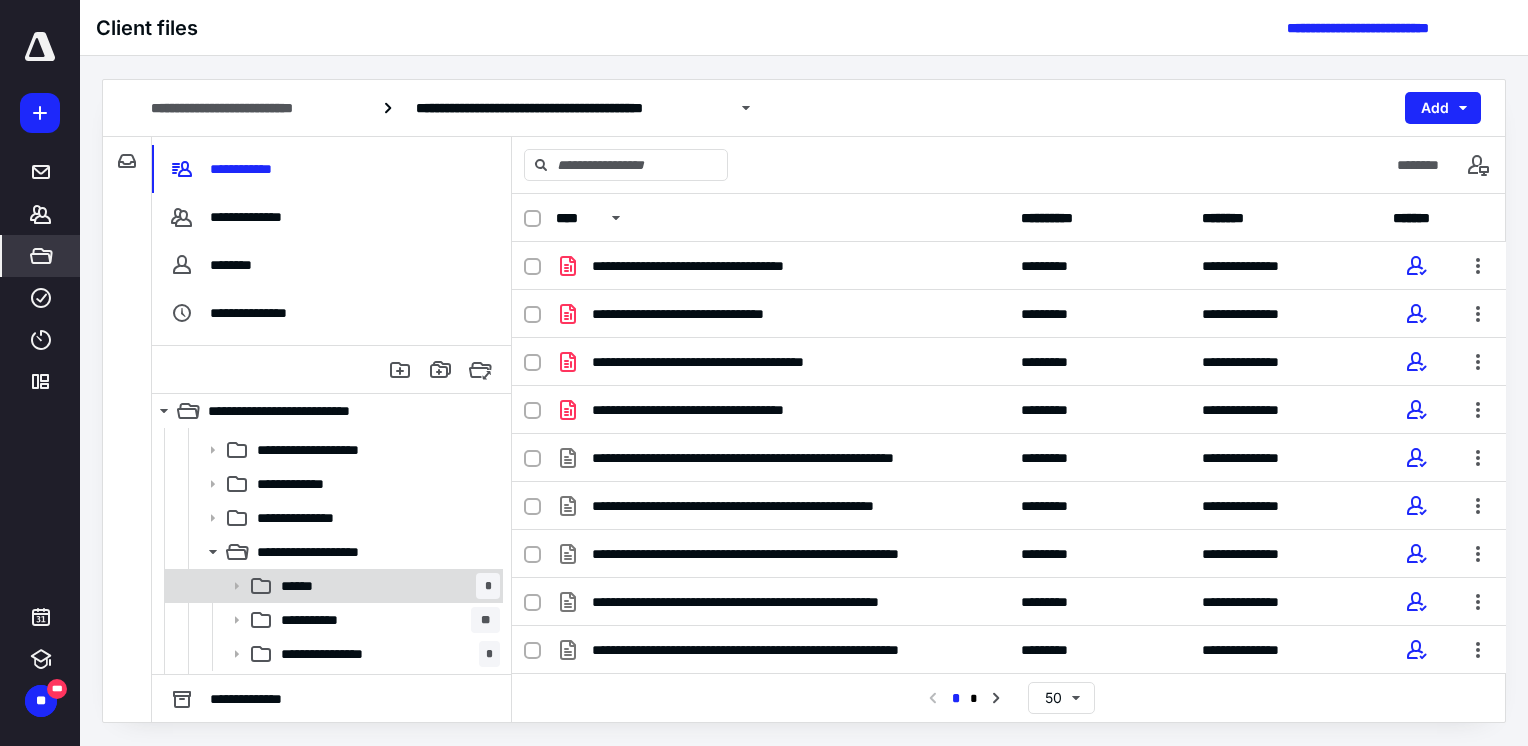 click on "****** *" at bounding box center [386, 586] 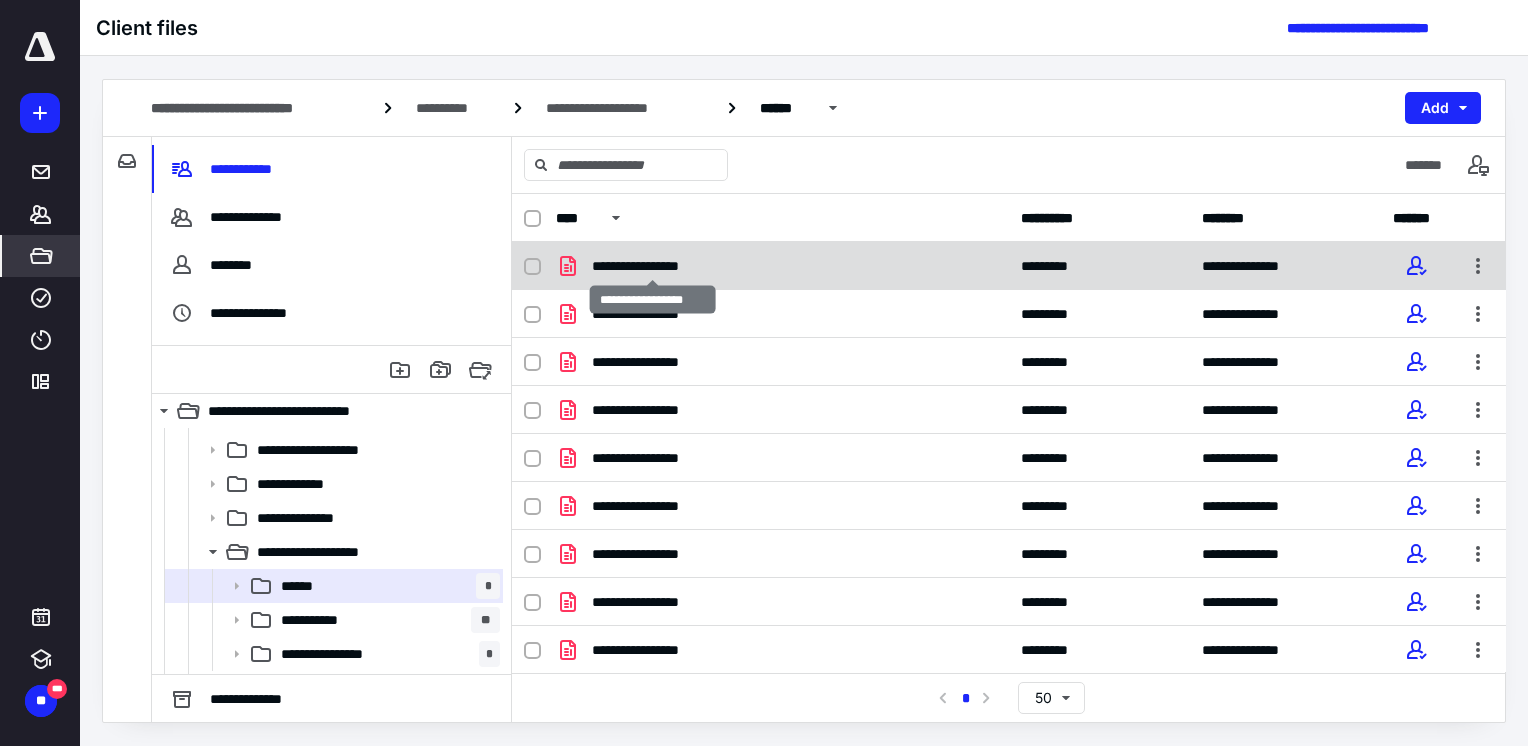 click on "**********" at bounding box center (653, 266) 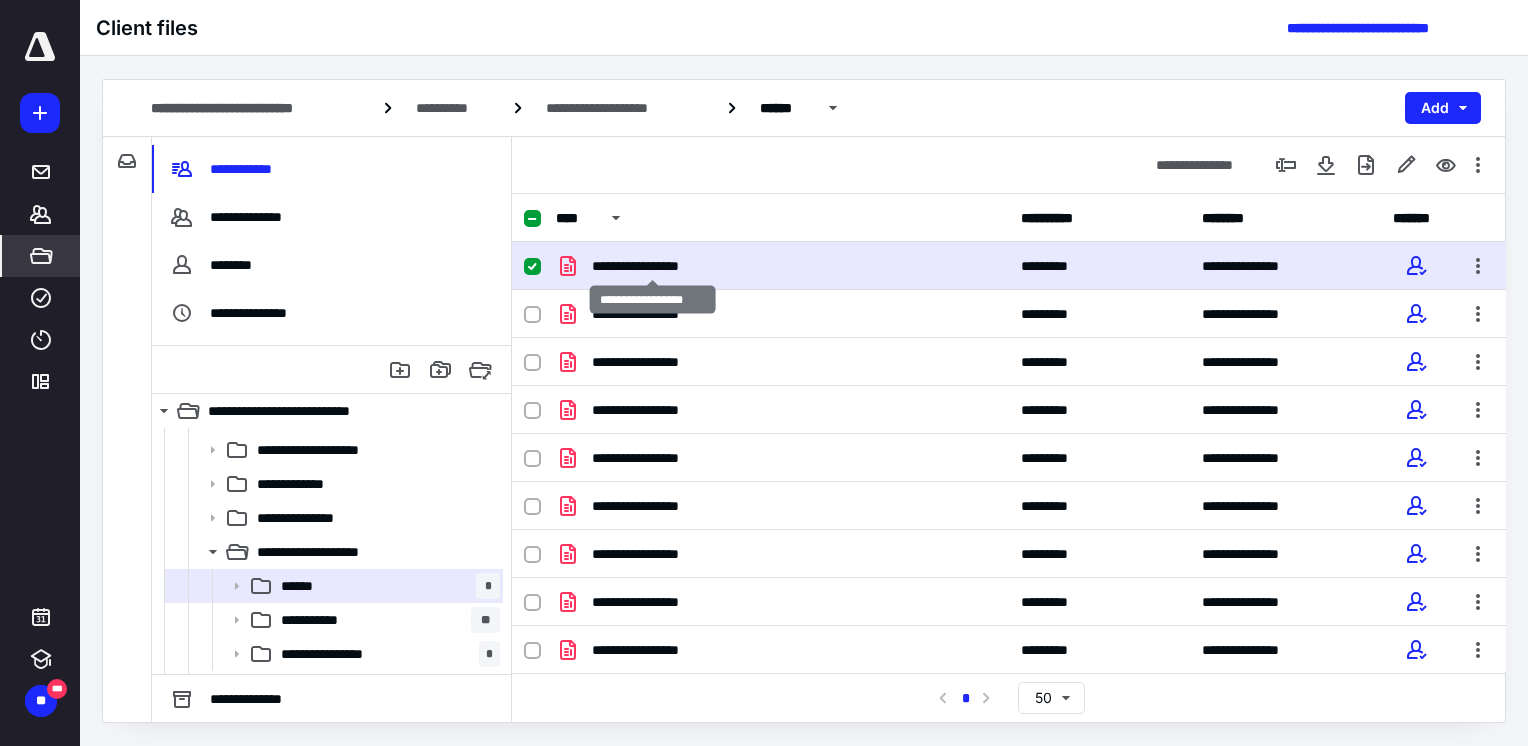 click on "**********" at bounding box center (653, 266) 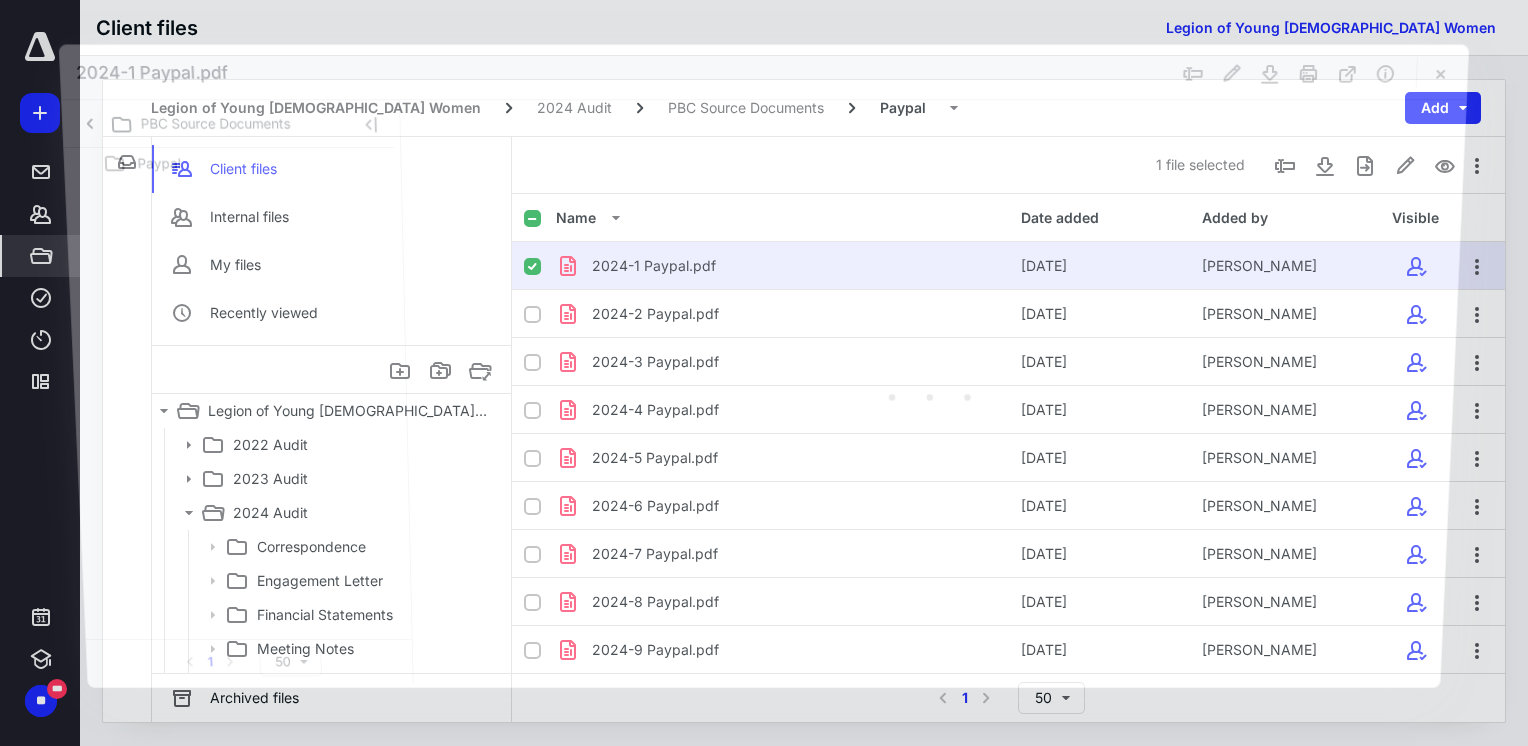 scroll, scrollTop: 165, scrollLeft: 0, axis: vertical 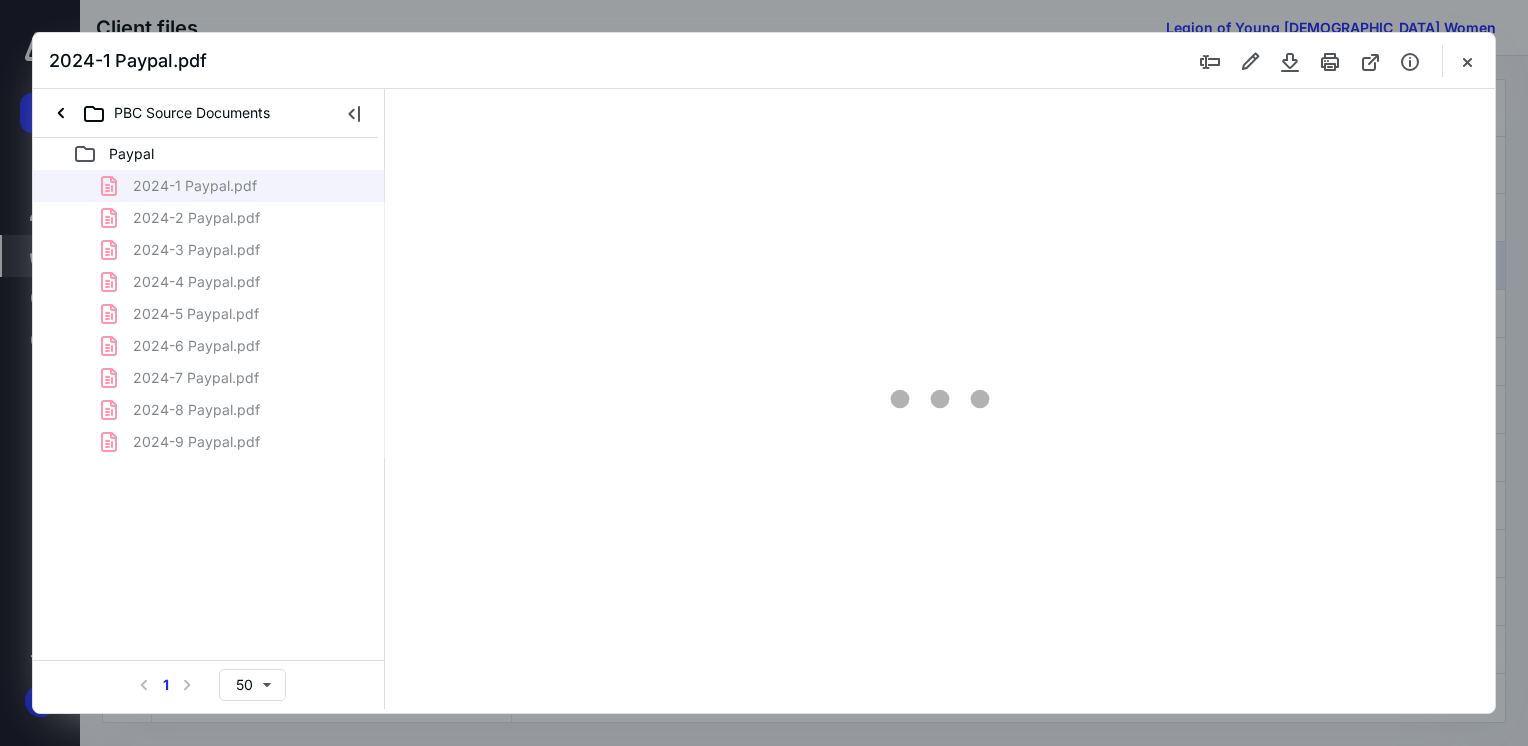 type on "65" 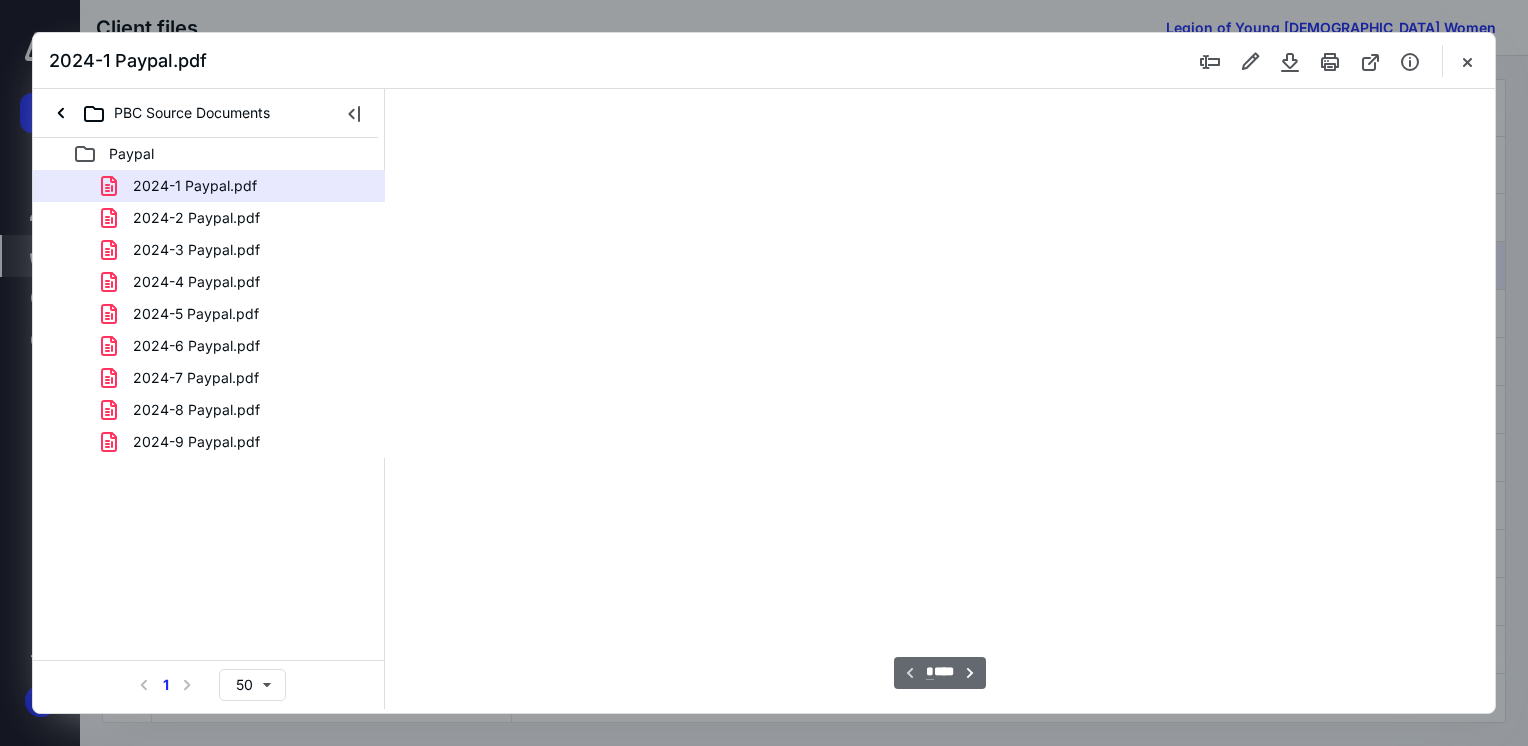 scroll, scrollTop: 79, scrollLeft: 0, axis: vertical 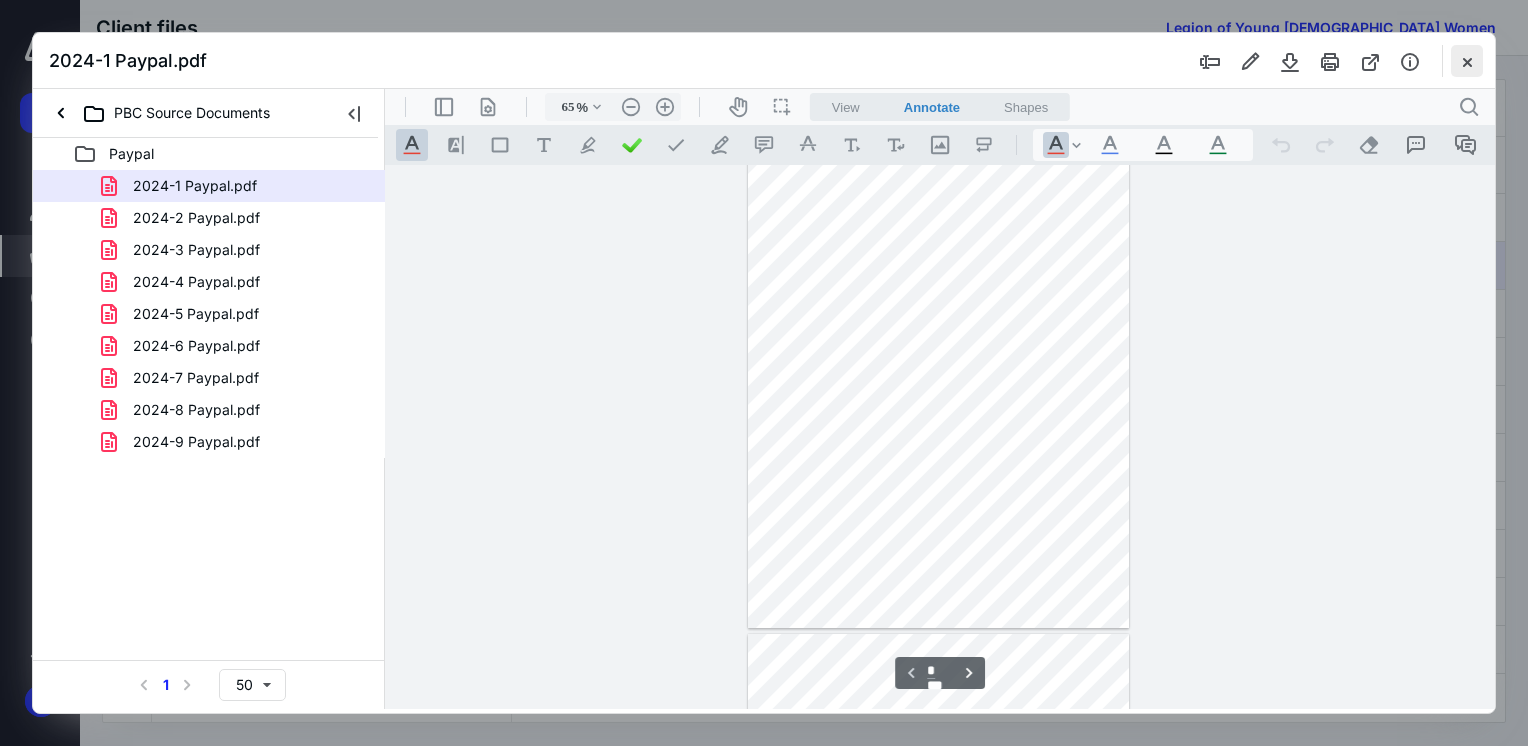 click at bounding box center (1467, 61) 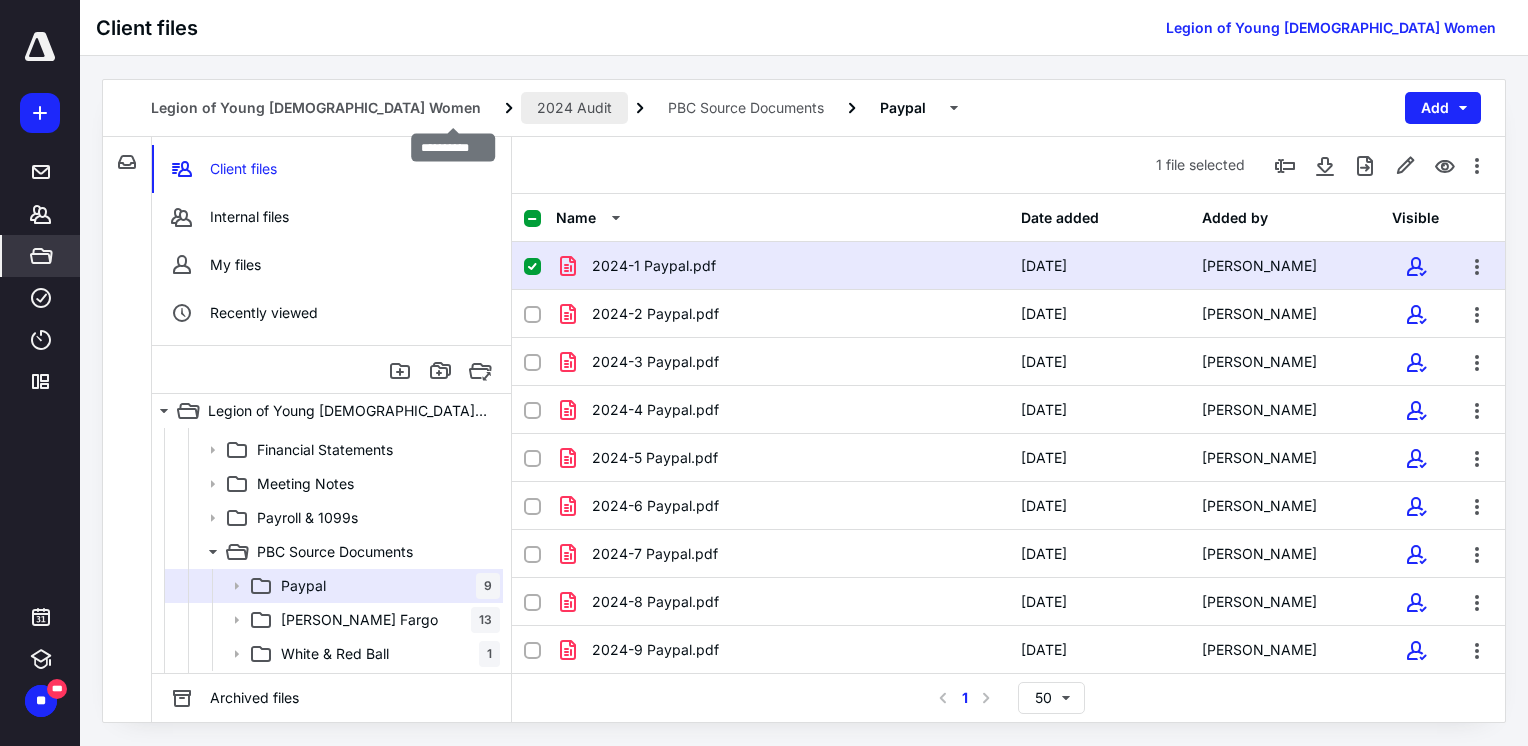 click on "2024 Audit" at bounding box center [574, 108] 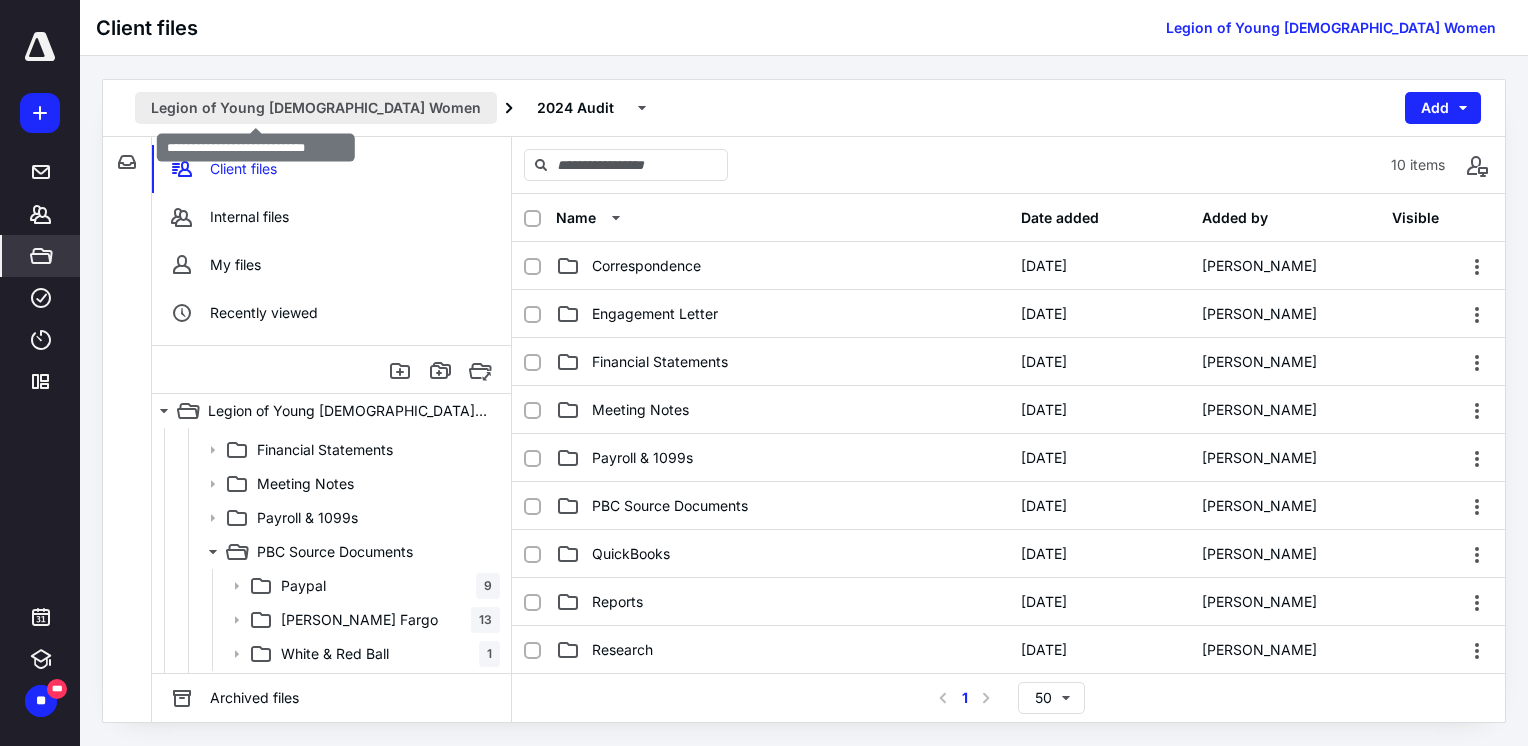 click on "Legion of Young [DEMOGRAPHIC_DATA] Women" at bounding box center [316, 108] 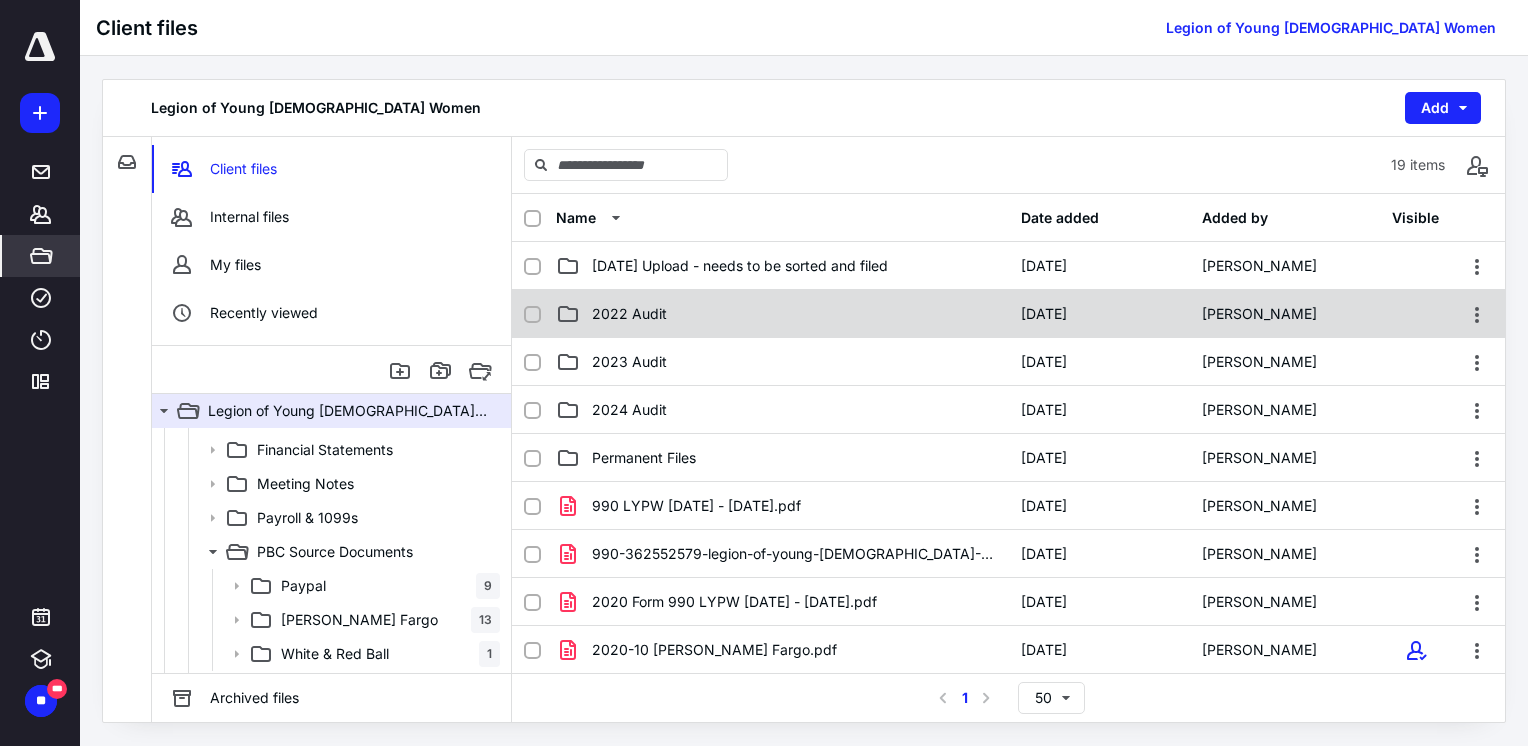 click on "2022 Audit" at bounding box center (629, 314) 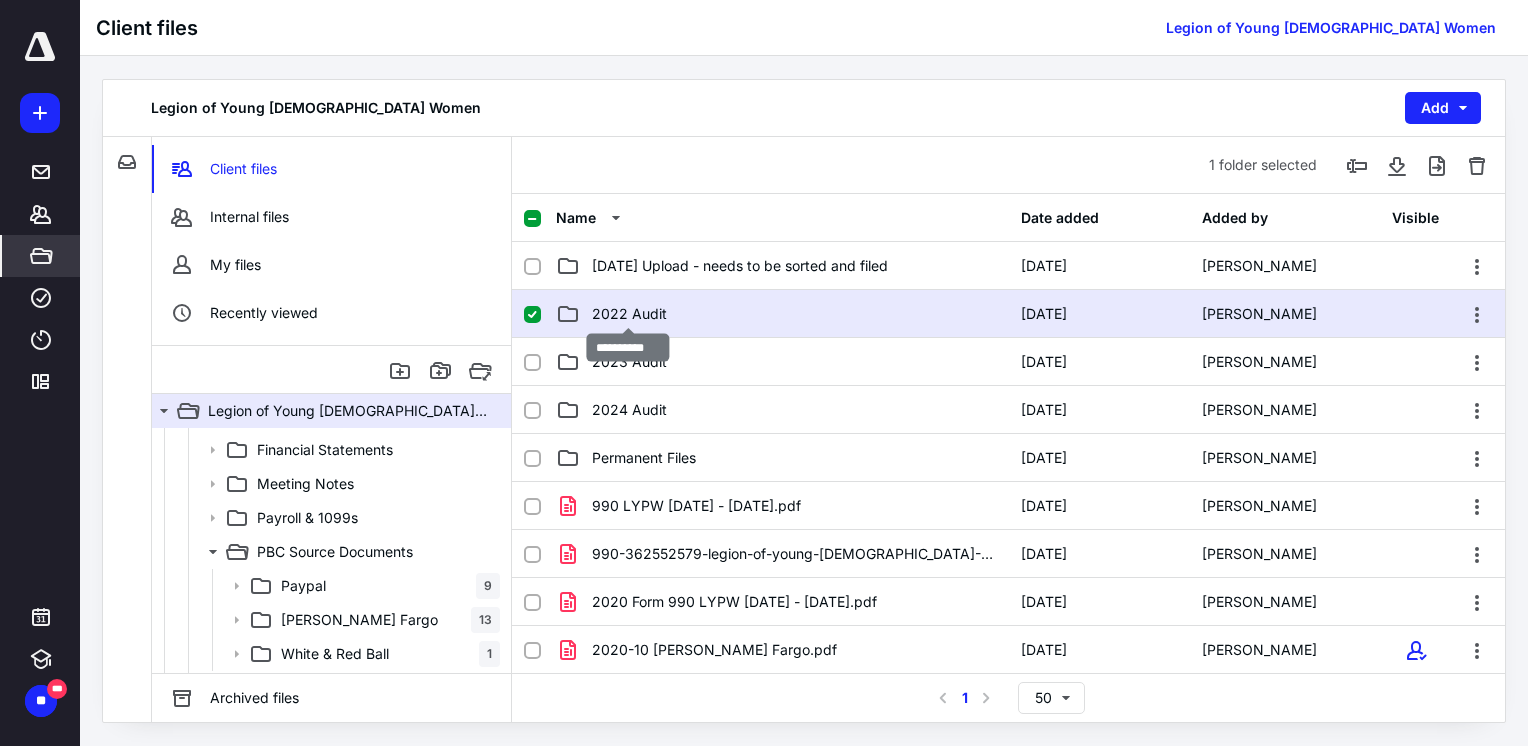 click on "2022 Audit" at bounding box center (629, 314) 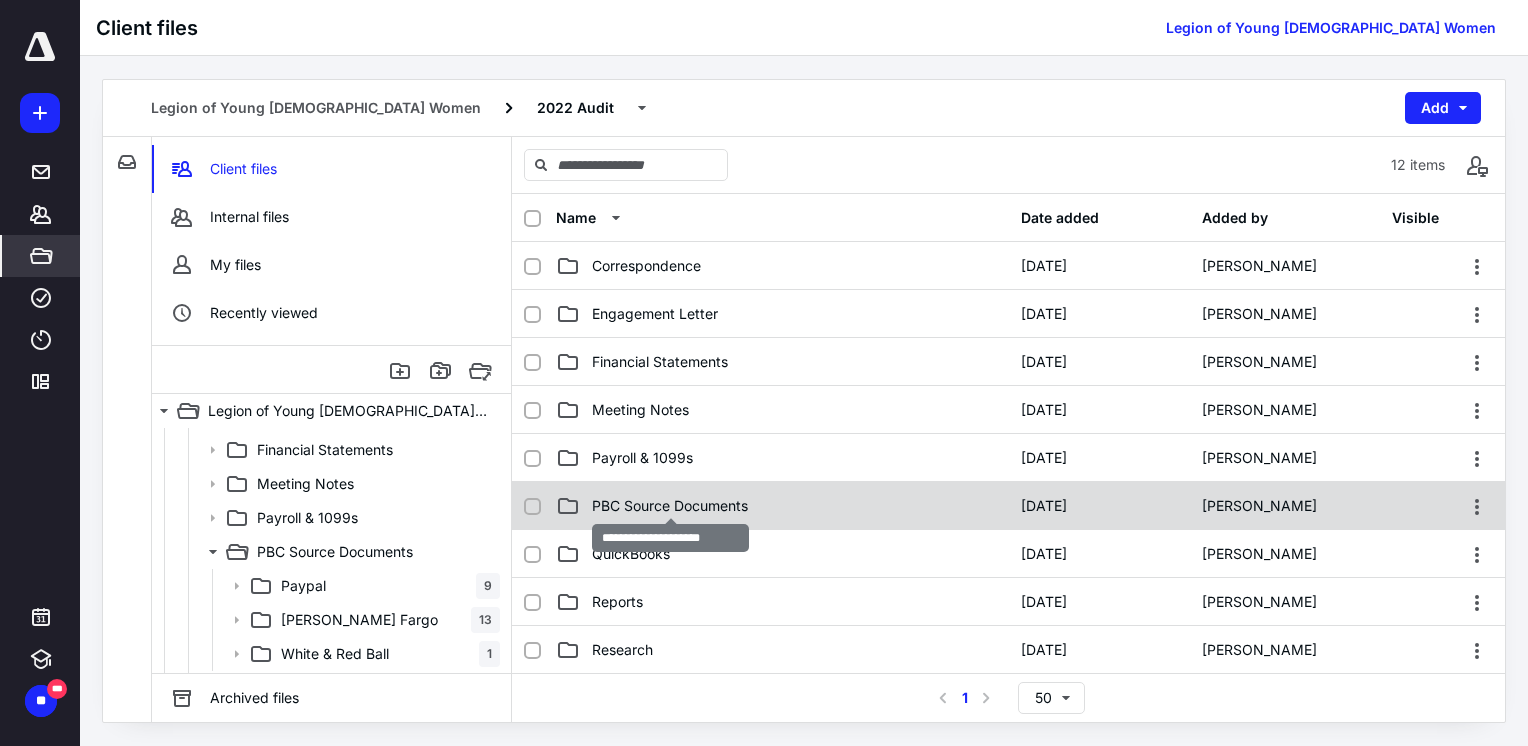 click on "PBC Source Documents" at bounding box center [670, 506] 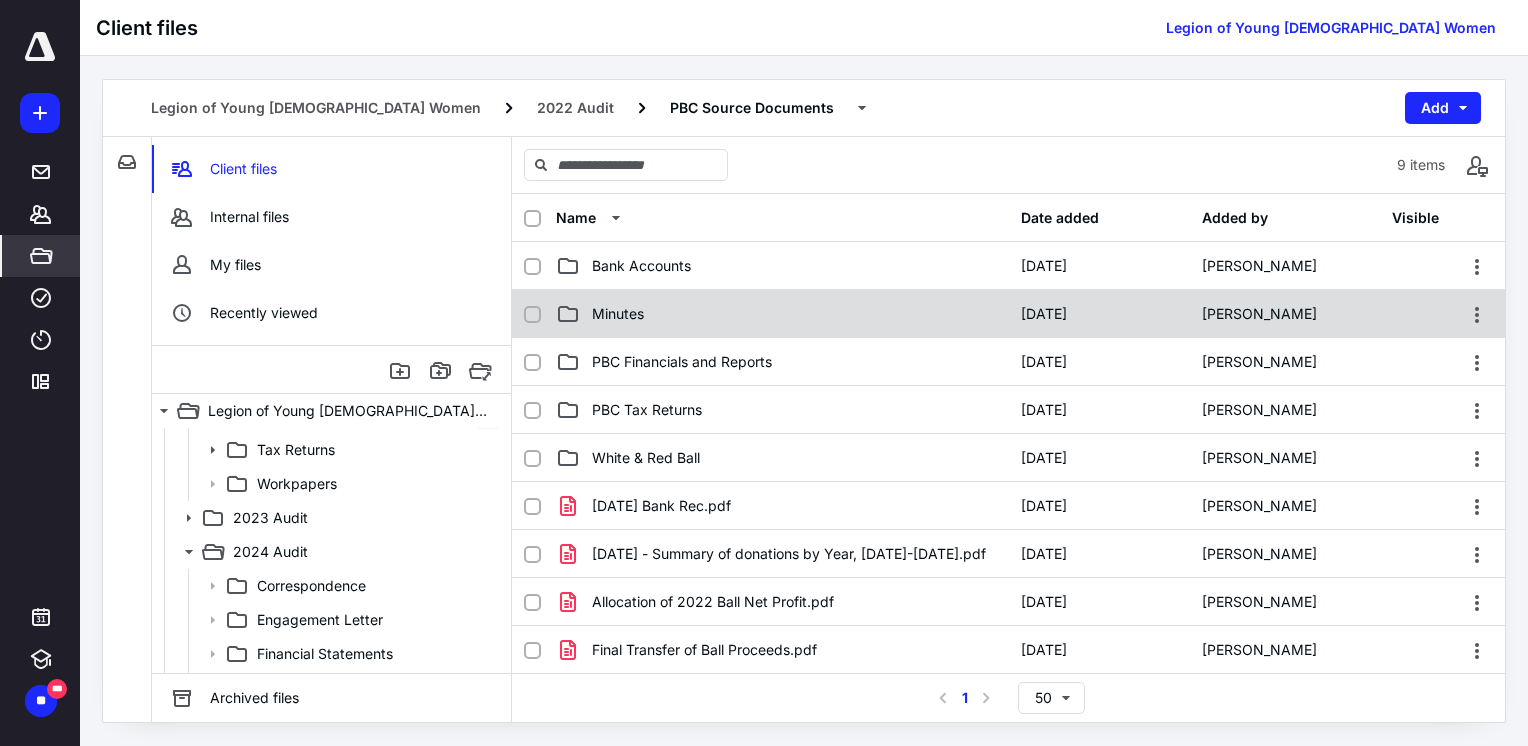 scroll, scrollTop: 573, scrollLeft: 0, axis: vertical 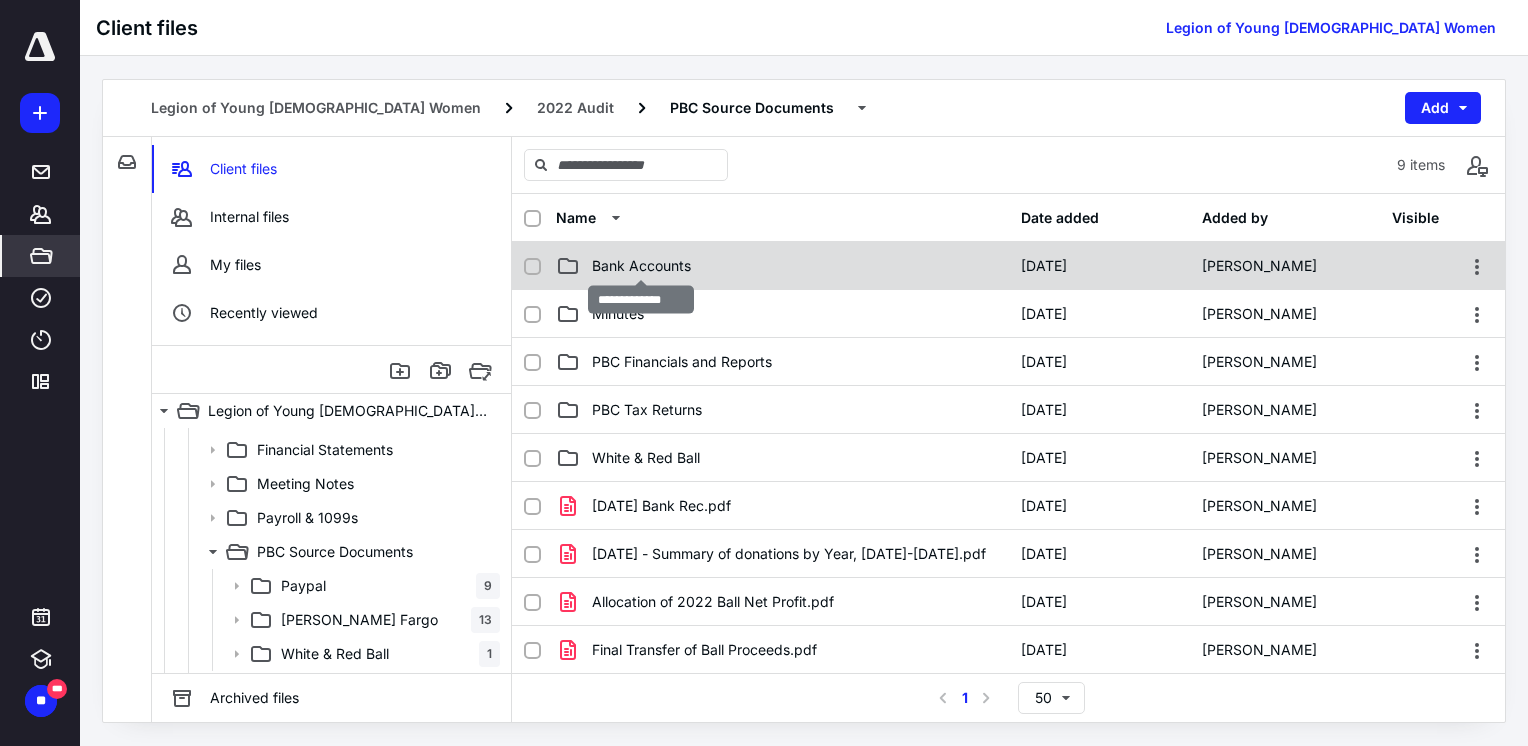 click on "Bank Accounts" at bounding box center [641, 266] 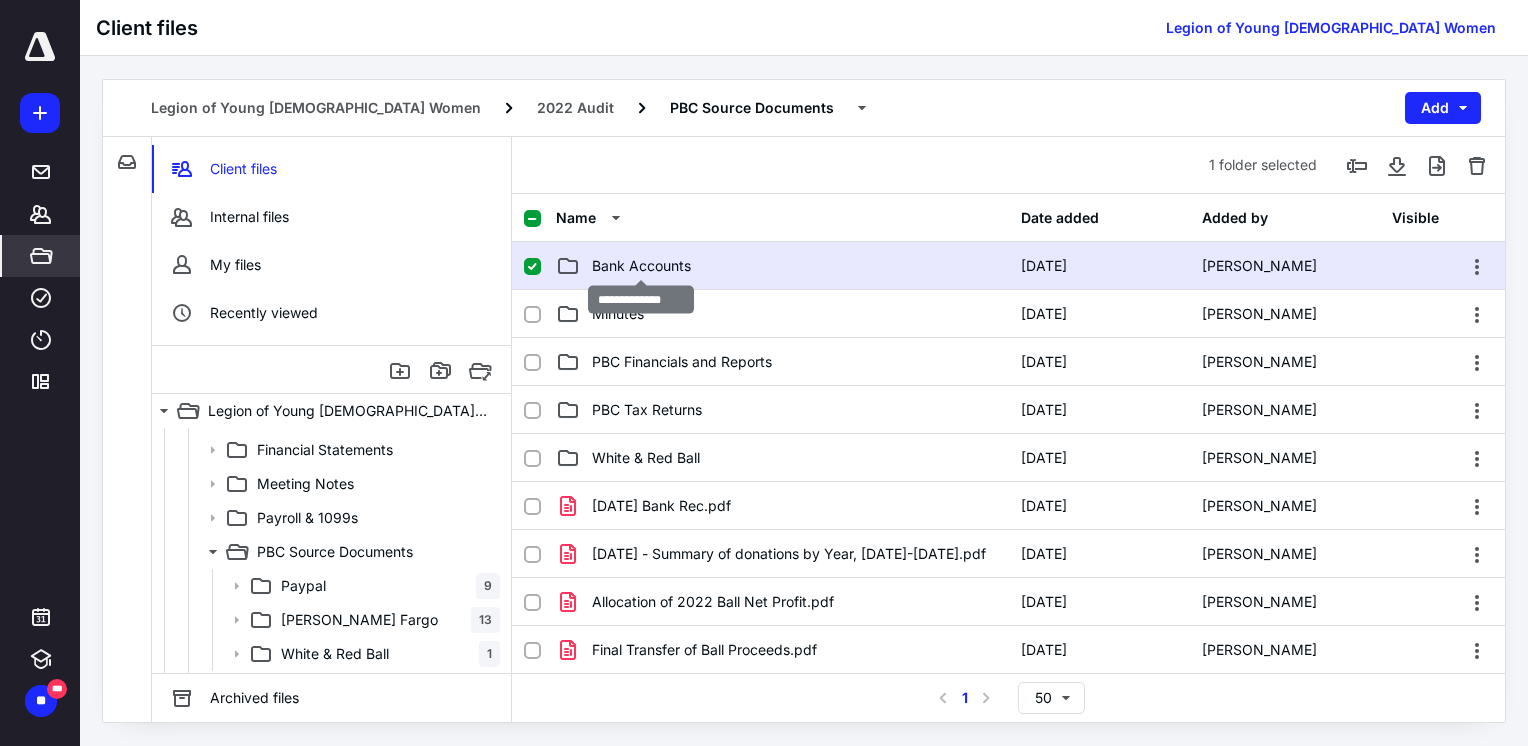 click on "Bank Accounts" at bounding box center (641, 266) 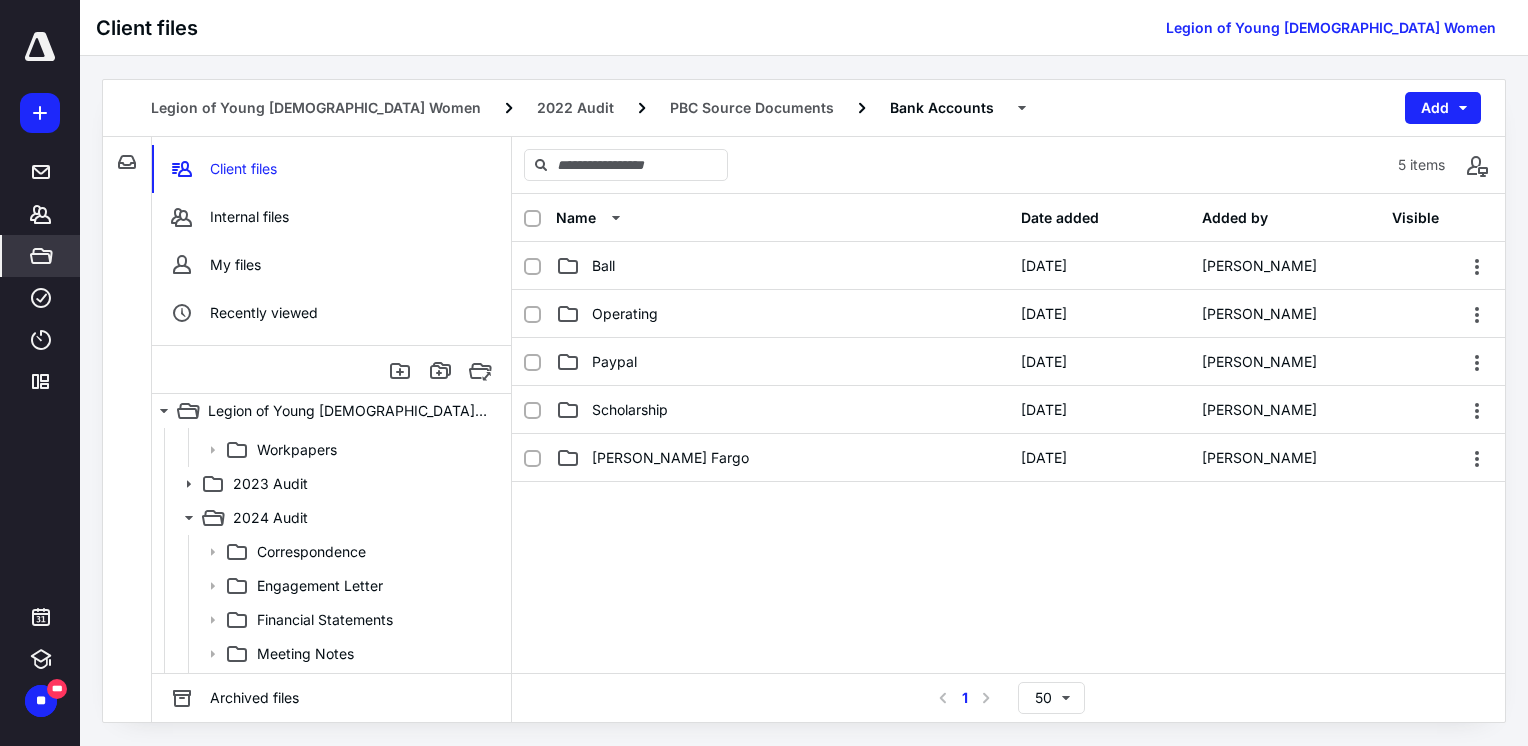 scroll, scrollTop: 744, scrollLeft: 0, axis: vertical 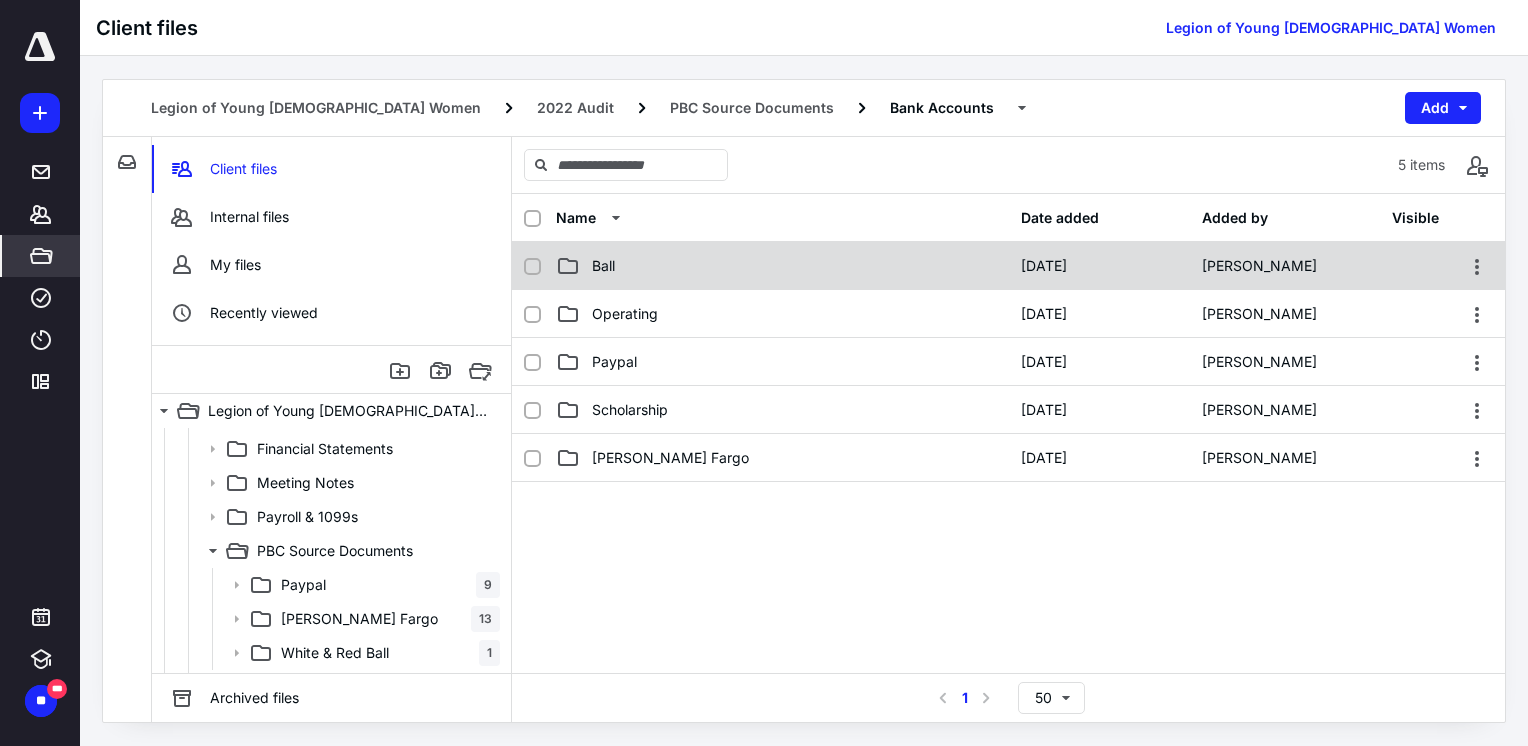 click on "Ball" at bounding box center (782, 266) 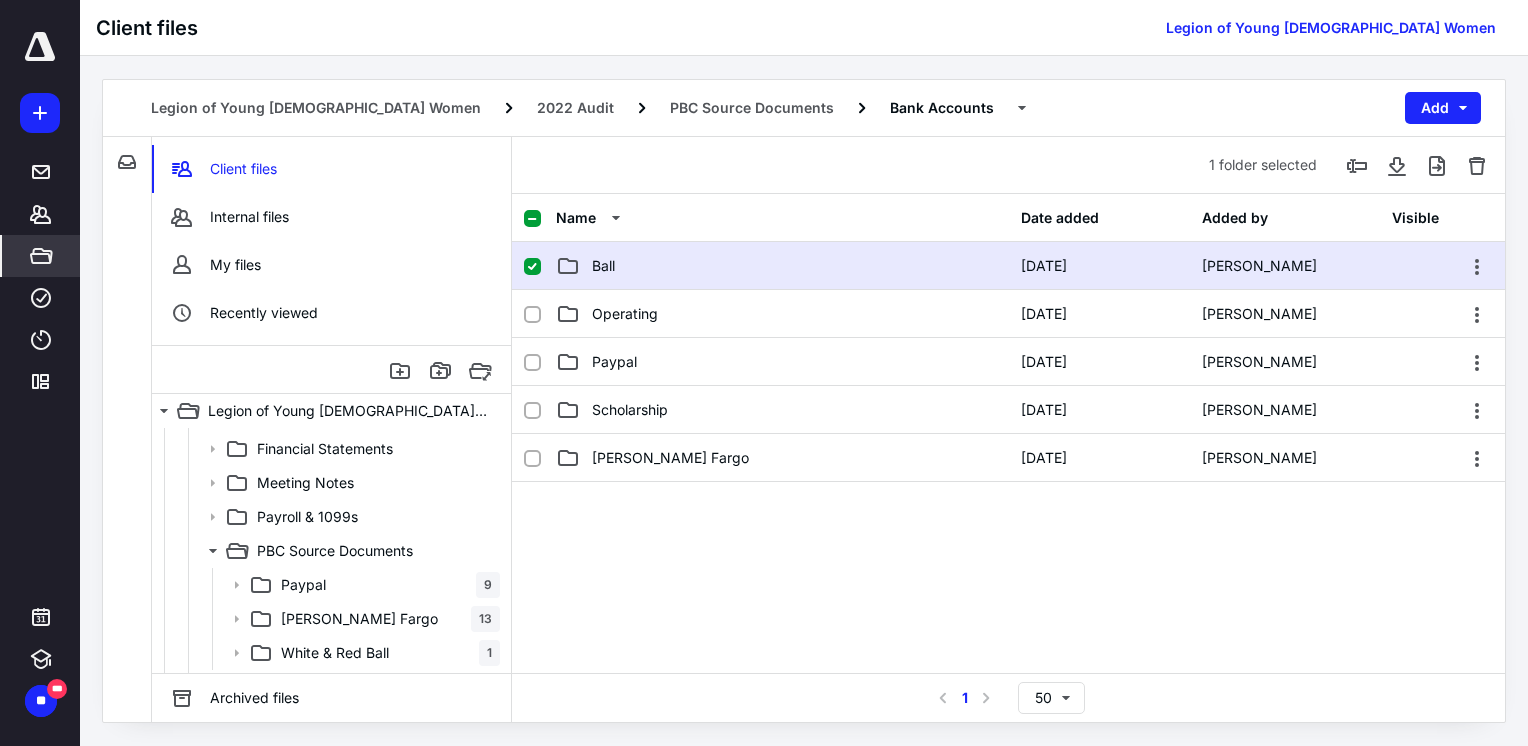 checkbox on "true" 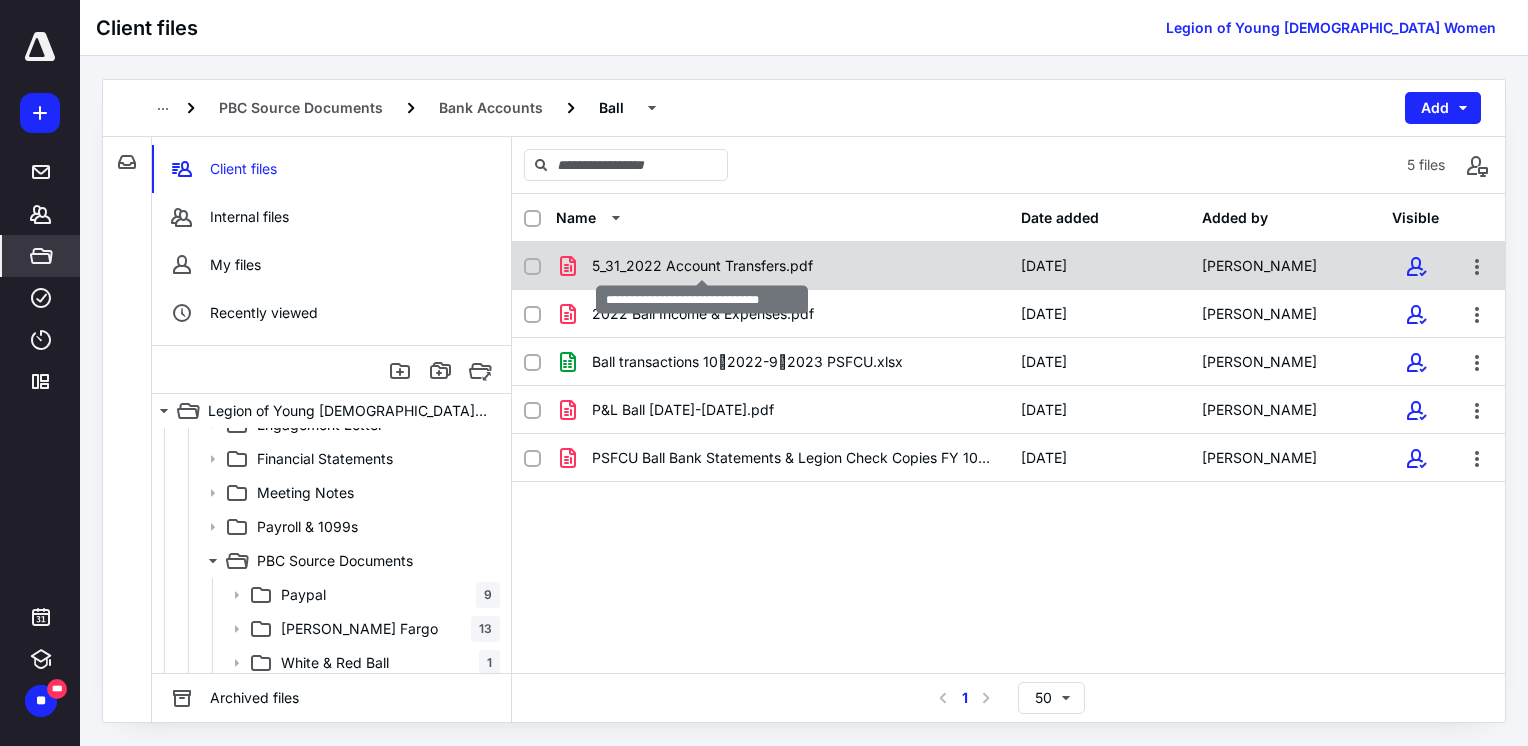 scroll, scrollTop: 913, scrollLeft: 0, axis: vertical 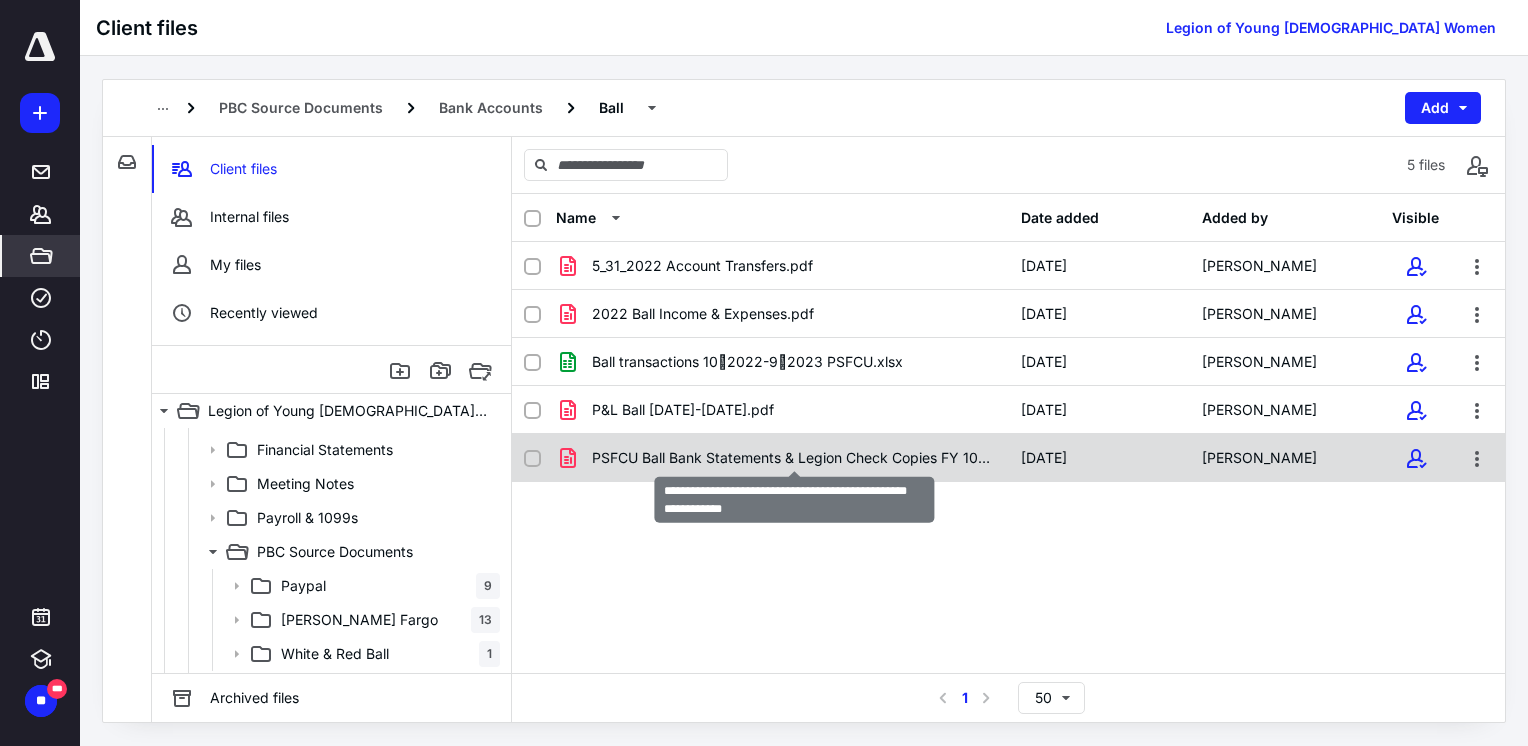 click on "PSFCU Ball Bank Statements & Legion Check Copies FY 10202.pdf" at bounding box center (794, 458) 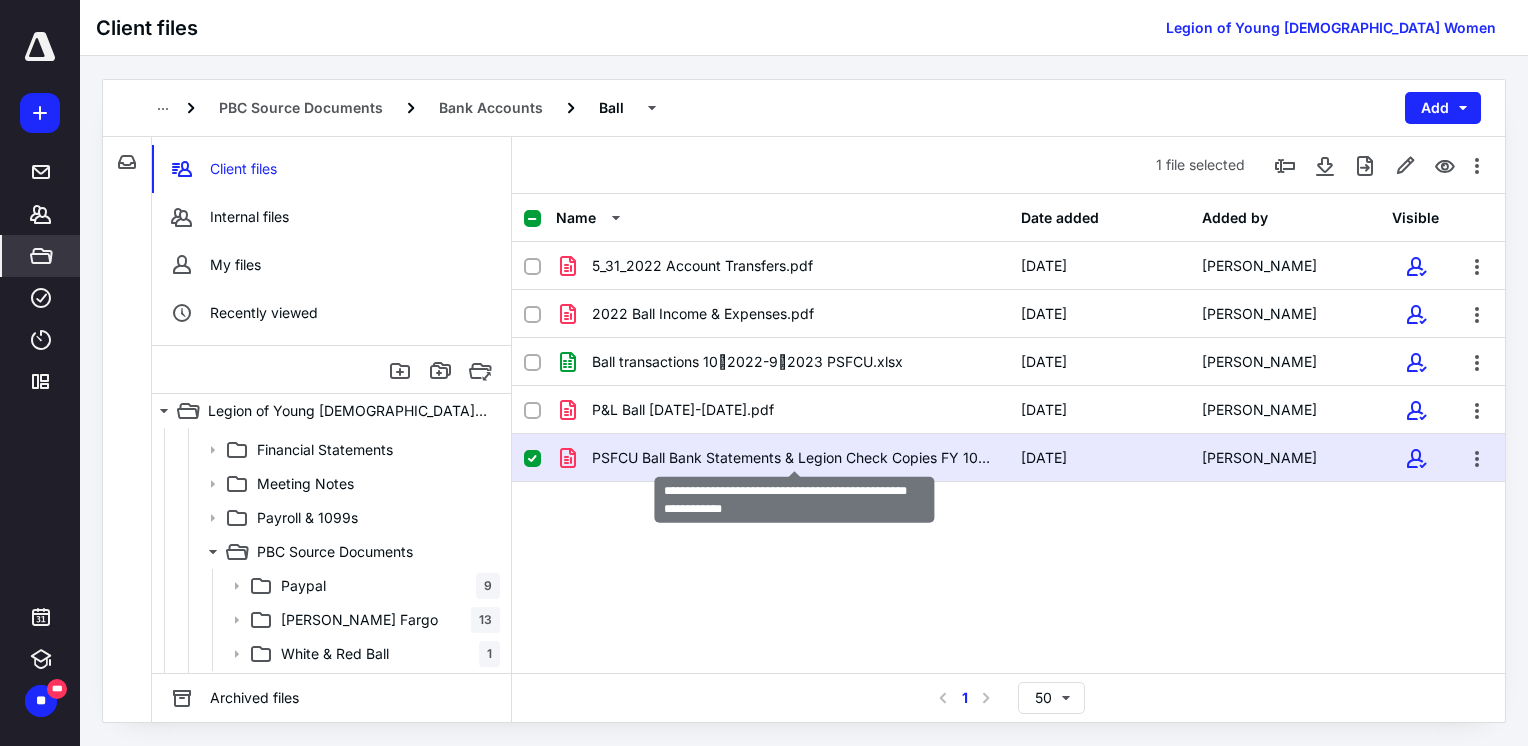 click on "PSFCU Ball Bank Statements & Legion Check Copies FY 10202.pdf" at bounding box center (794, 458) 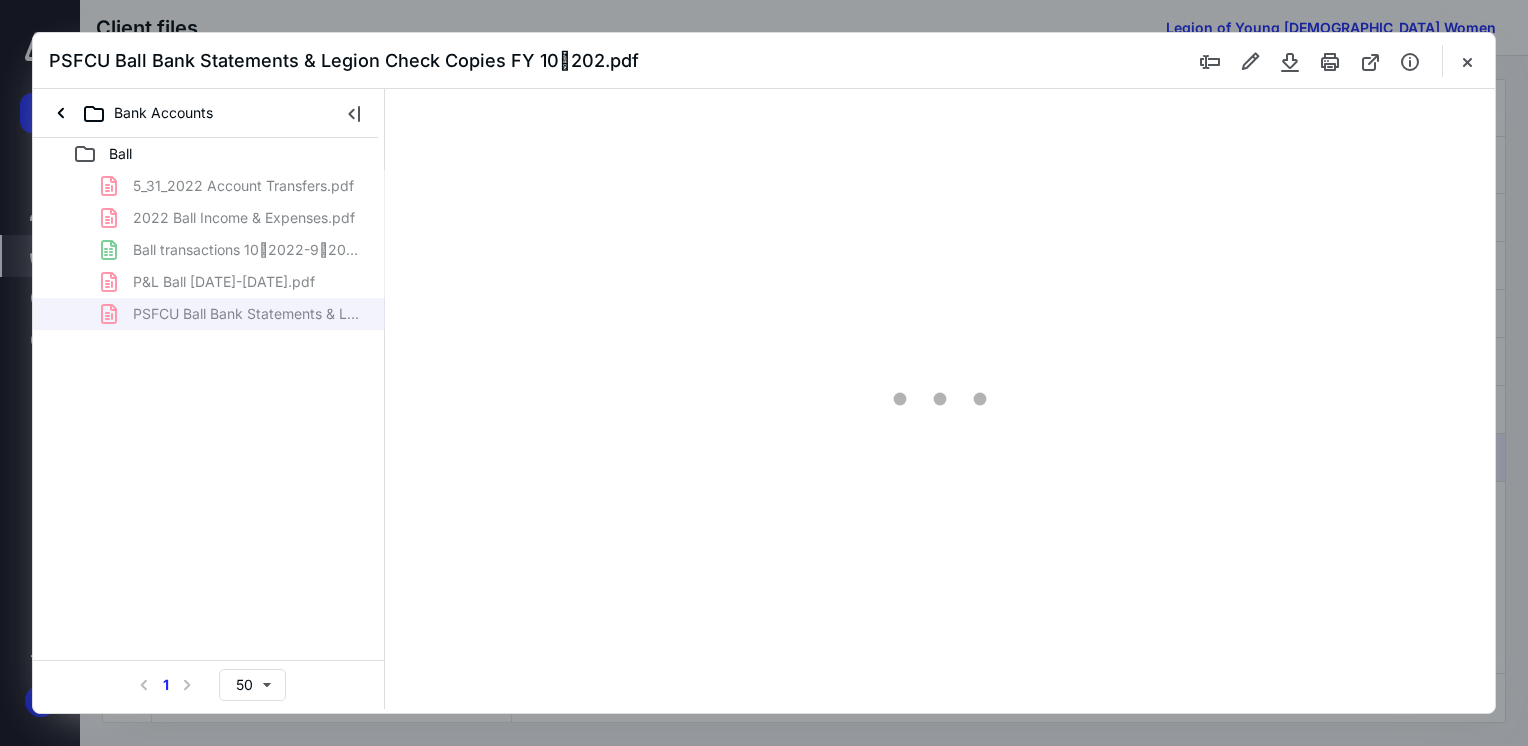 scroll, scrollTop: 0, scrollLeft: 0, axis: both 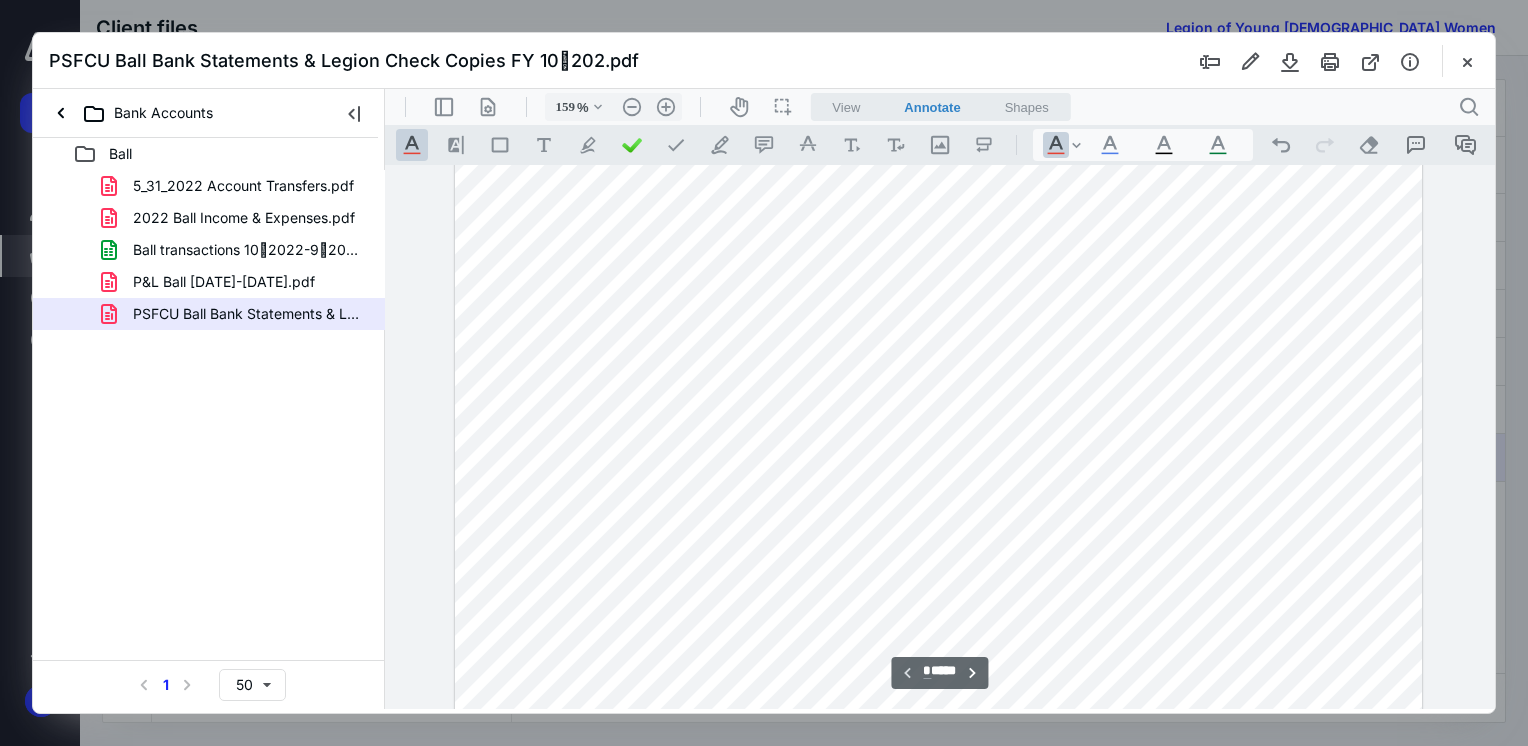 type on "109" 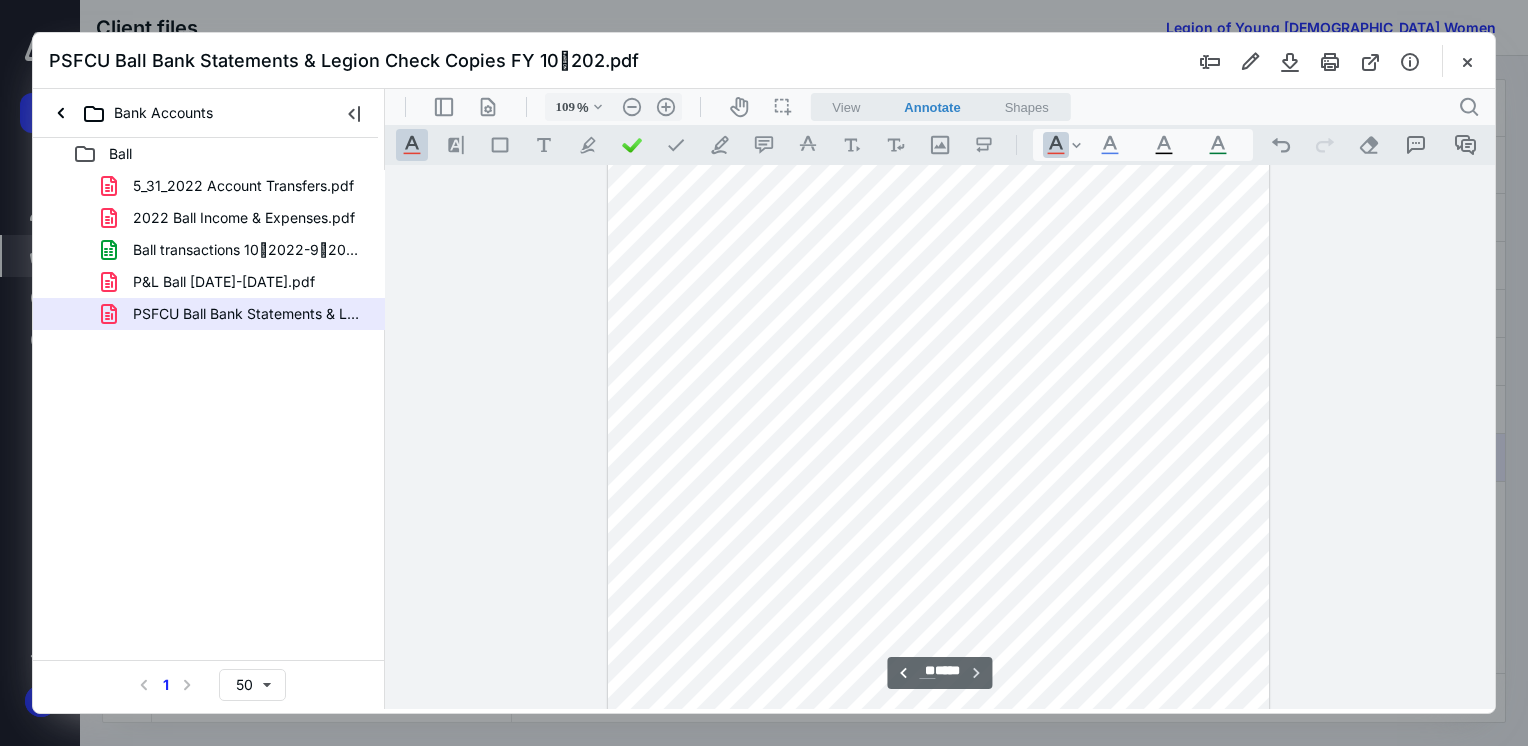 scroll, scrollTop: 32287, scrollLeft: 0, axis: vertical 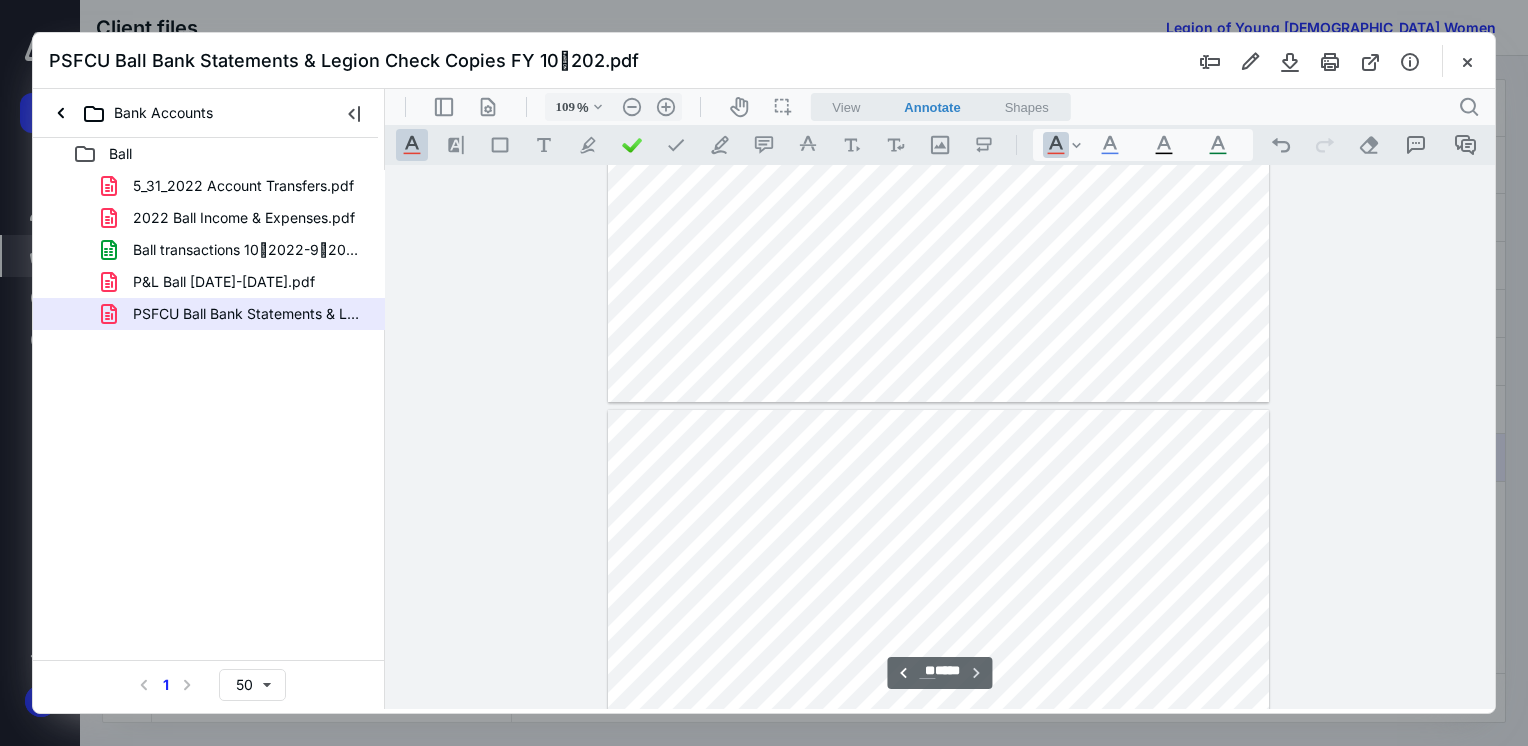type on "**" 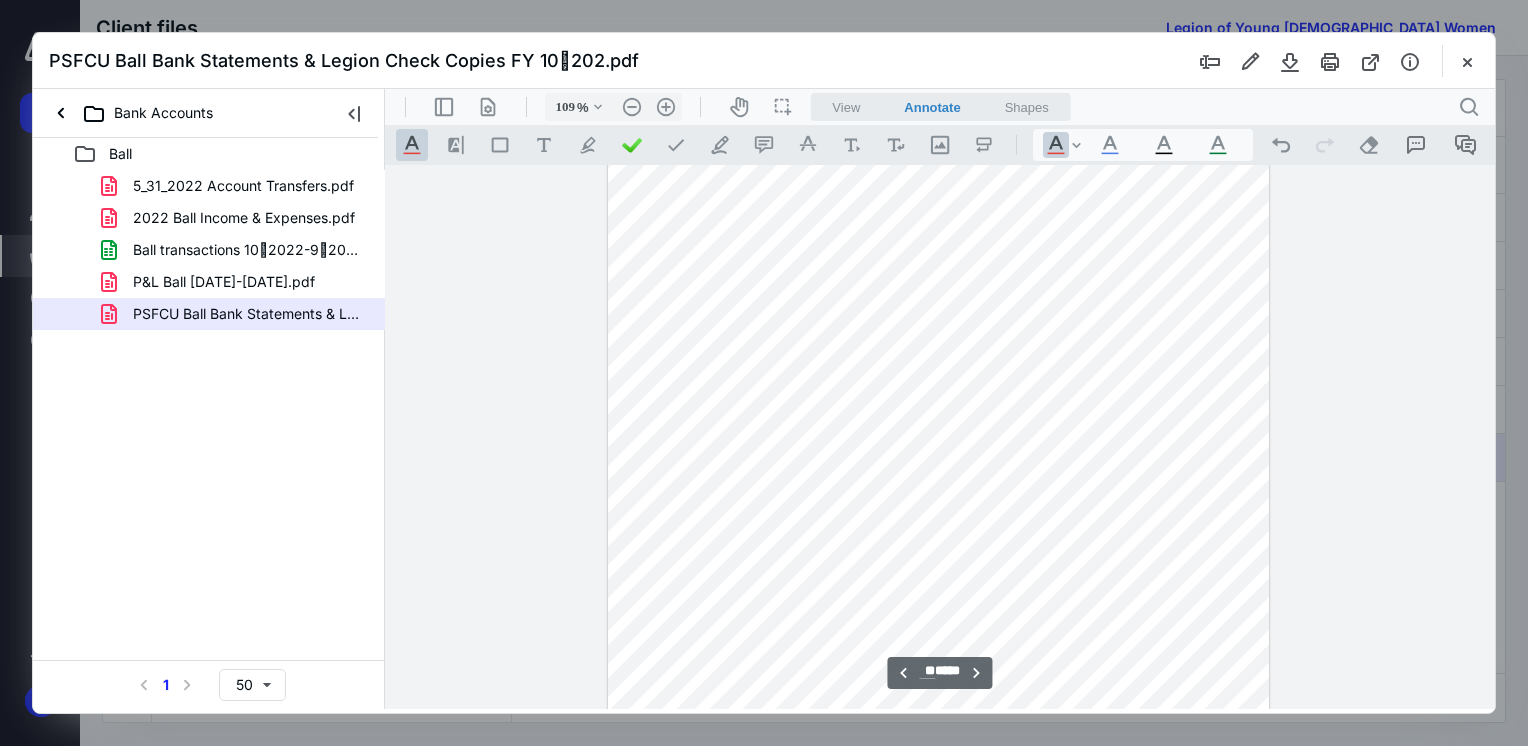 scroll, scrollTop: 31187, scrollLeft: 0, axis: vertical 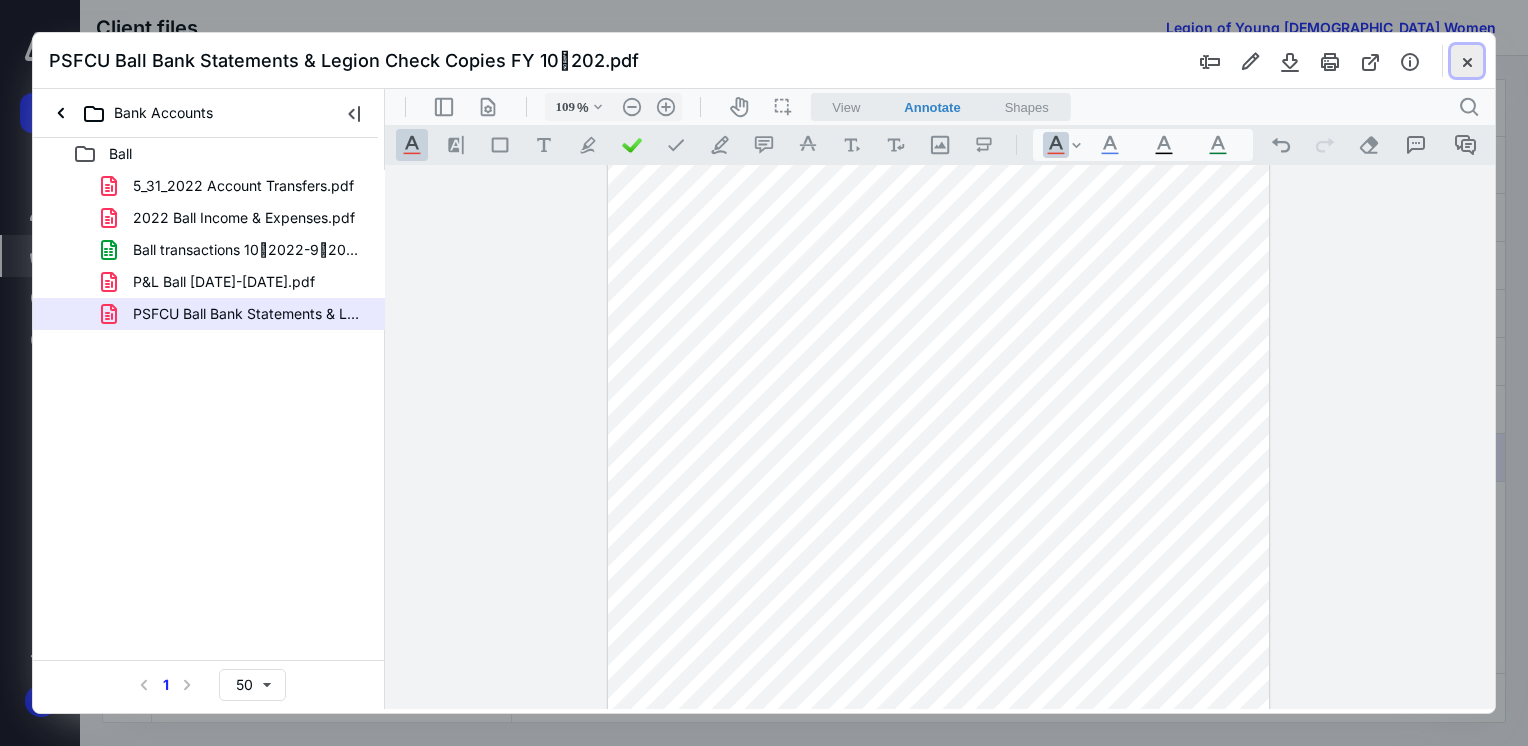click at bounding box center (1467, 61) 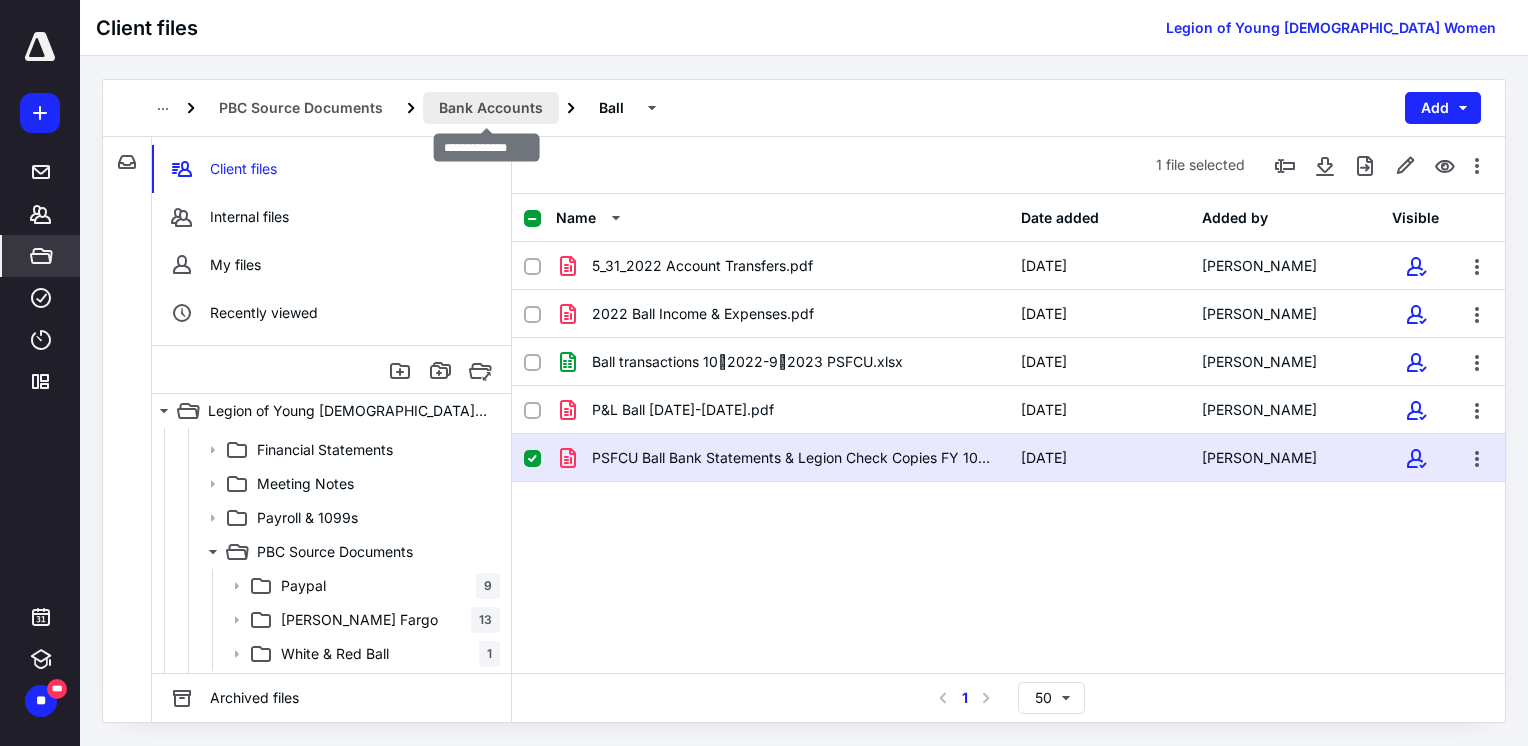 click on "Bank Accounts" at bounding box center (491, 108) 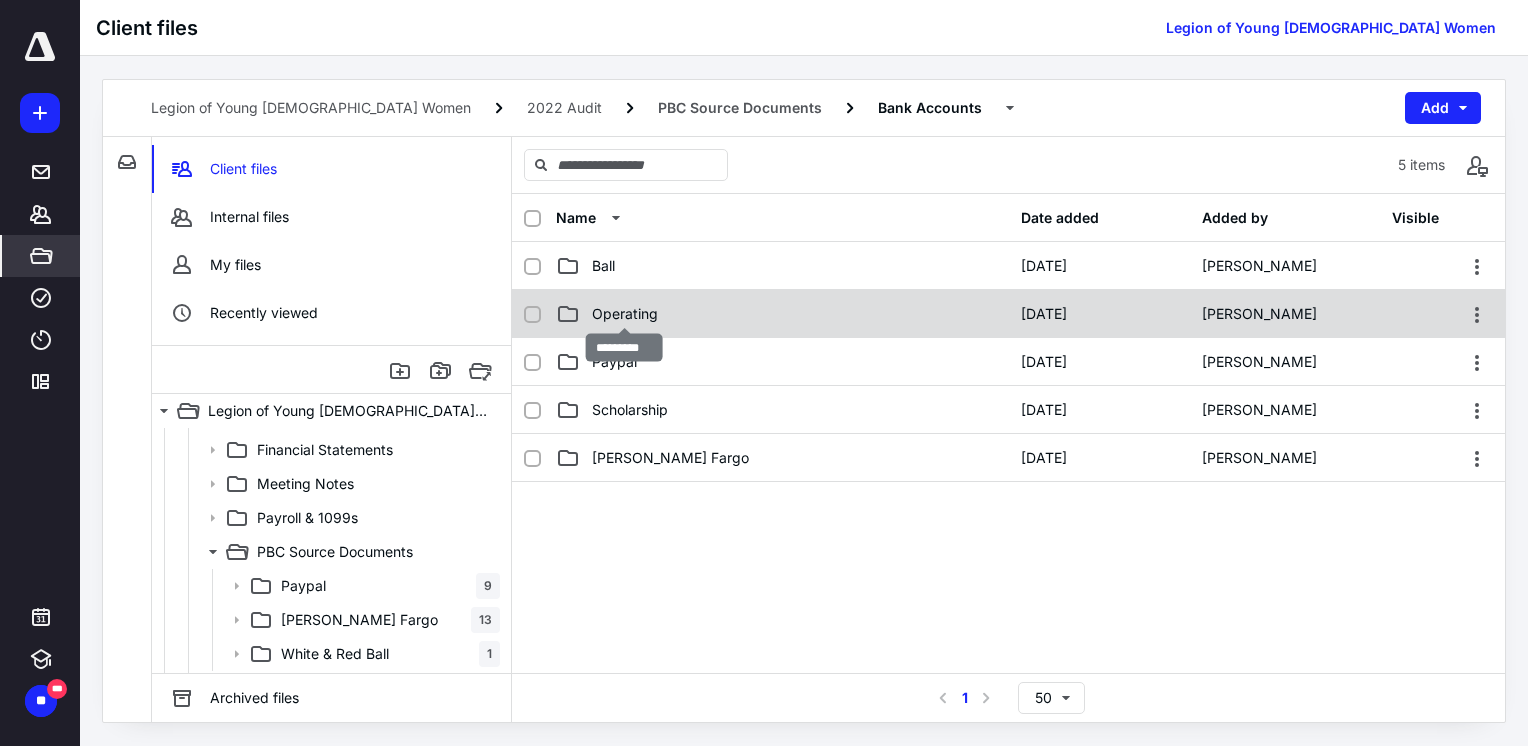 click on "Operating" at bounding box center [625, 314] 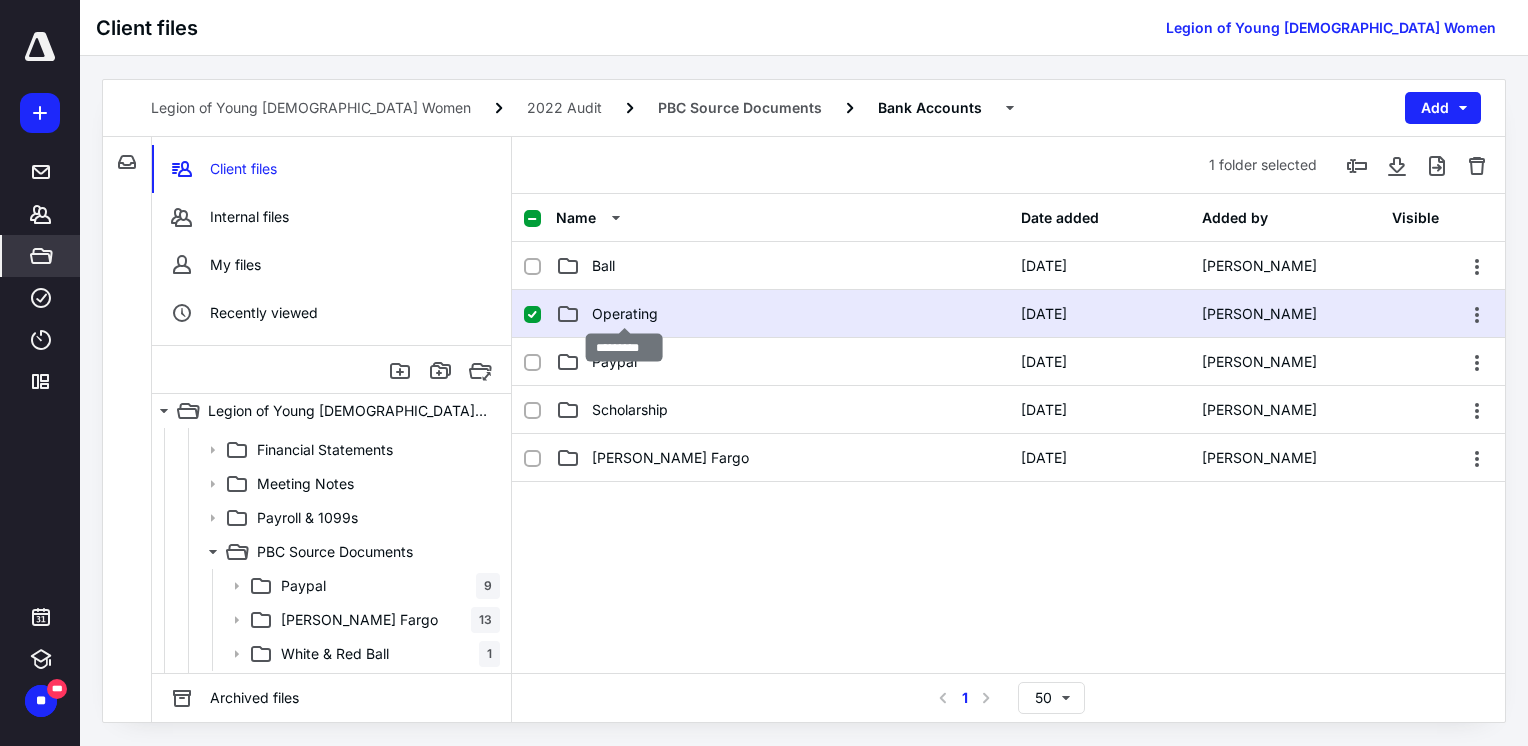 click on "Operating" at bounding box center (625, 314) 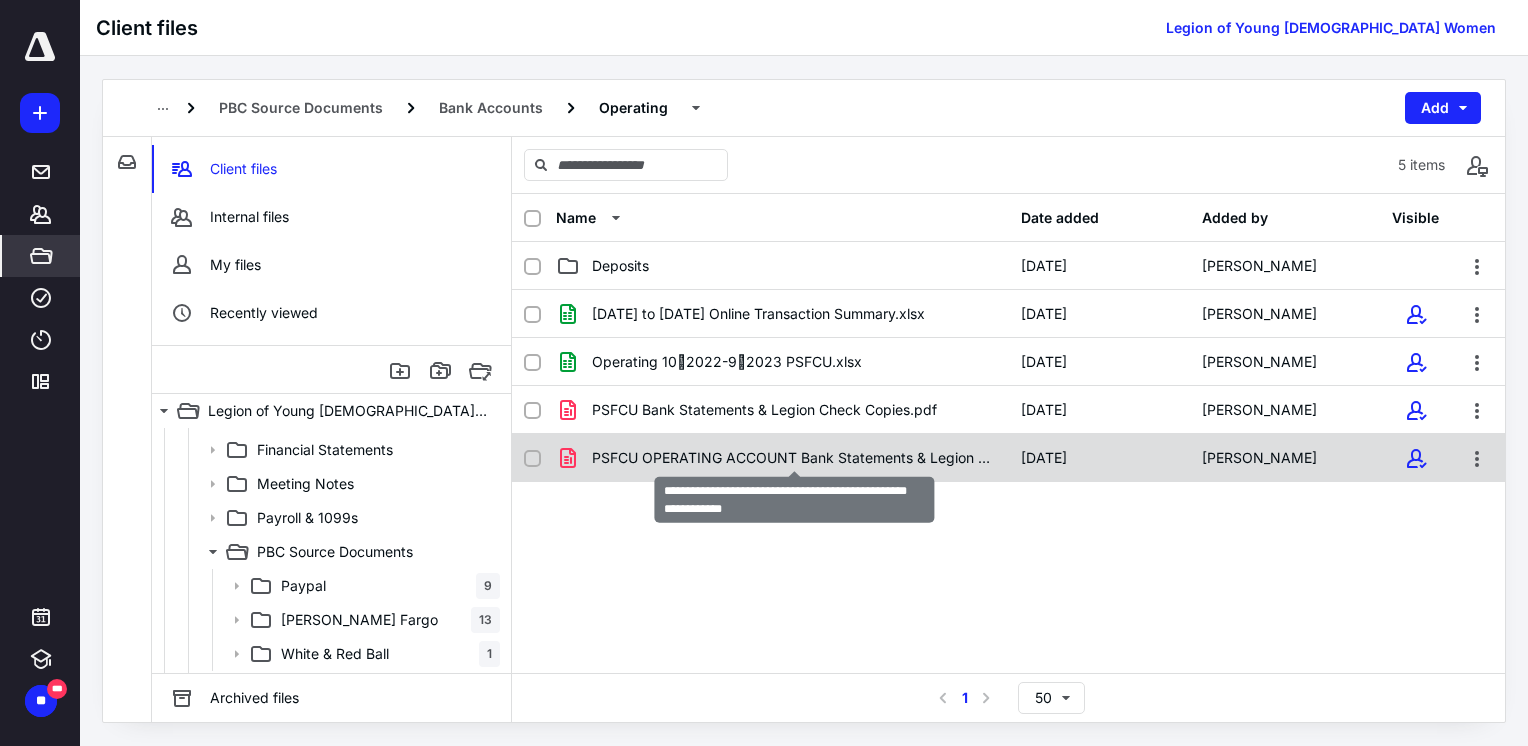 click on "PSFCU OPERATING ACCOUNT Bank Statements & Legion Check Cop.pdf" at bounding box center [794, 458] 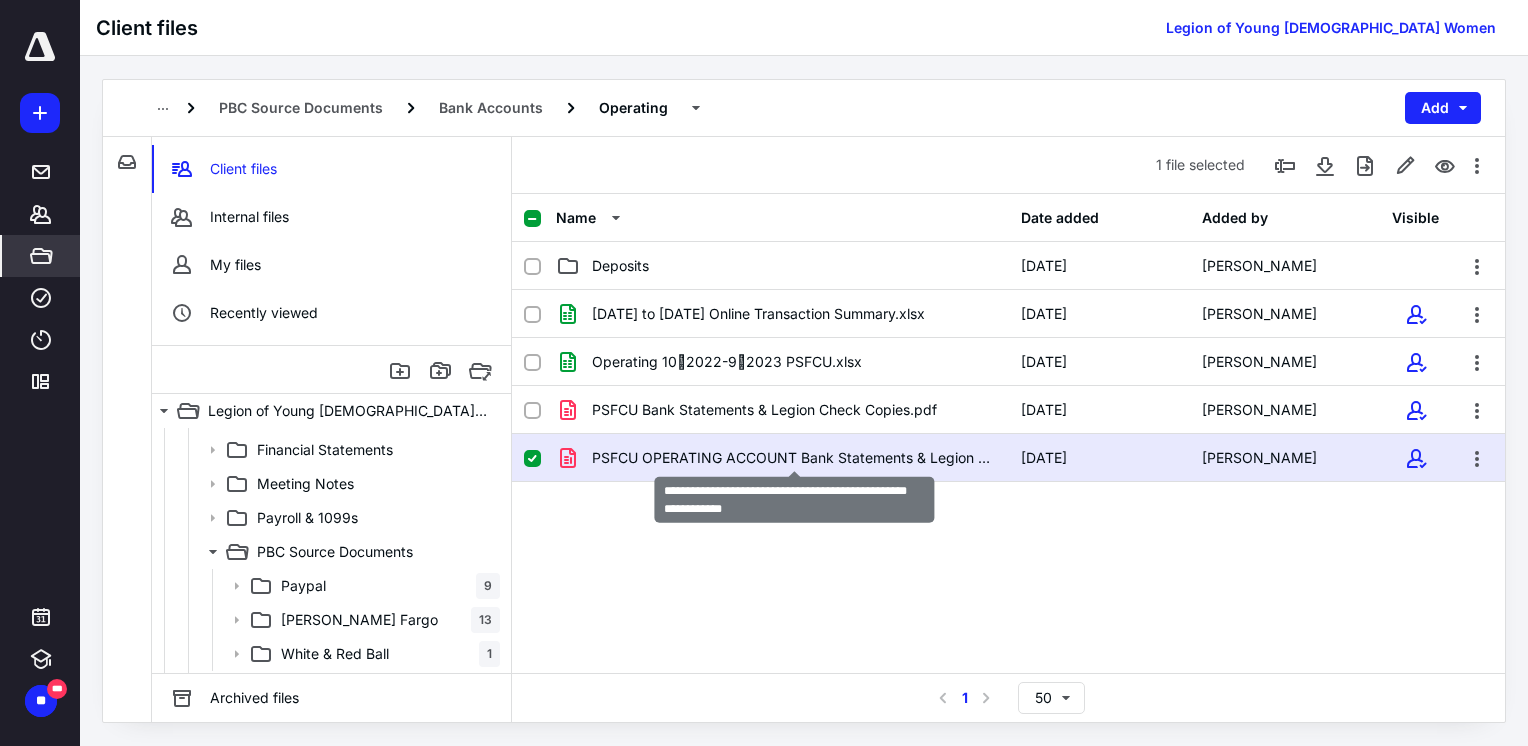 click on "PSFCU OPERATING ACCOUNT Bank Statements & Legion Check Cop.pdf" at bounding box center (794, 458) 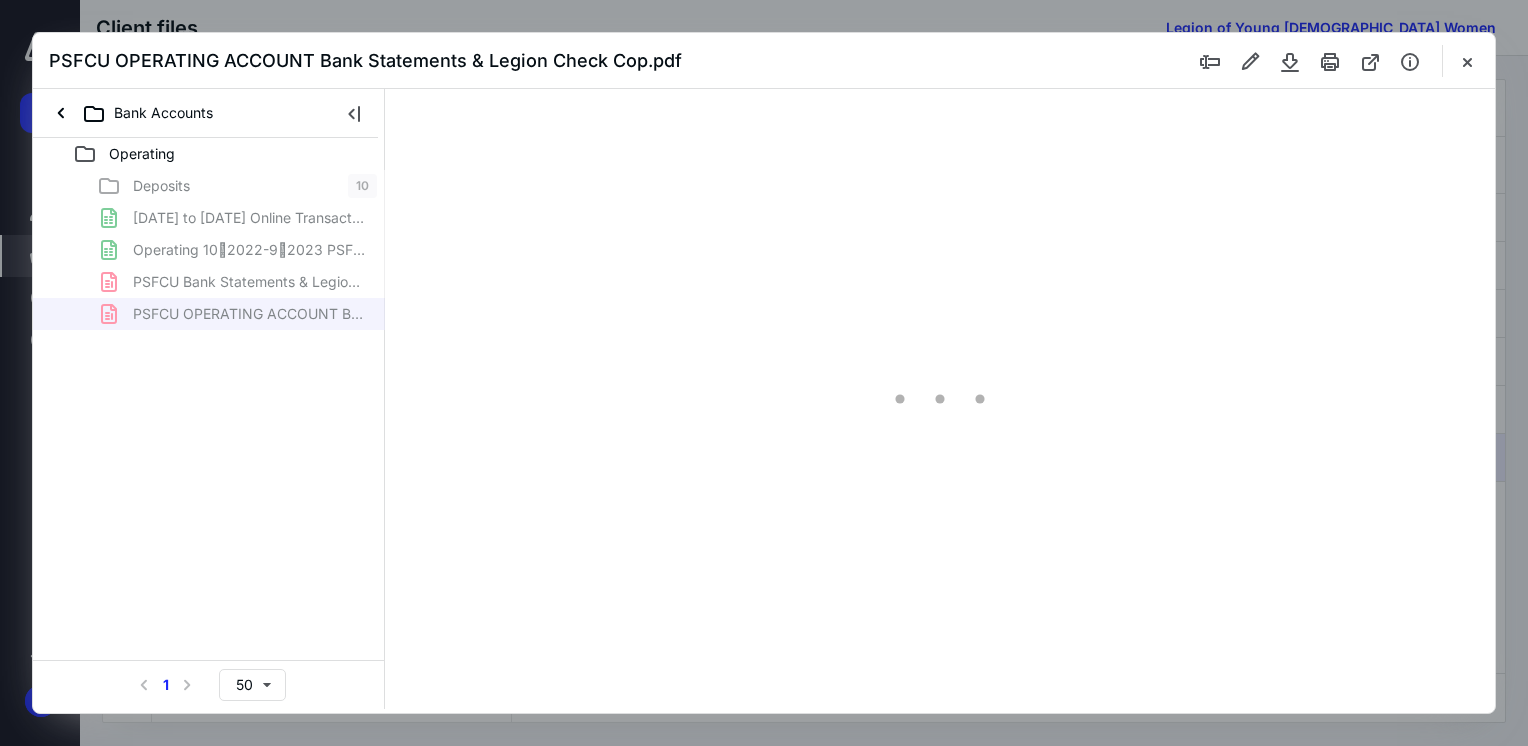 scroll, scrollTop: 0, scrollLeft: 0, axis: both 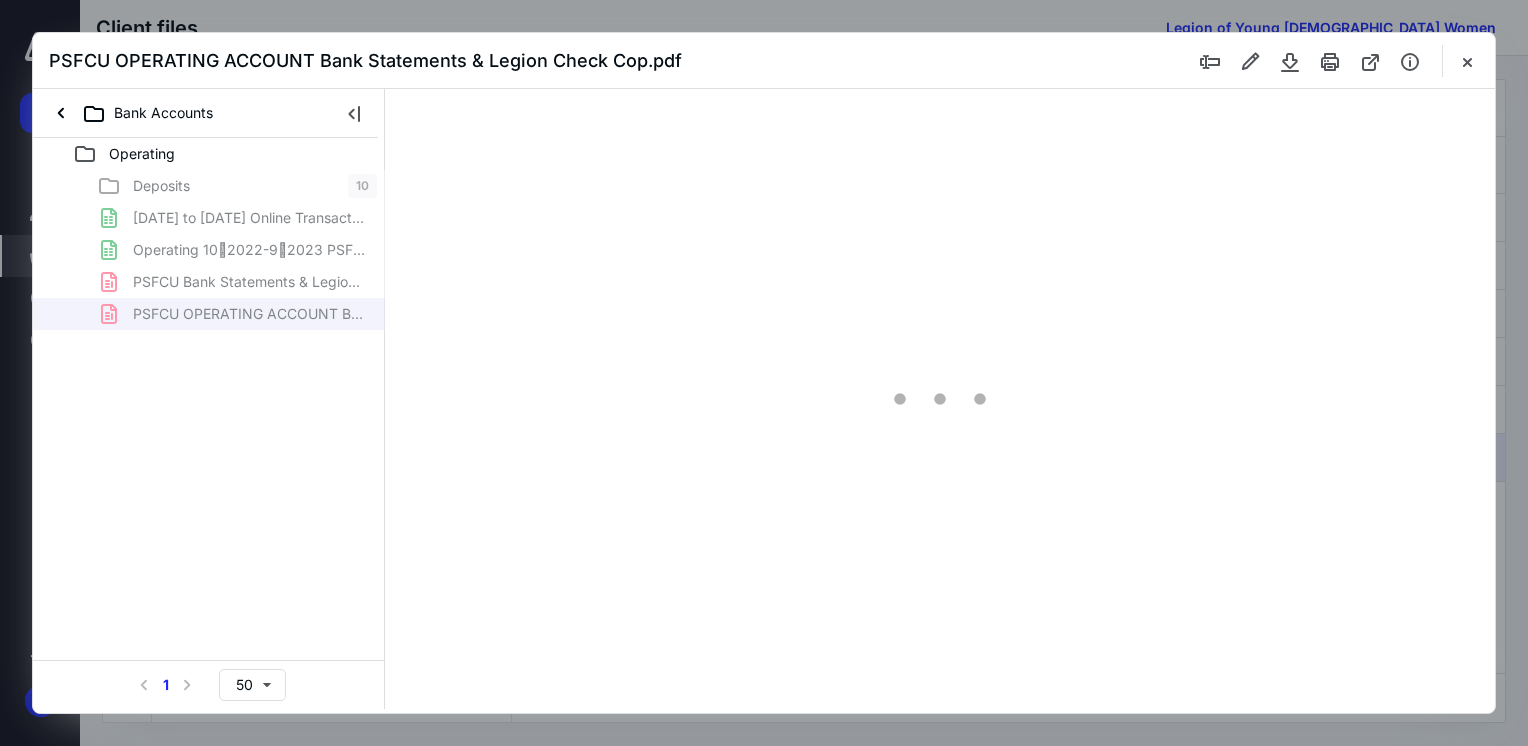 type on "69" 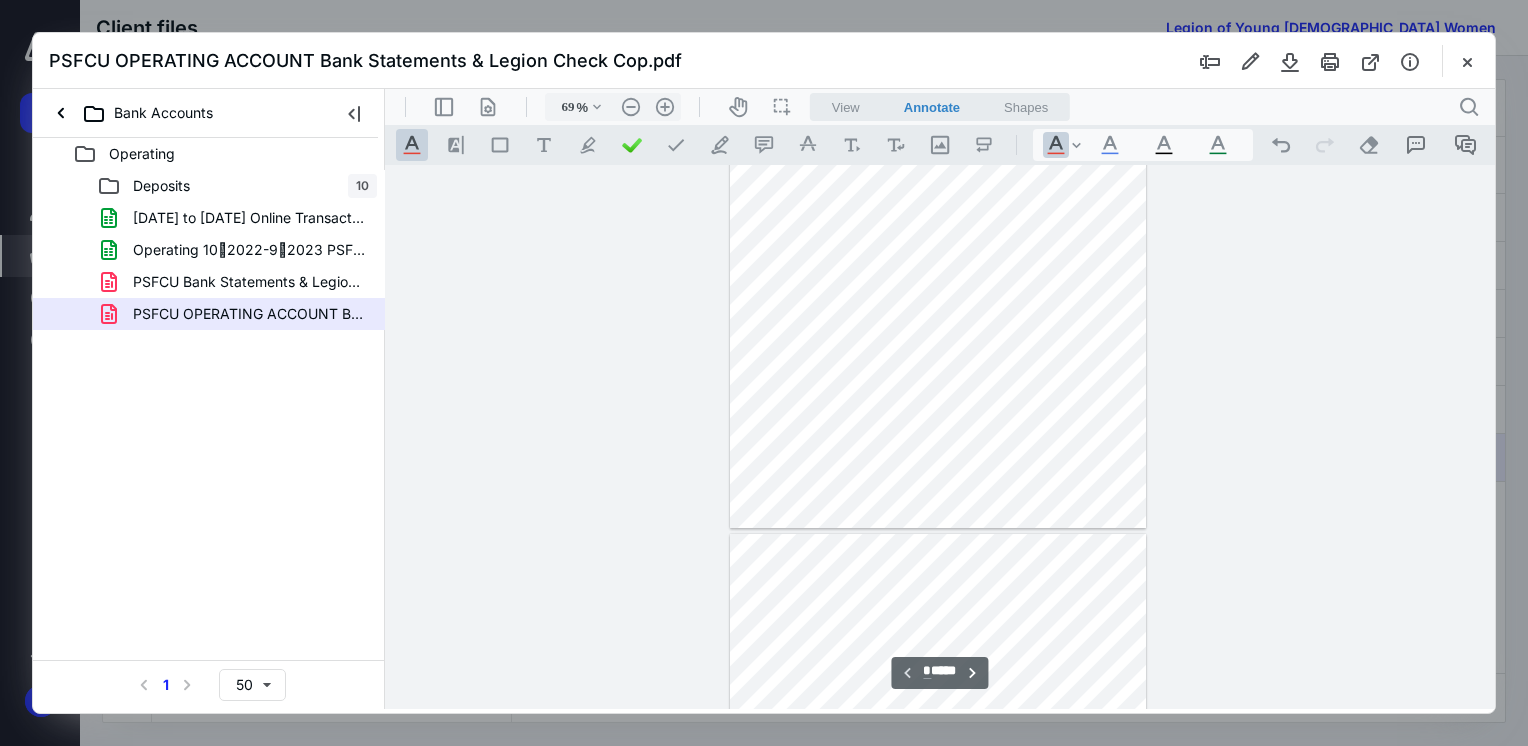 scroll, scrollTop: 479, scrollLeft: 0, axis: vertical 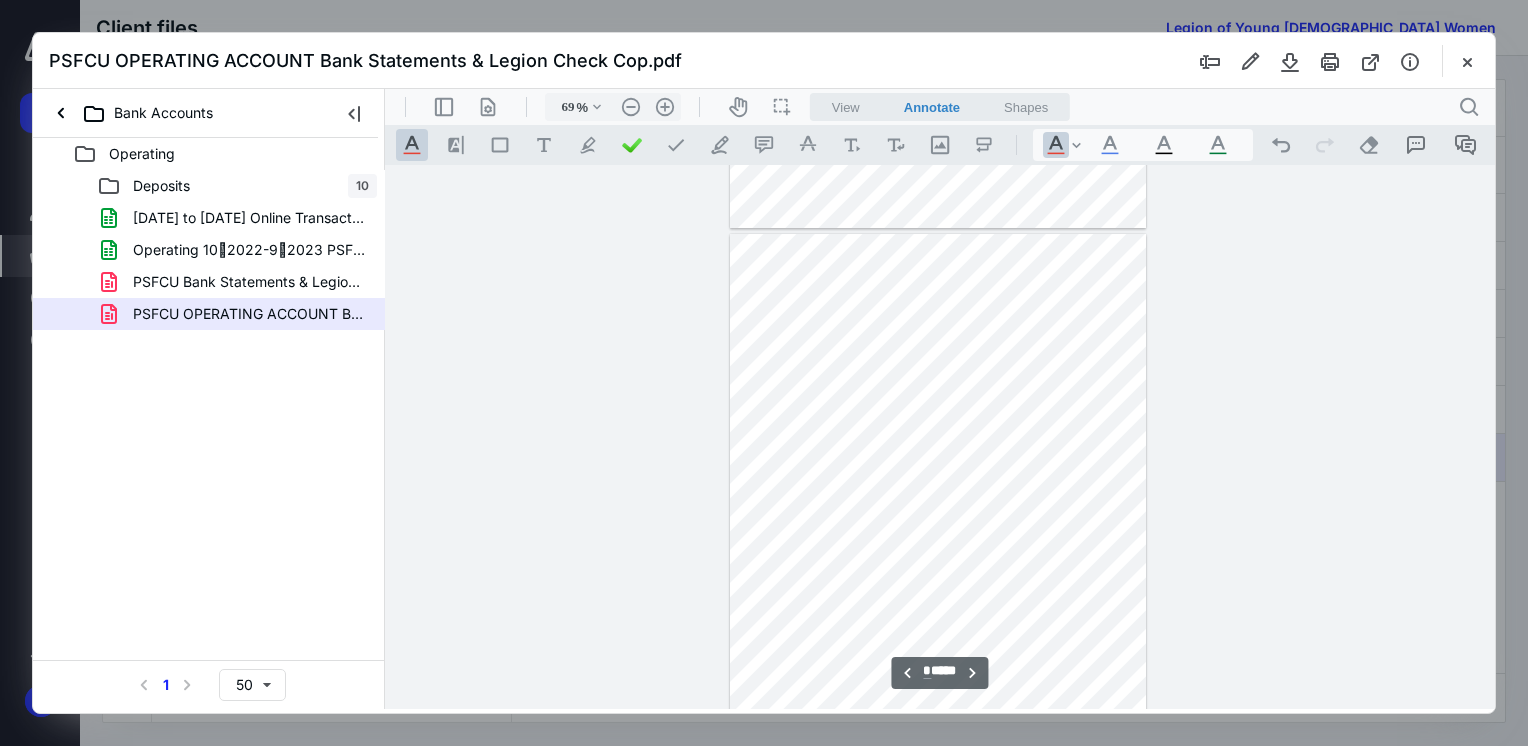 type on "*" 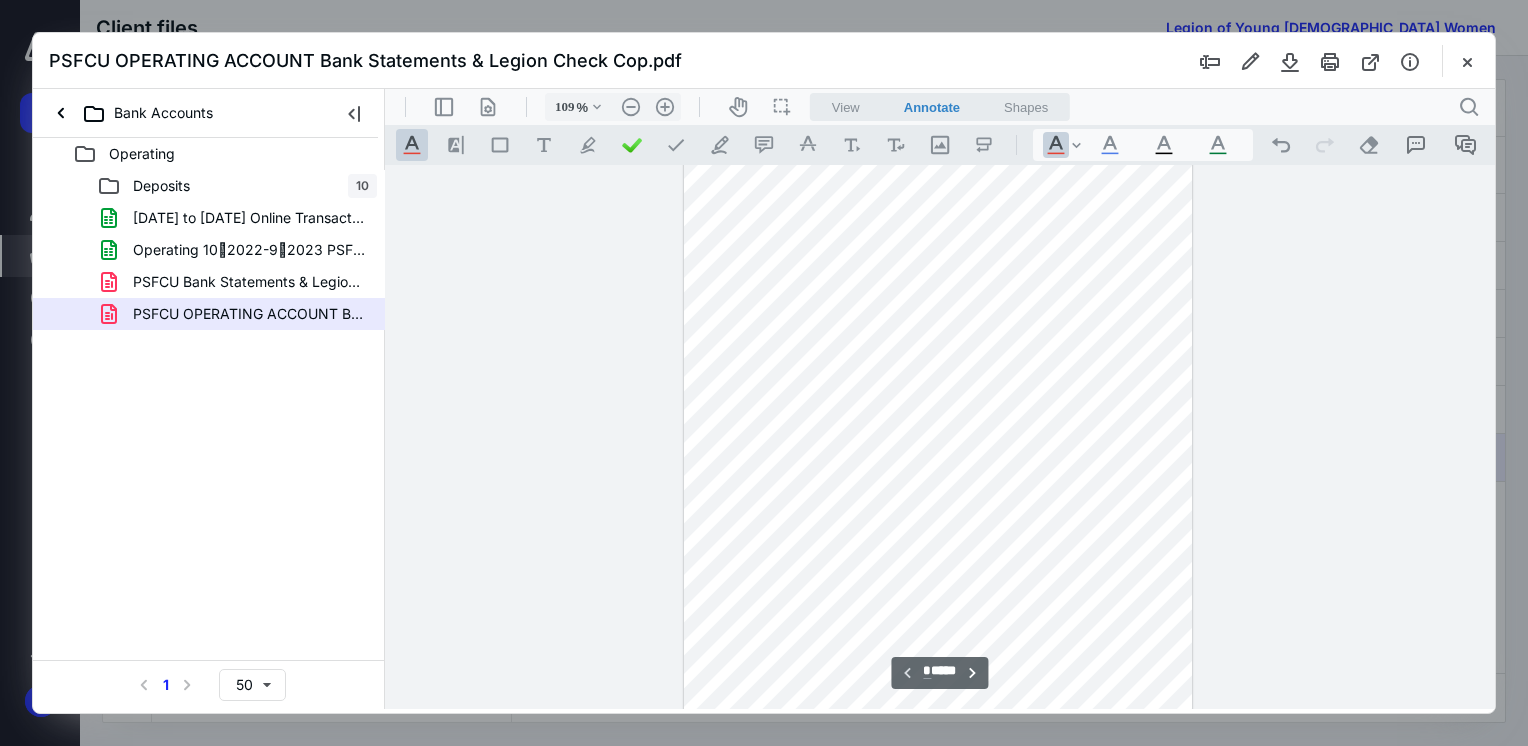 scroll, scrollTop: 199, scrollLeft: 0, axis: vertical 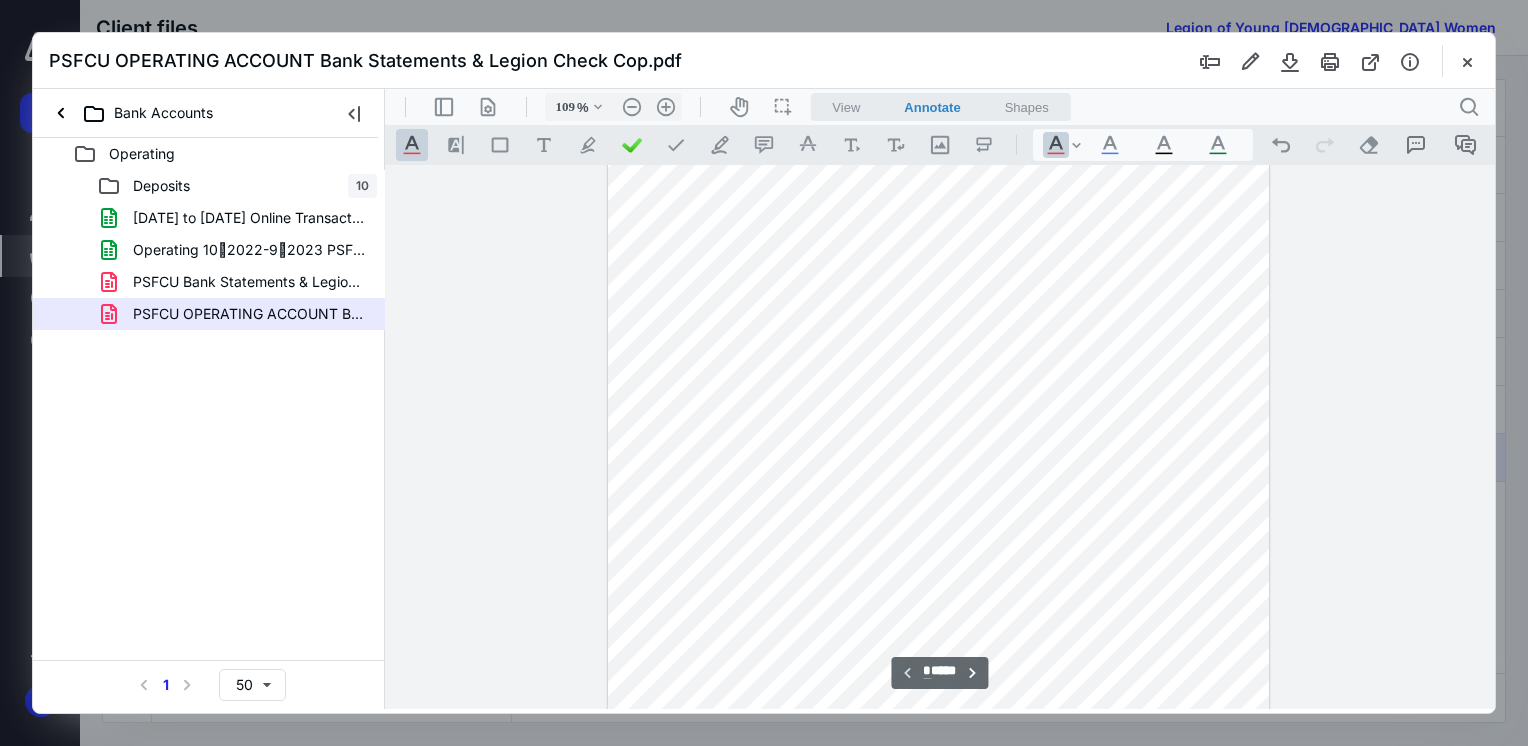 type on "134" 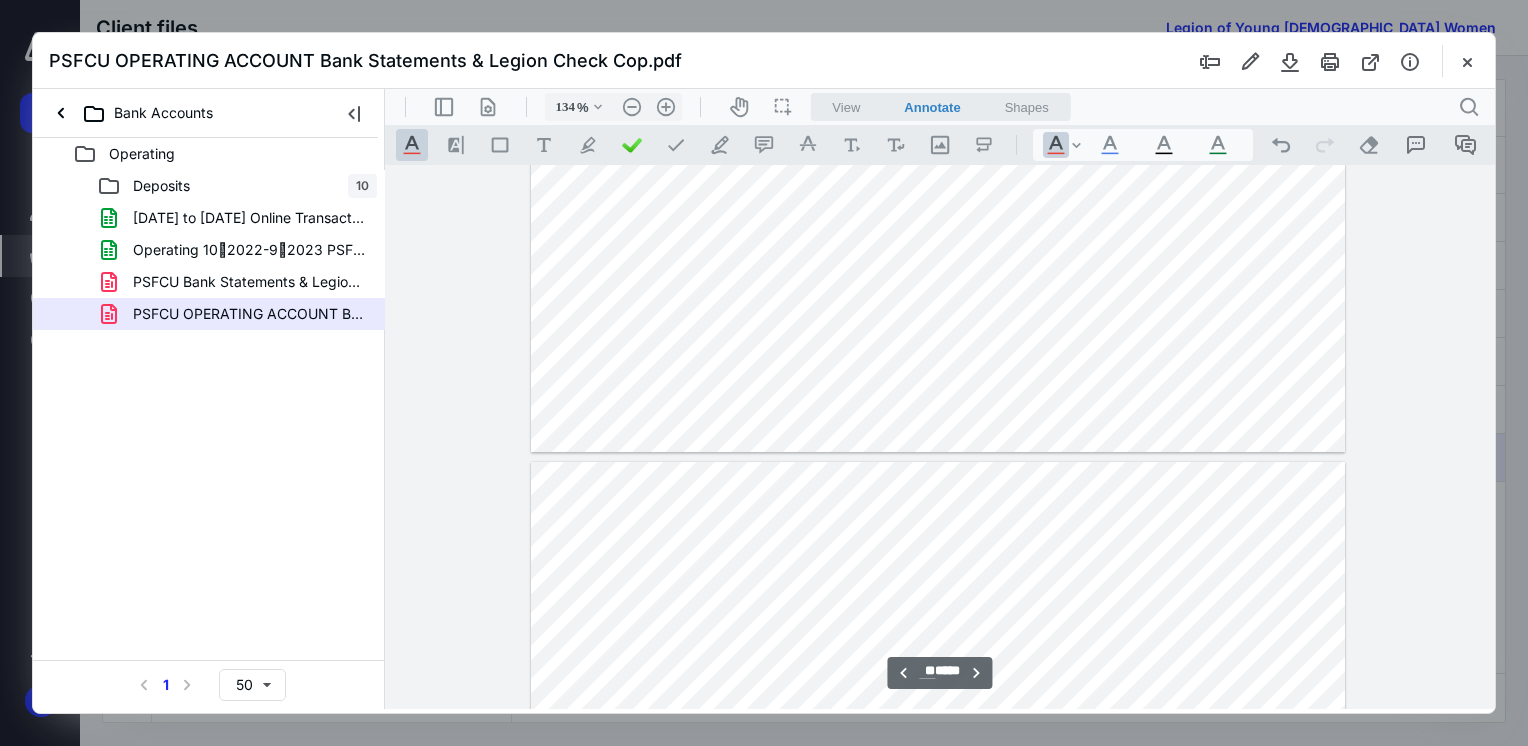 scroll, scrollTop: 56700, scrollLeft: 0, axis: vertical 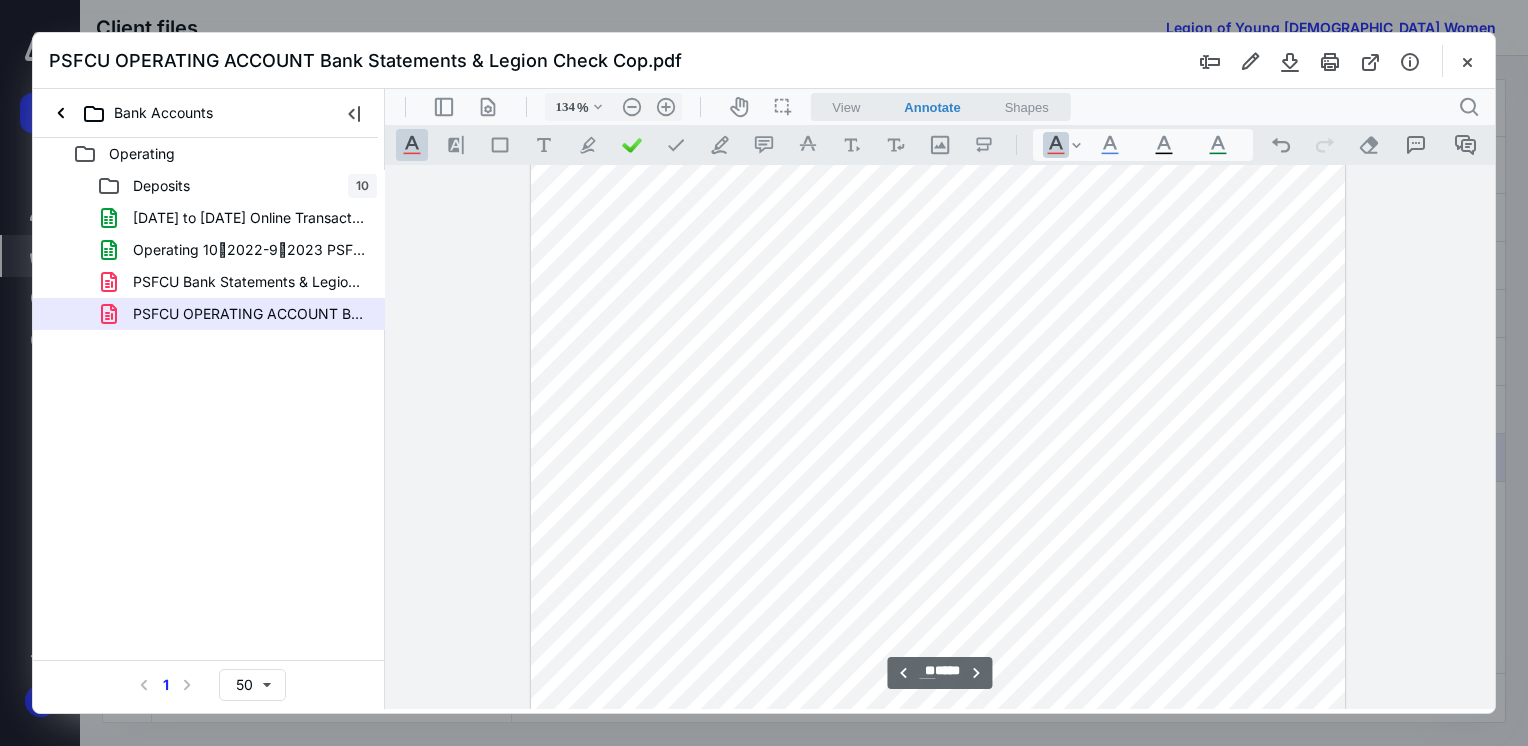 type on "**" 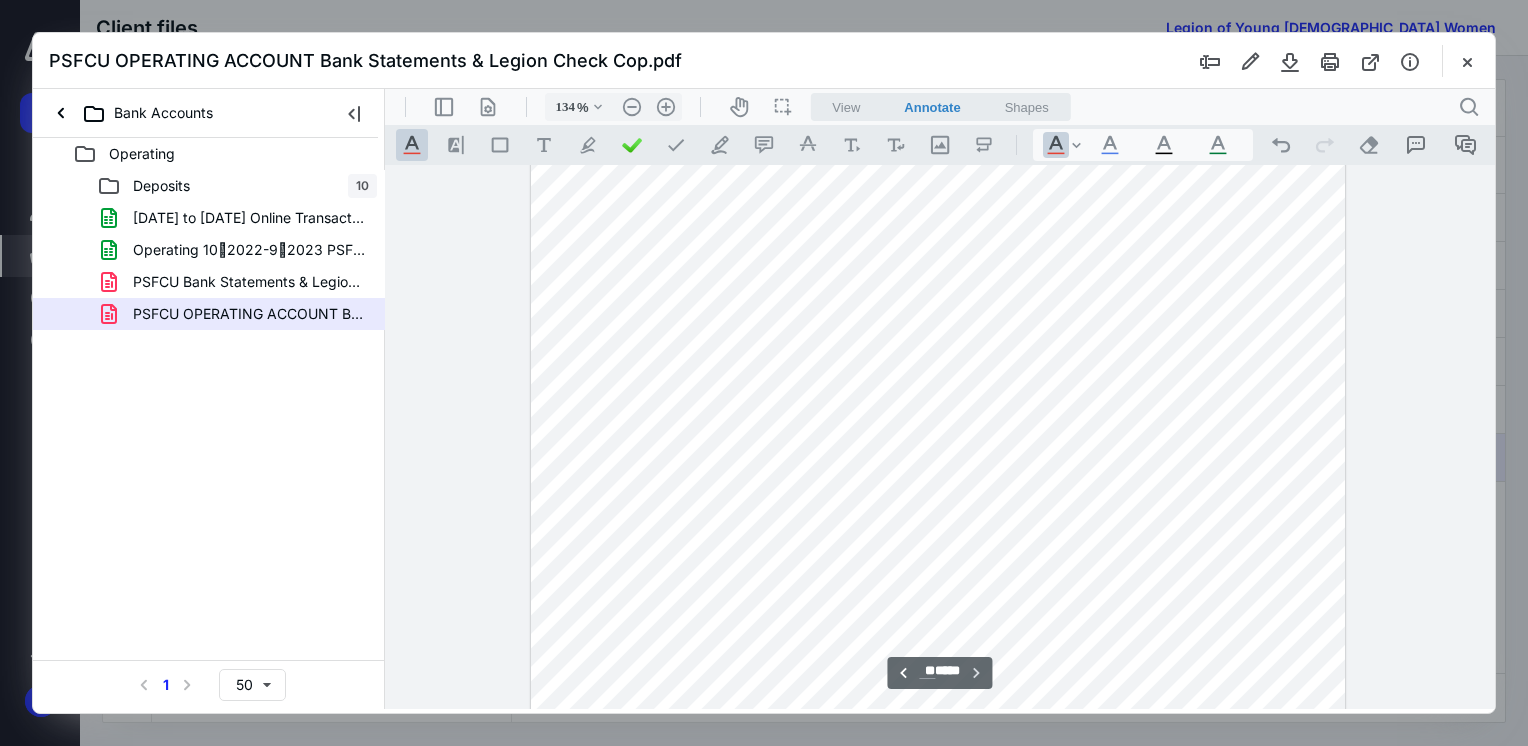 scroll, scrollTop: 60103, scrollLeft: 0, axis: vertical 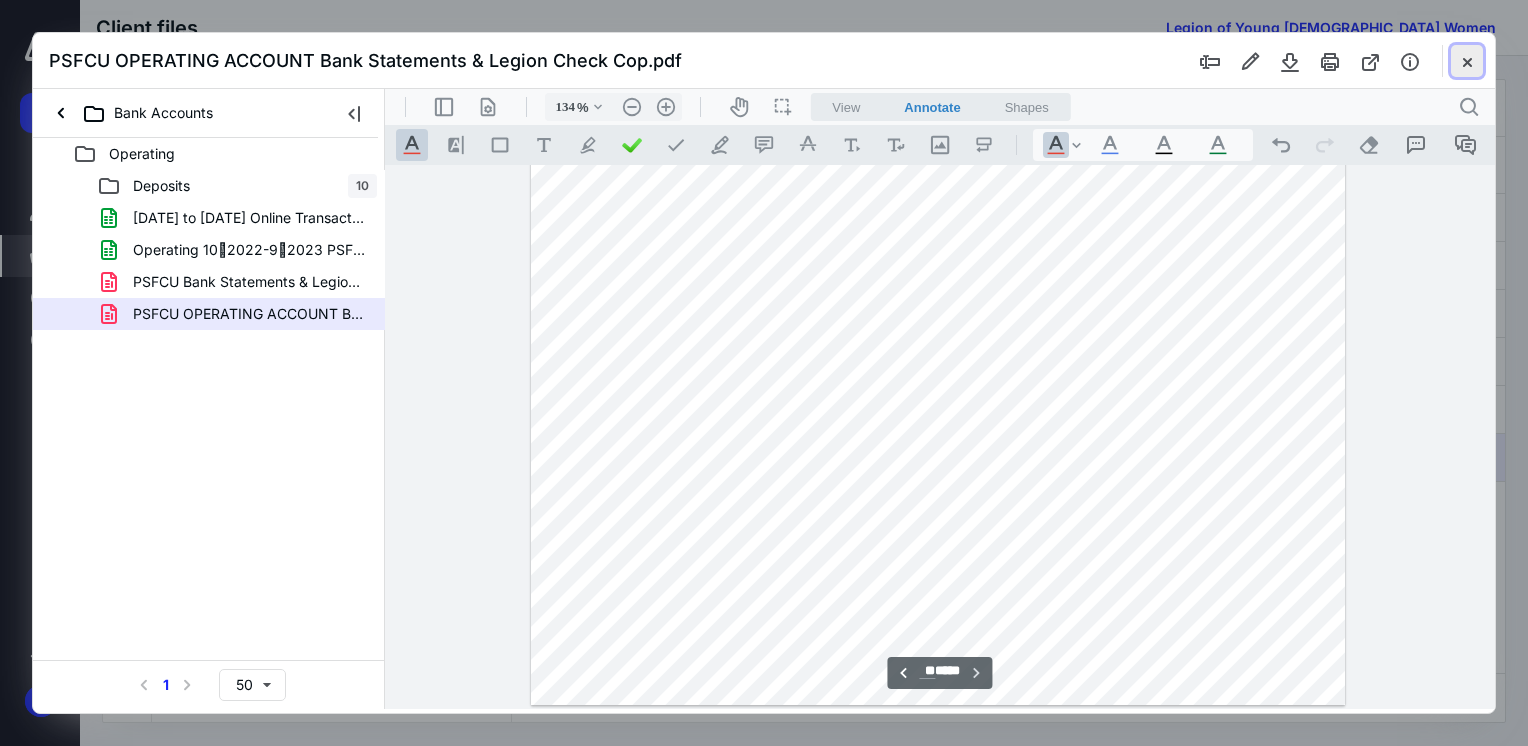 click at bounding box center [1467, 61] 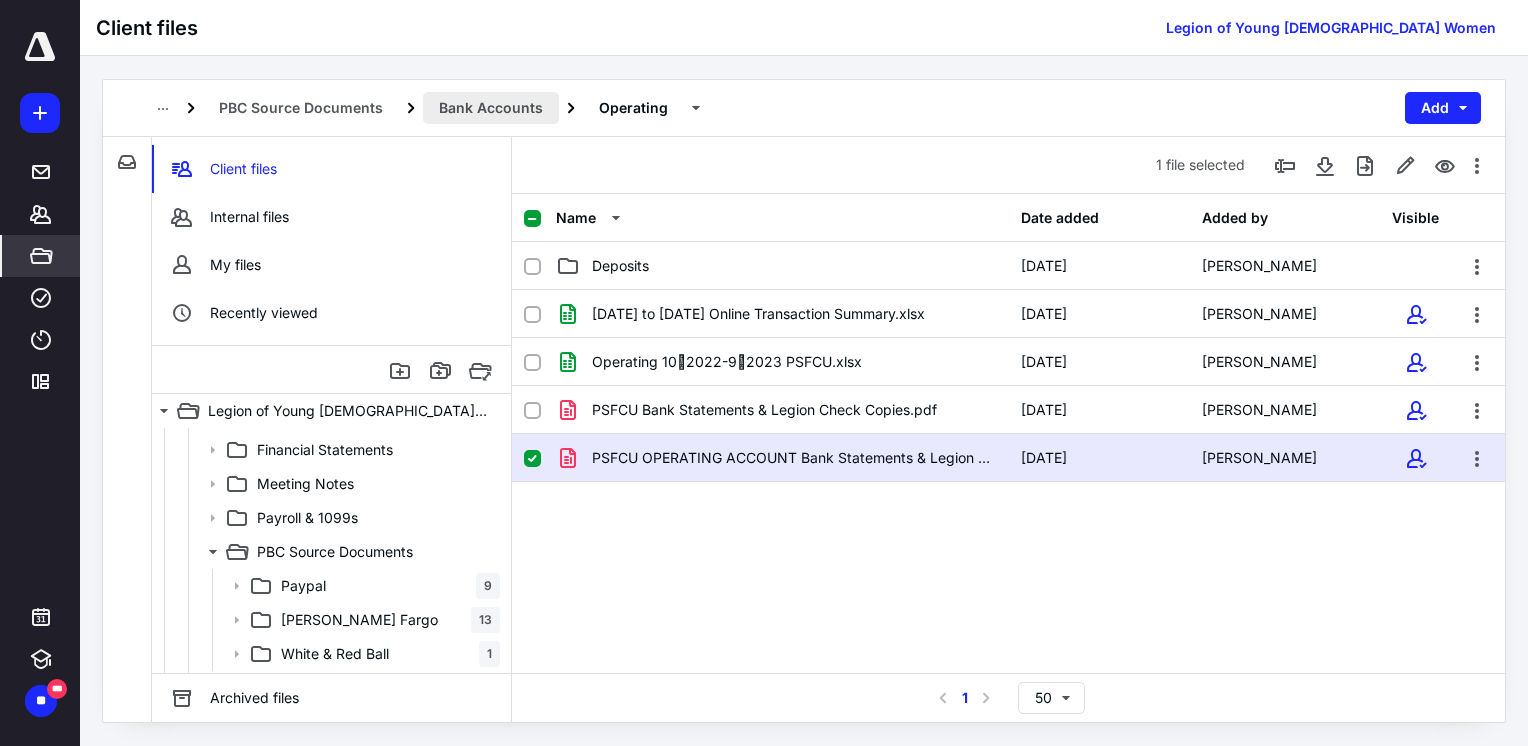 click on "Bank Accounts" at bounding box center (491, 108) 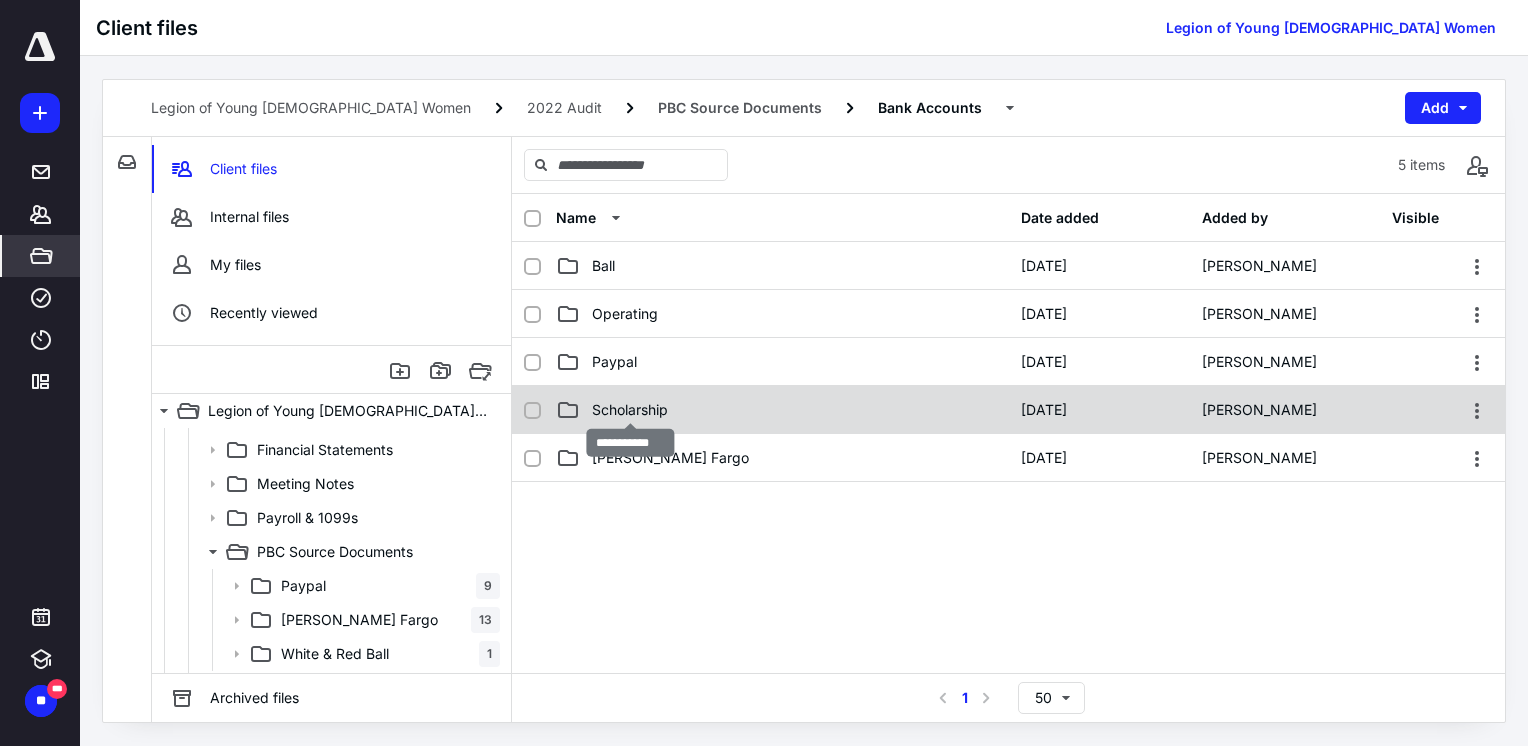 click on "Scholarship" at bounding box center (630, 410) 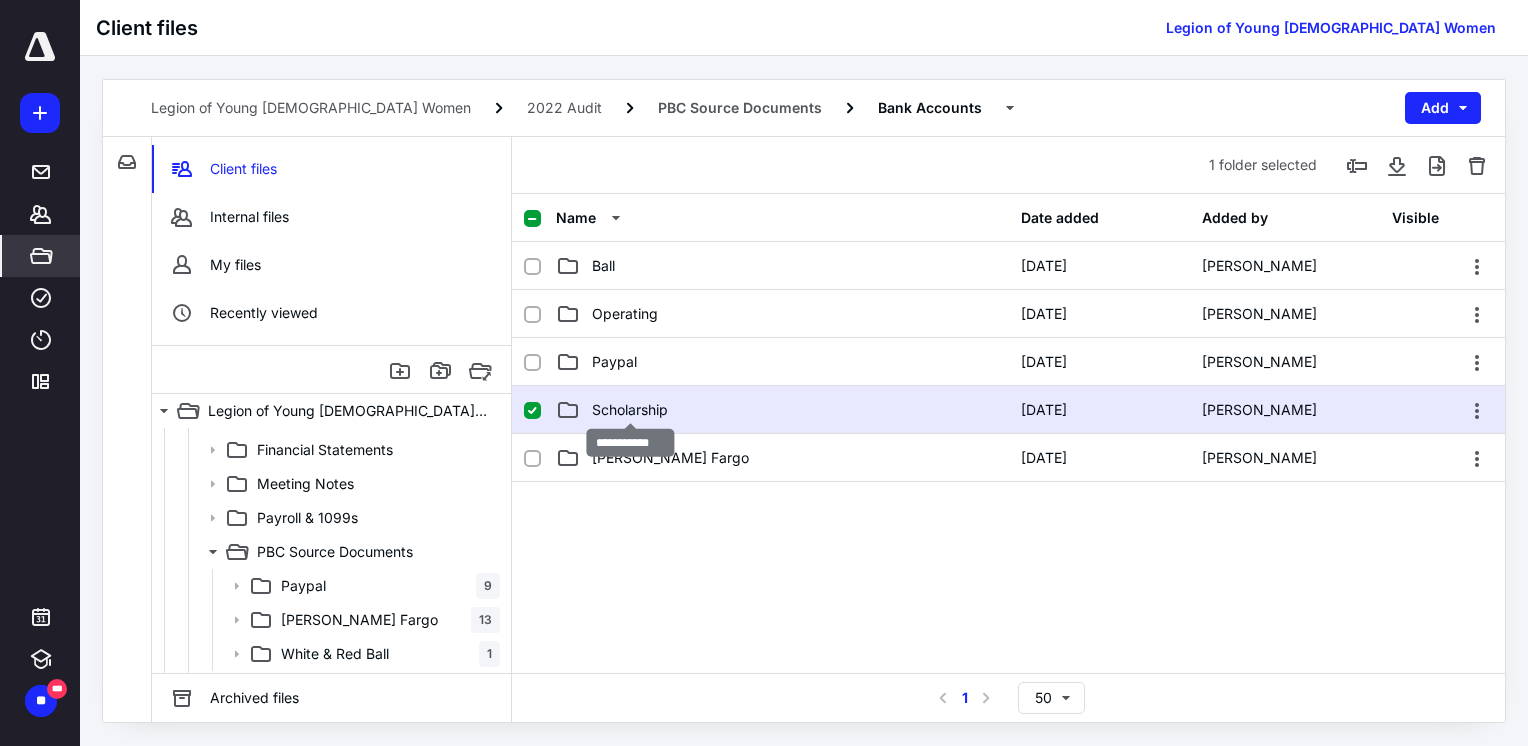 click on "Scholarship" at bounding box center [630, 410] 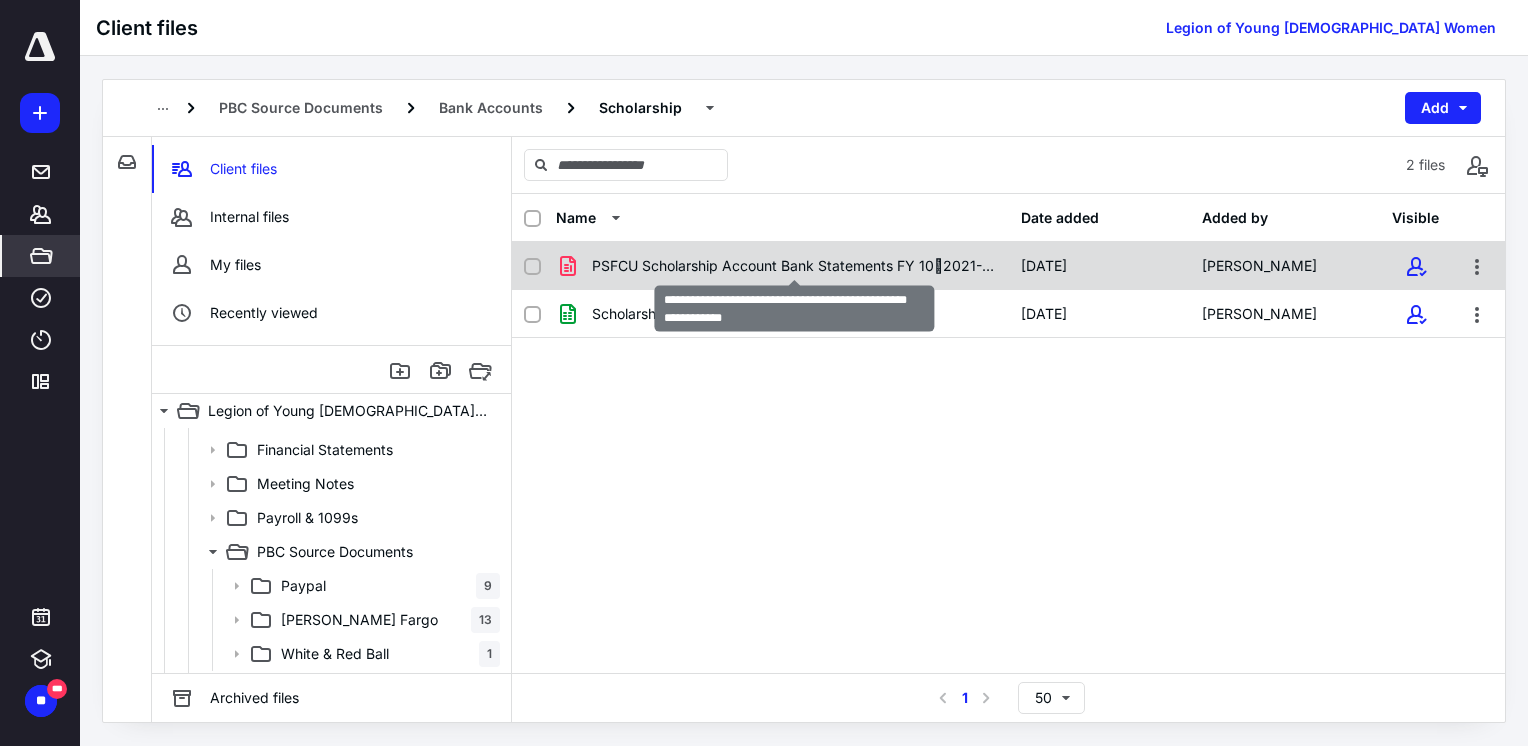 click on "PSFCU Scholarship Account Bank Statements FY 102021-9202.pdf" at bounding box center [794, 266] 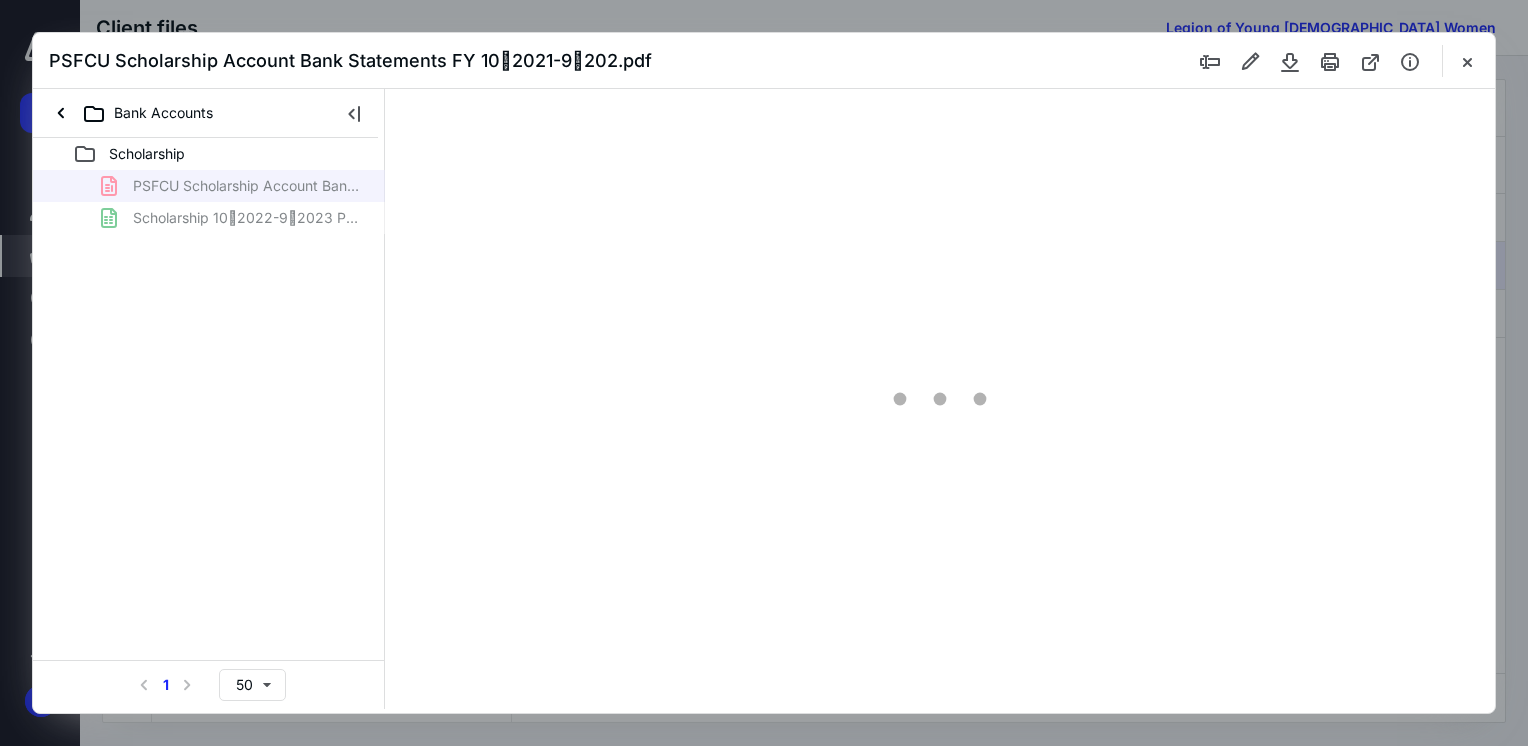 scroll, scrollTop: 0, scrollLeft: 0, axis: both 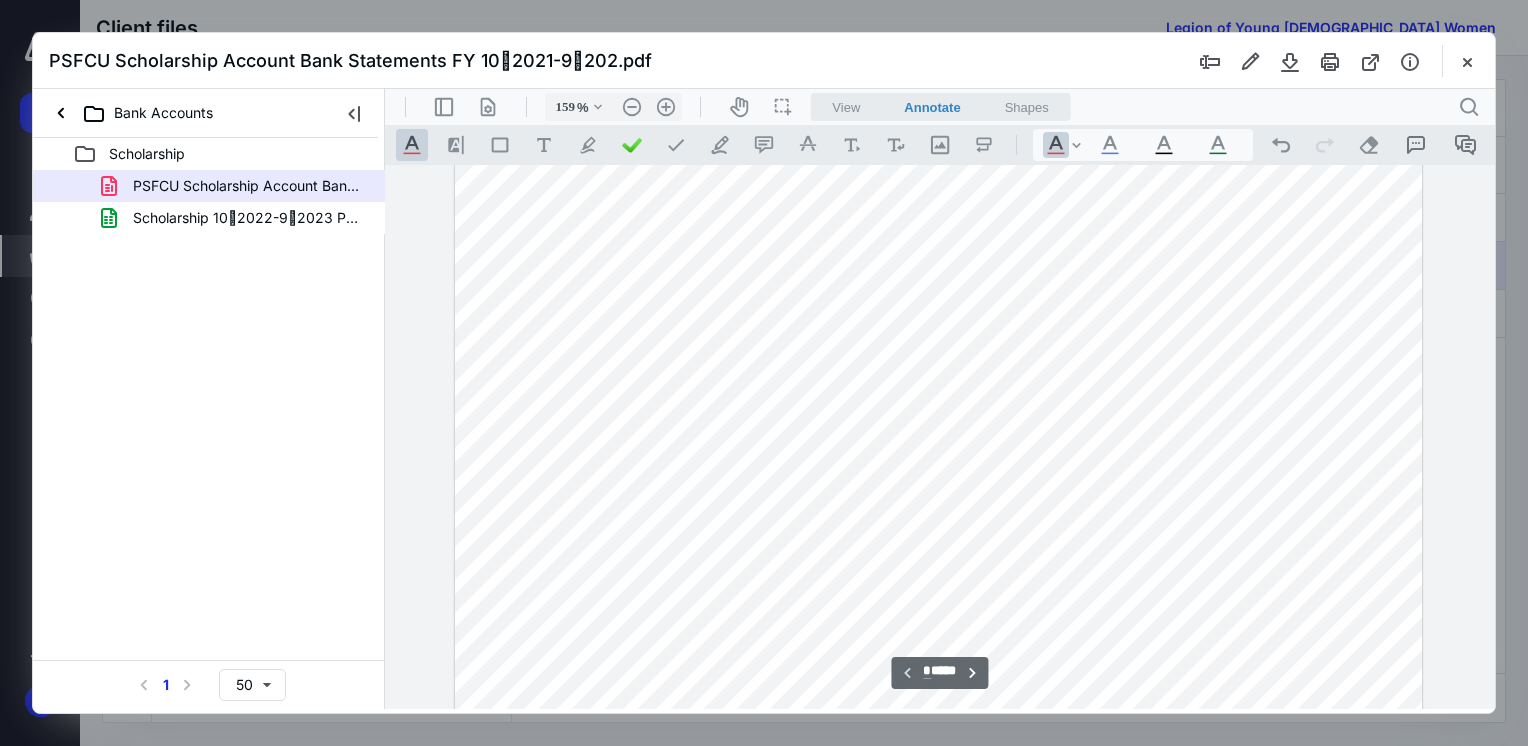 type on "109" 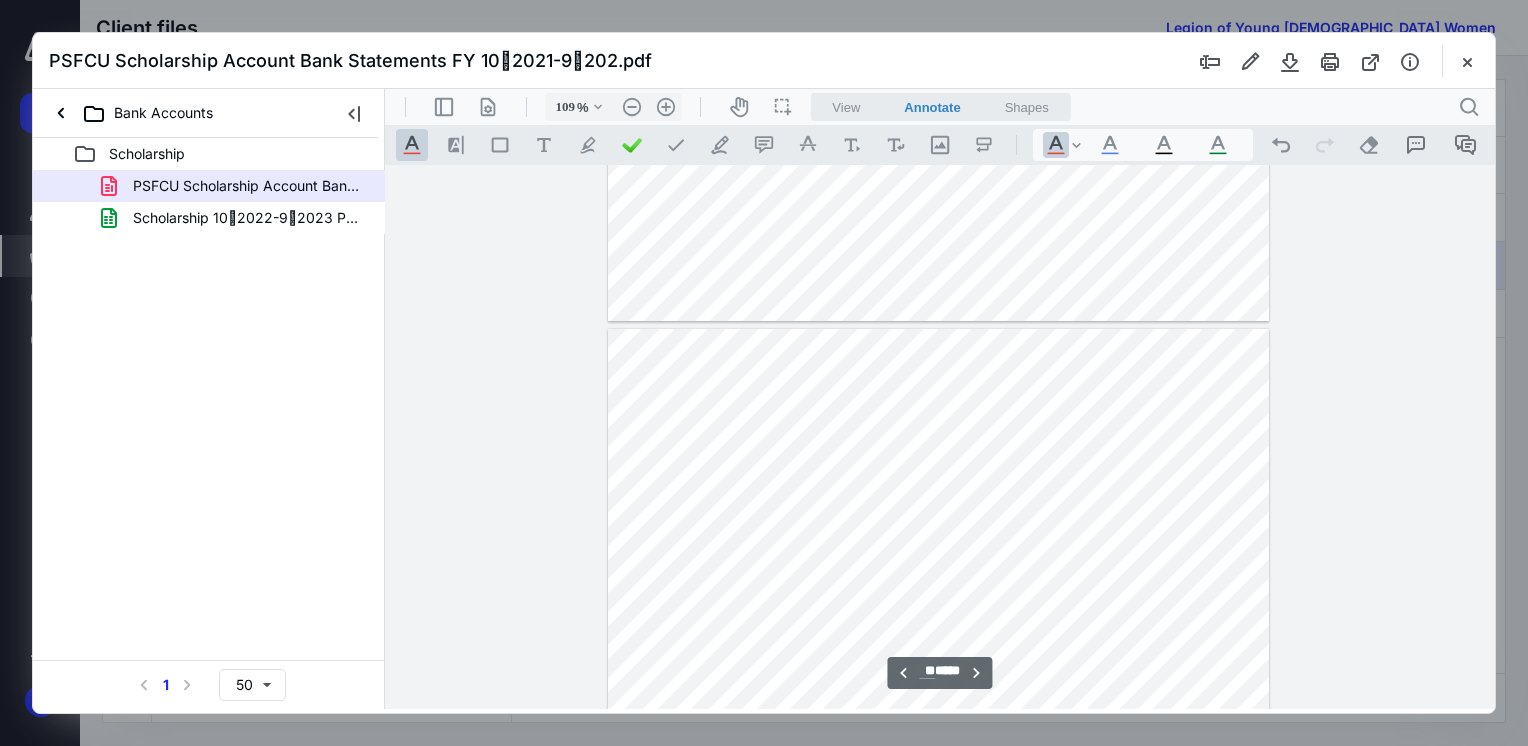 scroll, scrollTop: 12900, scrollLeft: 0, axis: vertical 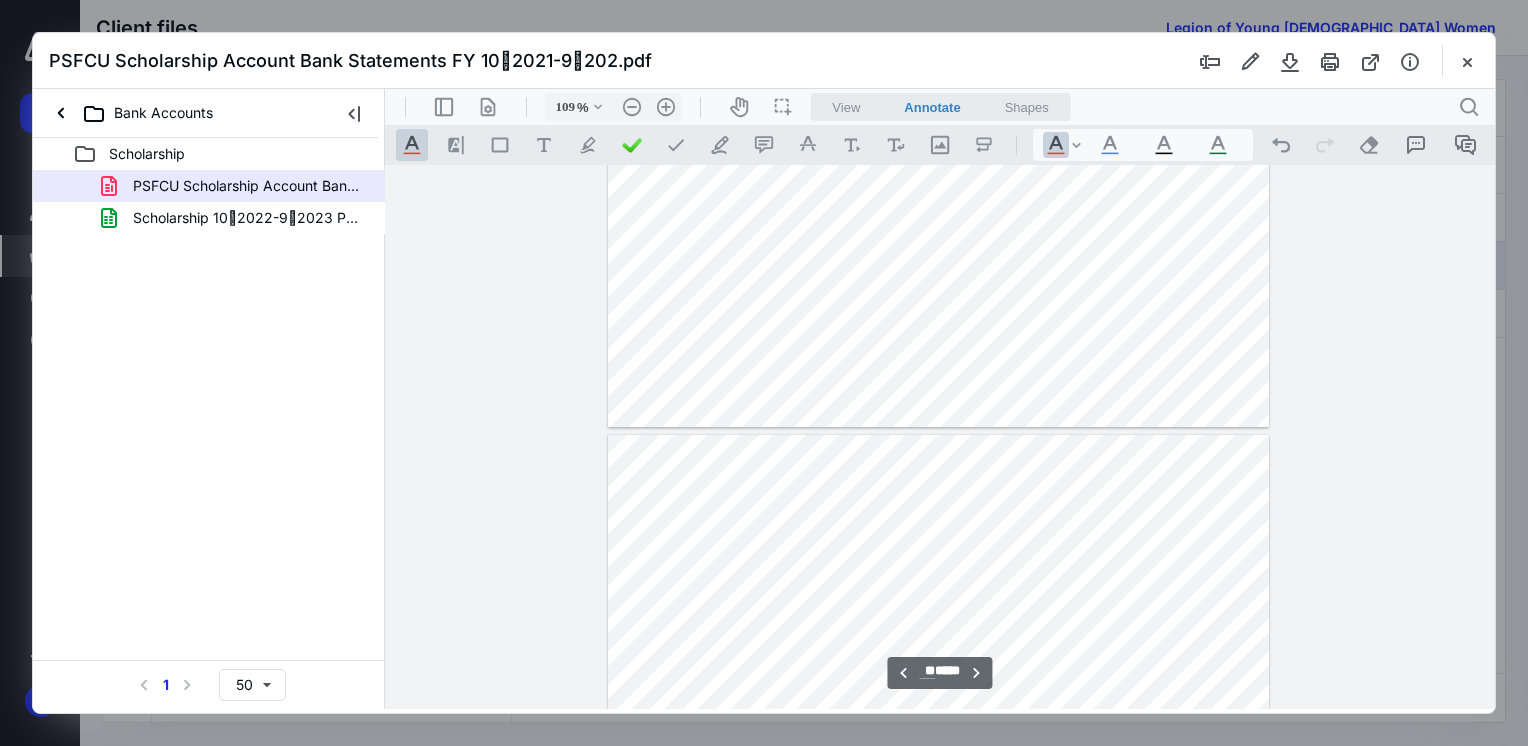 type on "**" 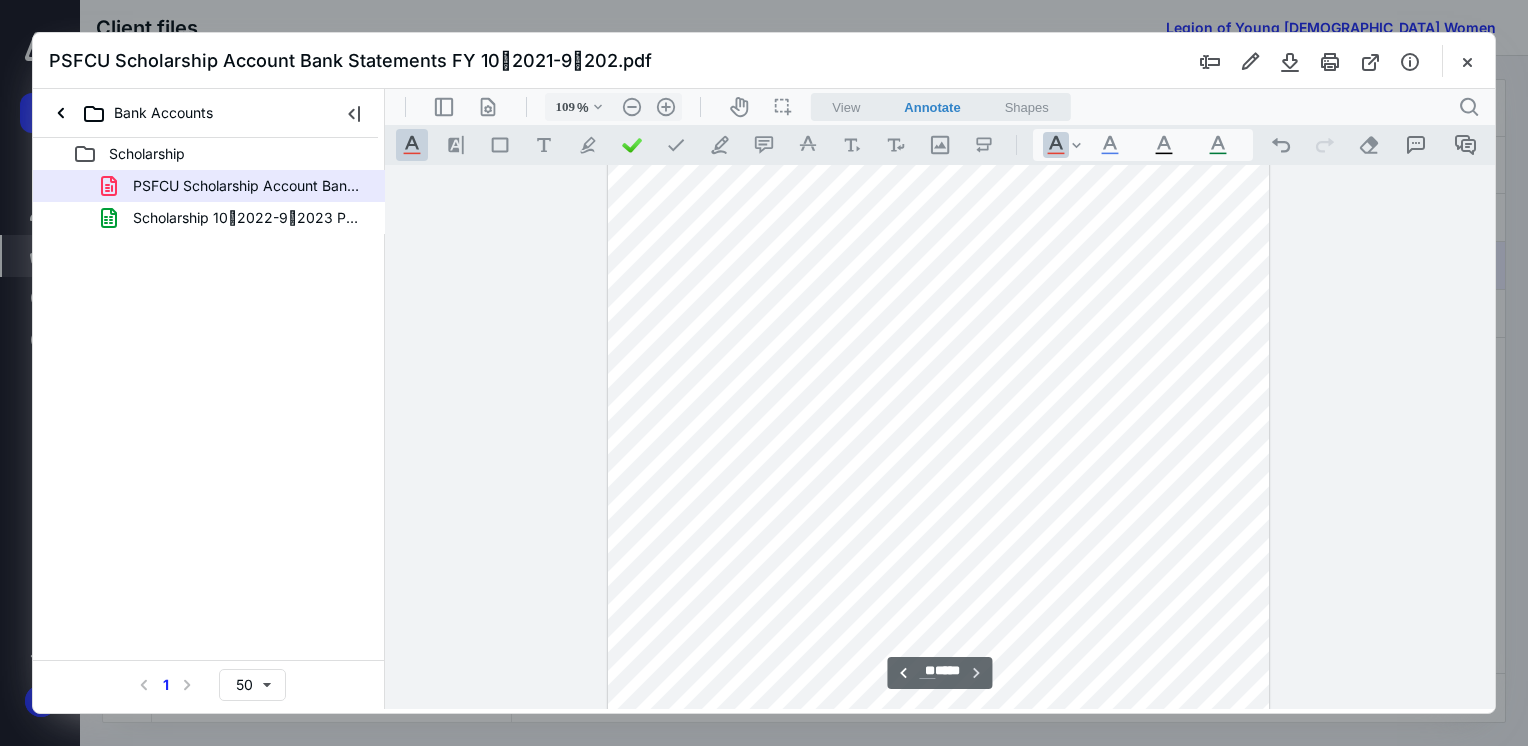 scroll, scrollTop: 14143, scrollLeft: 0, axis: vertical 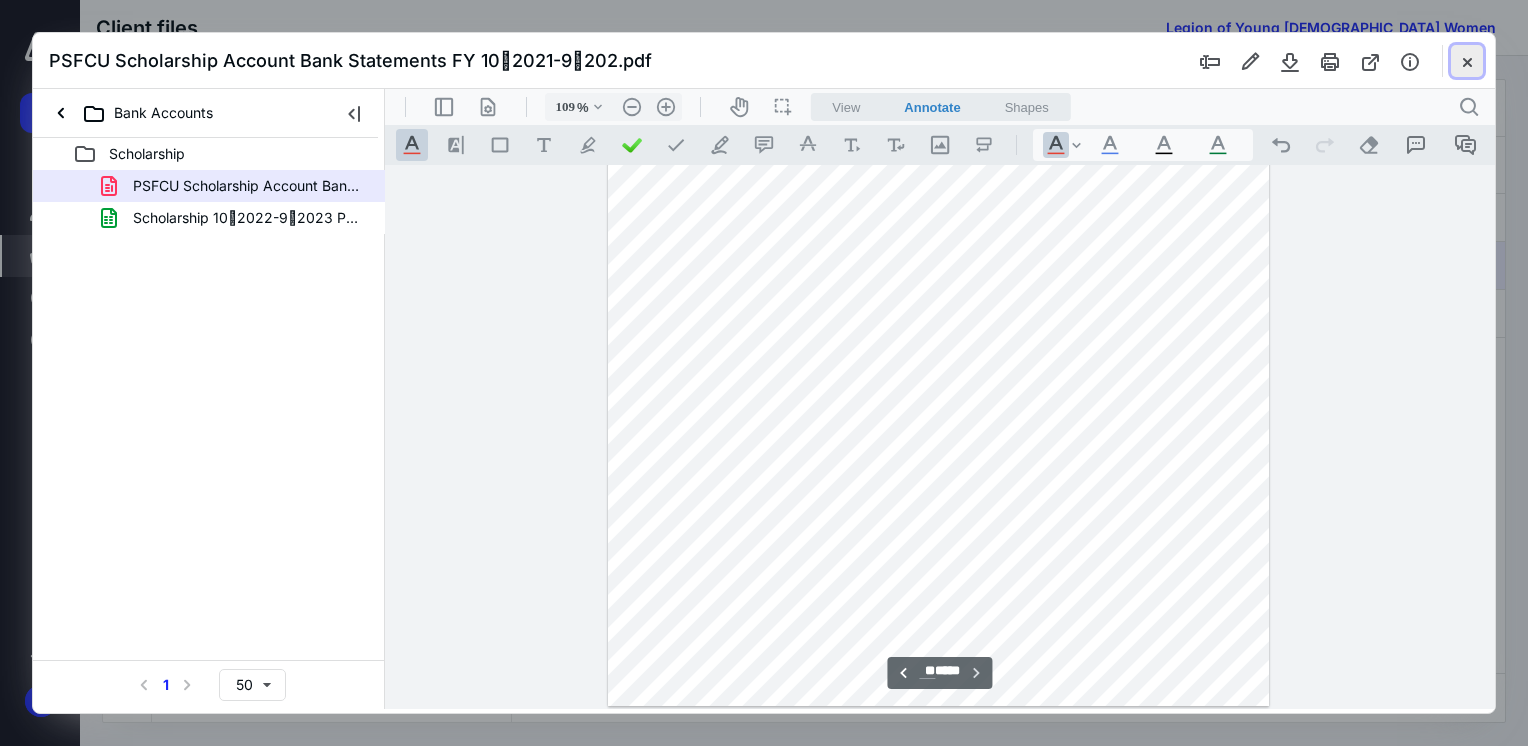 click at bounding box center (1467, 61) 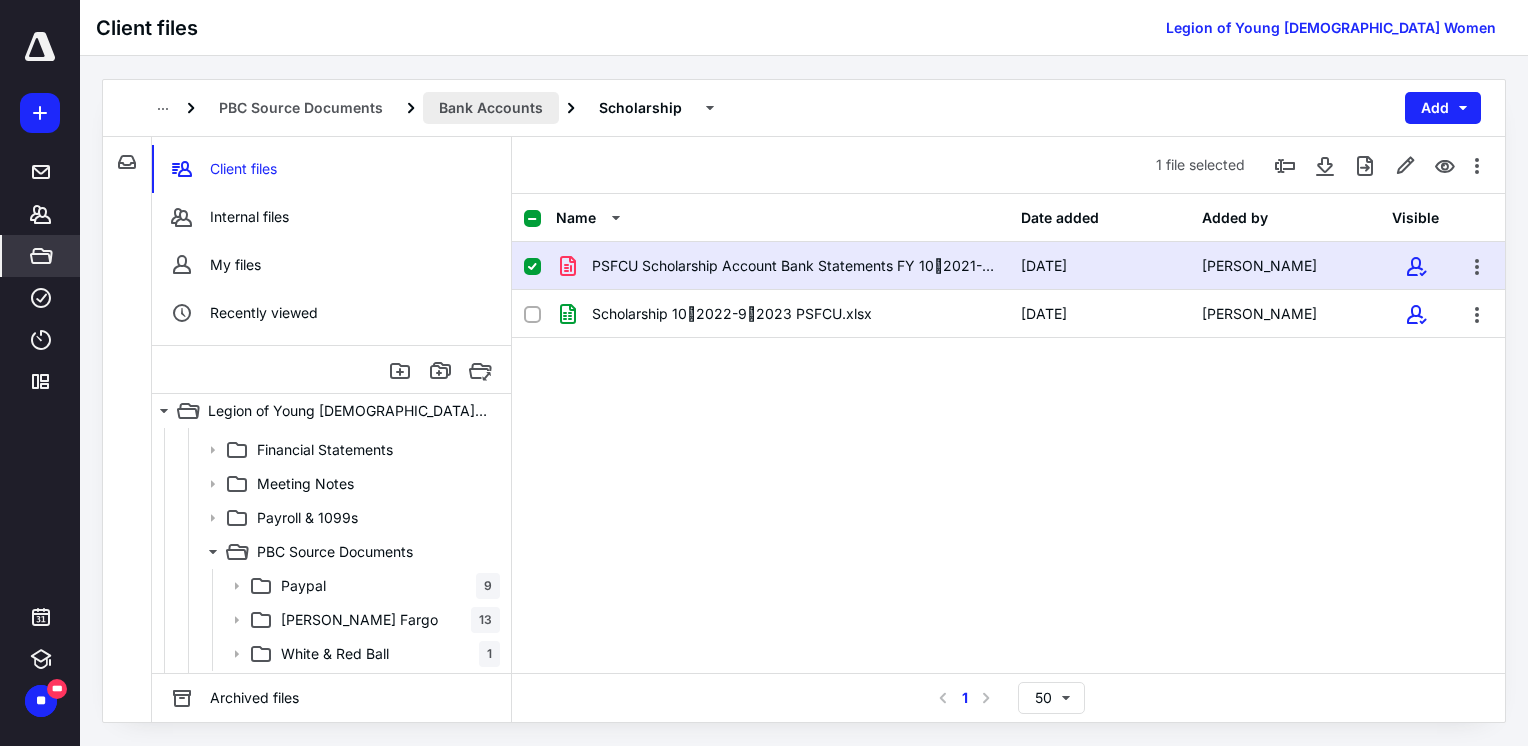 click on "Bank Accounts" at bounding box center [491, 108] 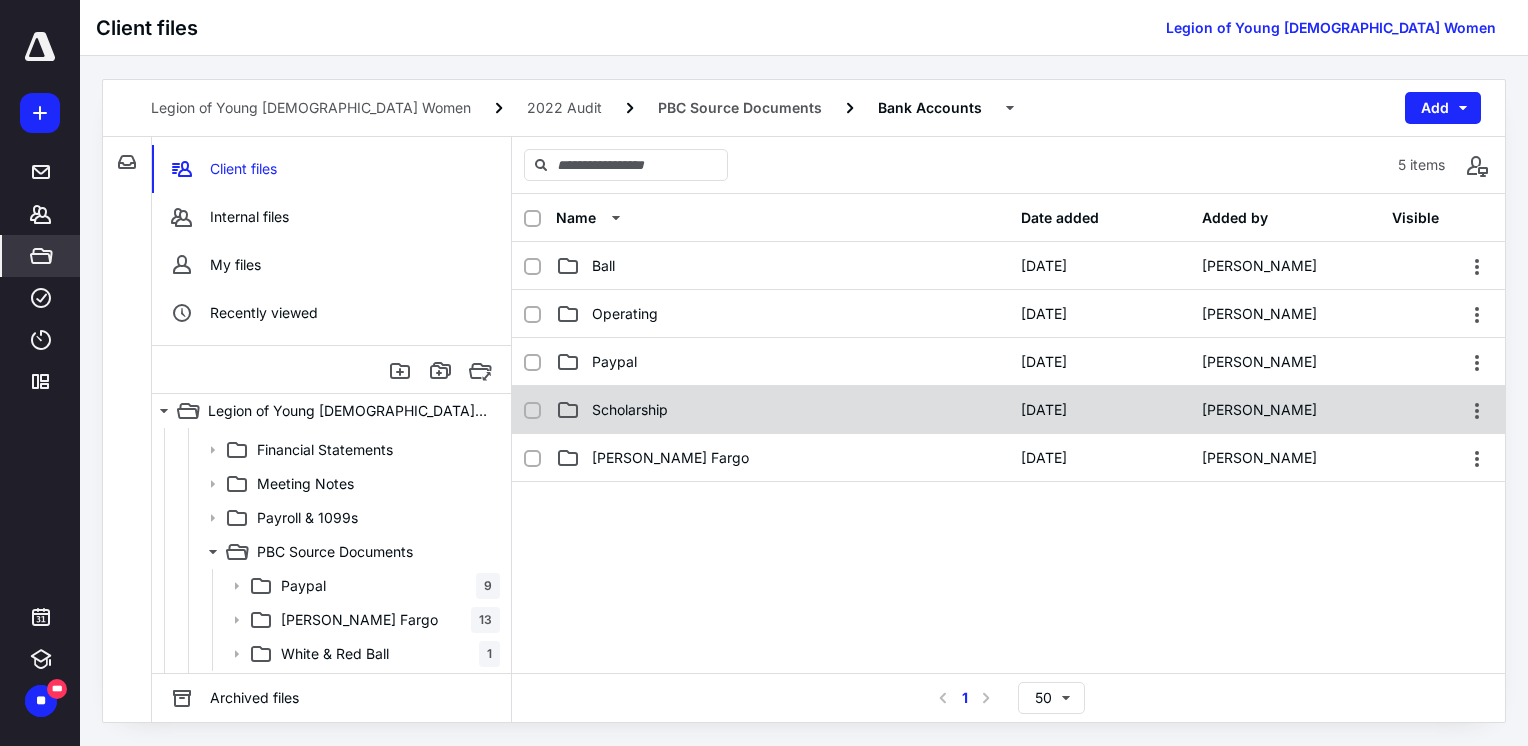 click on "Scholarship" at bounding box center [630, 410] 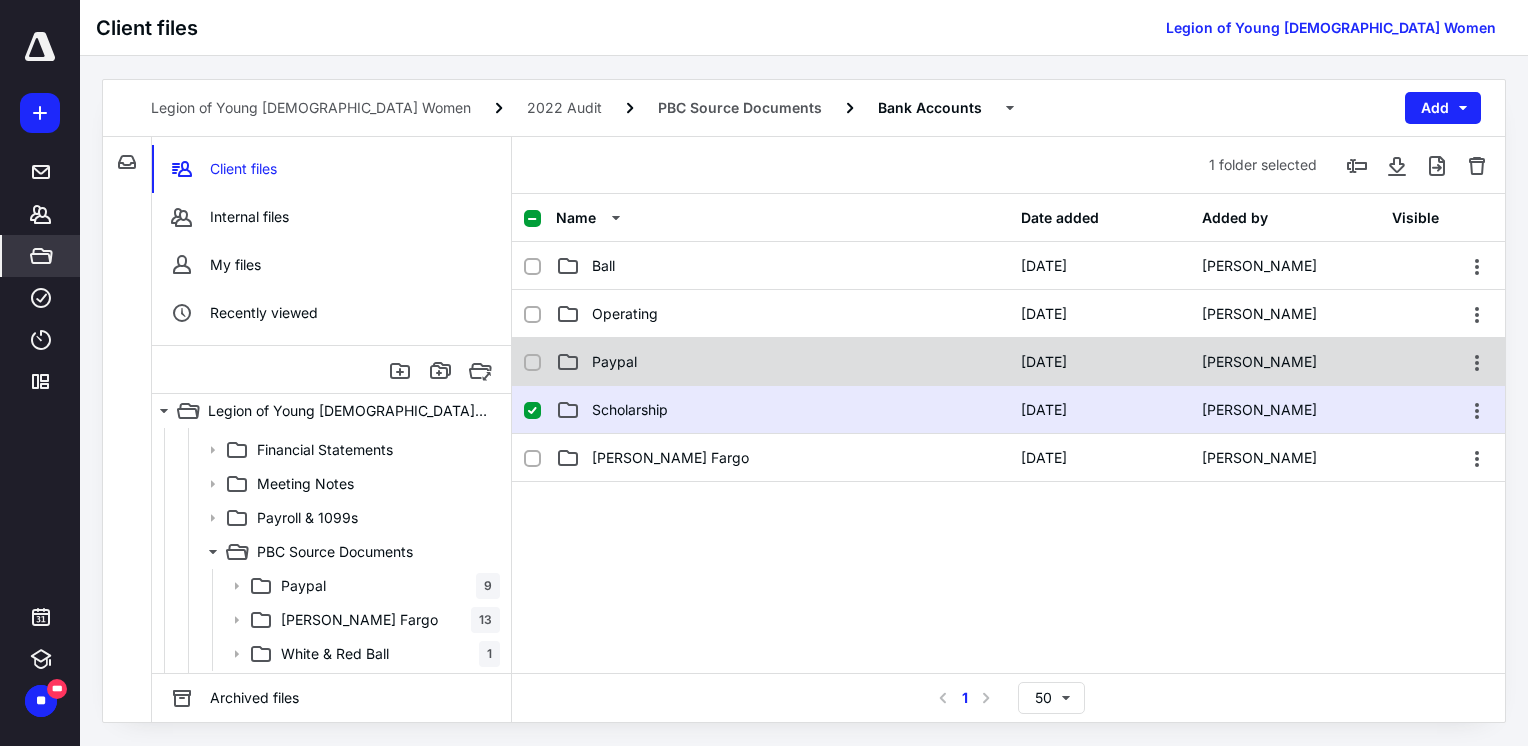 click on "Paypal" at bounding box center (614, 362) 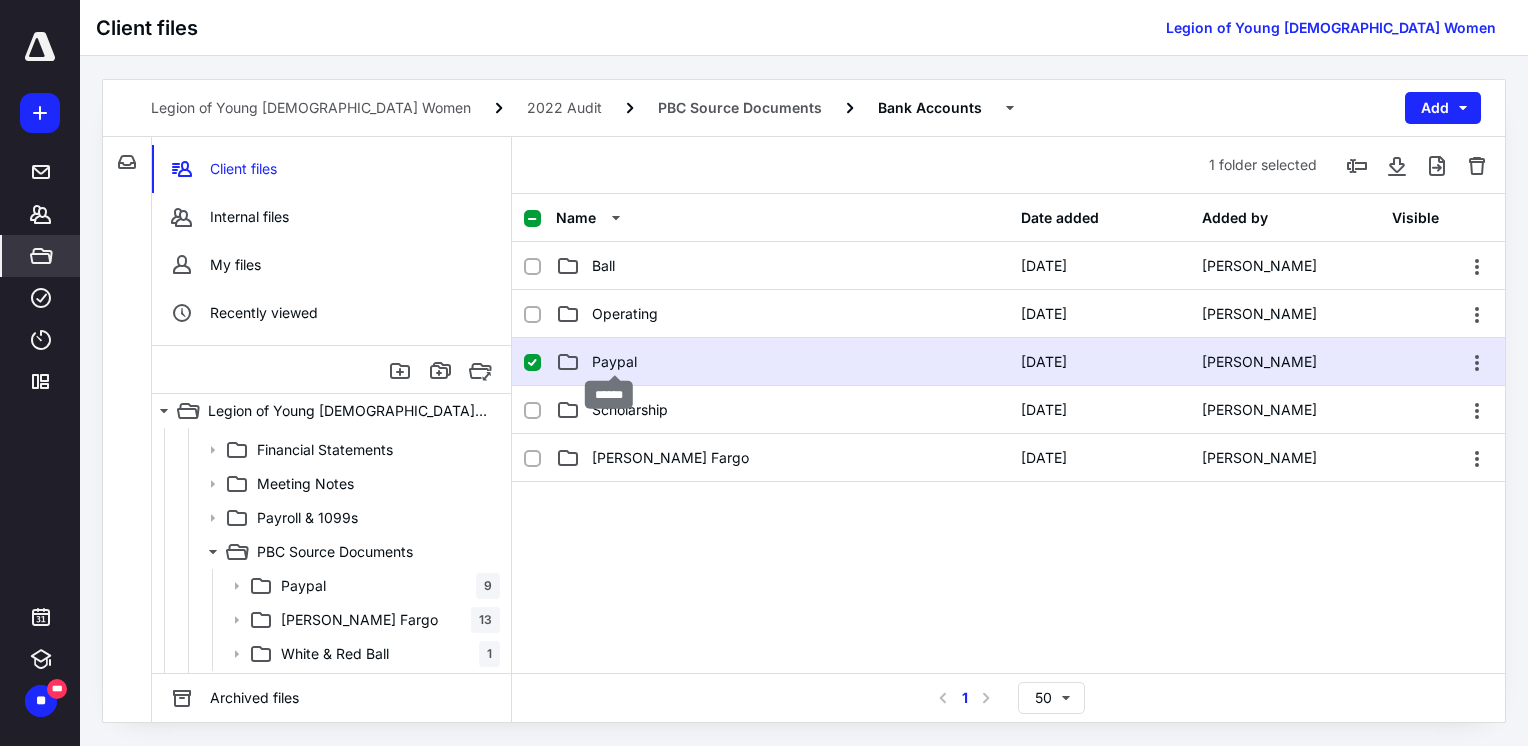 click on "Paypal" at bounding box center (614, 362) 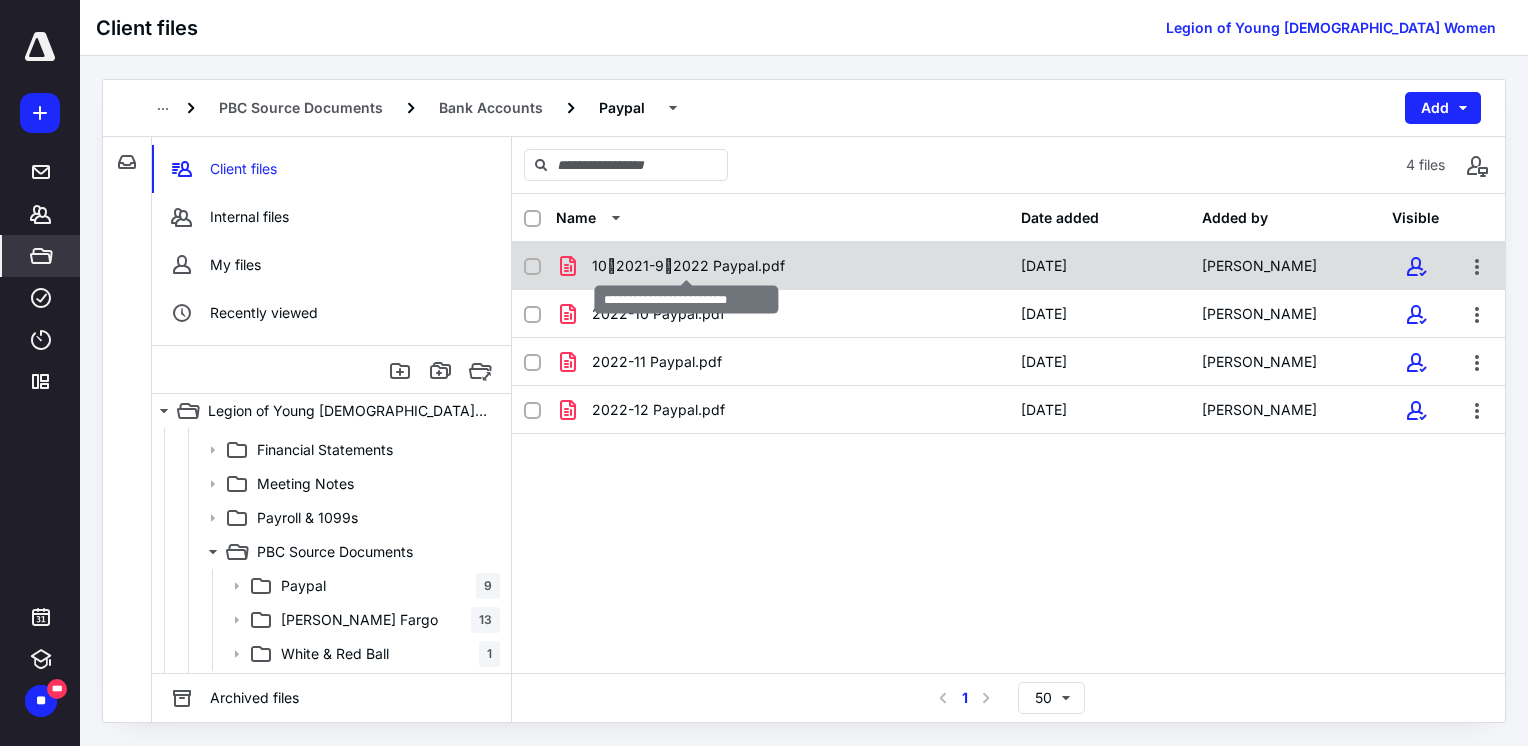 click on "102021-92022 Paypal.pdf" at bounding box center (688, 266) 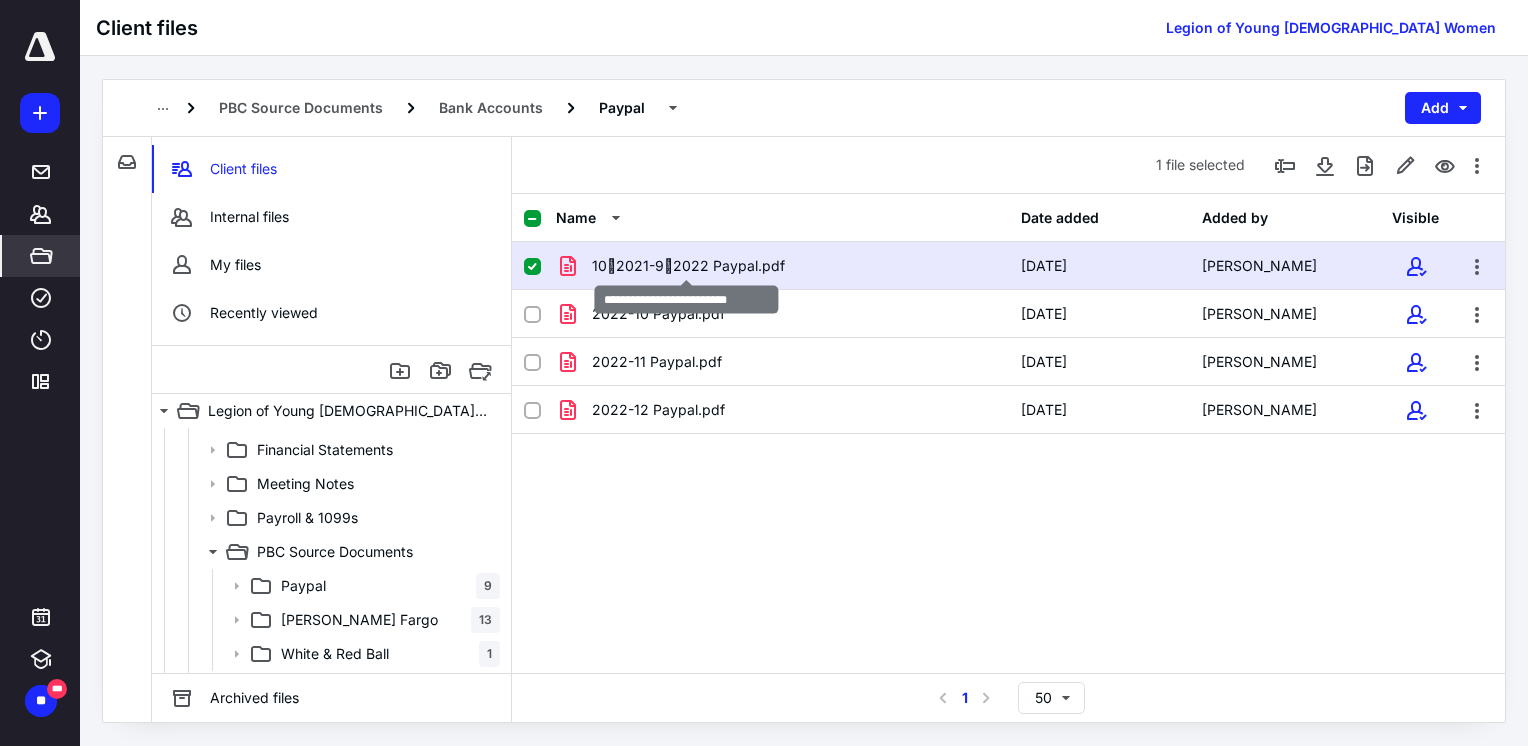 click on "102021-92022 Paypal.pdf" at bounding box center [688, 266] 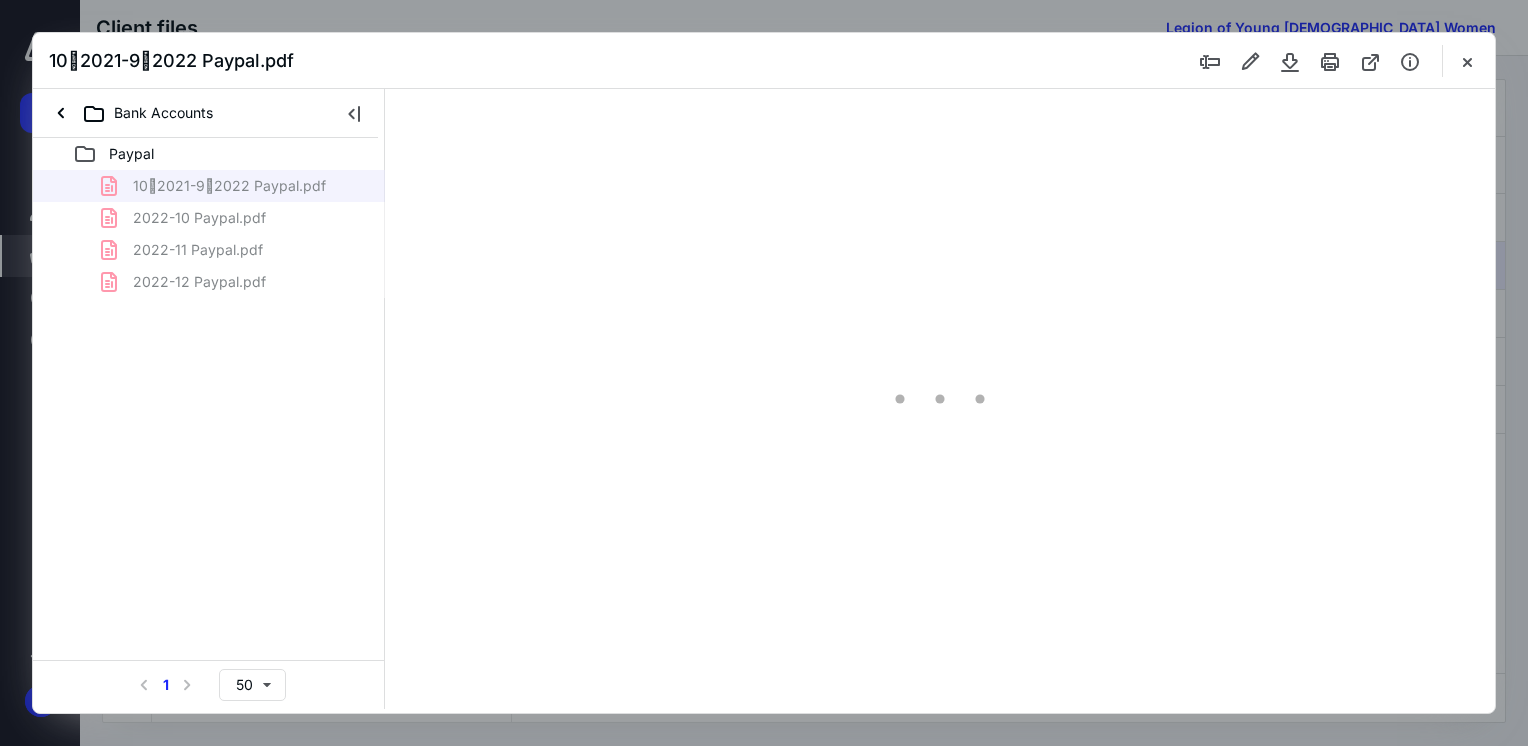 scroll, scrollTop: 0, scrollLeft: 0, axis: both 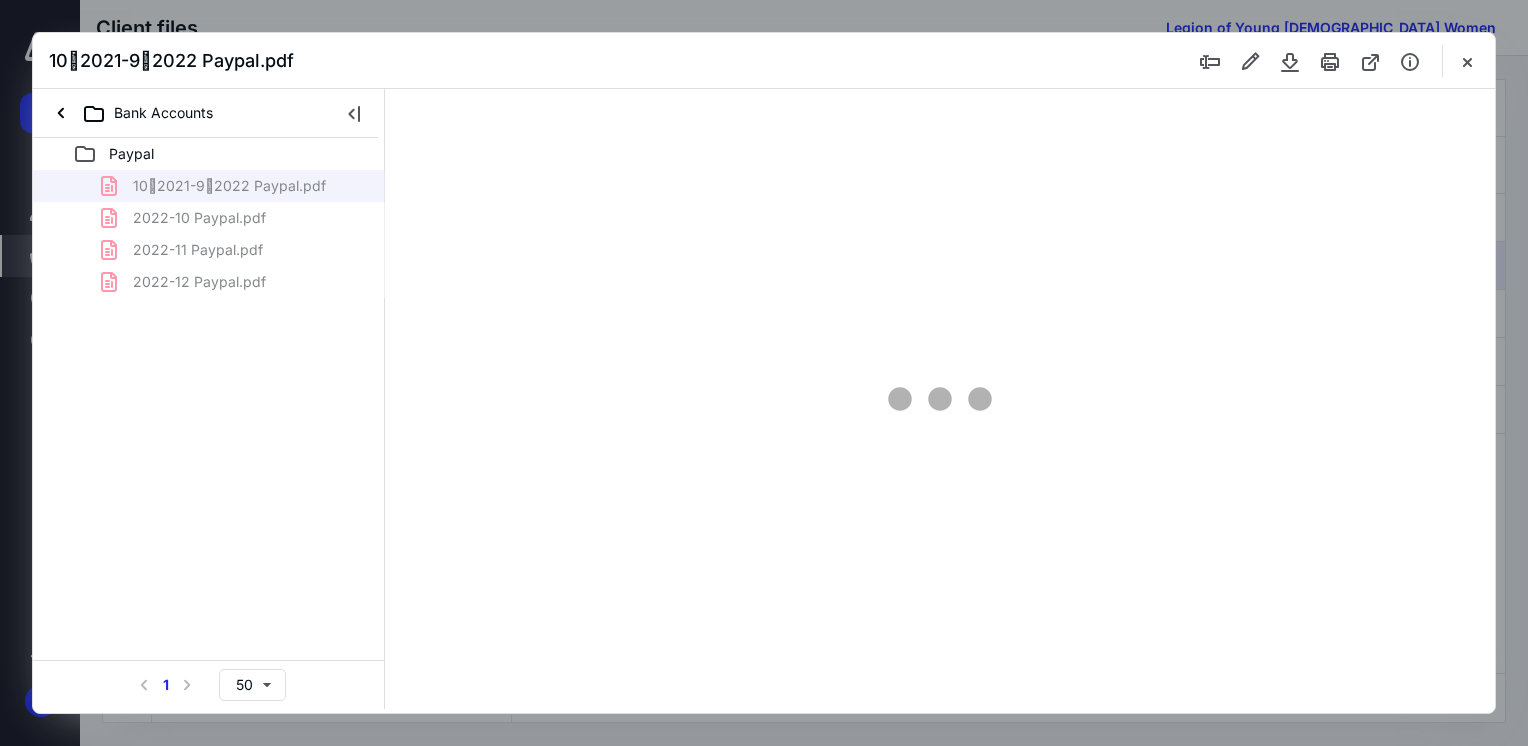 type on "65" 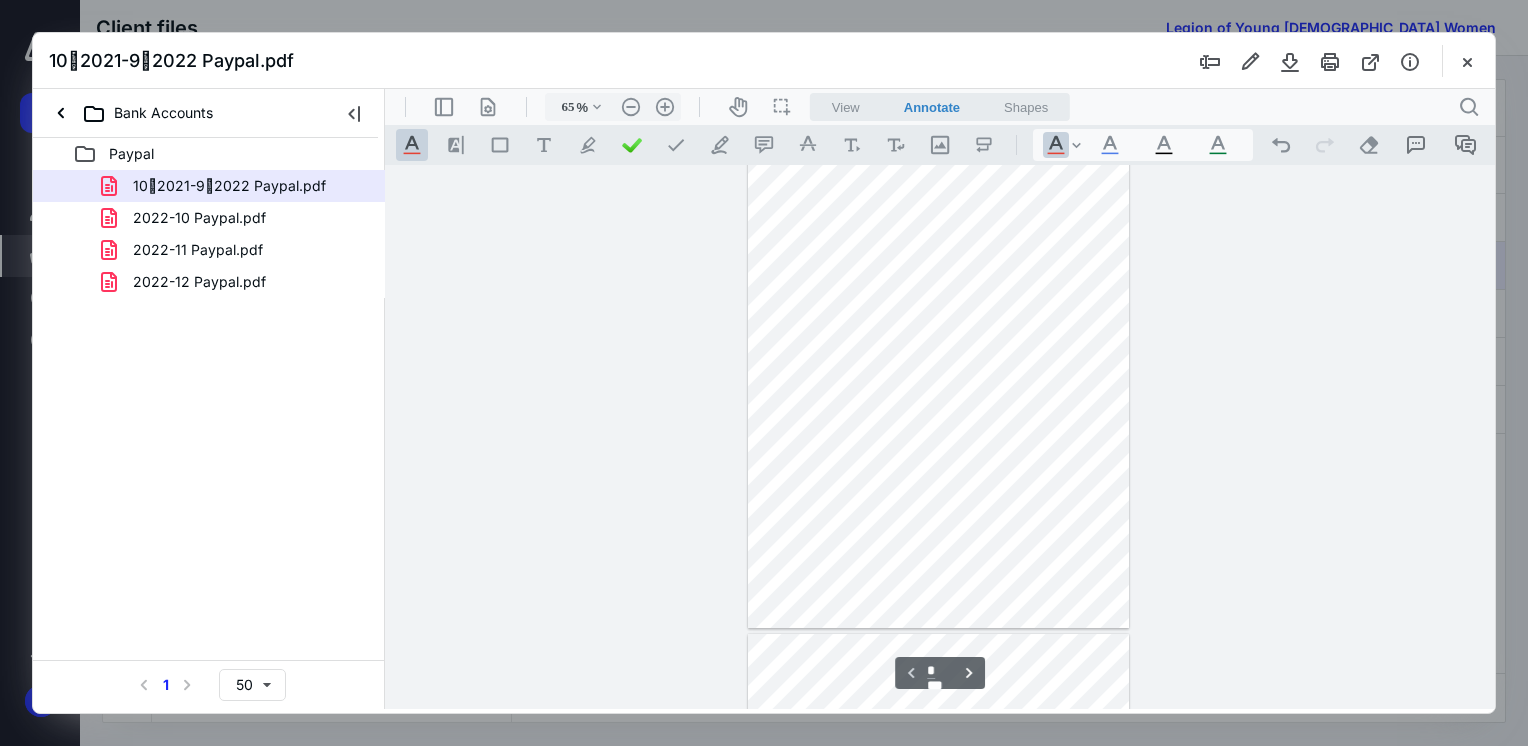 scroll, scrollTop: 0, scrollLeft: 0, axis: both 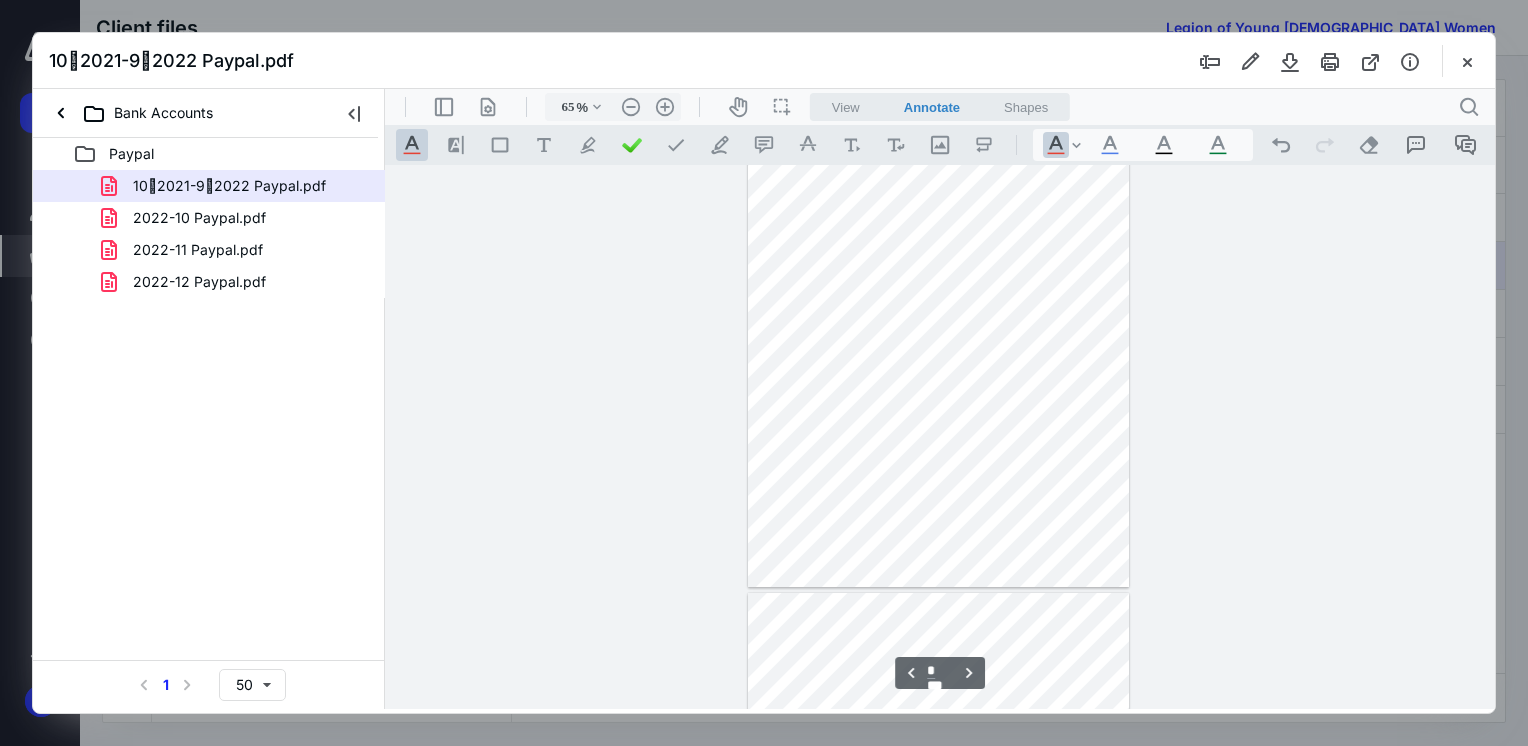 type on "*" 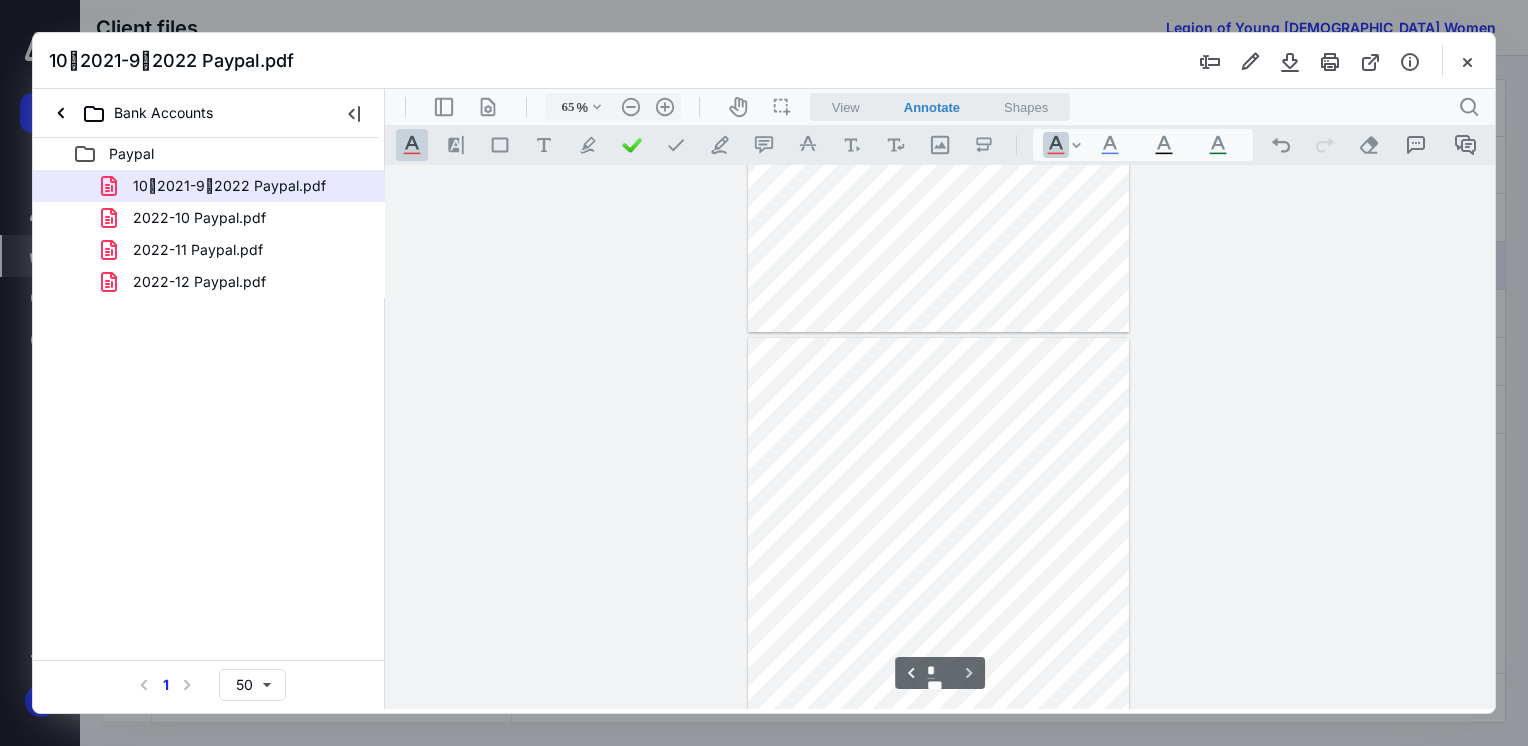 scroll, scrollTop: 3270, scrollLeft: 0, axis: vertical 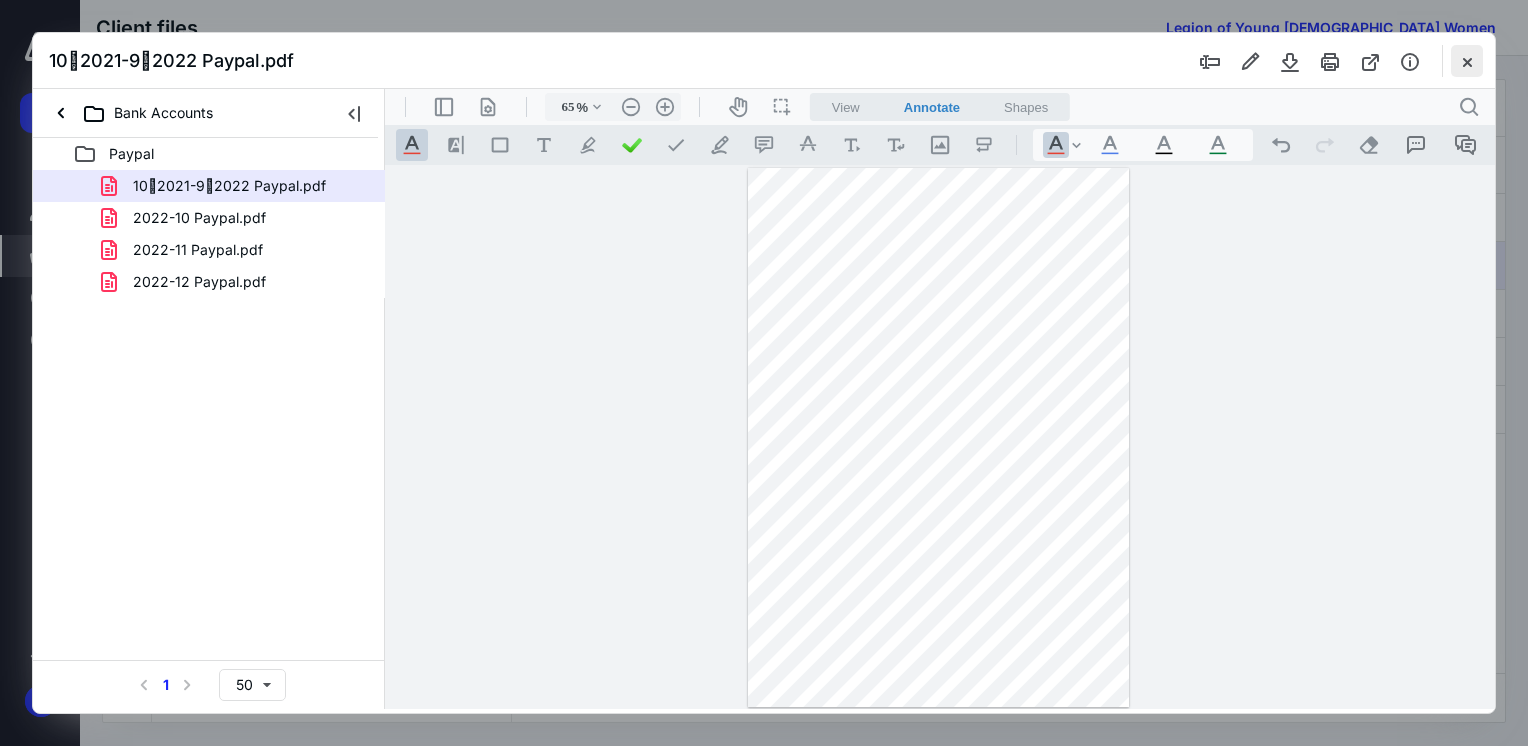 click at bounding box center [1467, 61] 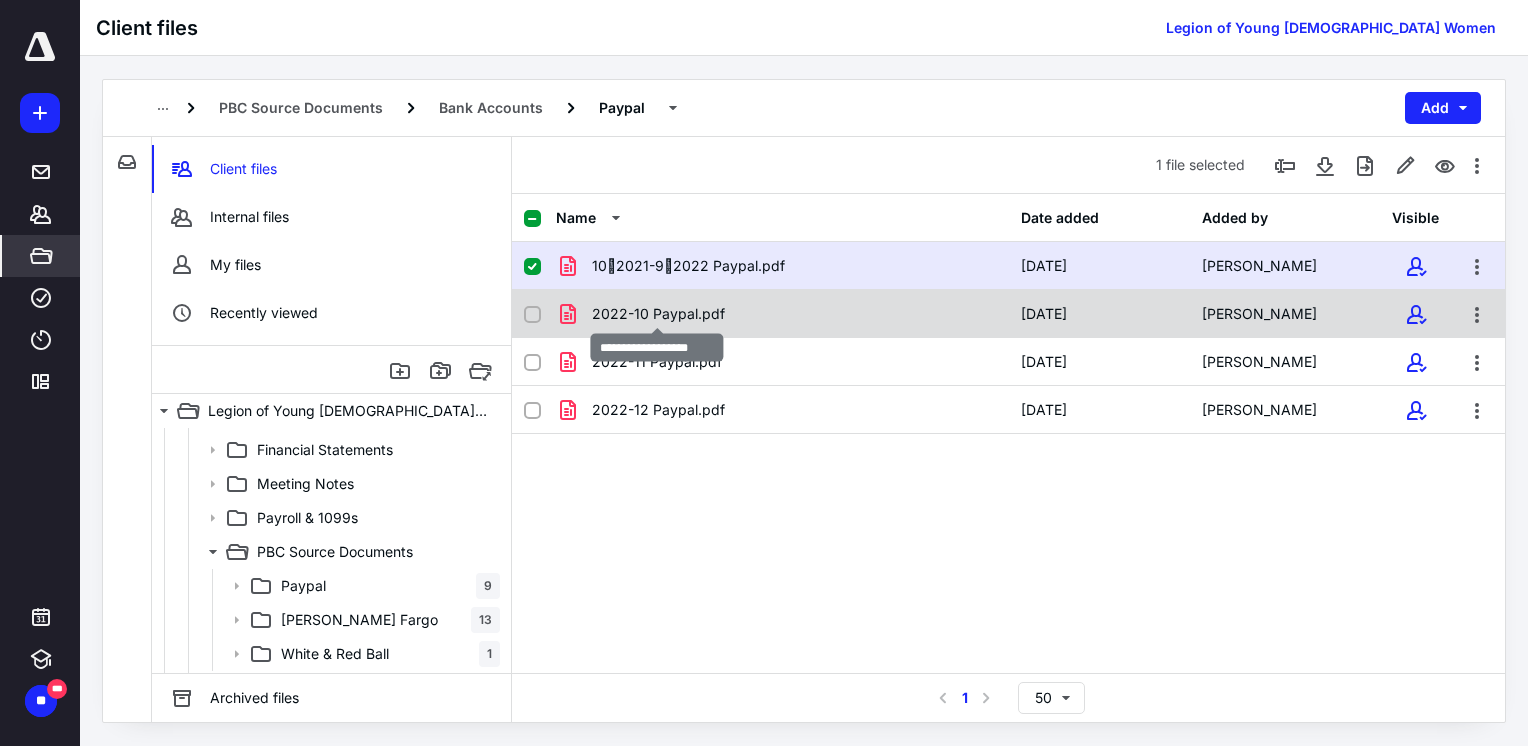 click on "2022-10 Paypal.pdf" at bounding box center (658, 314) 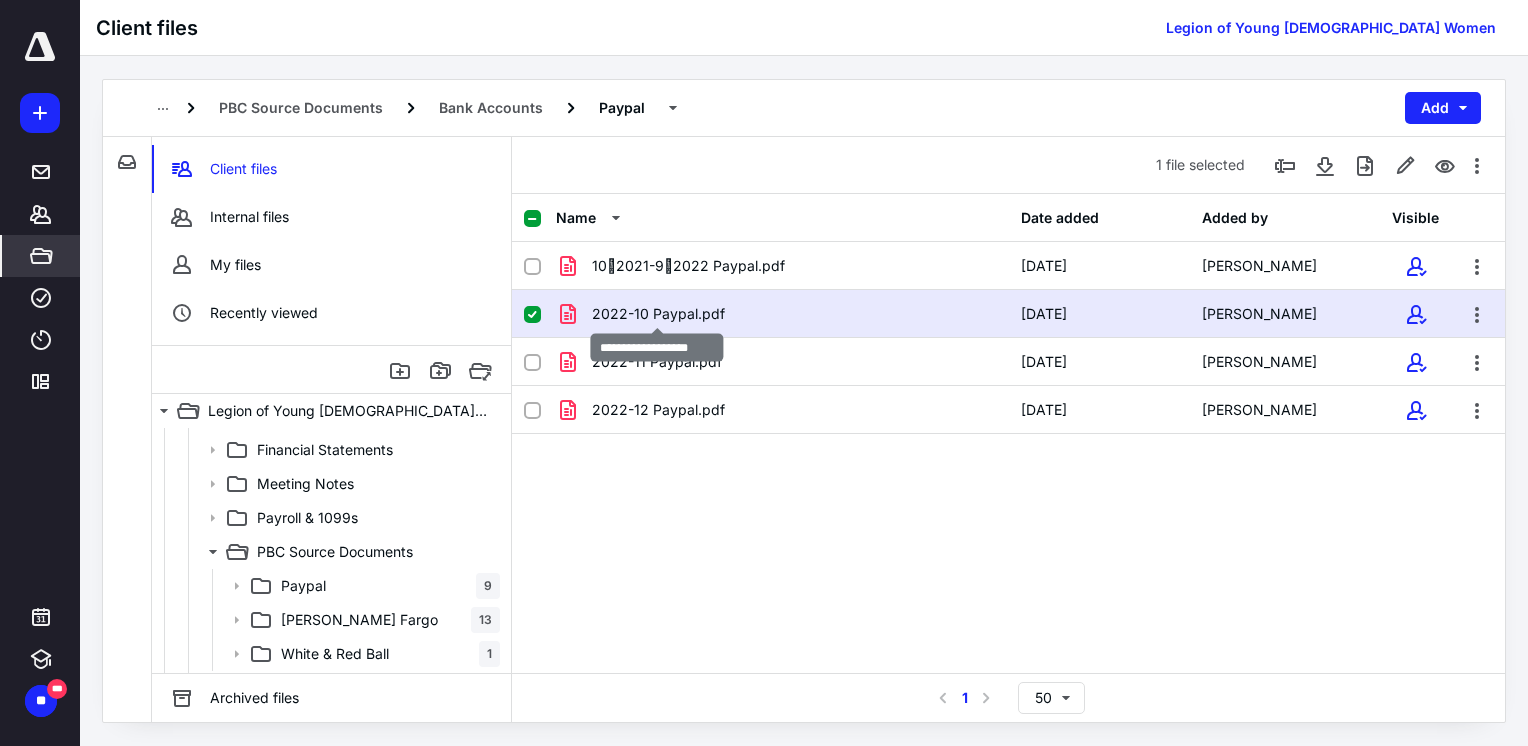 click on "2022-10 Paypal.pdf" at bounding box center [658, 314] 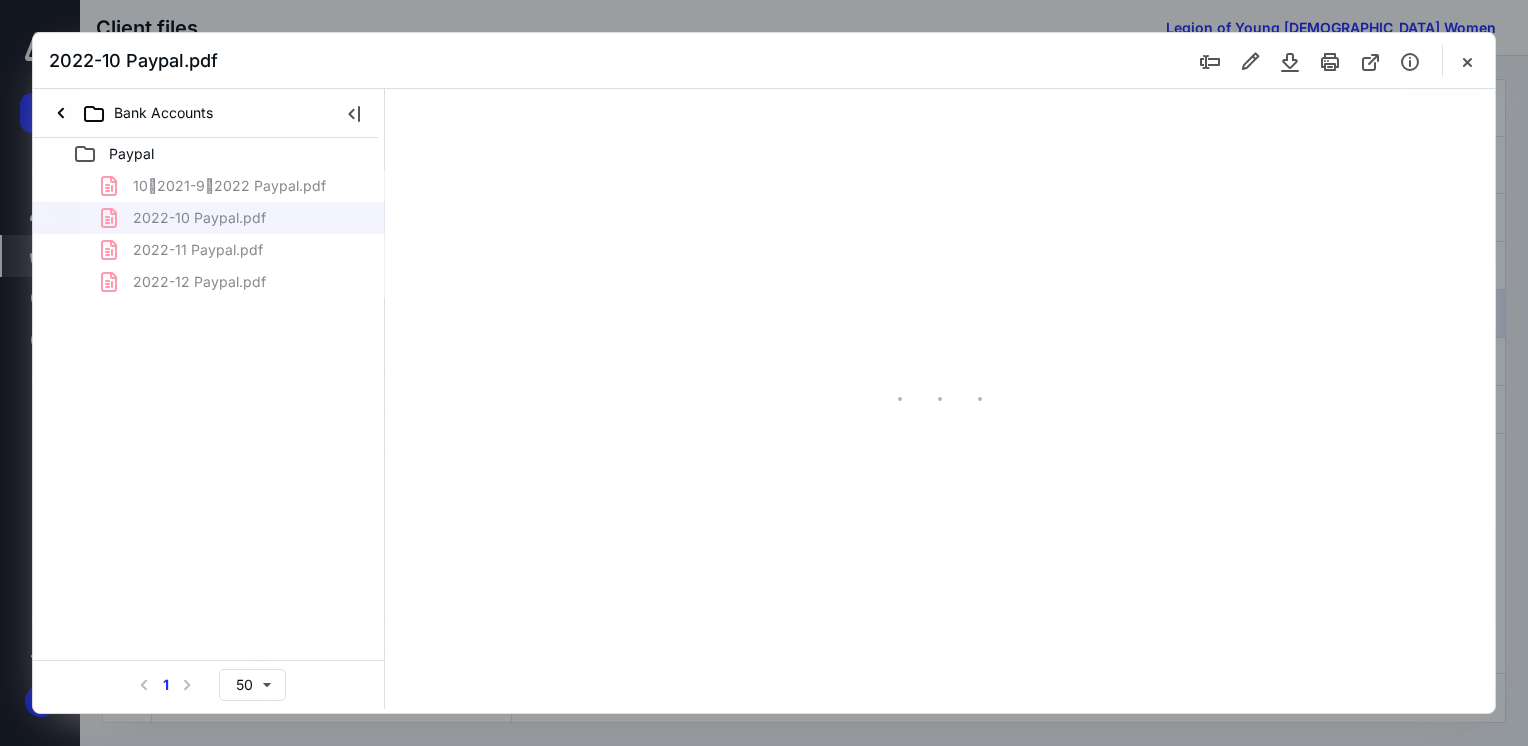 scroll, scrollTop: 0, scrollLeft: 0, axis: both 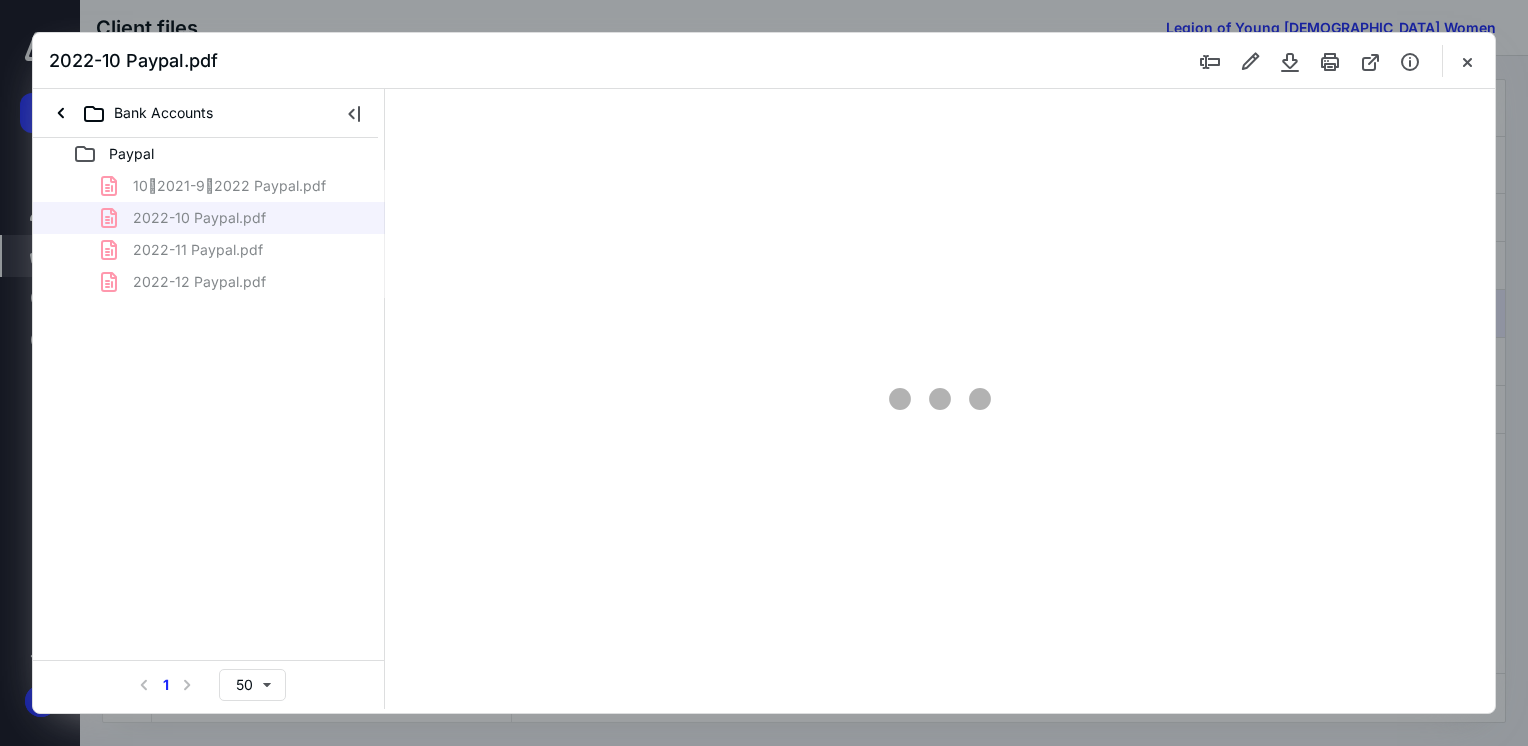 type on "65" 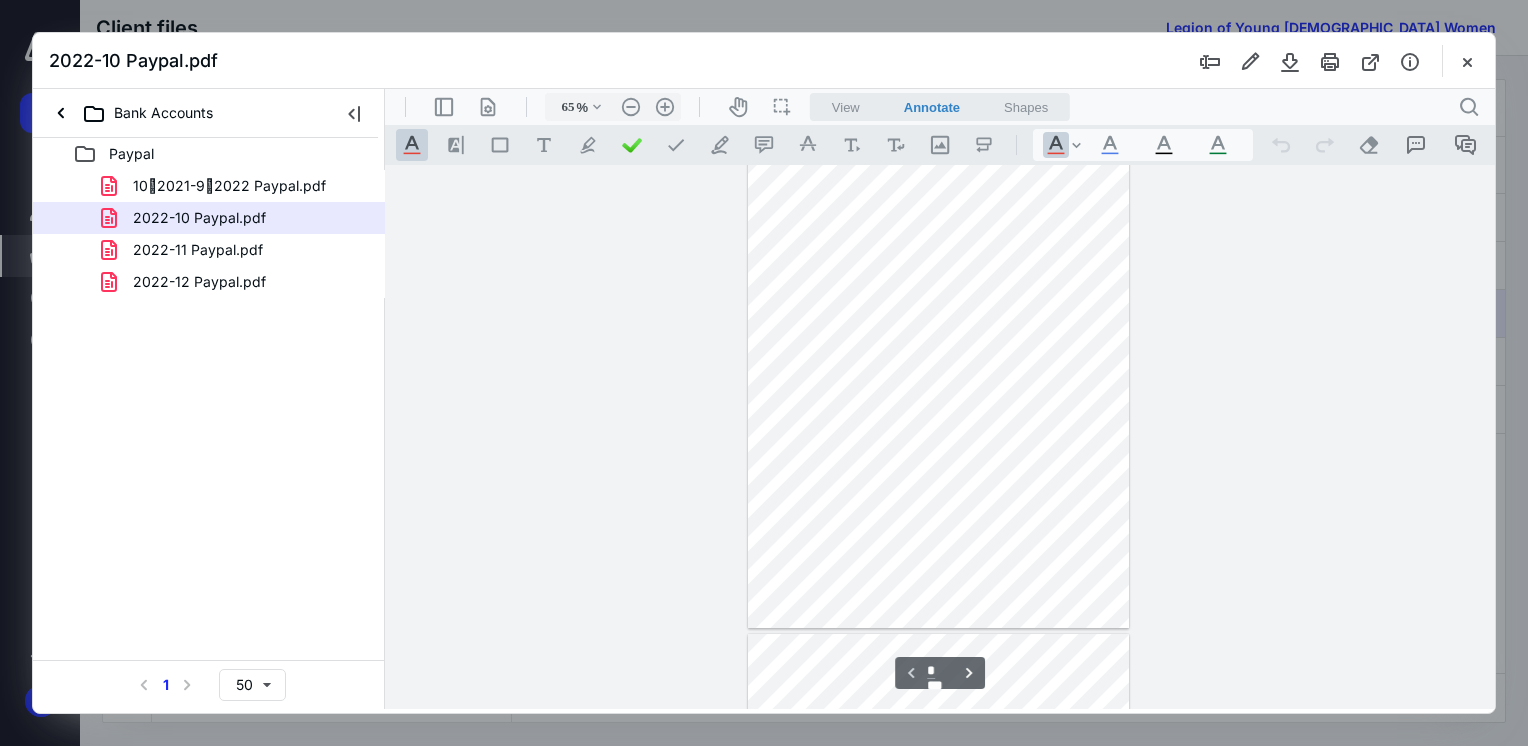 scroll, scrollTop: 0, scrollLeft: 0, axis: both 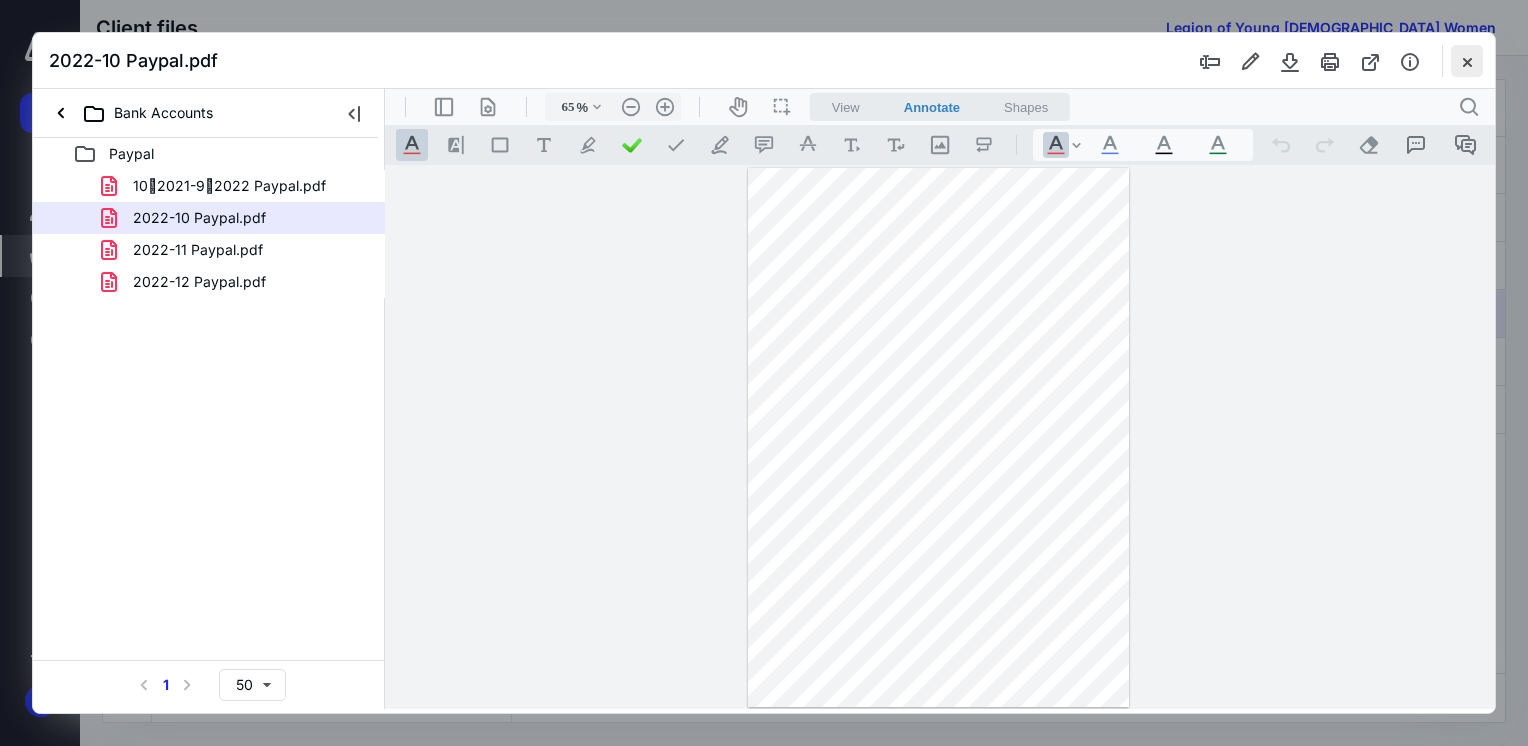 click at bounding box center [1467, 61] 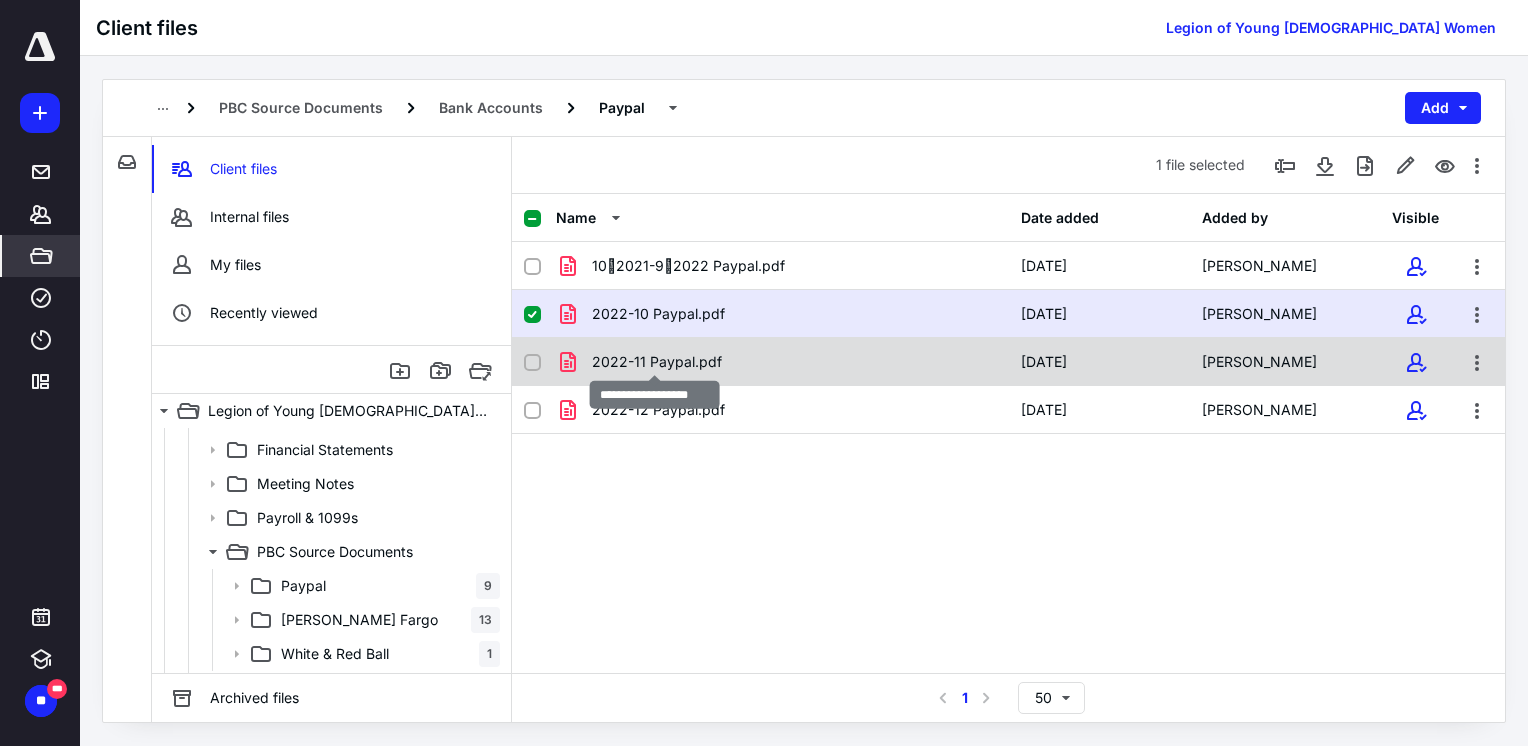 click on "2022-11 Paypal.pdf" at bounding box center (657, 362) 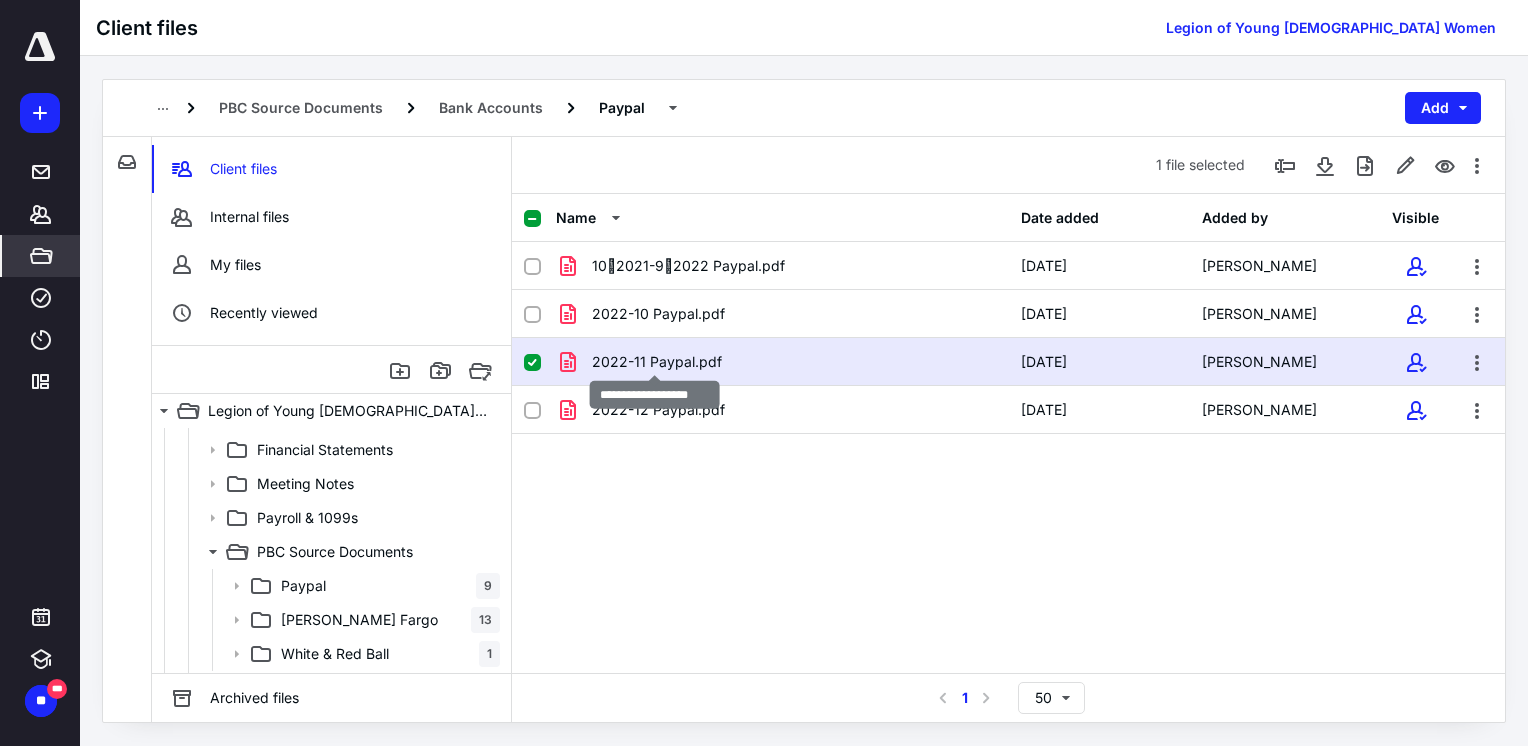 click on "2022-11 Paypal.pdf" at bounding box center (657, 362) 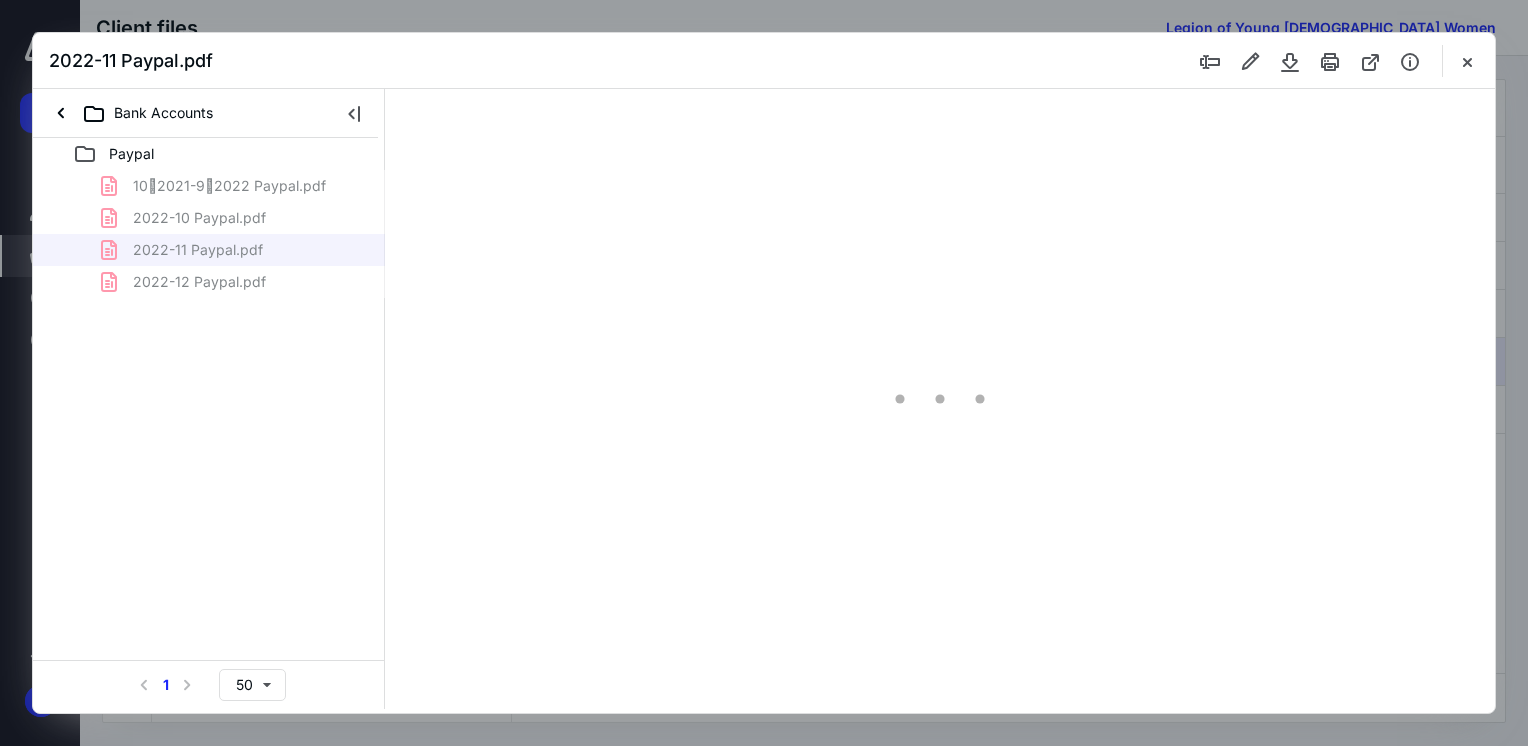 scroll, scrollTop: 0, scrollLeft: 0, axis: both 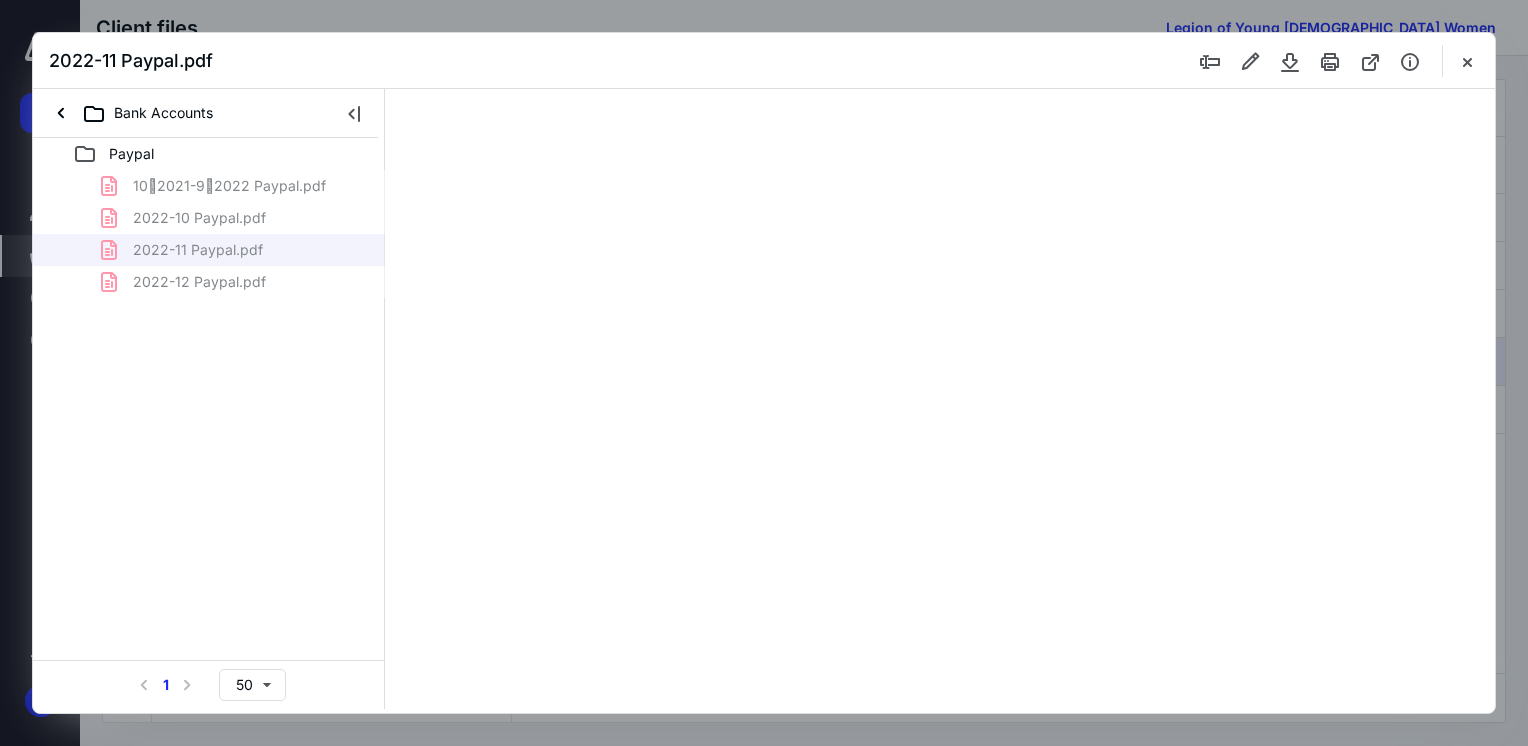 type on "65" 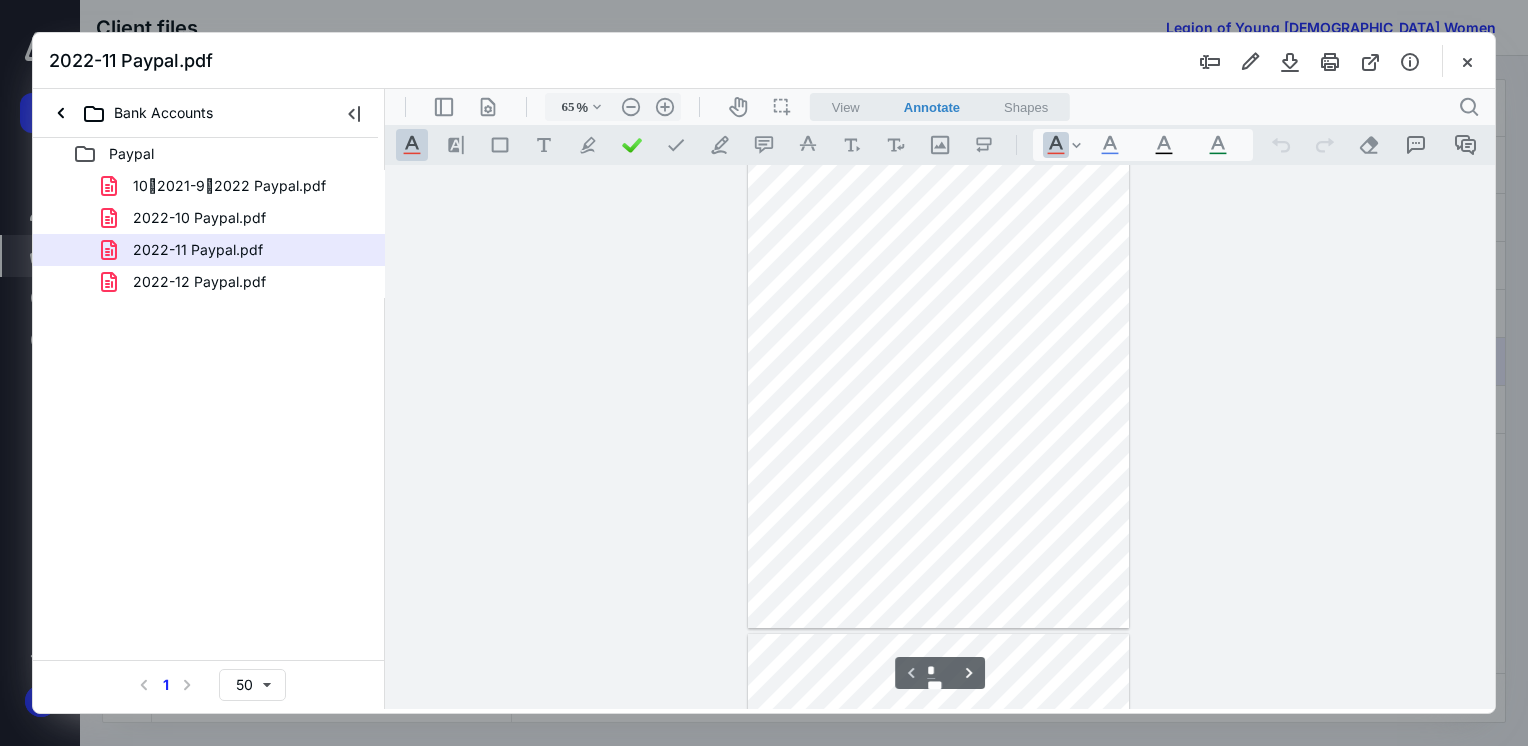 scroll, scrollTop: 0, scrollLeft: 0, axis: both 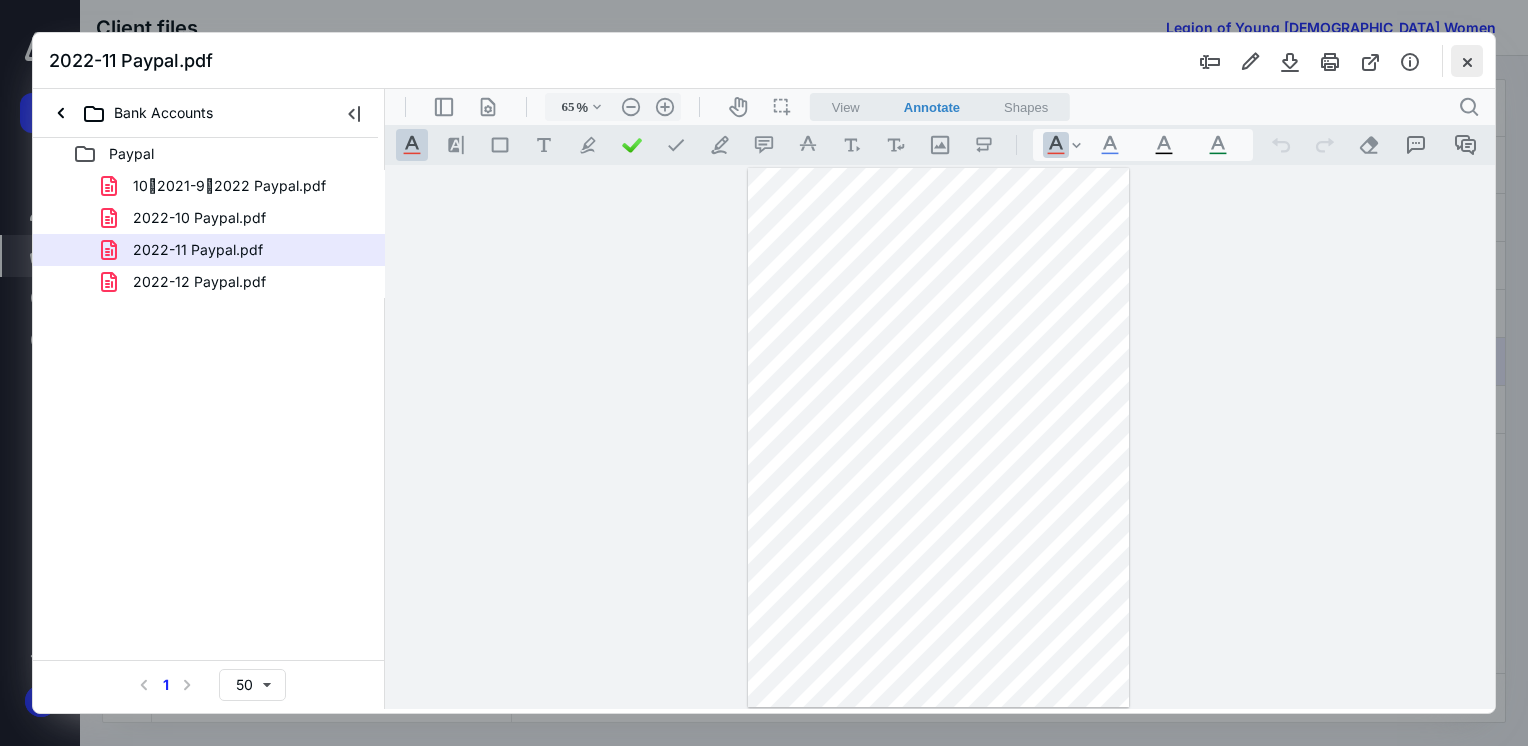 click at bounding box center [1467, 61] 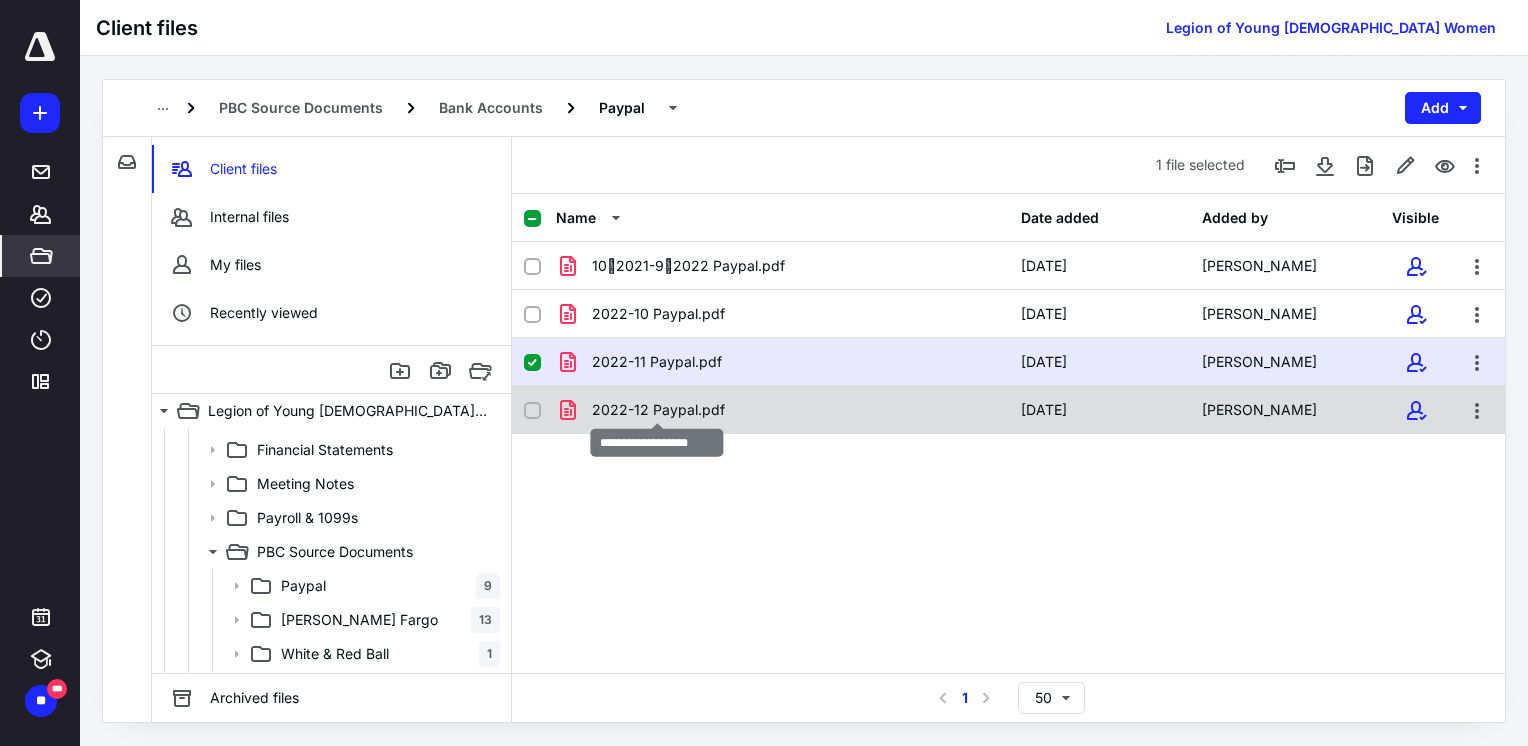 click on "2022-12 Paypal.pdf" at bounding box center [658, 410] 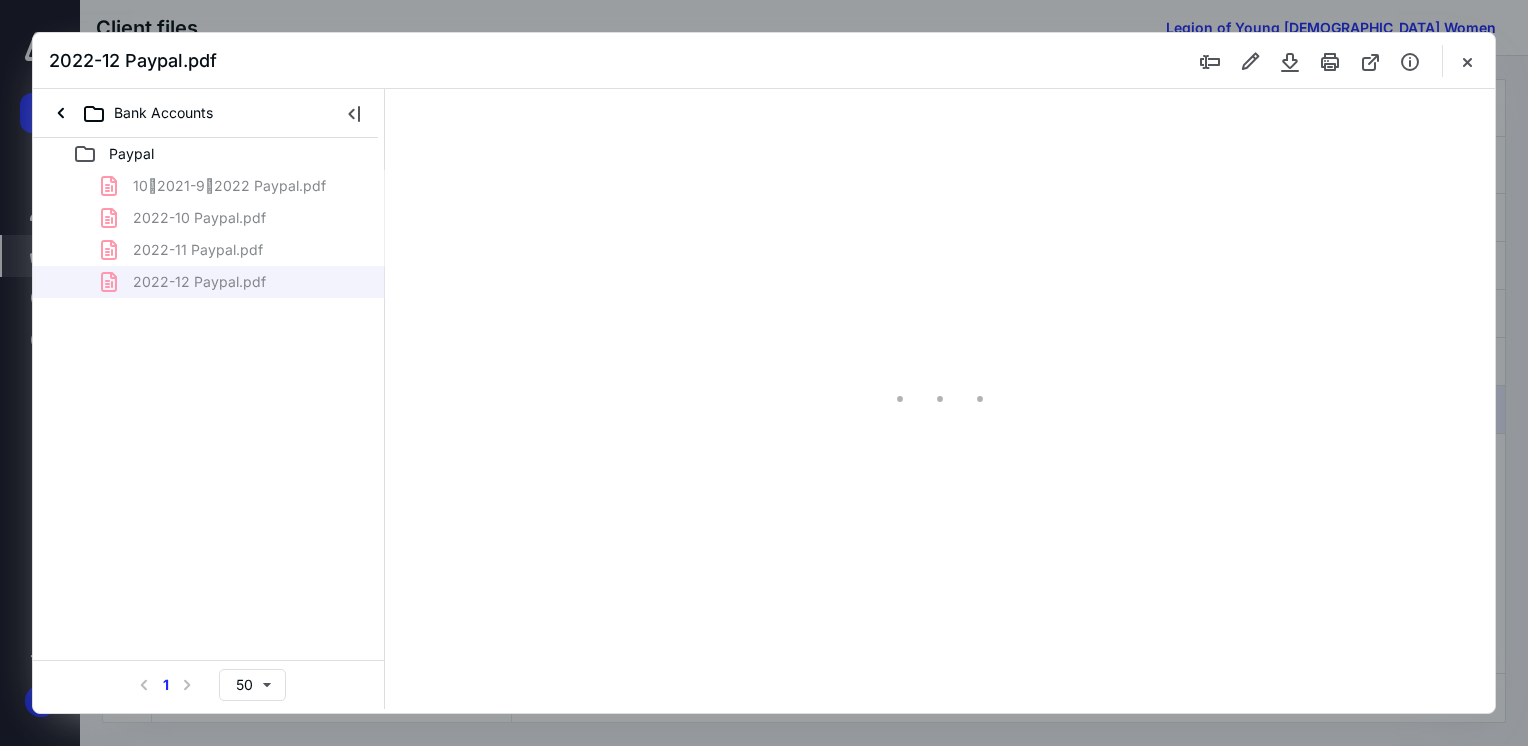 scroll, scrollTop: 0, scrollLeft: 0, axis: both 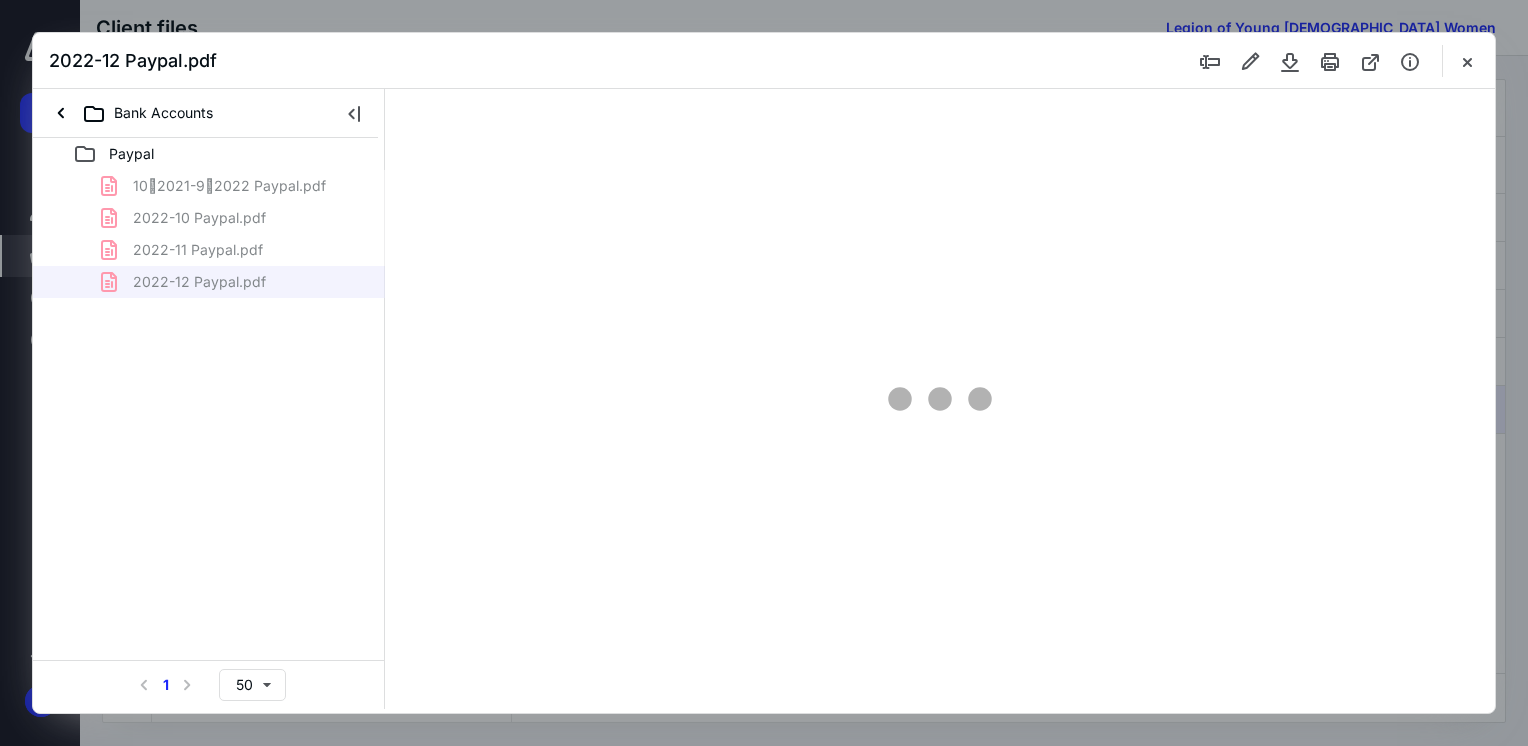 type on "65" 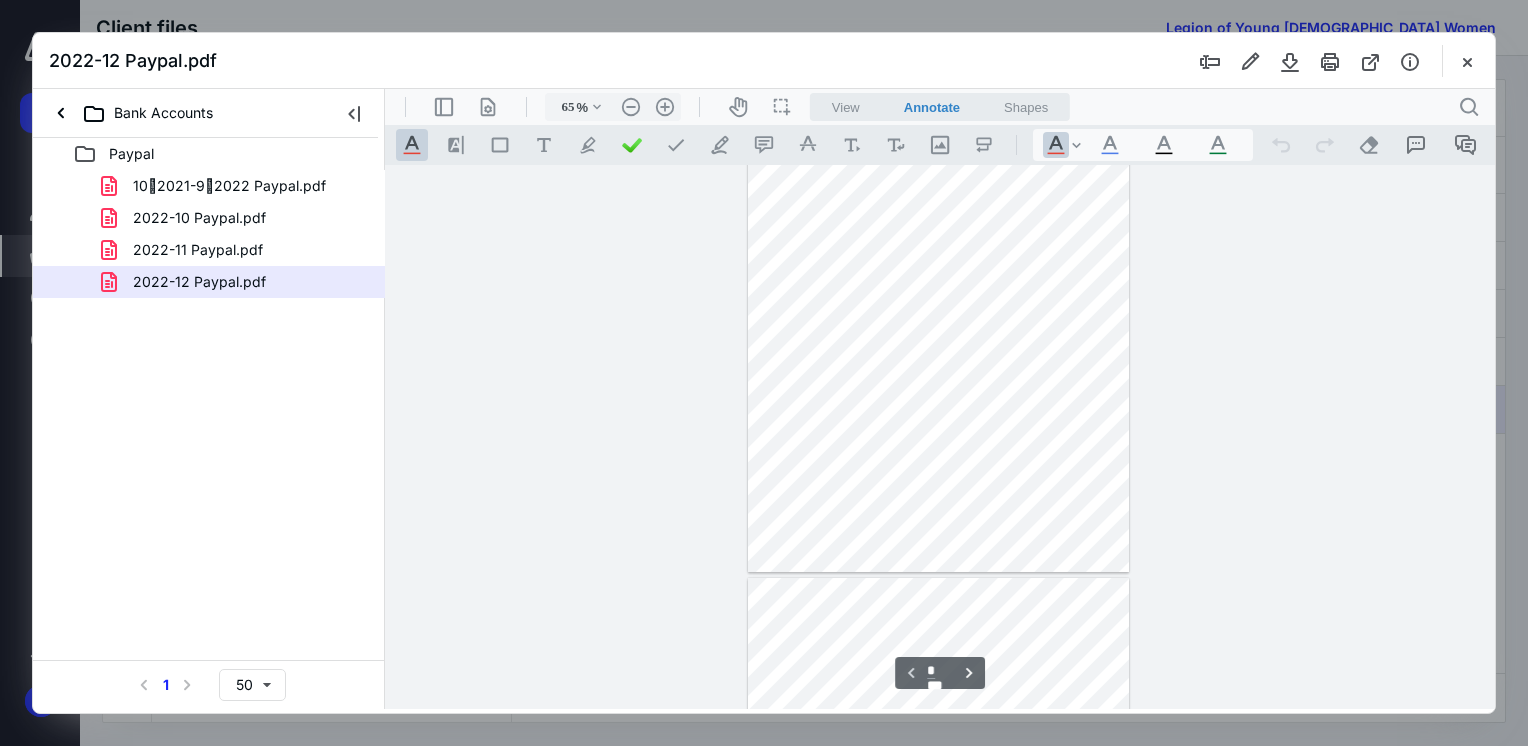 scroll, scrollTop: 0, scrollLeft: 0, axis: both 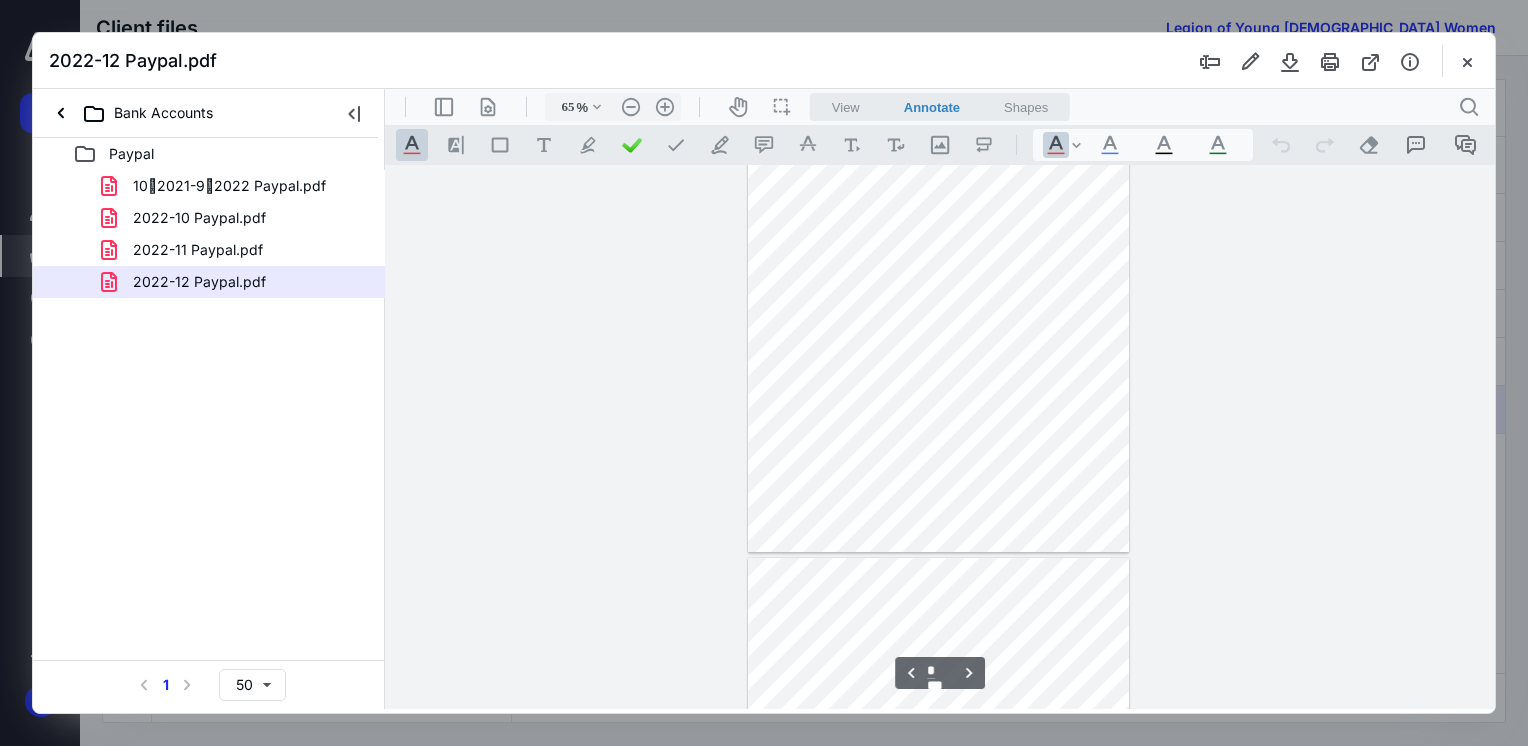 type on "*" 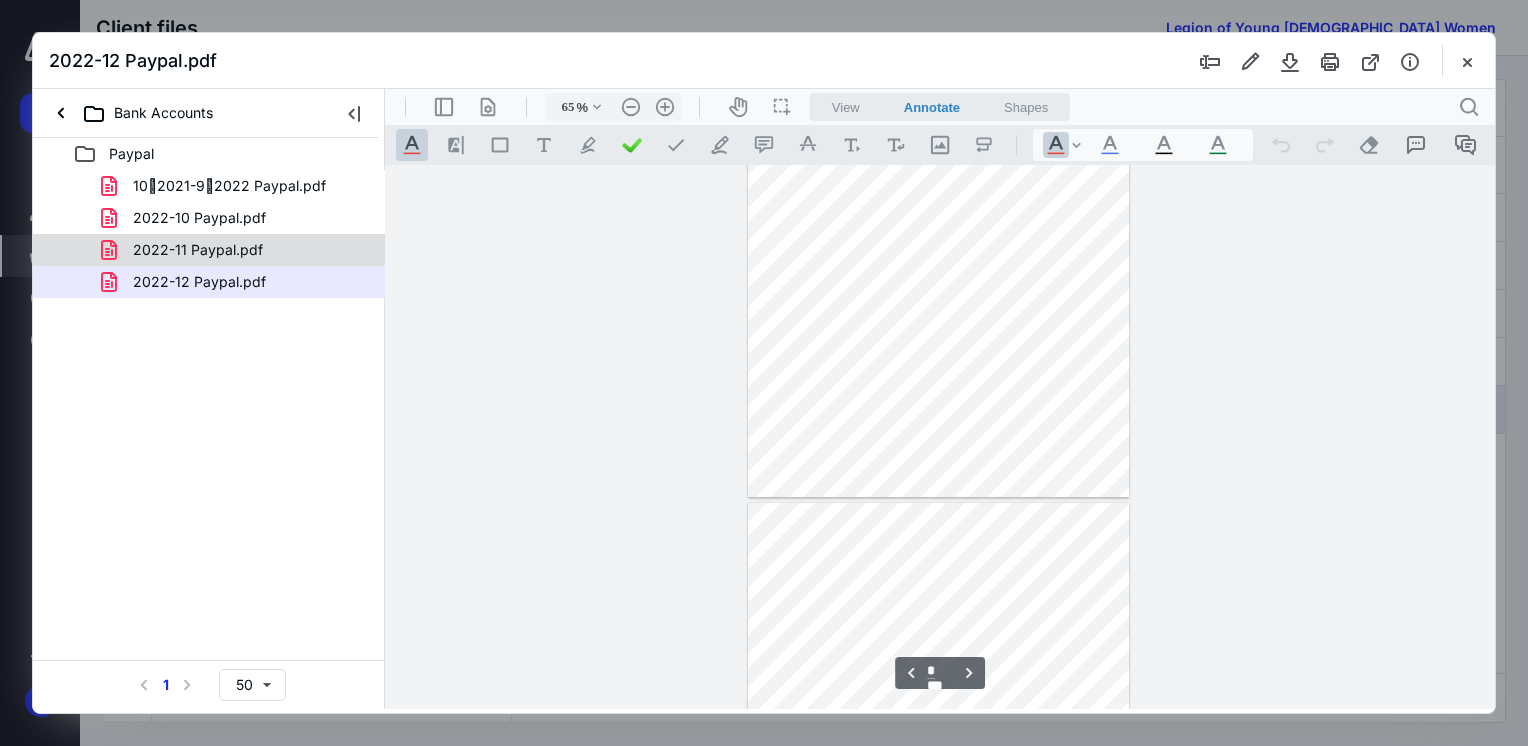 click on "2022-11 Paypal.pdf" at bounding box center [198, 250] 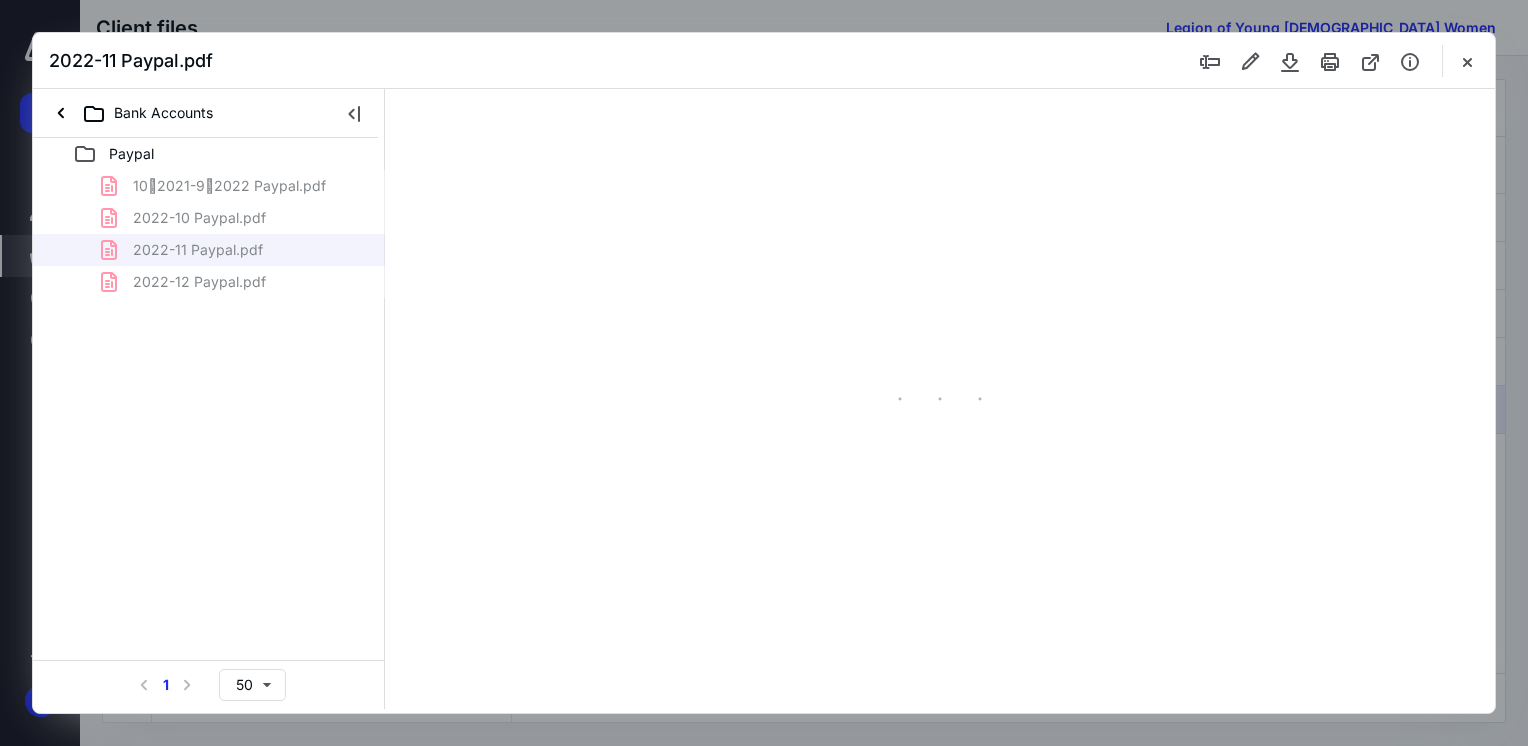 type on "65" 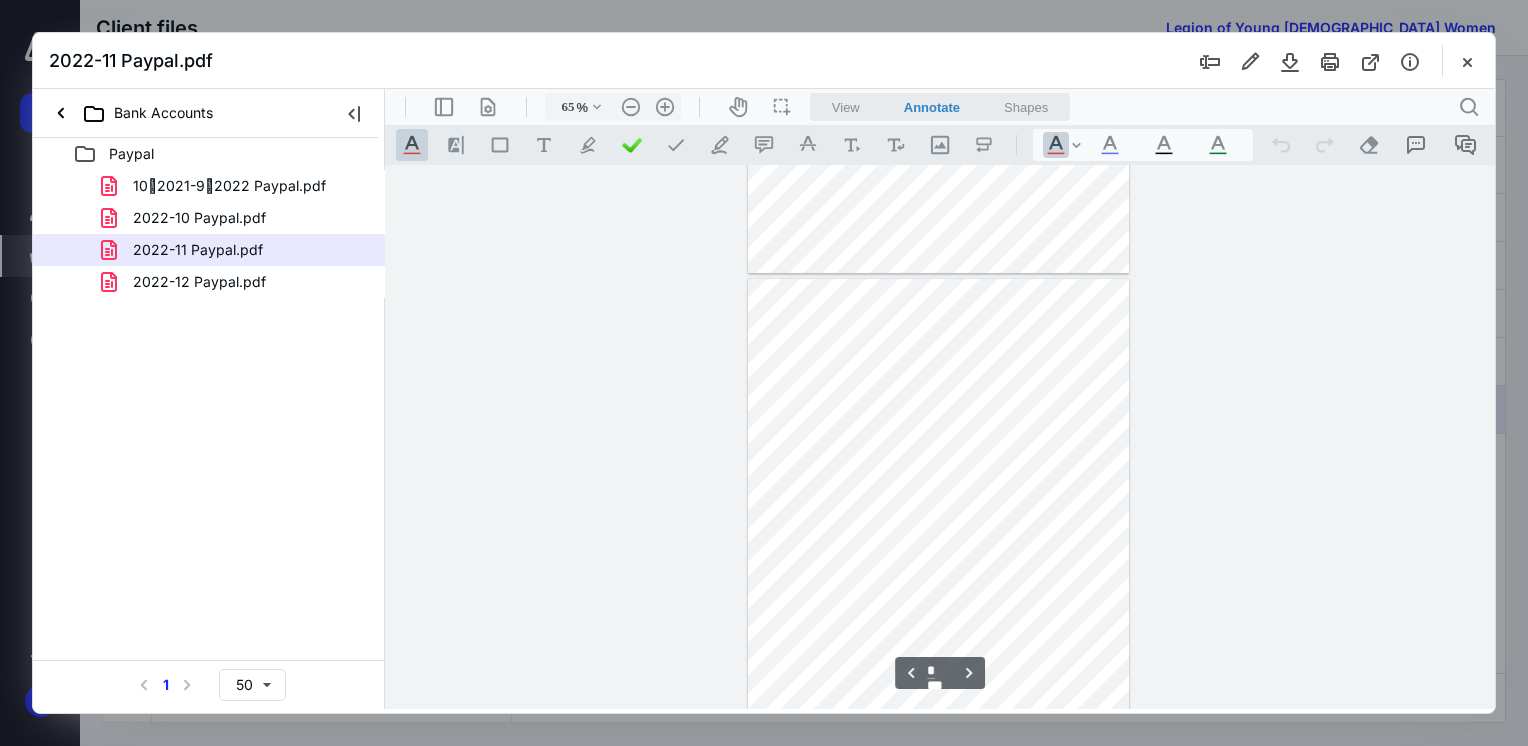 scroll, scrollTop: 1479, scrollLeft: 0, axis: vertical 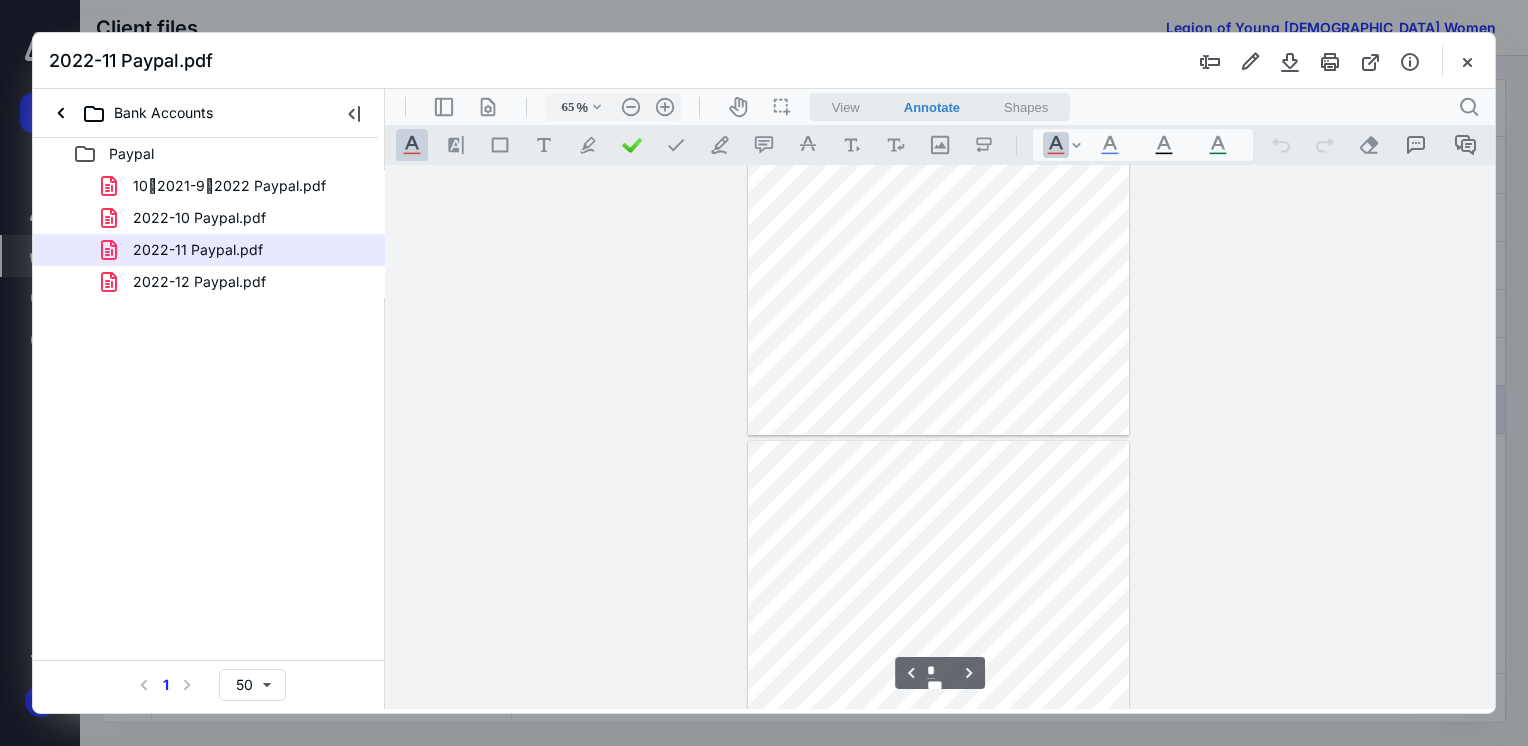 type on "*" 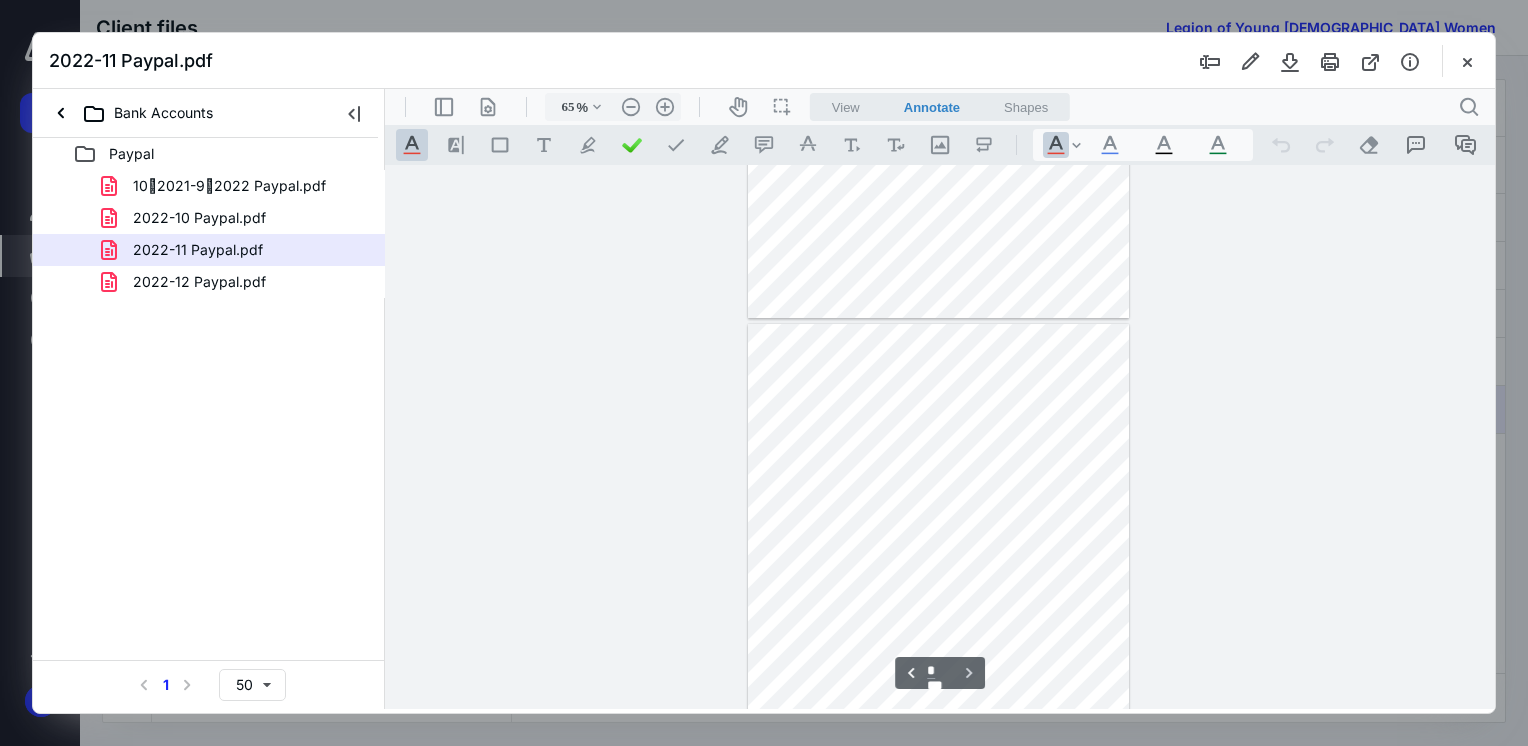 scroll, scrollTop: 1635, scrollLeft: 0, axis: vertical 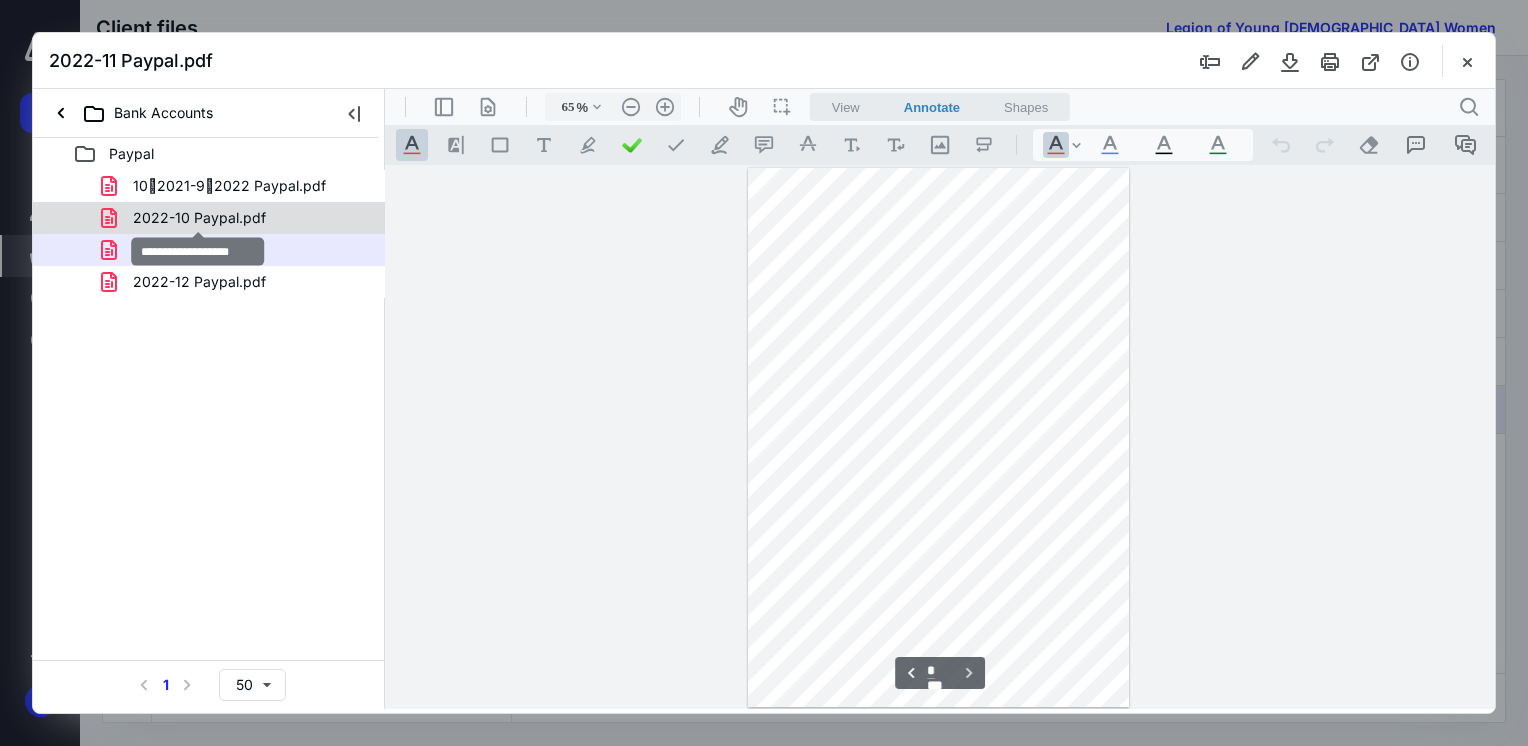 click on "2022-10 Paypal.pdf" at bounding box center [199, 218] 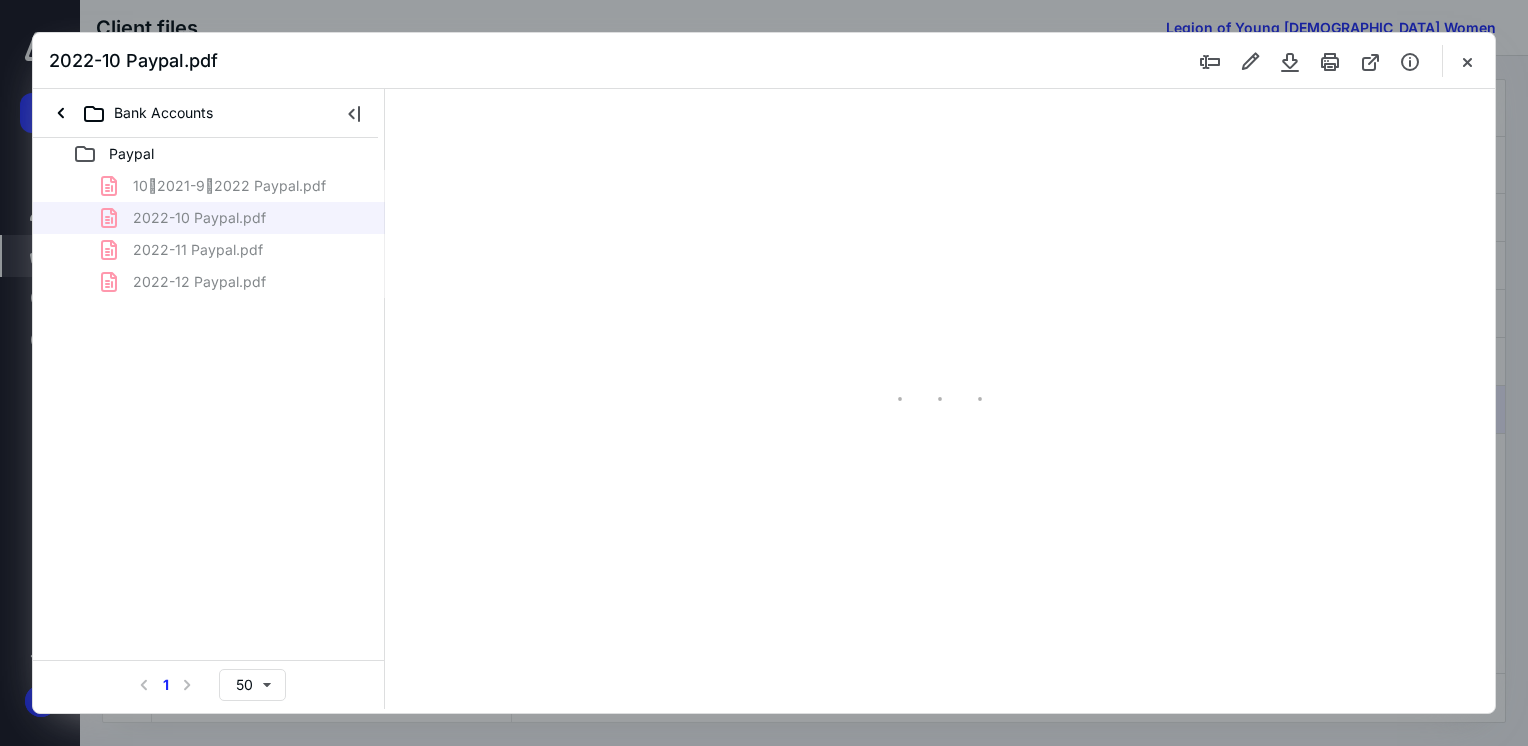 type on "65" 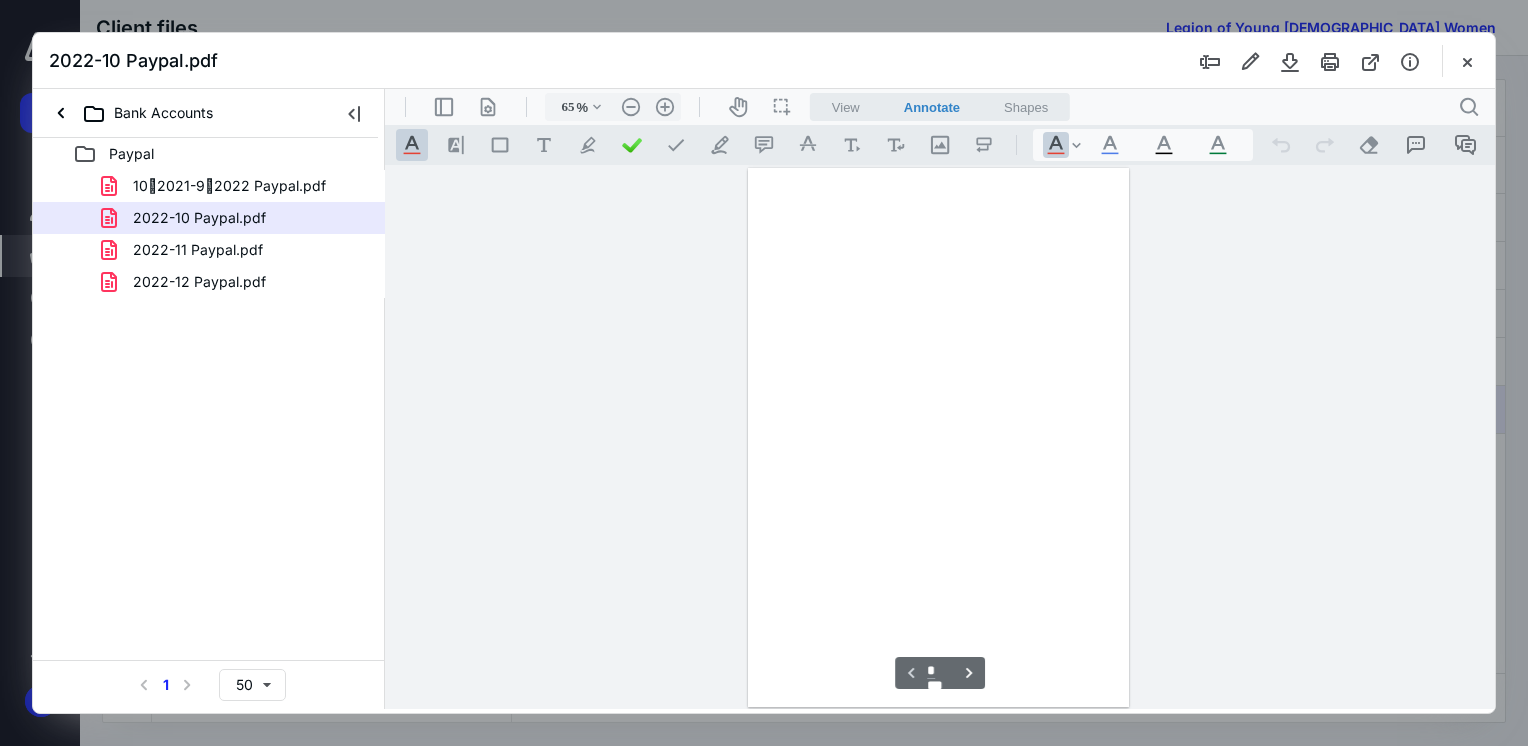 scroll, scrollTop: 79, scrollLeft: 0, axis: vertical 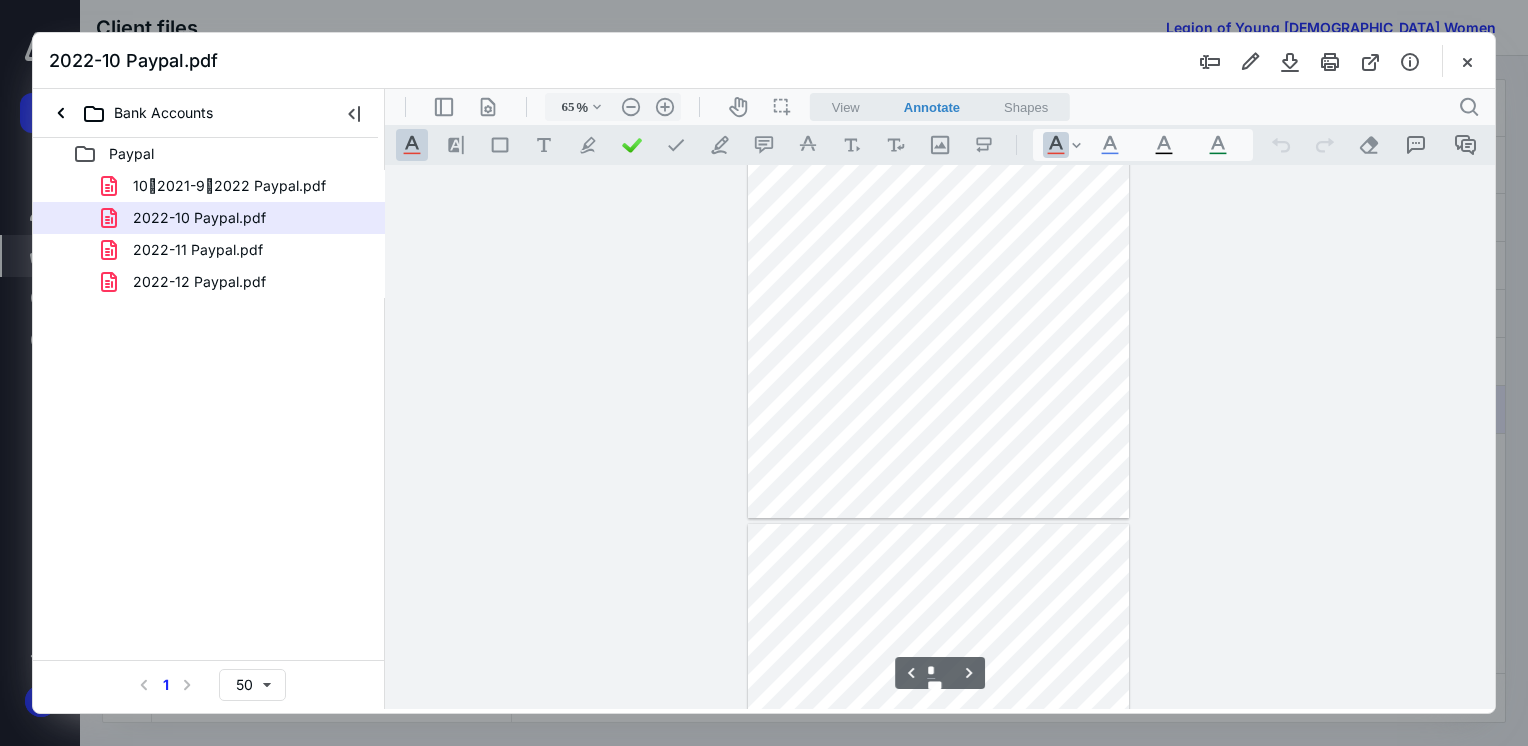 type on "*" 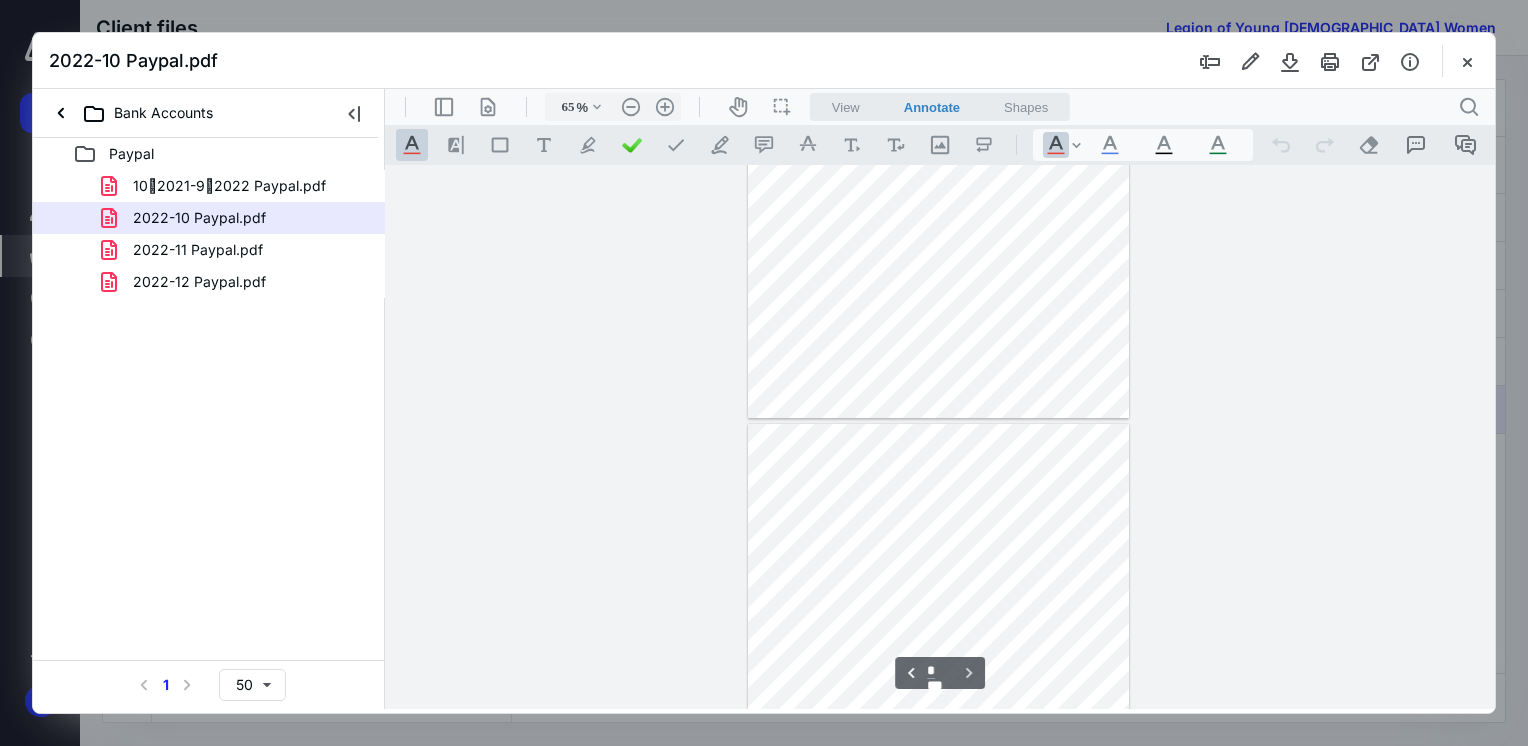 scroll, scrollTop: 1635, scrollLeft: 0, axis: vertical 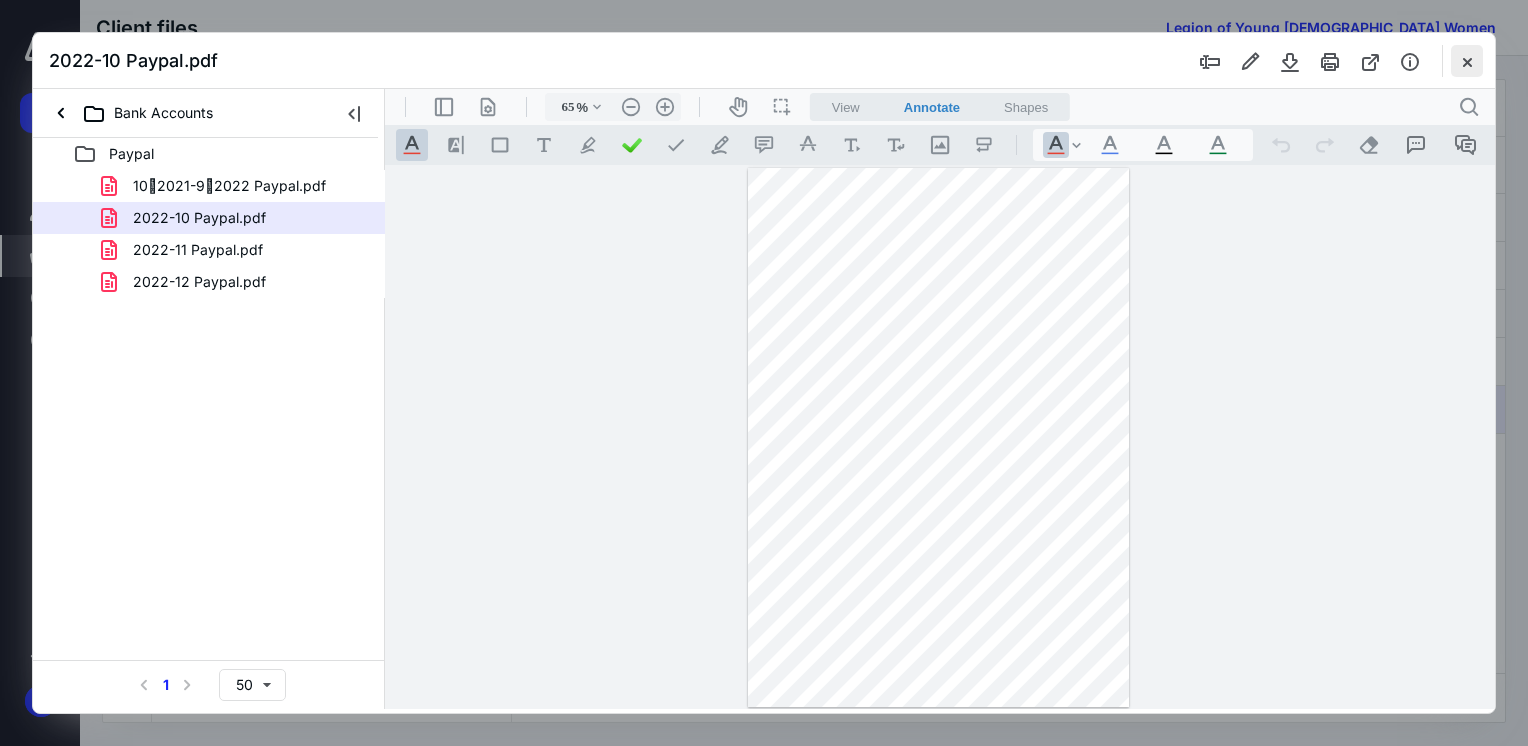 click at bounding box center [1467, 61] 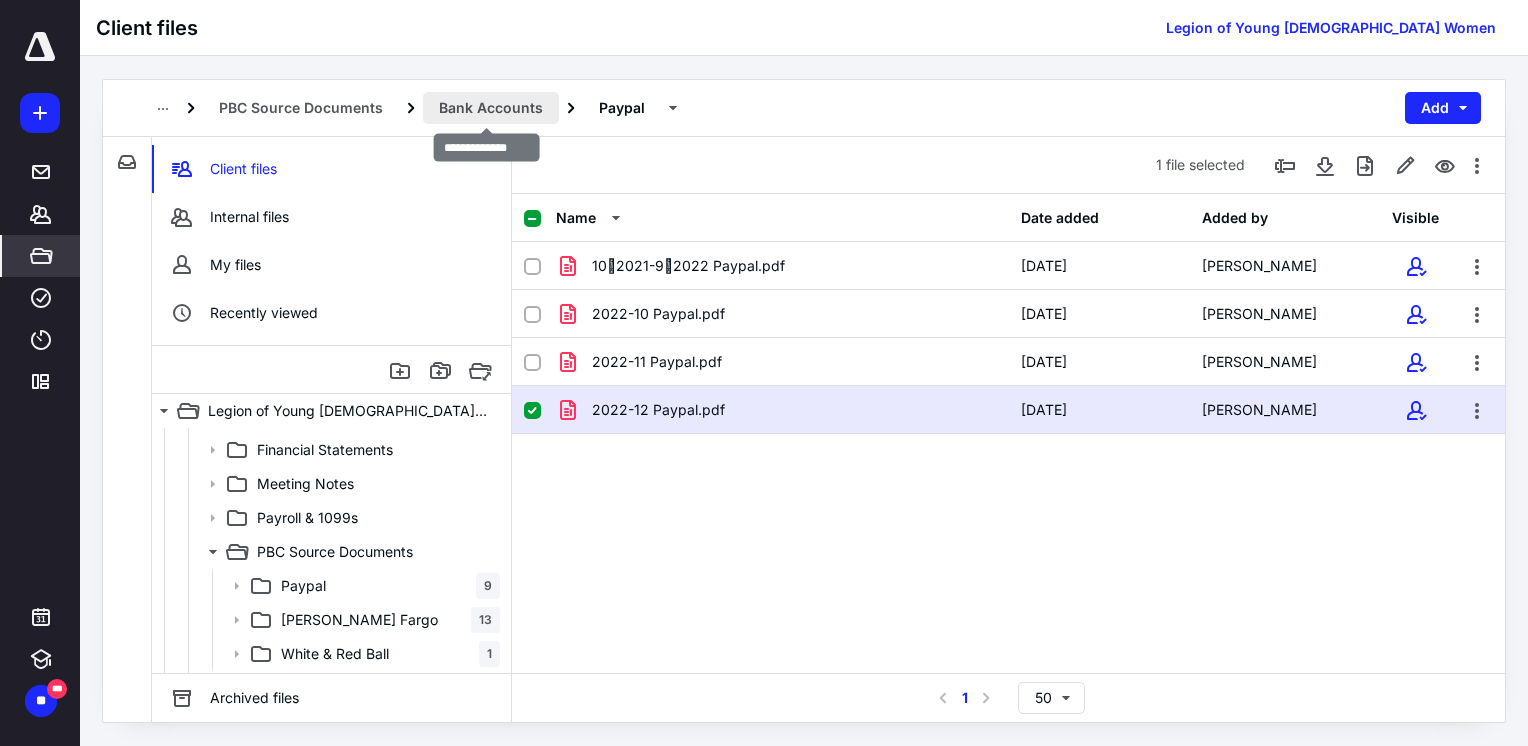click on "Bank Accounts" at bounding box center (491, 108) 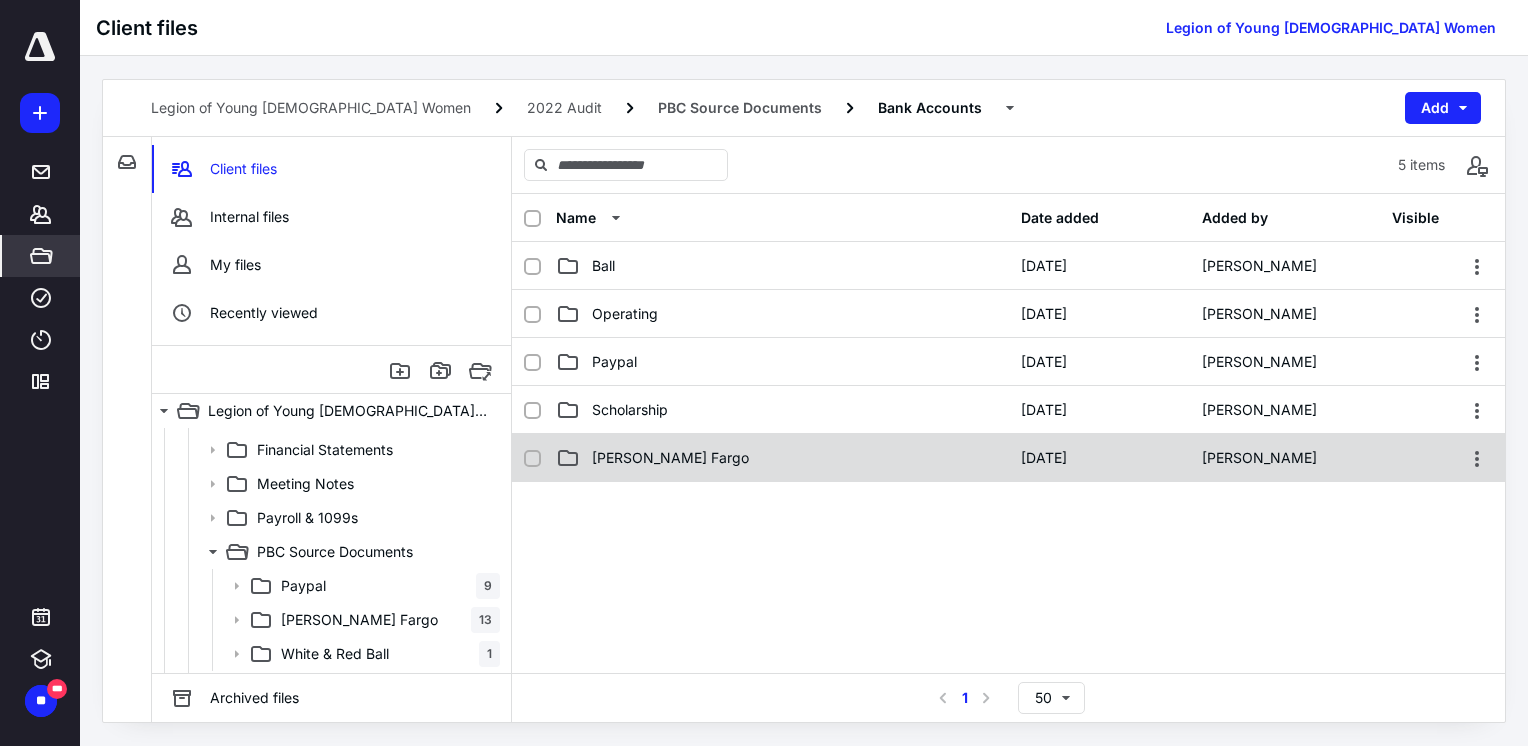 click on "[PERSON_NAME] Fargo" at bounding box center [670, 458] 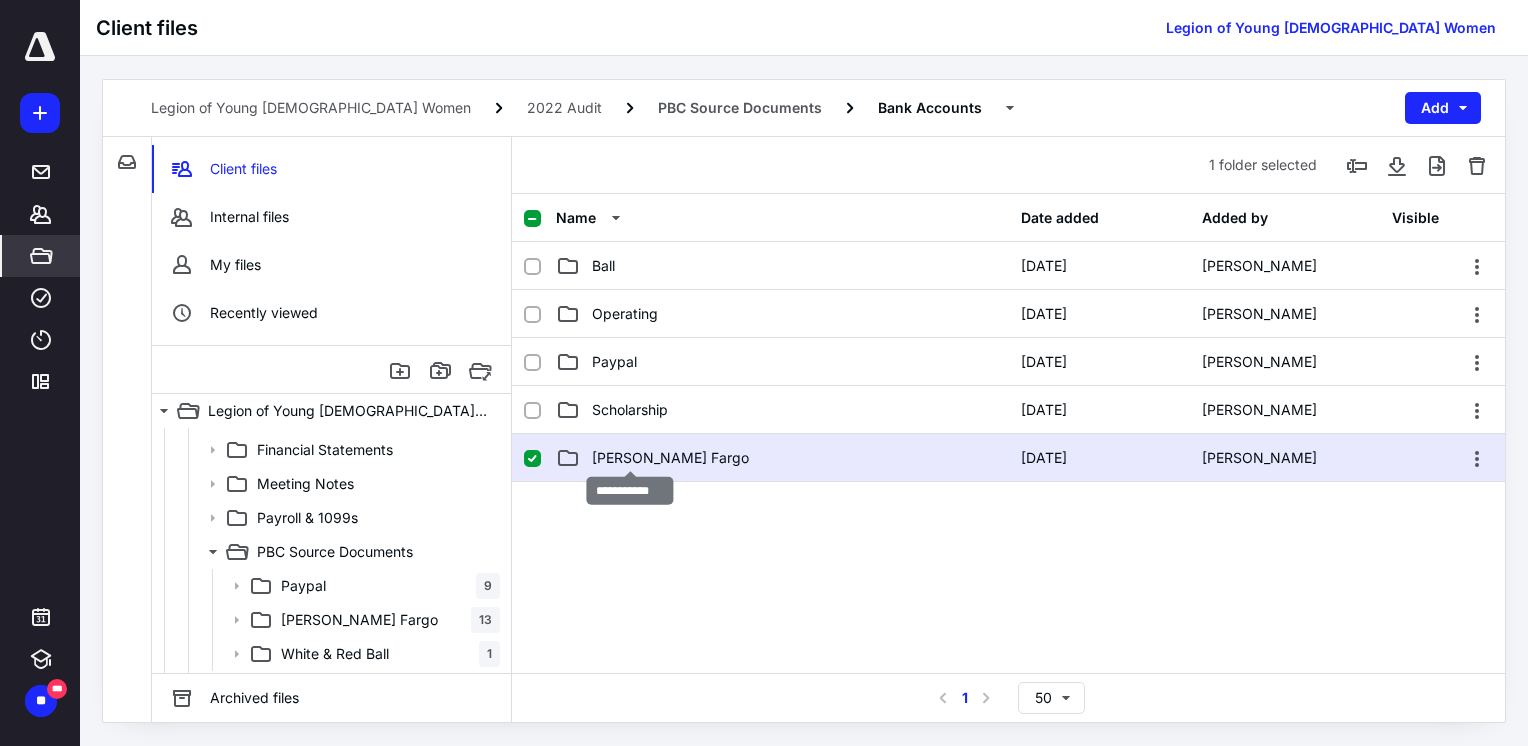 click on "[PERSON_NAME] Fargo" at bounding box center (670, 458) 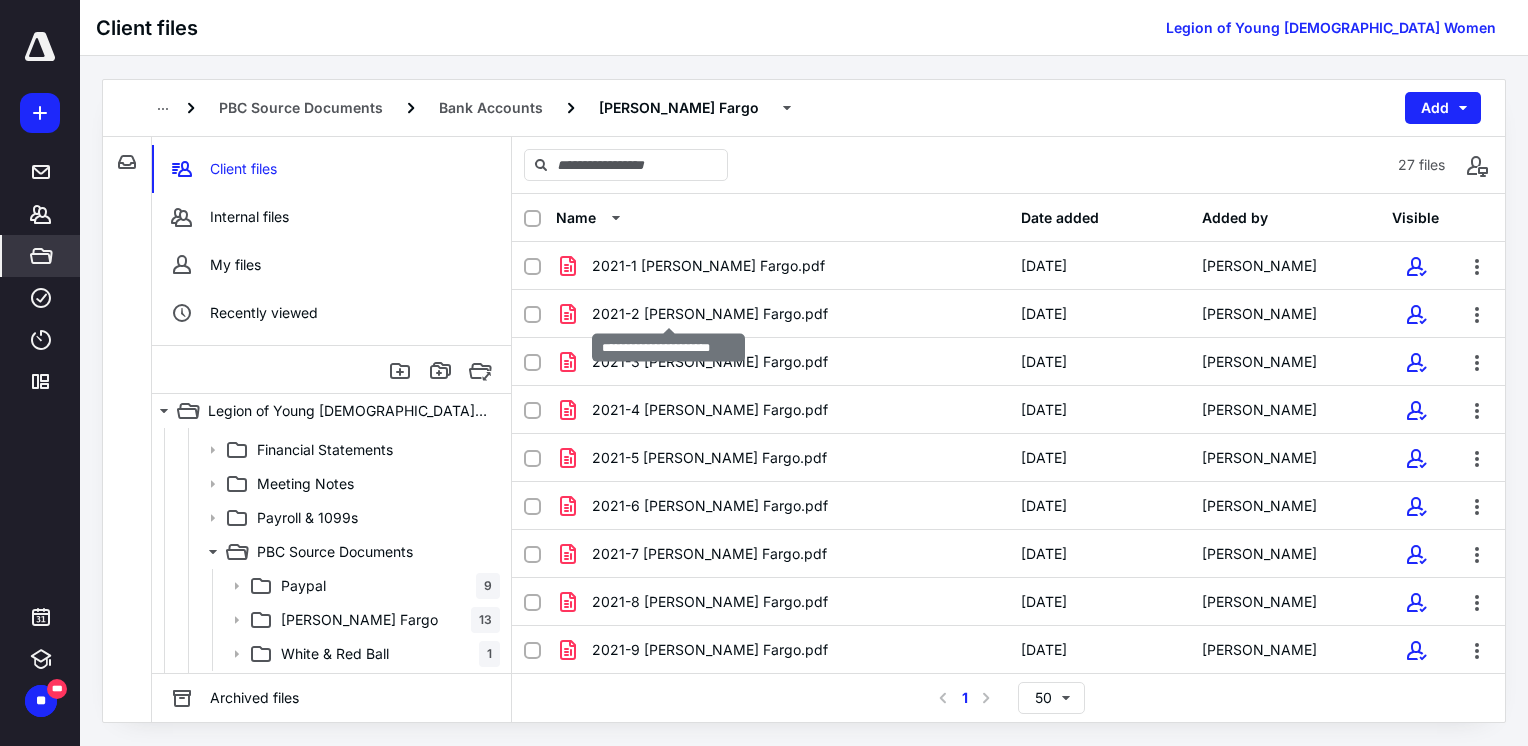click on "2021-2 [PERSON_NAME] Fargo.pdf" at bounding box center (710, 314) 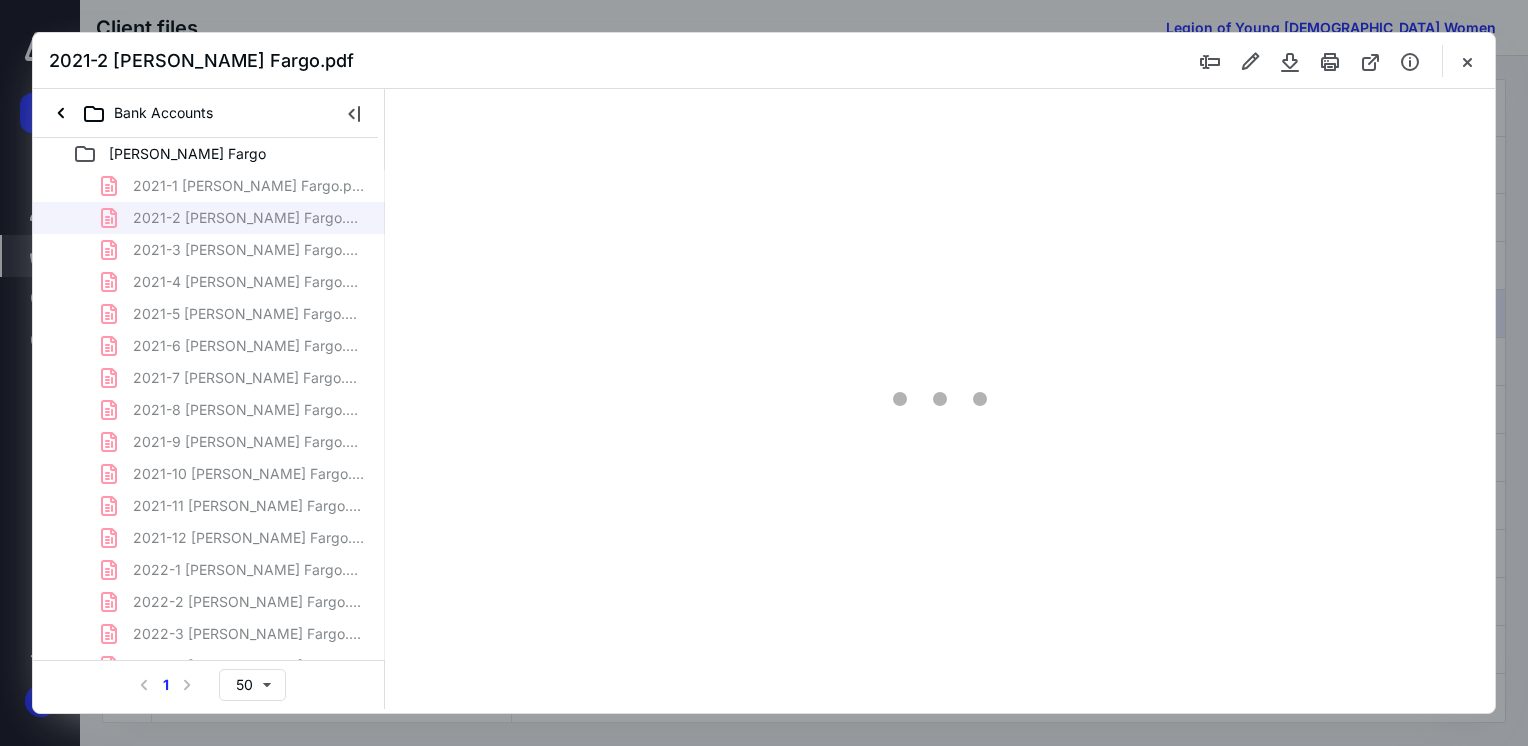 scroll, scrollTop: 0, scrollLeft: 0, axis: both 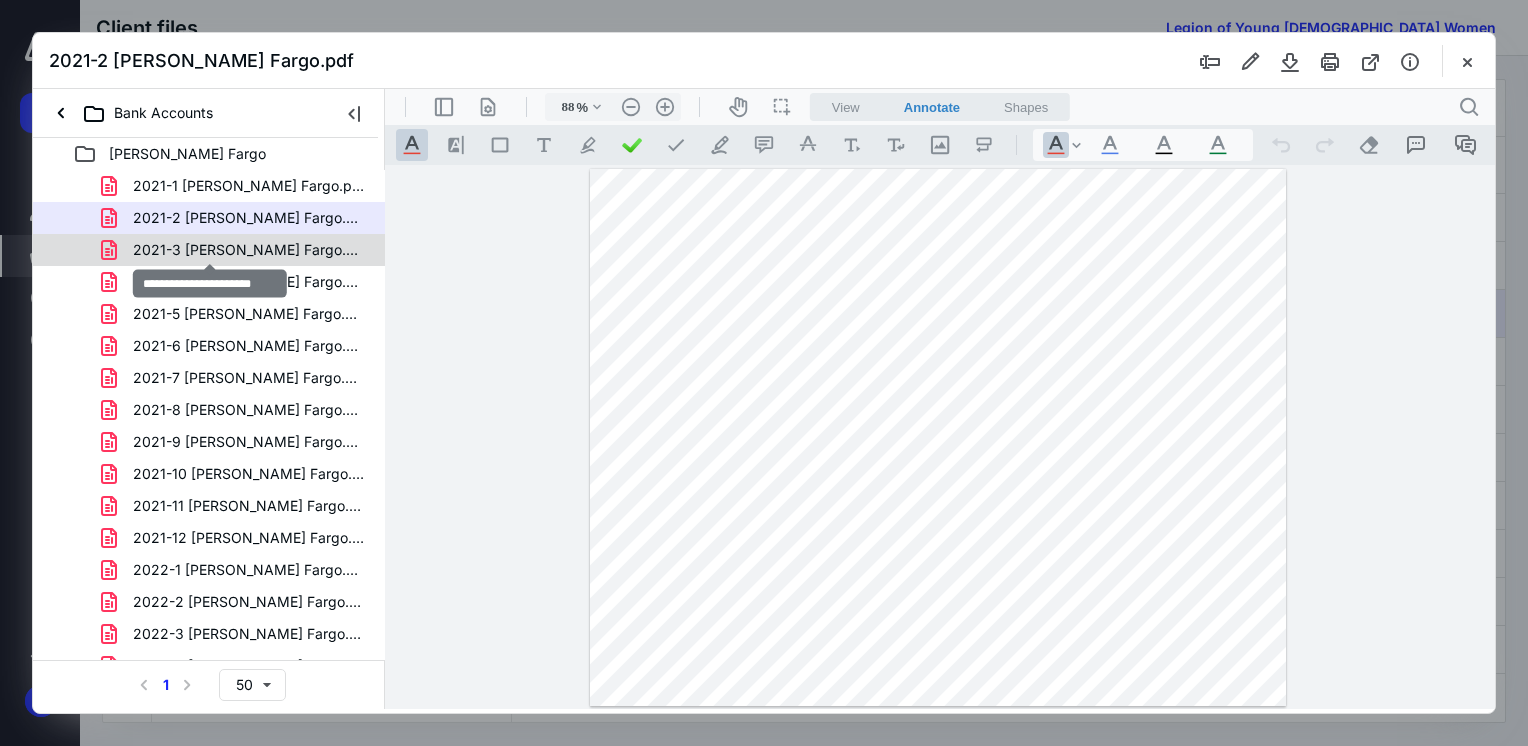 click on "2021-3 [PERSON_NAME] Fargo.pdf" at bounding box center (249, 250) 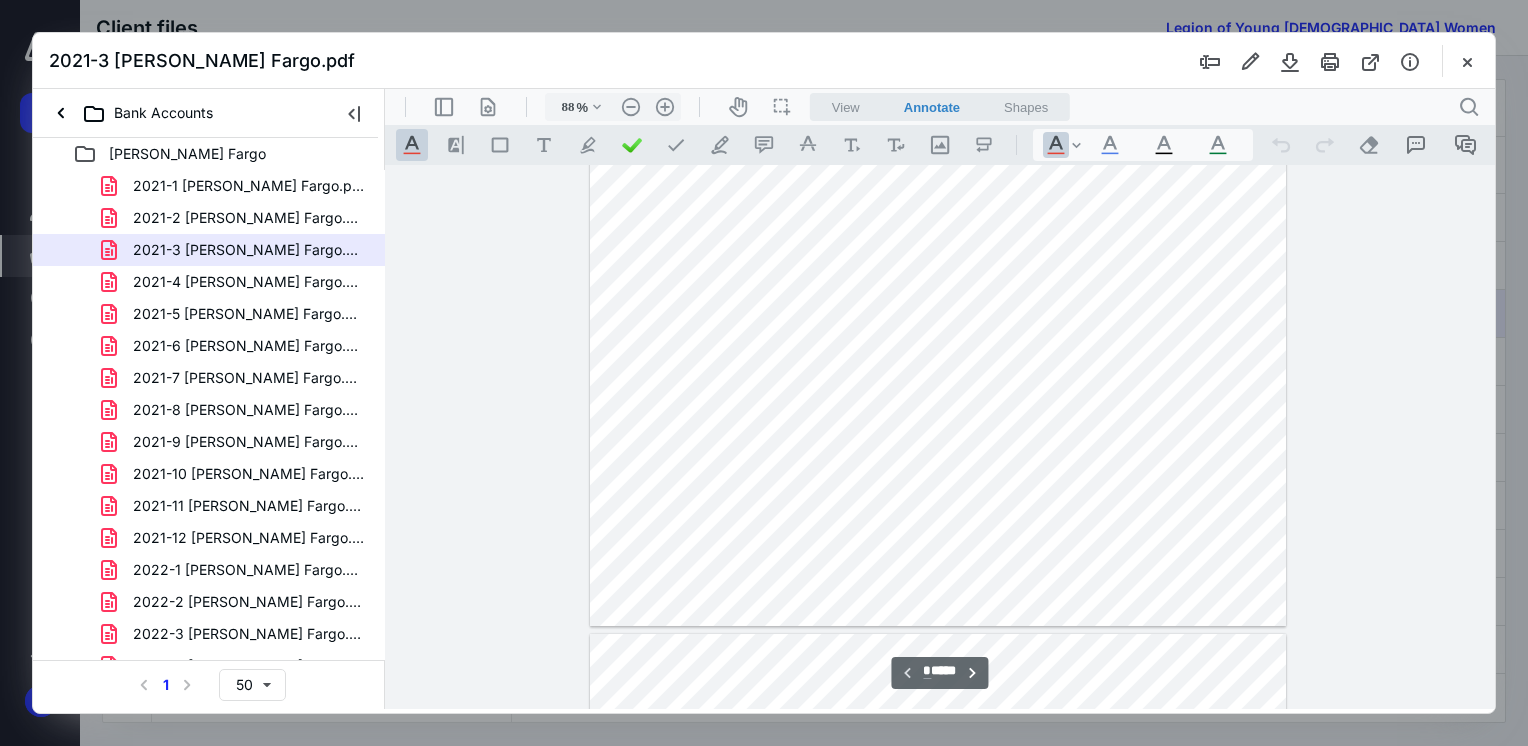 scroll, scrollTop: 0, scrollLeft: 0, axis: both 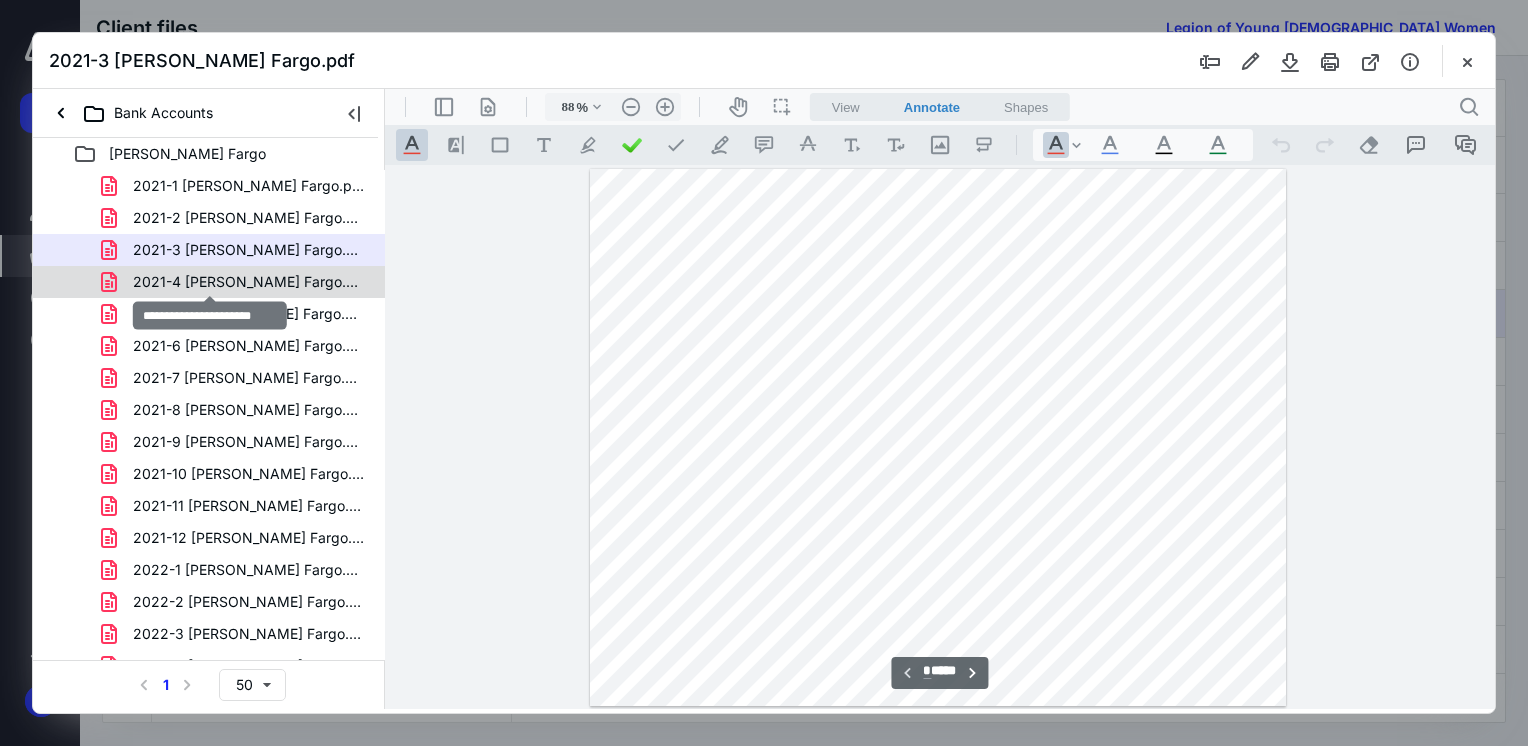 click on "2021-4 [PERSON_NAME] Fargo.pdf" at bounding box center [249, 282] 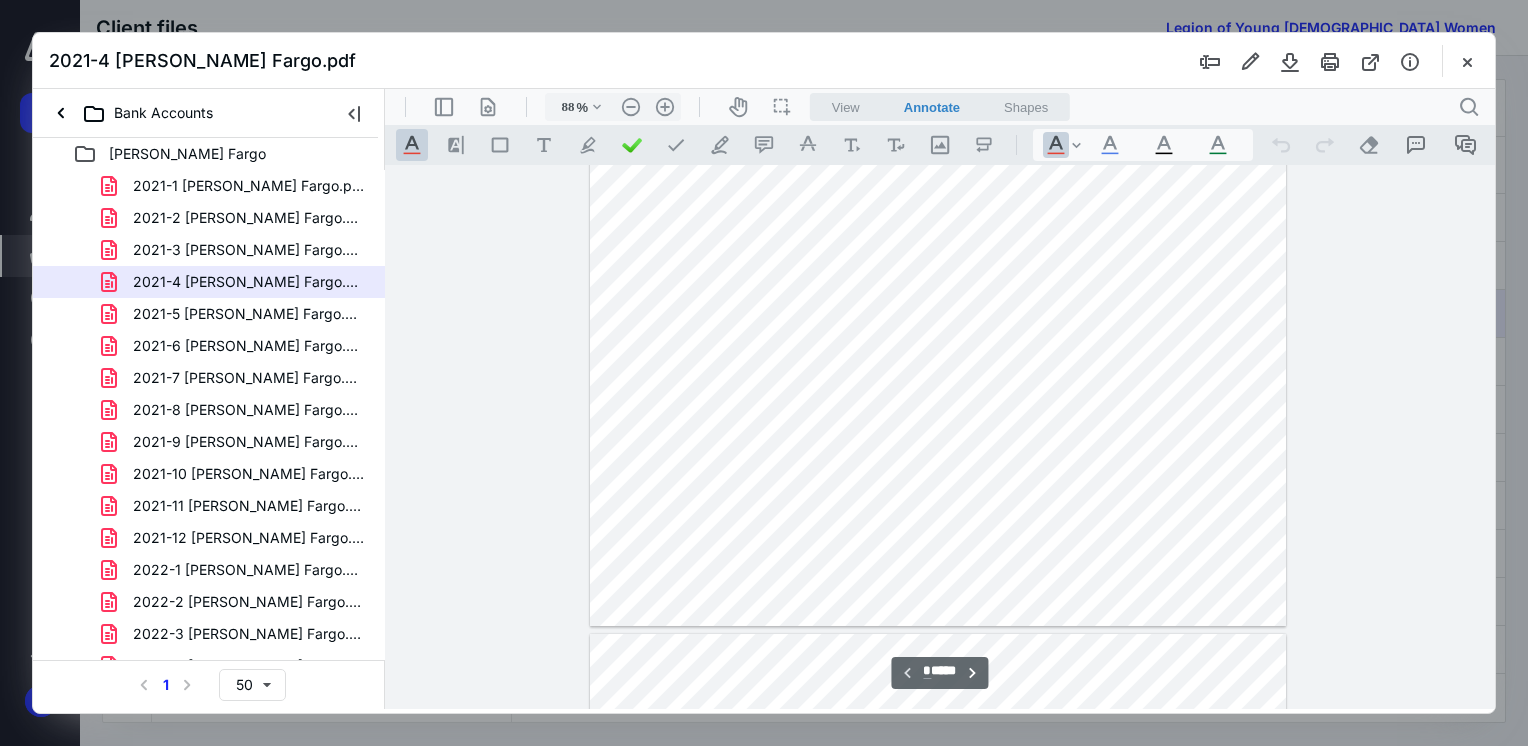 scroll, scrollTop: 0, scrollLeft: 0, axis: both 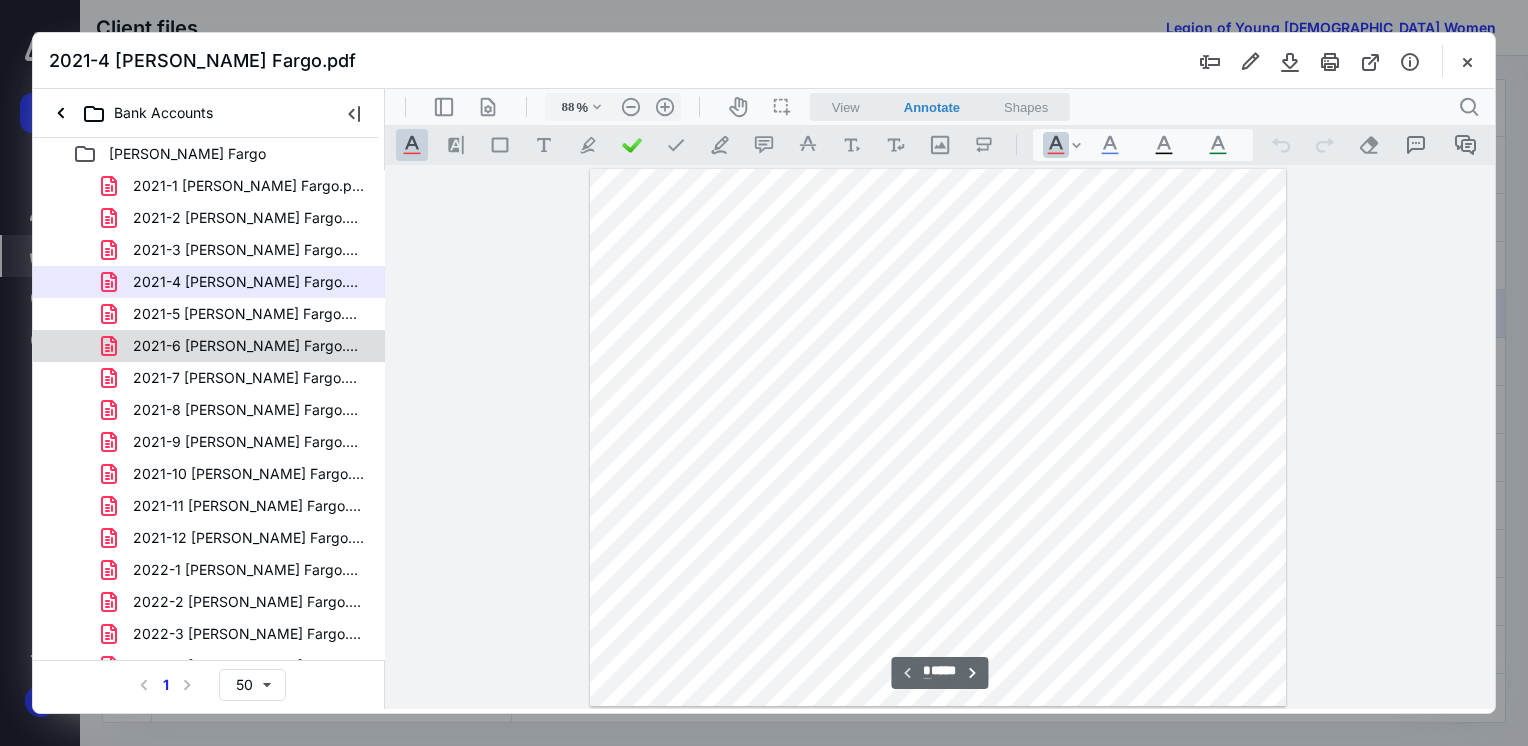 click on "2021-6 [PERSON_NAME] Fargo.pdf" at bounding box center [237, 346] 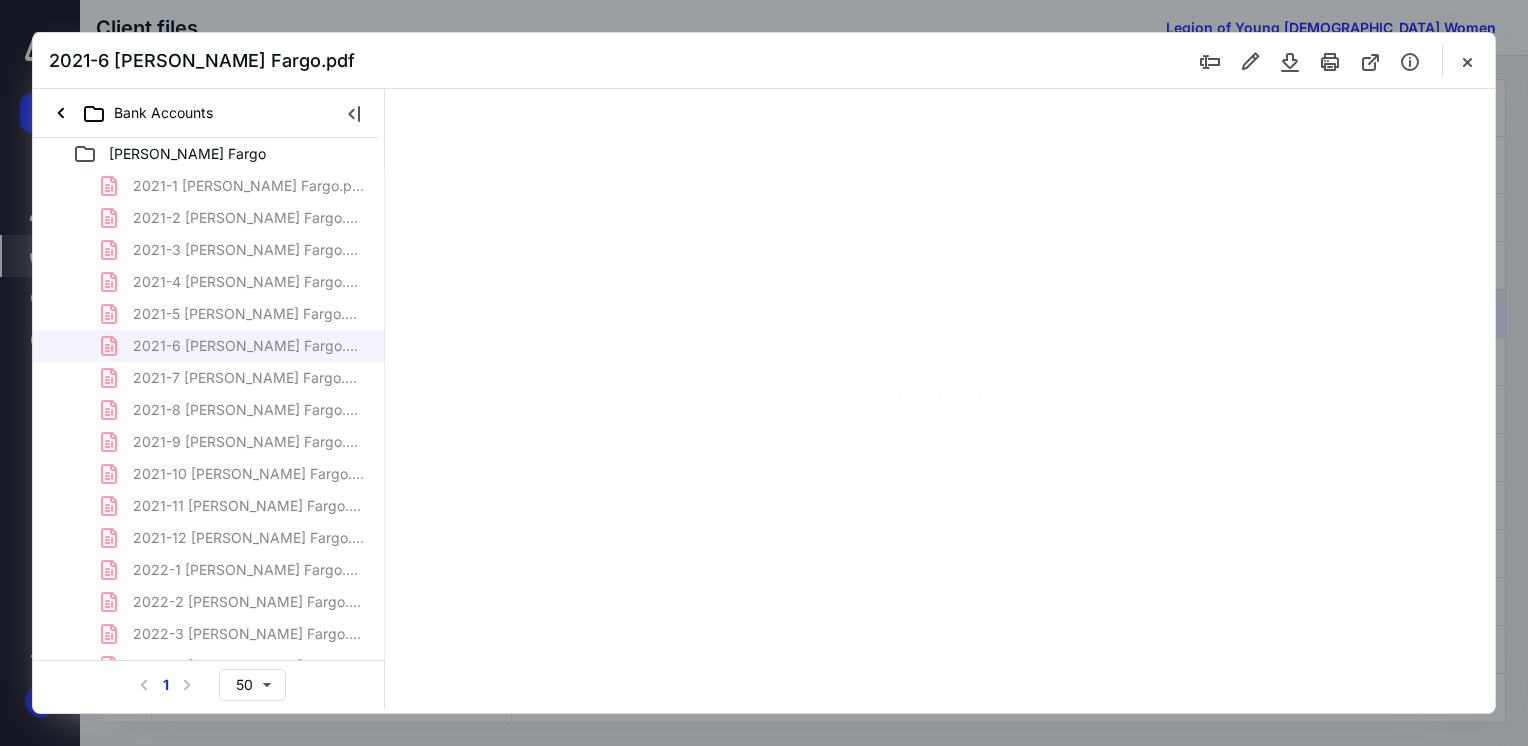 click on "2021-1 [PERSON_NAME] Fargo.pdf 2021-2 [PERSON_NAME] Fargo.pdf 2021-3 [PERSON_NAME] Fargo.pdf 2021-4 [PERSON_NAME] Fargo.pdf 2021-5 [PERSON_NAME] Fargo.pdf 2021-6 [PERSON_NAME] Fargo.pdf 2021-7 [PERSON_NAME] Fargo.pdf 2021-8 [PERSON_NAME] Fargo.pdf 2021-9 [PERSON_NAME] Fargo.pdf 2021-10 [PERSON_NAME] Fargo.pdf 2021-11 [PERSON_NAME] Fargo.pdf 2021-12 [PERSON_NAME] Fargo.pdf 2022-1 [PERSON_NAME] Fargo.pdf 2022-2 [PERSON_NAME] Fargo.pdf 2022-3 [PERSON_NAME] Fargo.pdf 2022-4 [PERSON_NAME] Fargo.pdf 2022-5 [PERSON_NAME] Fargo.pdf 2022-6 [PERSON_NAME] Fargo.pdf 2022-7 [PERSON_NAME] Fargo.pdf 2022-8 [PERSON_NAME] Fargo.pdf 2022-9 [PERSON_NAME] Fargo.pdf 2022-10 [PERSON_NAME] Fargo.pdf 2022-11 [PERSON_NAME] Fargo.pdf 2022-12 [PERSON_NAME] Fargo.pdf LYPW 1099 Exempt 2020 [PERSON_NAME] Fargo.pdf LYPW 1099 Exempt 2021 [PERSON_NAME] Fargo.pdf LYPW 1099 Exempt 2022 [PERSON_NAME] [GEOGRAPHIC_DATA]pdf" at bounding box center (209, 602) 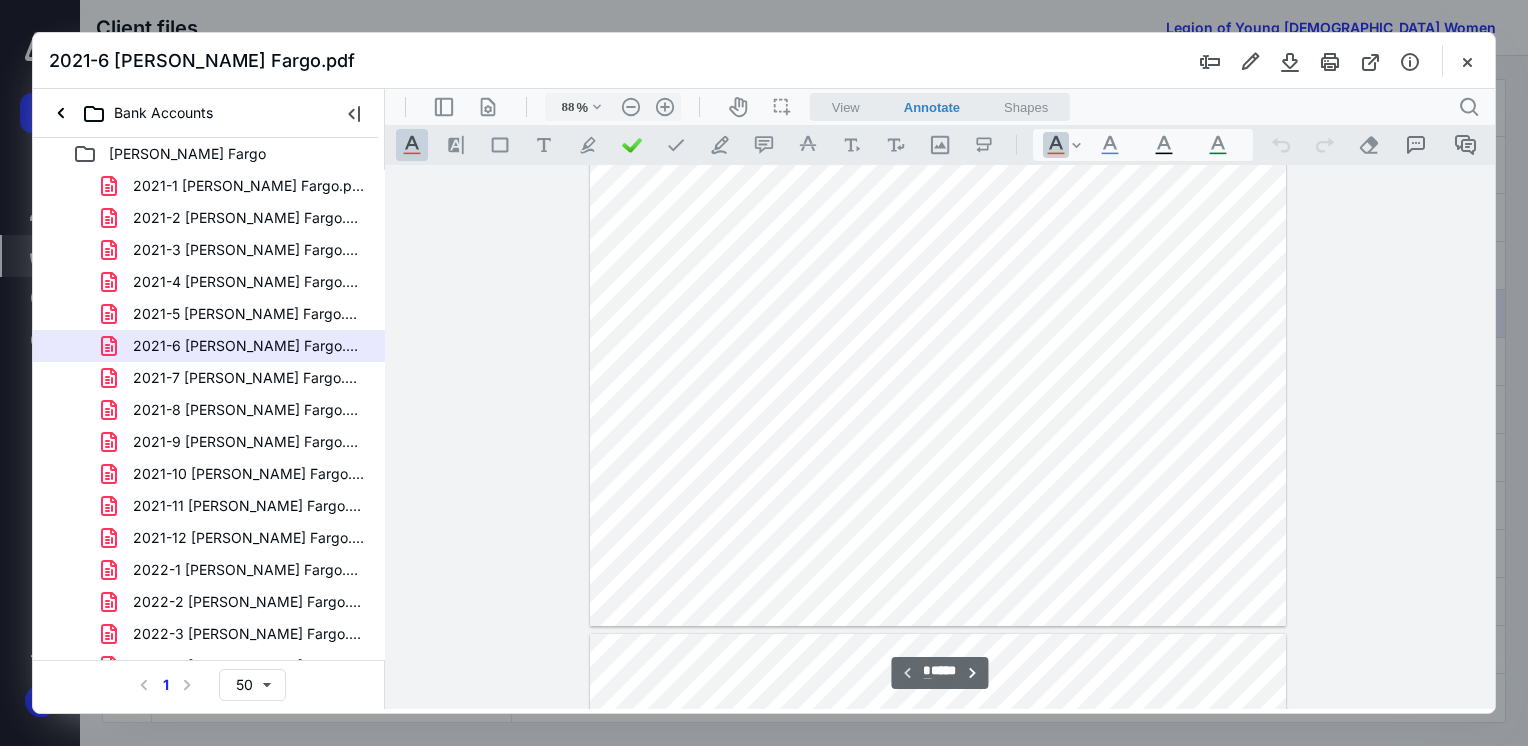 scroll, scrollTop: 0, scrollLeft: 0, axis: both 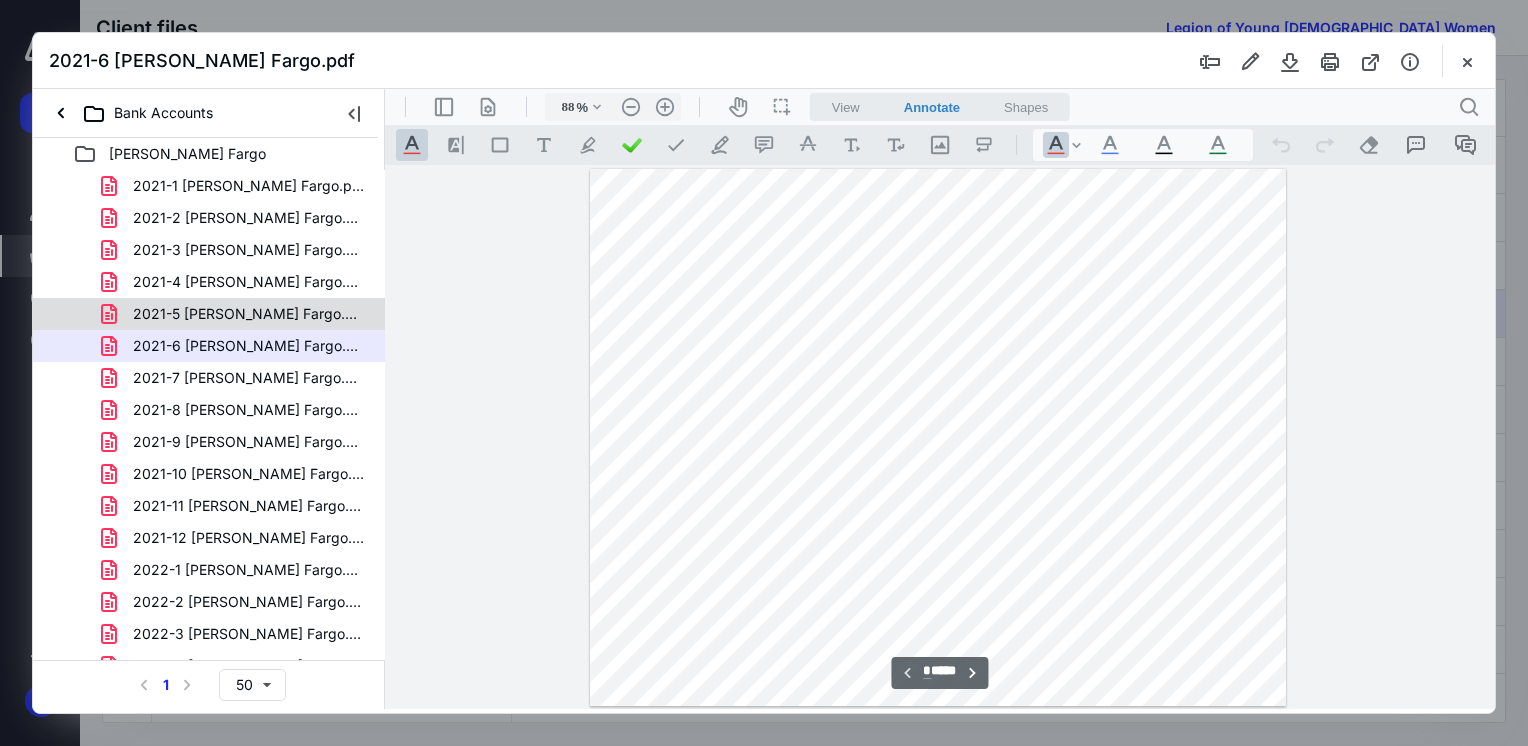 click on "2021-5 [PERSON_NAME] Fargo.pdf" at bounding box center (249, 314) 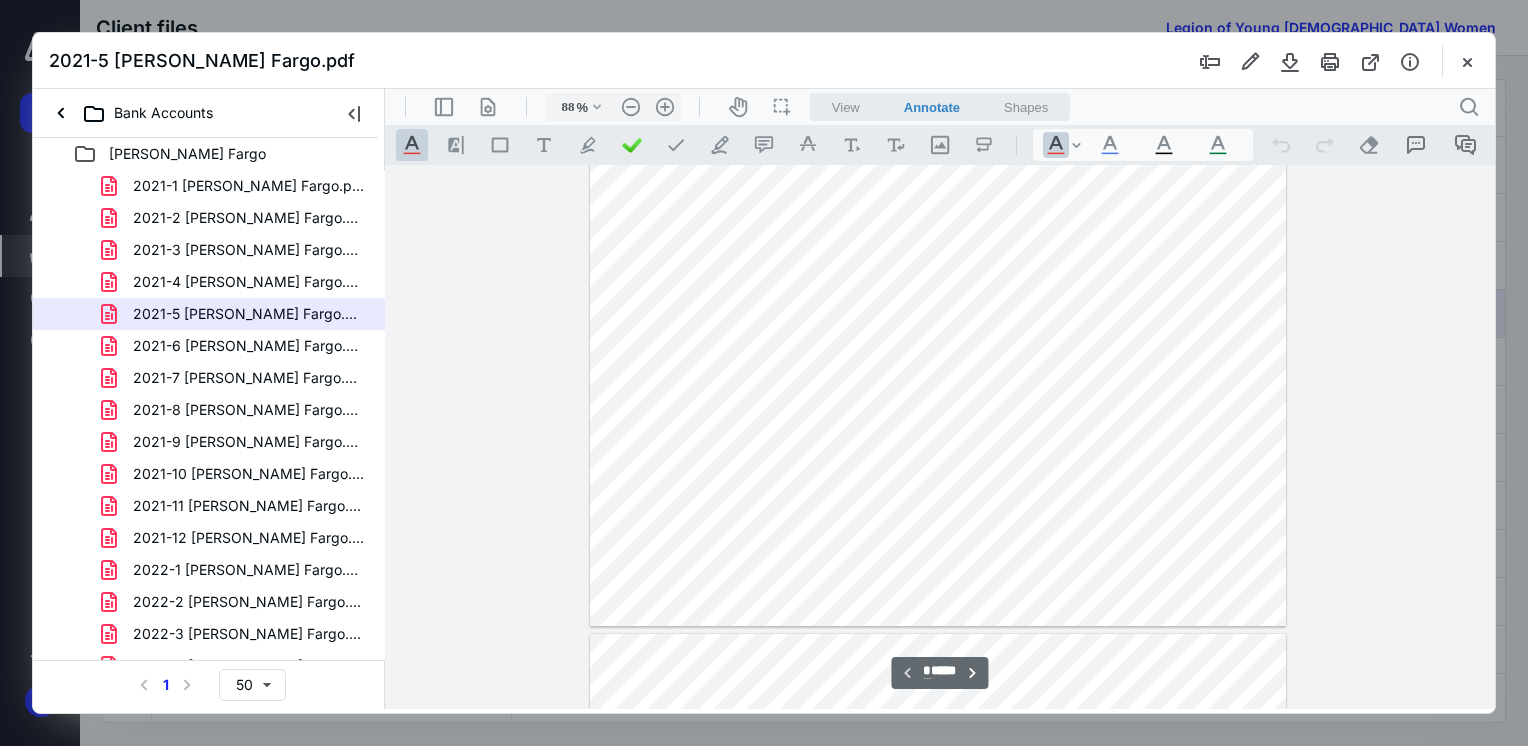 scroll, scrollTop: 0, scrollLeft: 0, axis: both 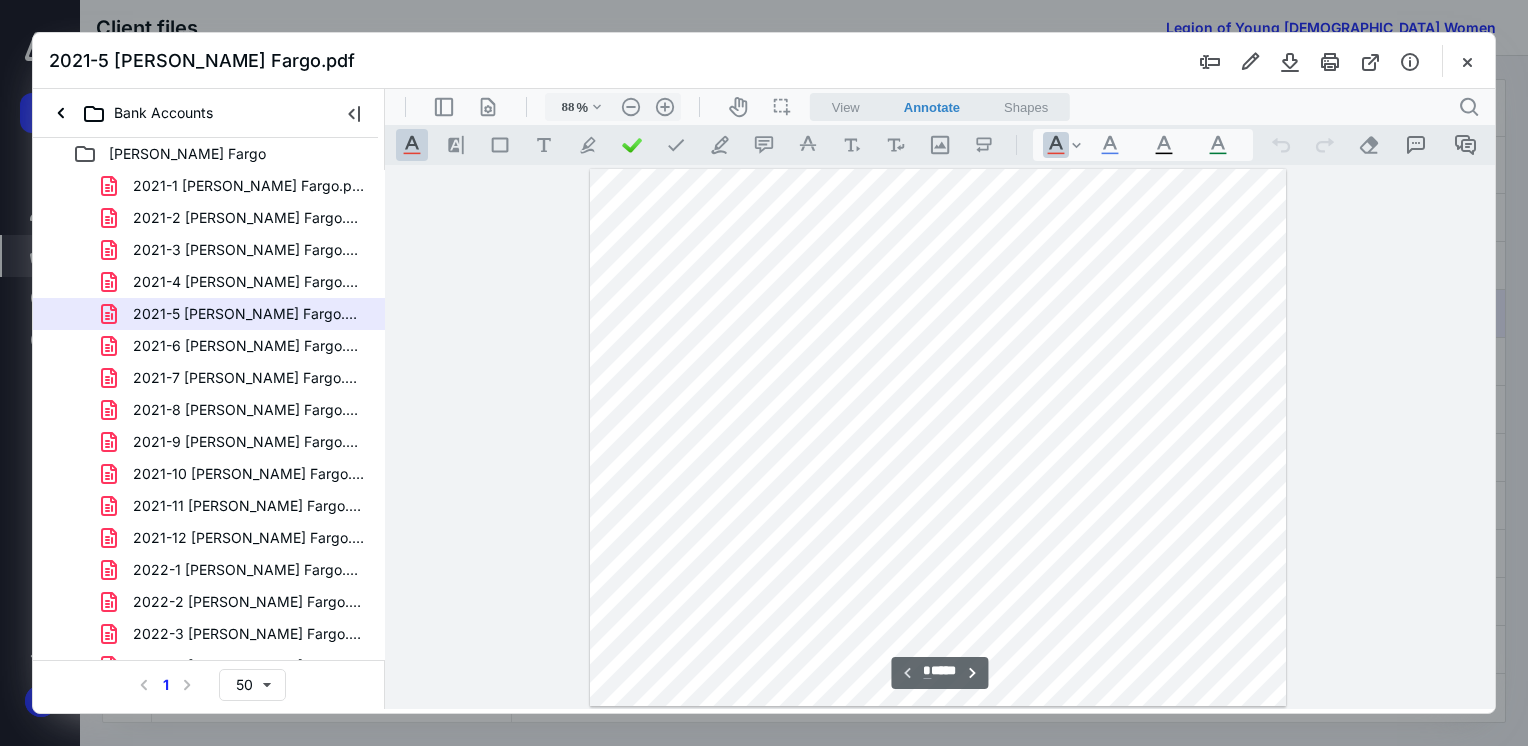 click on "2021-7 [PERSON_NAME] Fargo.pdf" at bounding box center (249, 378) 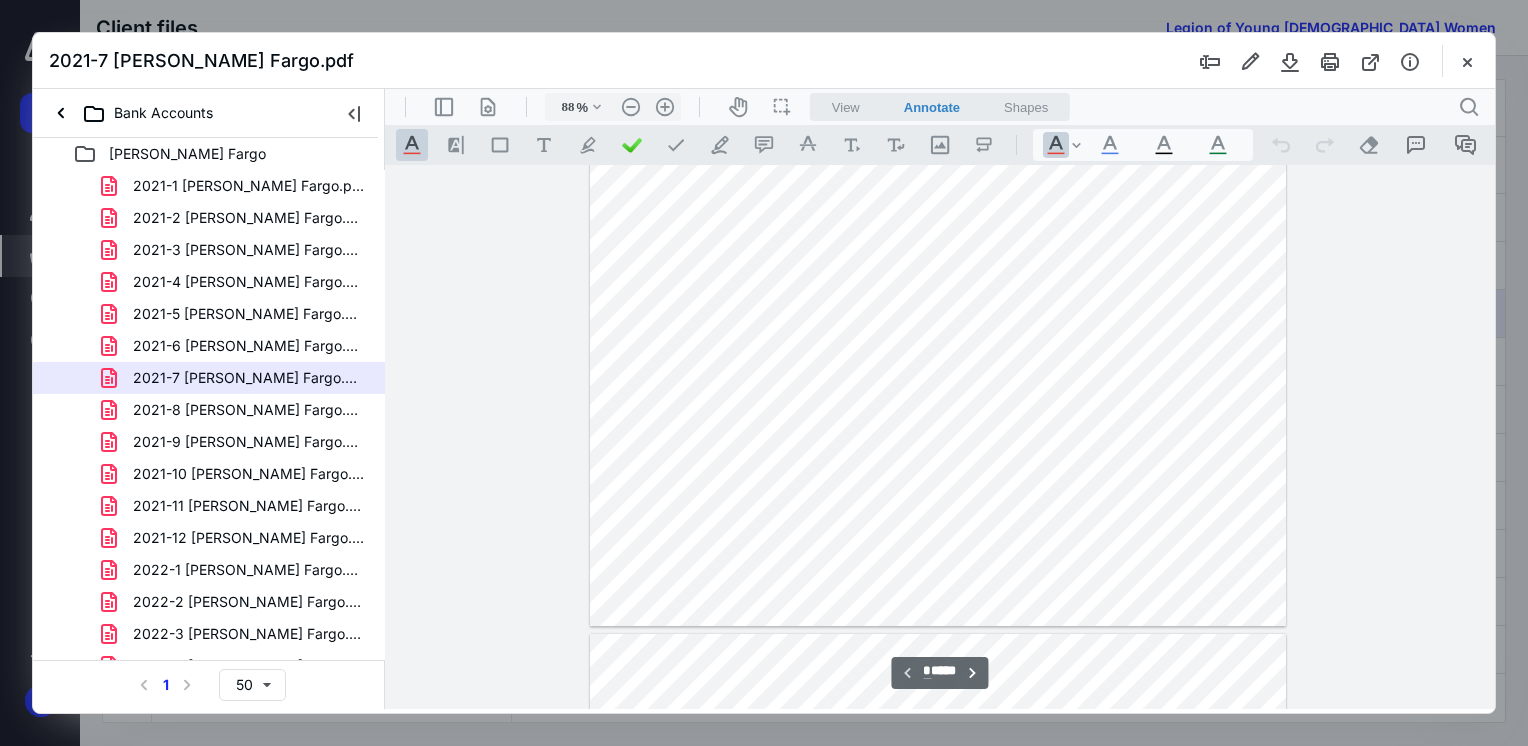 scroll, scrollTop: 0, scrollLeft: 0, axis: both 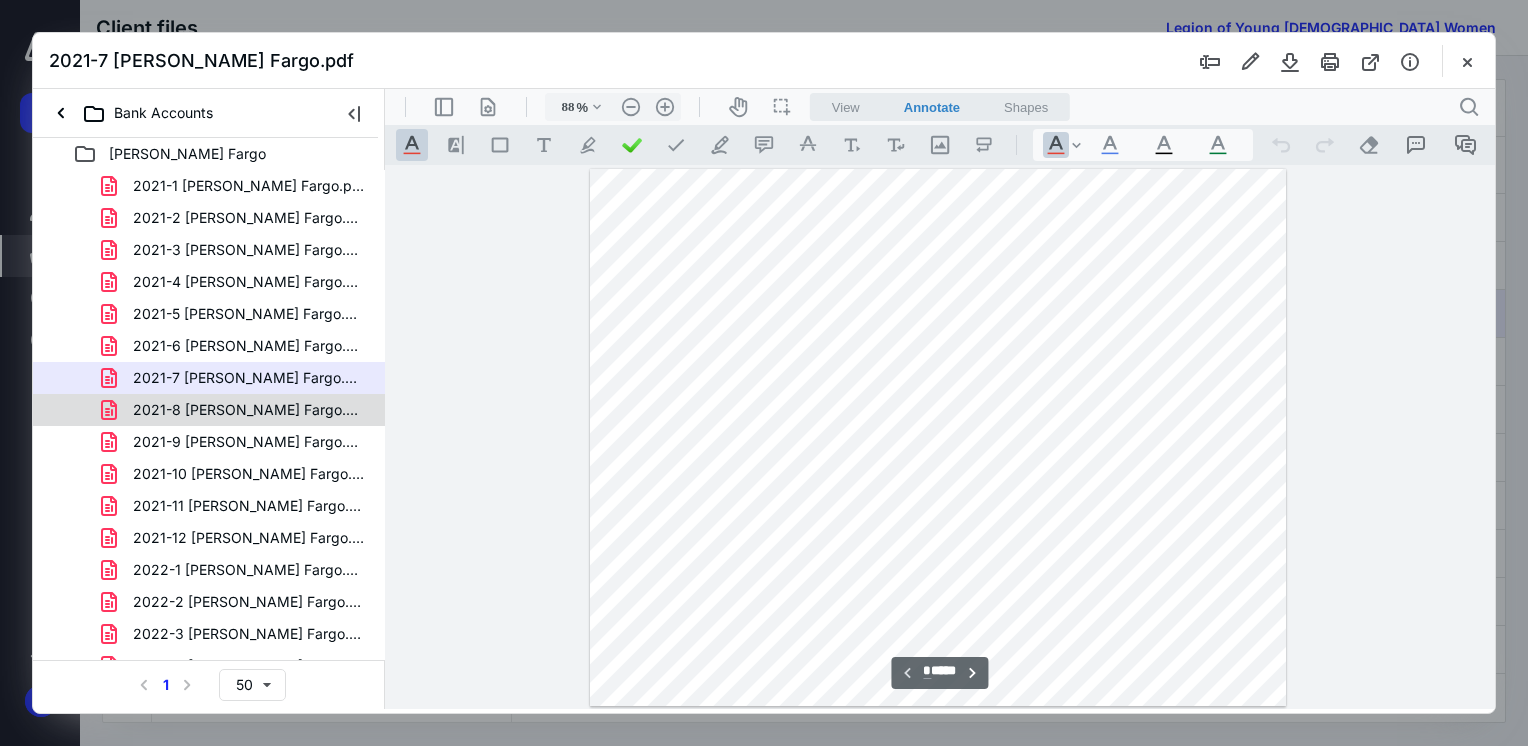 click on "2021-8 [PERSON_NAME] Fargo.pdf" at bounding box center (237, 410) 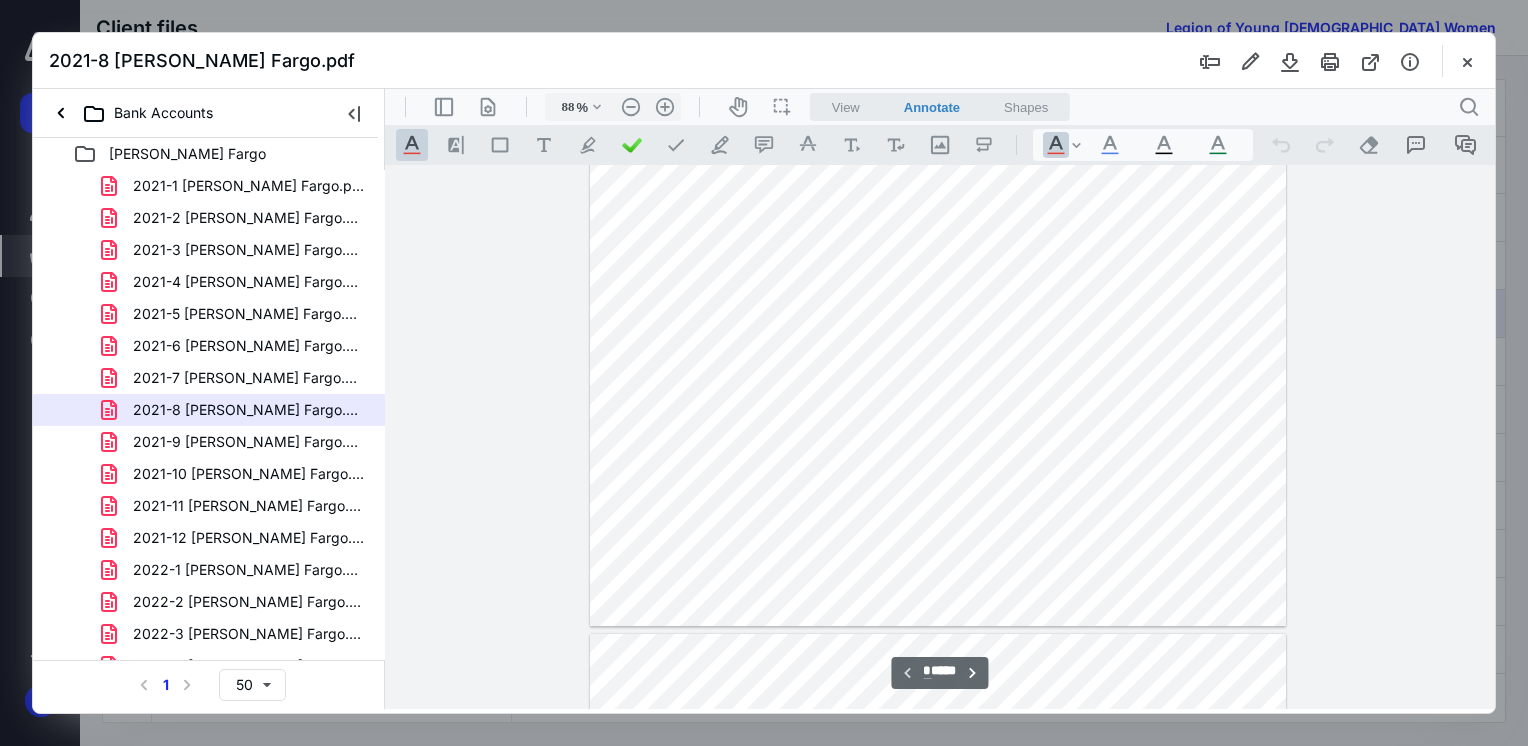 scroll, scrollTop: 0, scrollLeft: 0, axis: both 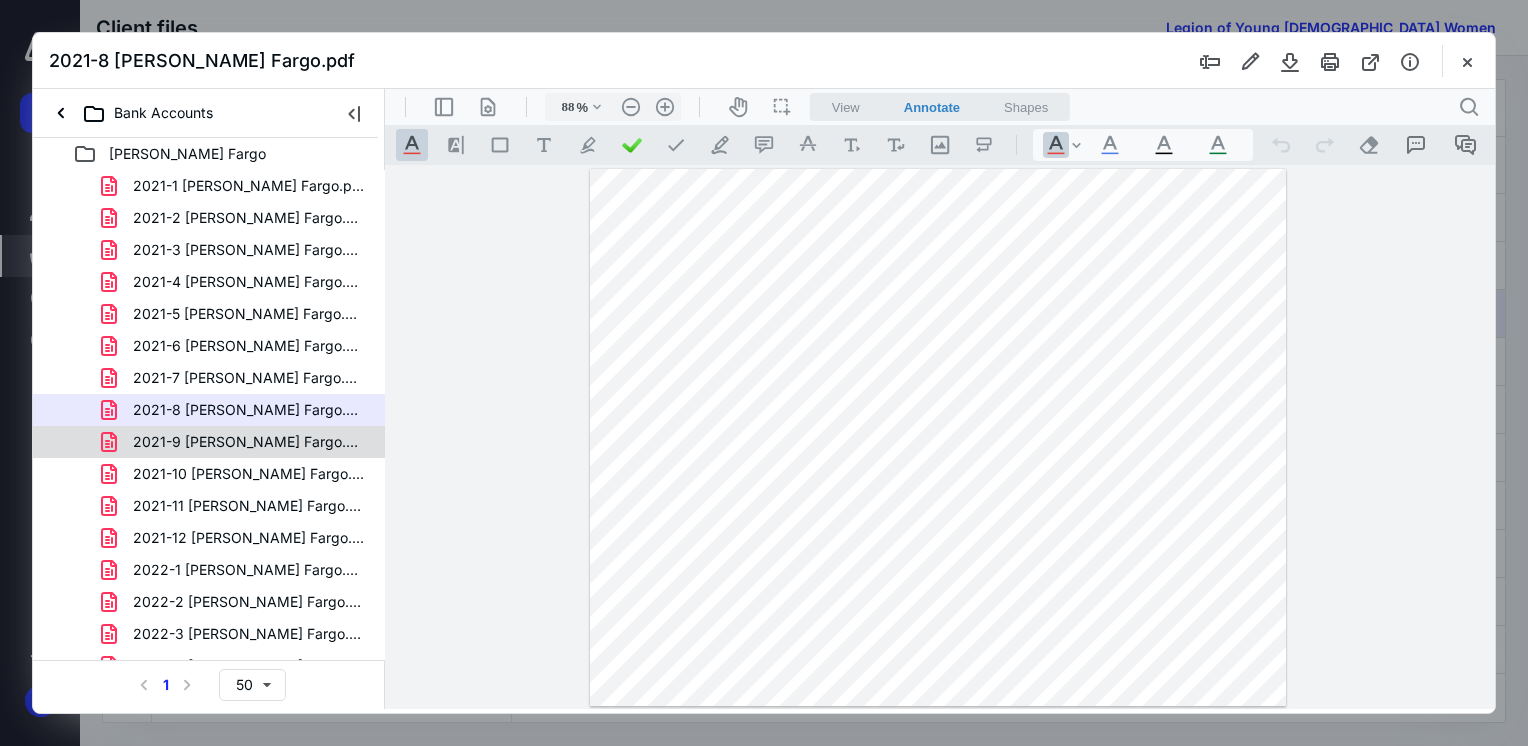 click on "2021-9 [PERSON_NAME] Fargo.pdf" at bounding box center (249, 442) 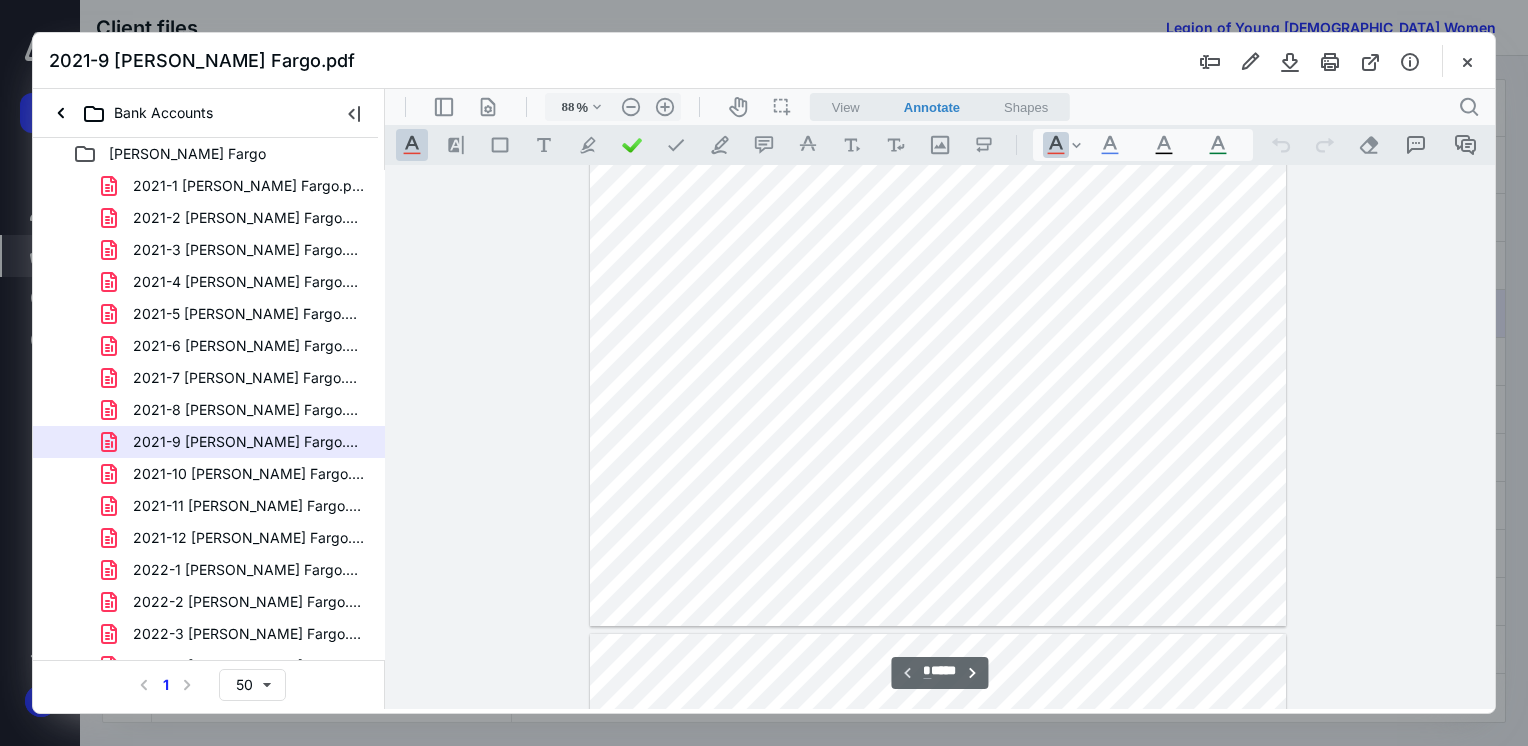 scroll, scrollTop: 0, scrollLeft: 0, axis: both 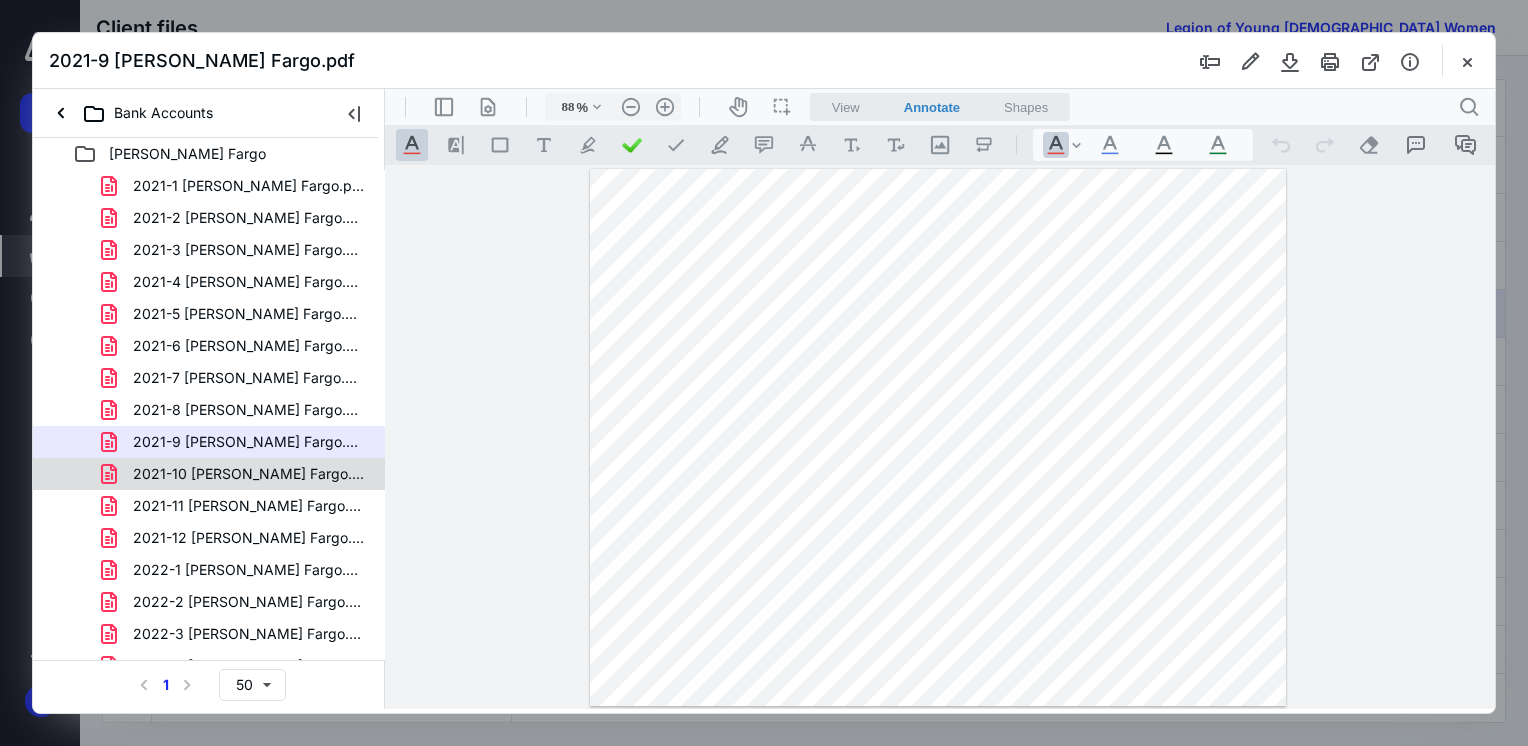 click on "2021-10 [PERSON_NAME] Fargo.pdf" at bounding box center [249, 474] 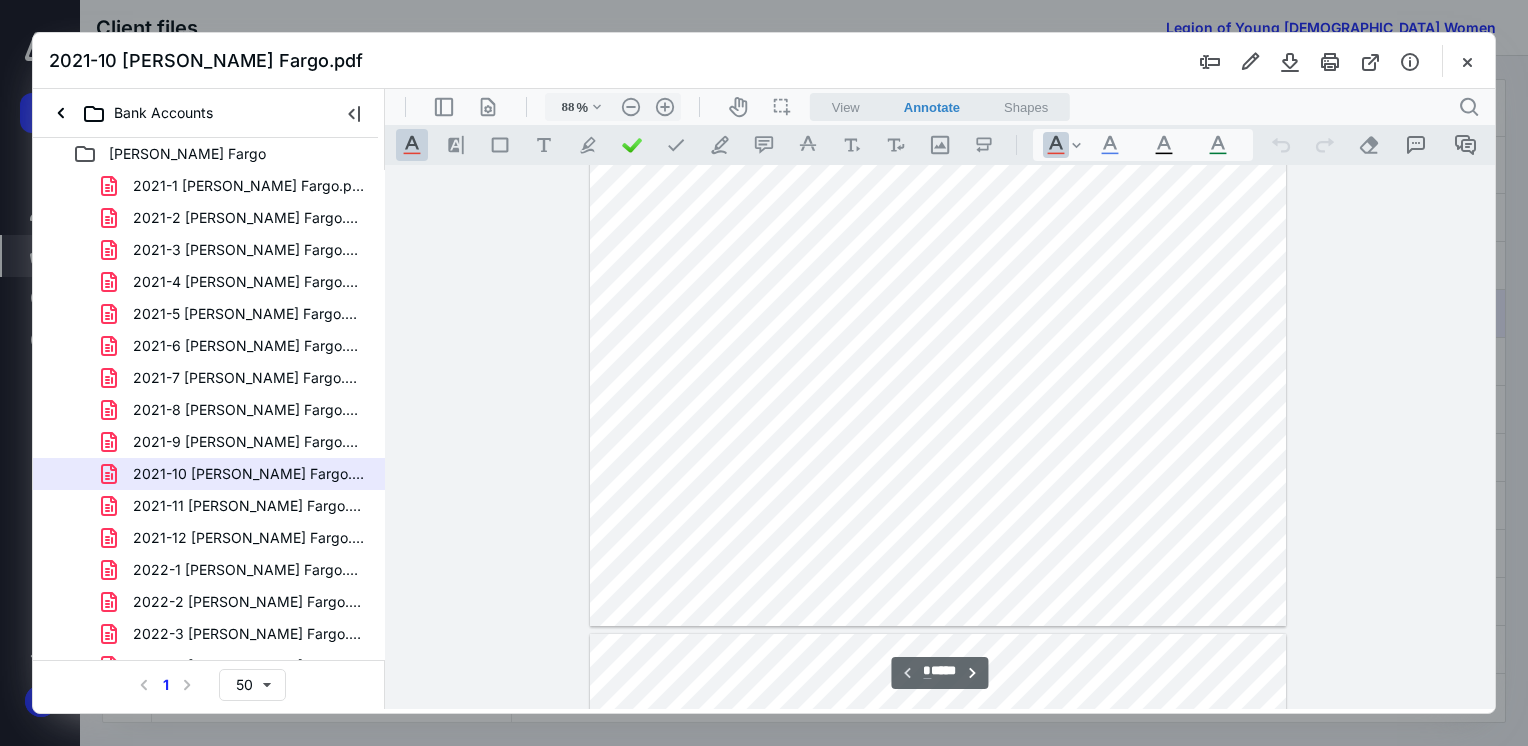 scroll, scrollTop: 0, scrollLeft: 0, axis: both 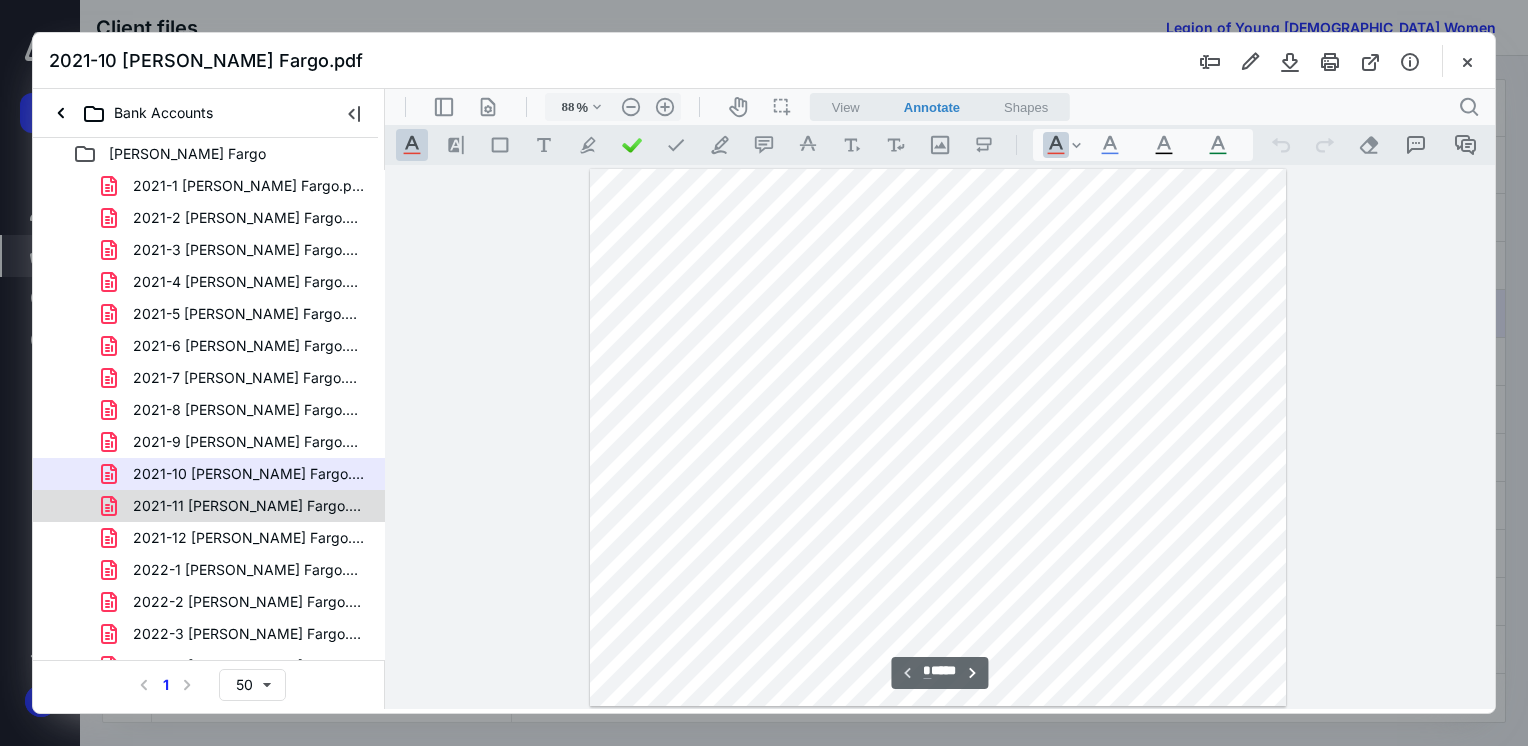 click on "2021-11 [PERSON_NAME] Fargo.pdf" at bounding box center (249, 506) 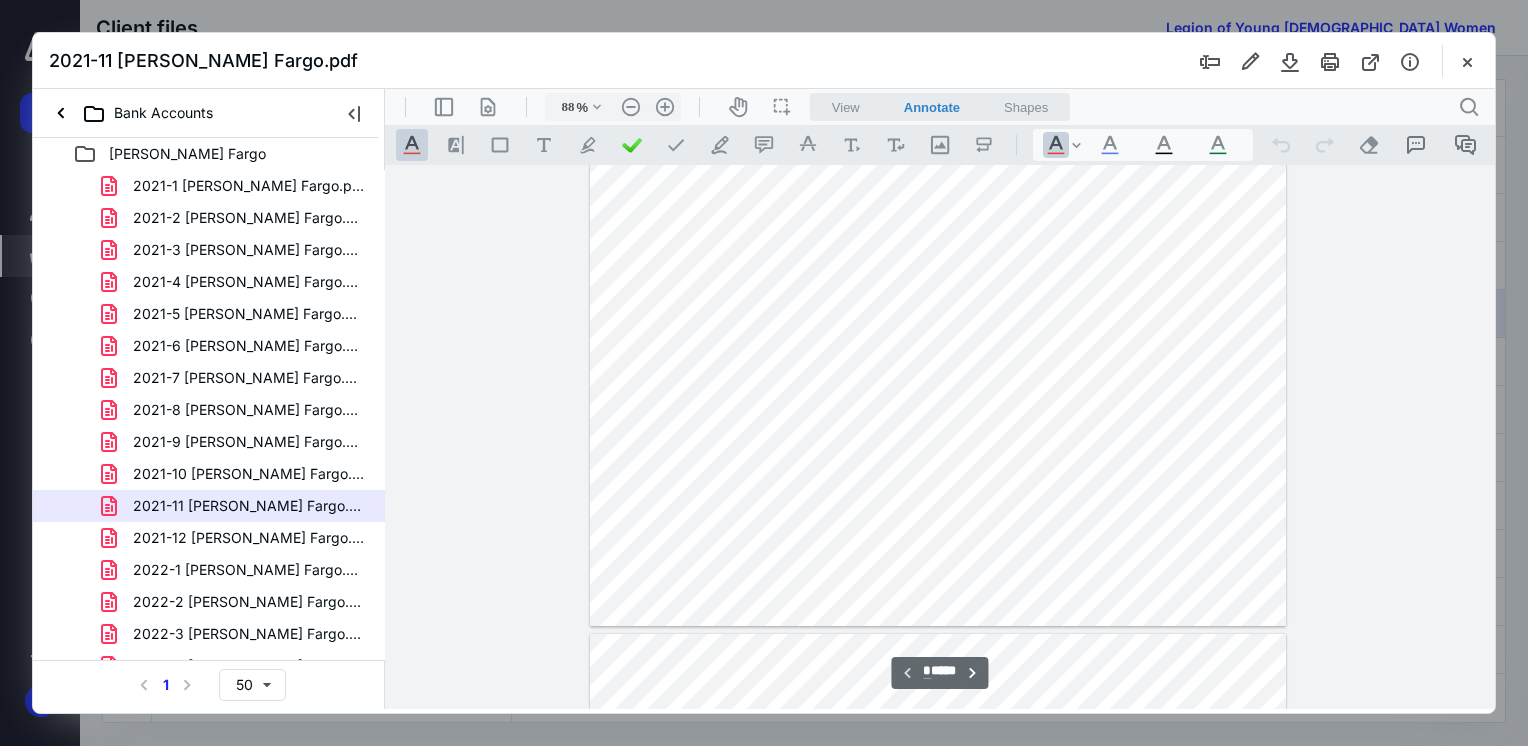 scroll, scrollTop: 0, scrollLeft: 0, axis: both 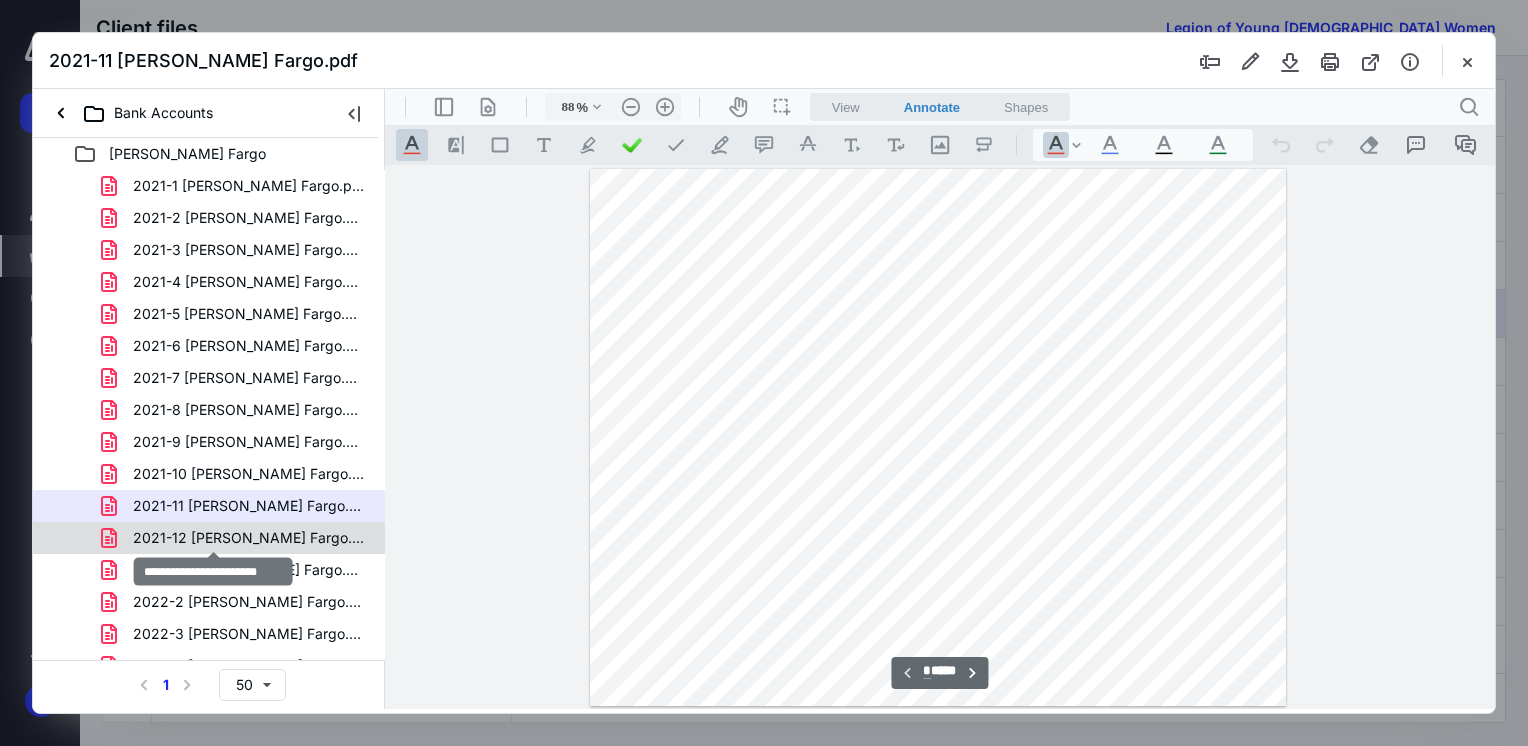 click on "2021-12 [PERSON_NAME] Fargo.pdf" at bounding box center (249, 538) 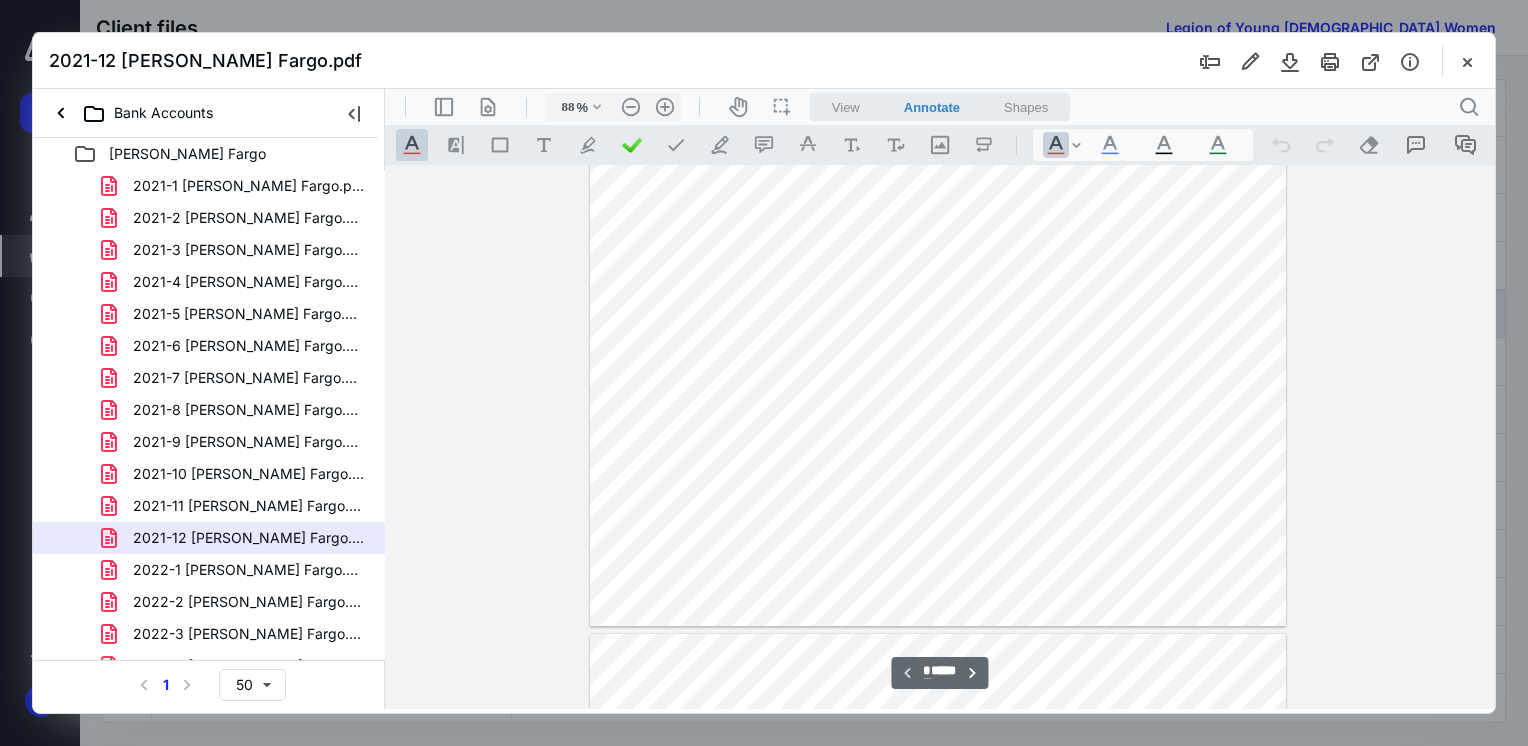 scroll, scrollTop: 0, scrollLeft: 0, axis: both 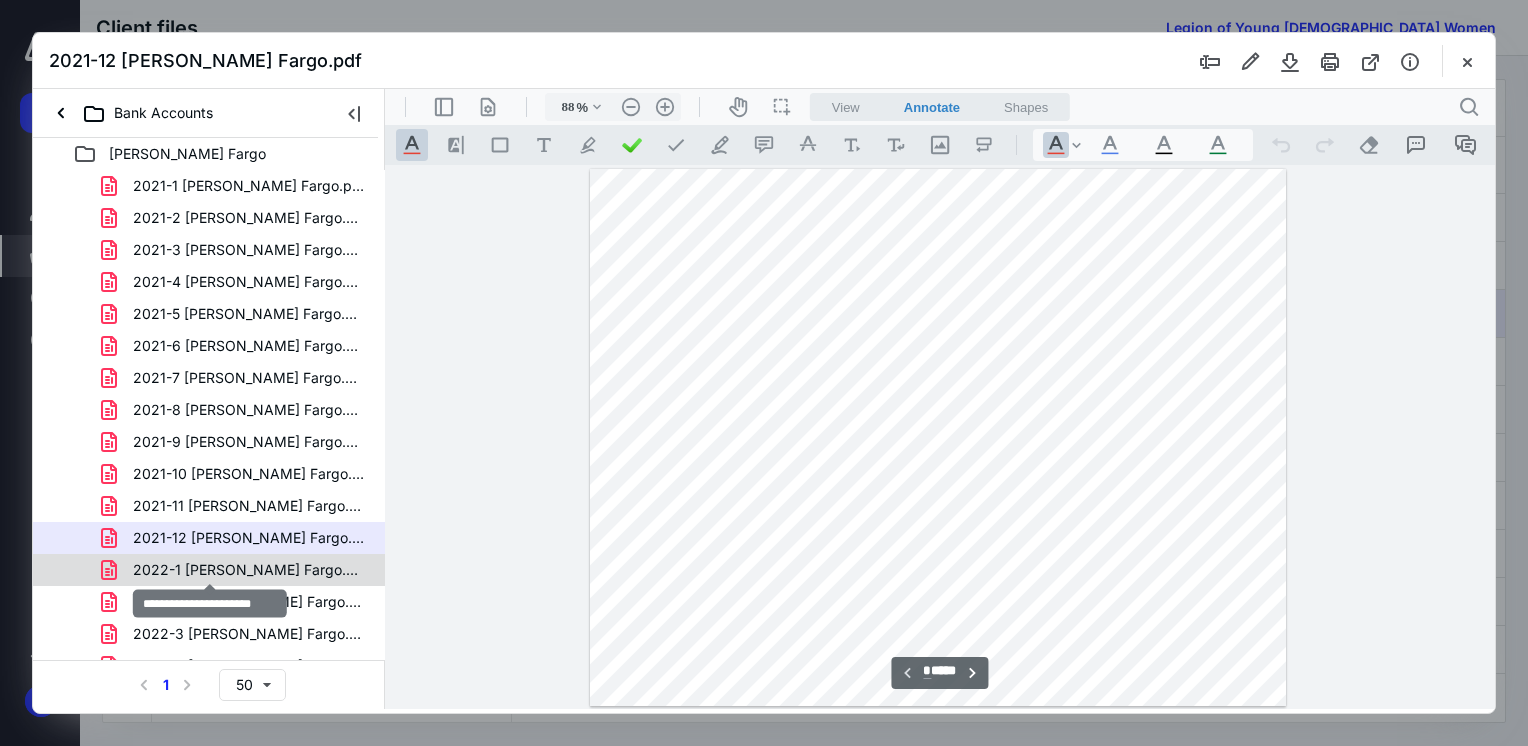 click on "2022-1 [PERSON_NAME] Fargo.pdf" at bounding box center (249, 570) 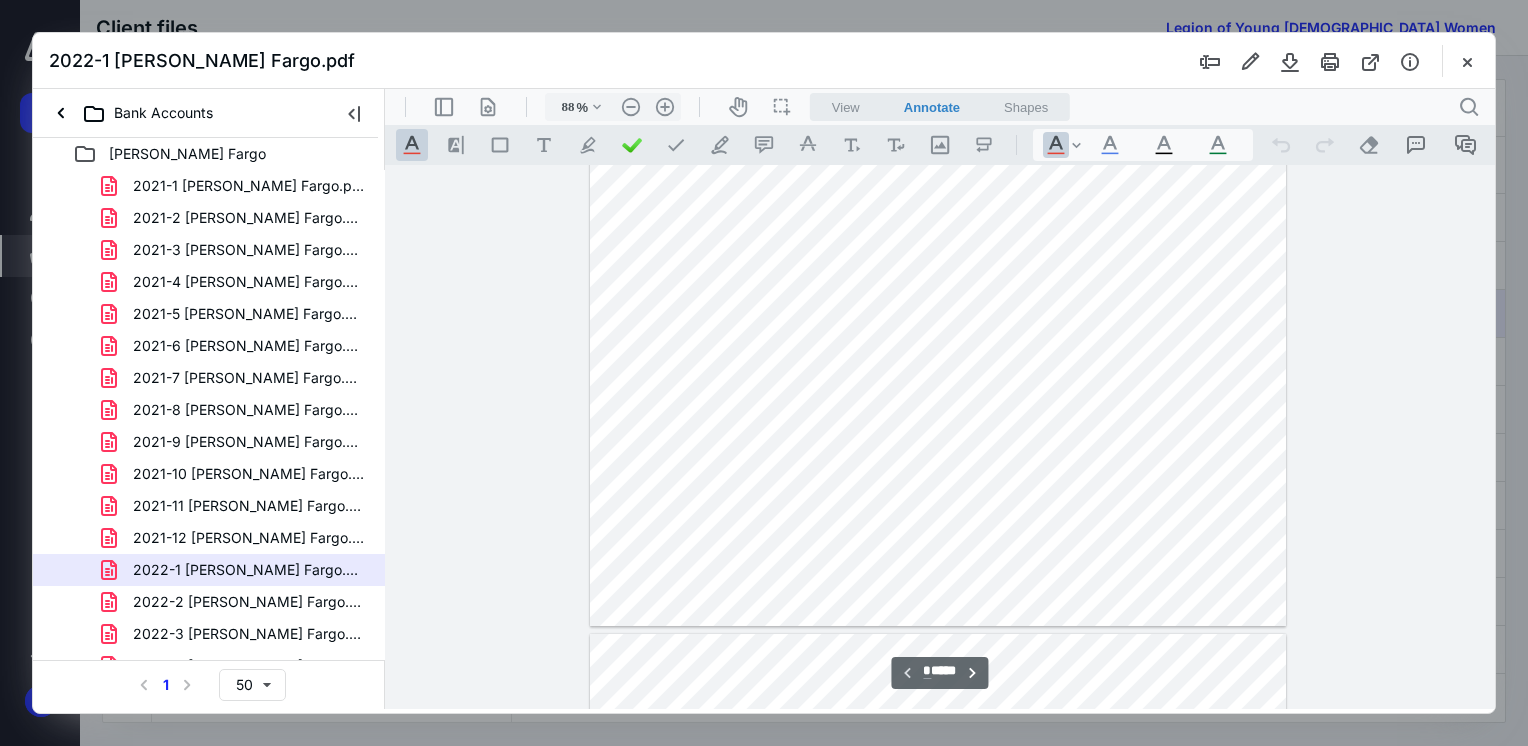 scroll, scrollTop: 0, scrollLeft: 0, axis: both 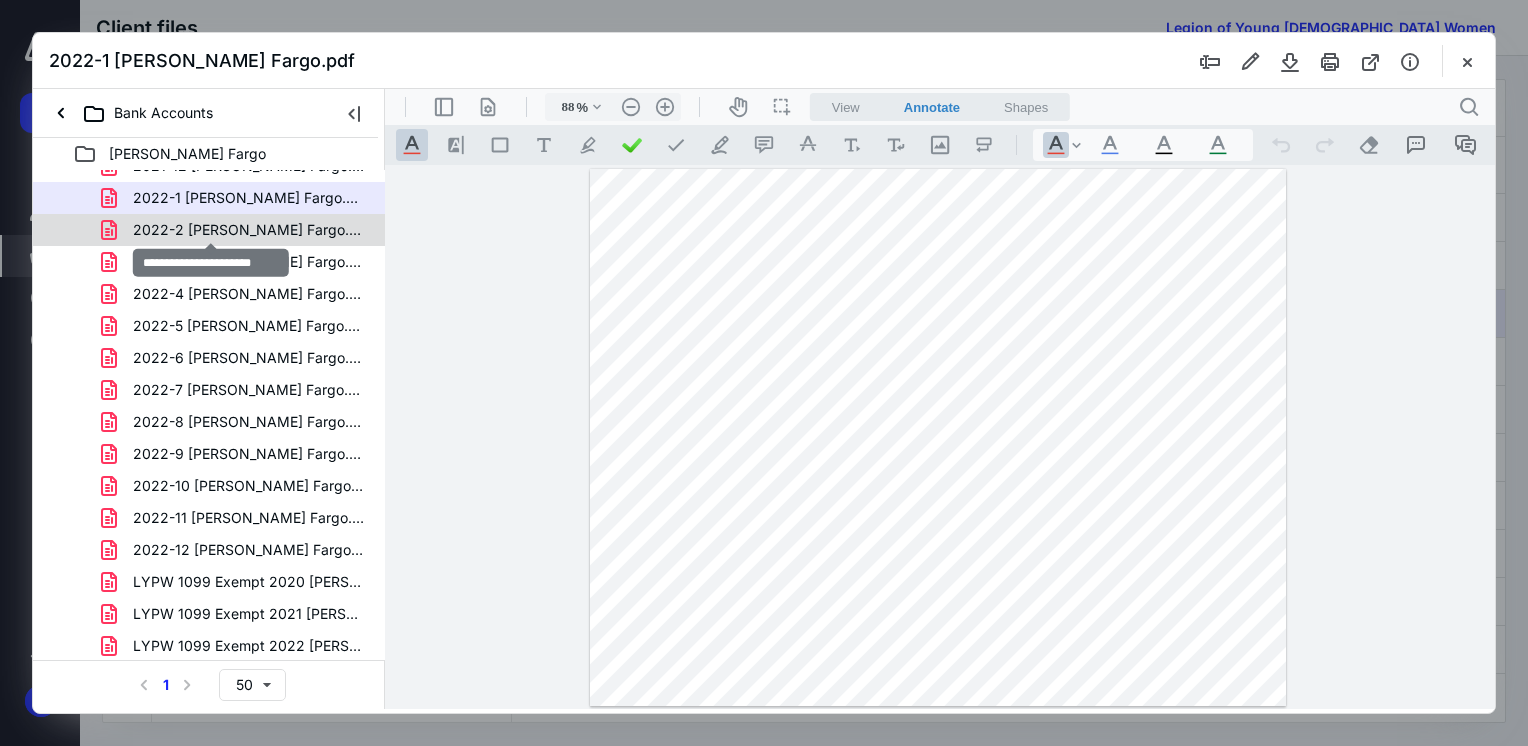 click on "2022-2 [PERSON_NAME] Fargo.pdf" at bounding box center (249, 230) 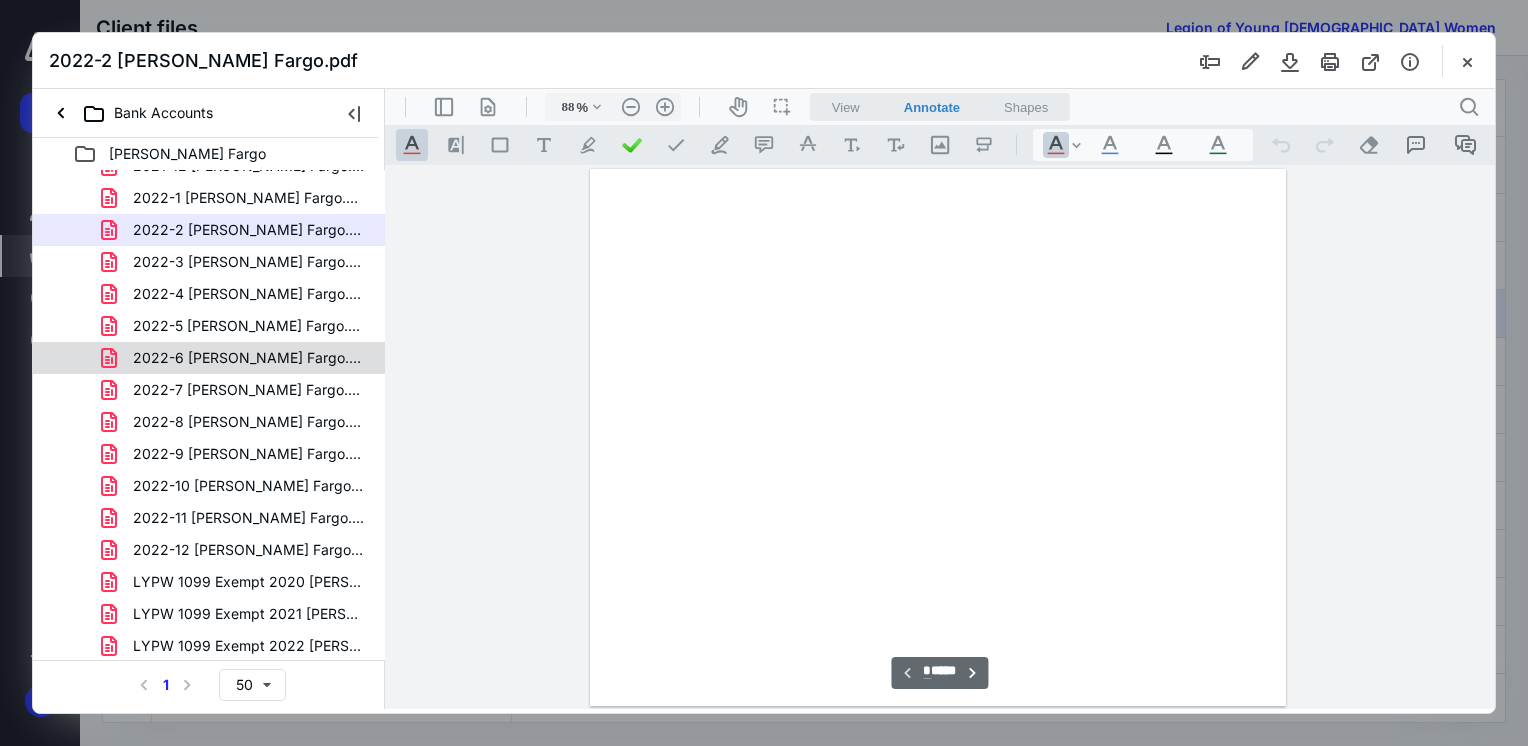 scroll, scrollTop: 80, scrollLeft: 0, axis: vertical 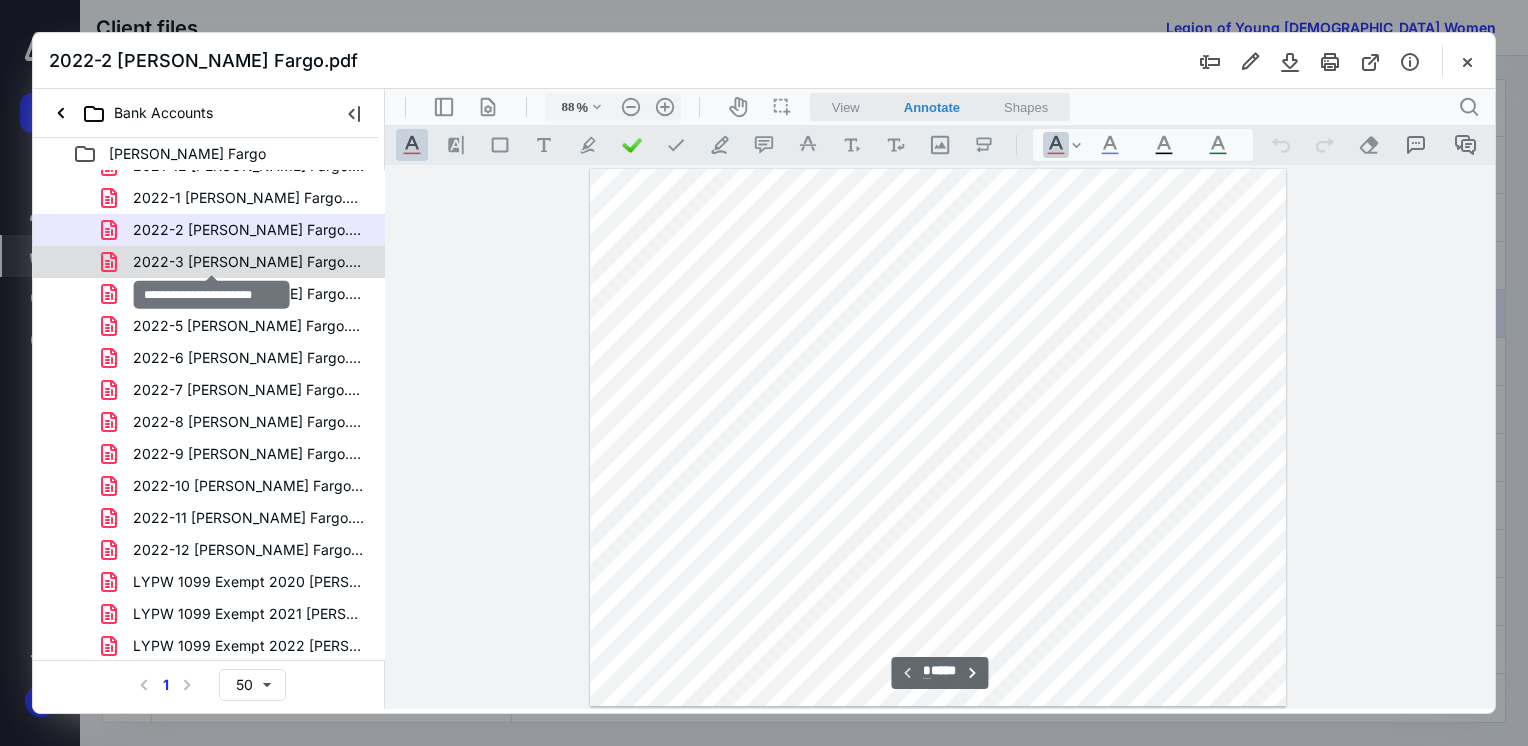 click on "2022-3 [PERSON_NAME] Fargo.pdf" at bounding box center (249, 262) 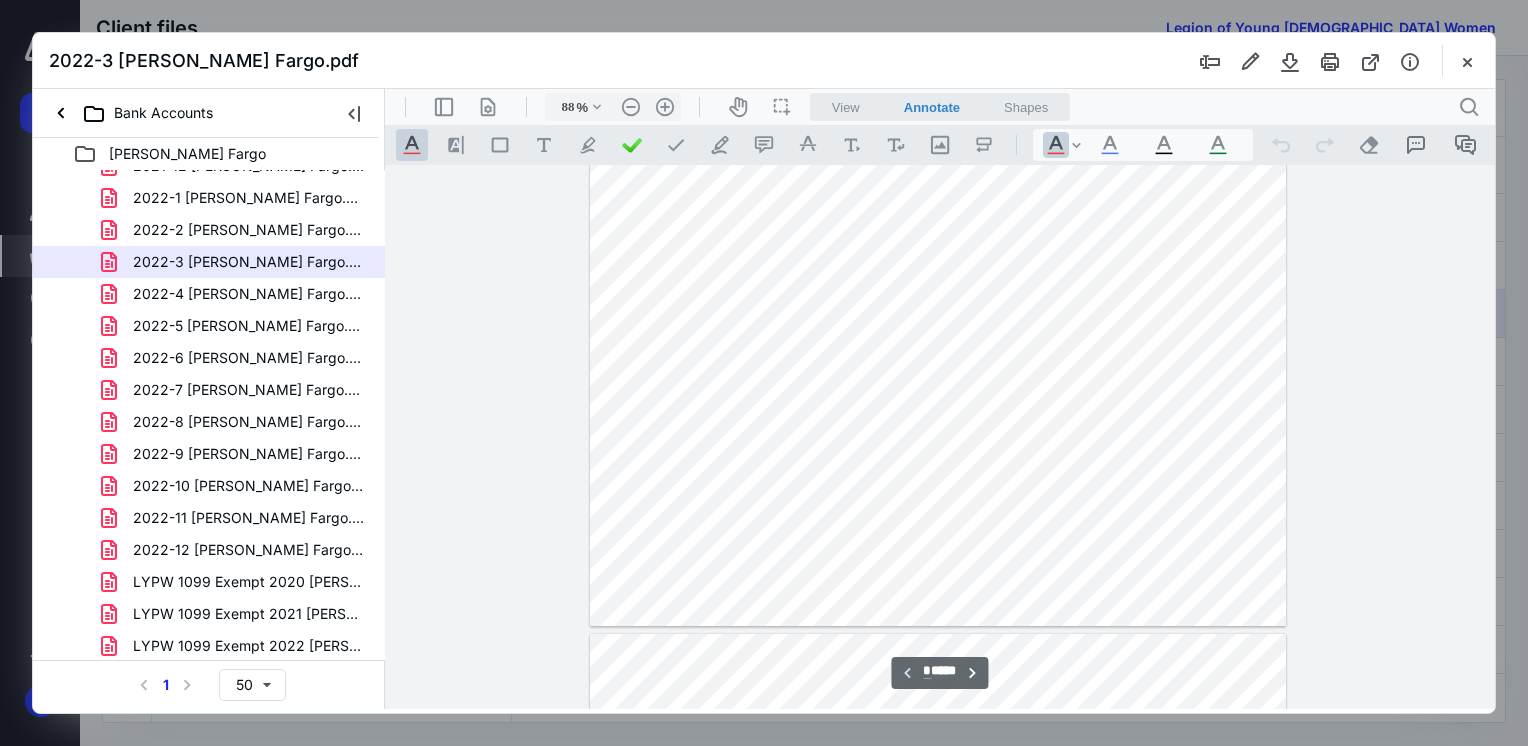 scroll, scrollTop: 0, scrollLeft: 0, axis: both 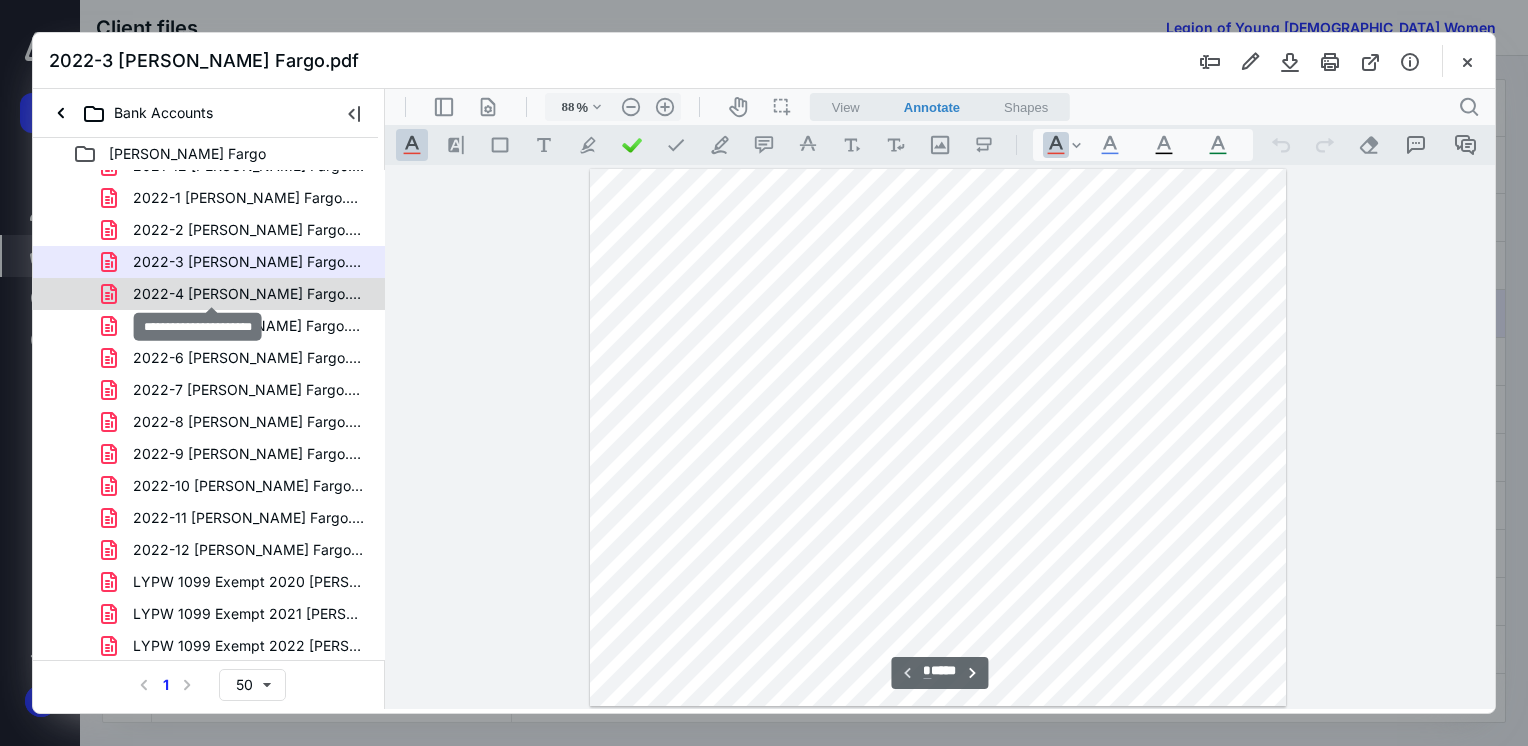 click on "2022-4 [PERSON_NAME] Fargo.pdf" at bounding box center [249, 294] 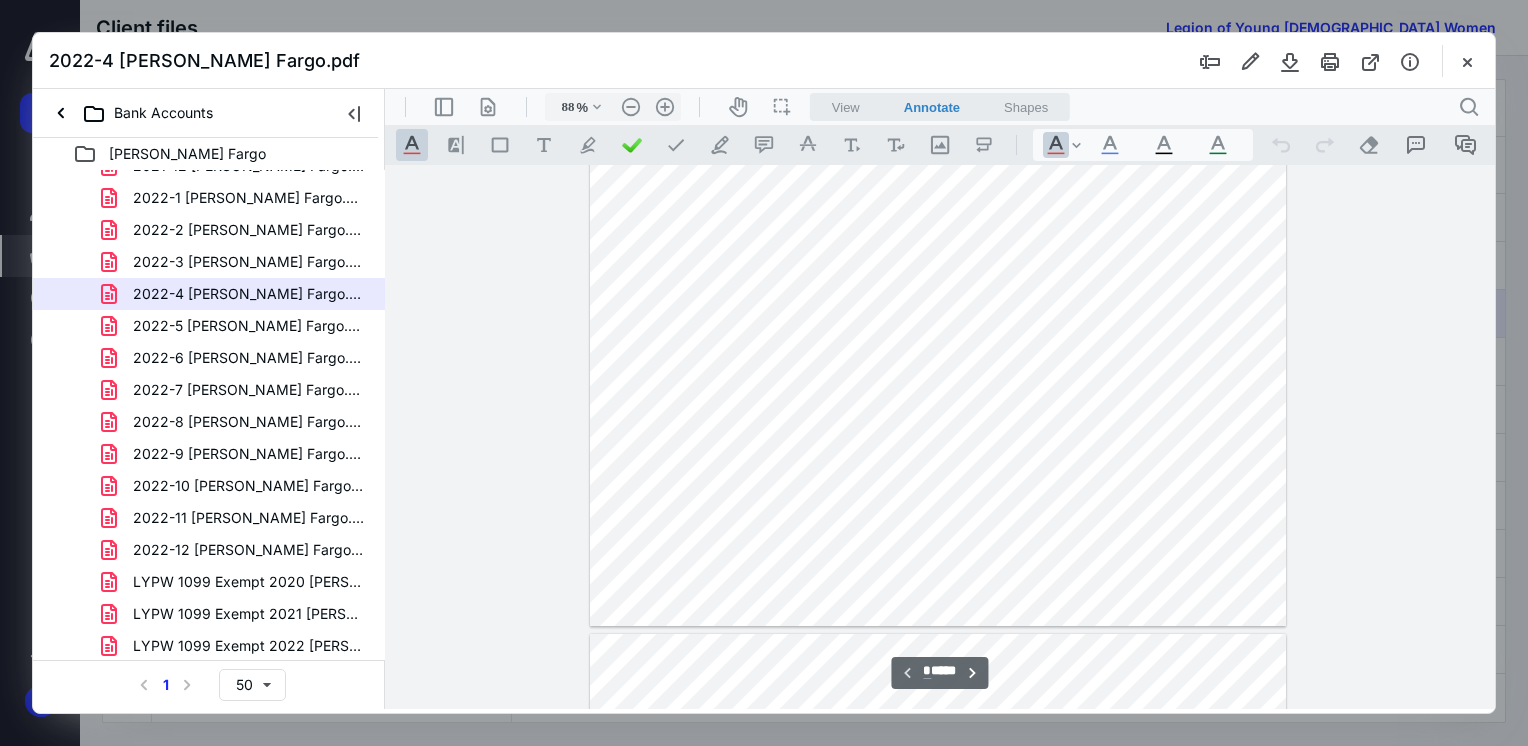 scroll, scrollTop: 0, scrollLeft: 0, axis: both 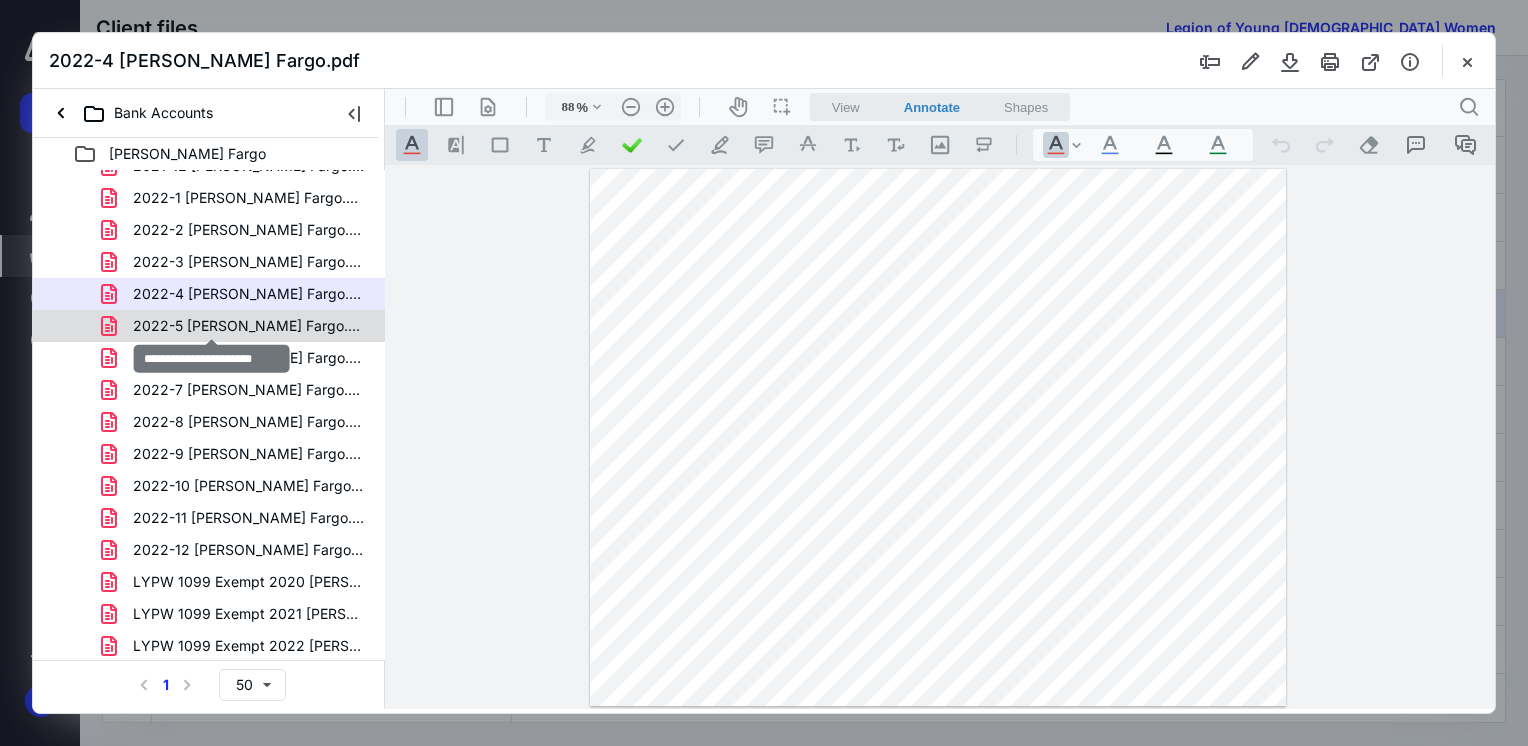 click on "2022-5 [PERSON_NAME] Fargo.pdf" at bounding box center (249, 326) 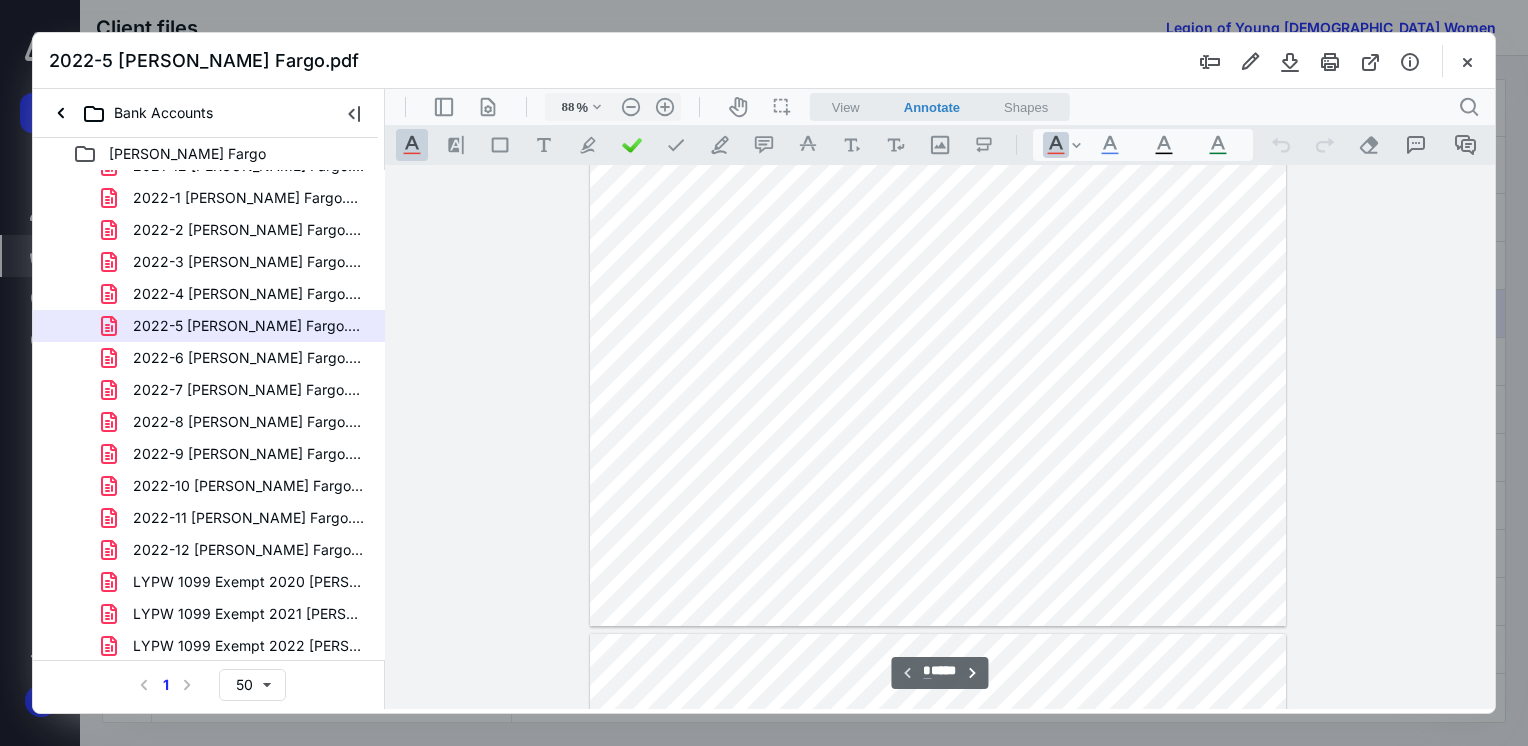scroll, scrollTop: 0, scrollLeft: 0, axis: both 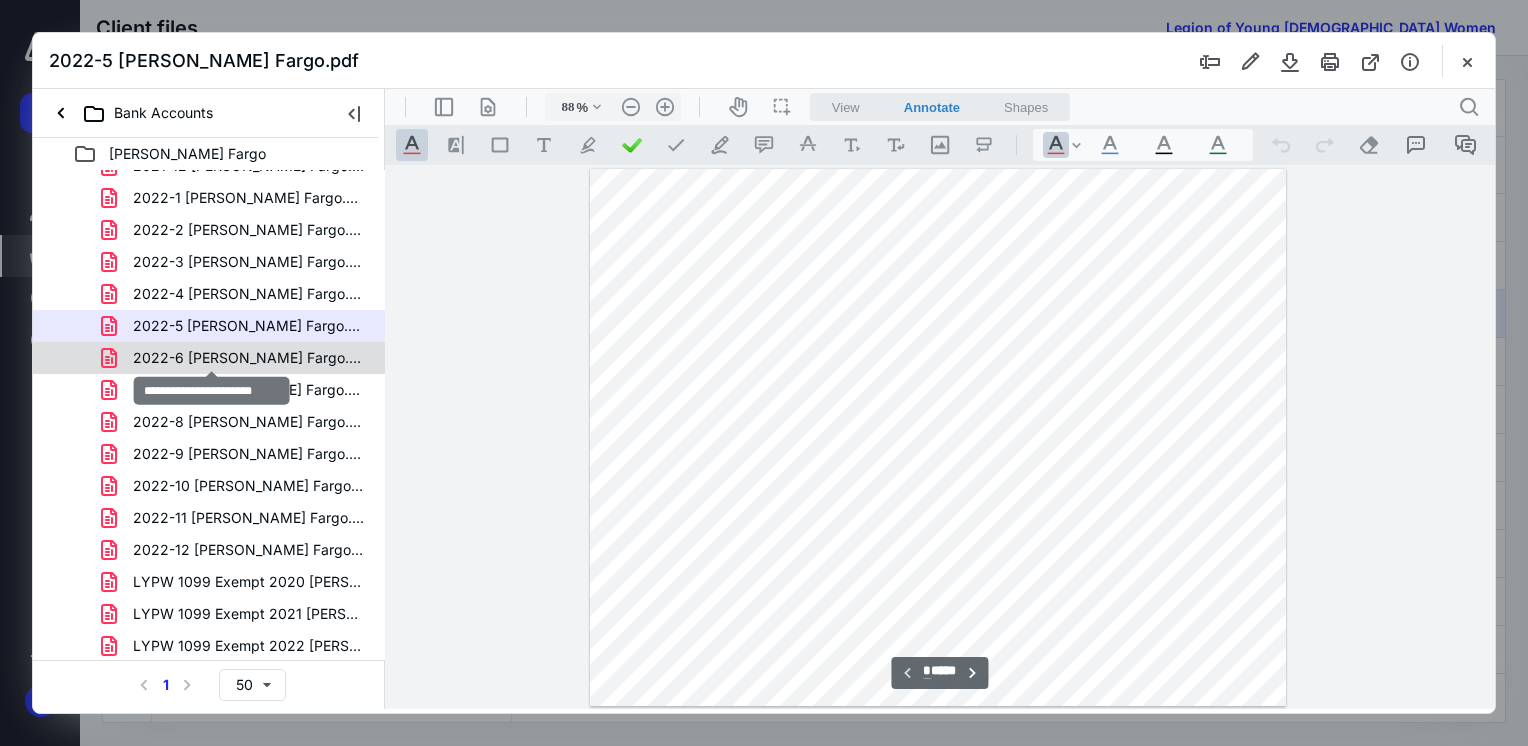click on "2022-6 [PERSON_NAME] Fargo.pdf" at bounding box center [249, 358] 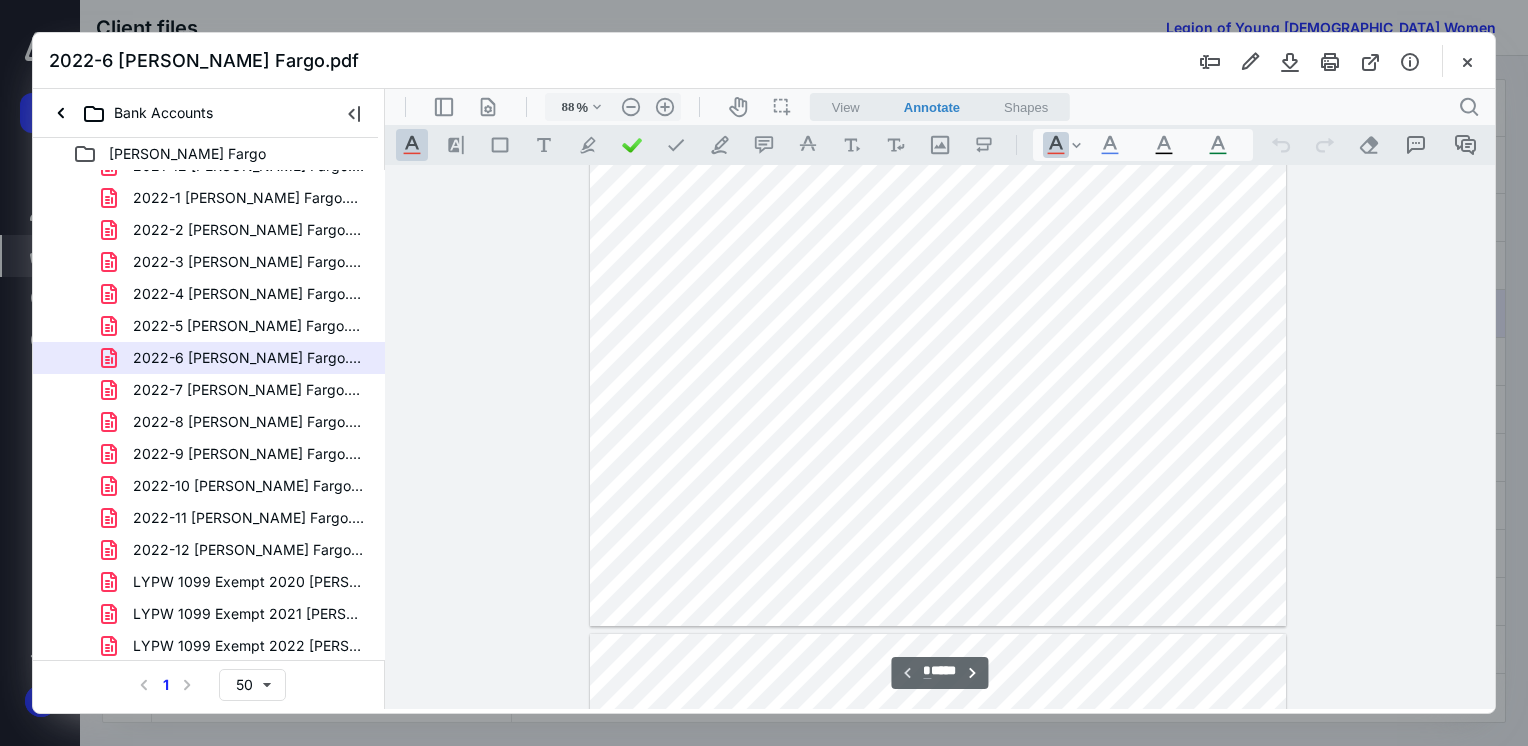 scroll, scrollTop: 0, scrollLeft: 0, axis: both 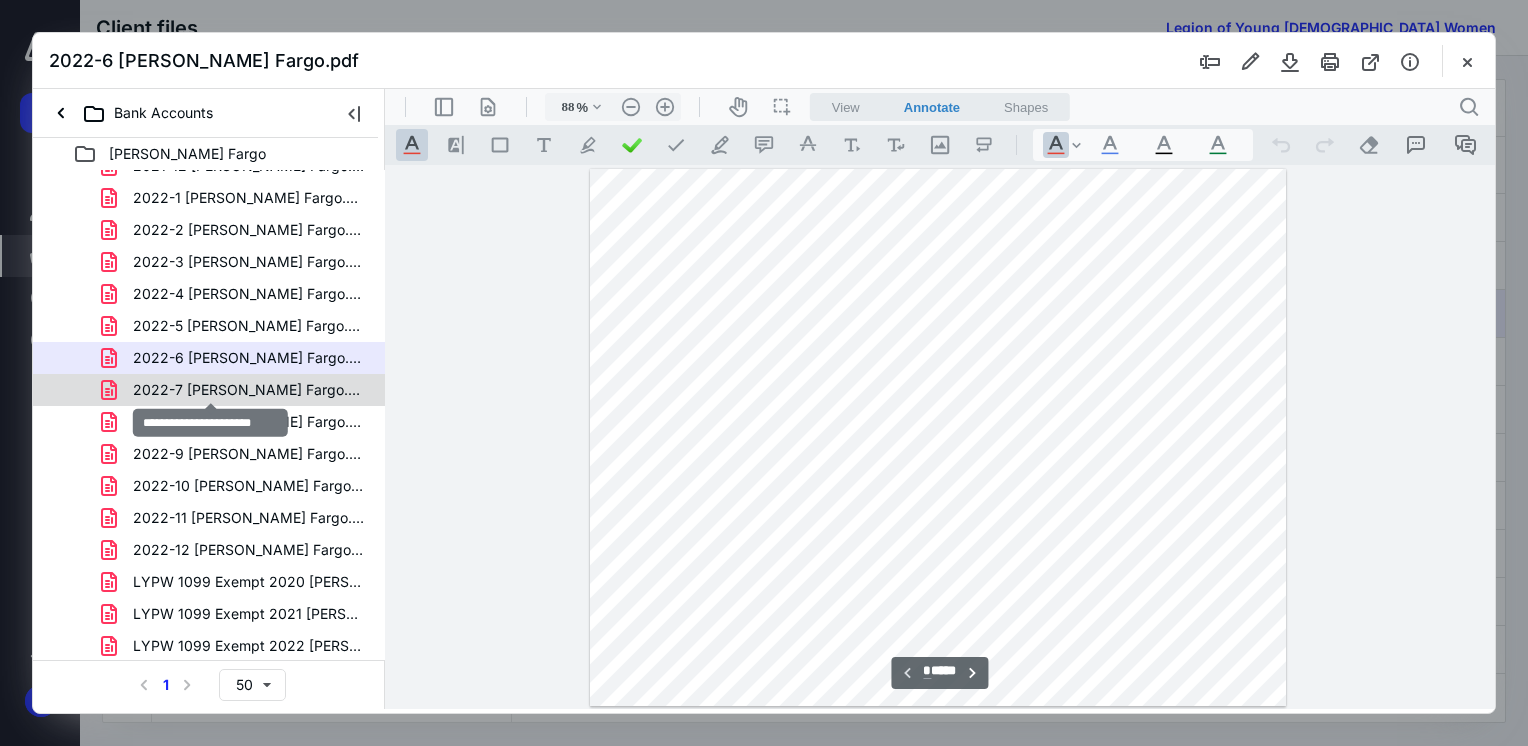 click on "2022-7 [PERSON_NAME] Fargo.pdf" at bounding box center (249, 390) 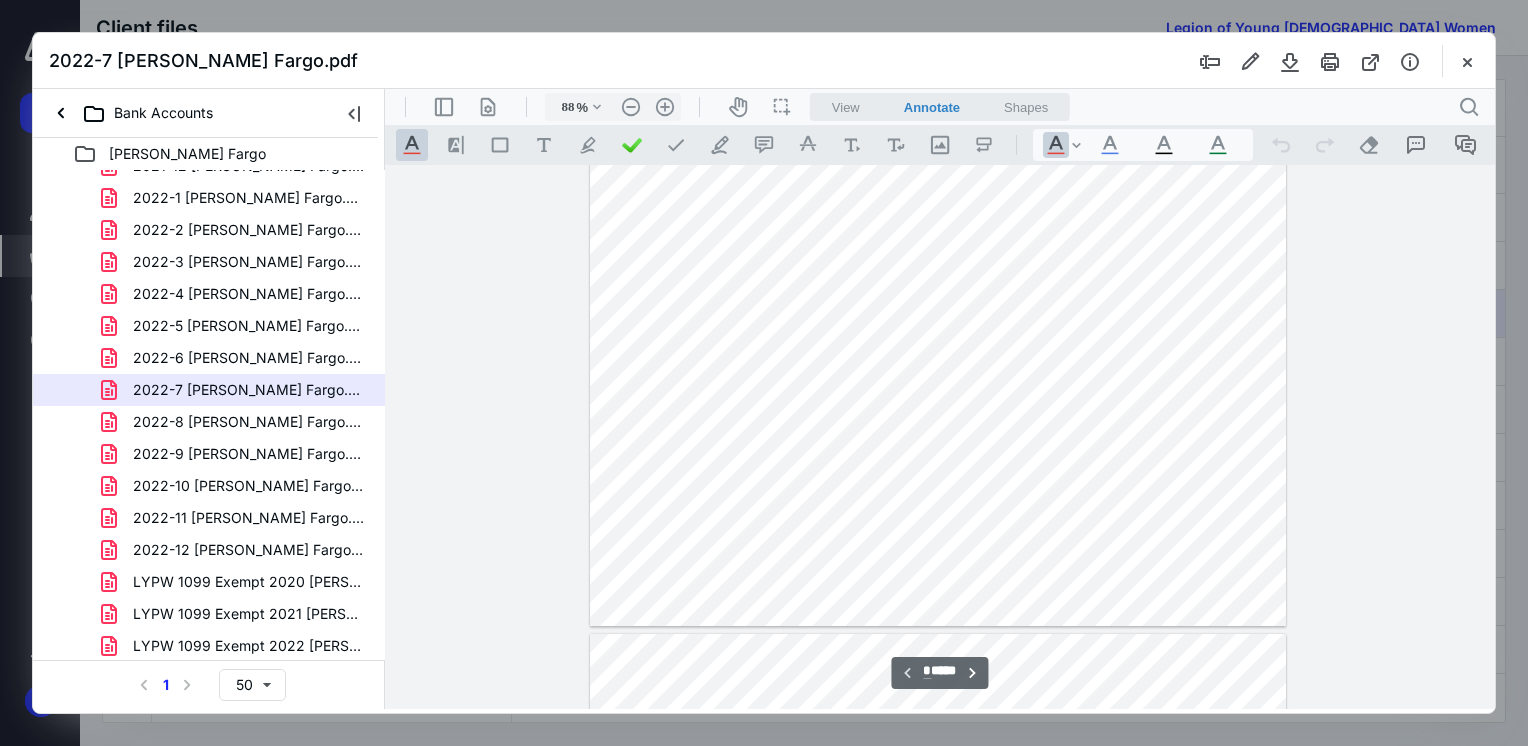 scroll, scrollTop: 0, scrollLeft: 0, axis: both 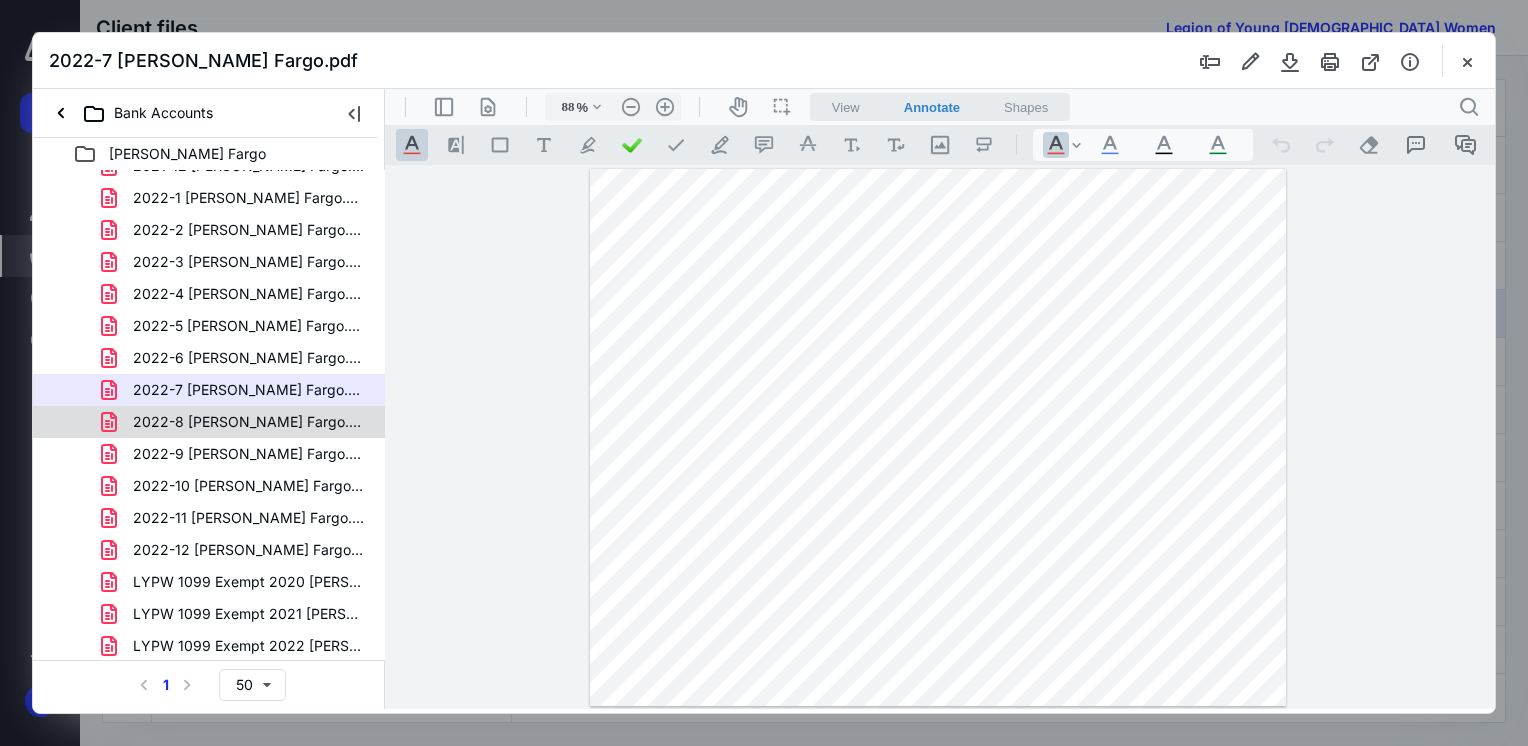 click on "2022-8 [PERSON_NAME] Fargo.pdf" at bounding box center (249, 422) 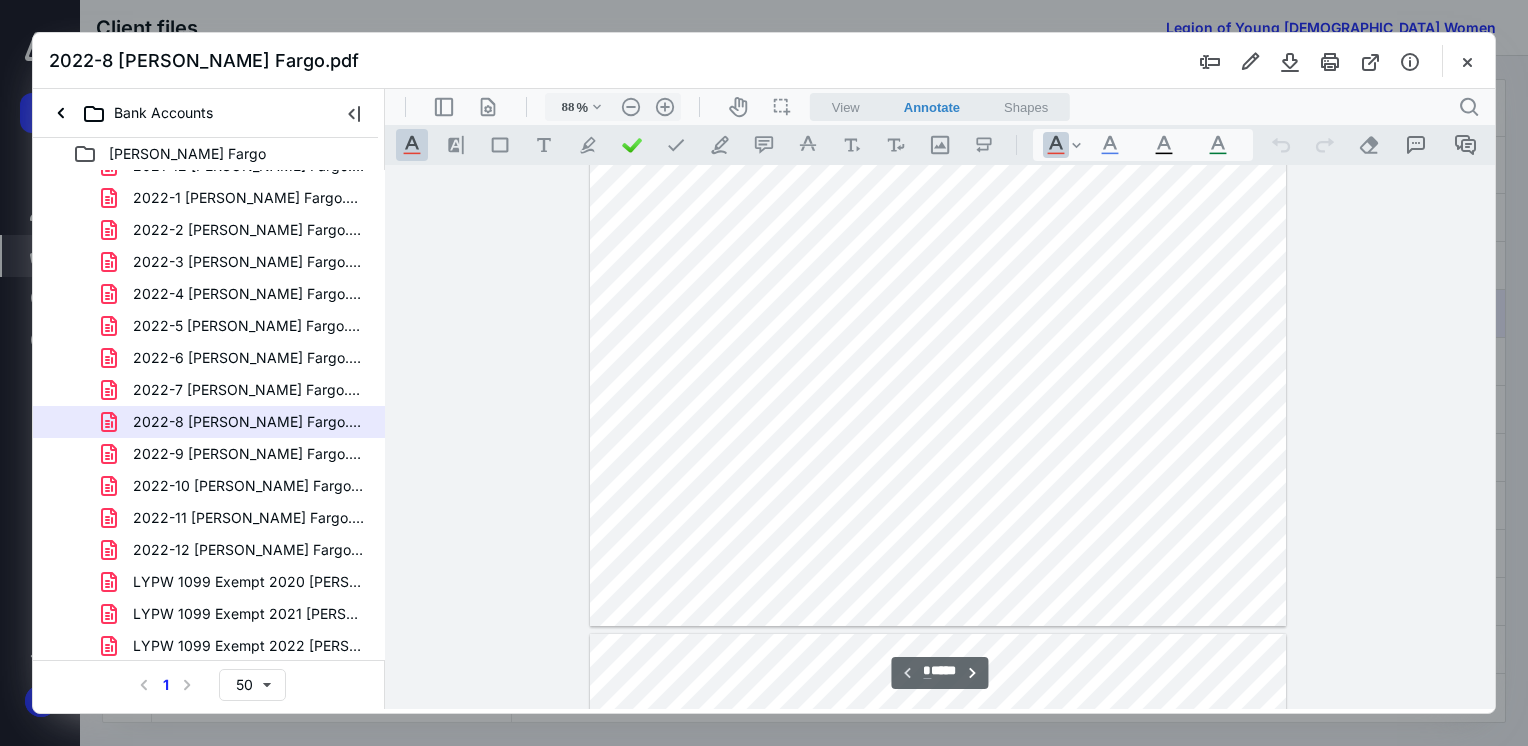 scroll, scrollTop: 0, scrollLeft: 0, axis: both 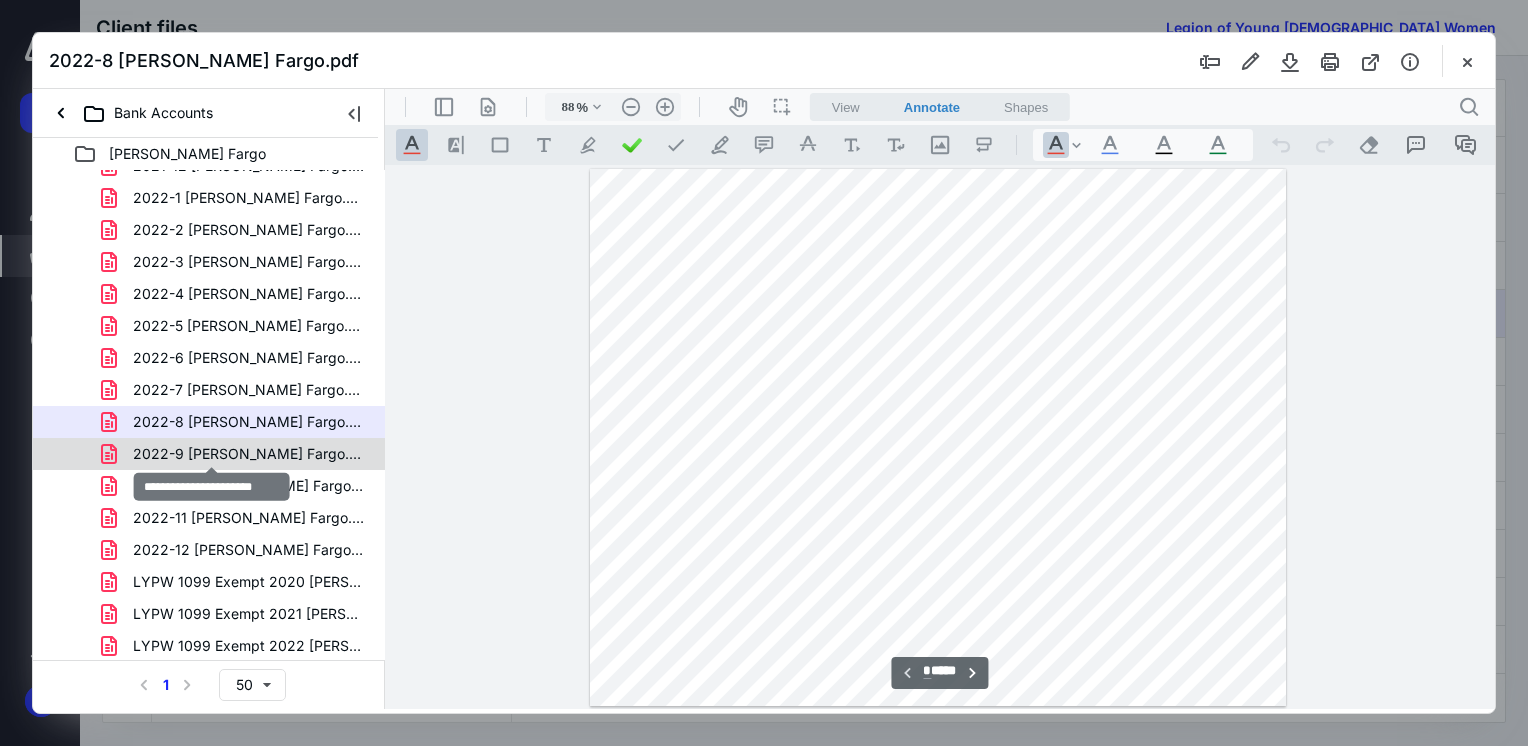 click on "2022-9 [PERSON_NAME] Fargo.pdf" at bounding box center [249, 454] 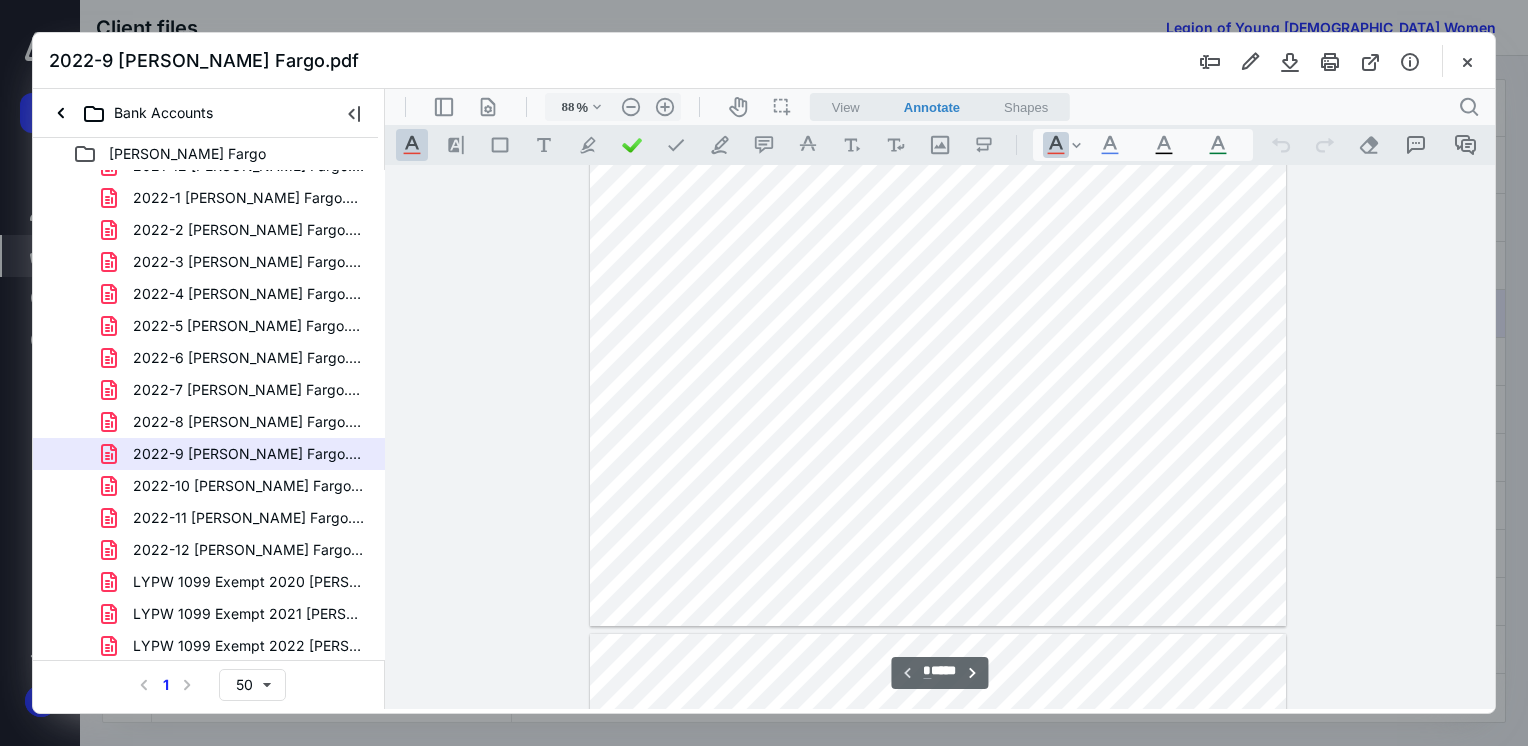 scroll, scrollTop: 0, scrollLeft: 0, axis: both 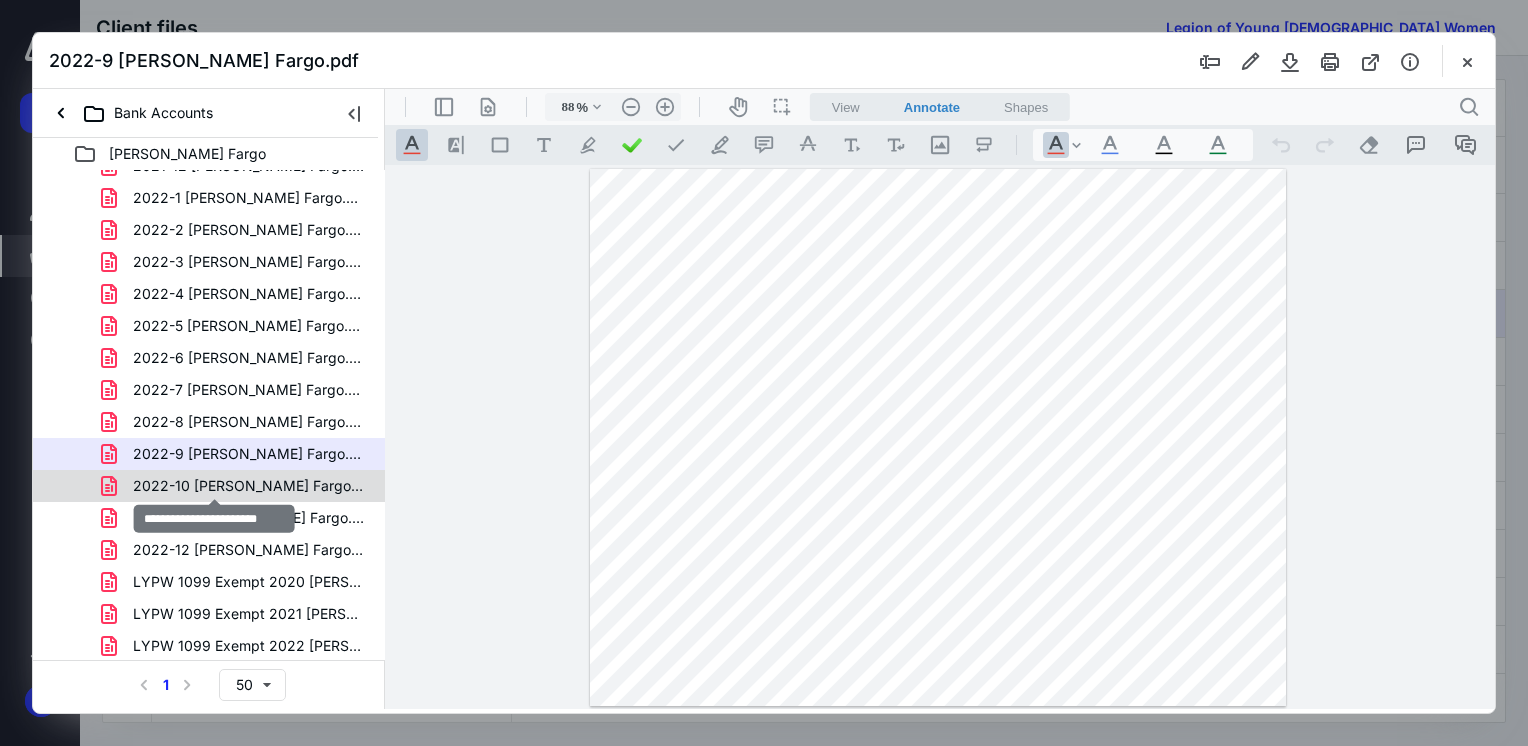 click on "2022-10 [PERSON_NAME] Fargo.pdf" at bounding box center [249, 486] 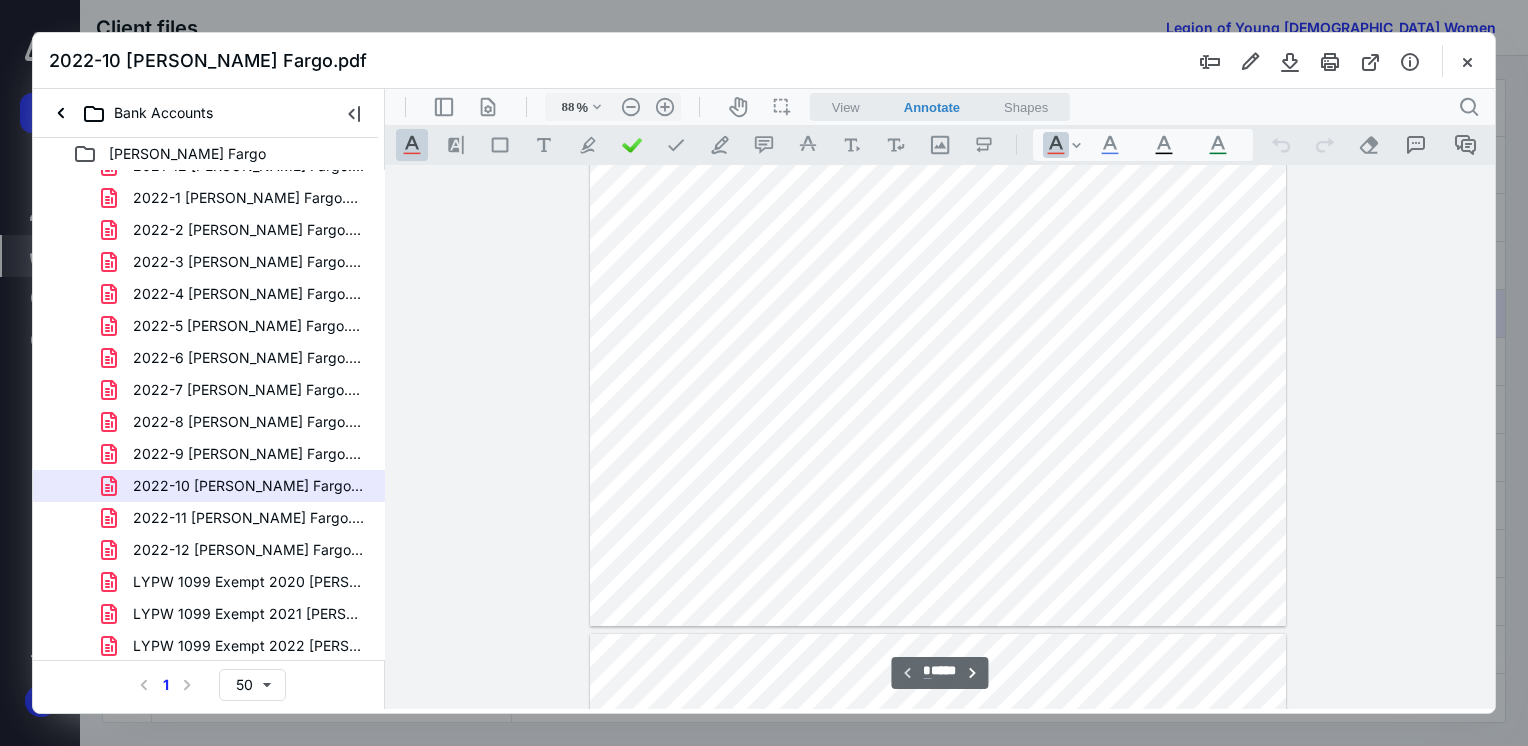scroll, scrollTop: 0, scrollLeft: 0, axis: both 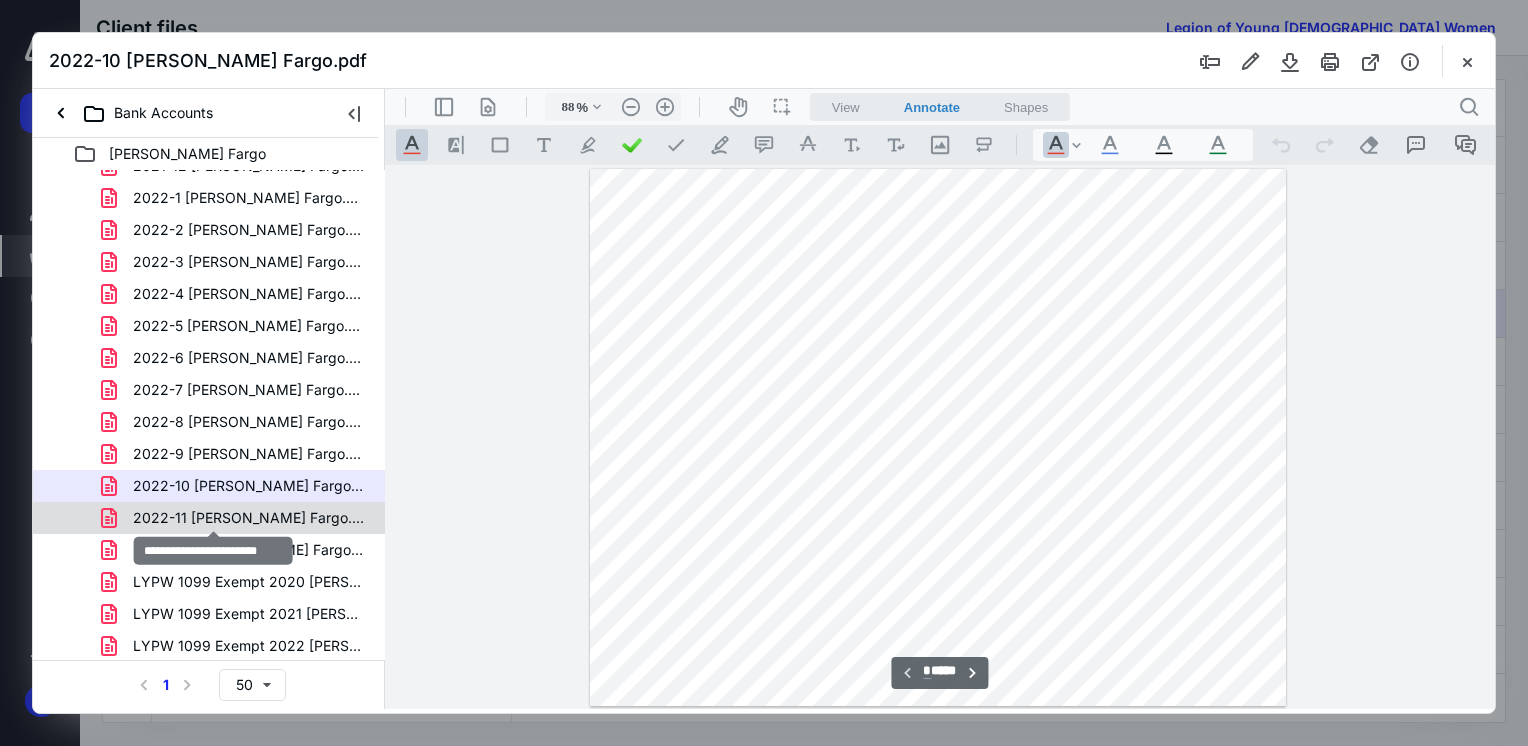 click on "2022-11 [PERSON_NAME] Fargo.pdf" at bounding box center (249, 518) 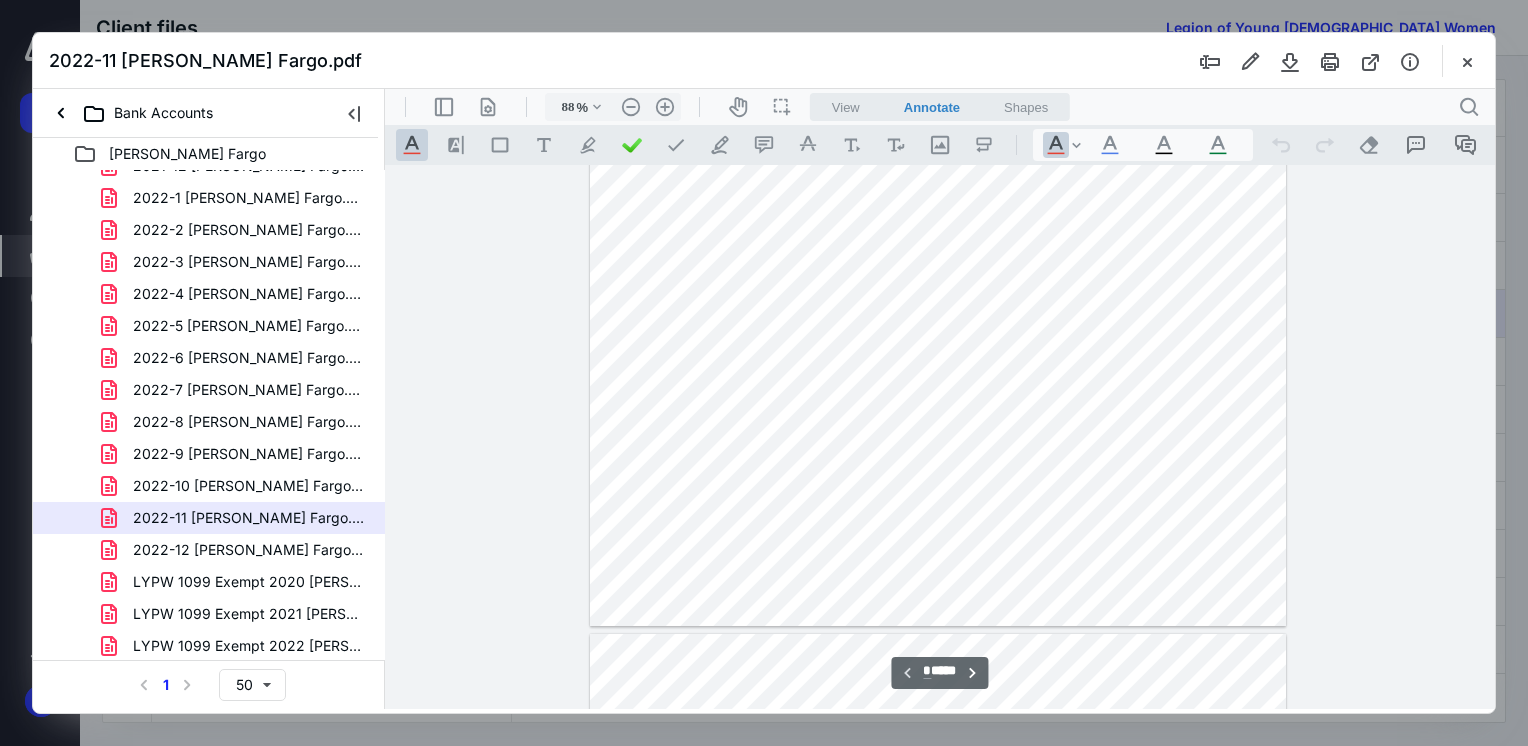scroll, scrollTop: 0, scrollLeft: 0, axis: both 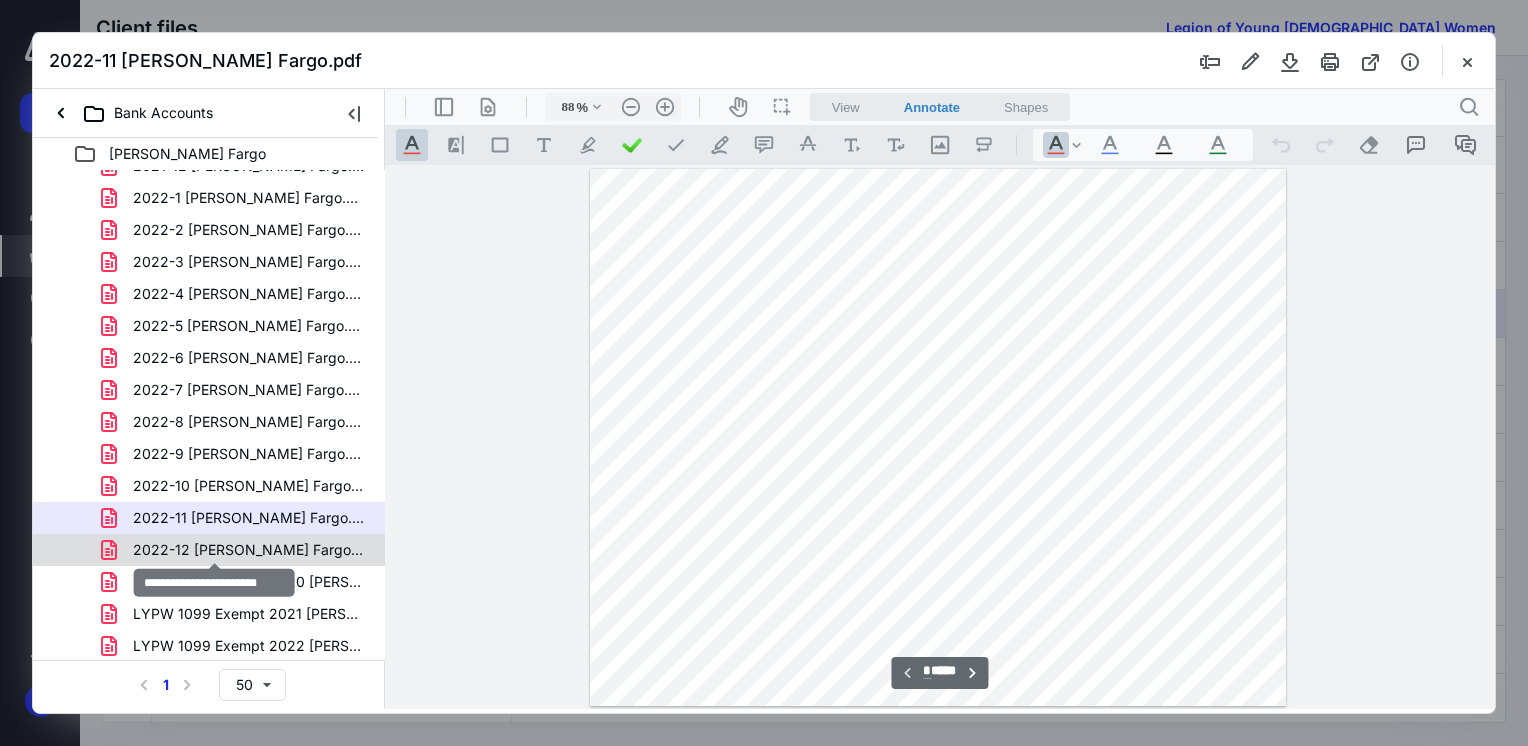 click on "2022-12 [PERSON_NAME] Fargo.pdf" at bounding box center [249, 550] 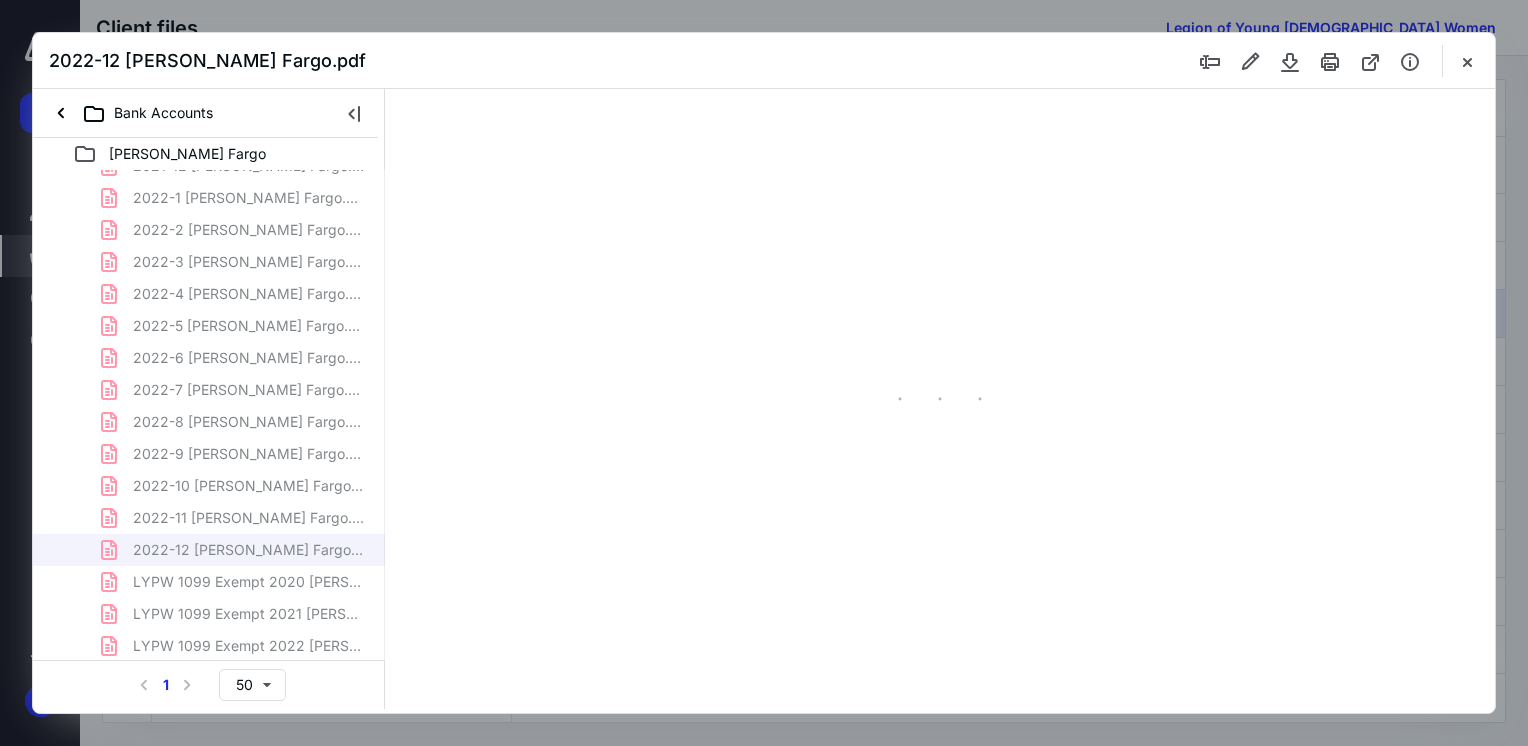 type on "88" 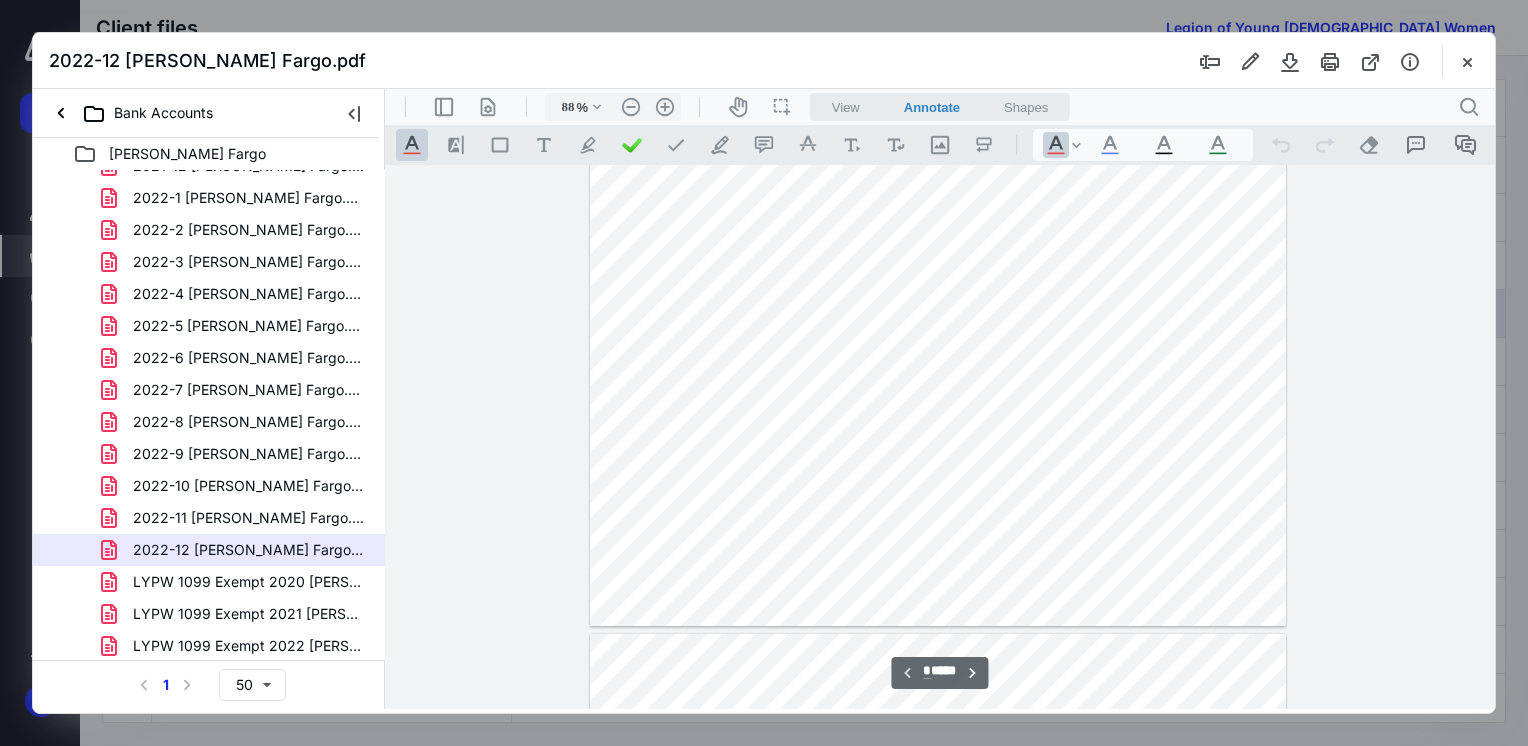 scroll, scrollTop: 0, scrollLeft: 0, axis: both 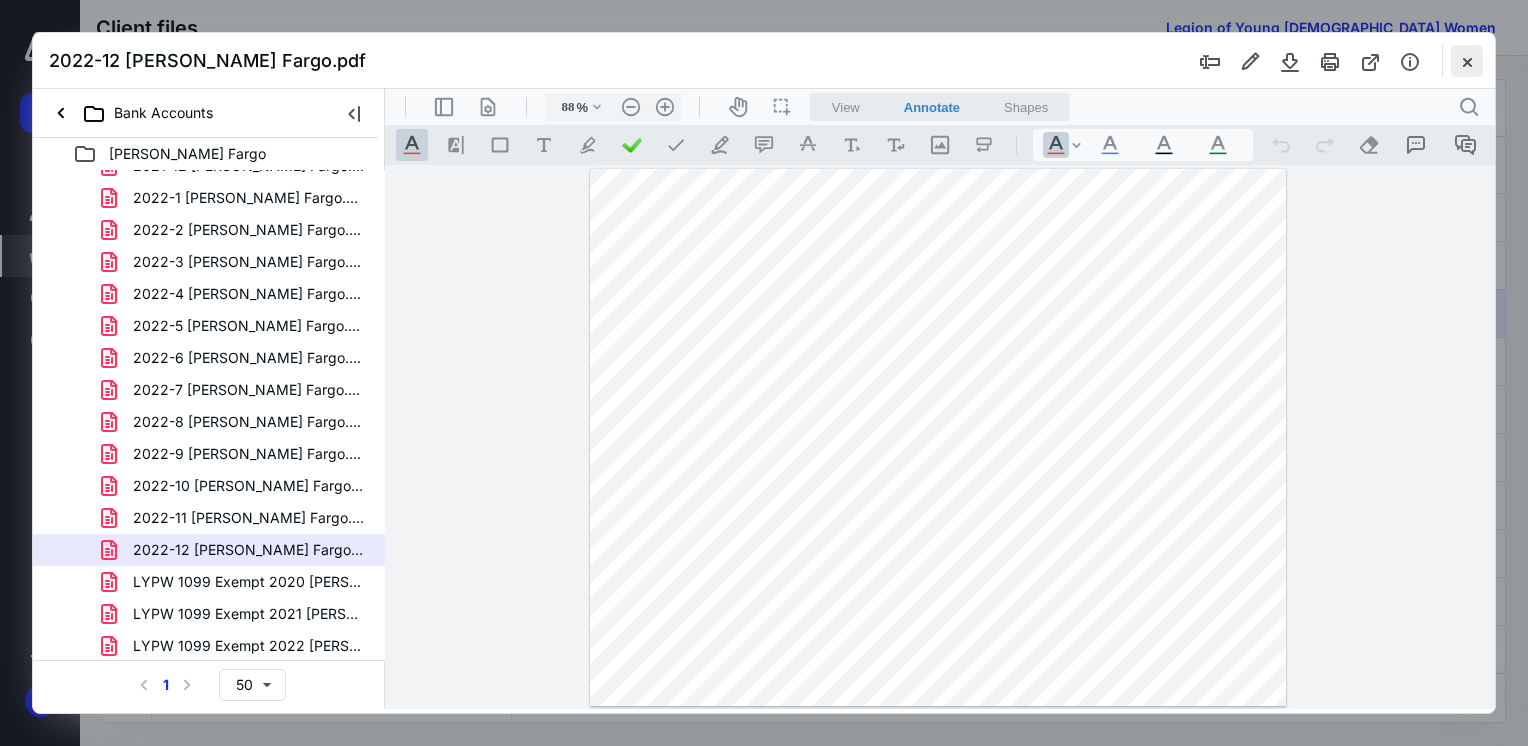 click at bounding box center [1467, 61] 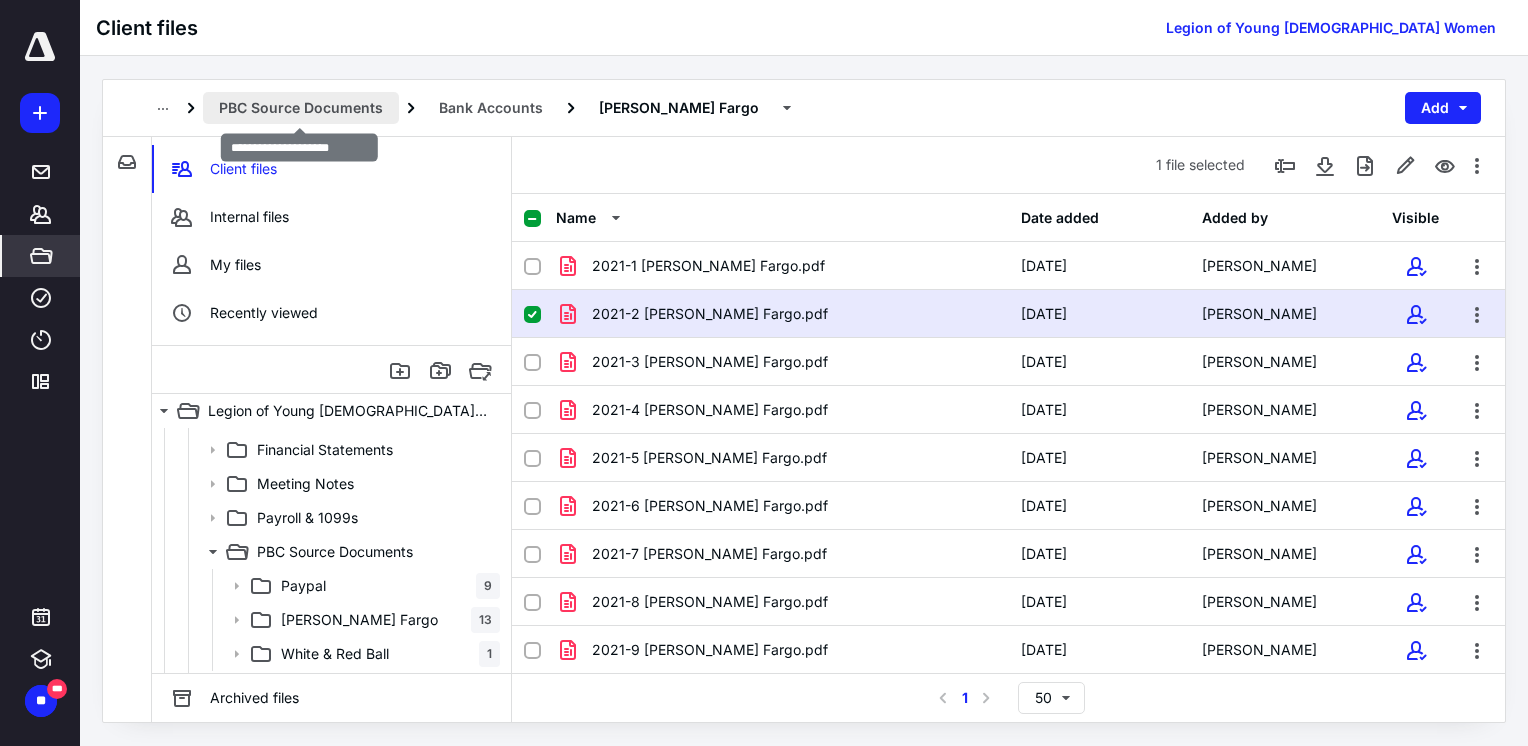 click on "PBC Source Documents" at bounding box center [301, 108] 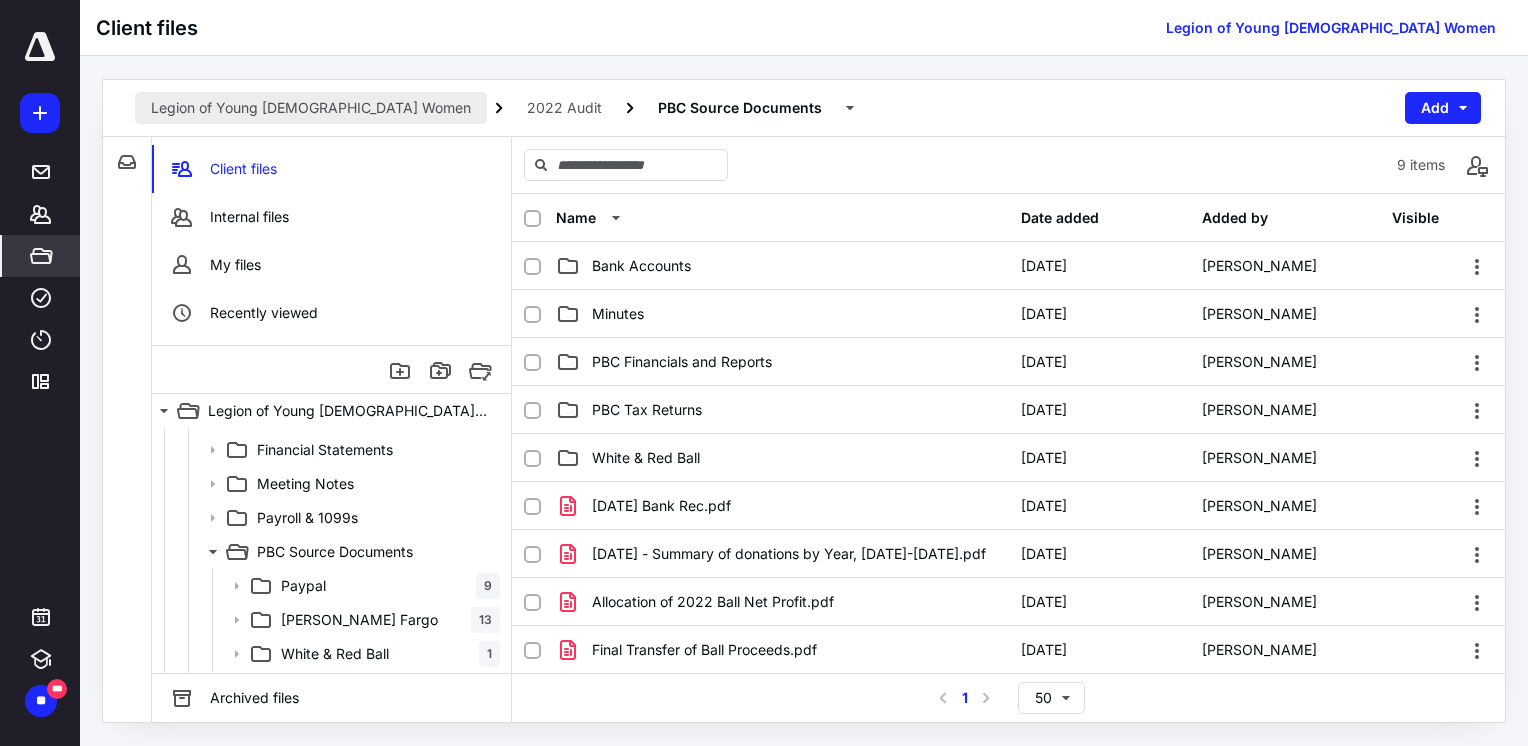 click on "Legion of Young [DEMOGRAPHIC_DATA] Women" at bounding box center [311, 108] 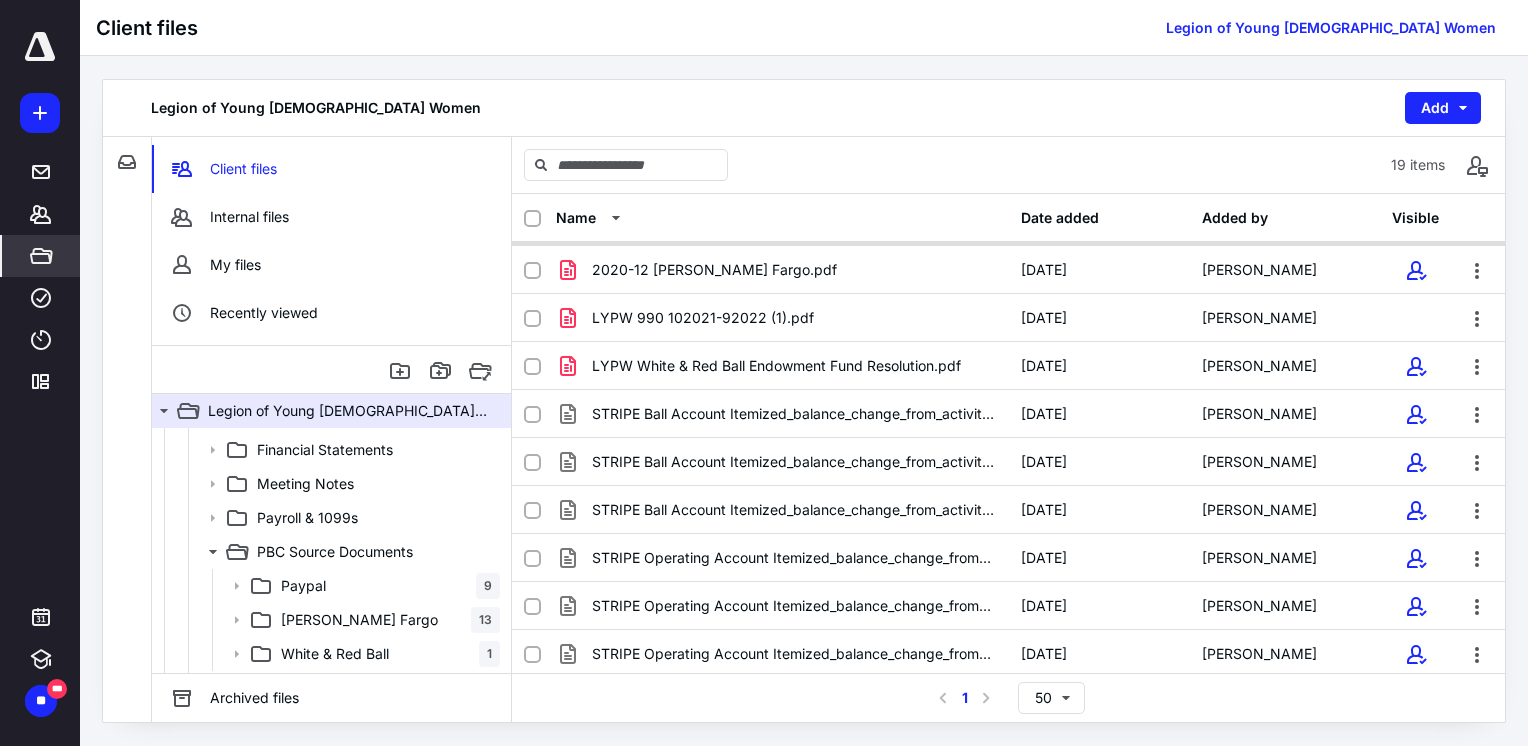 scroll, scrollTop: 276, scrollLeft: 0, axis: vertical 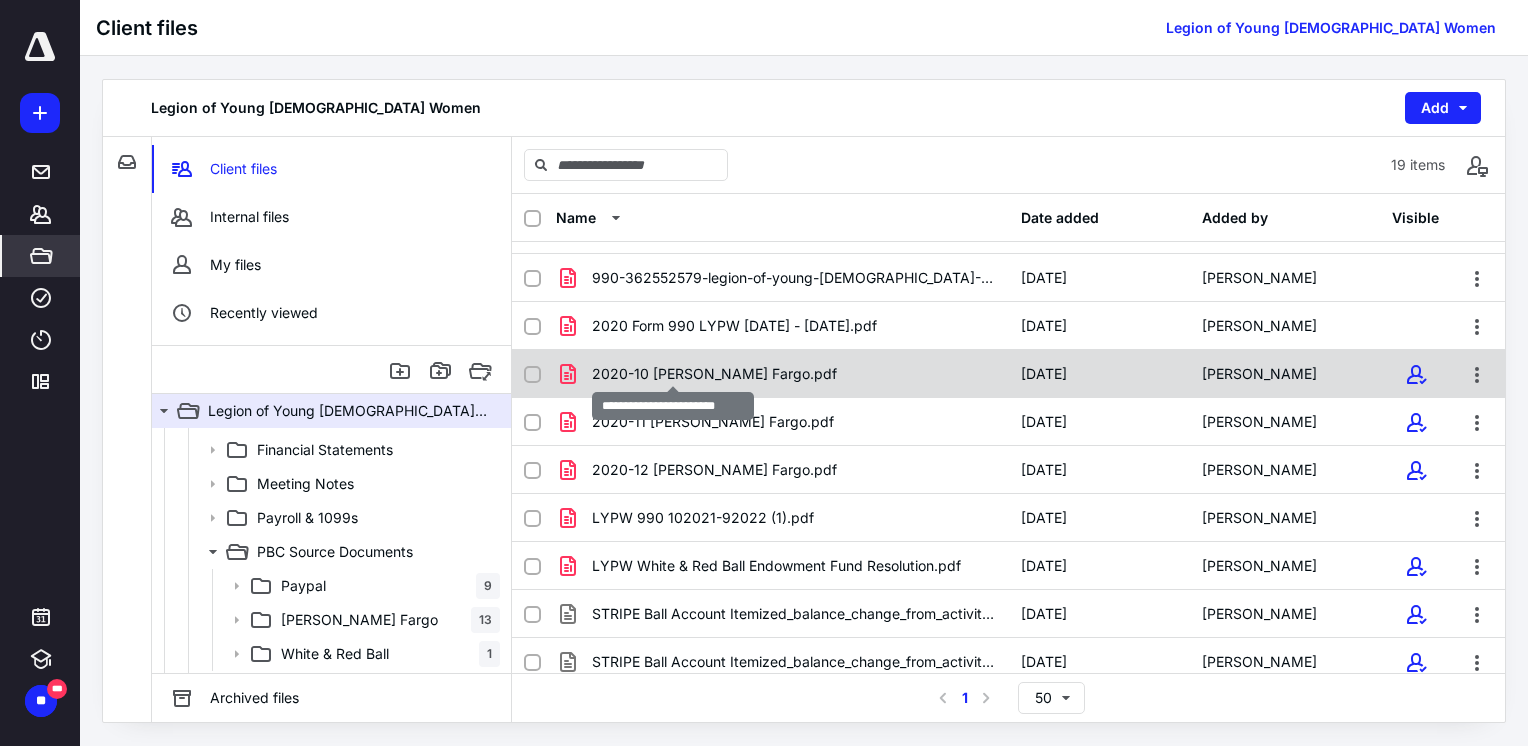 click on "2020-10 [PERSON_NAME] Fargo.pdf" at bounding box center (714, 374) 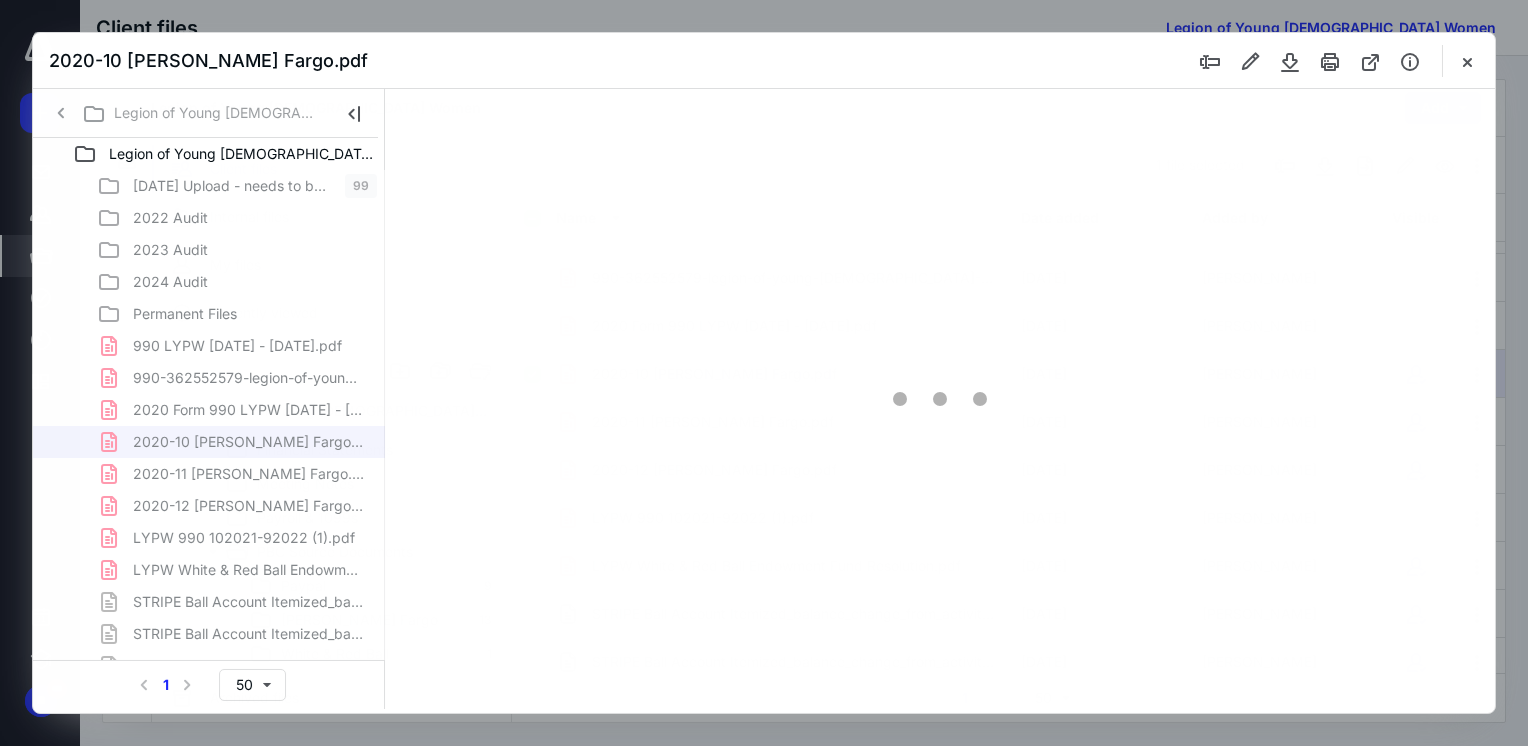 scroll, scrollTop: 0, scrollLeft: 0, axis: both 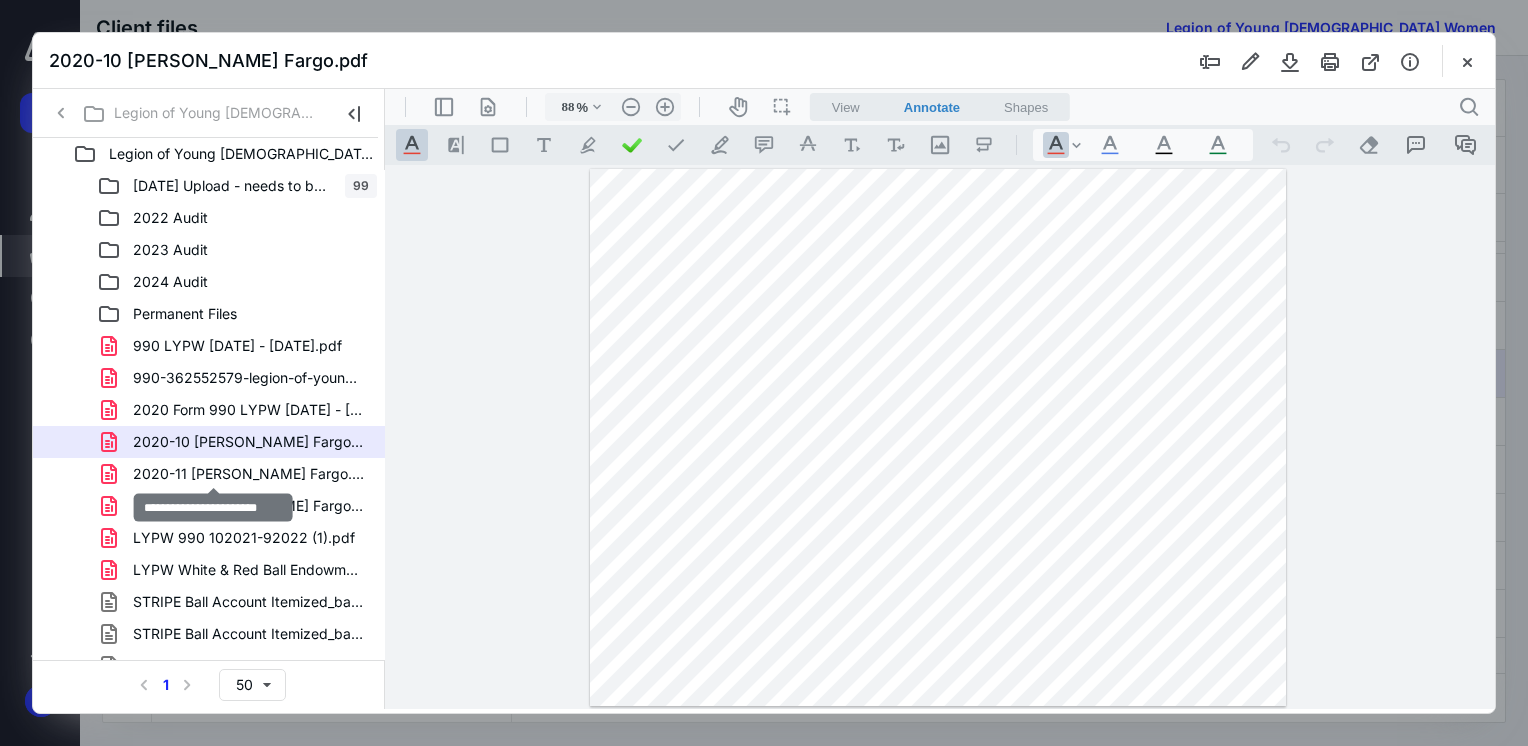 click on "2020-11 [PERSON_NAME] Fargo.pdf" at bounding box center (237, 474) 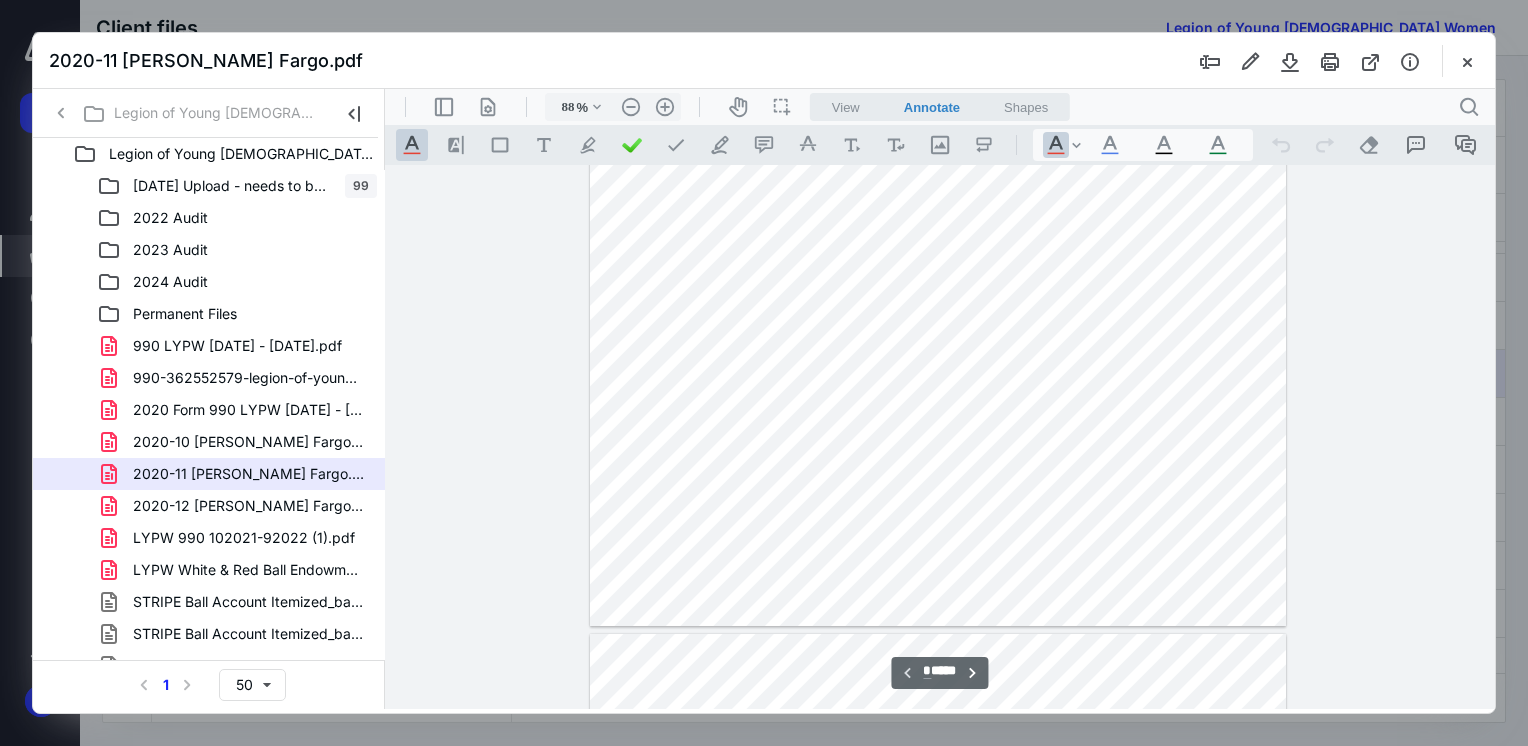 scroll, scrollTop: 0, scrollLeft: 0, axis: both 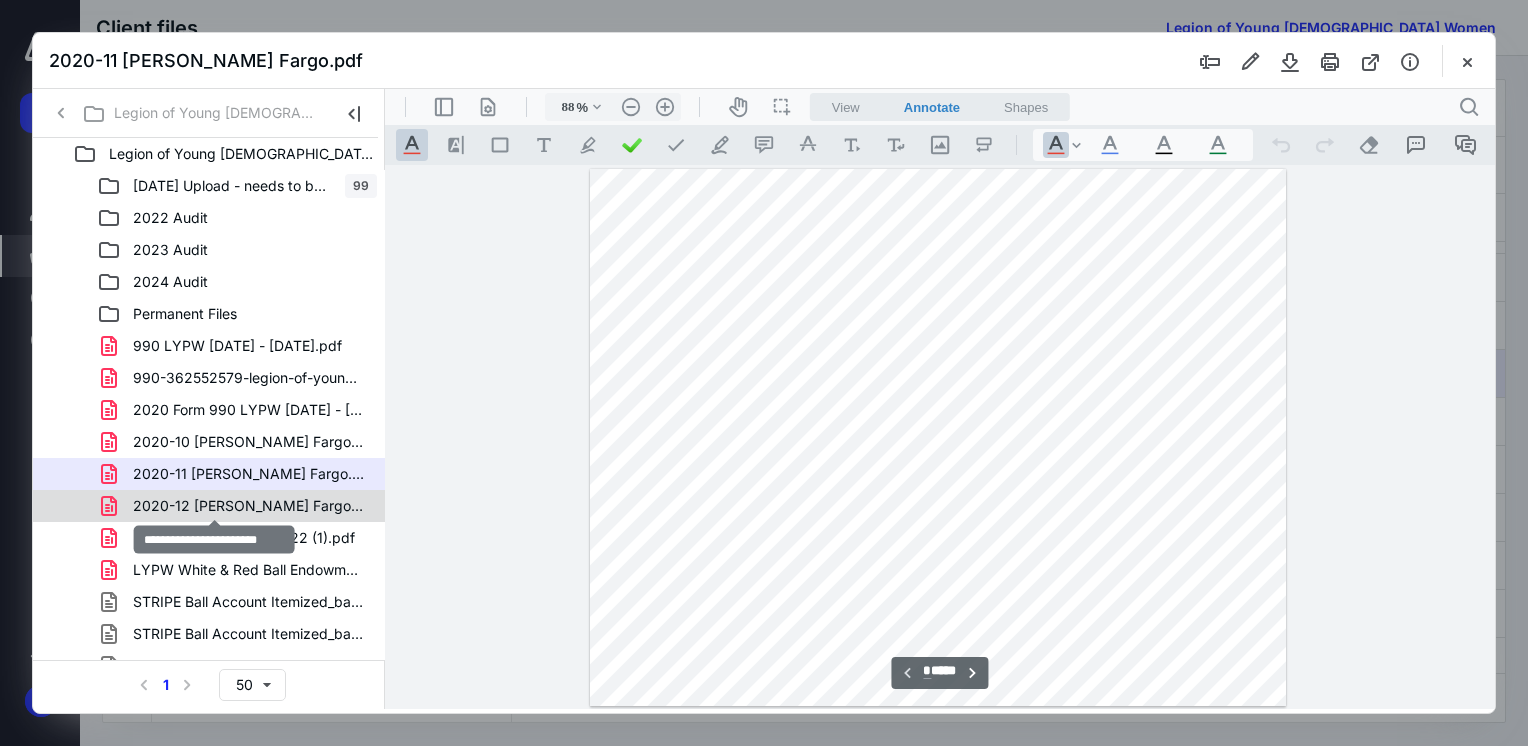 click on "2020-12 [PERSON_NAME] Fargo.pdf" at bounding box center [249, 506] 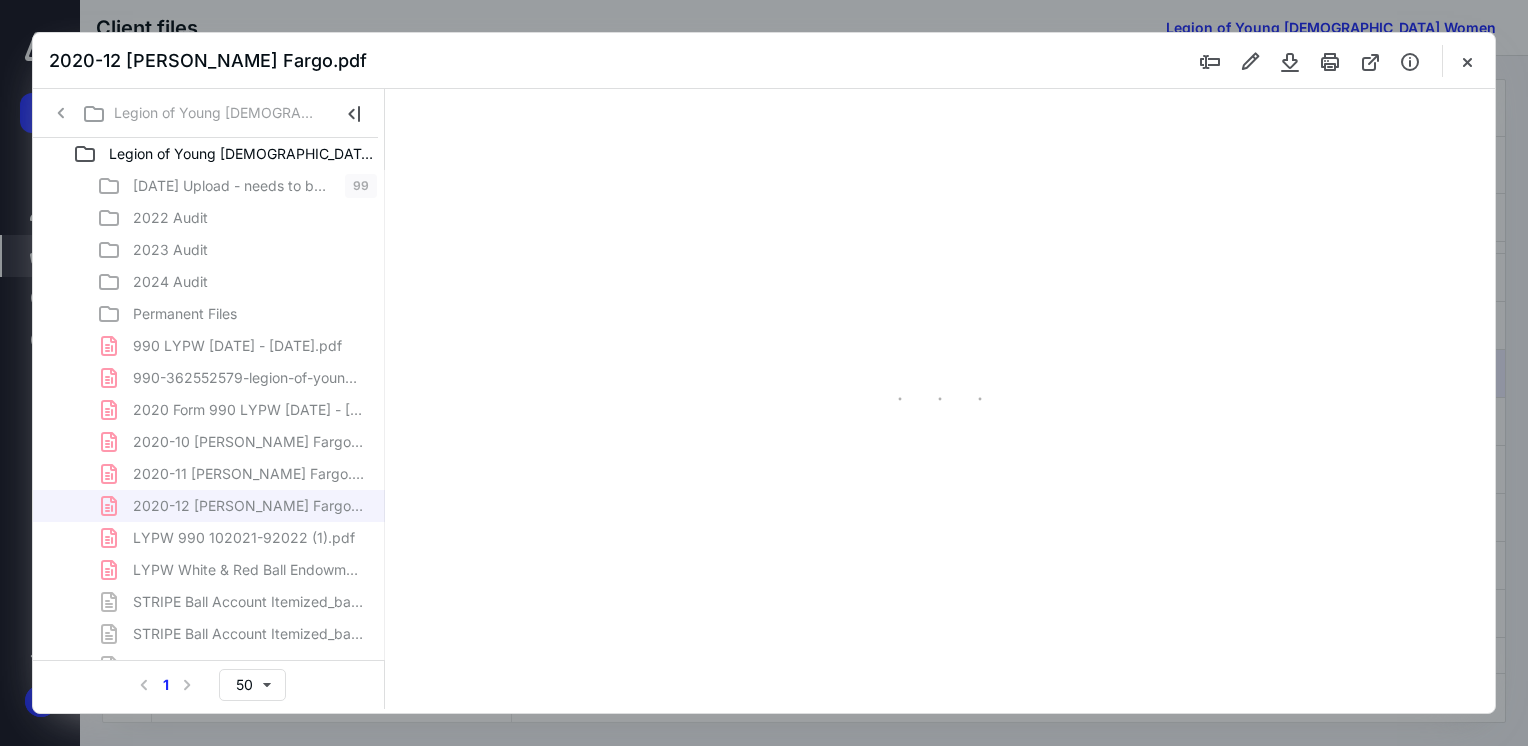 type on "88" 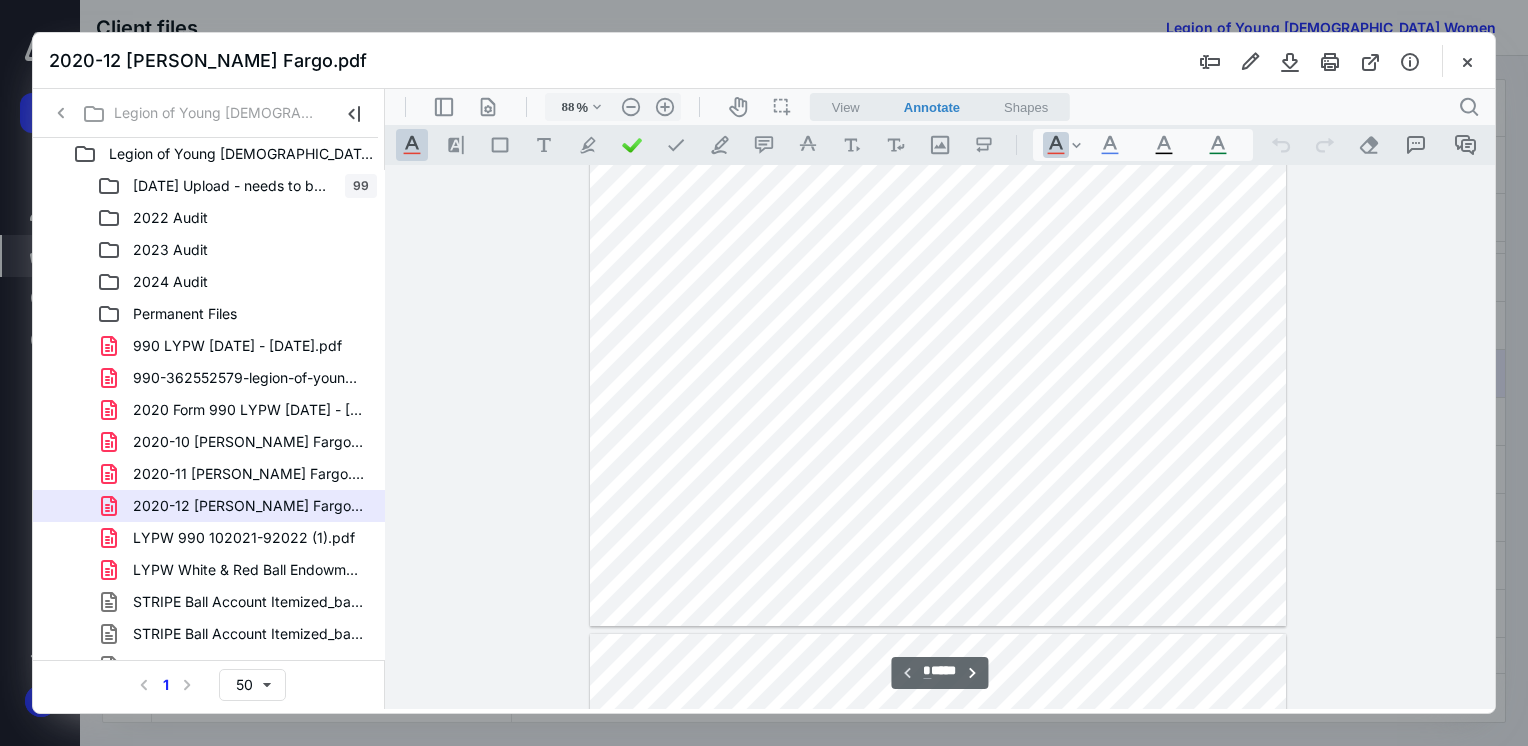 scroll, scrollTop: 0, scrollLeft: 0, axis: both 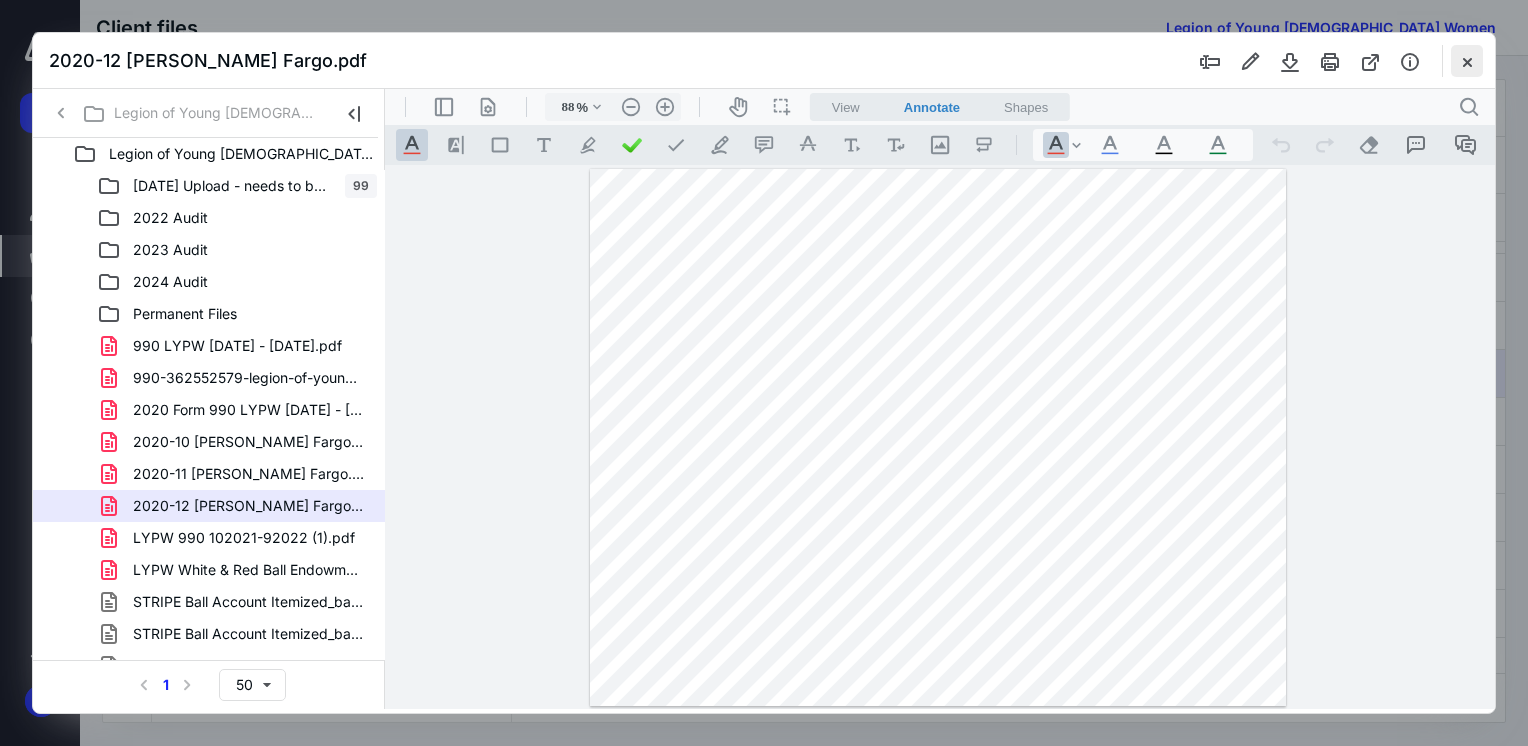 click at bounding box center [1467, 61] 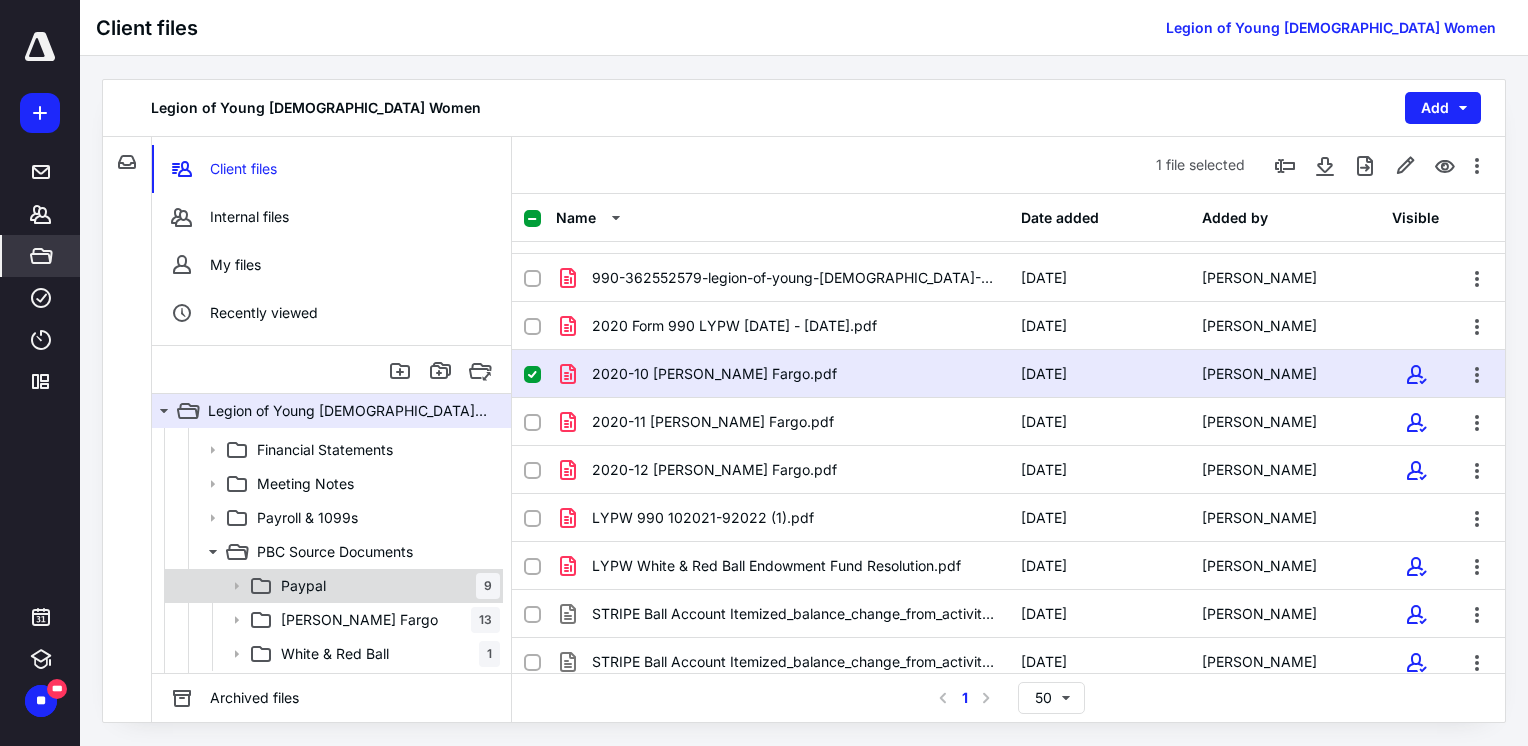 scroll, scrollTop: 1013, scrollLeft: 0, axis: vertical 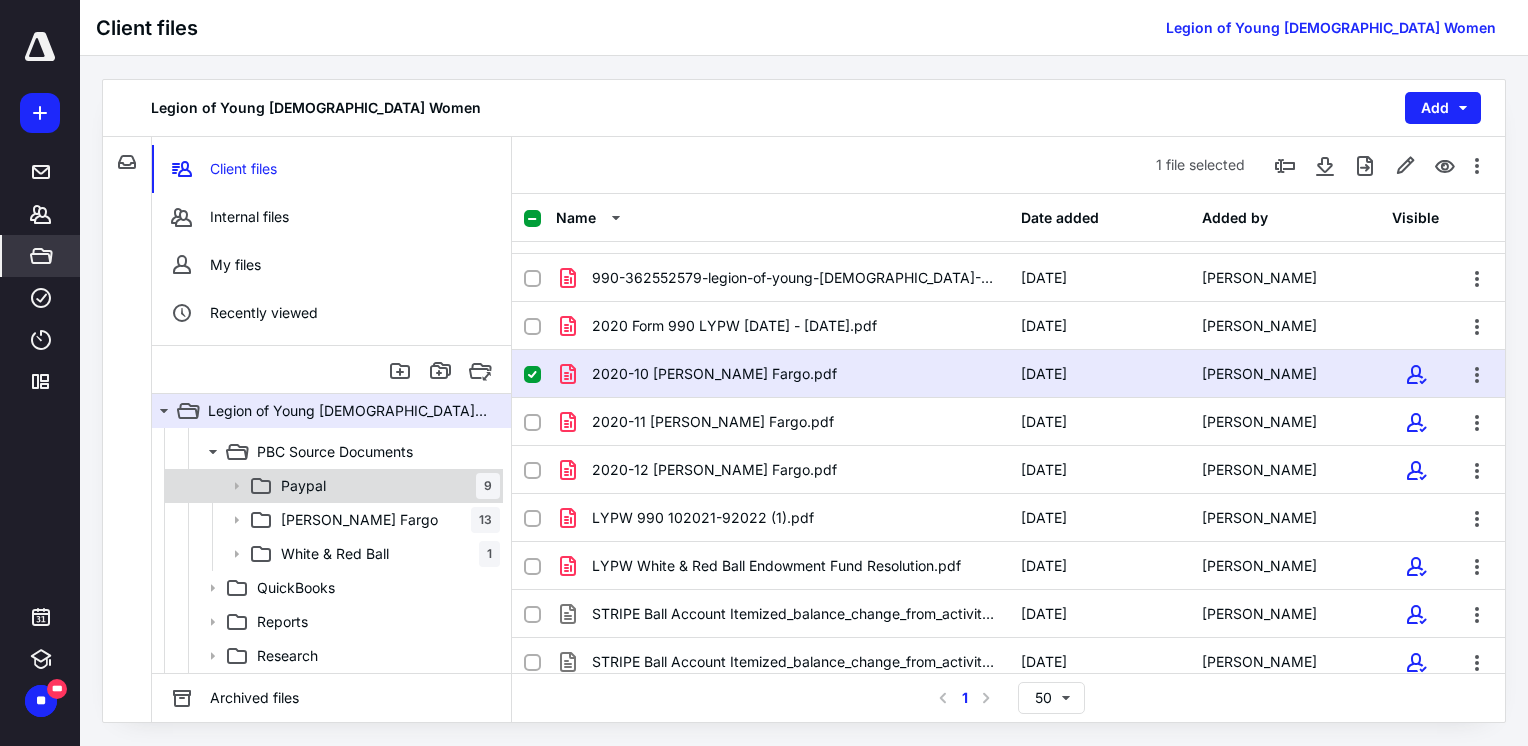 click on "Paypal 9" at bounding box center [386, 486] 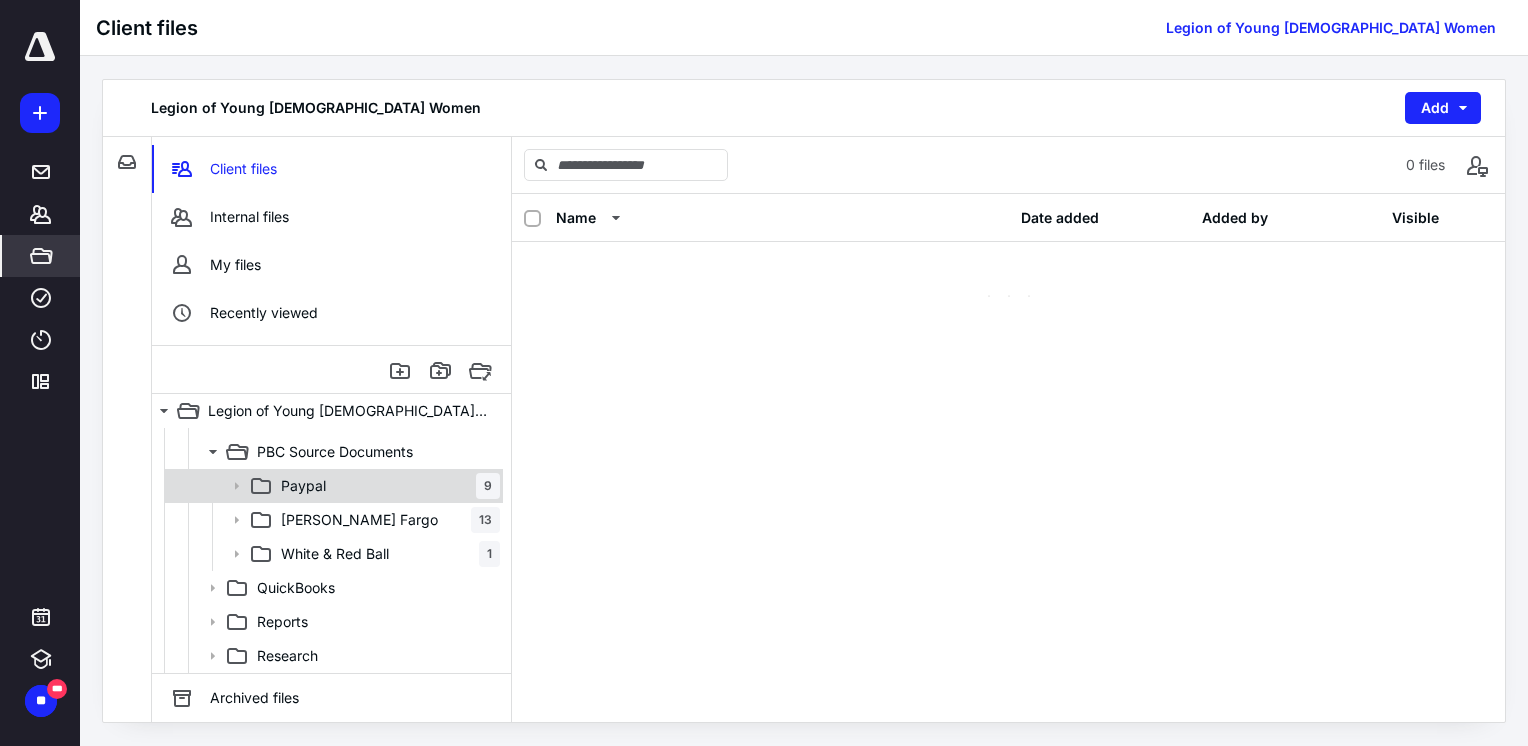 scroll, scrollTop: 0, scrollLeft: 0, axis: both 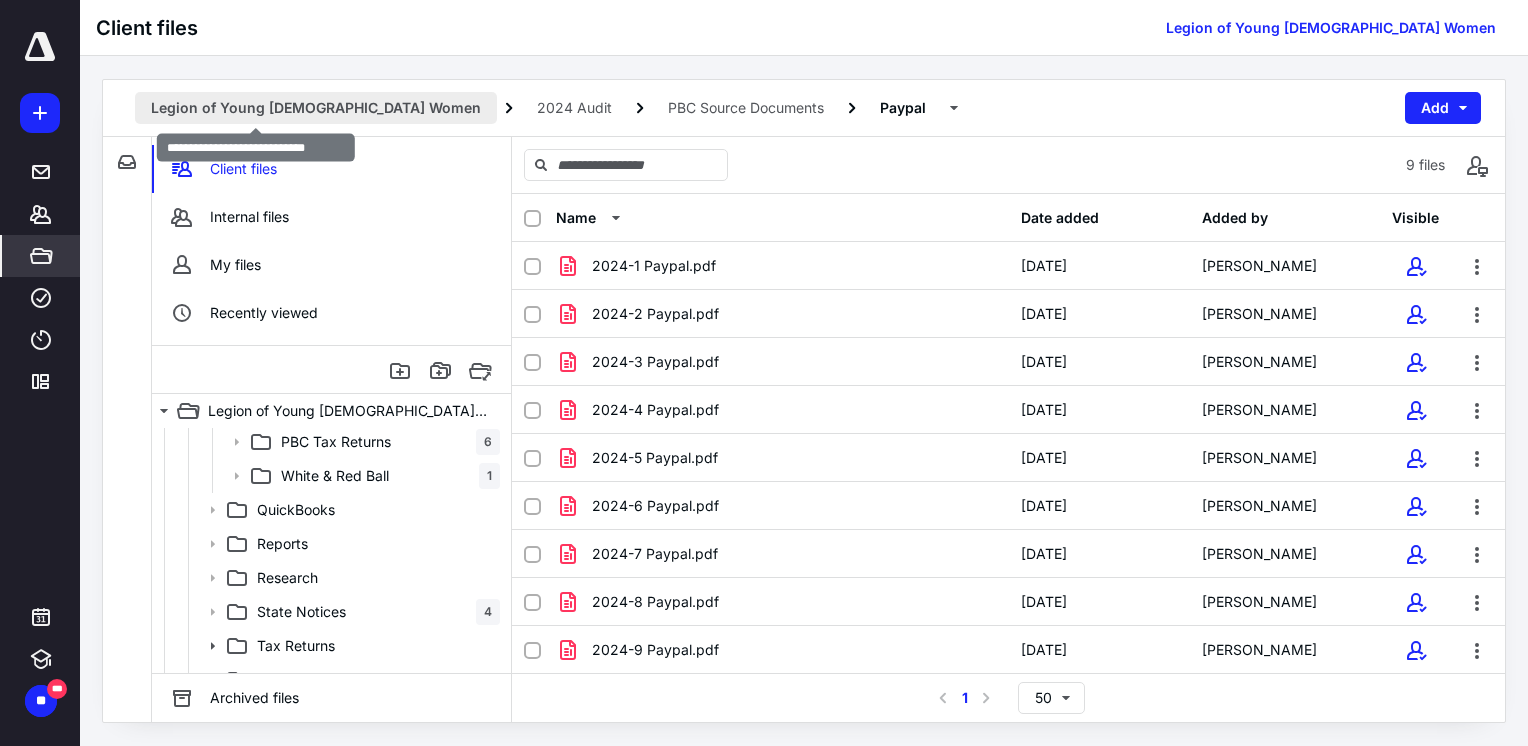 click on "Legion of Young [DEMOGRAPHIC_DATA] Women" at bounding box center (316, 108) 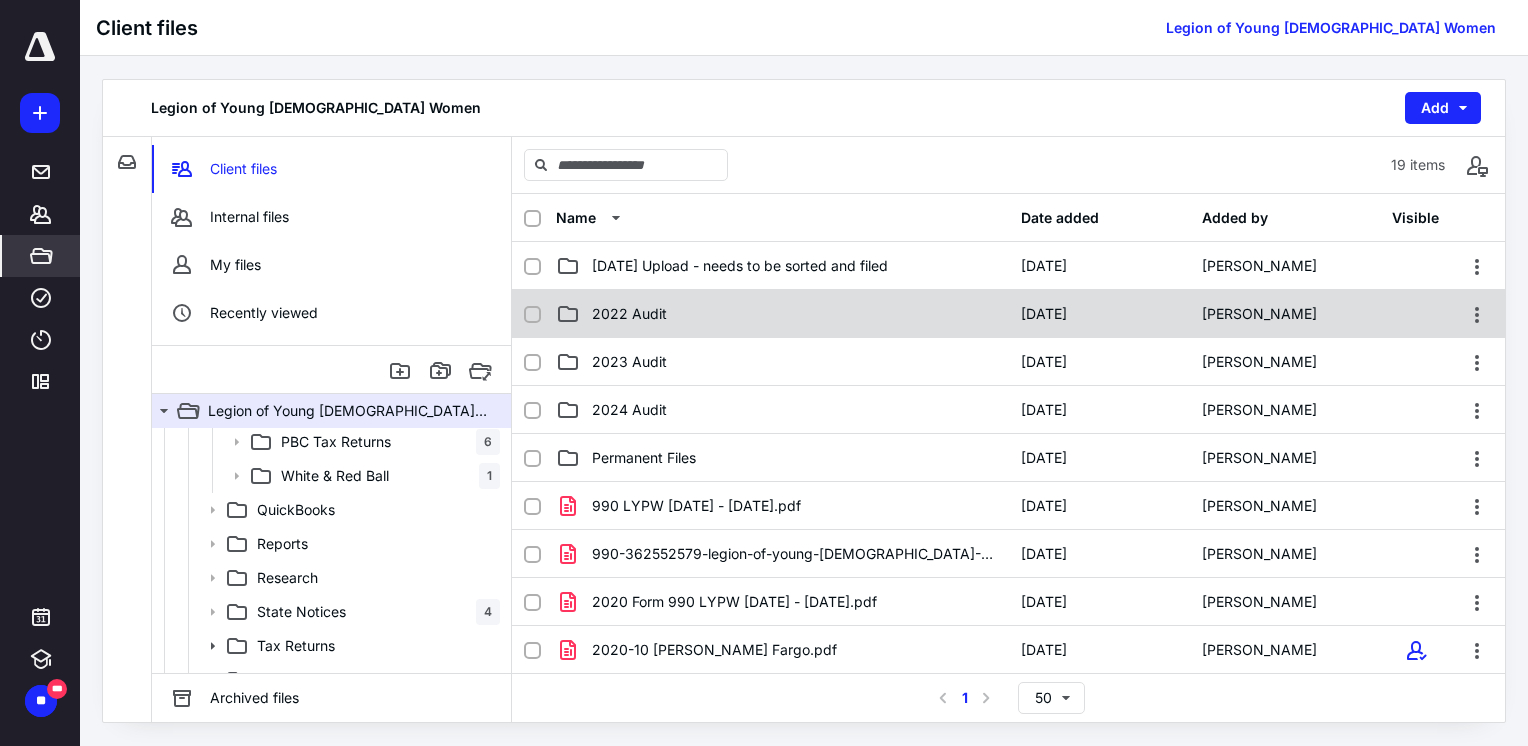click on "2022 Audit" at bounding box center [629, 314] 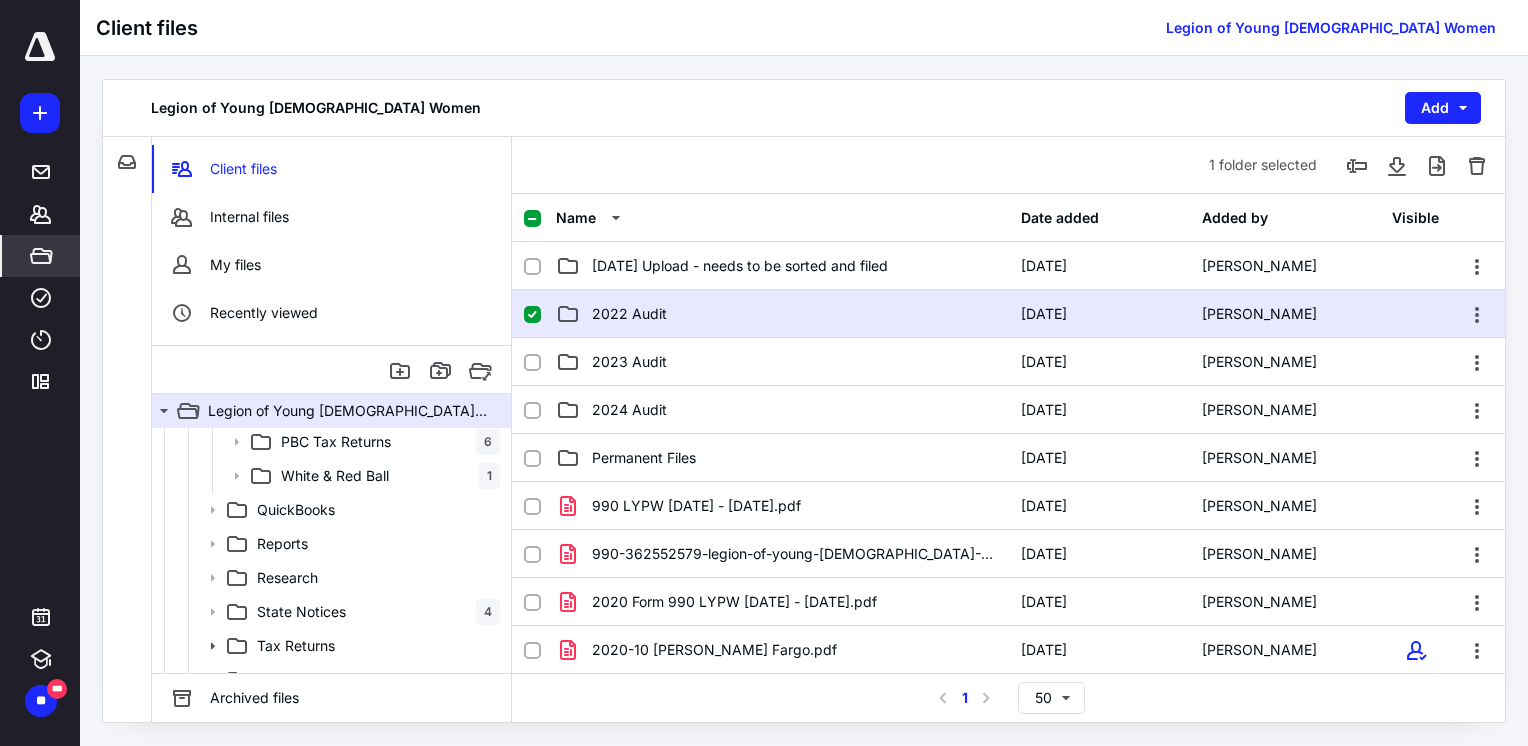 click on "2022 Audit" at bounding box center (629, 314) 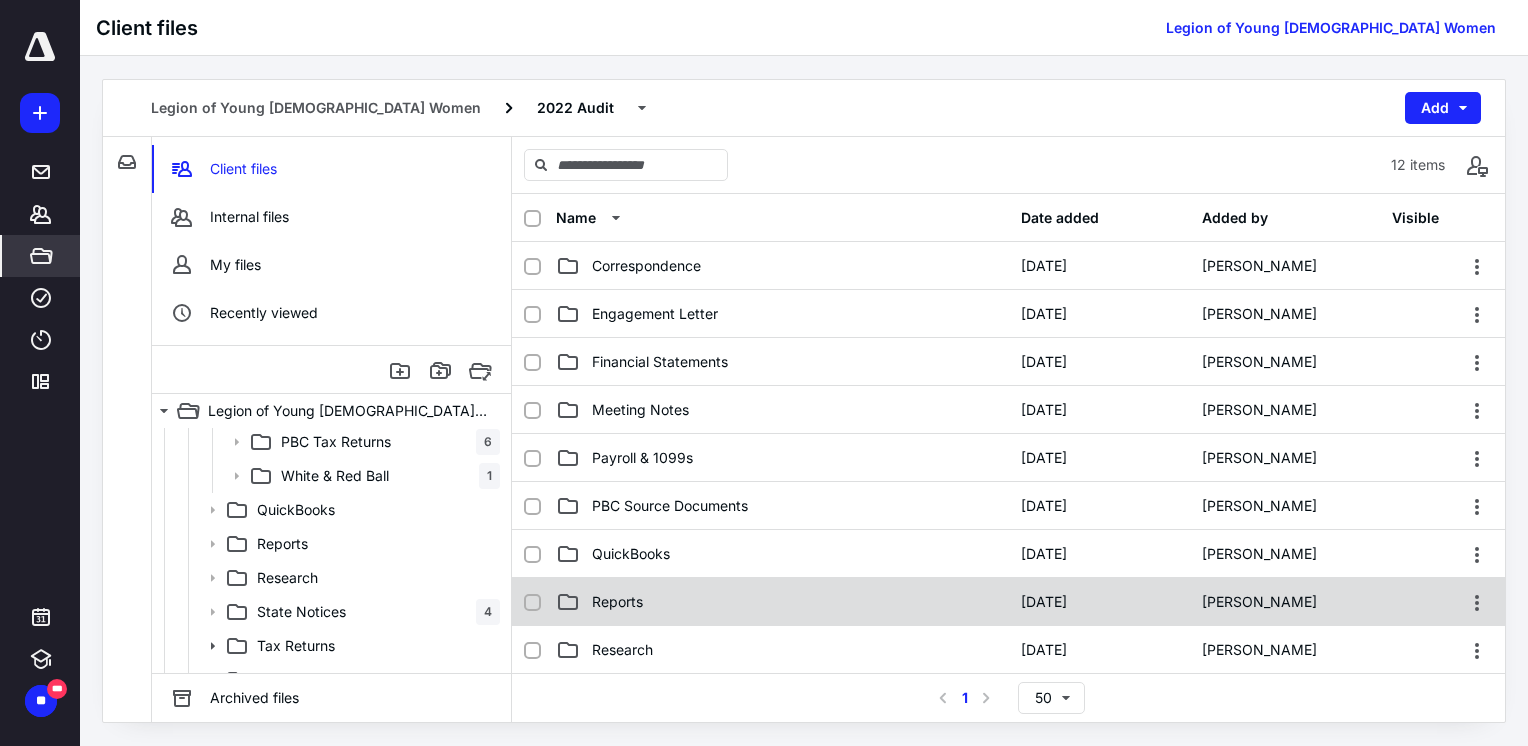 scroll, scrollTop: 200, scrollLeft: 0, axis: vertical 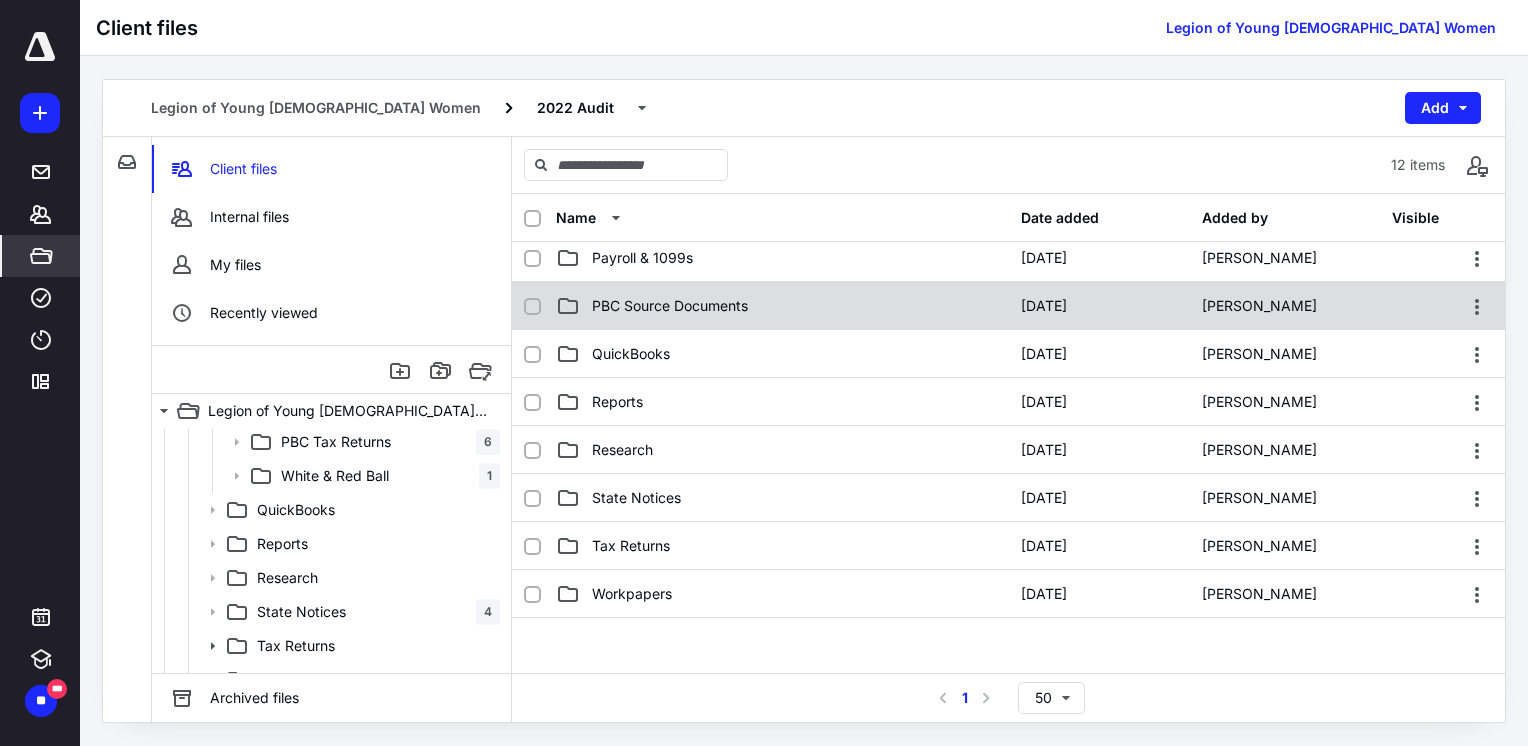 click on "PBC Source Documents" at bounding box center (670, 306) 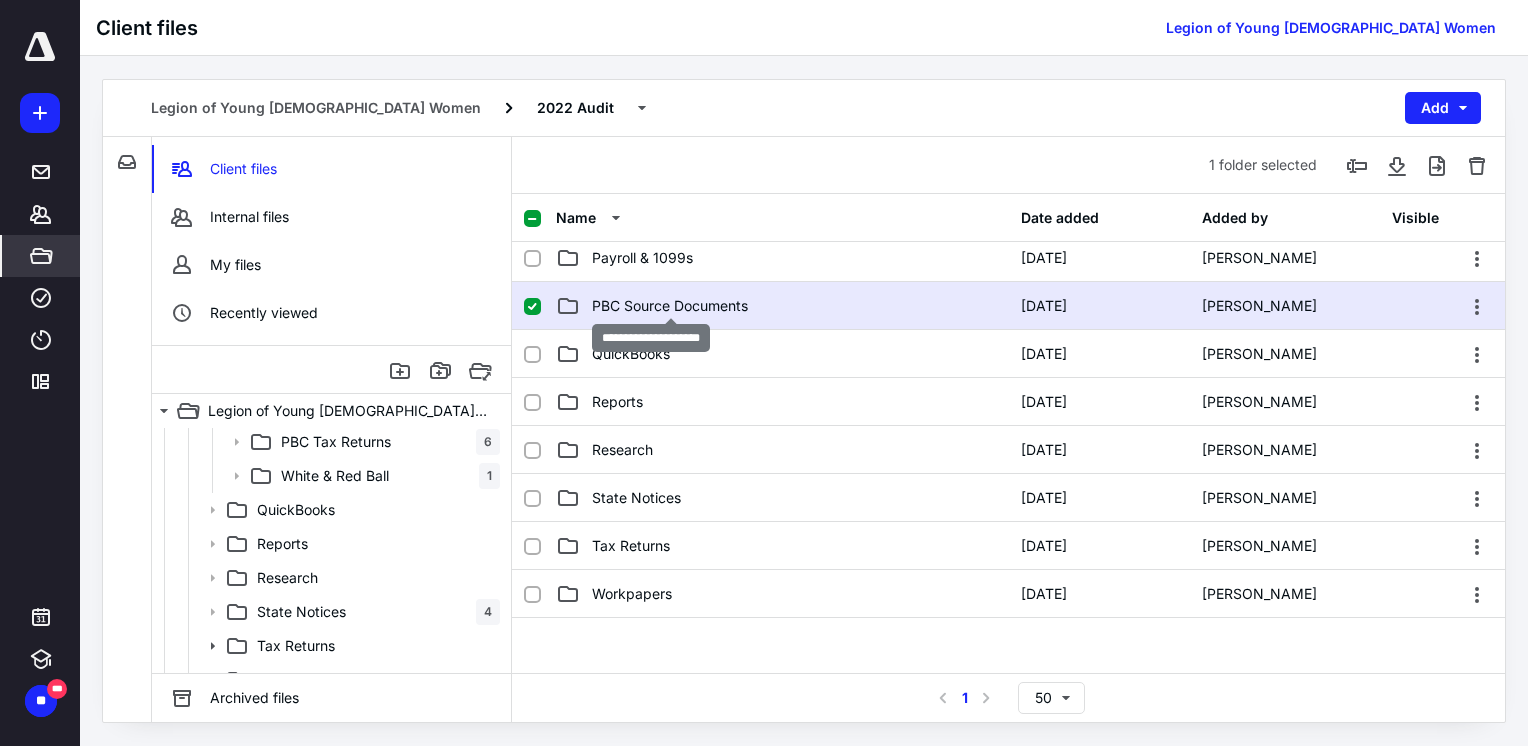 click on "PBC Source Documents" at bounding box center [670, 306] 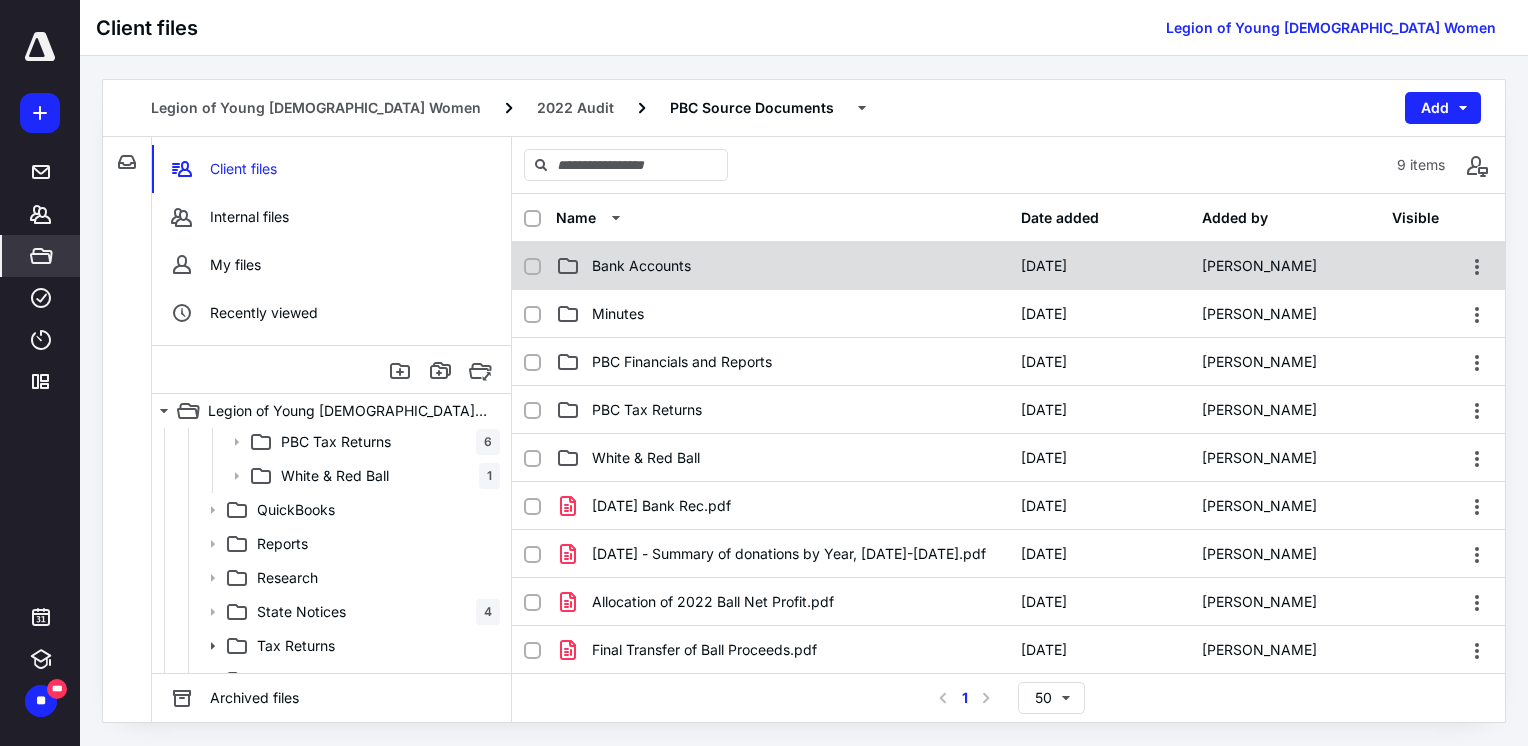 click on "Bank Accounts" at bounding box center (641, 266) 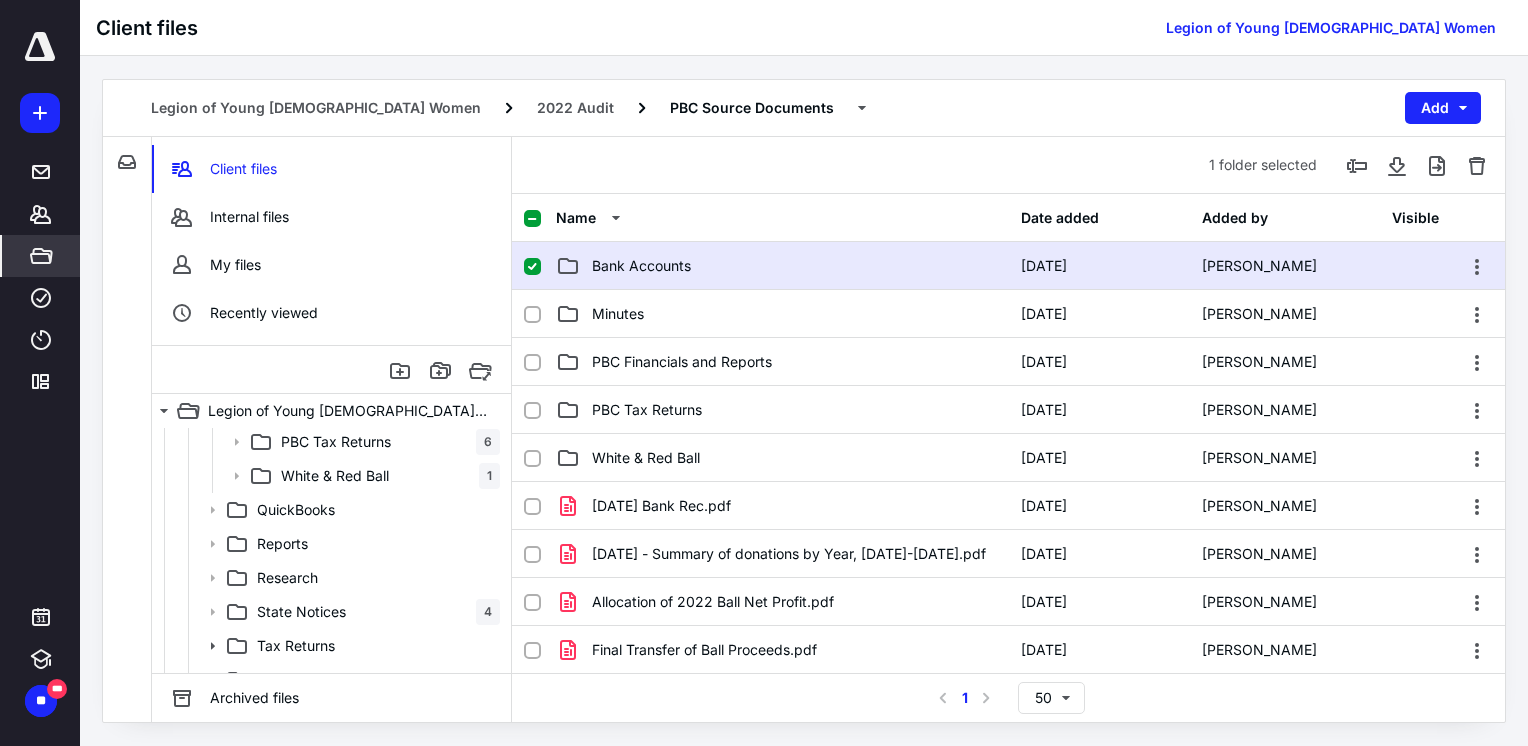 click on "Bank Accounts" at bounding box center [641, 266] 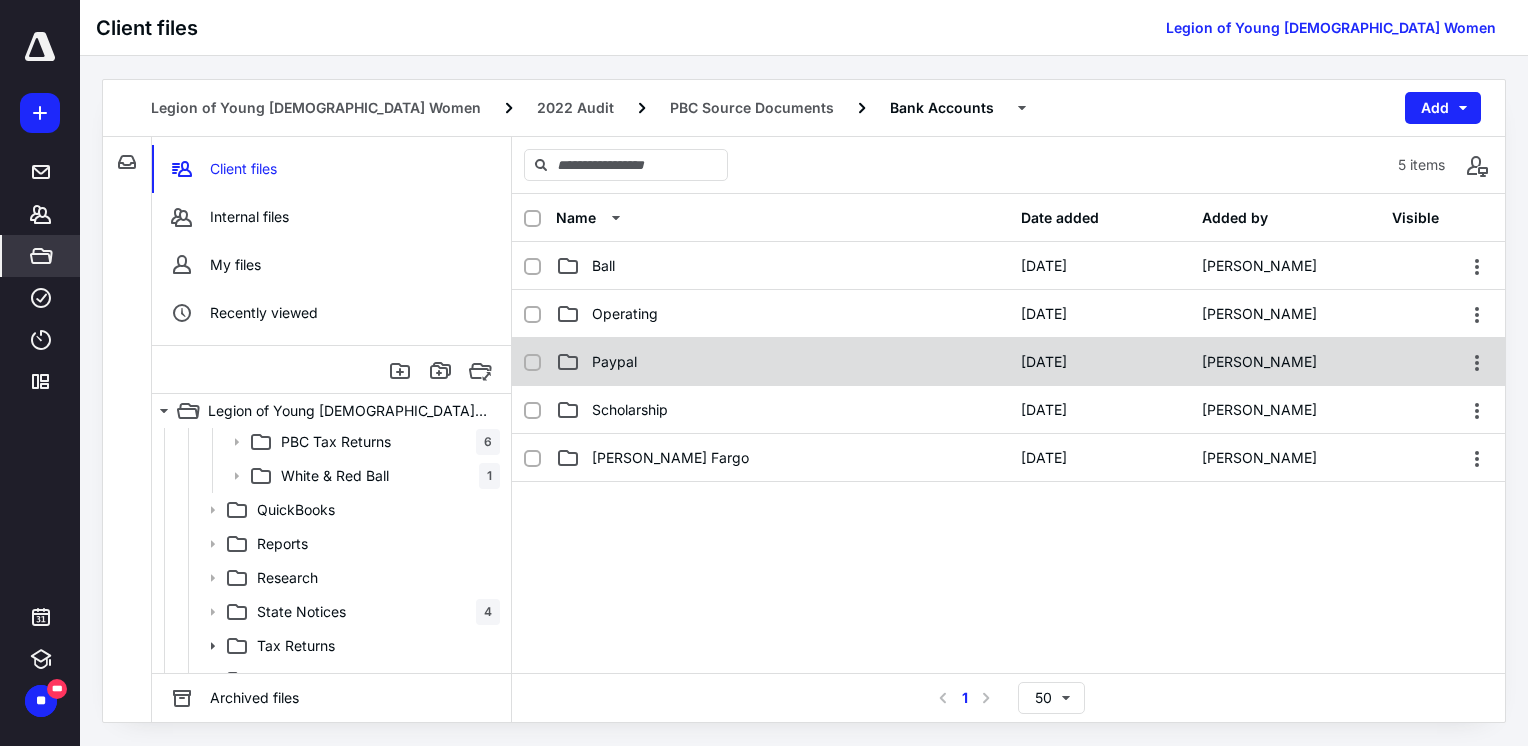 click on "Paypal" at bounding box center [782, 362] 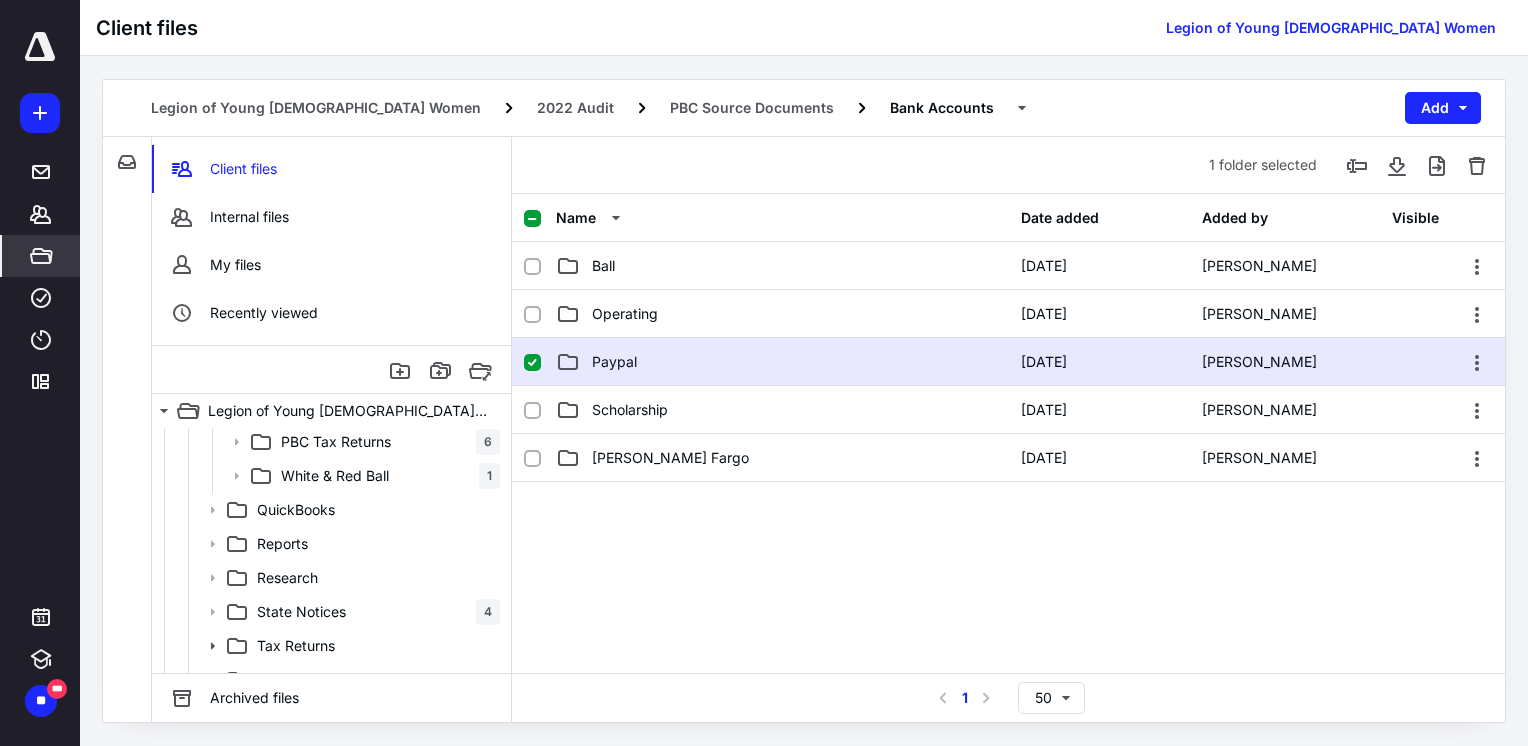 click on "Paypal" at bounding box center [782, 362] 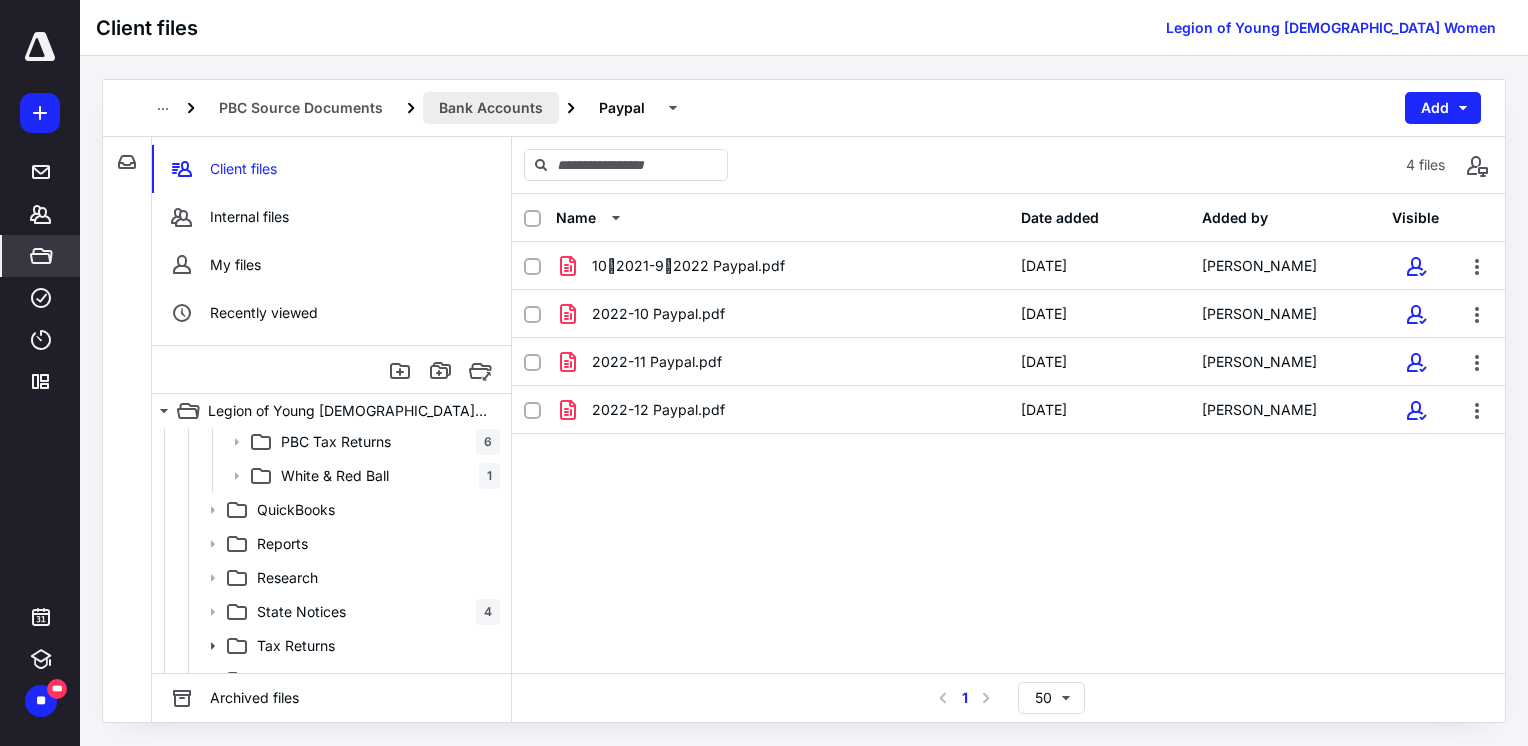 click on "Bank Accounts" at bounding box center [491, 108] 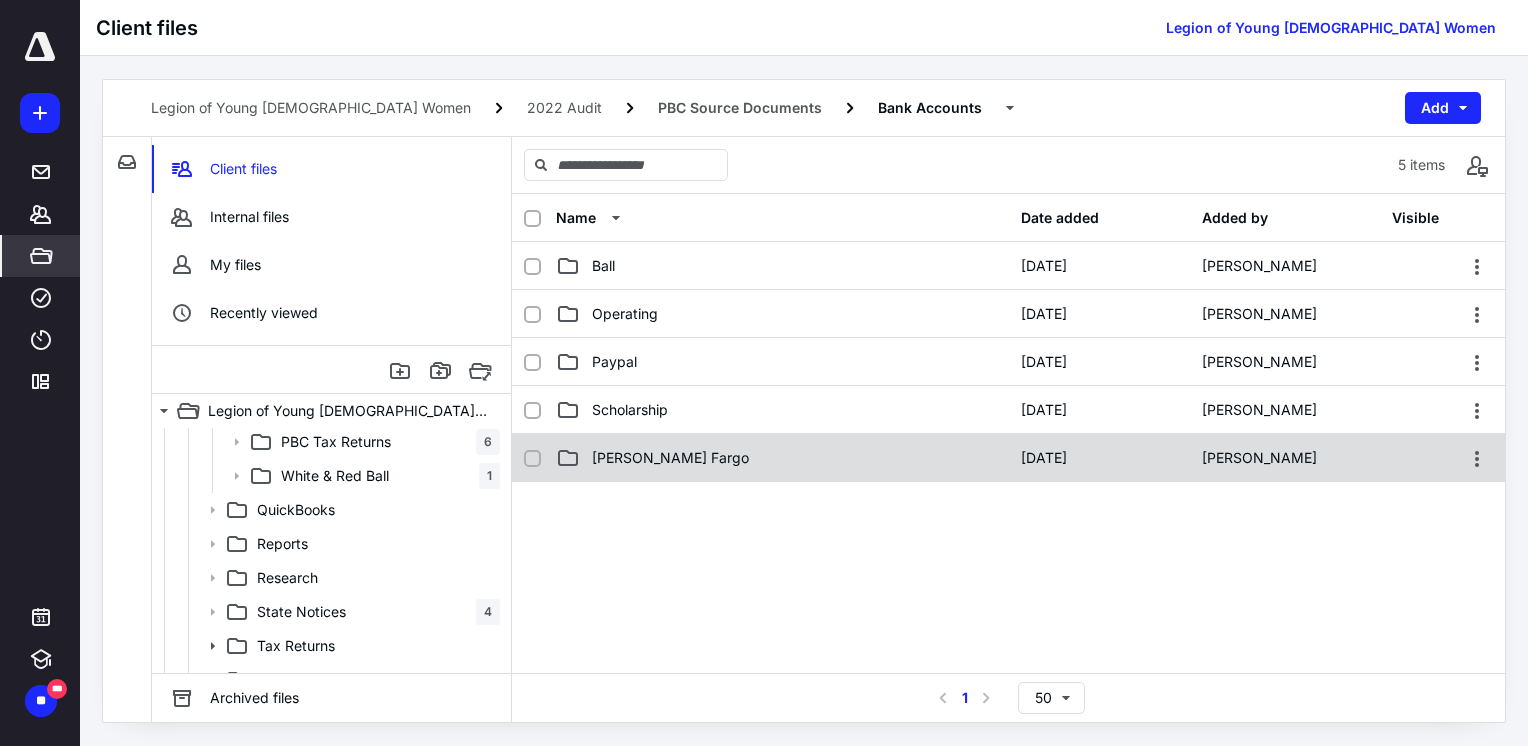 click on "[PERSON_NAME] Fargo" at bounding box center (670, 458) 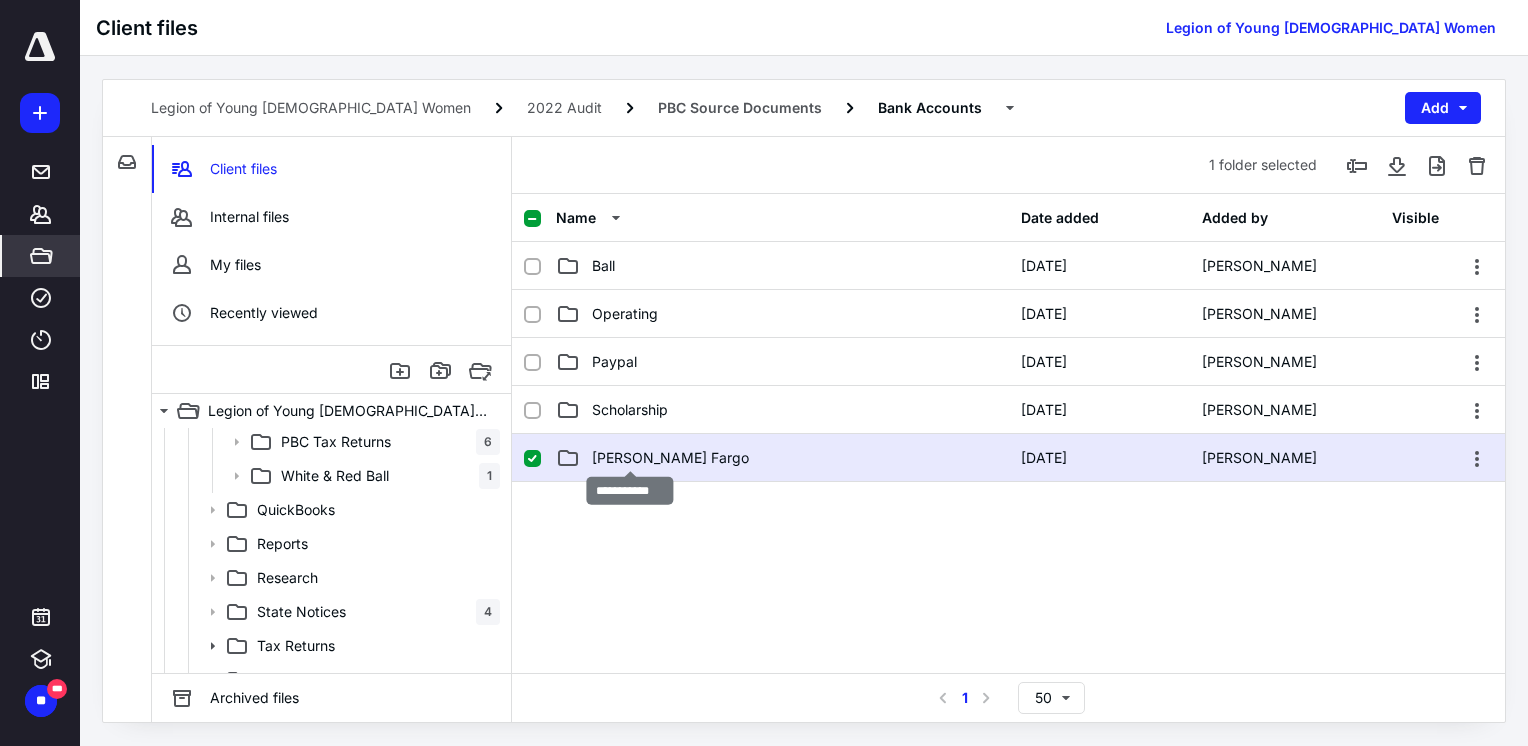 click on "[PERSON_NAME] Fargo" at bounding box center (670, 458) 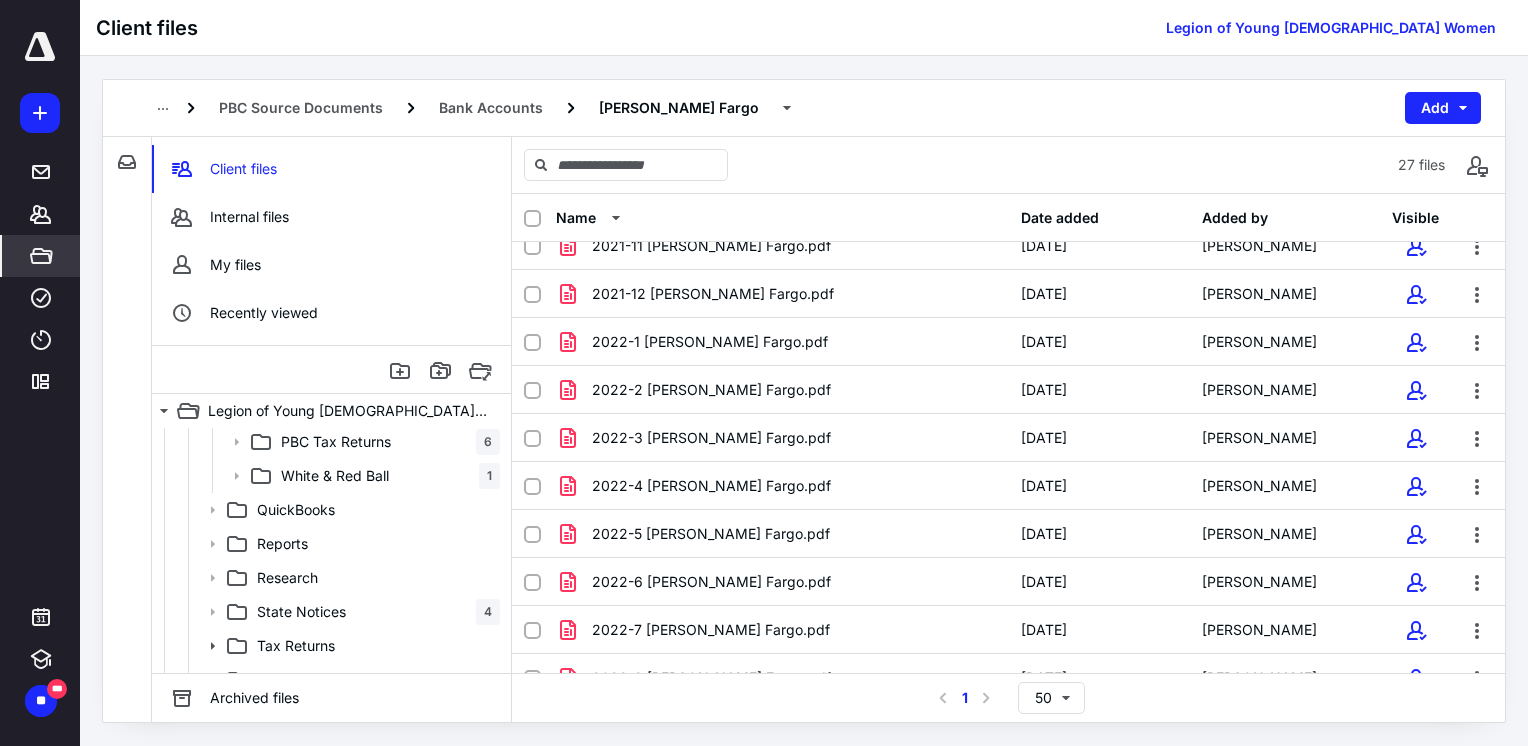 scroll, scrollTop: 858, scrollLeft: 0, axis: vertical 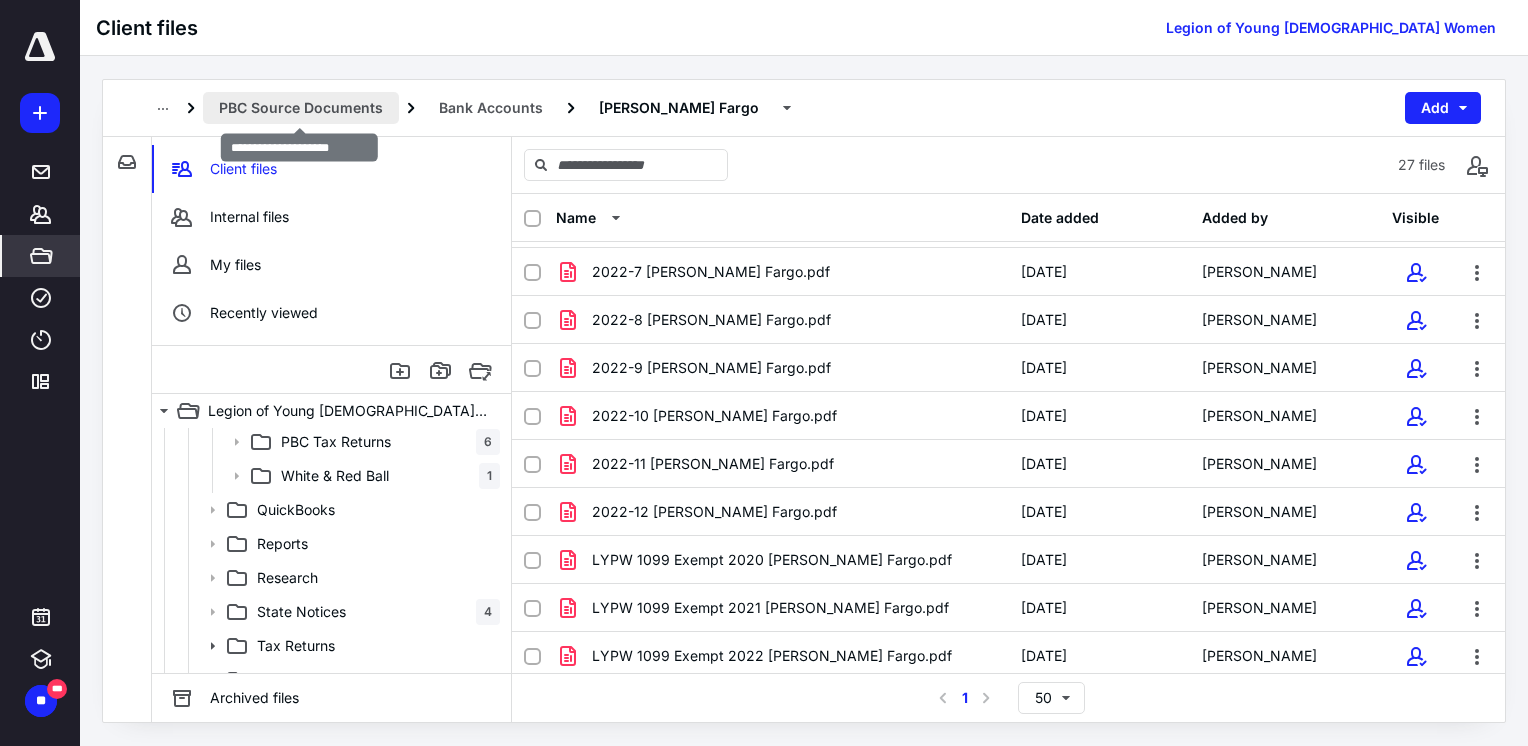 click on "PBC Source Documents" at bounding box center [301, 108] 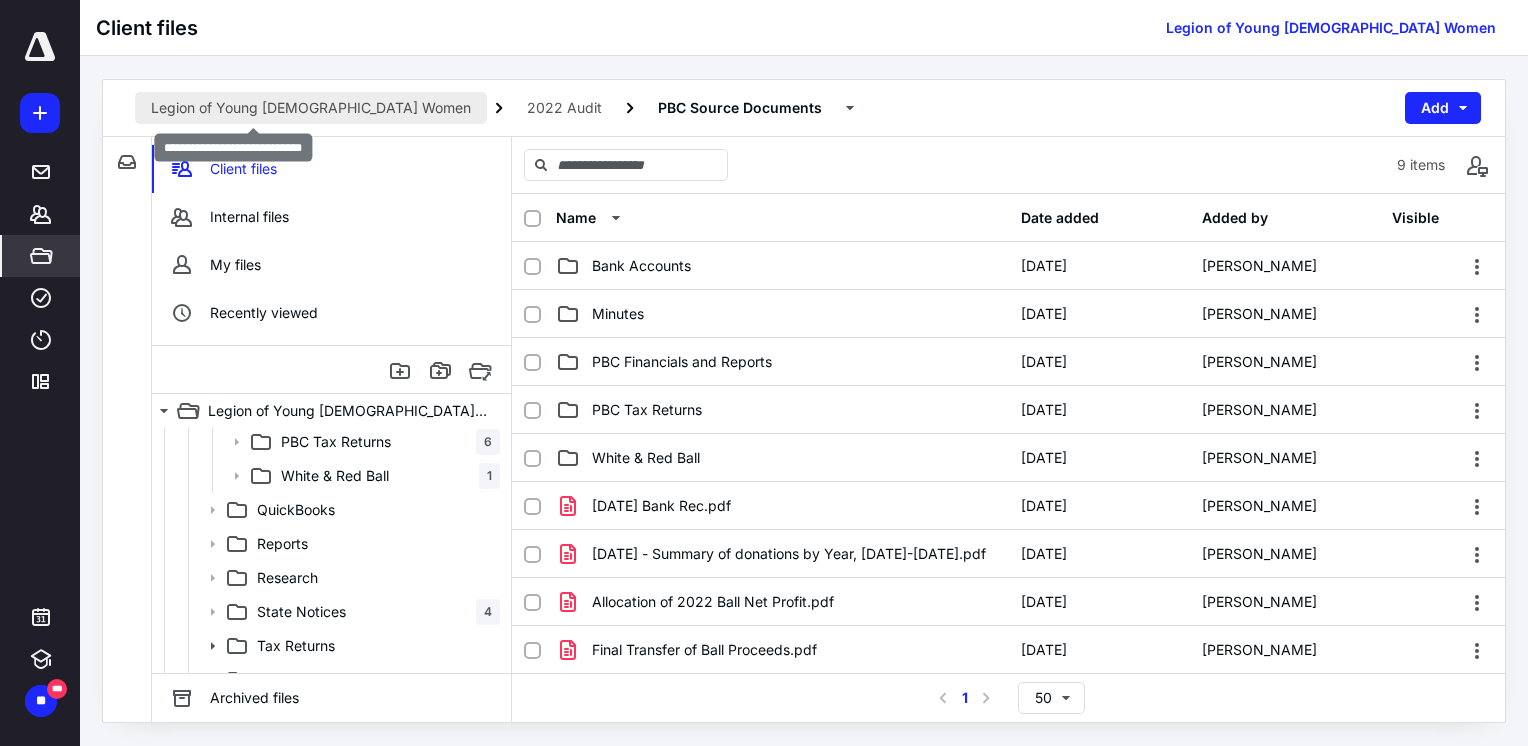 click on "Legion of Young [DEMOGRAPHIC_DATA] Women" at bounding box center (311, 108) 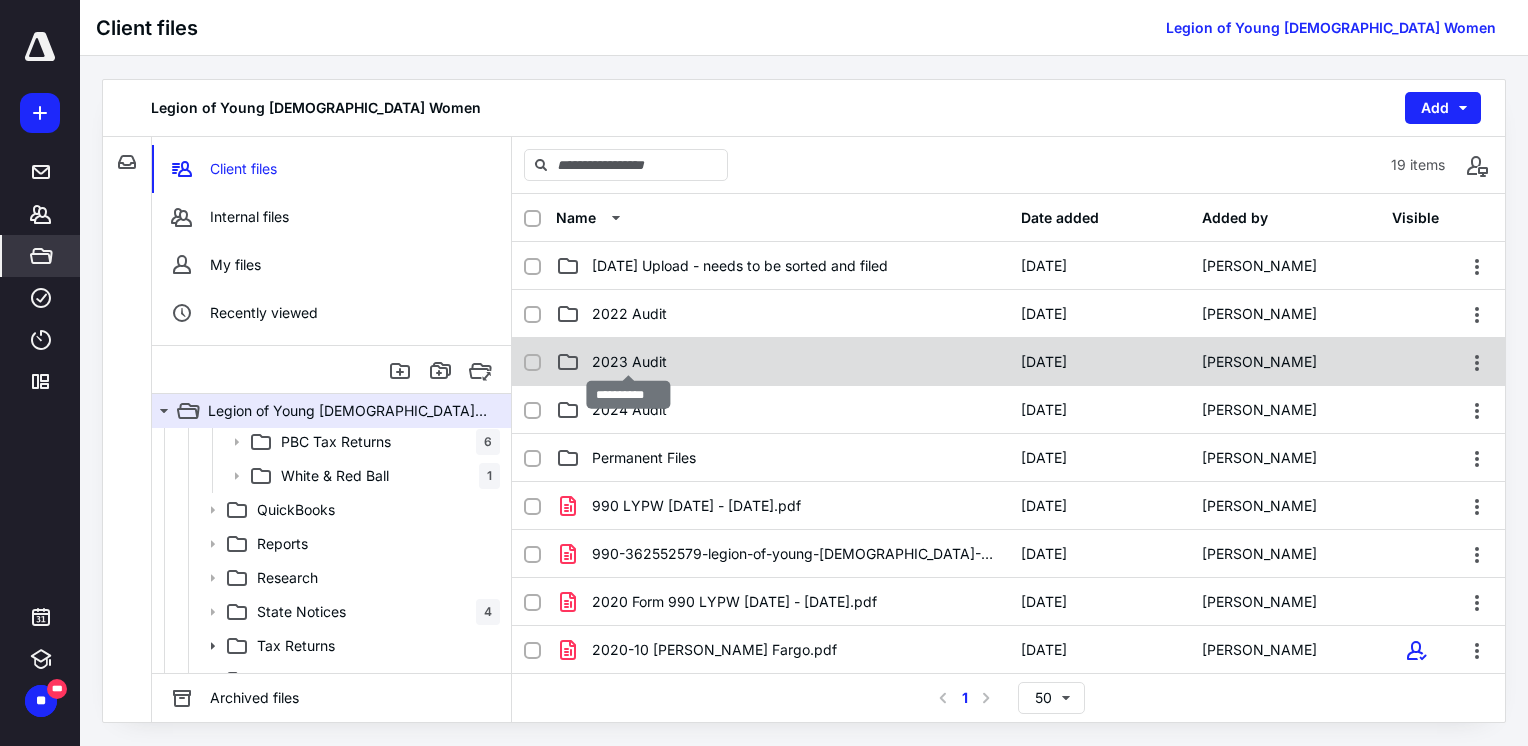 click on "2023 Audit" at bounding box center (629, 362) 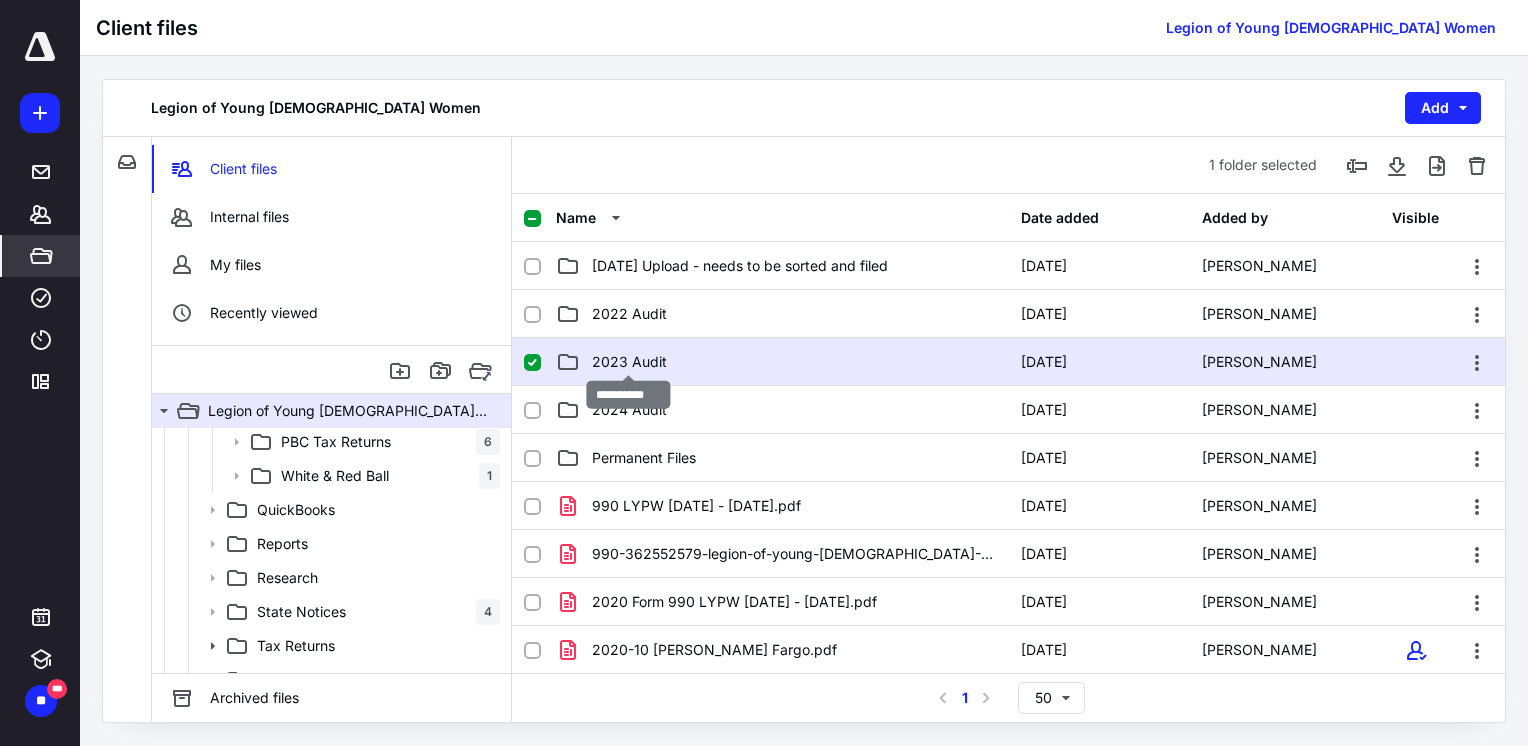 click on "2023 Audit" at bounding box center (629, 362) 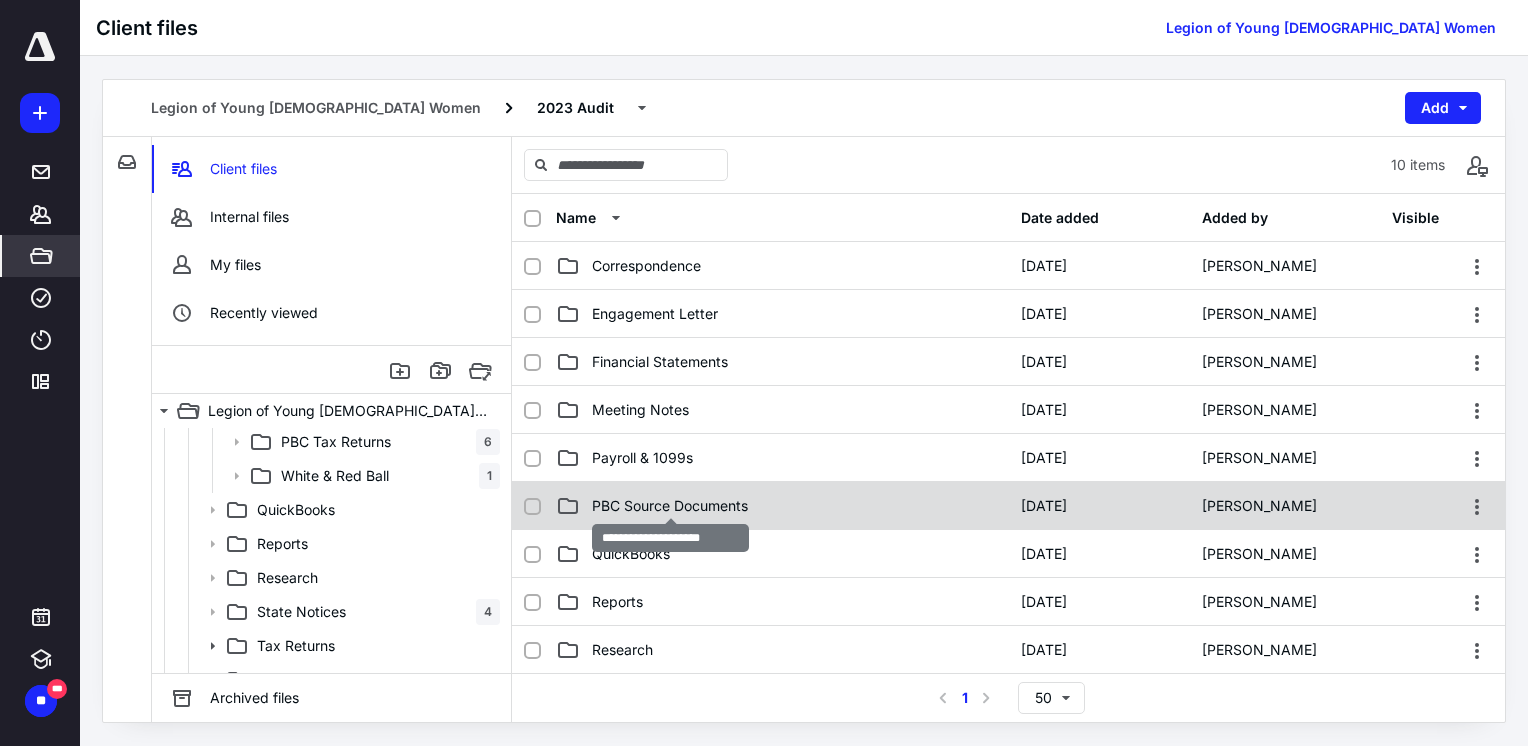 click on "PBC Source Documents" at bounding box center (670, 506) 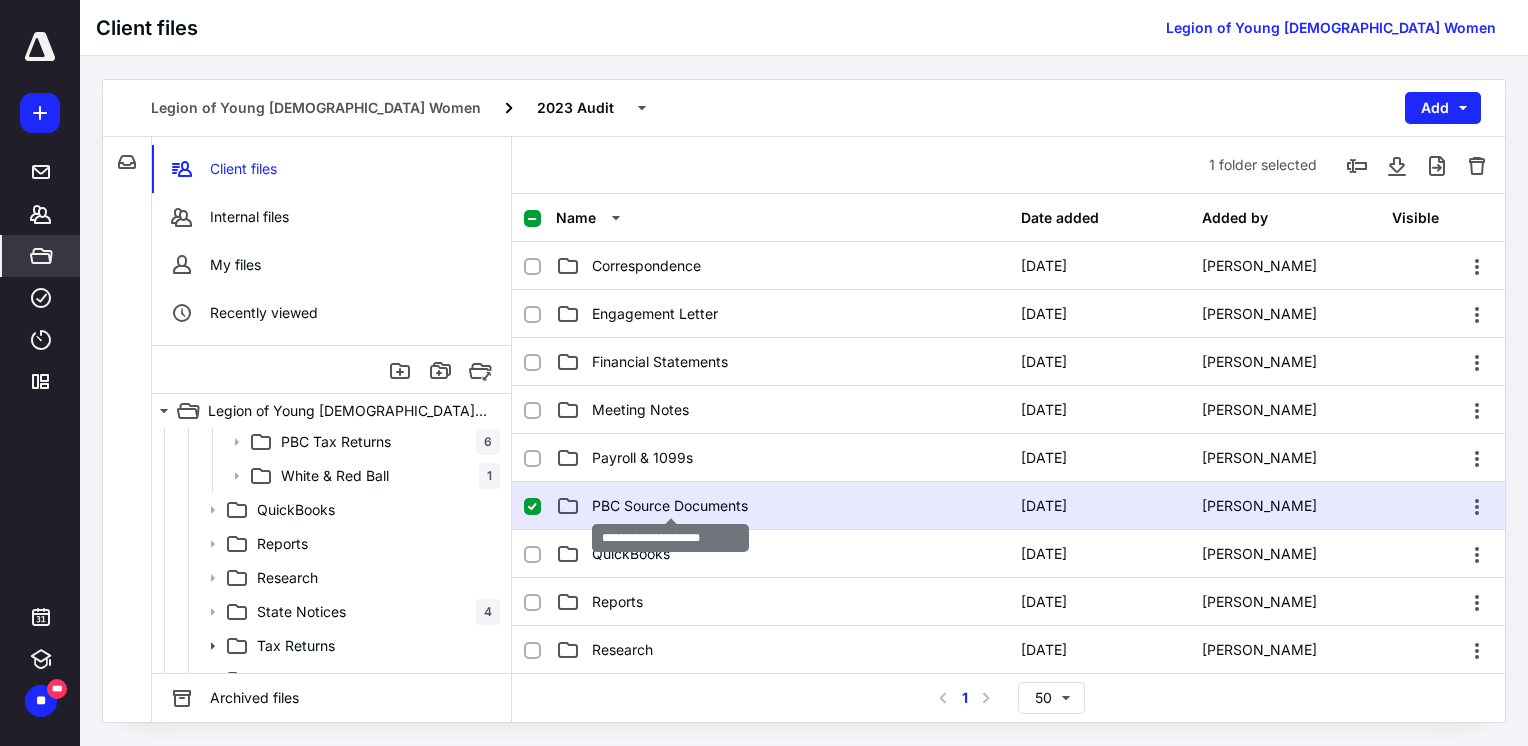 click on "PBC Source Documents" at bounding box center [670, 506] 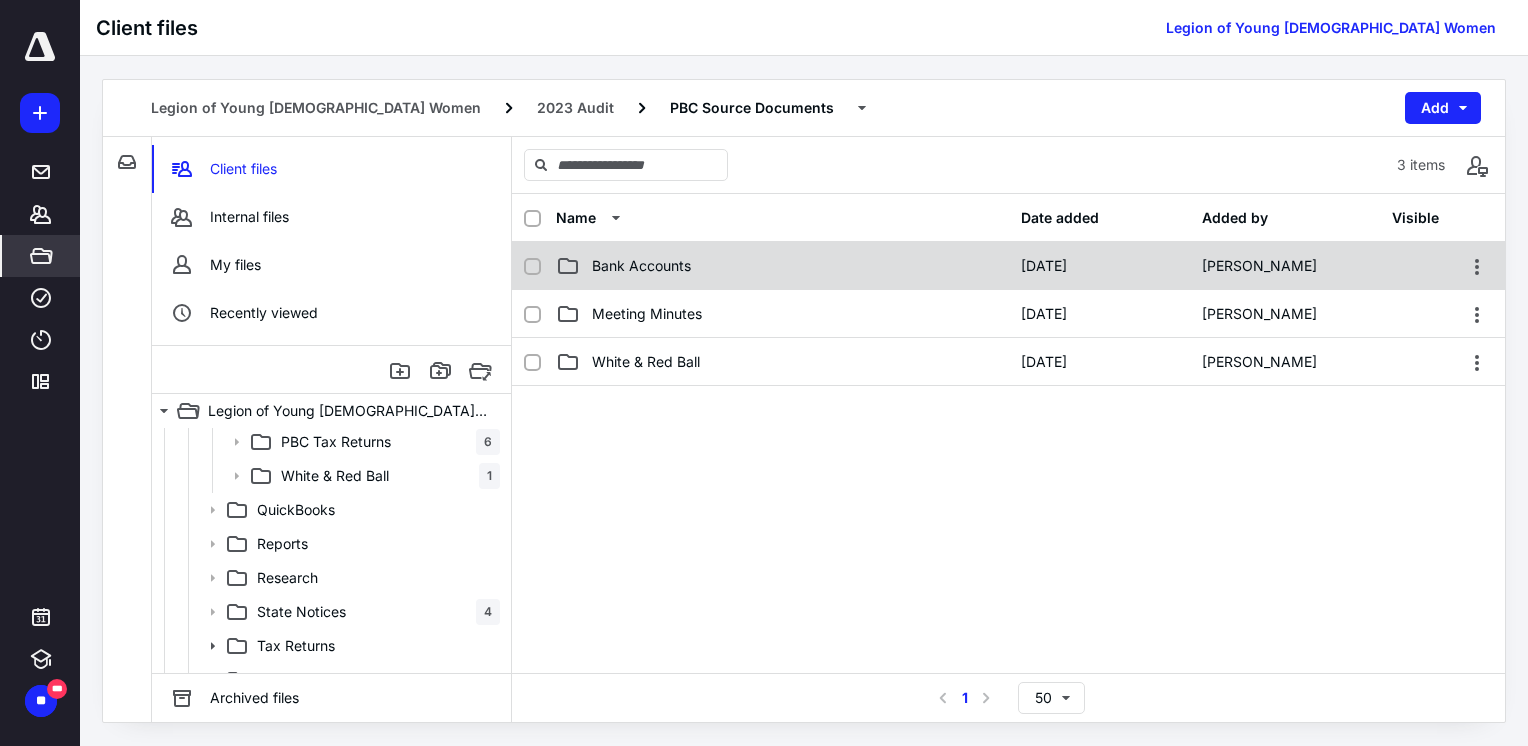 click on "Bank Accounts" at bounding box center (641, 266) 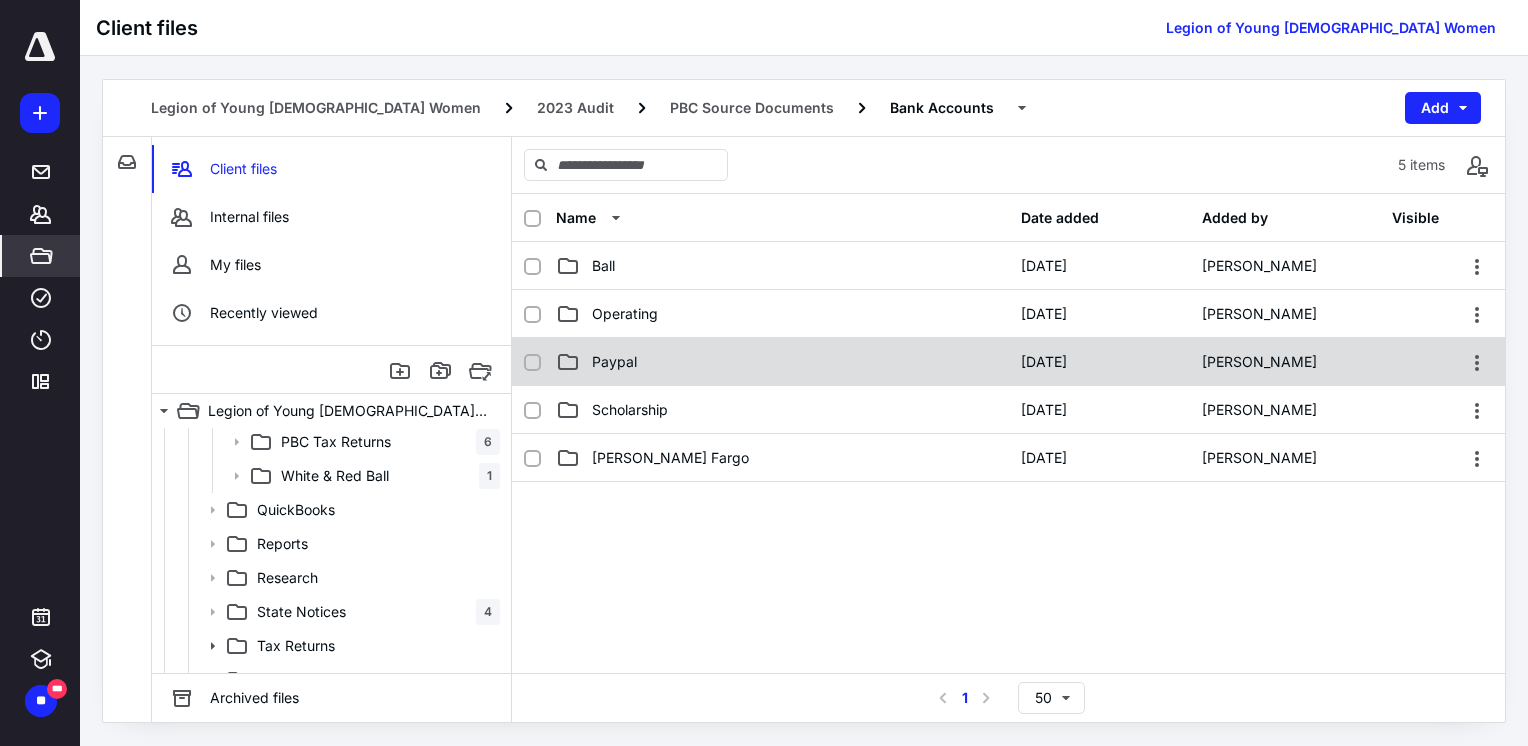 click on "Paypal" at bounding box center (782, 362) 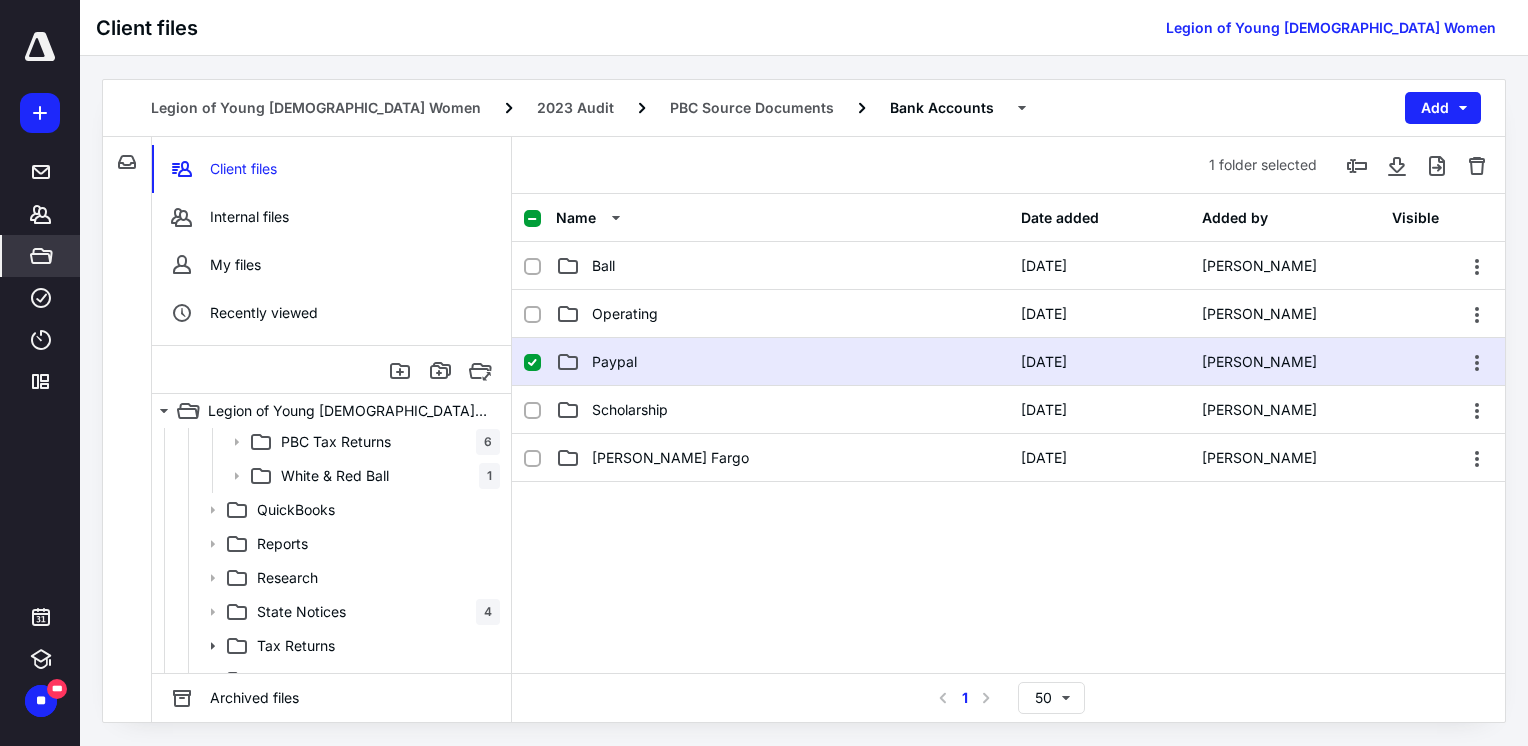 click on "Paypal" at bounding box center (782, 362) 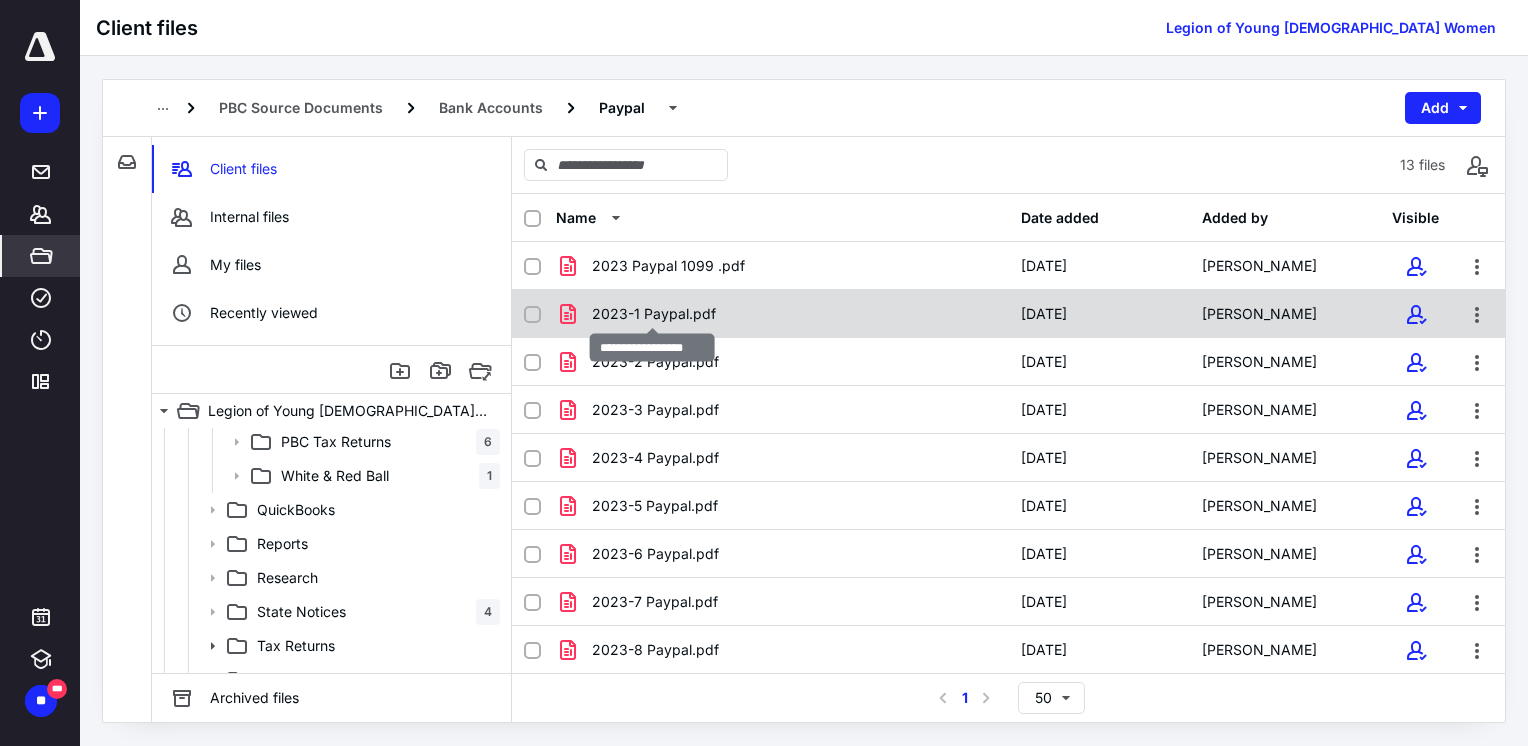 click on "2023-1 Paypal.pdf" at bounding box center (654, 314) 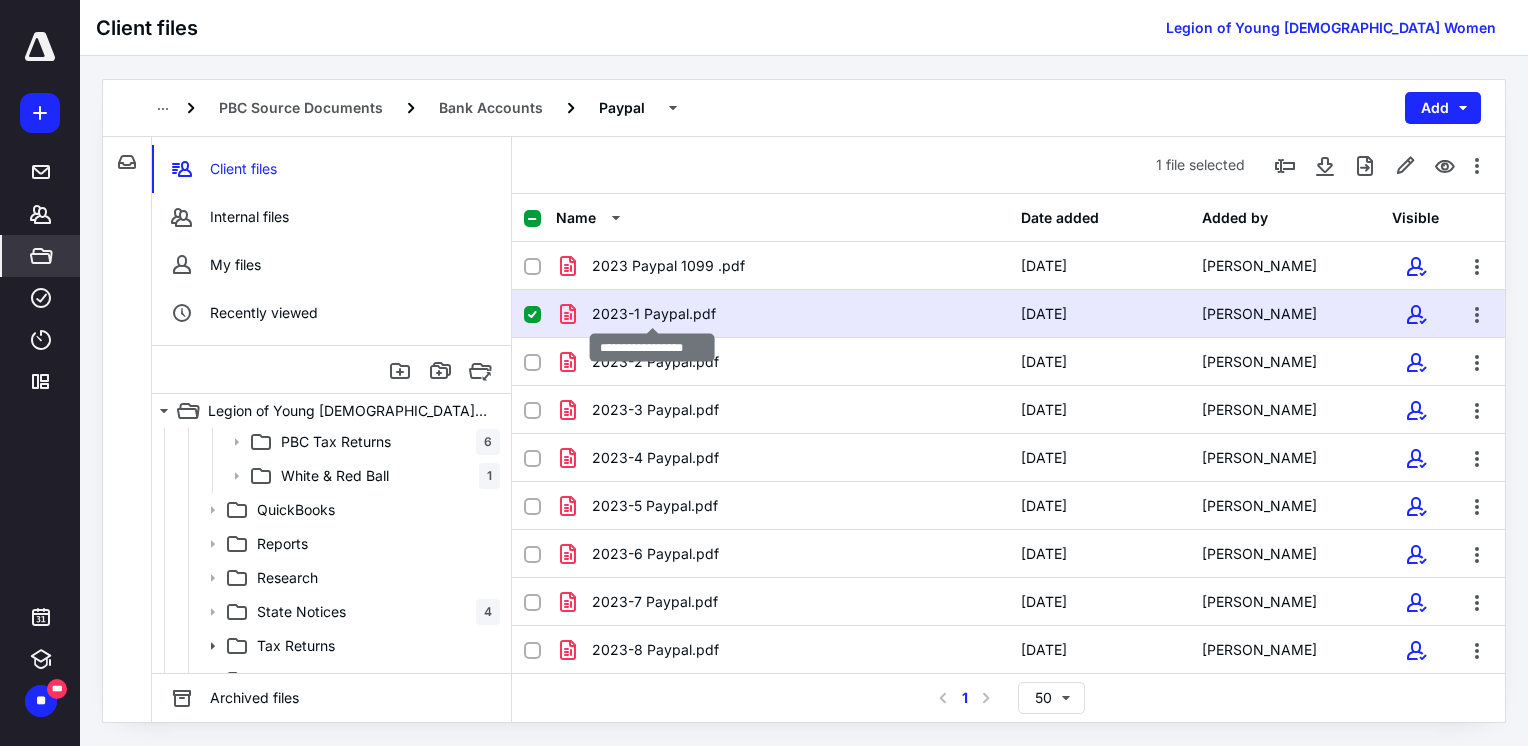 click on "2023-1 Paypal.pdf" at bounding box center (654, 314) 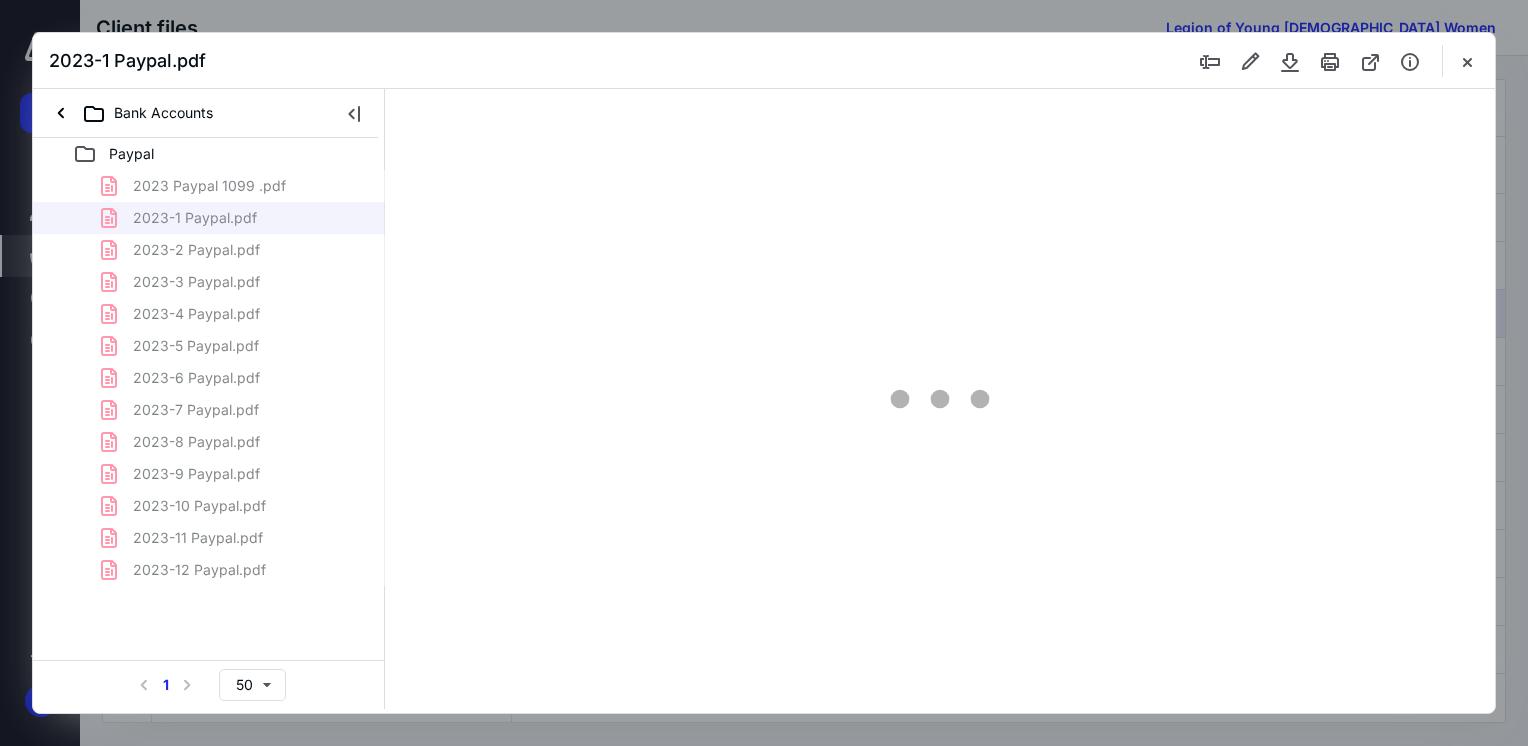 scroll, scrollTop: 0, scrollLeft: 0, axis: both 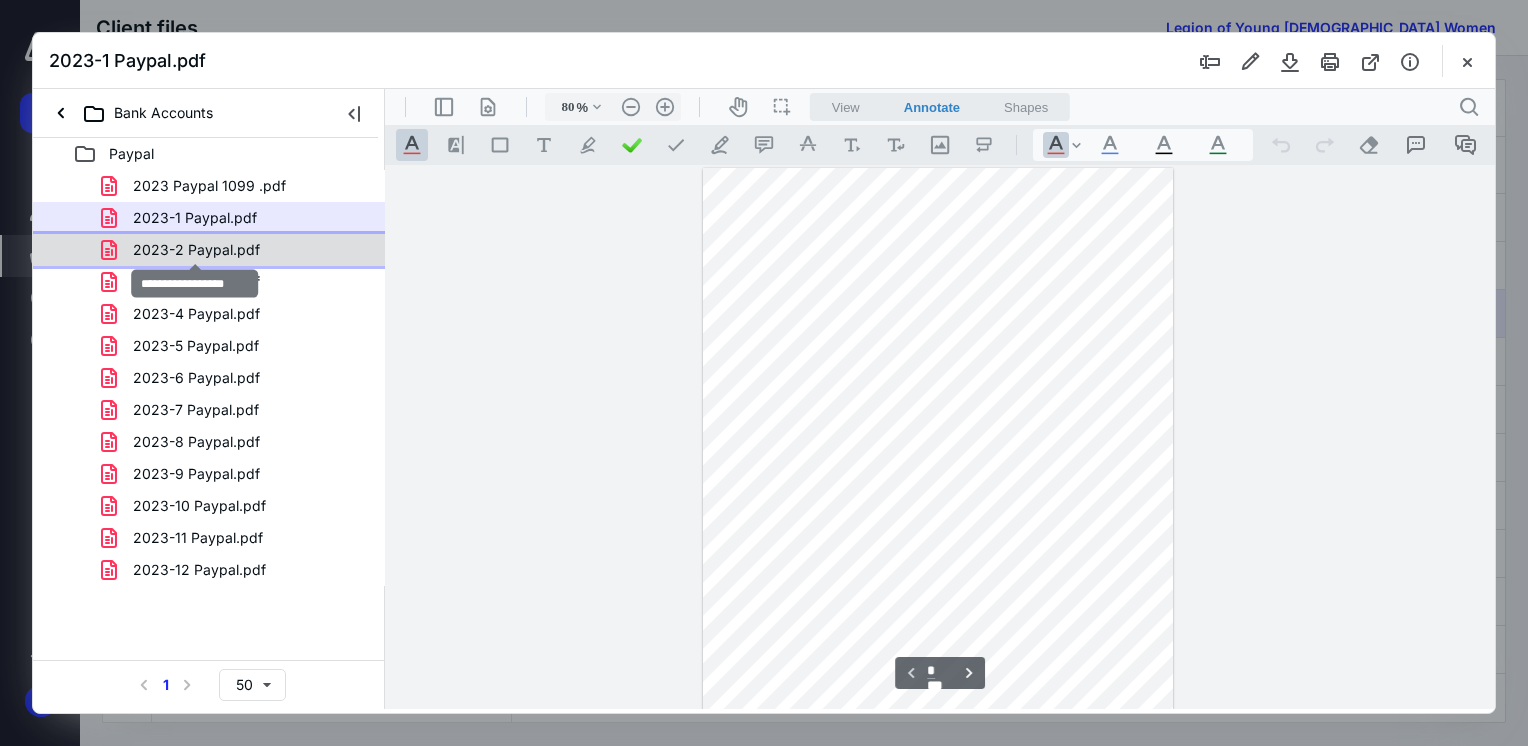 click on "2023-2 Paypal.pdf" at bounding box center [196, 250] 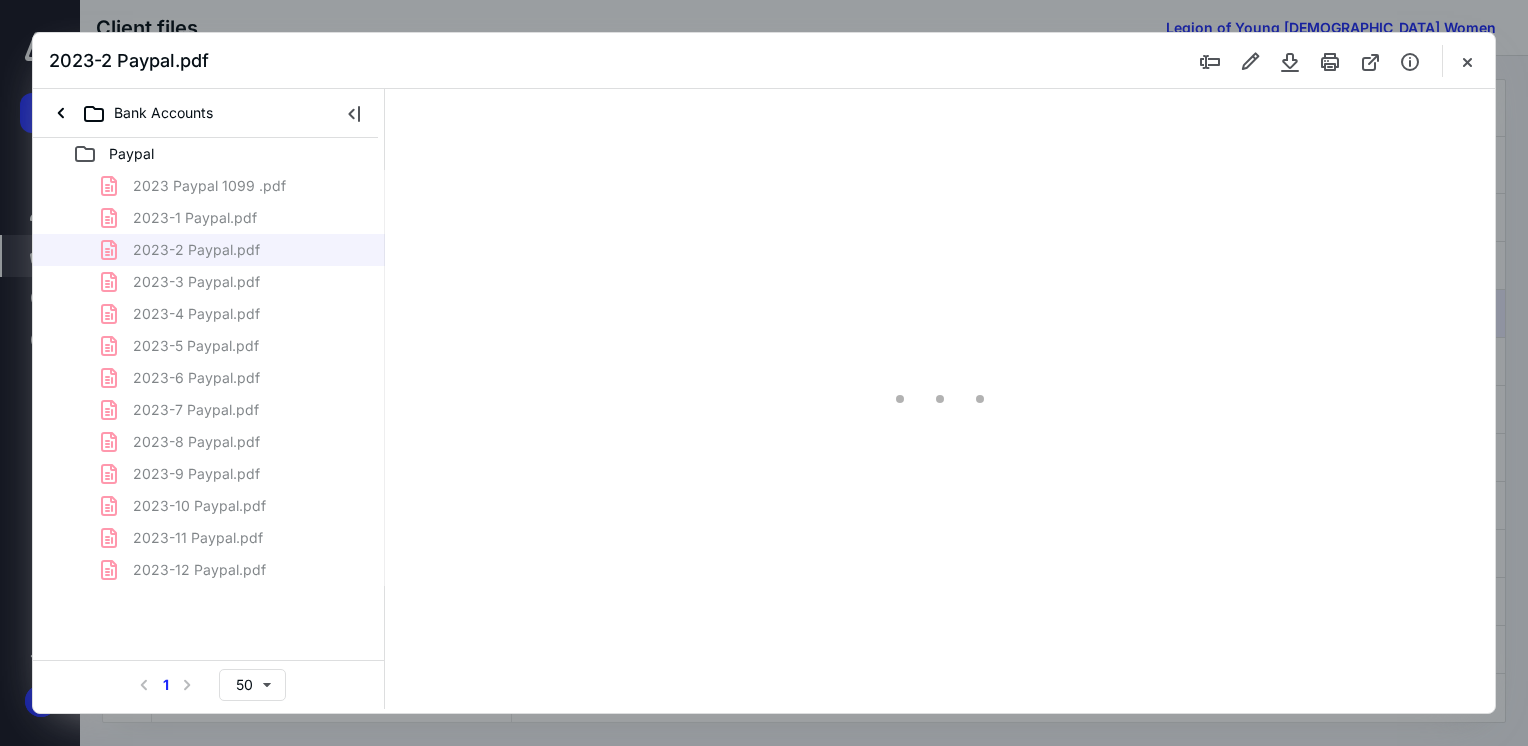 type on "65" 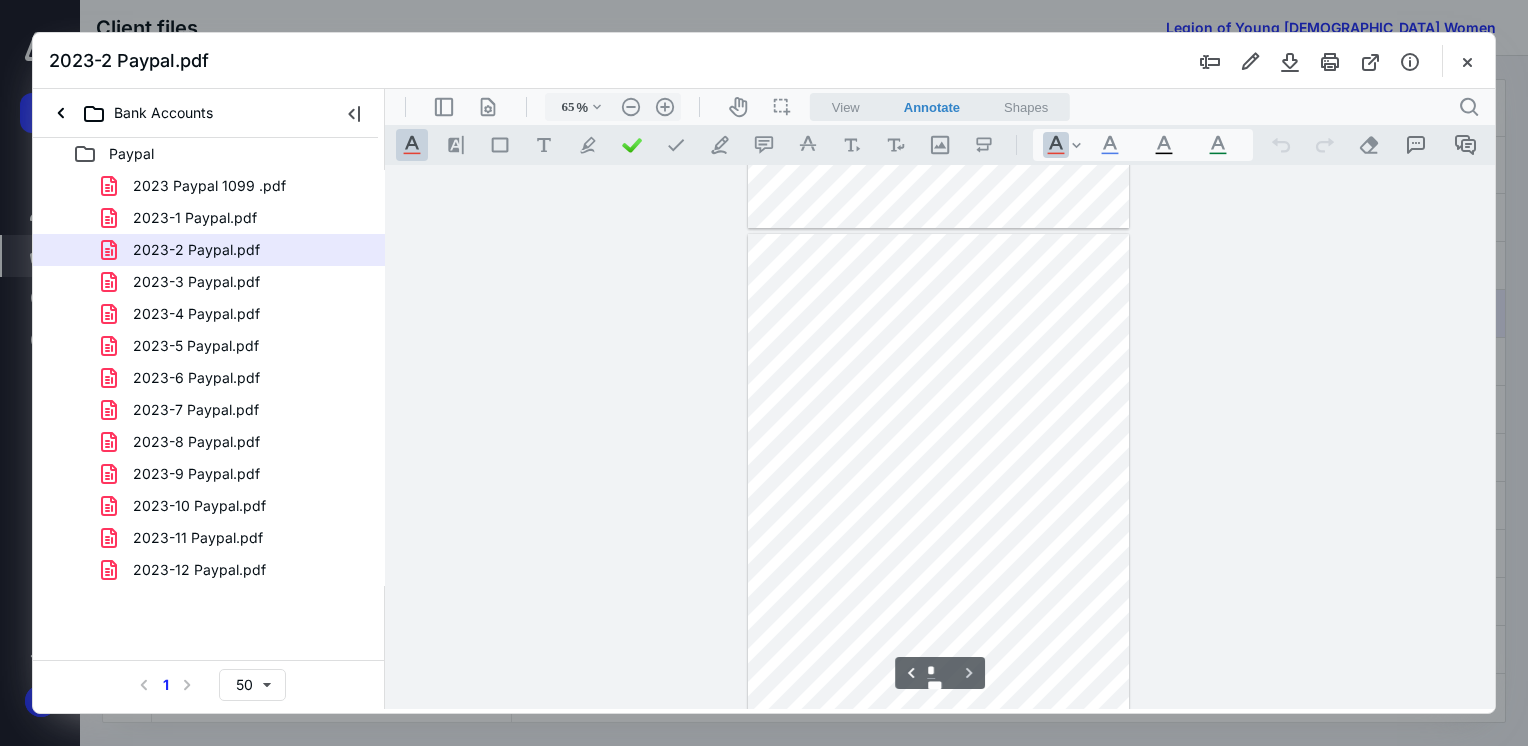 scroll, scrollTop: 545, scrollLeft: 0, axis: vertical 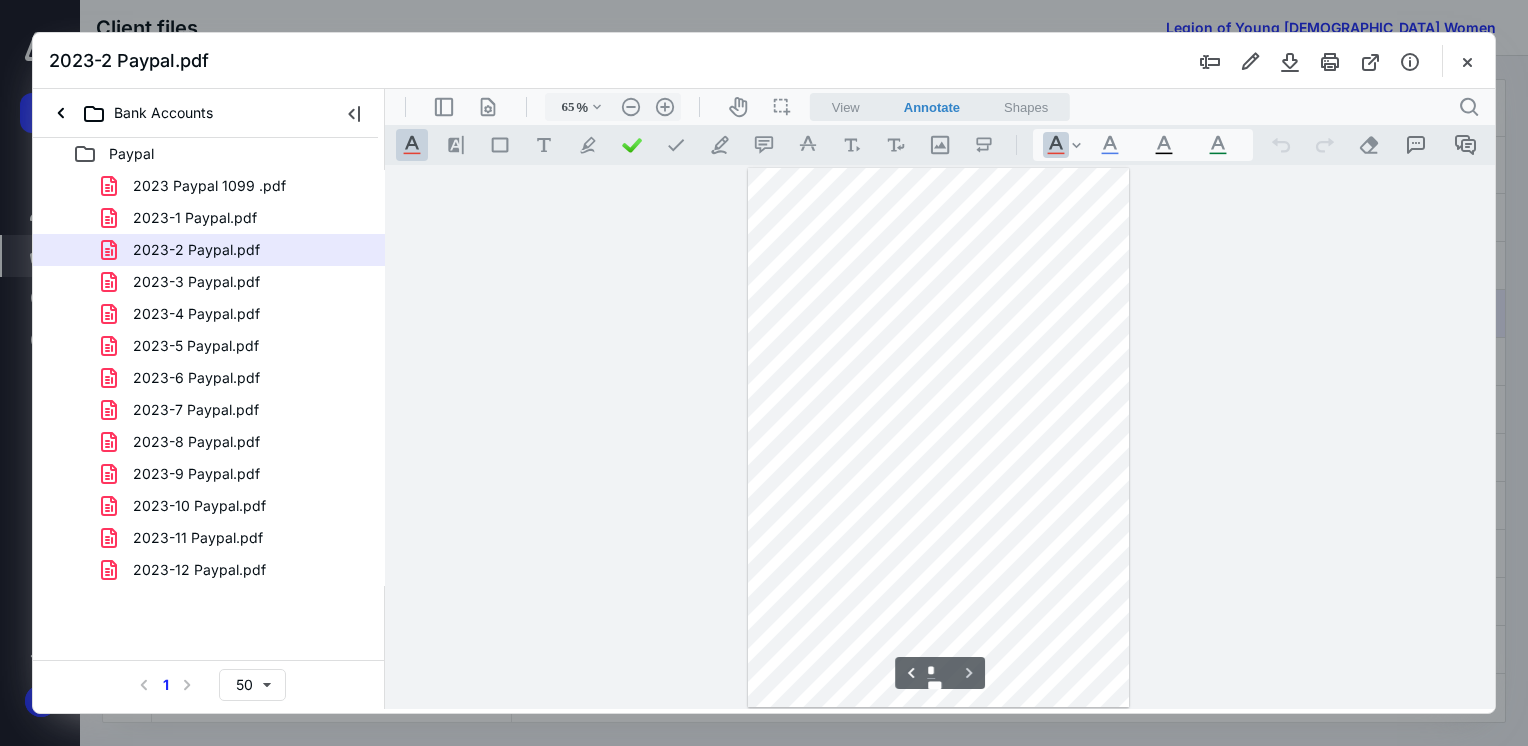 type on "*" 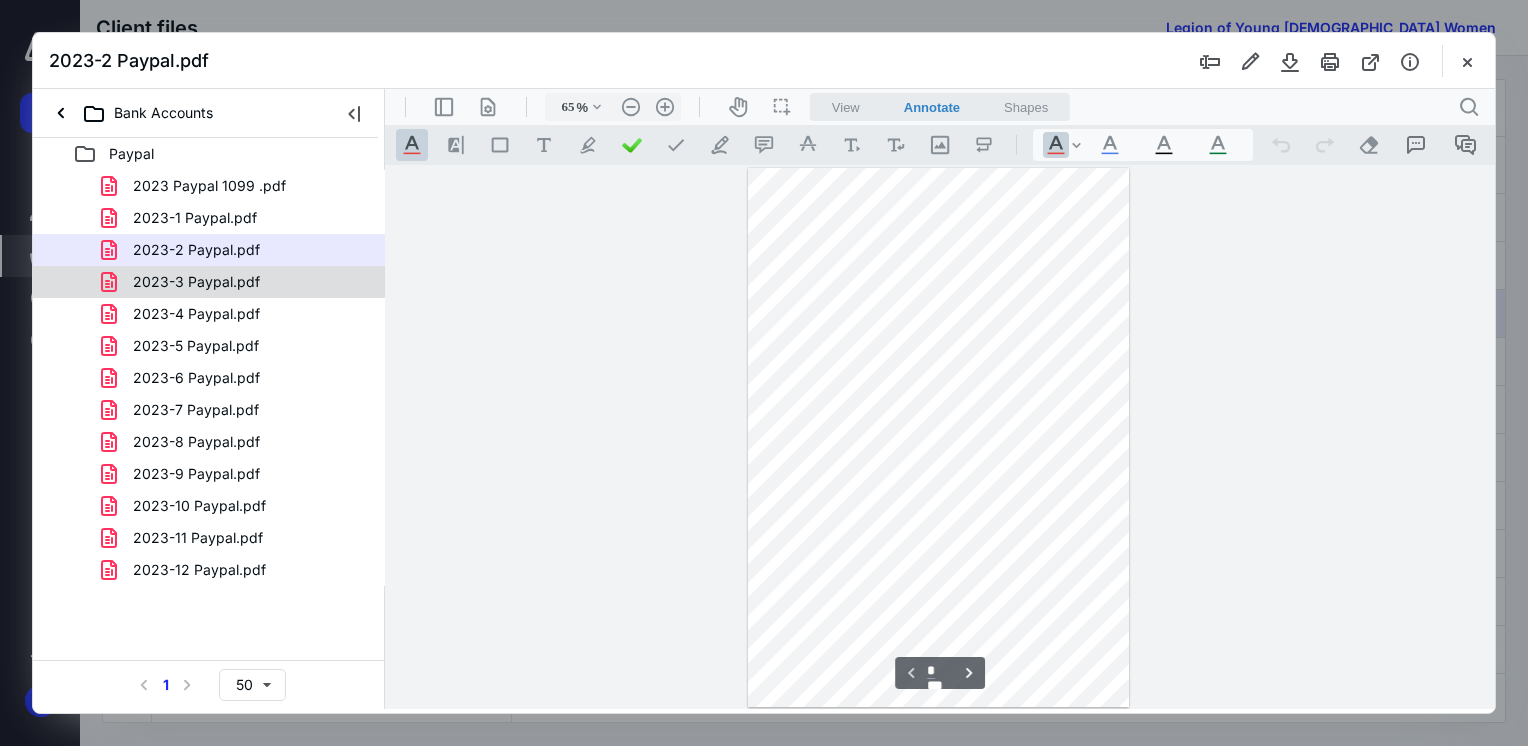 click on "2023-3 Paypal.pdf" at bounding box center (196, 282) 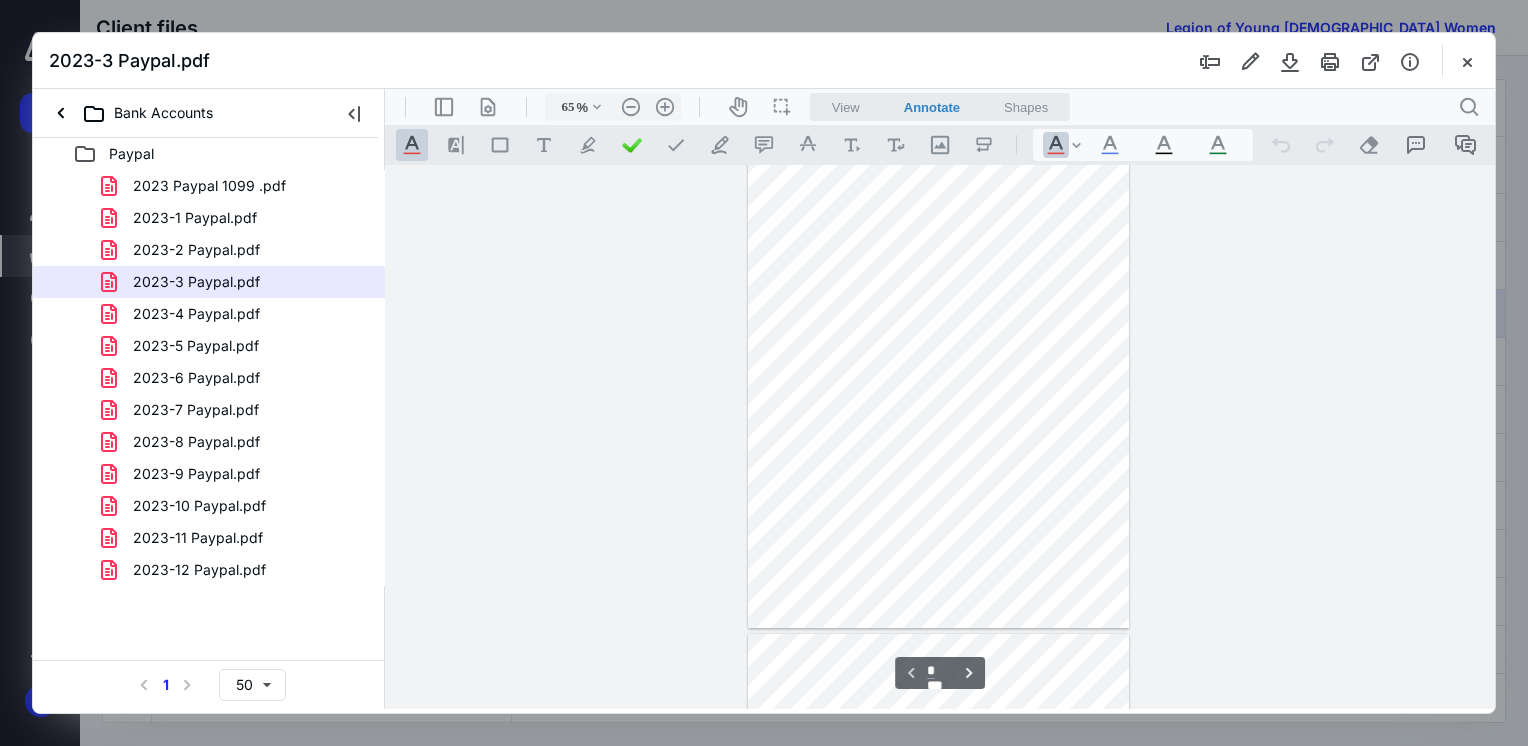scroll, scrollTop: 0, scrollLeft: 0, axis: both 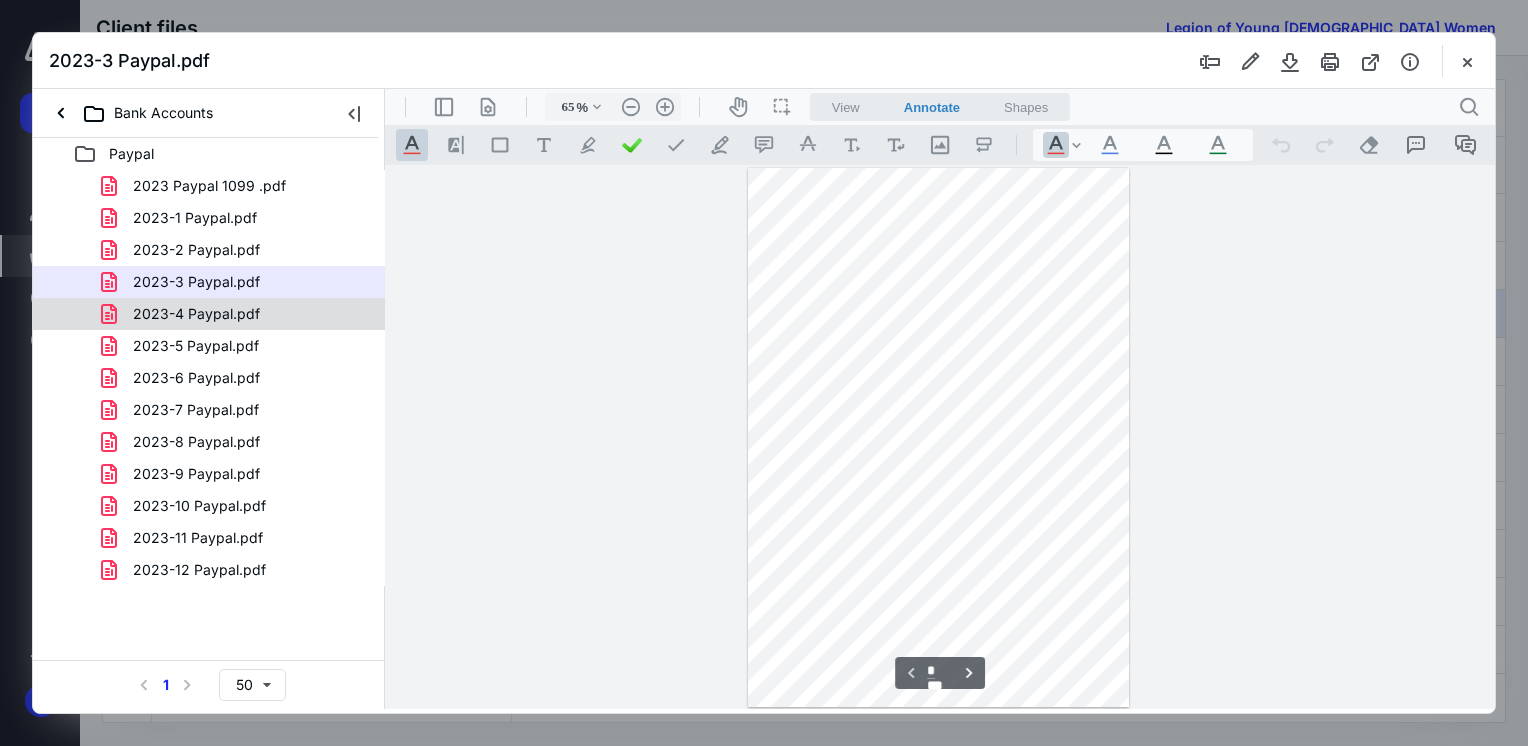 click on "2023-4 Paypal.pdf" at bounding box center [196, 314] 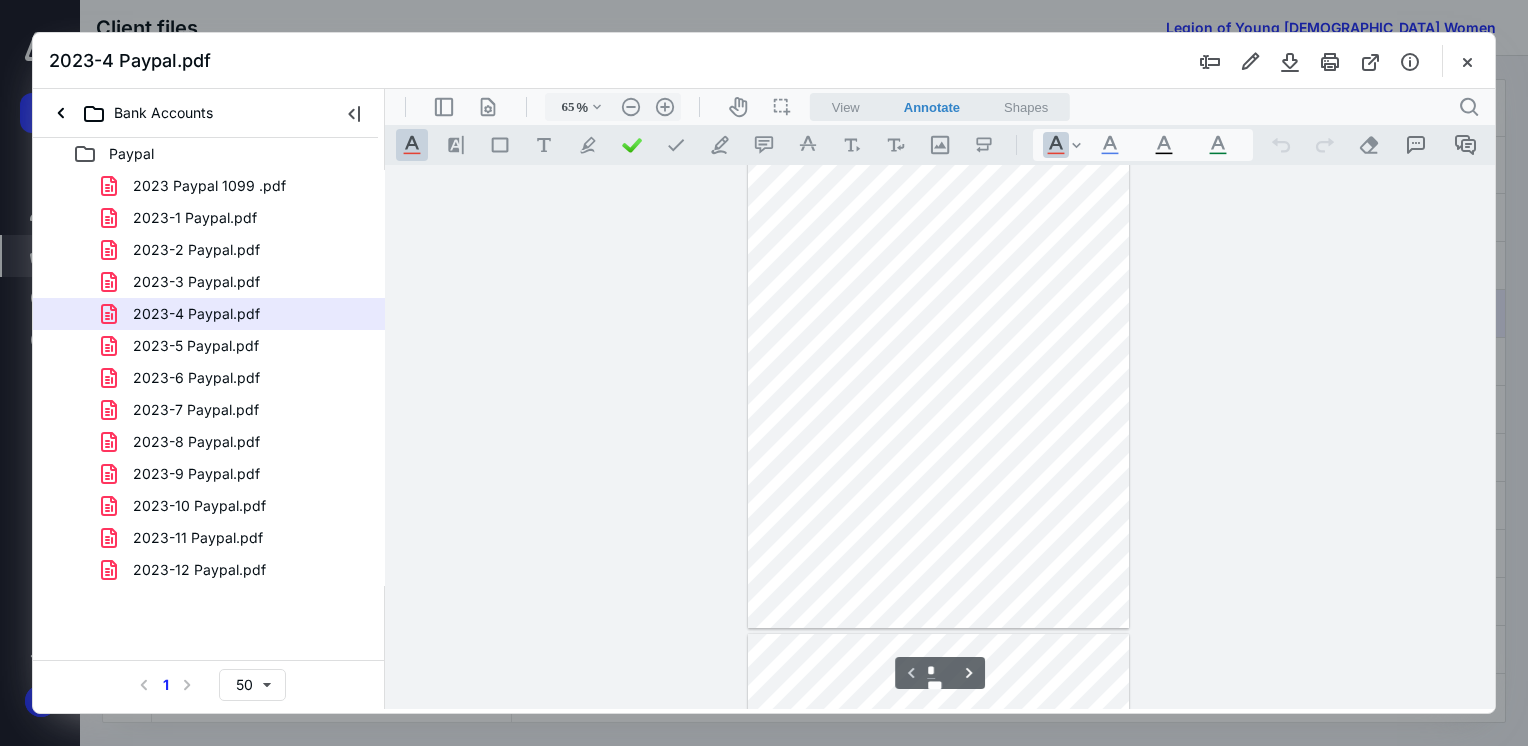 scroll, scrollTop: 0, scrollLeft: 0, axis: both 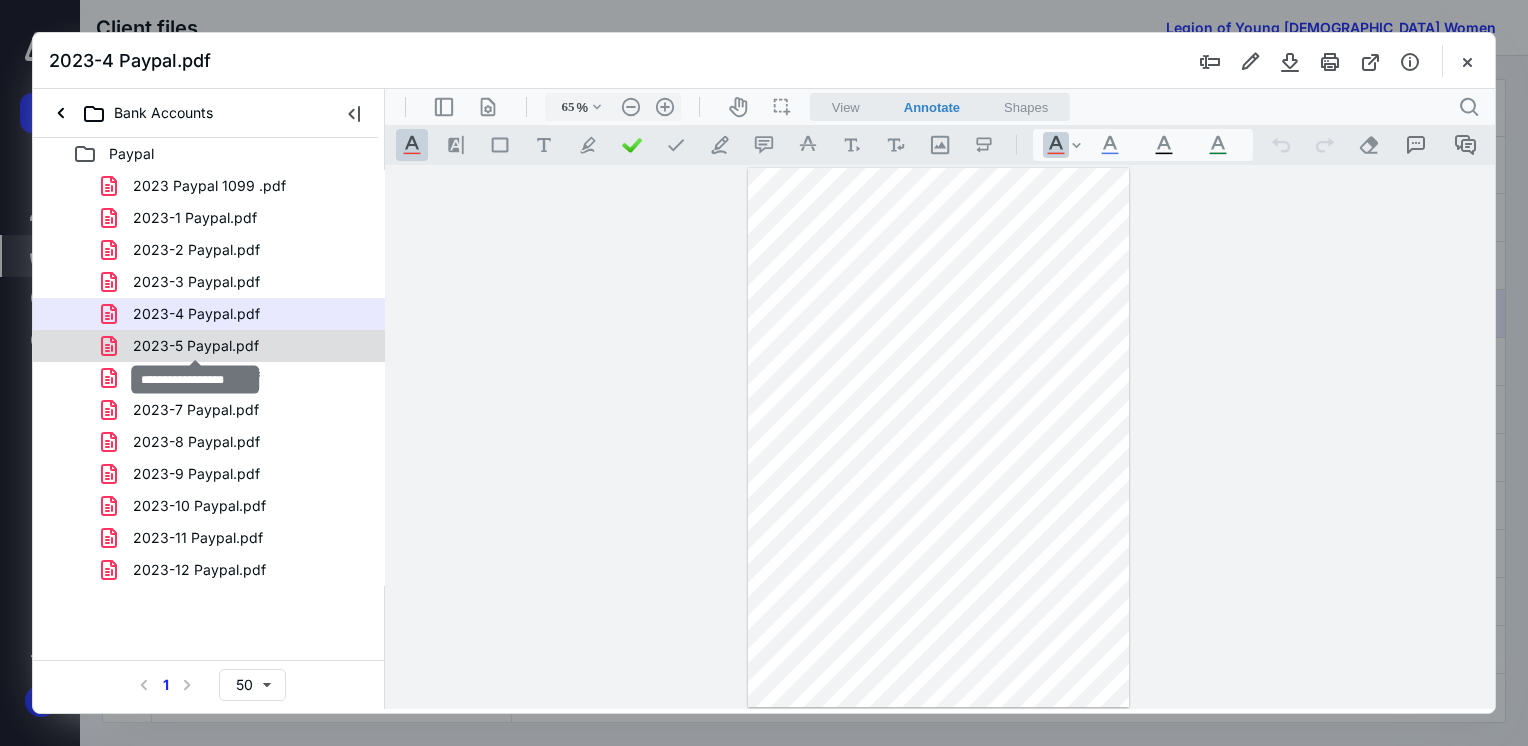 click on "2023-5 Paypal.pdf" at bounding box center [196, 346] 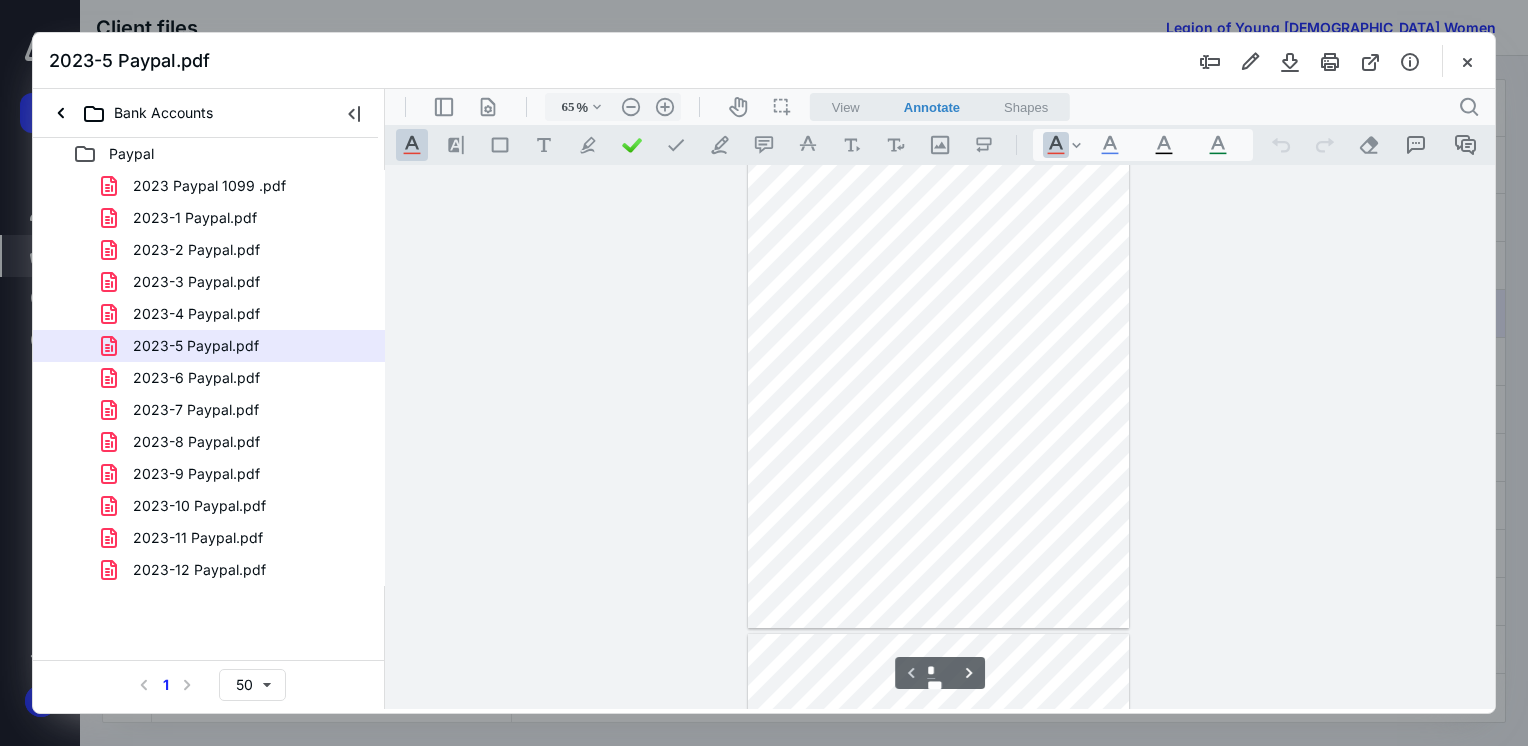 scroll, scrollTop: 0, scrollLeft: 0, axis: both 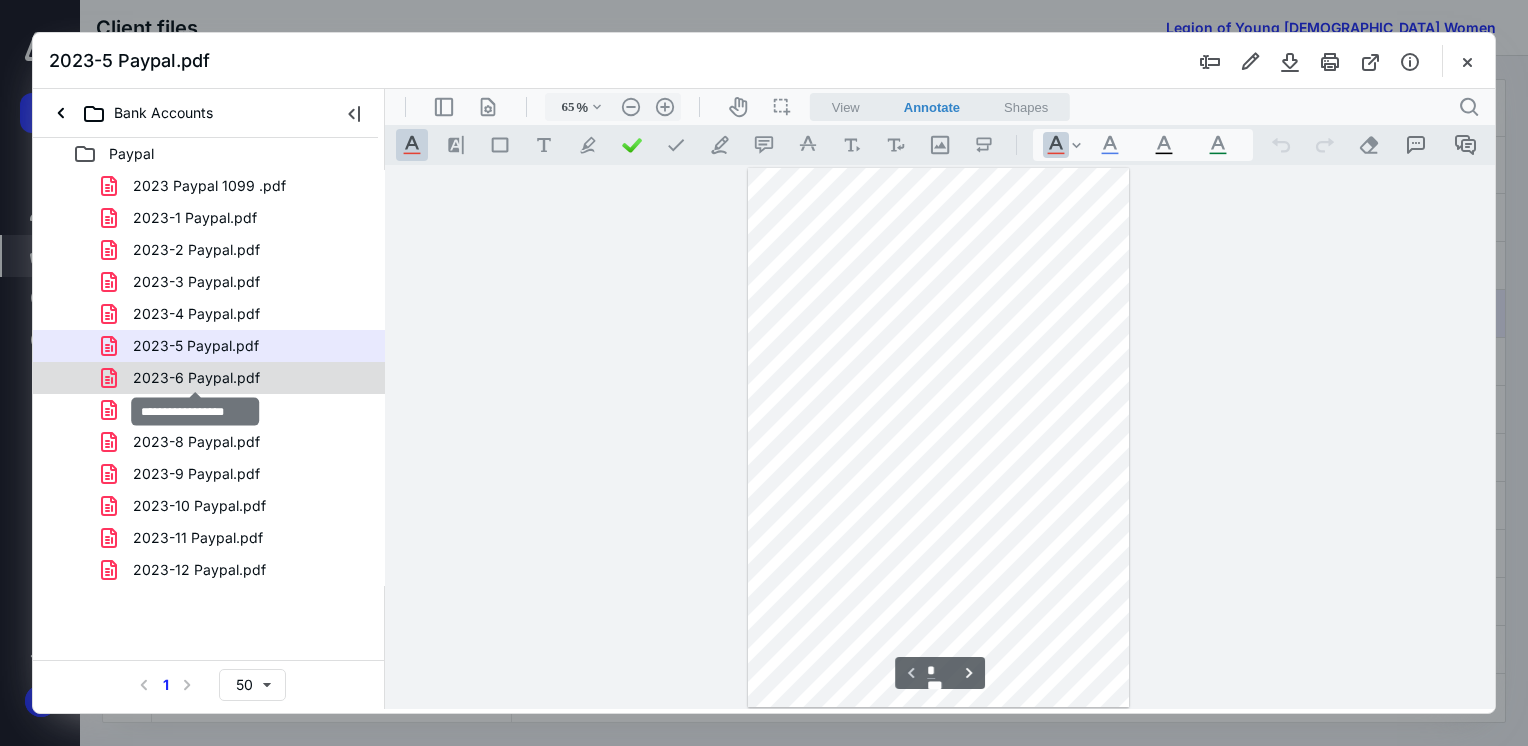 click on "2023-6 Paypal.pdf" at bounding box center [196, 378] 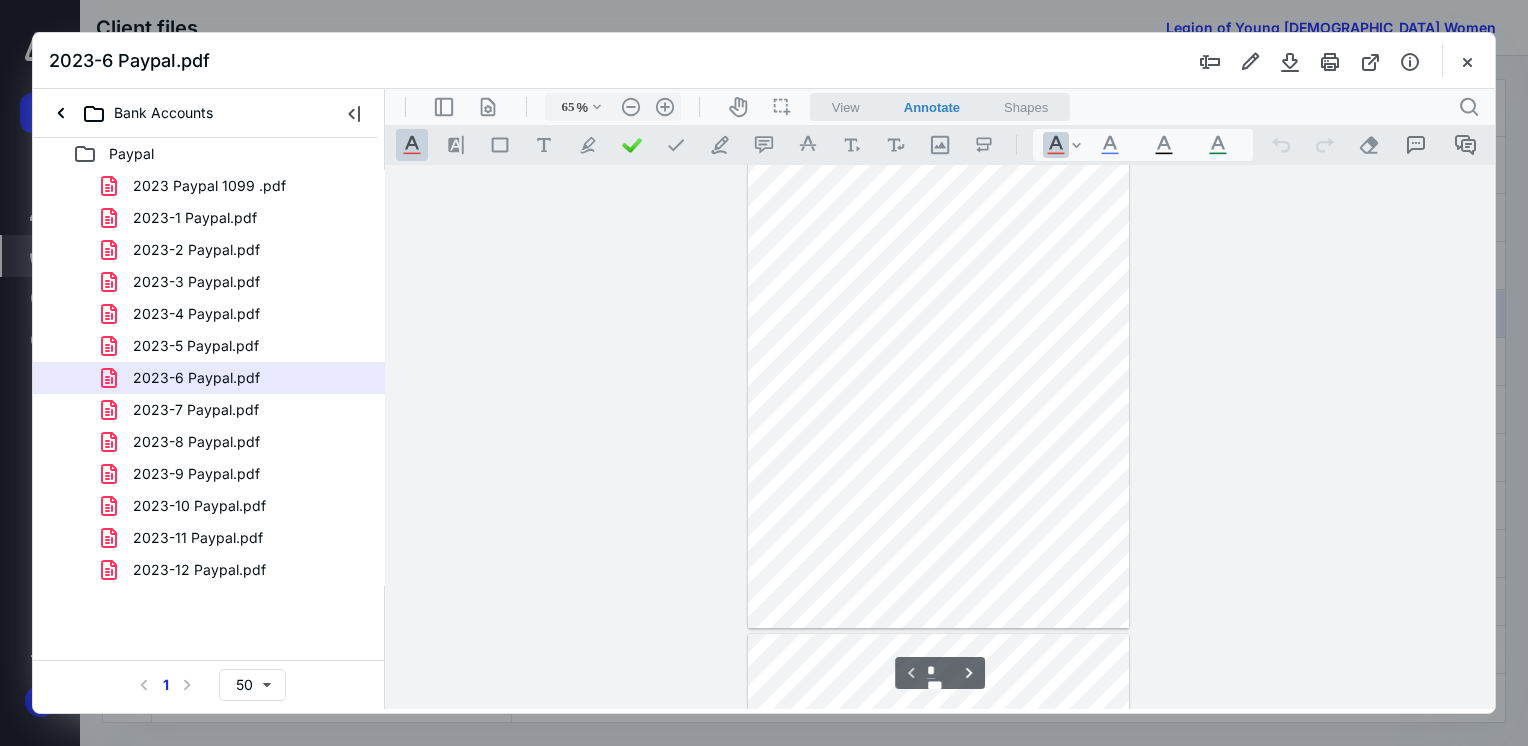 scroll, scrollTop: 0, scrollLeft: 0, axis: both 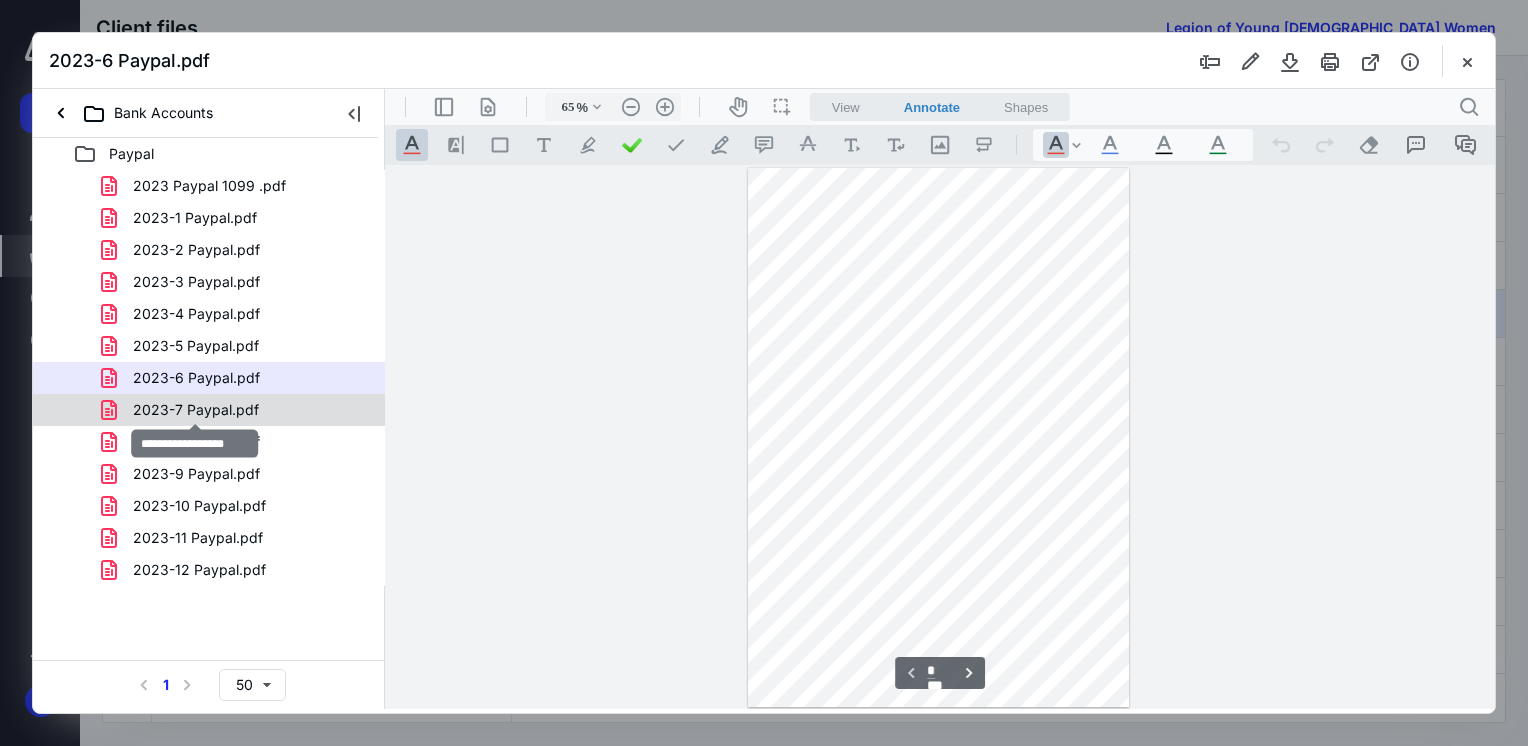 click on "2023-7 Paypal.pdf" at bounding box center (196, 410) 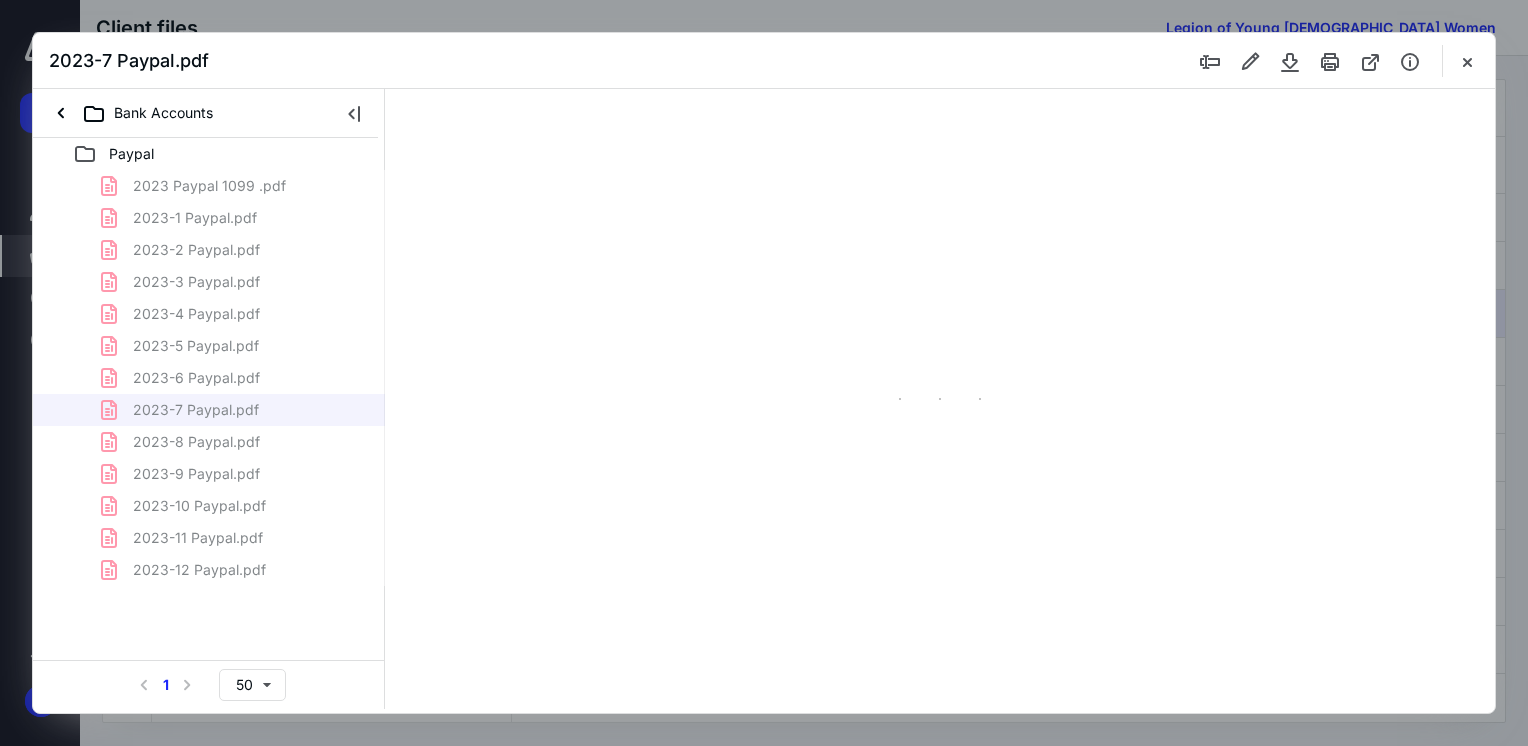 type on "65" 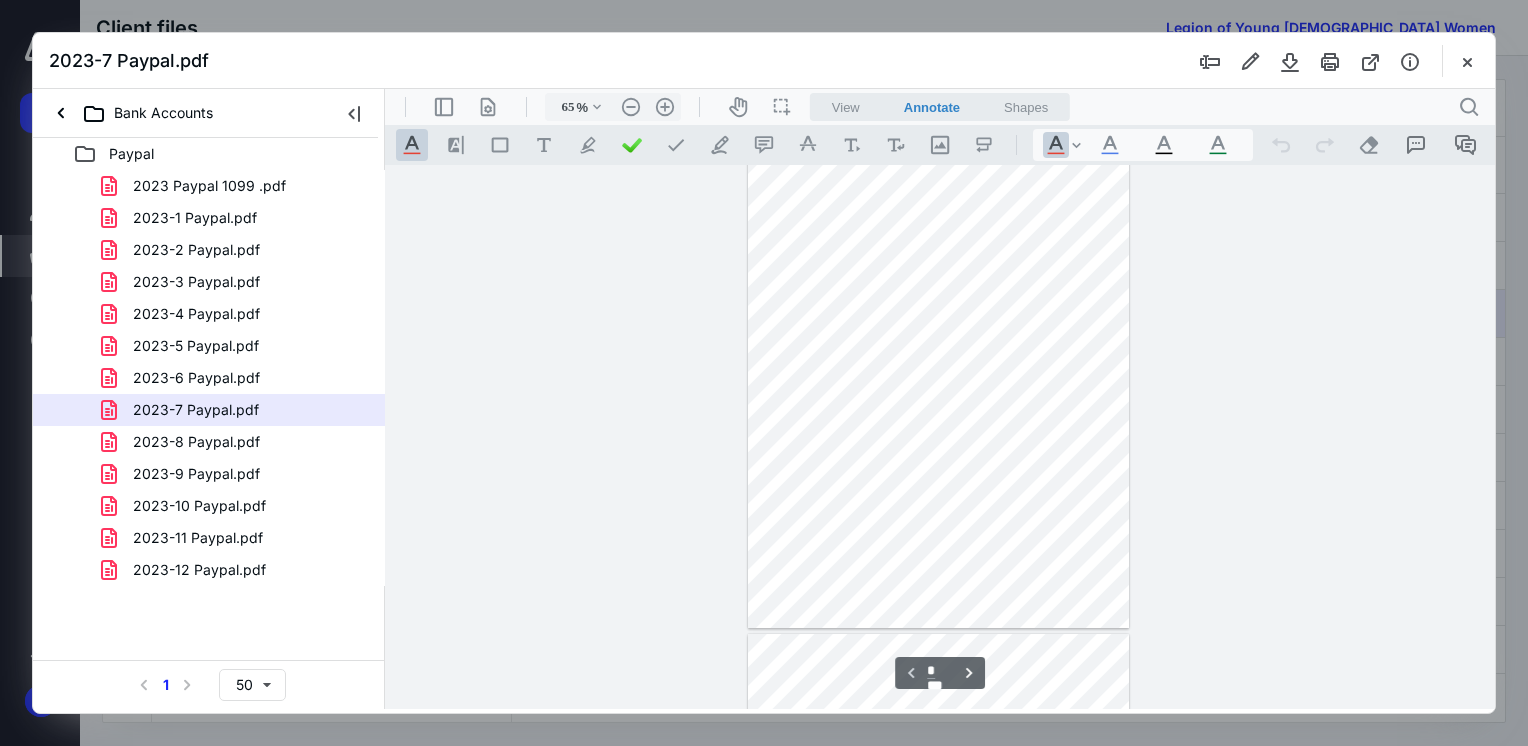 scroll, scrollTop: 0, scrollLeft: 0, axis: both 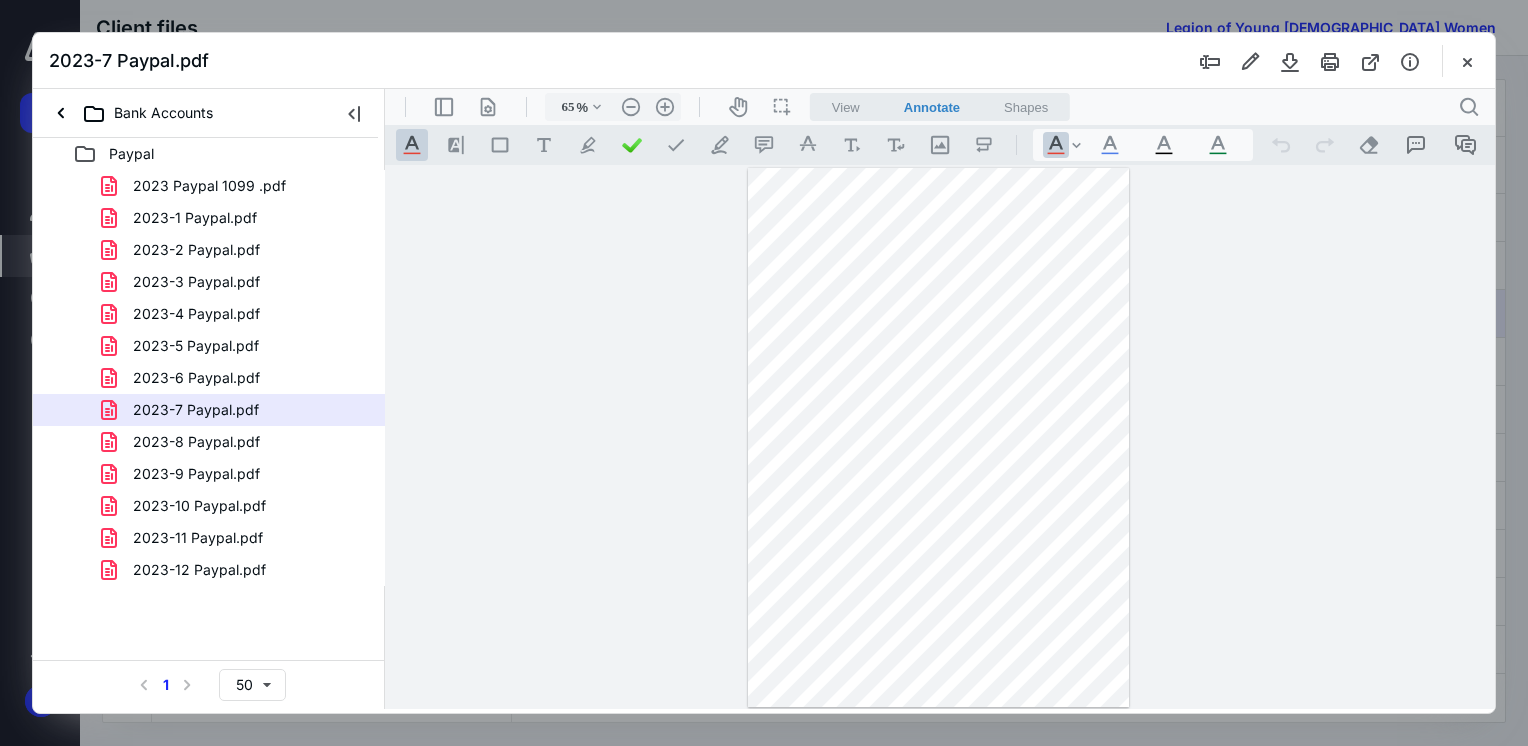 type on "*" 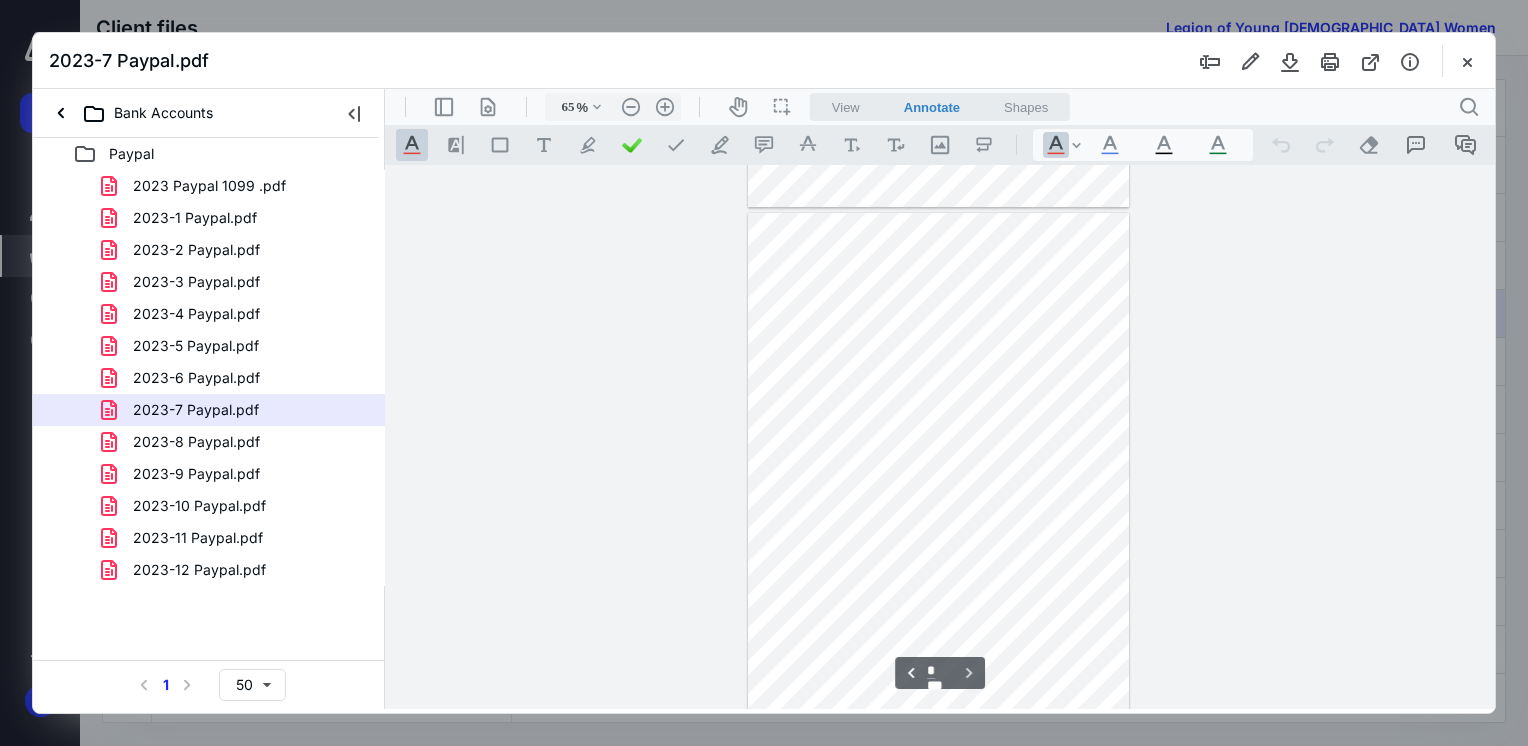 scroll, scrollTop: 545, scrollLeft: 0, axis: vertical 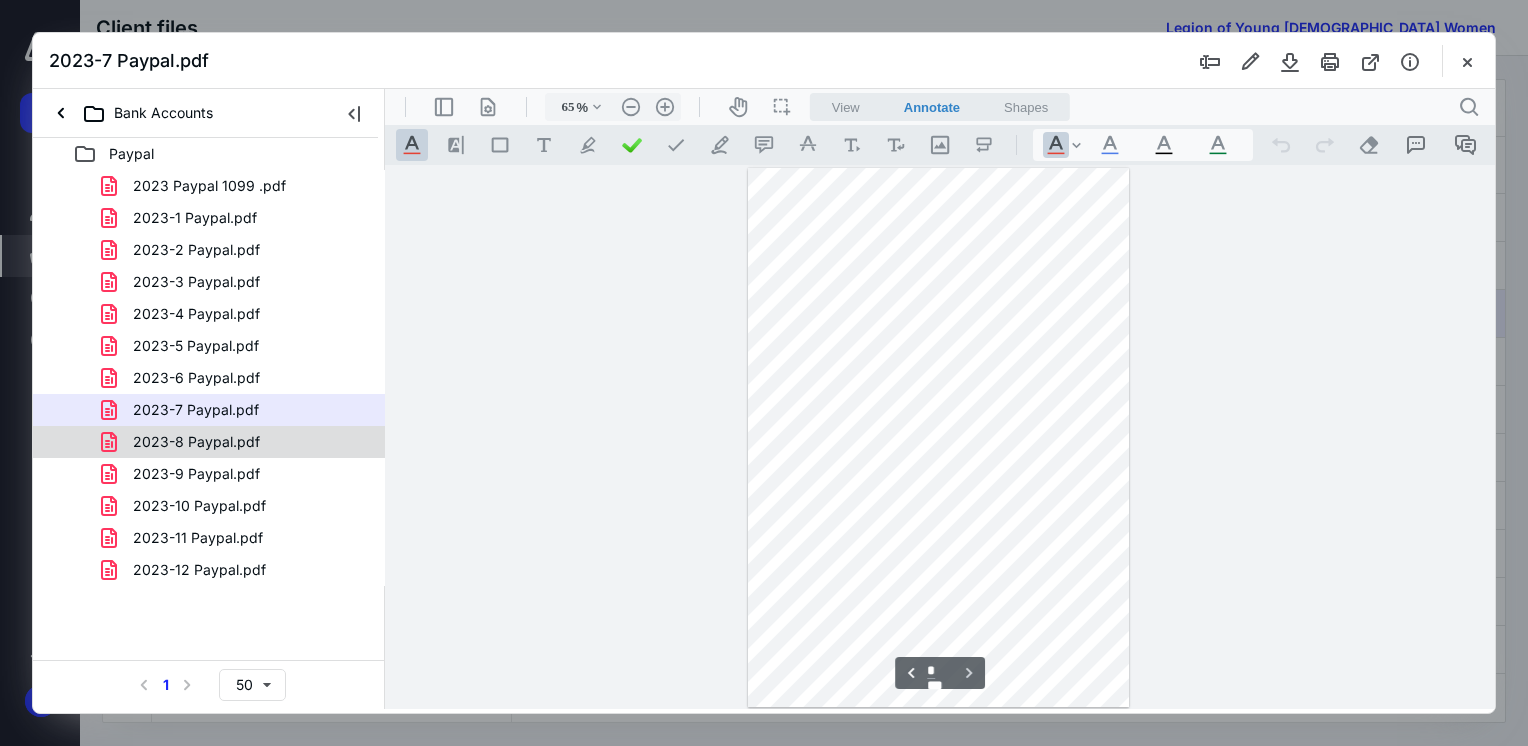 click on "2023-8 Paypal.pdf" at bounding box center [196, 442] 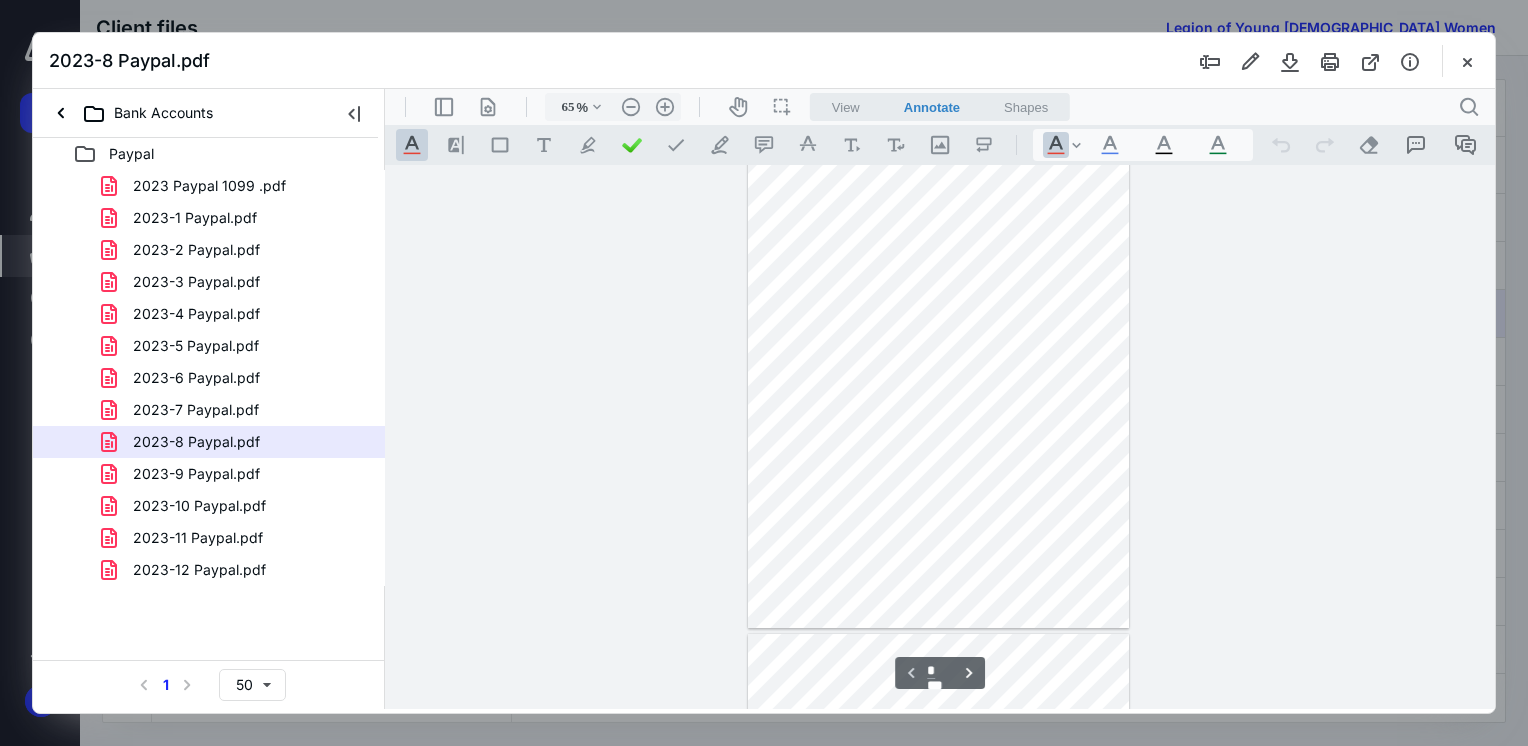scroll, scrollTop: 0, scrollLeft: 0, axis: both 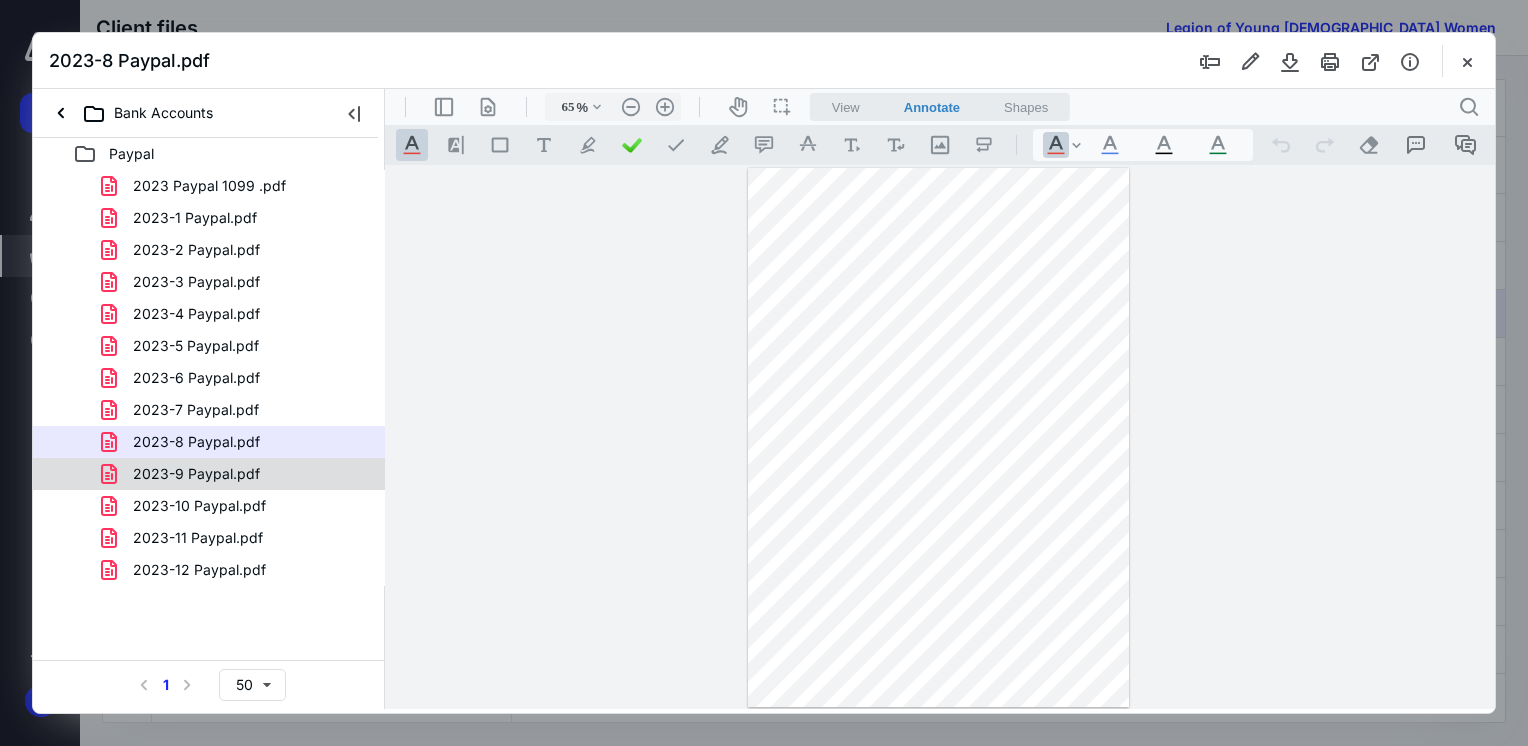click on "2023-9 Paypal.pdf" at bounding box center [196, 474] 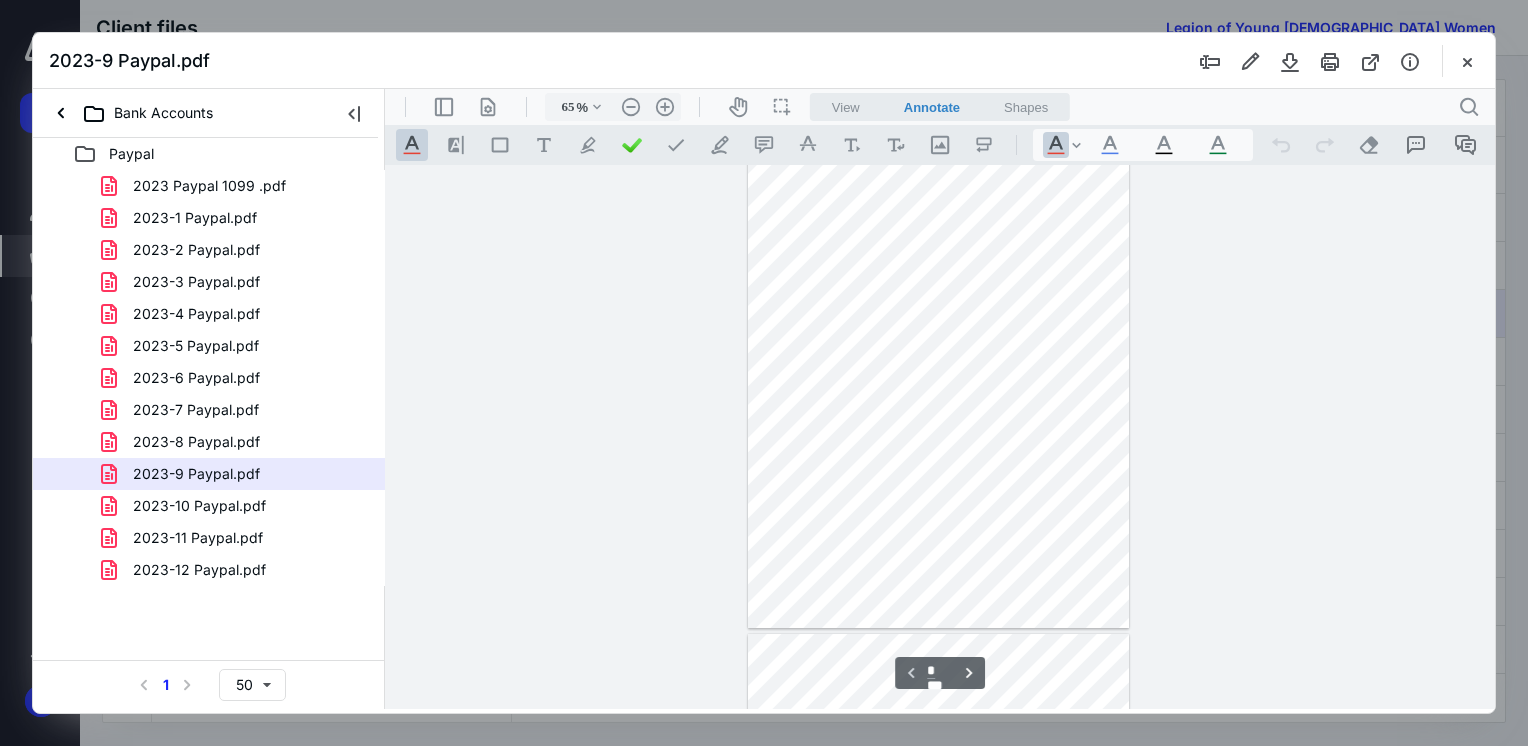 scroll, scrollTop: 0, scrollLeft: 0, axis: both 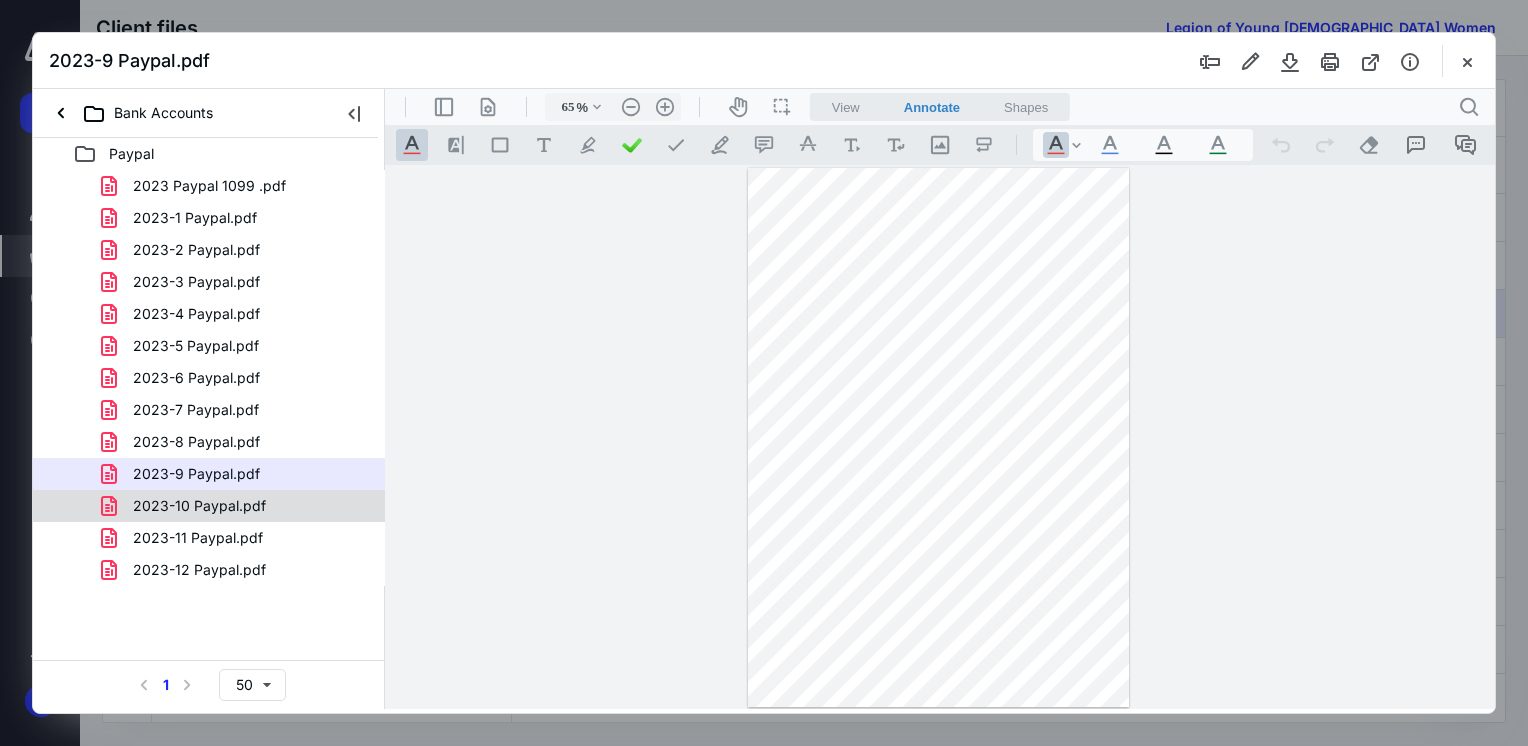 click on "2023-10 Paypal.pdf" at bounding box center [199, 506] 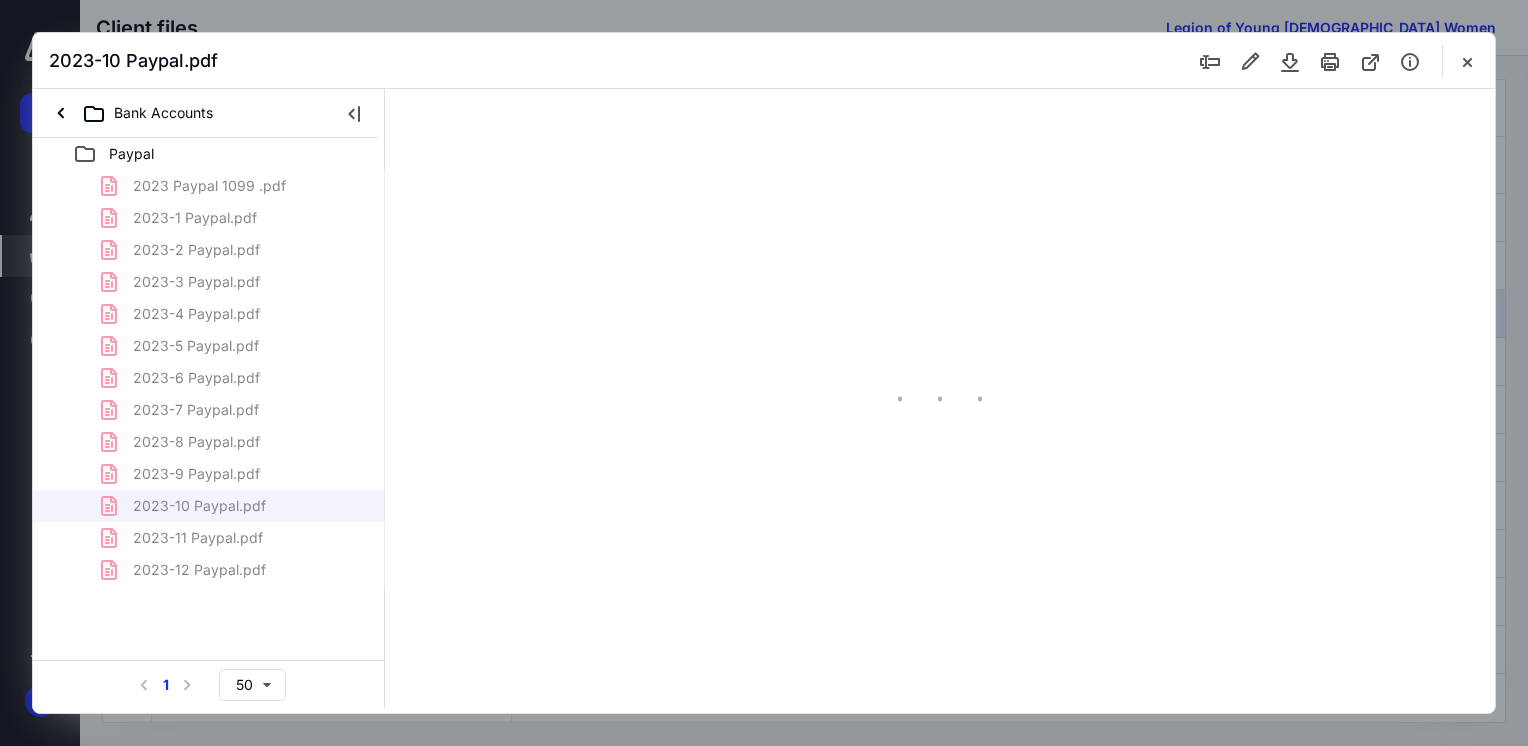type on "65" 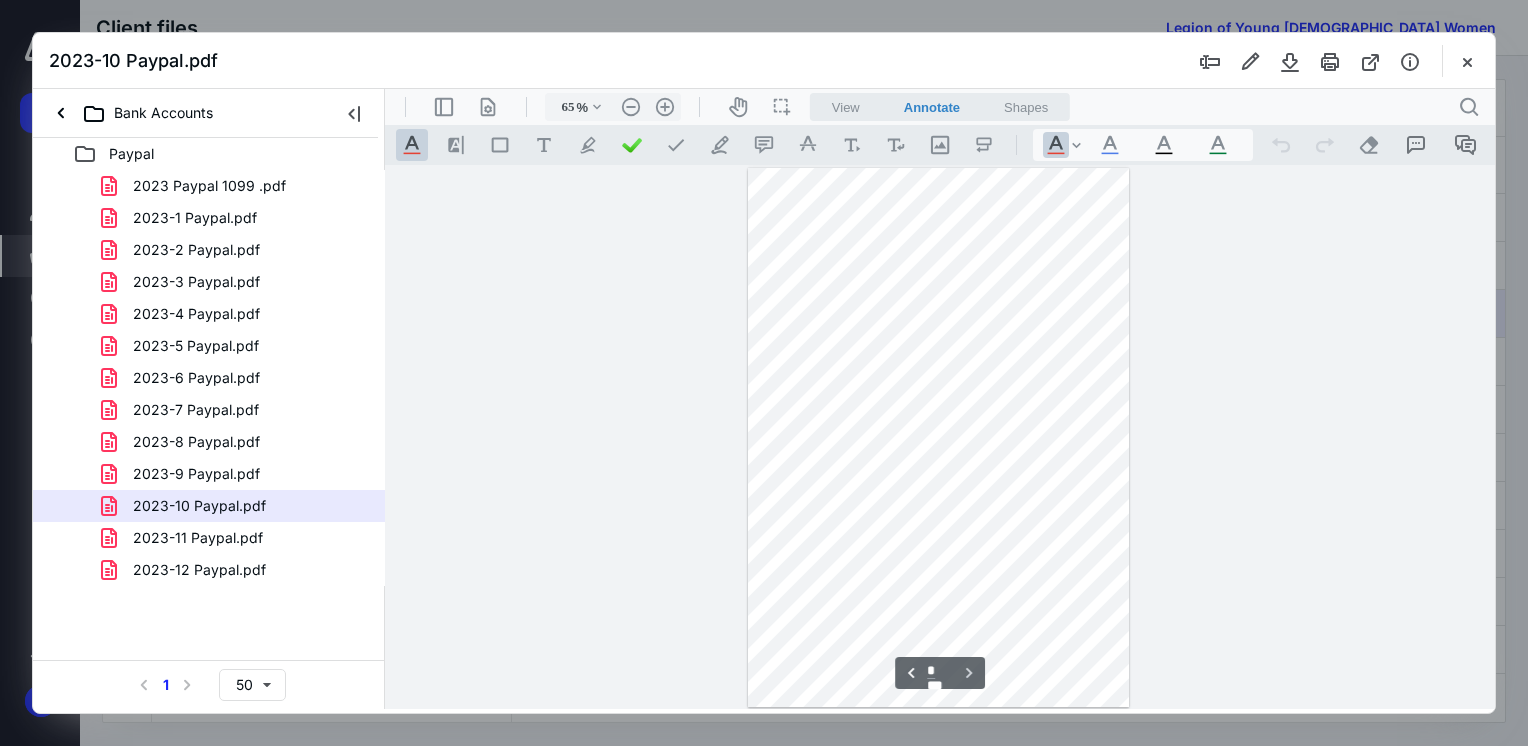 type on "*" 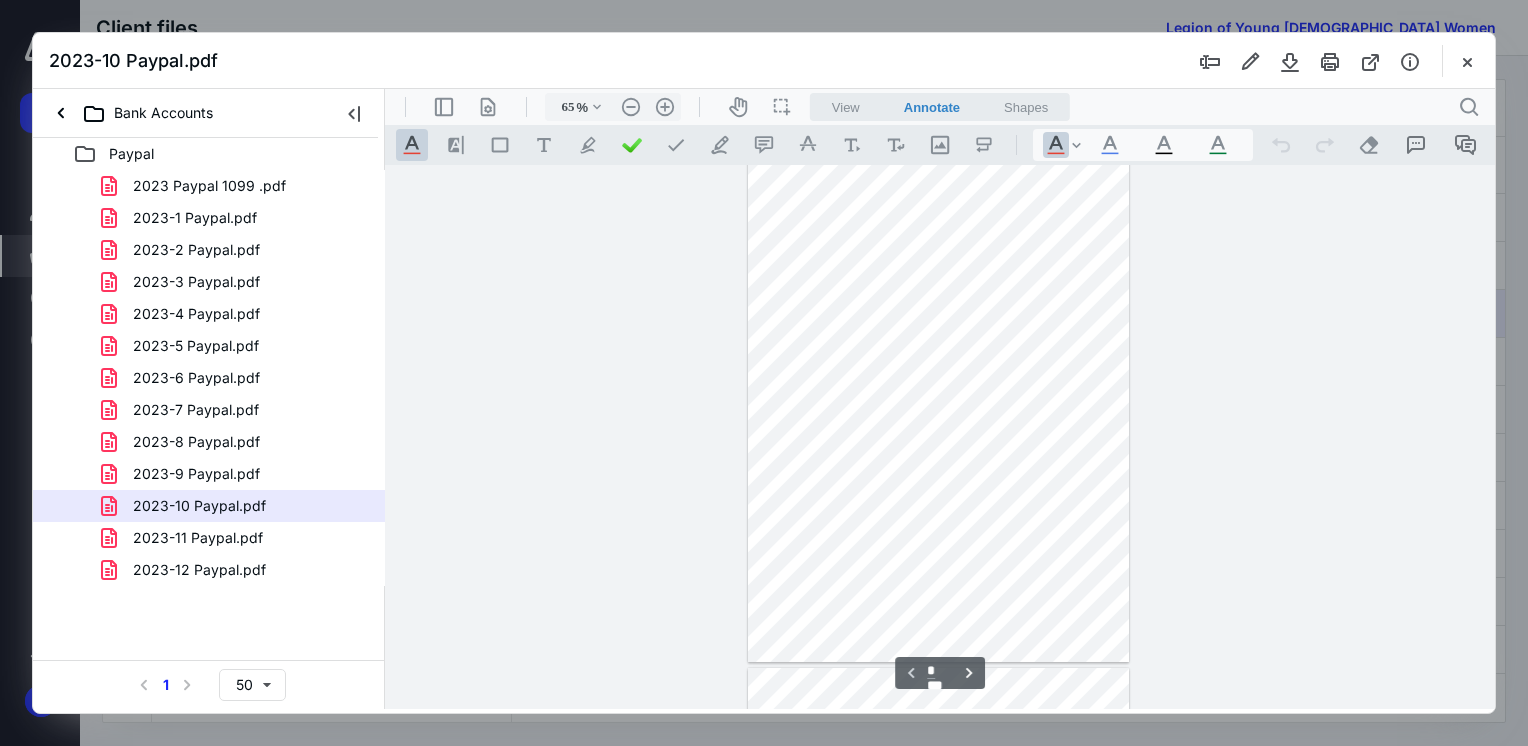 click on "2023-9 Paypal.pdf" at bounding box center [196, 474] 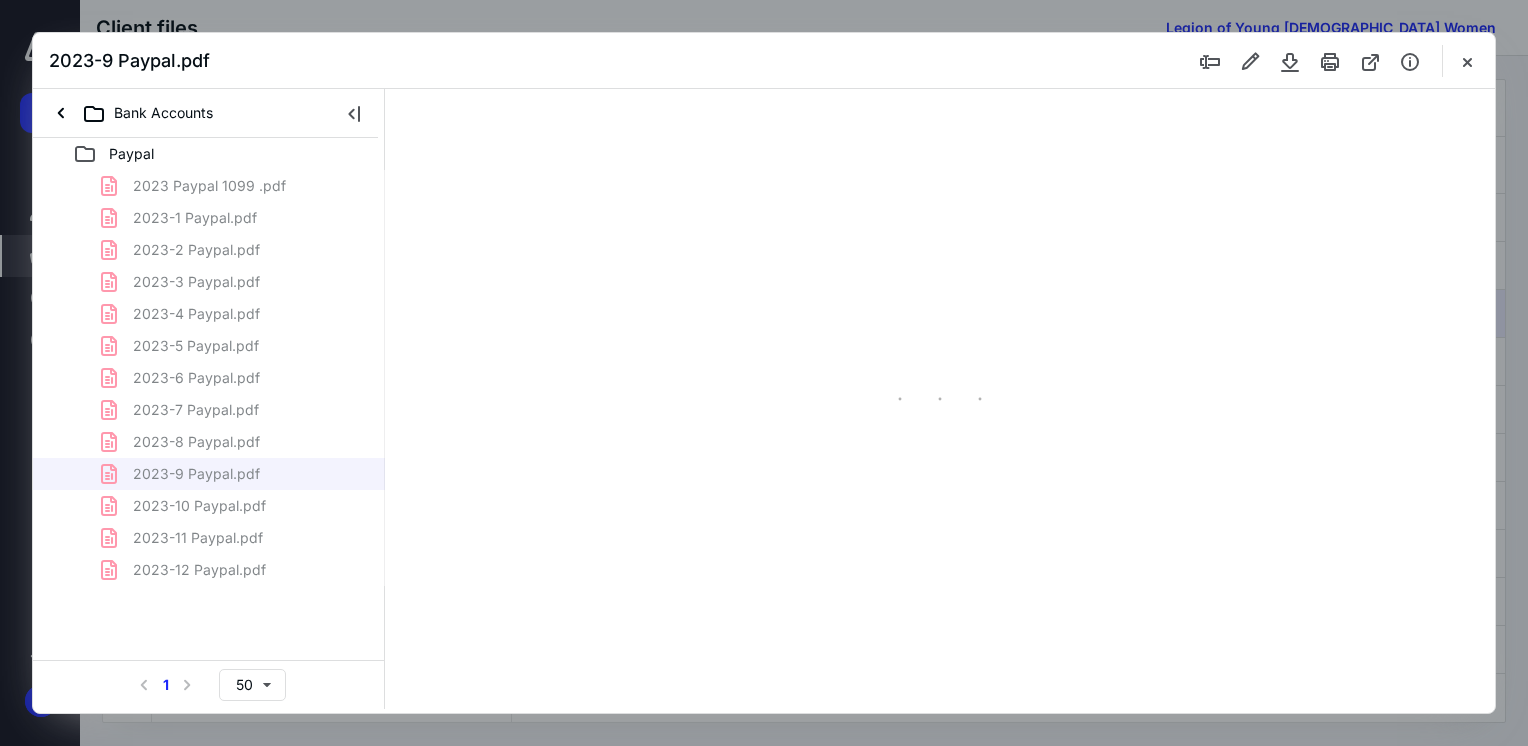 type on "65" 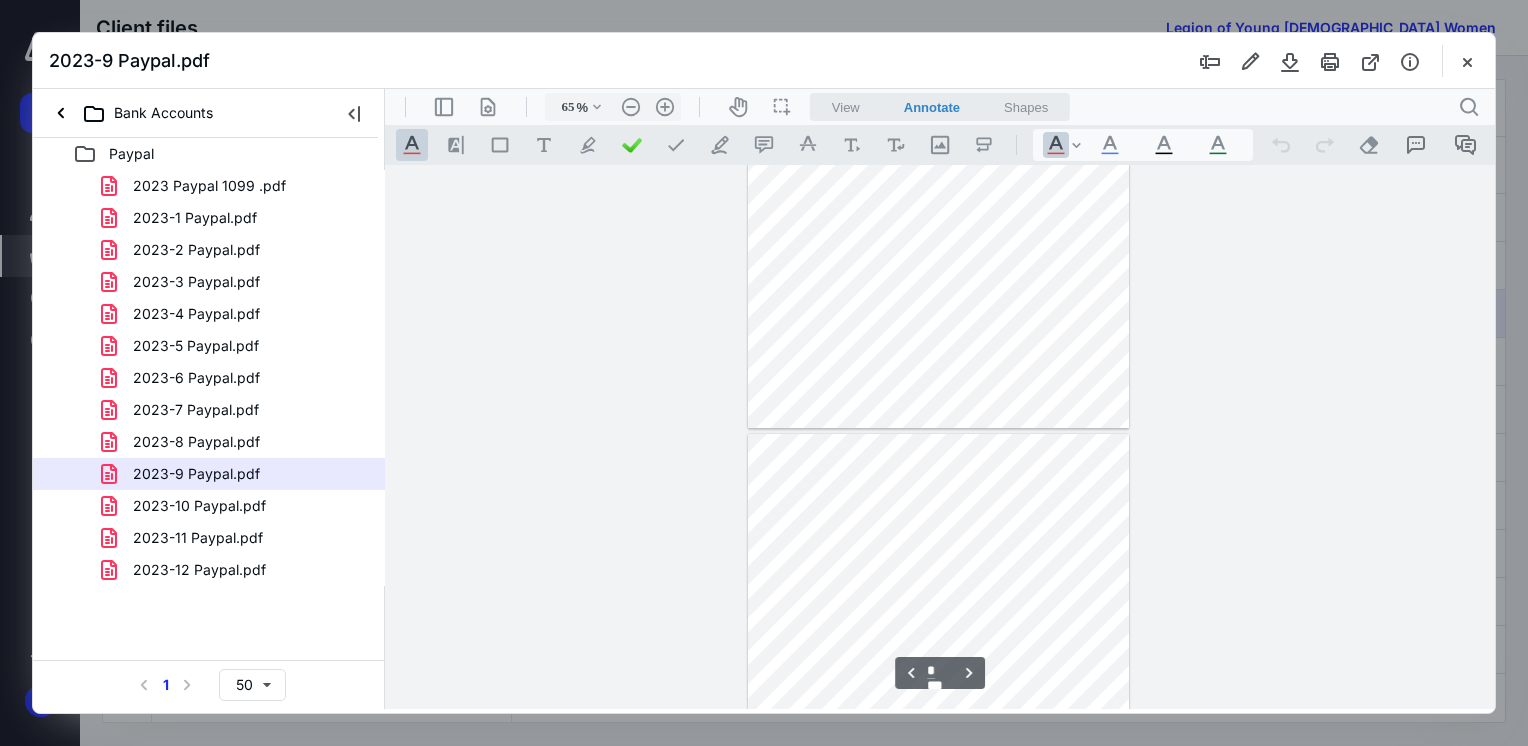 type on "*" 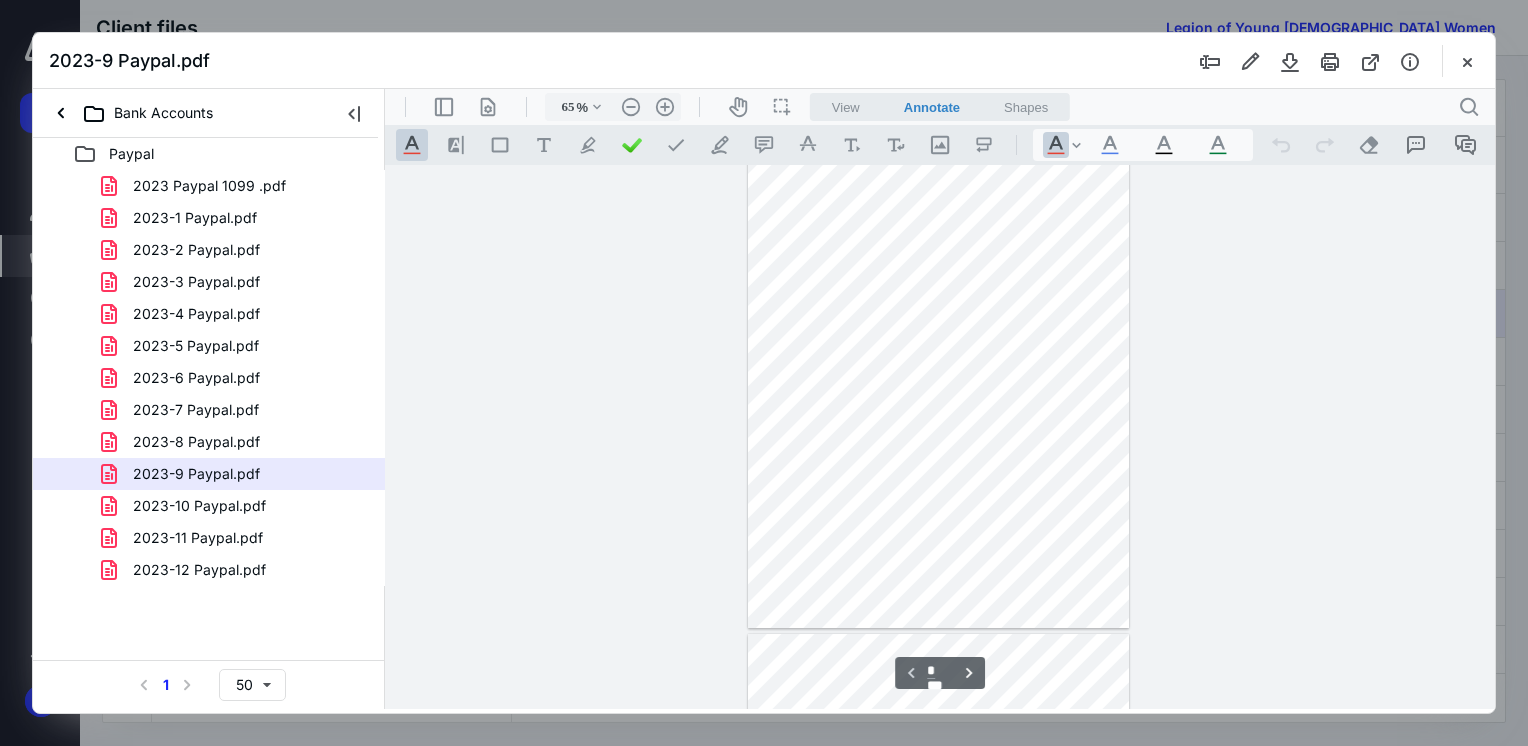 scroll, scrollTop: 0, scrollLeft: 0, axis: both 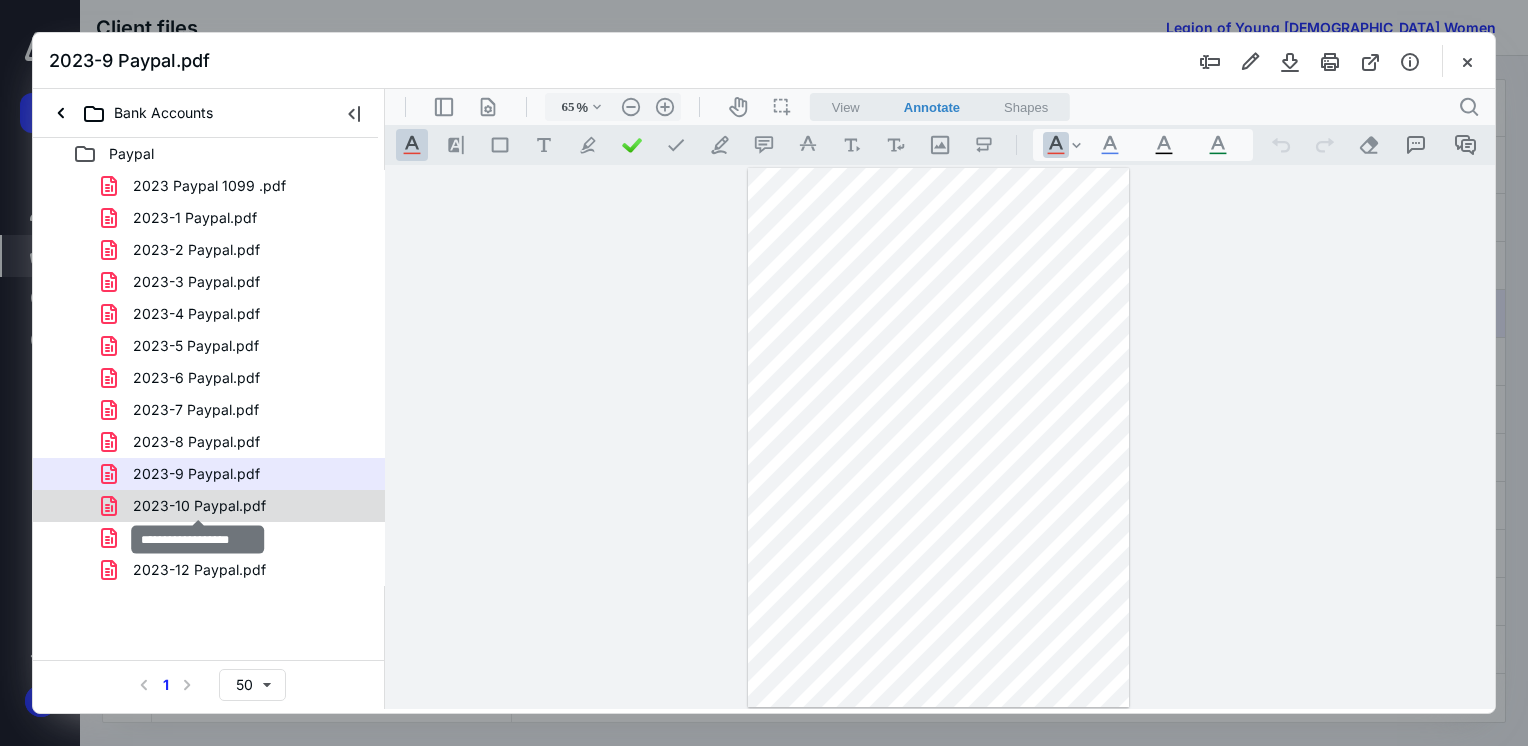 click on "2023-10 Paypal.pdf" at bounding box center (199, 506) 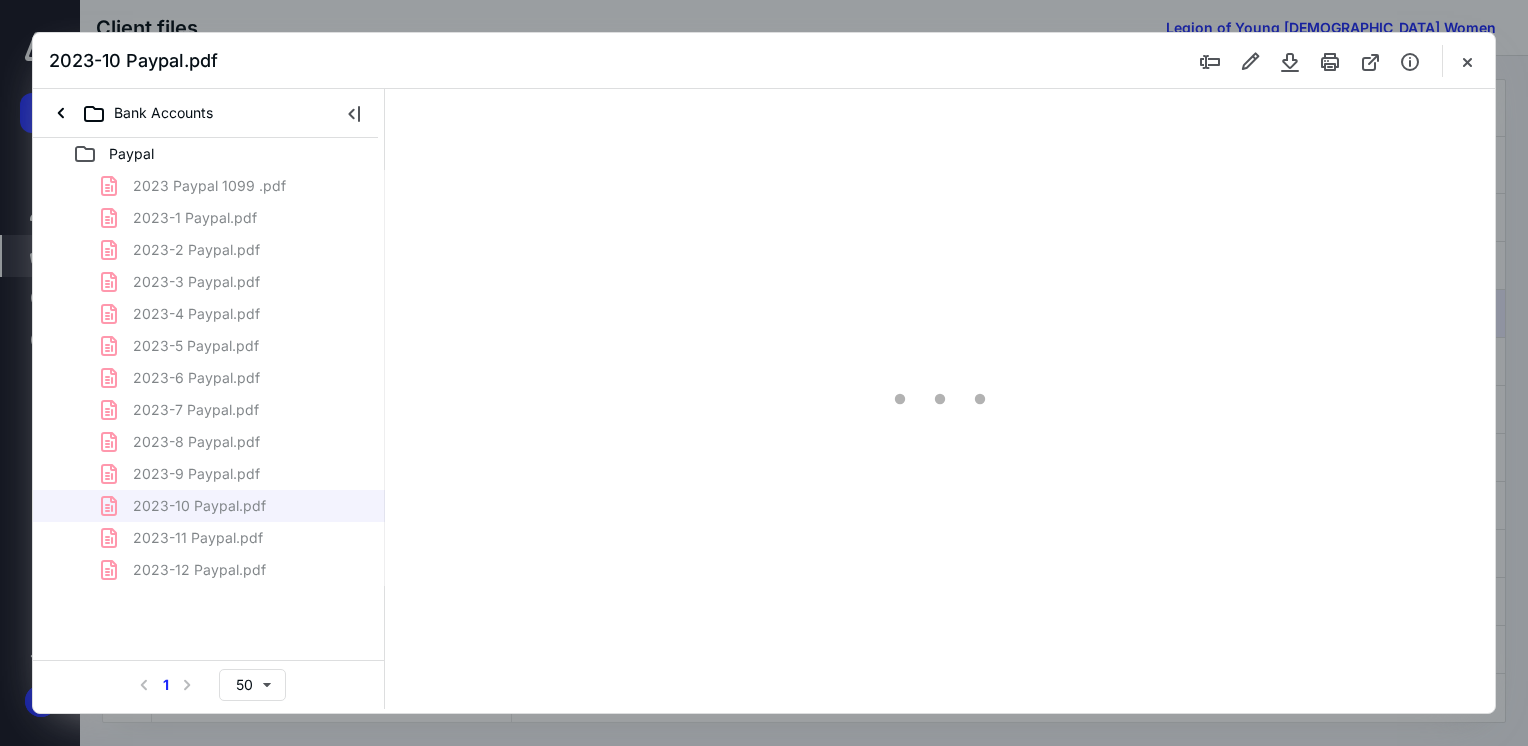 type on "65" 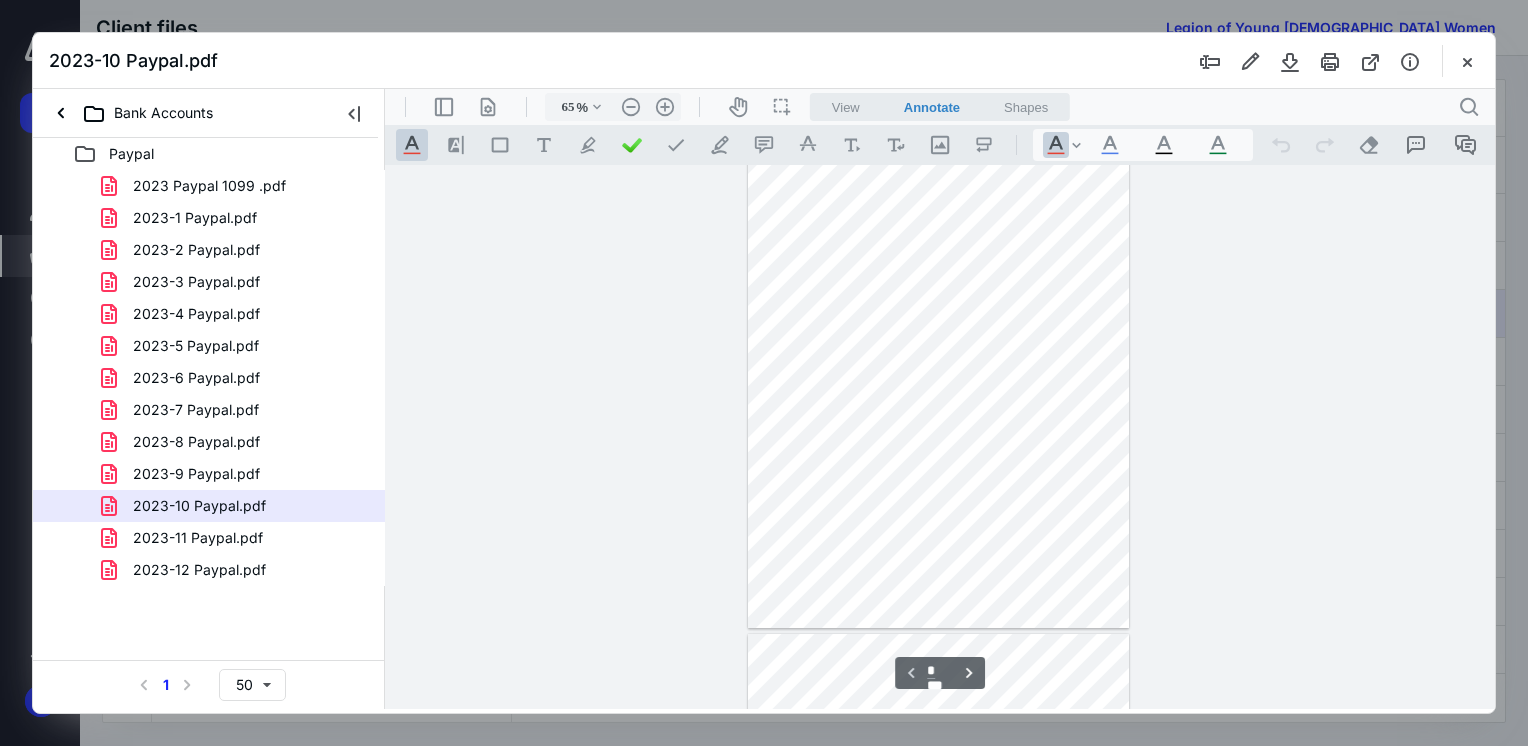 scroll, scrollTop: 0, scrollLeft: 0, axis: both 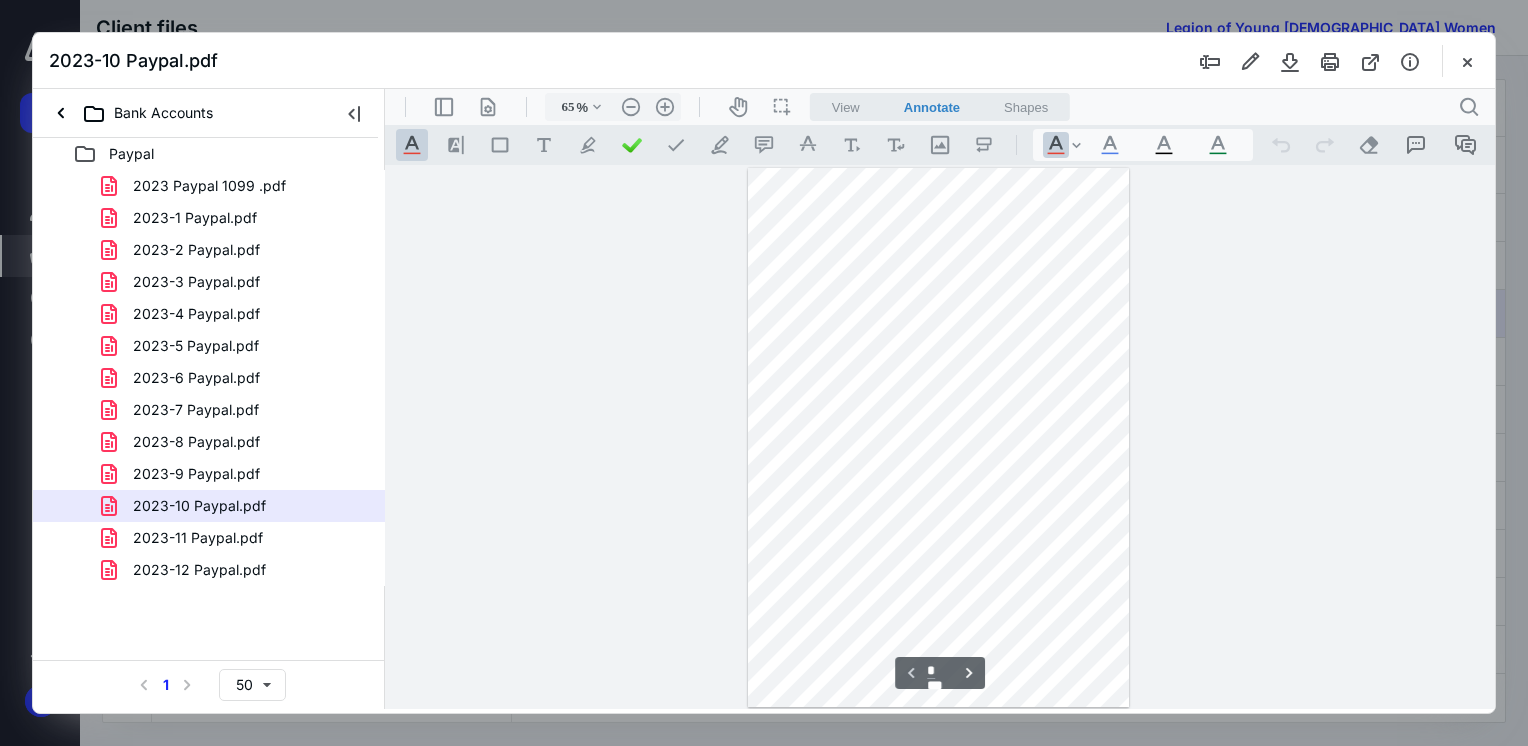 type on "*" 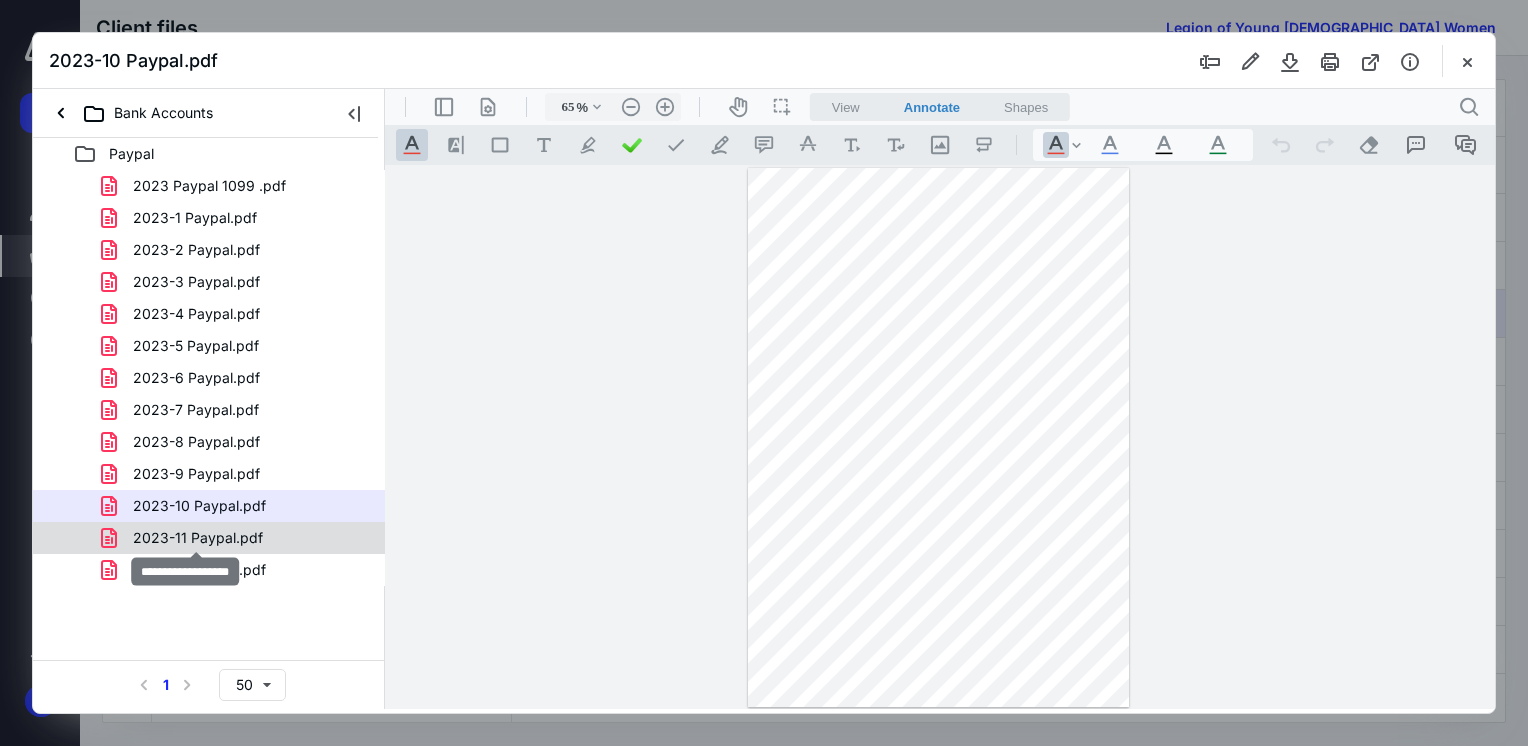 click on "2023-11 Paypal.pdf" at bounding box center (198, 538) 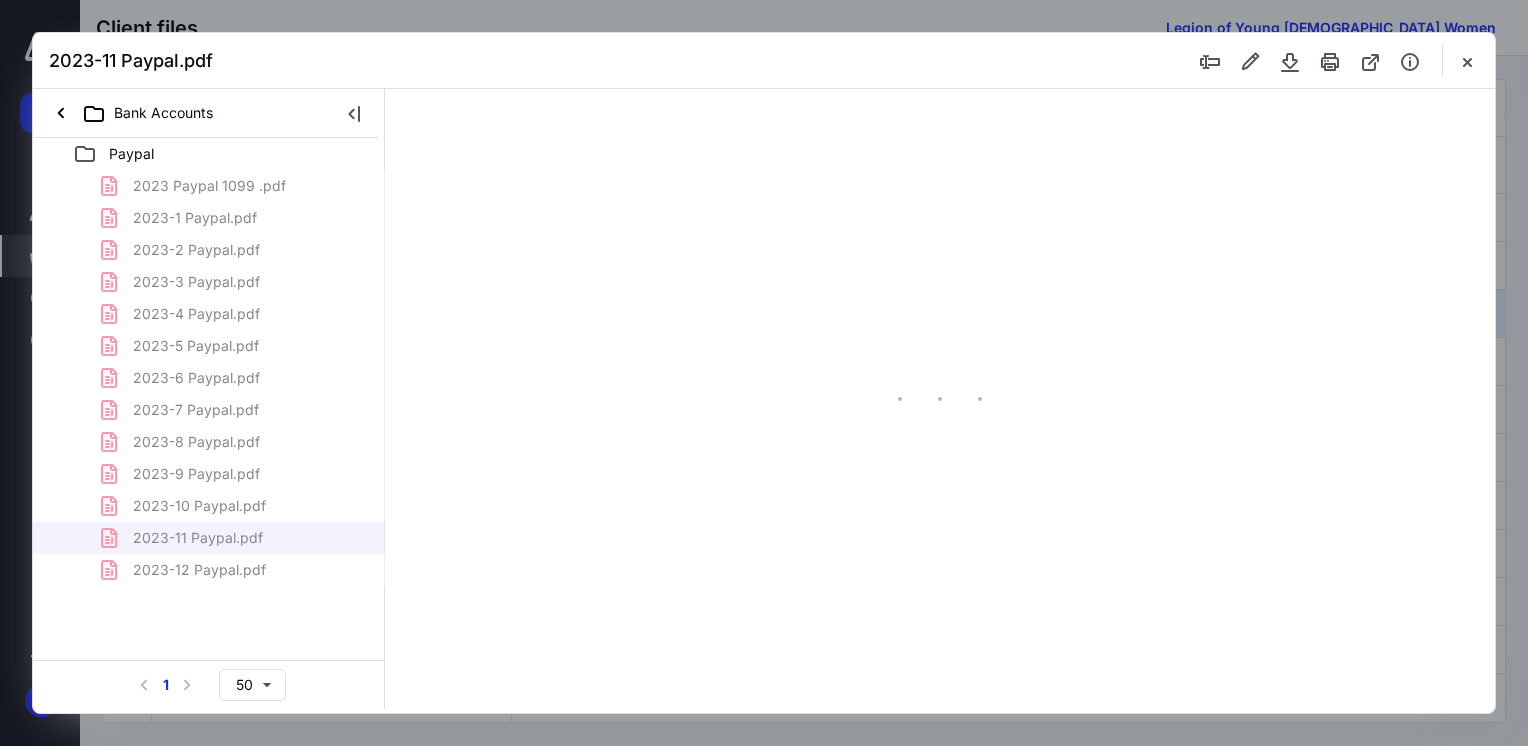 type on "65" 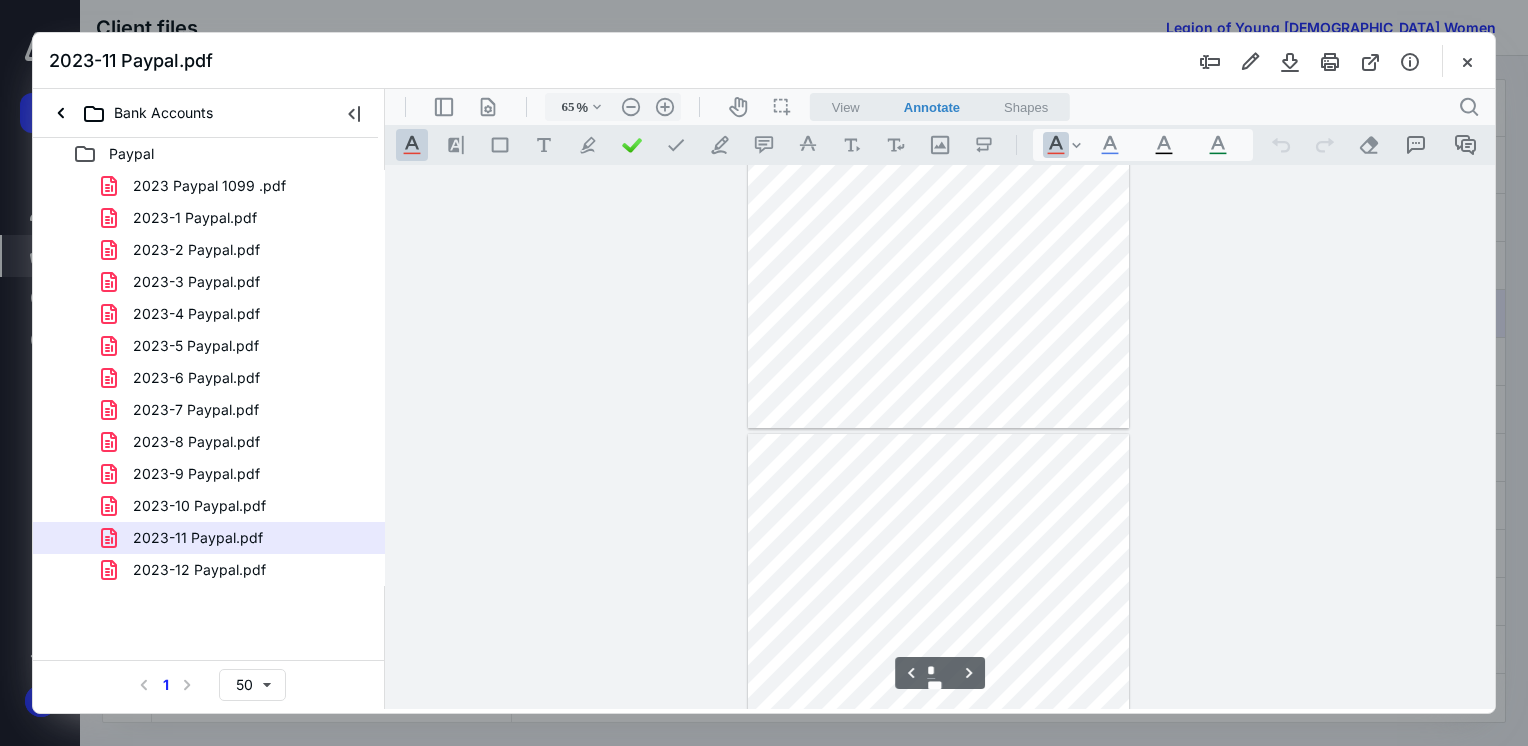scroll, scrollTop: 0, scrollLeft: 0, axis: both 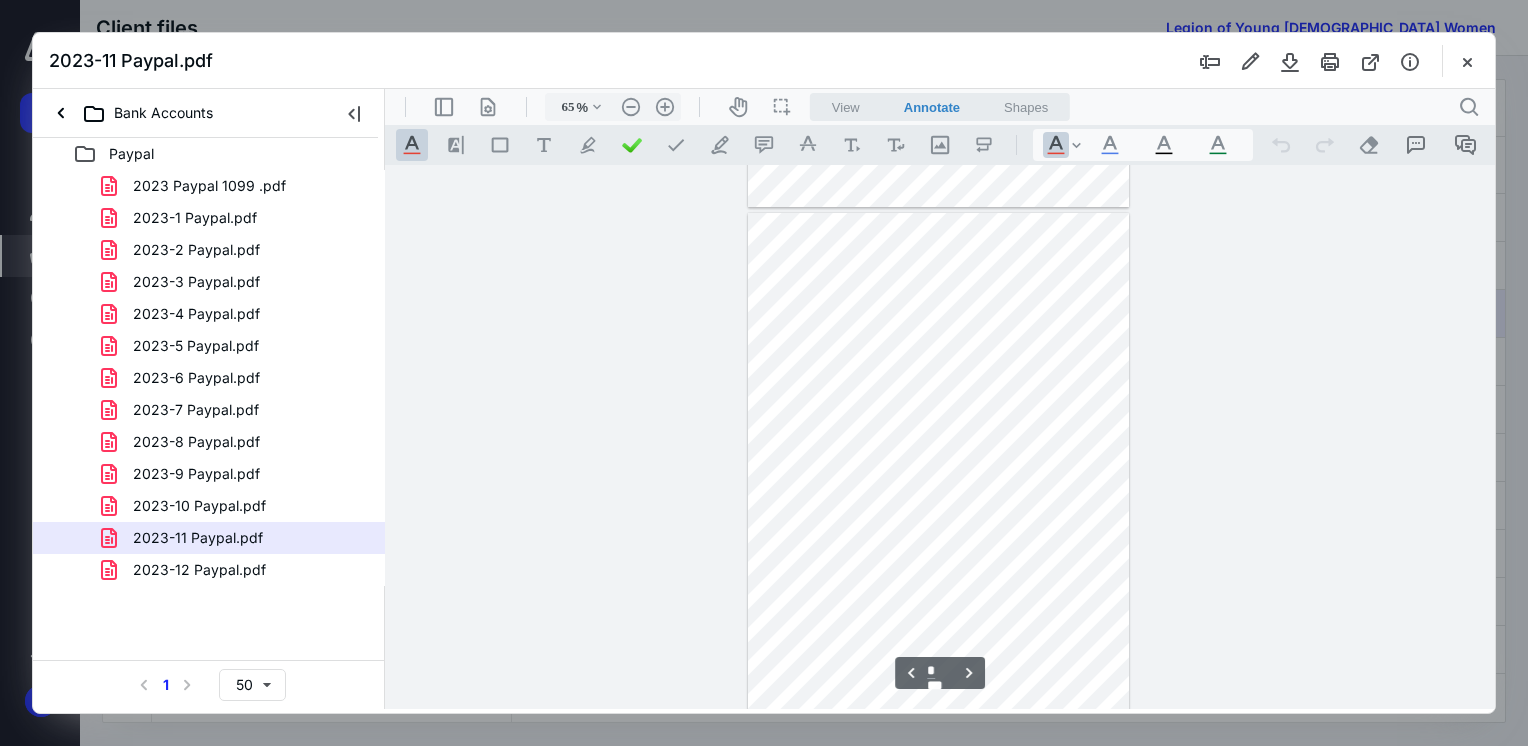 type on "*" 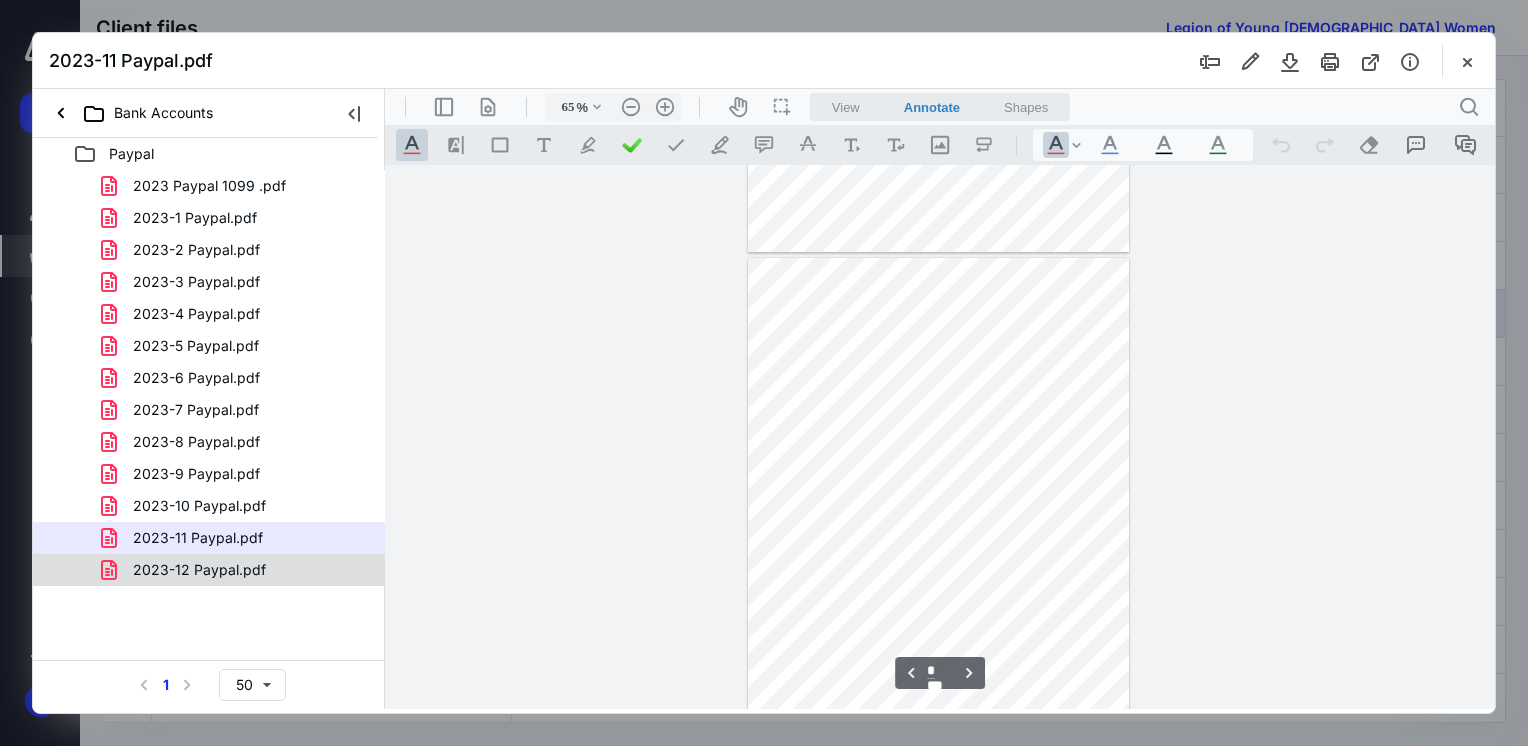 click on "2023-12 Paypal.pdf" at bounding box center (199, 570) 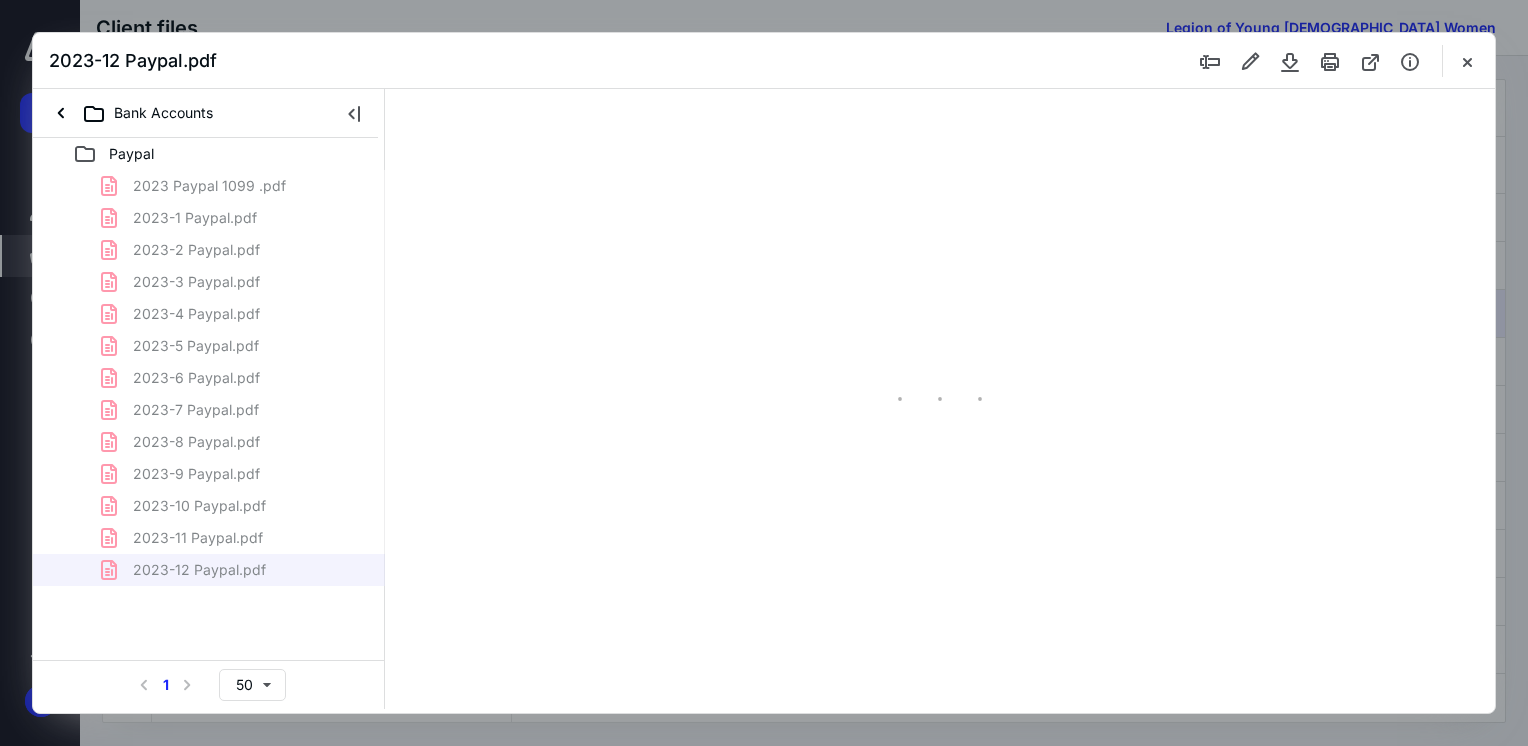 type on "65" 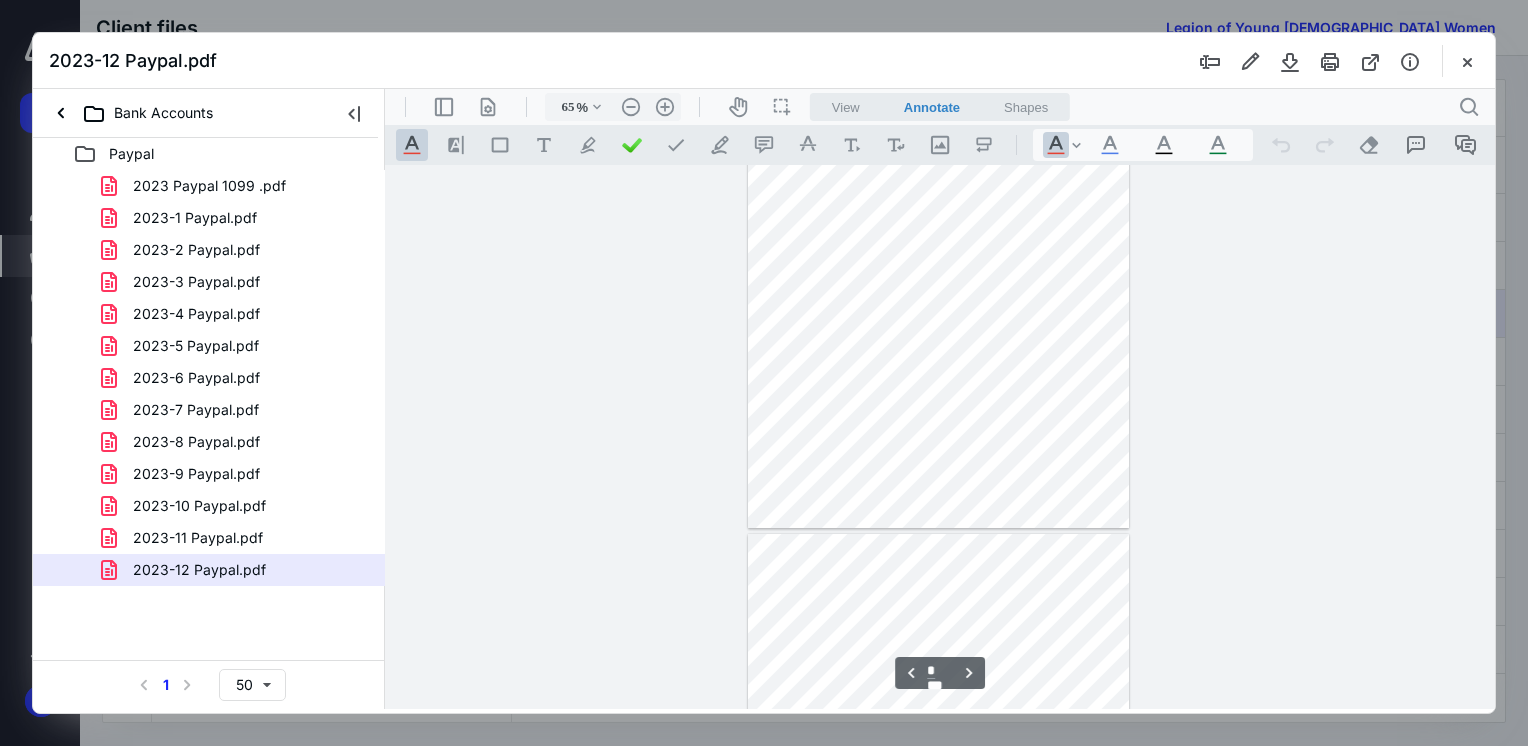 scroll, scrollTop: 579, scrollLeft: 0, axis: vertical 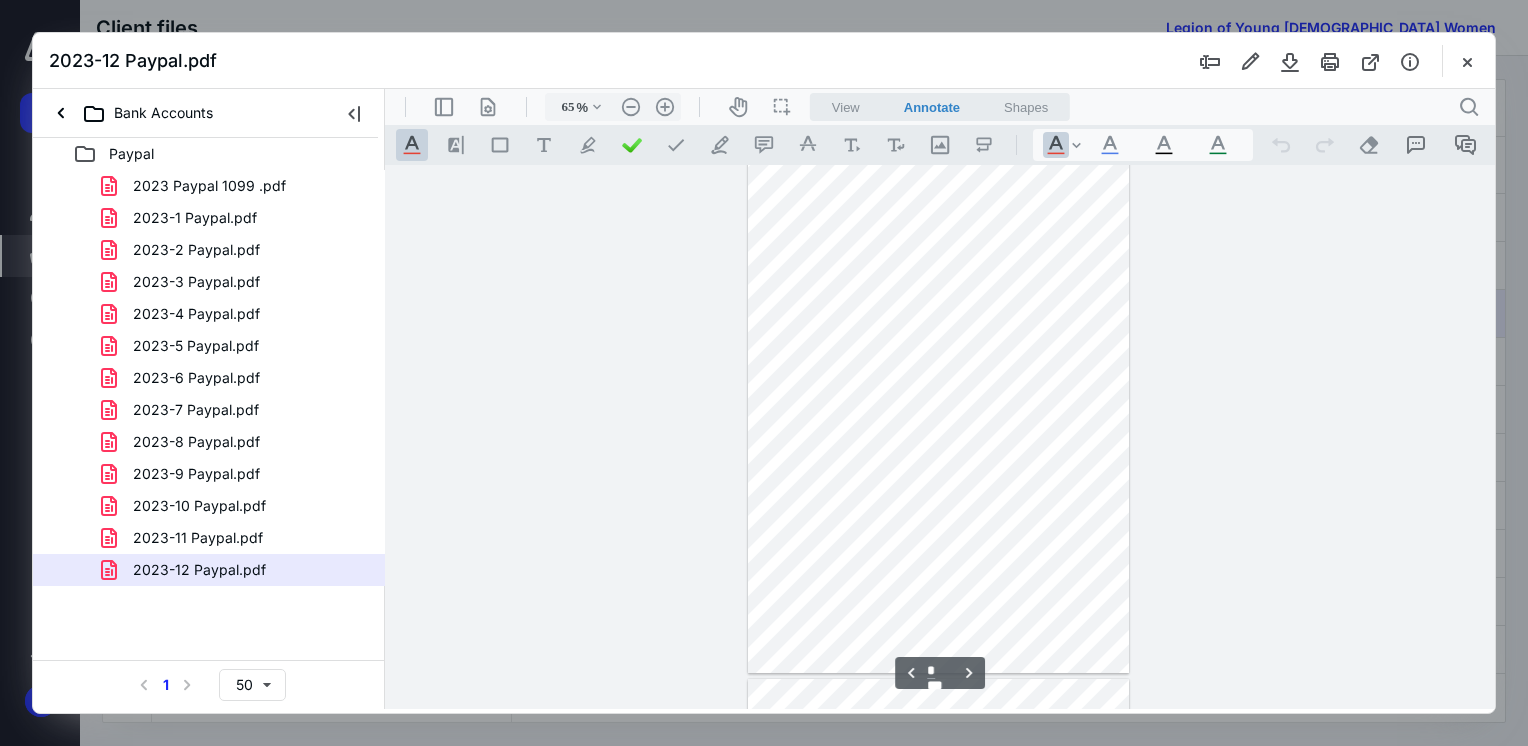 type on "*" 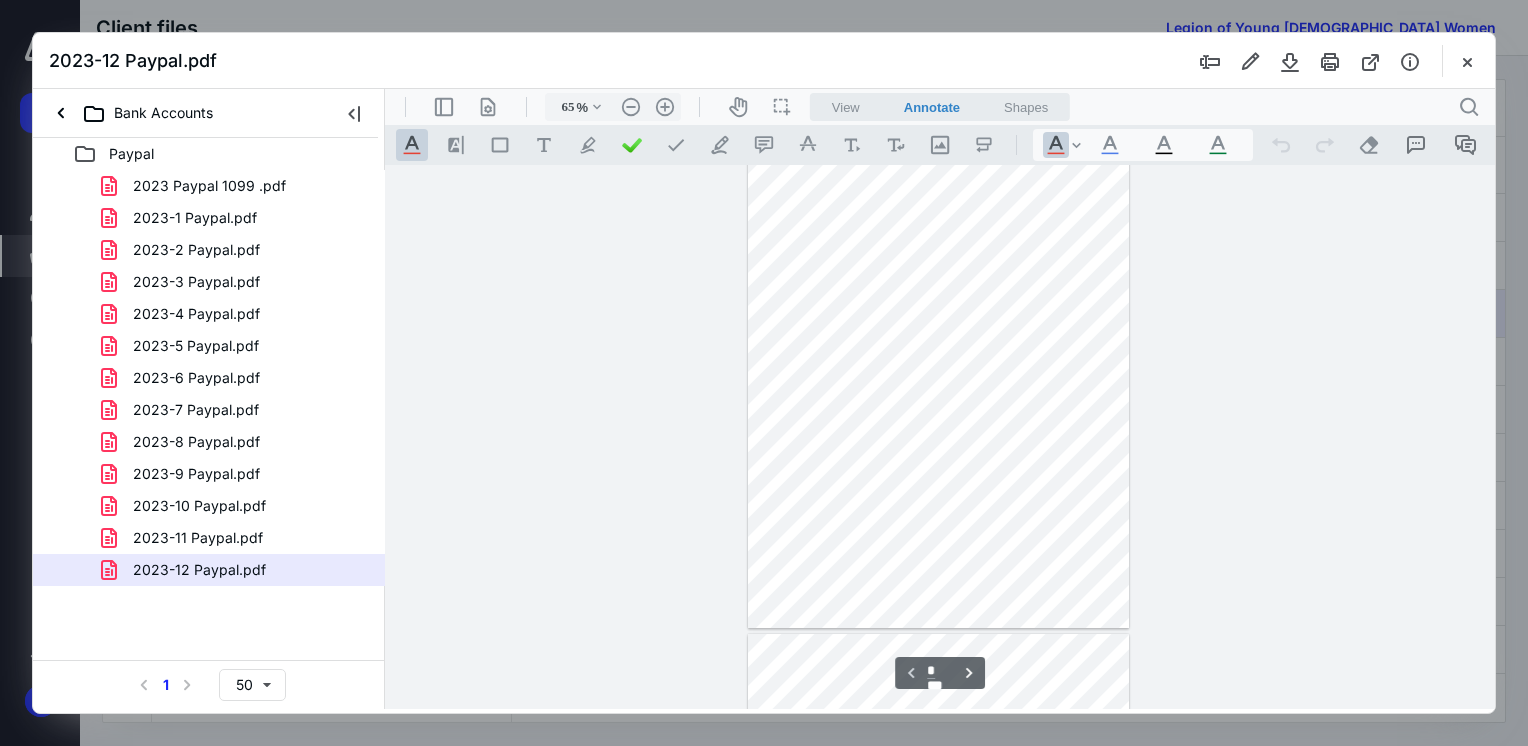 scroll, scrollTop: 0, scrollLeft: 0, axis: both 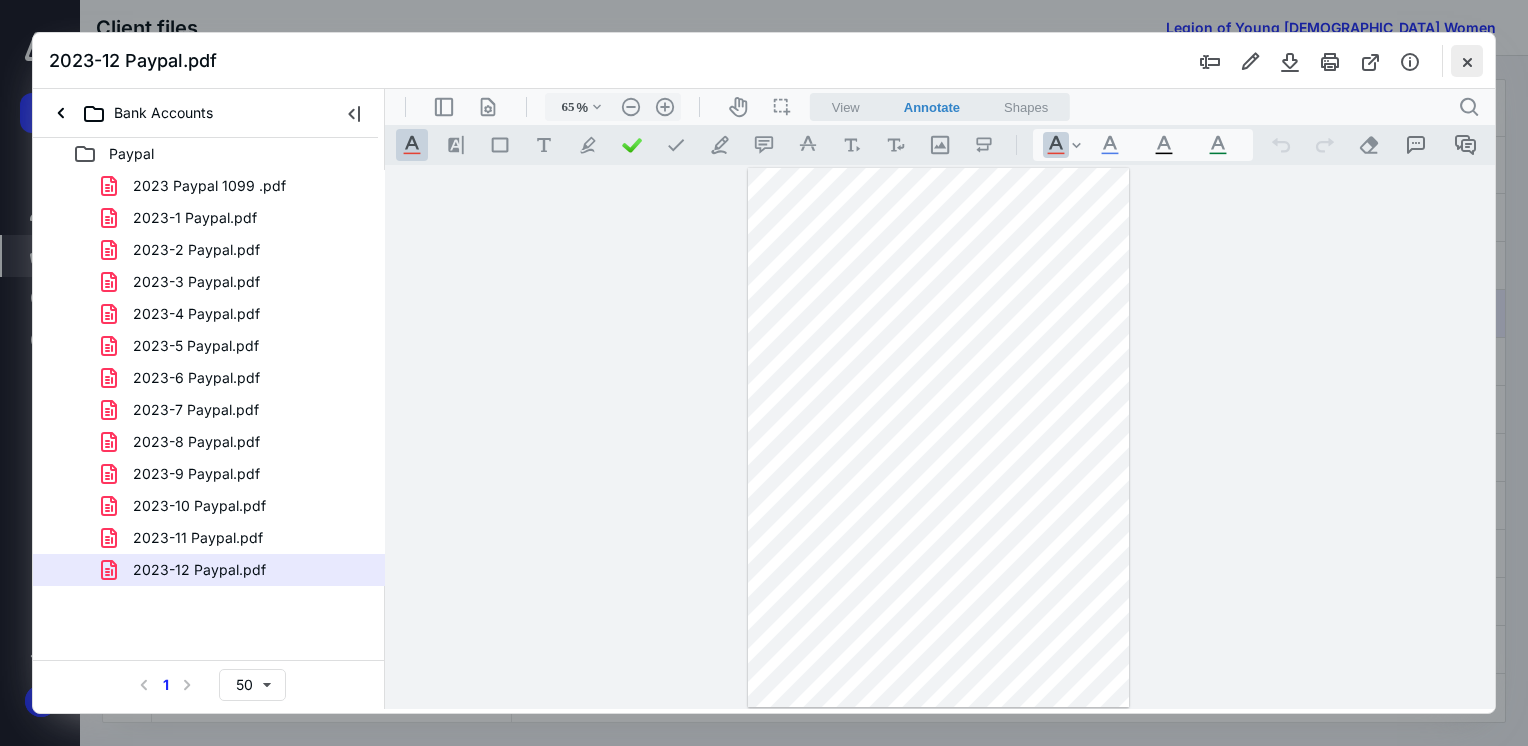 click at bounding box center (1467, 61) 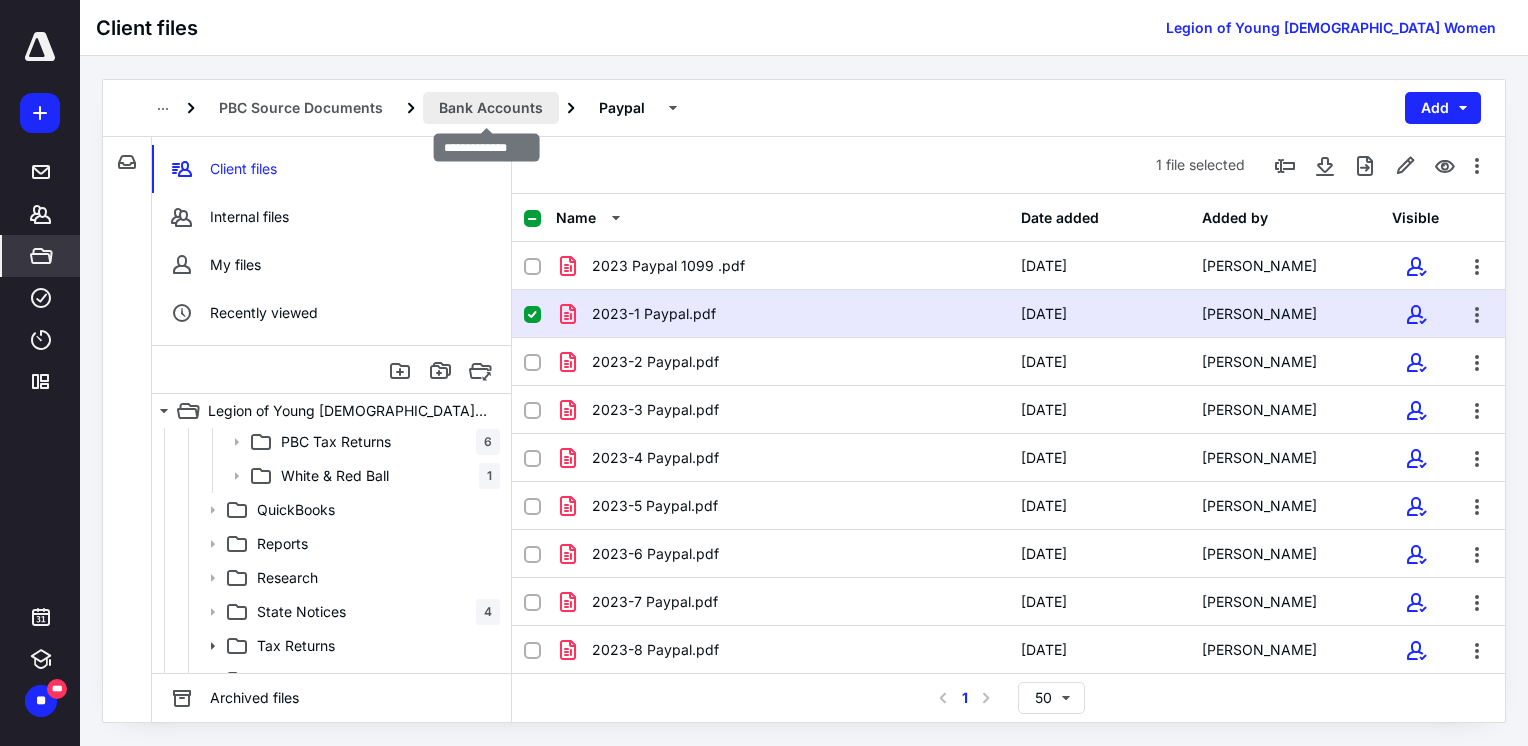 click on "Bank Accounts" at bounding box center [491, 108] 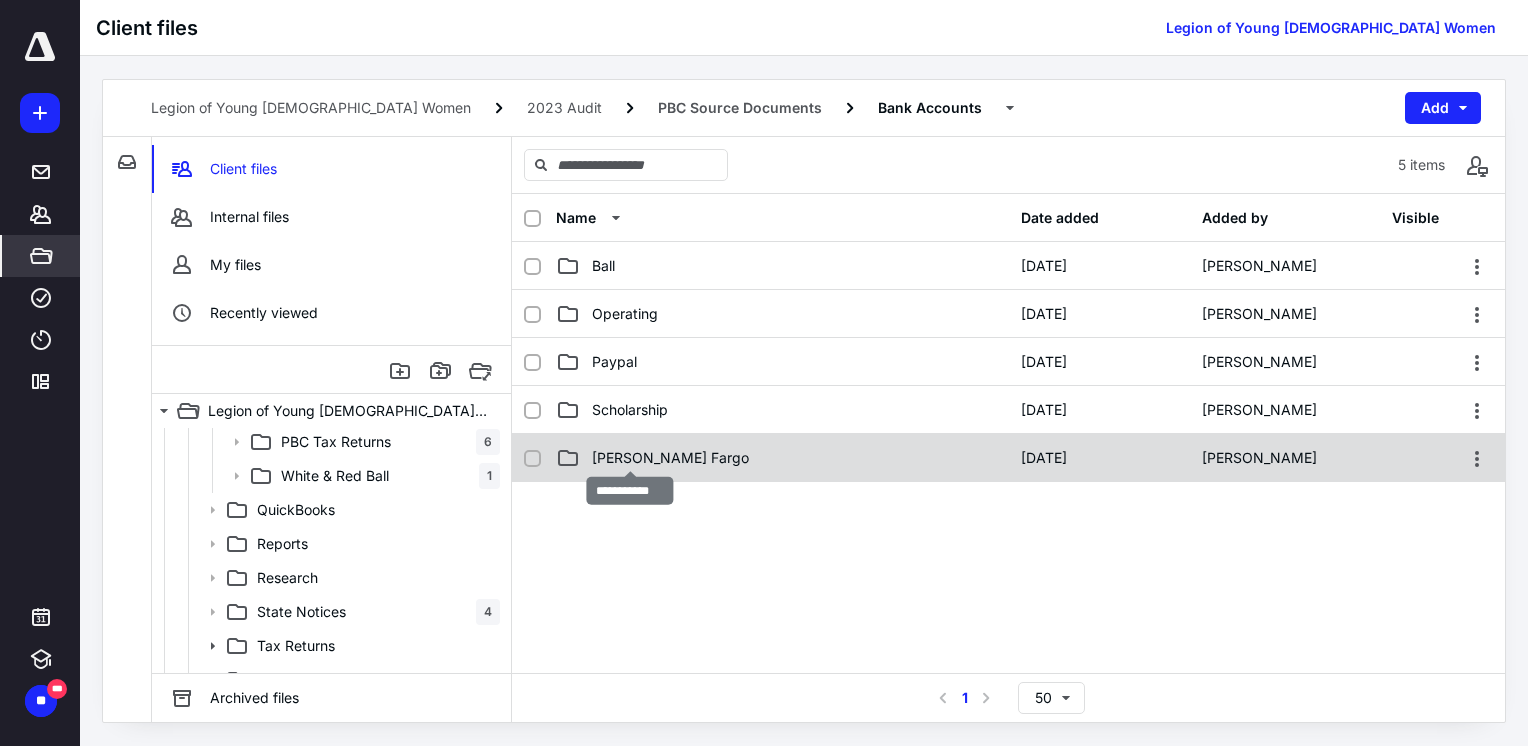click on "[PERSON_NAME] Fargo" at bounding box center (670, 458) 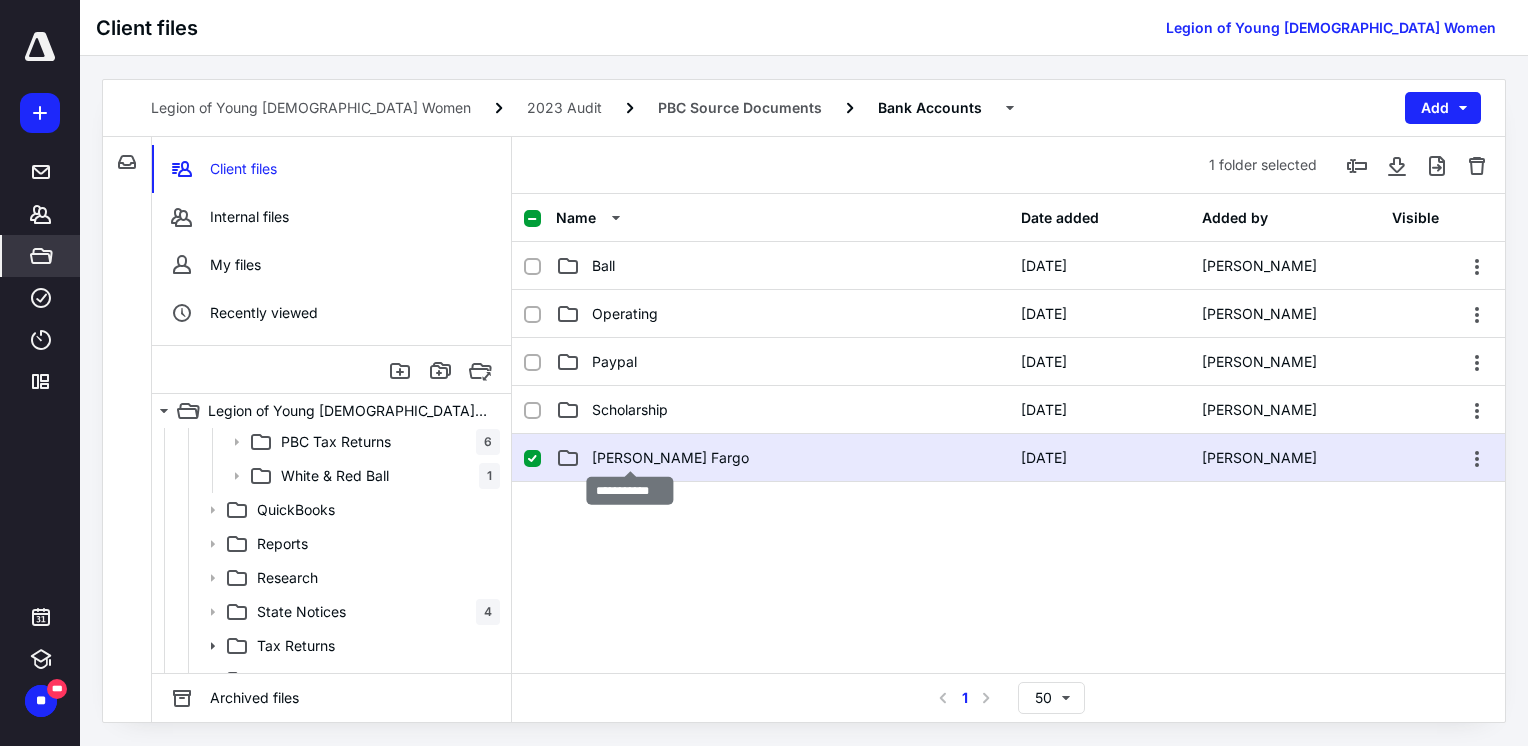 click on "[PERSON_NAME] Fargo" at bounding box center (670, 458) 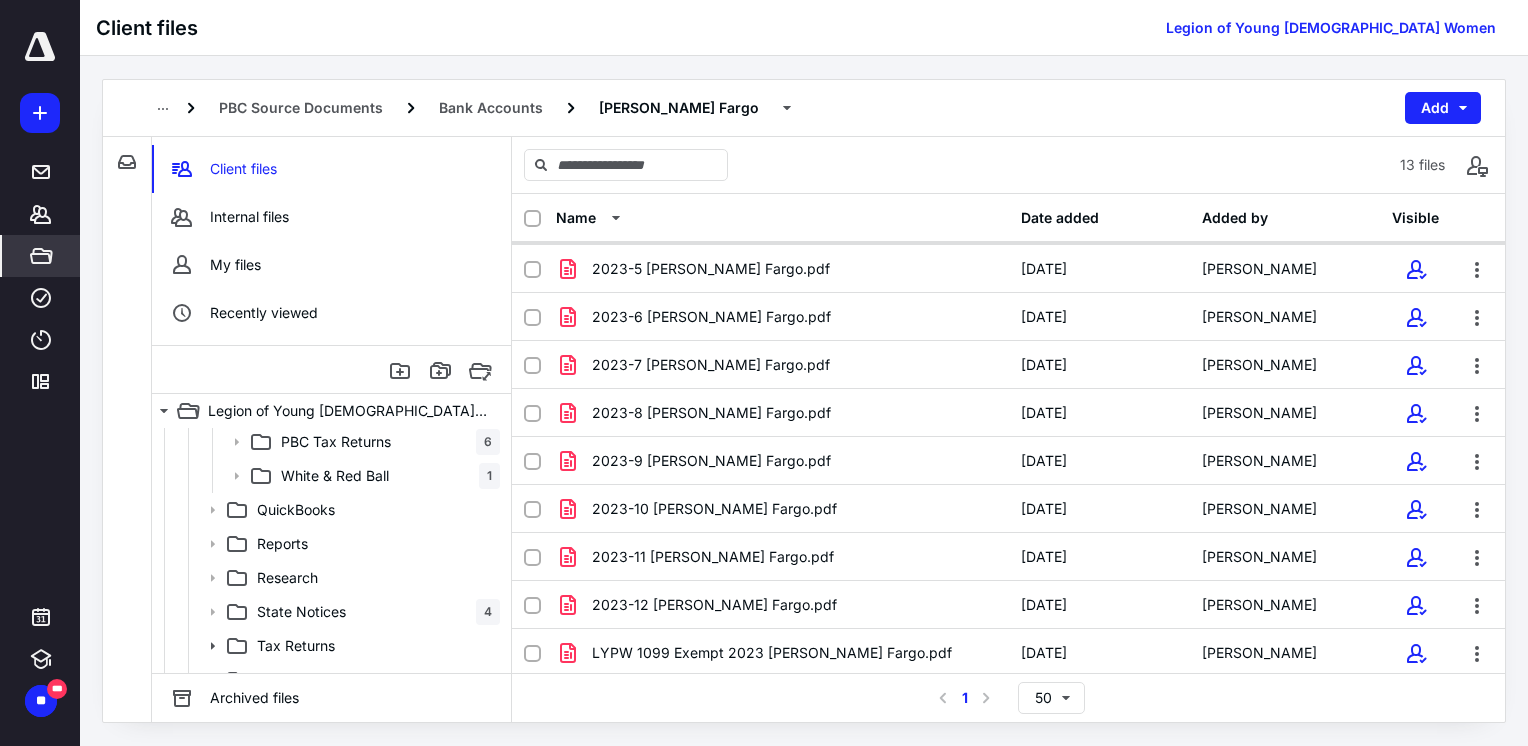scroll, scrollTop: 0, scrollLeft: 0, axis: both 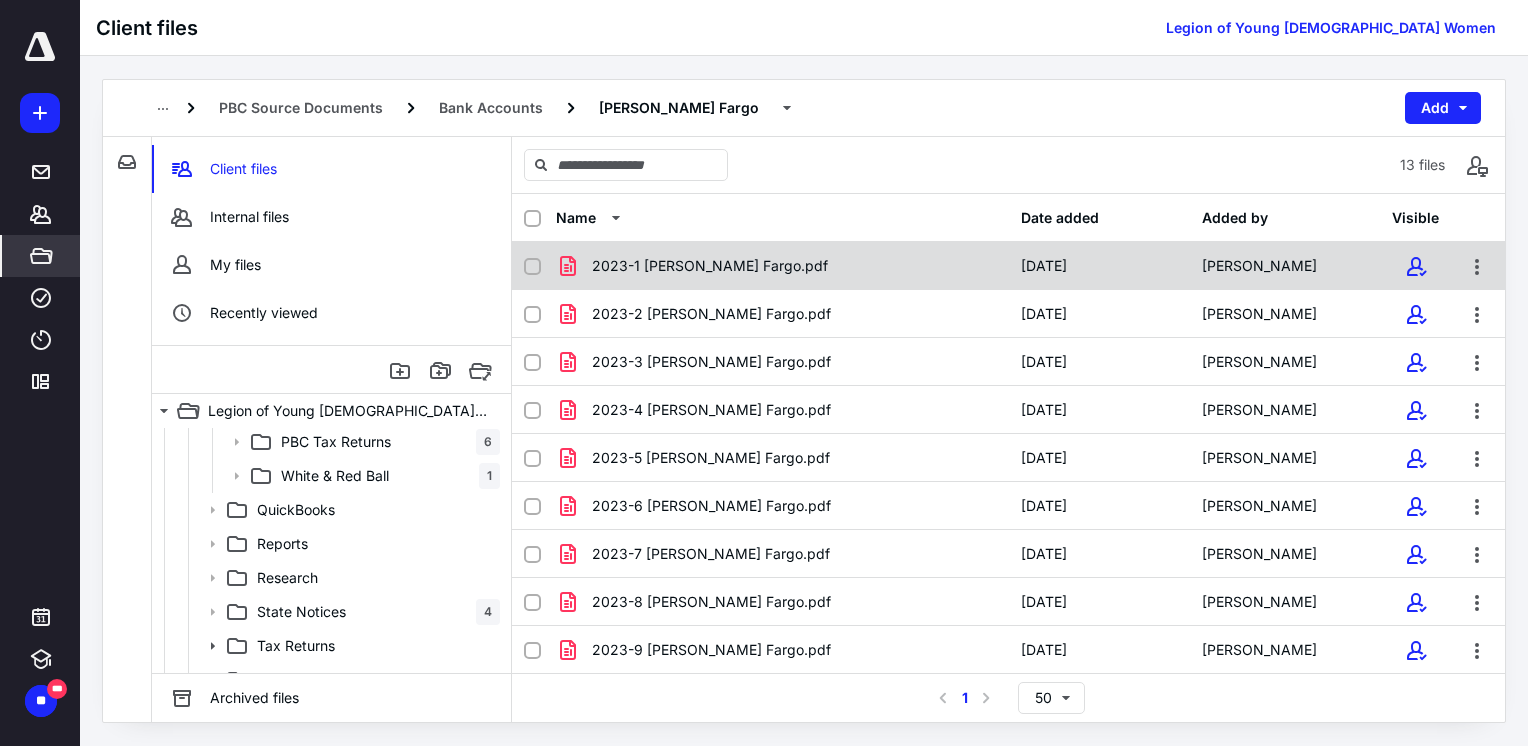 click on "2023-1 [PERSON_NAME] Fargo.pdf" at bounding box center [710, 266] 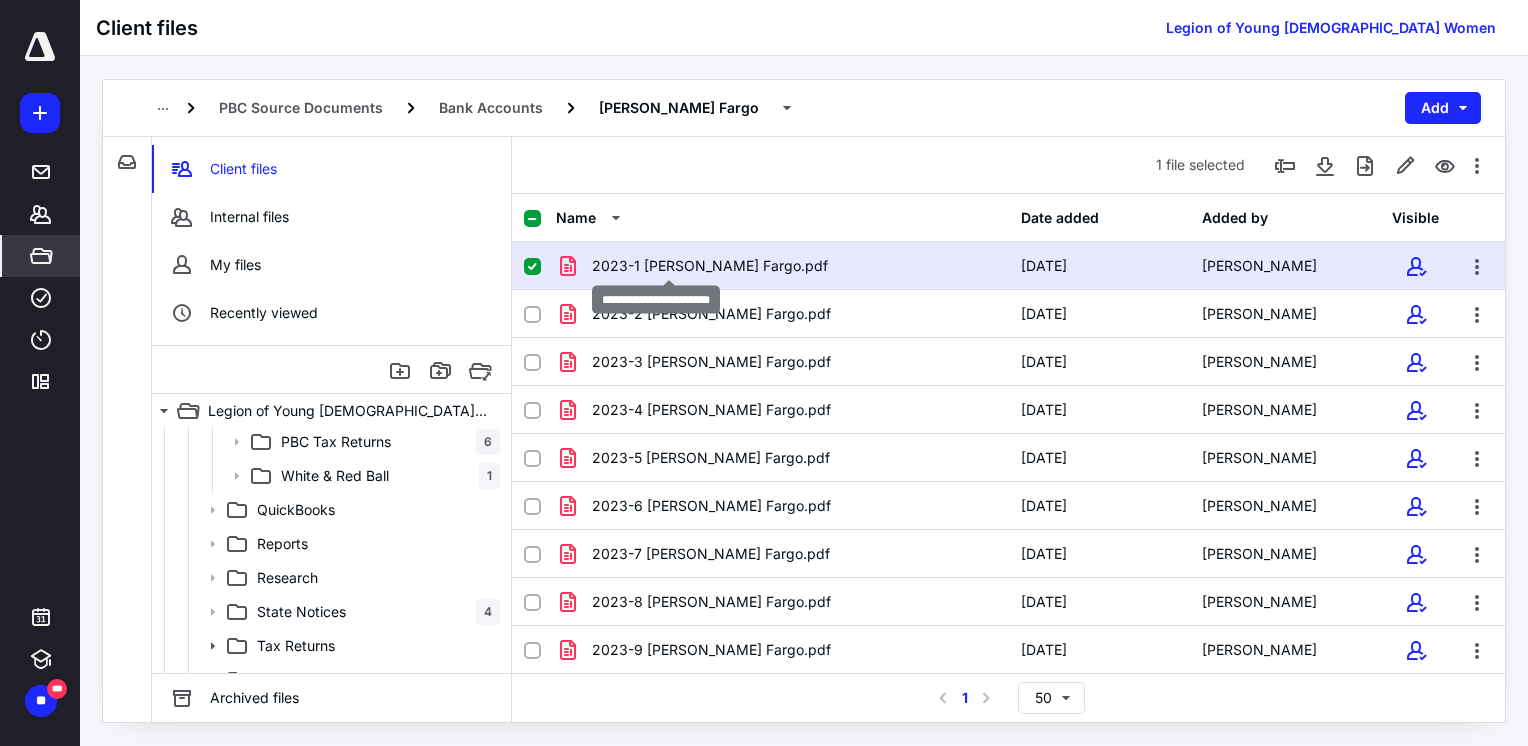 click on "2023-1 [PERSON_NAME] Fargo.pdf" at bounding box center (710, 266) 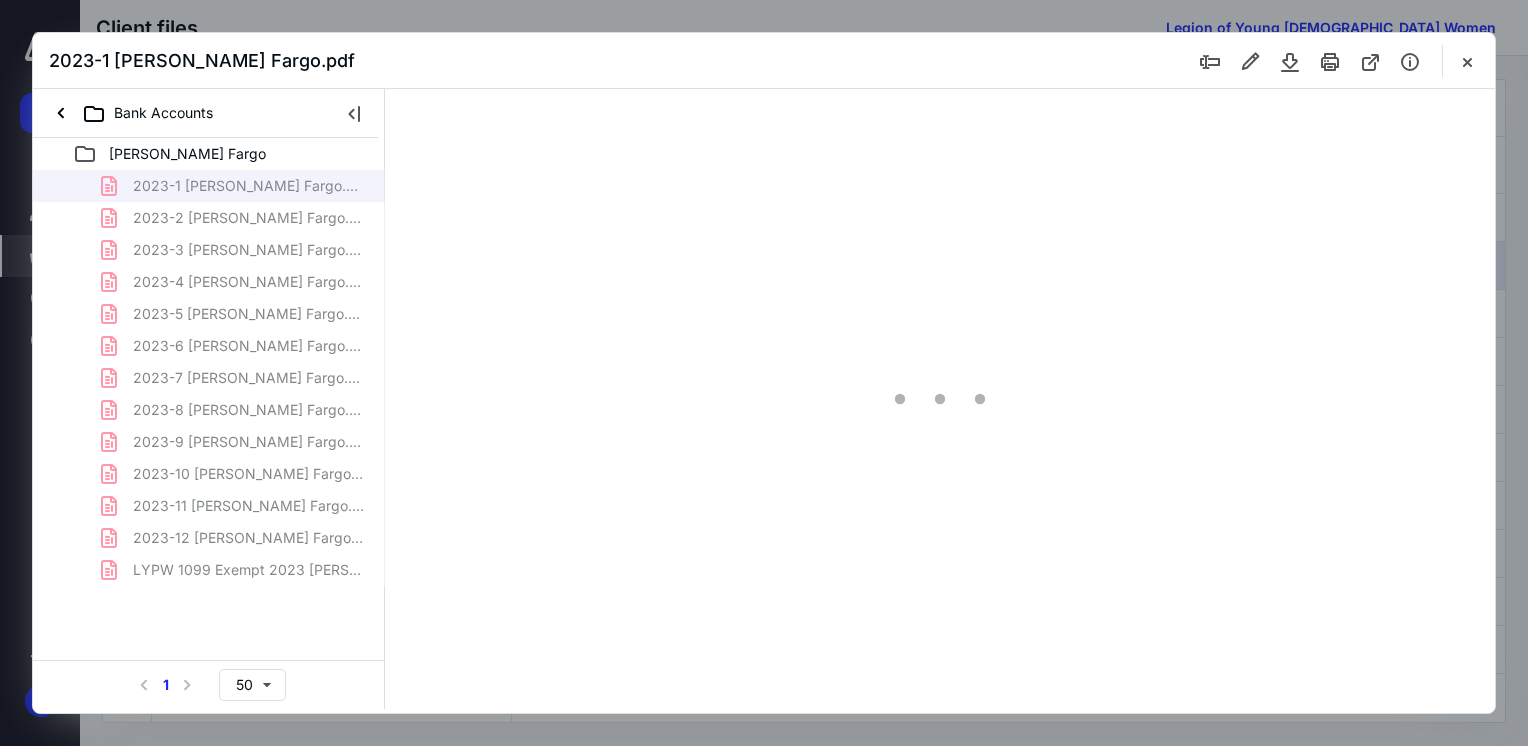 scroll, scrollTop: 0, scrollLeft: 0, axis: both 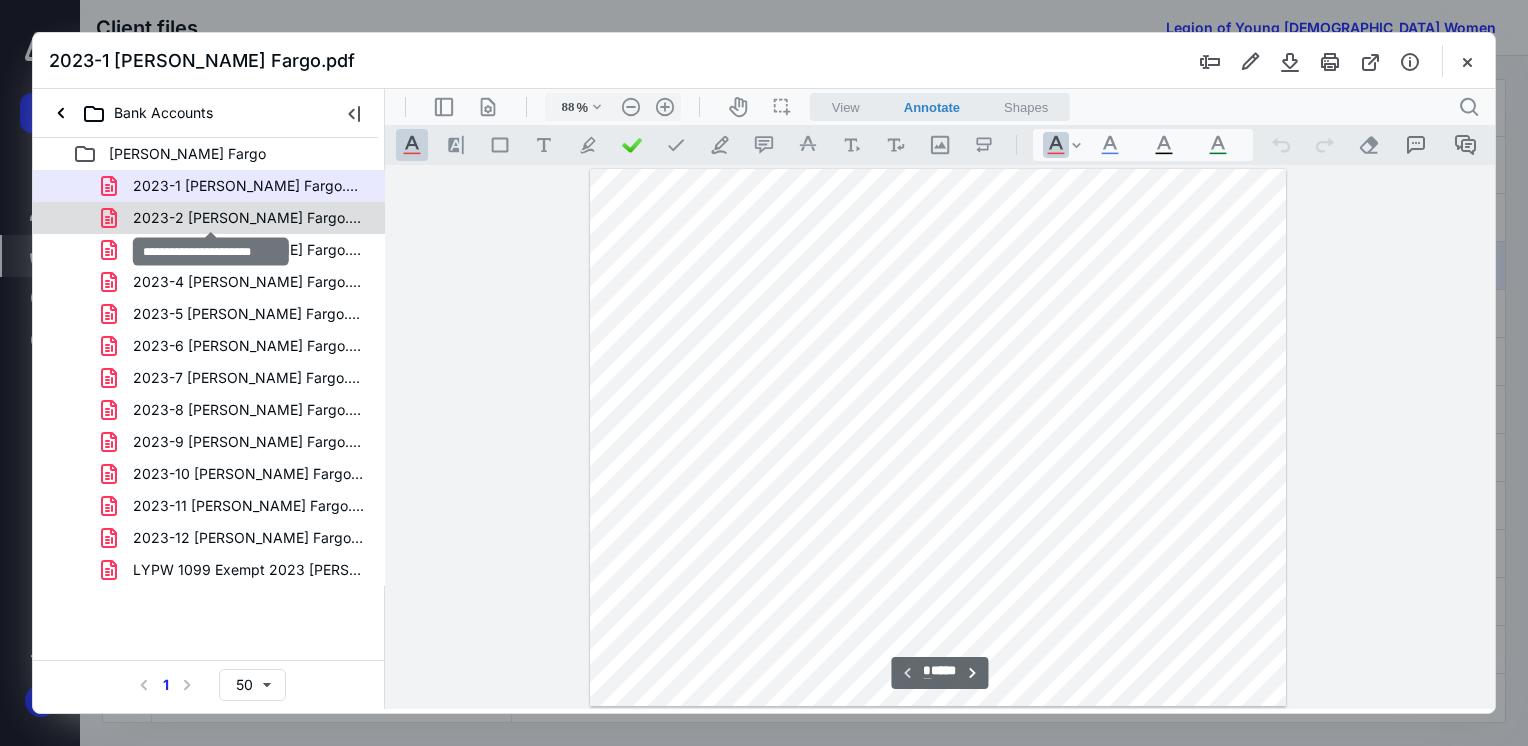 click on "2023-2 [PERSON_NAME] Fargo.pdf" at bounding box center [249, 218] 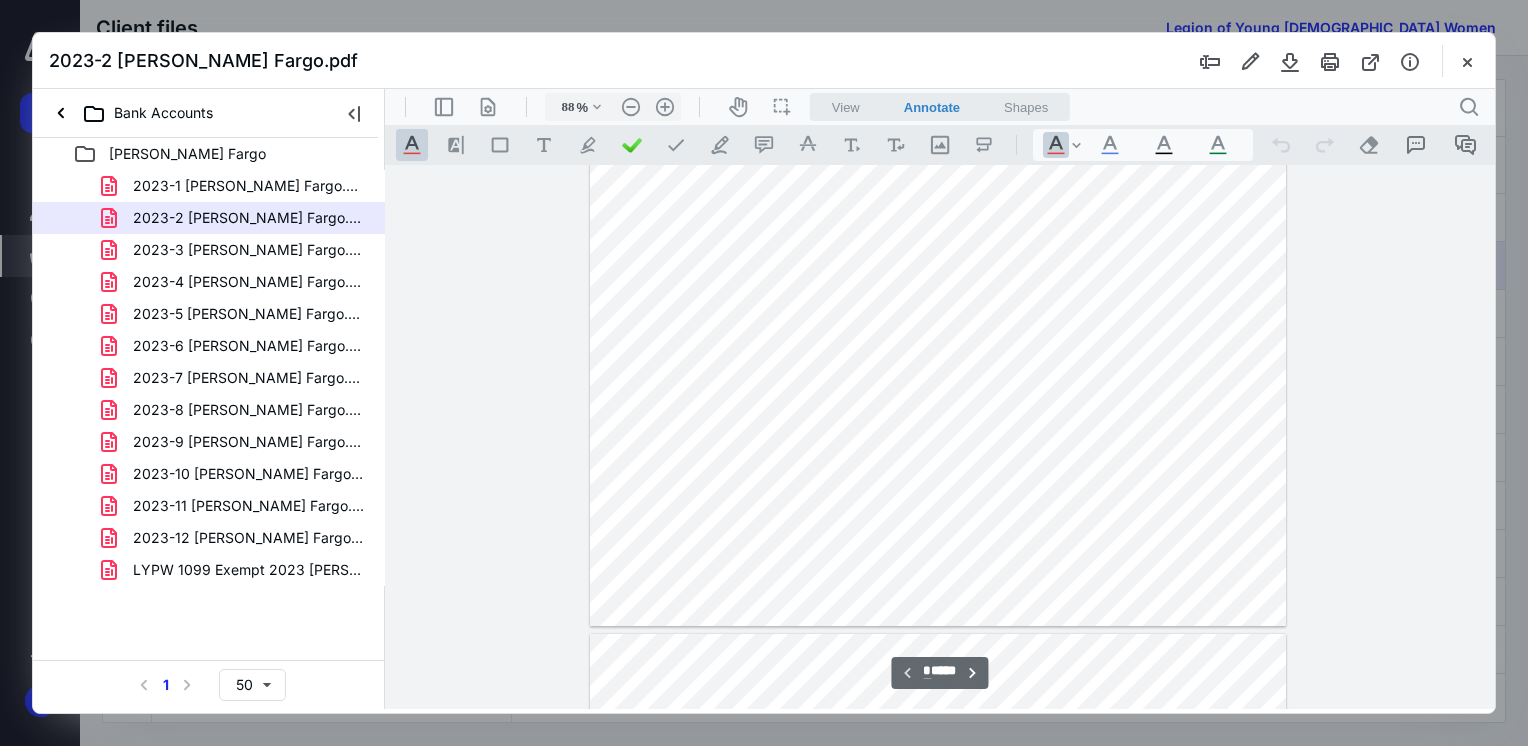 scroll, scrollTop: 0, scrollLeft: 0, axis: both 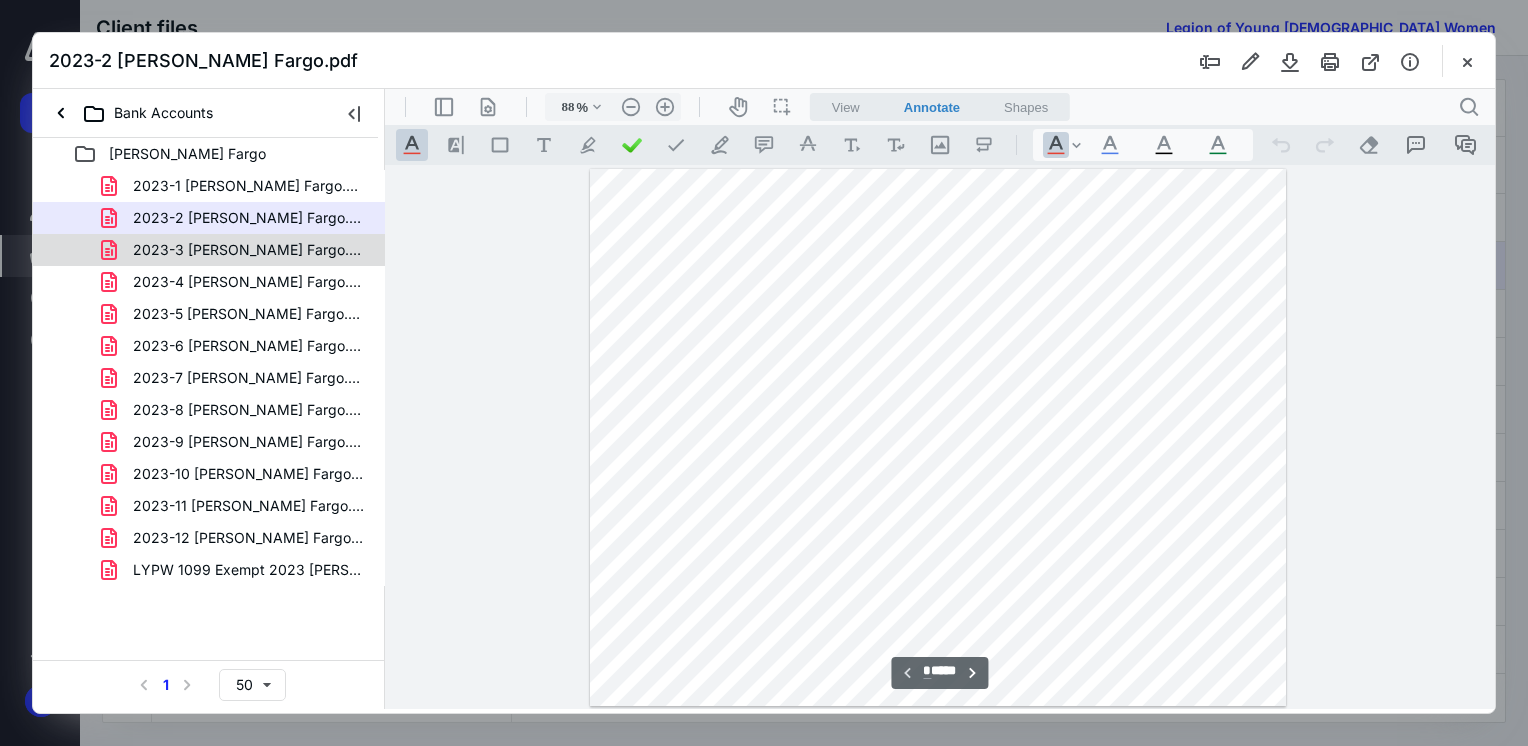 click on "2023-3 [PERSON_NAME] Fargo.pdf" at bounding box center [249, 250] 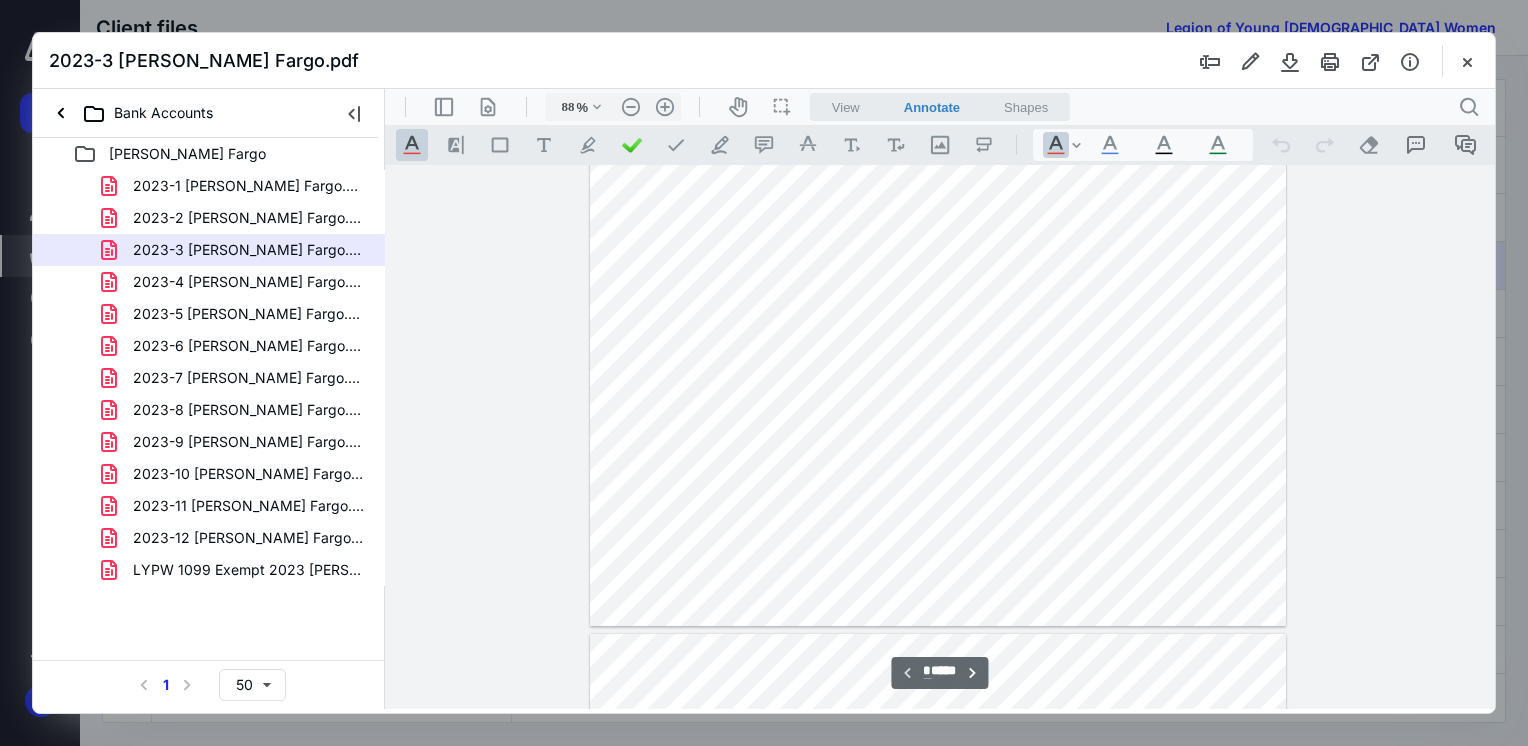 scroll, scrollTop: 0, scrollLeft: 0, axis: both 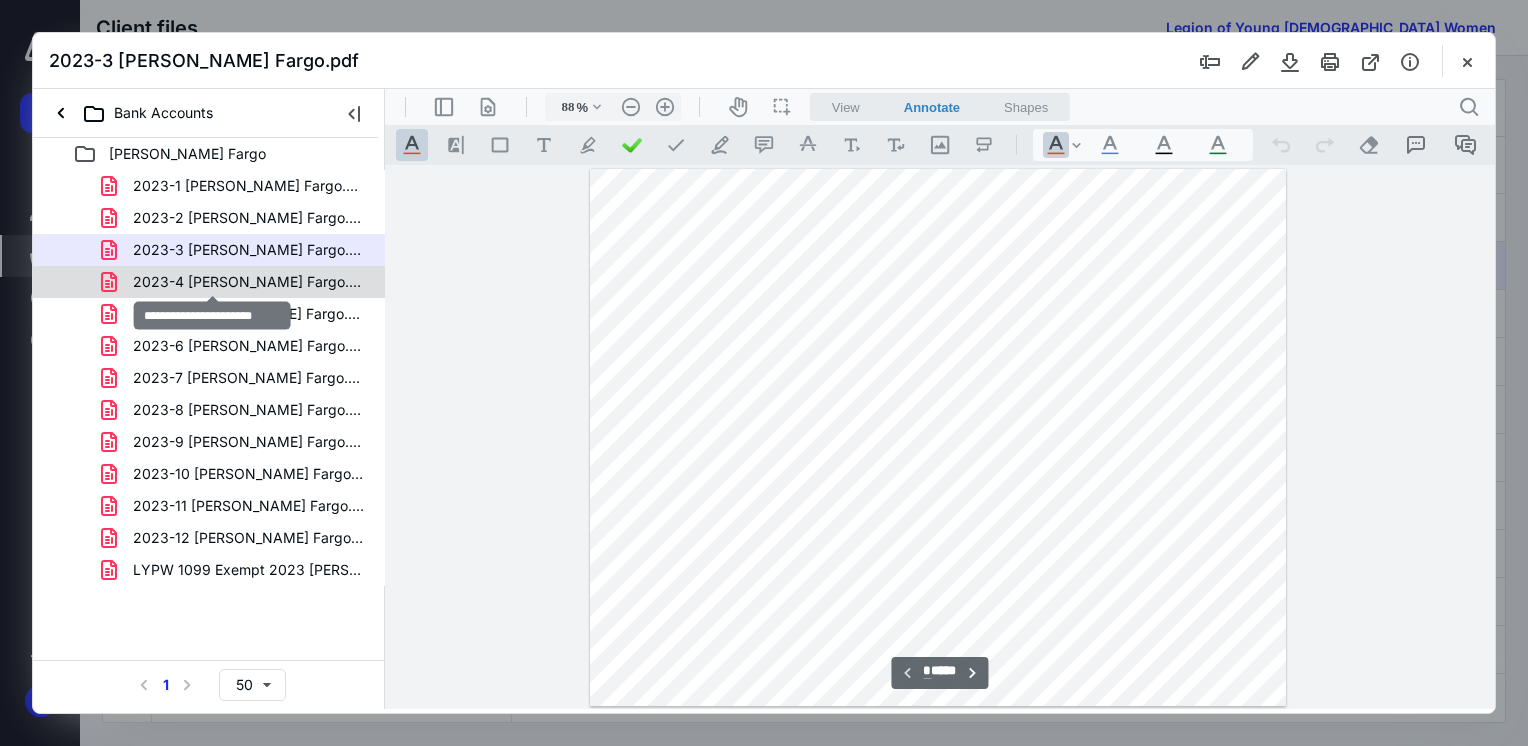 click on "2023-4 [PERSON_NAME] Fargo.pdf" at bounding box center [249, 282] 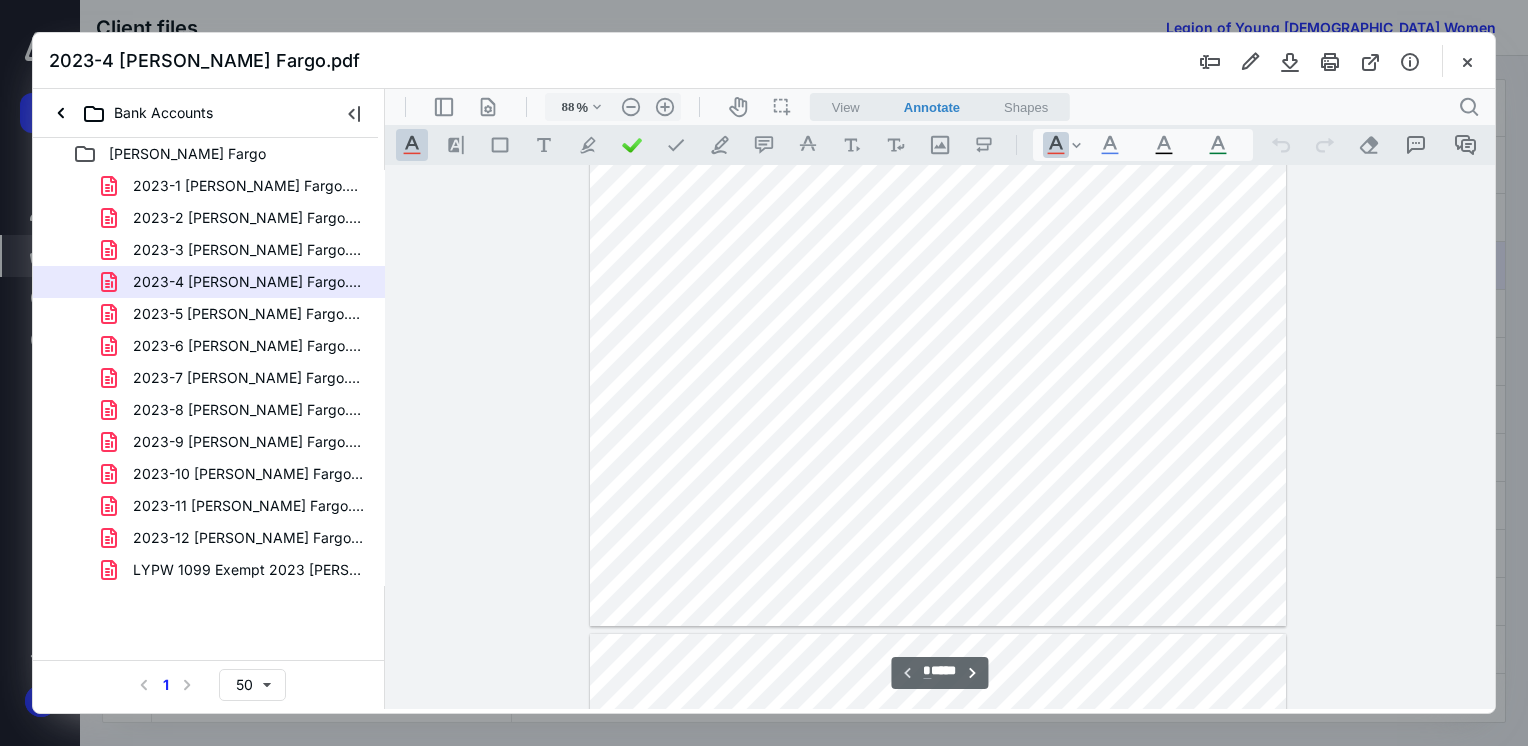 scroll, scrollTop: 0, scrollLeft: 0, axis: both 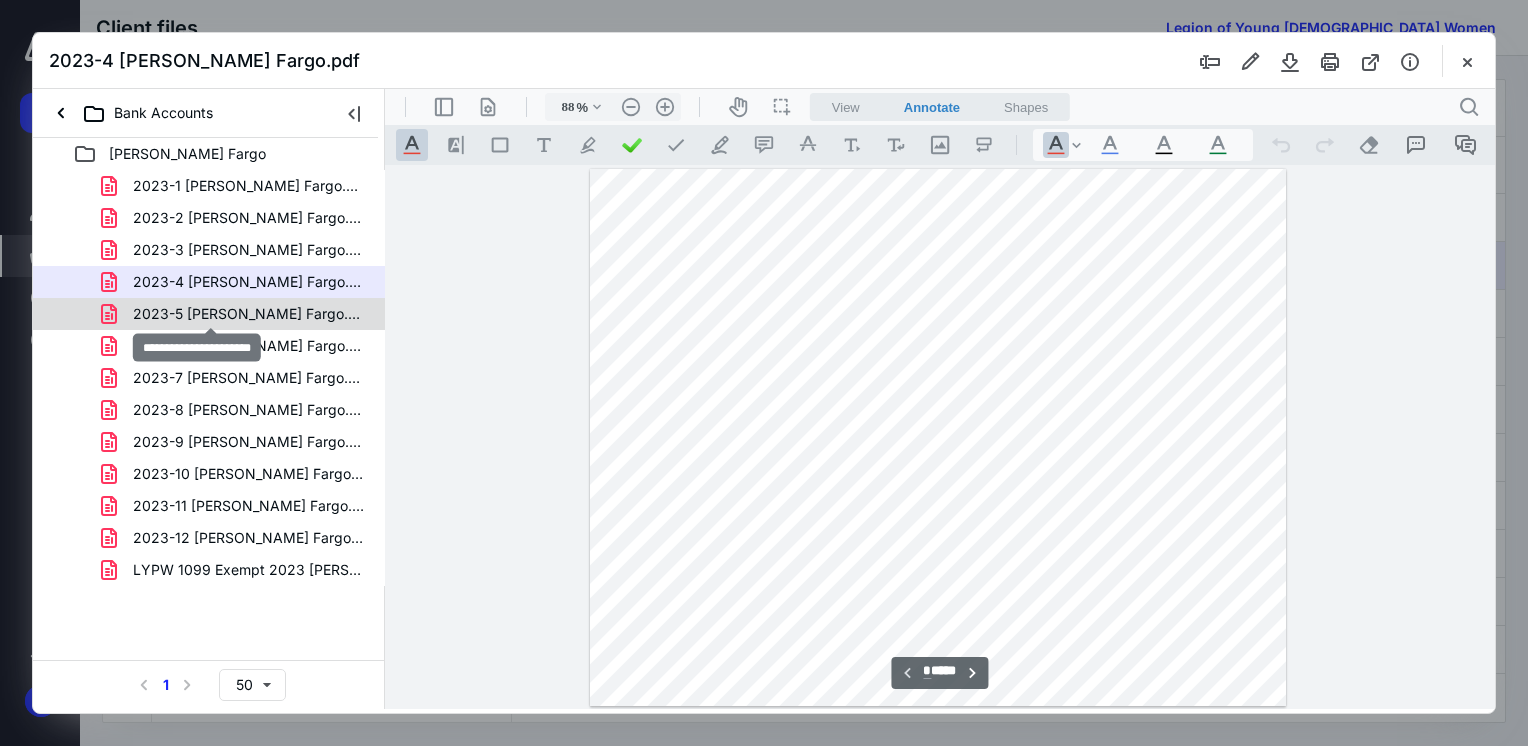 click on "2023-5 [PERSON_NAME] Fargo.pdf" at bounding box center [249, 314] 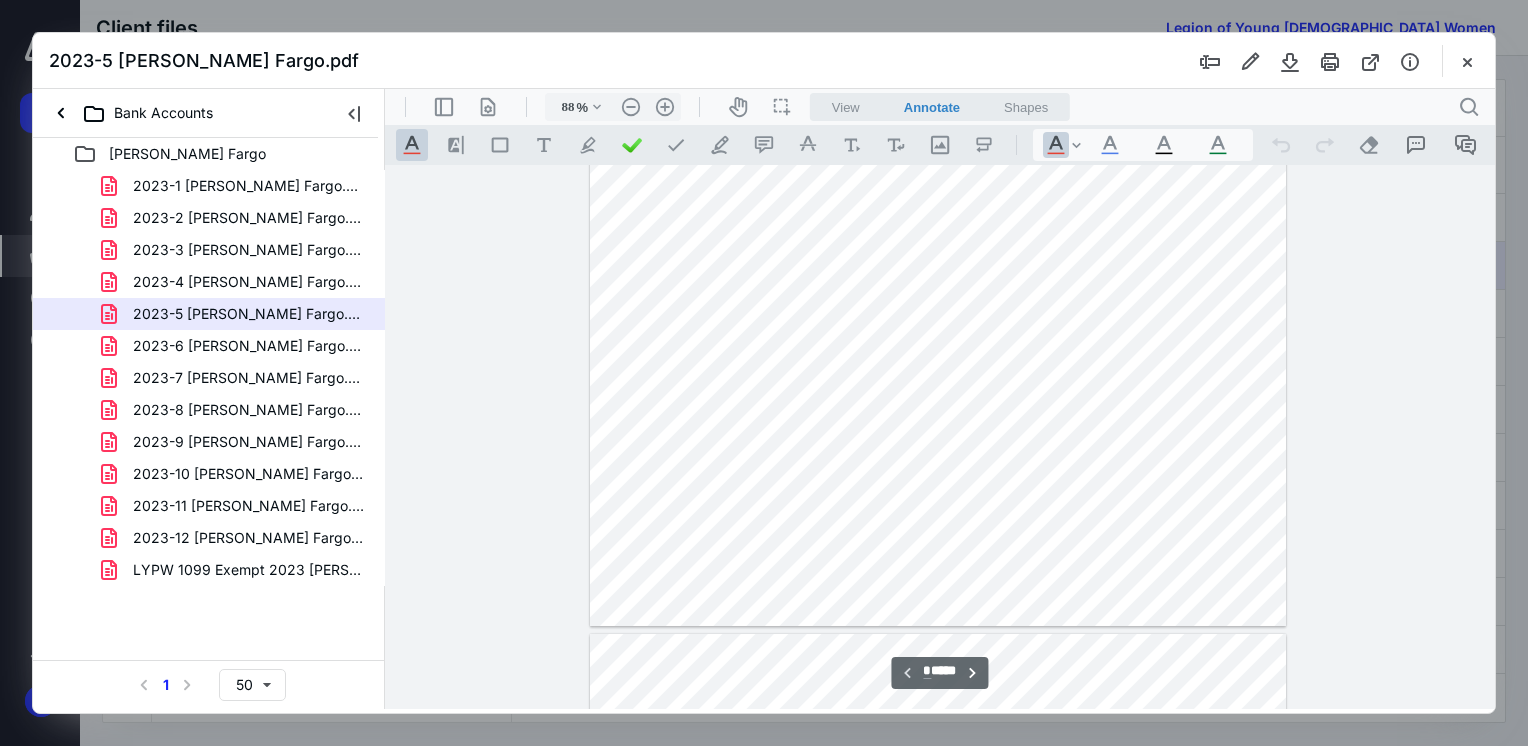 scroll, scrollTop: 0, scrollLeft: 0, axis: both 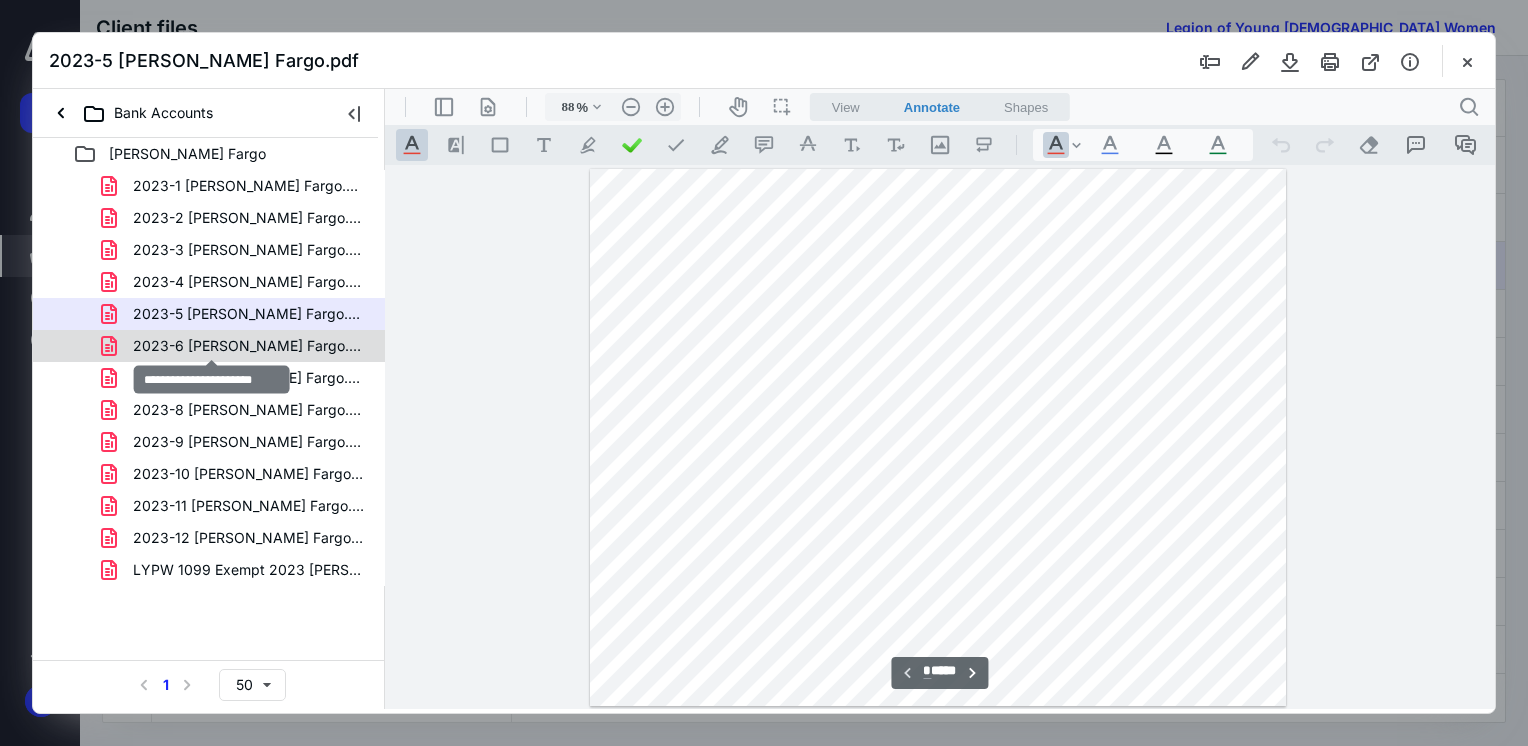 click on "2023-6 [PERSON_NAME] Fargo.pdf" at bounding box center (249, 346) 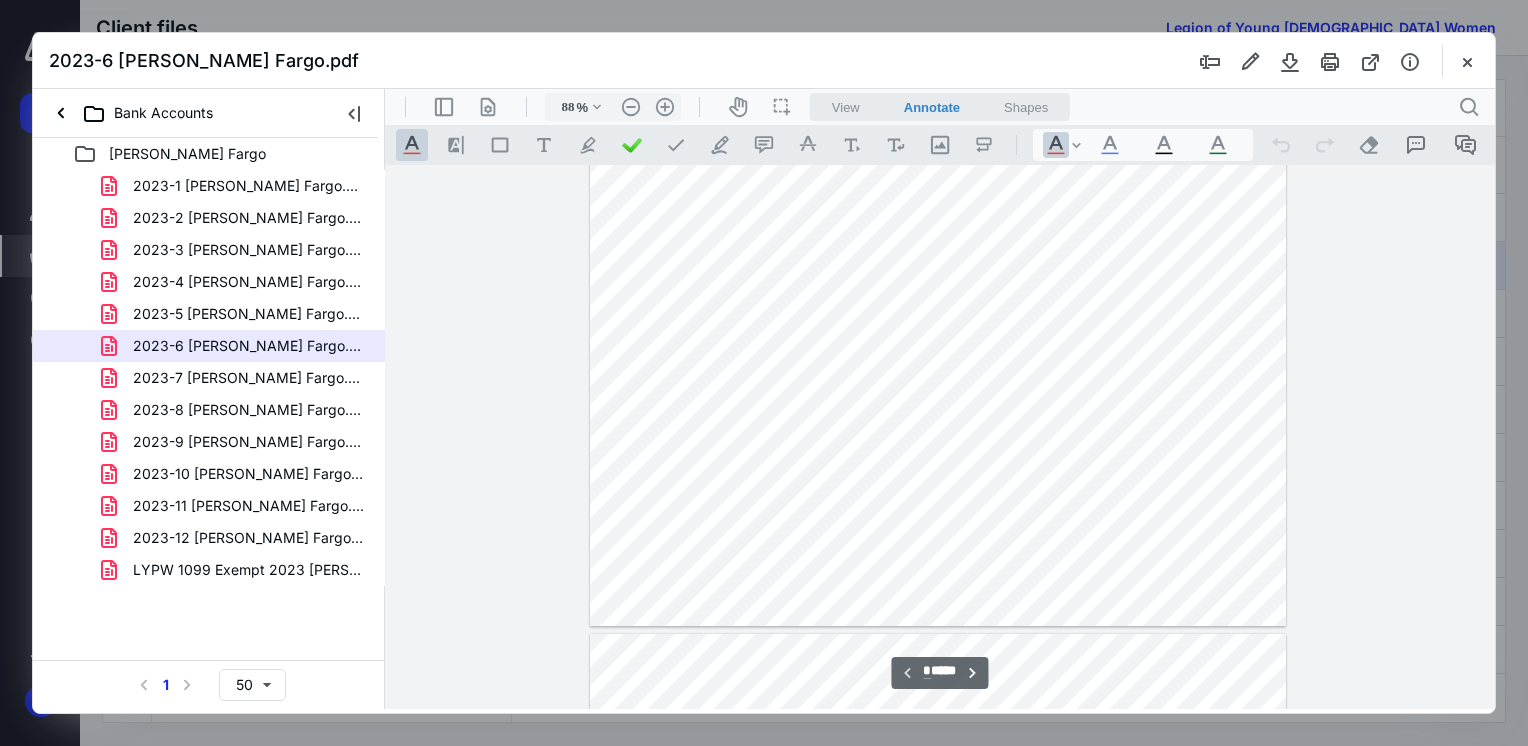 scroll, scrollTop: 0, scrollLeft: 0, axis: both 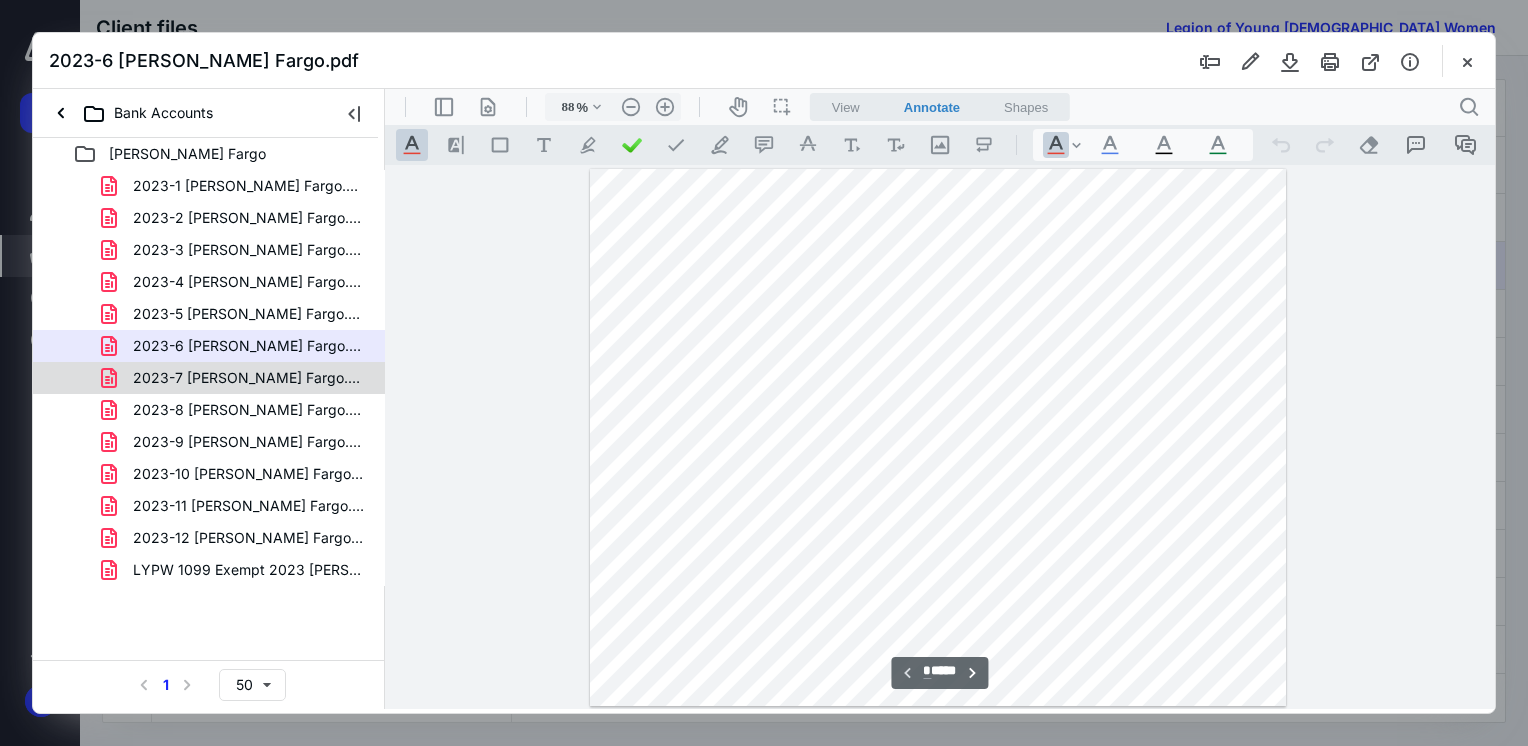 drag, startPoint x: 204, startPoint y: 383, endPoint x: 321, endPoint y: 382, distance: 117.00427 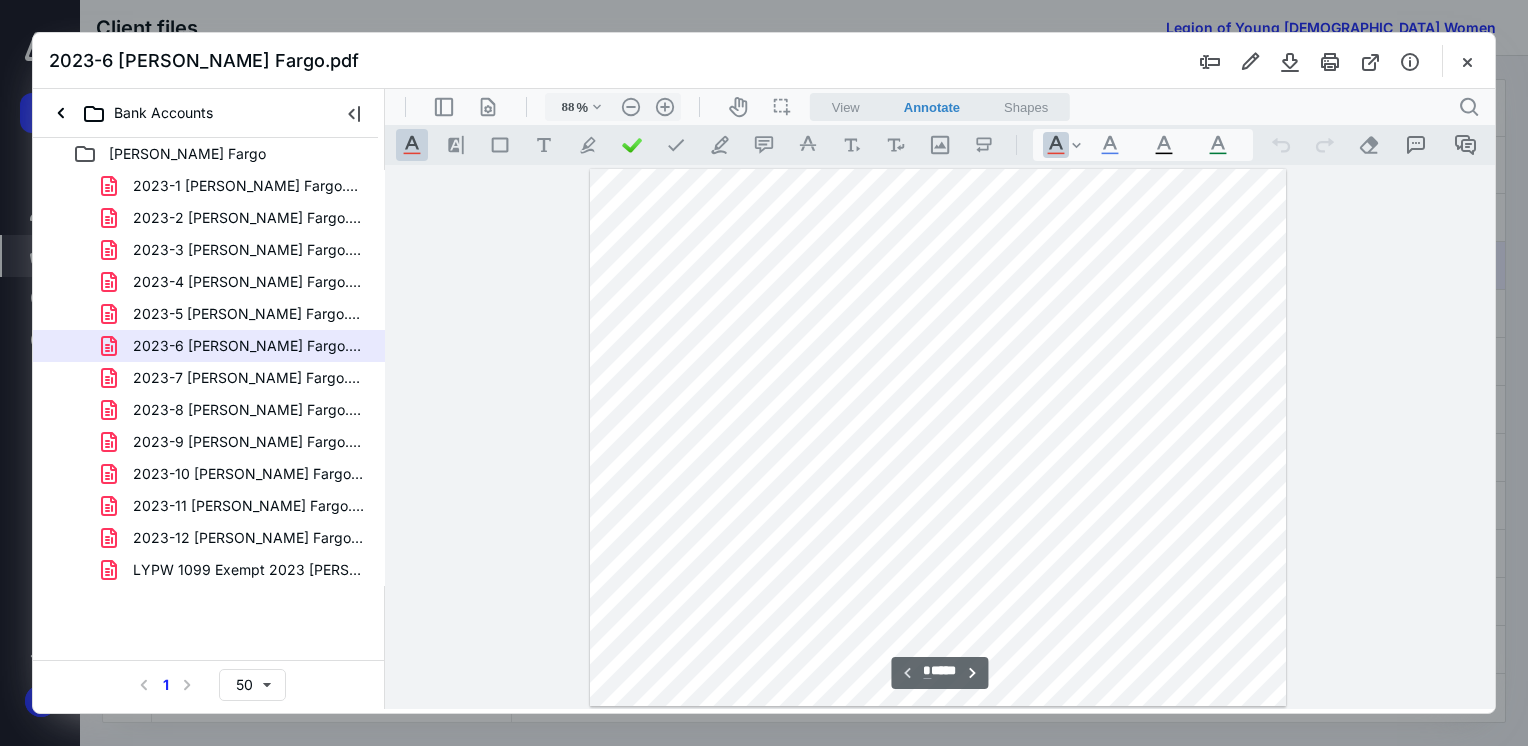 click on "2023-7 [PERSON_NAME] Fargo.pdf" at bounding box center [249, 378] 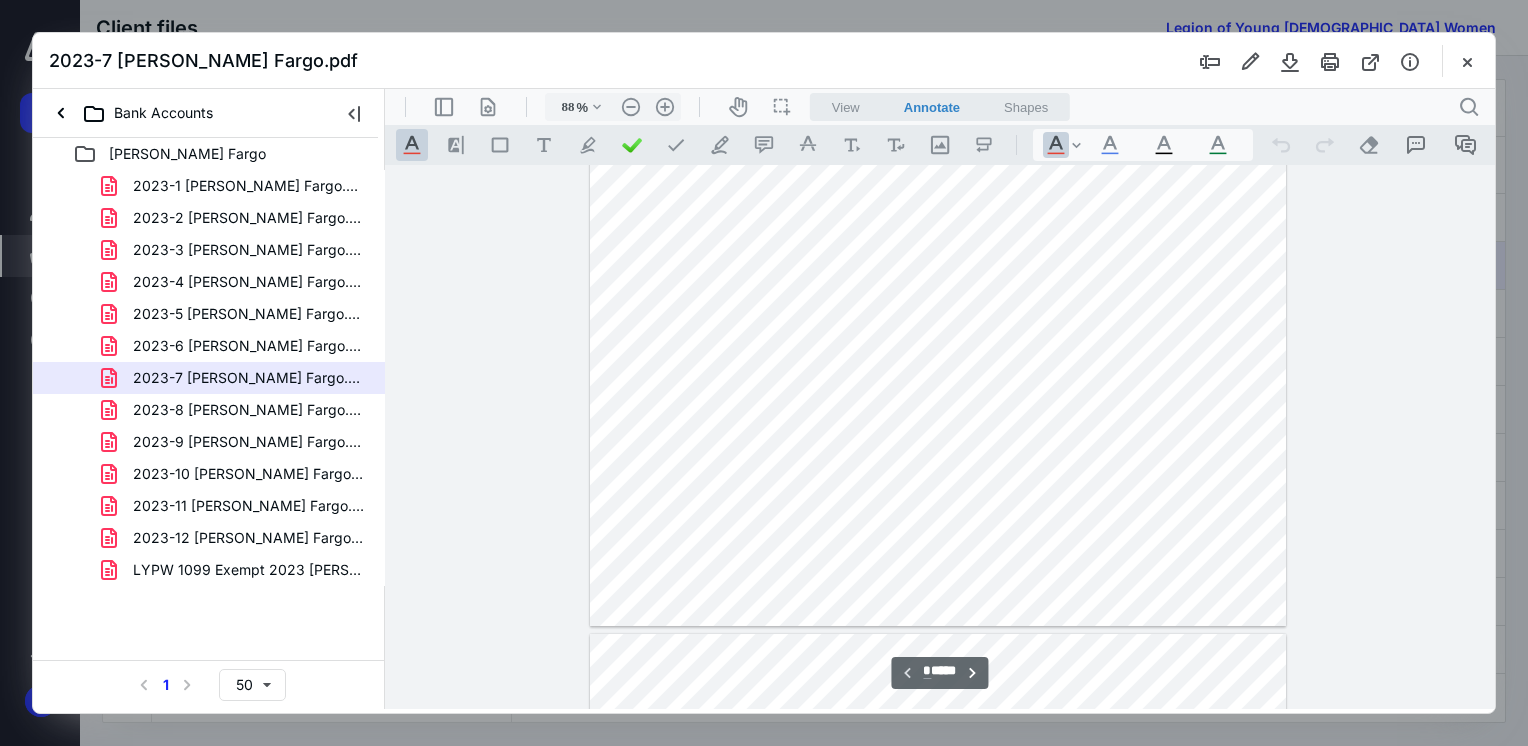 scroll, scrollTop: 0, scrollLeft: 0, axis: both 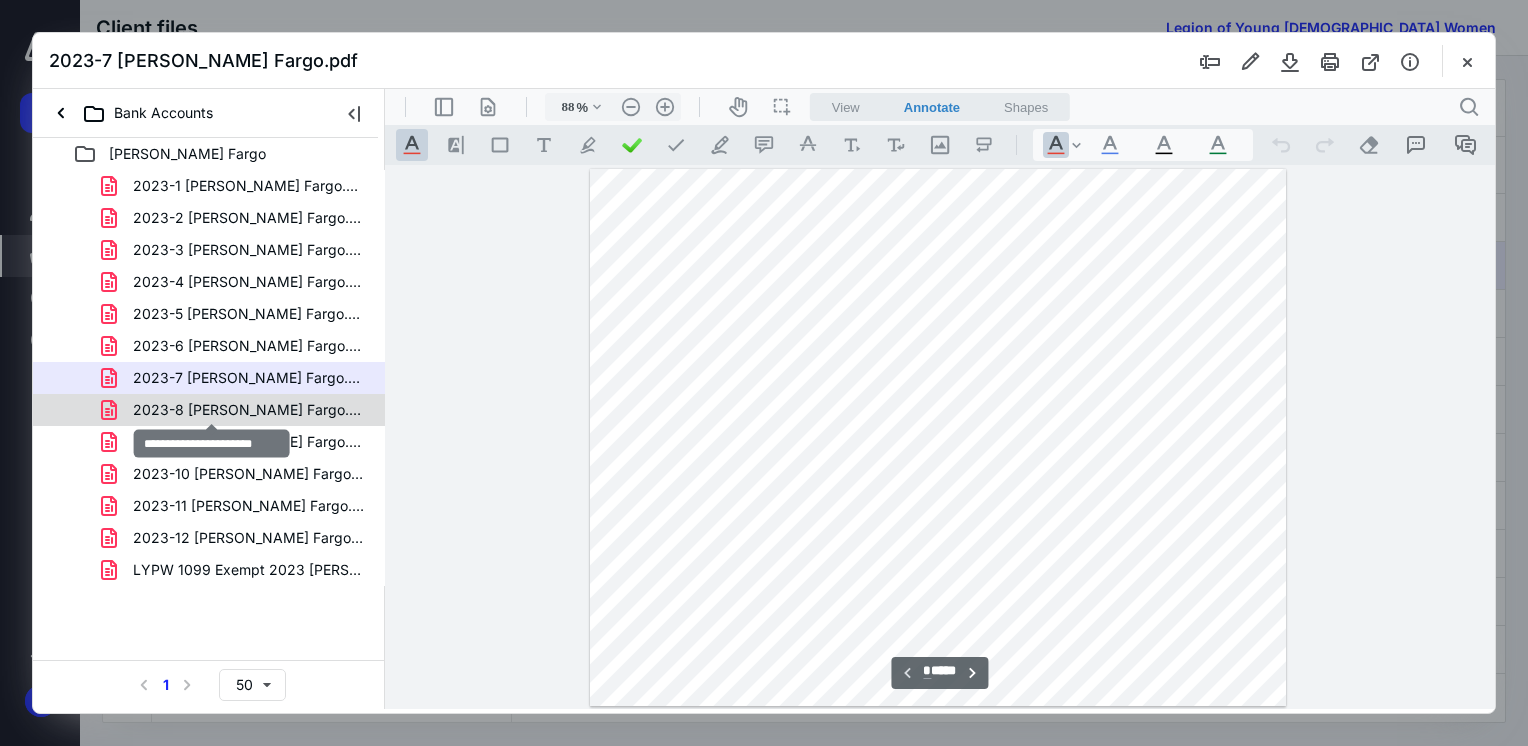 click on "2023-8 [PERSON_NAME] Fargo.pdf" at bounding box center [249, 410] 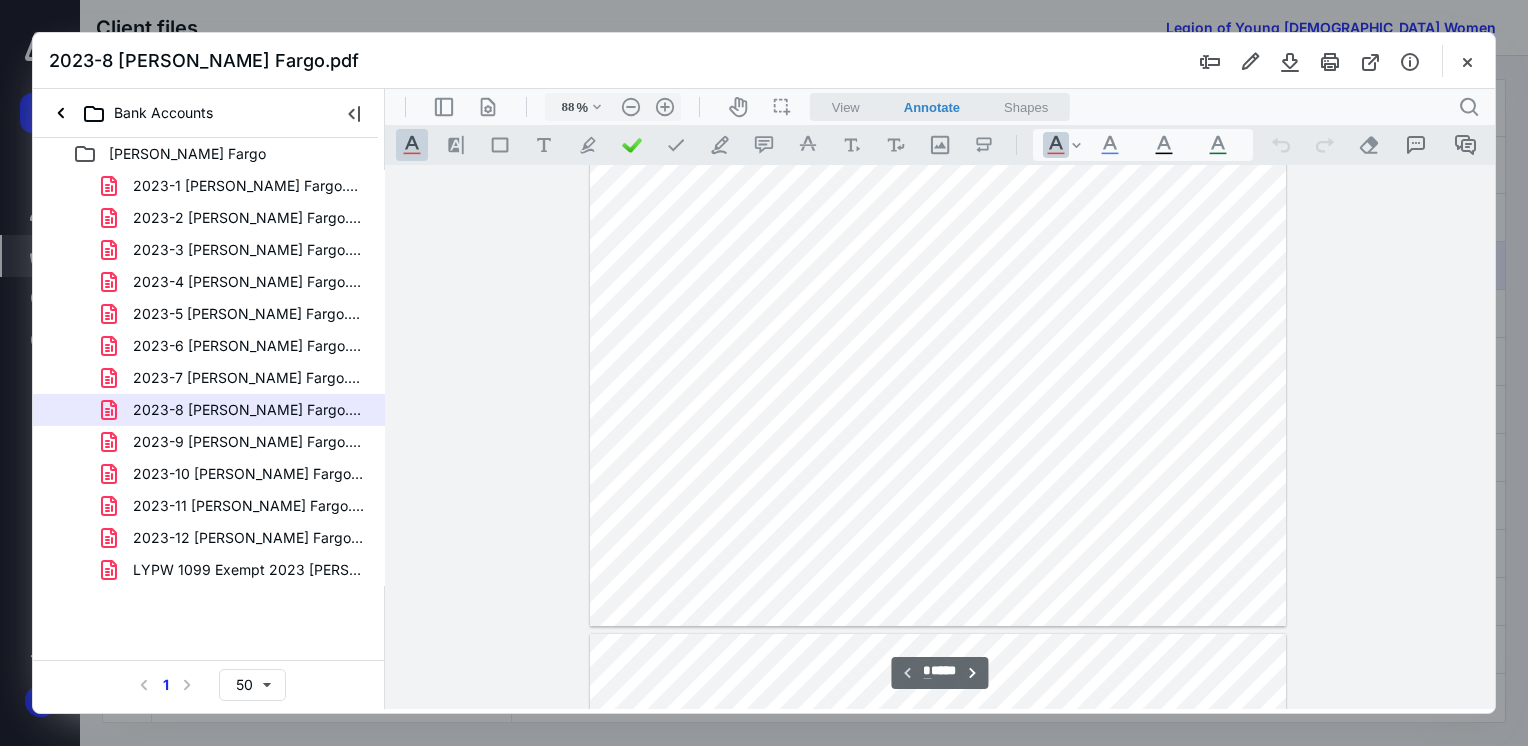 scroll, scrollTop: 0, scrollLeft: 0, axis: both 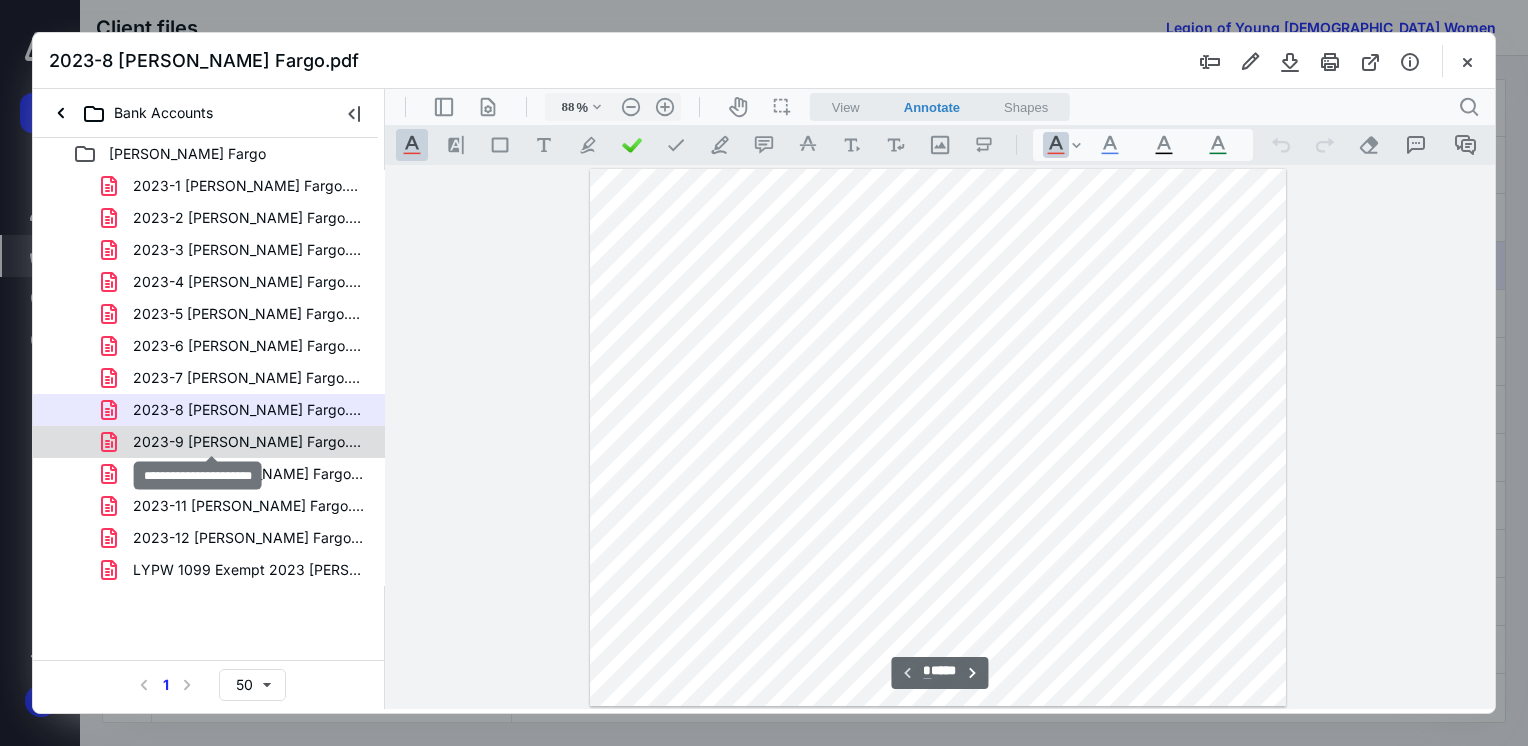 click on "2023-9 [PERSON_NAME] Fargo.pdf" at bounding box center (249, 442) 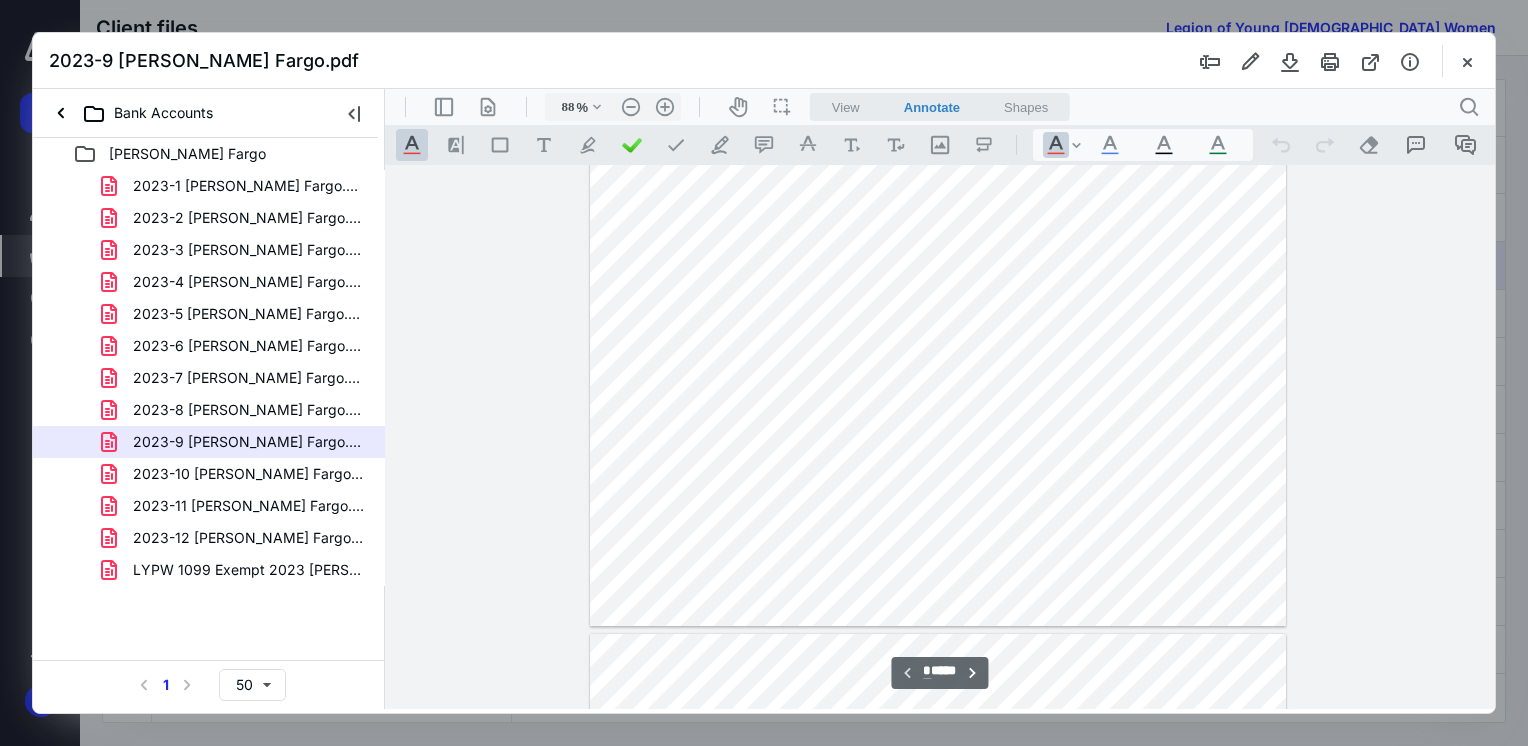 scroll, scrollTop: 0, scrollLeft: 0, axis: both 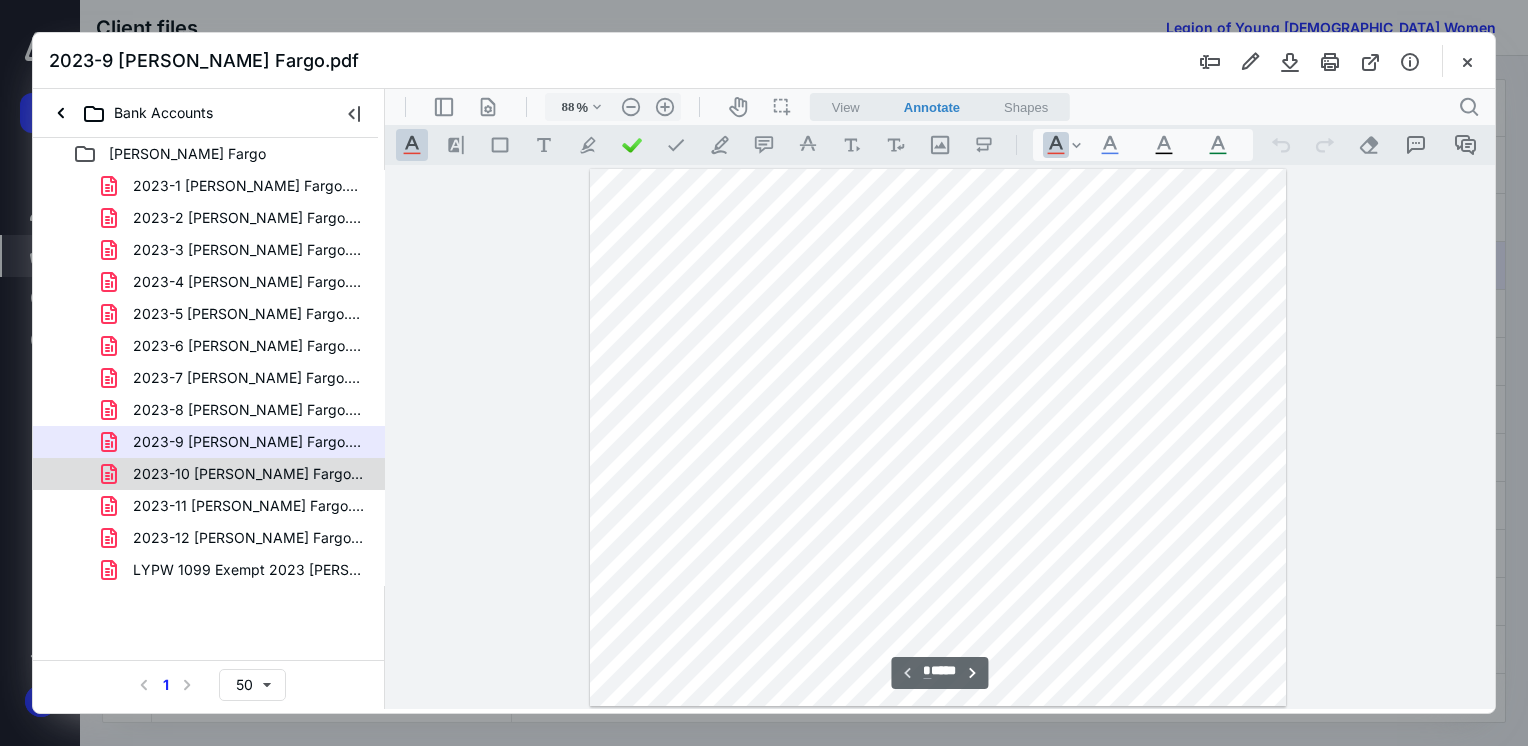 click 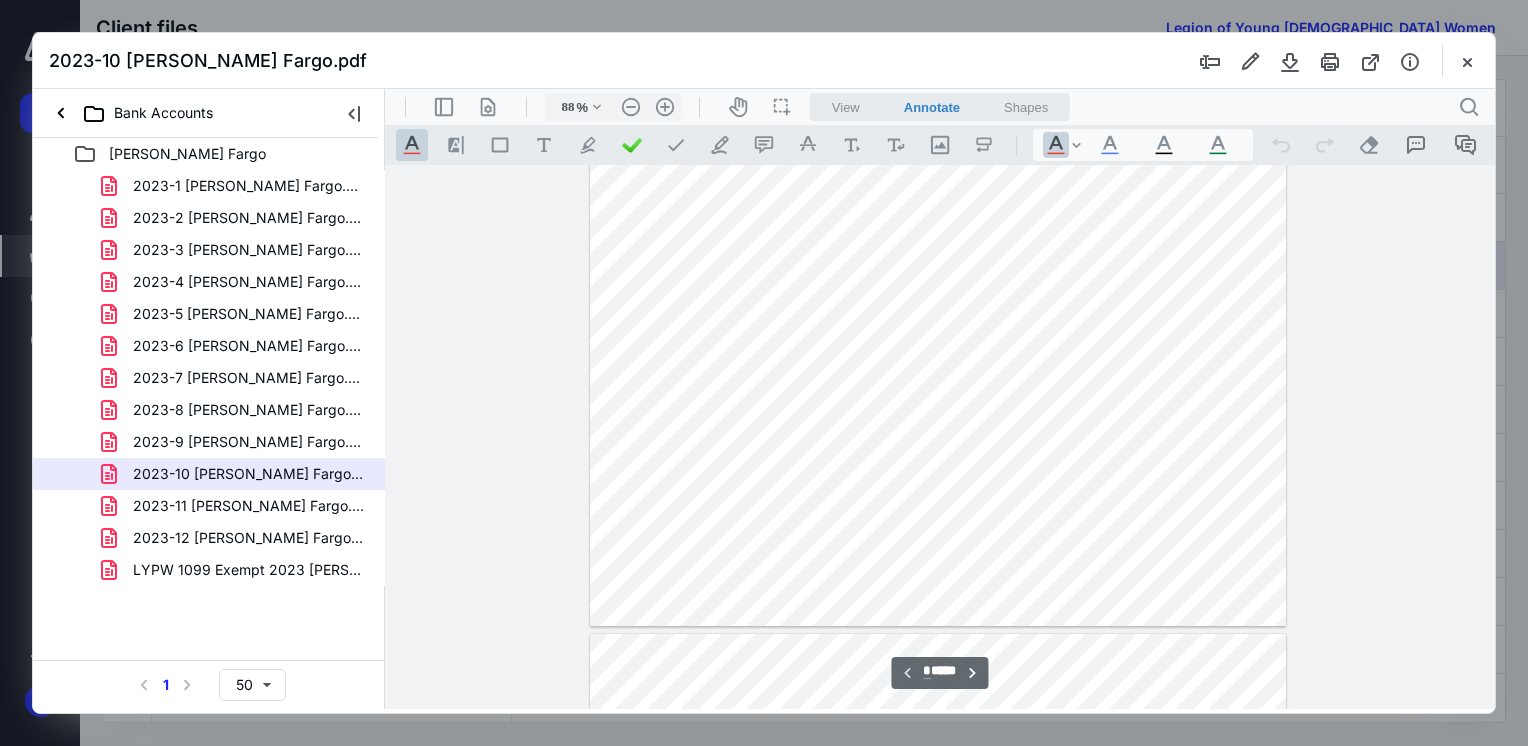 scroll, scrollTop: 0, scrollLeft: 0, axis: both 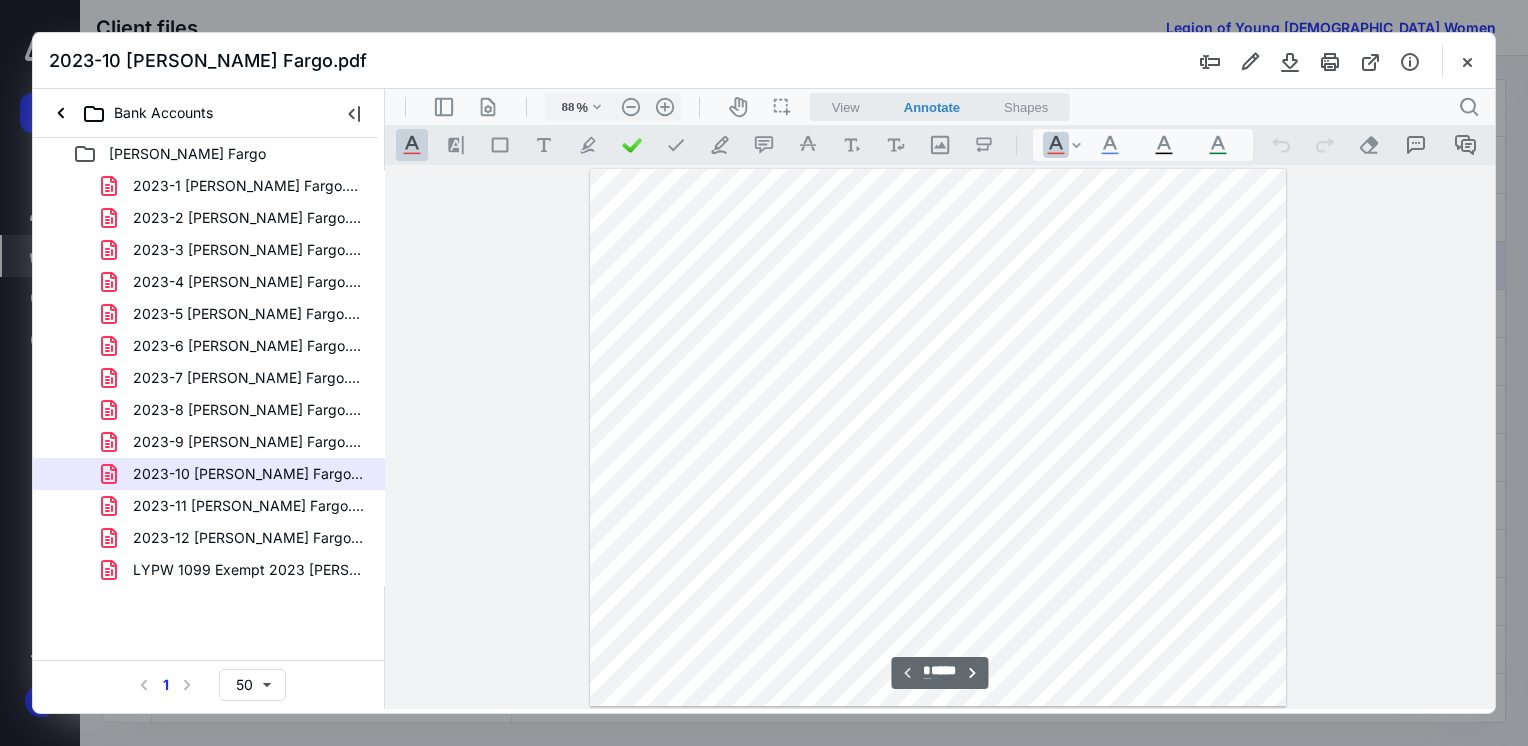 click on "2023-11 [PERSON_NAME] Fargo.pdf" at bounding box center (249, 506) 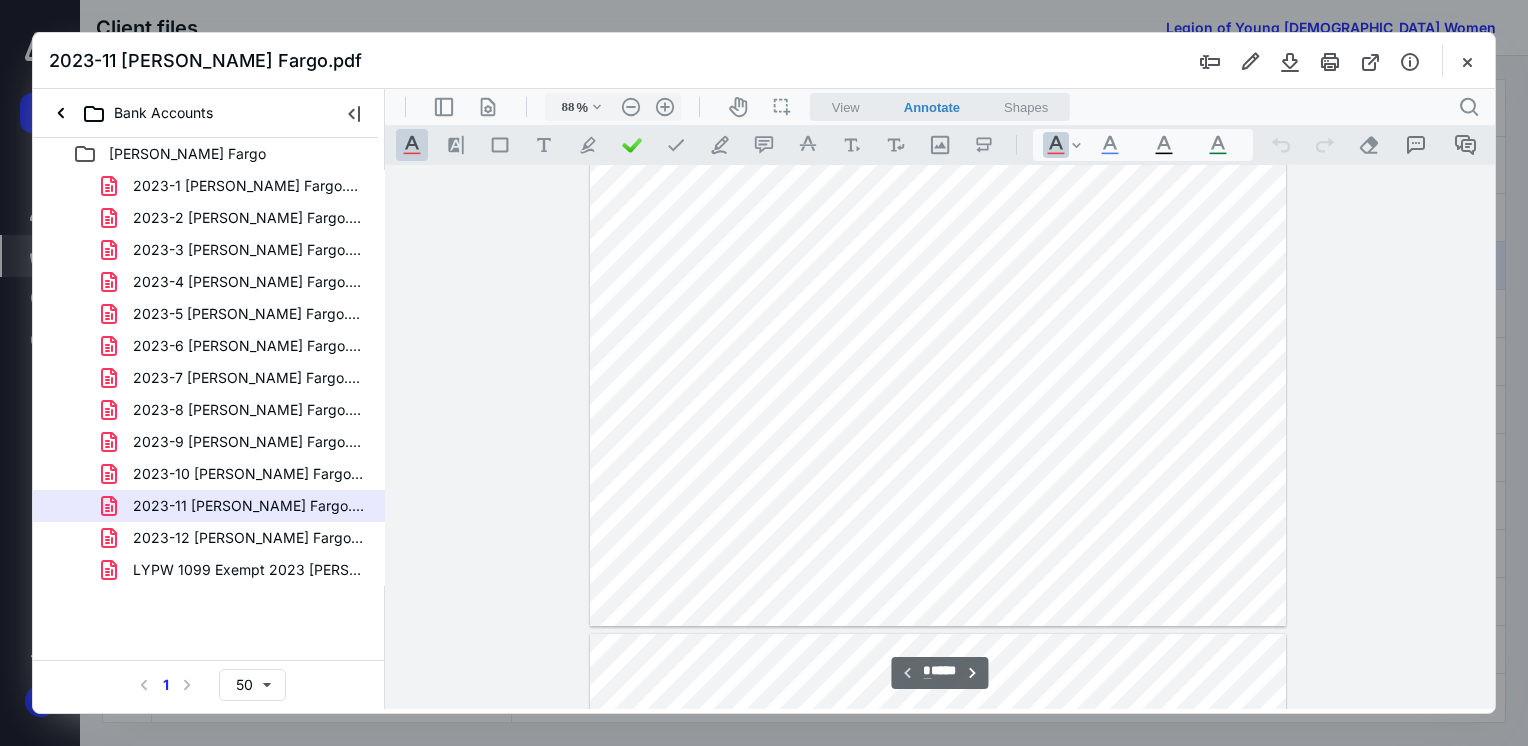 scroll, scrollTop: 0, scrollLeft: 0, axis: both 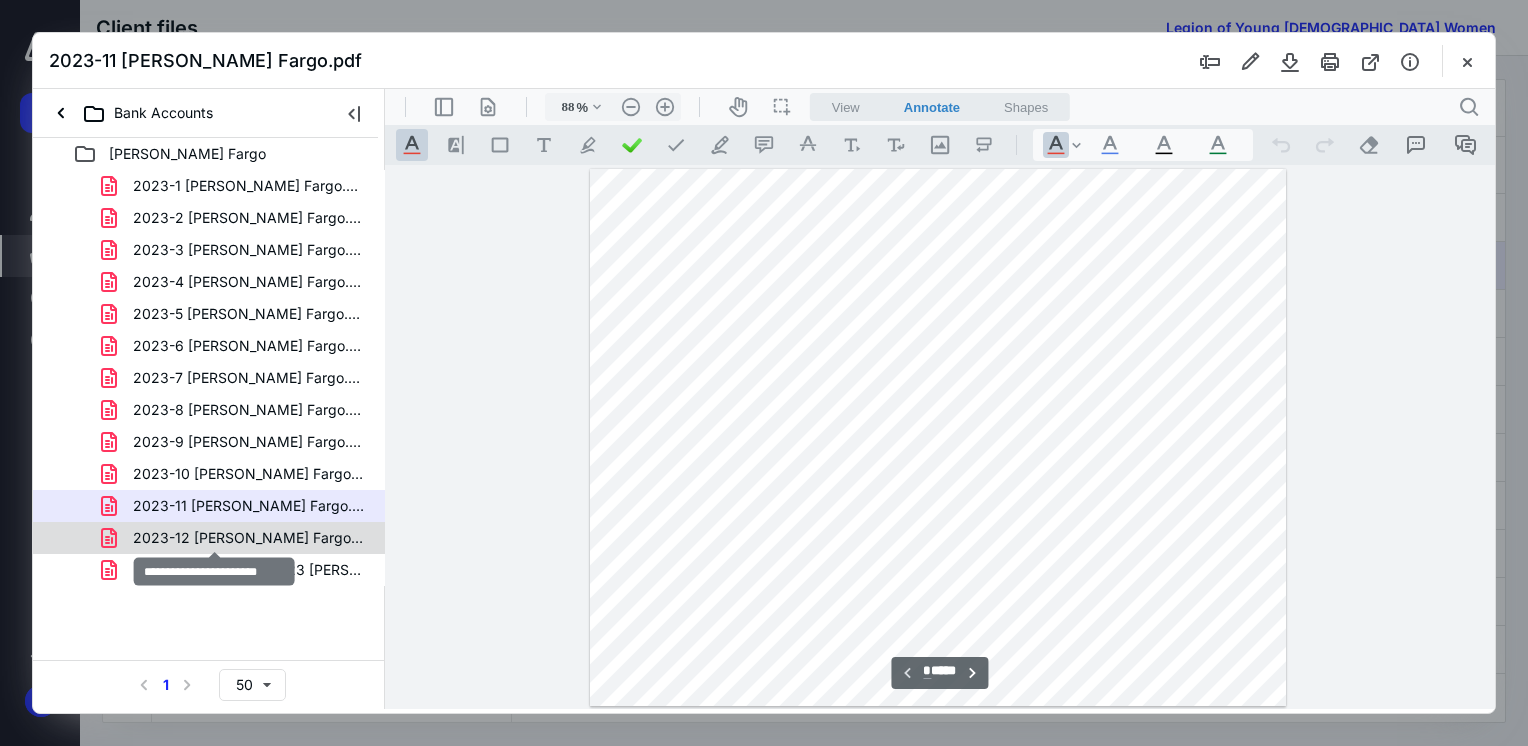 click on "2023-12 [PERSON_NAME] Fargo.pdf" at bounding box center [249, 538] 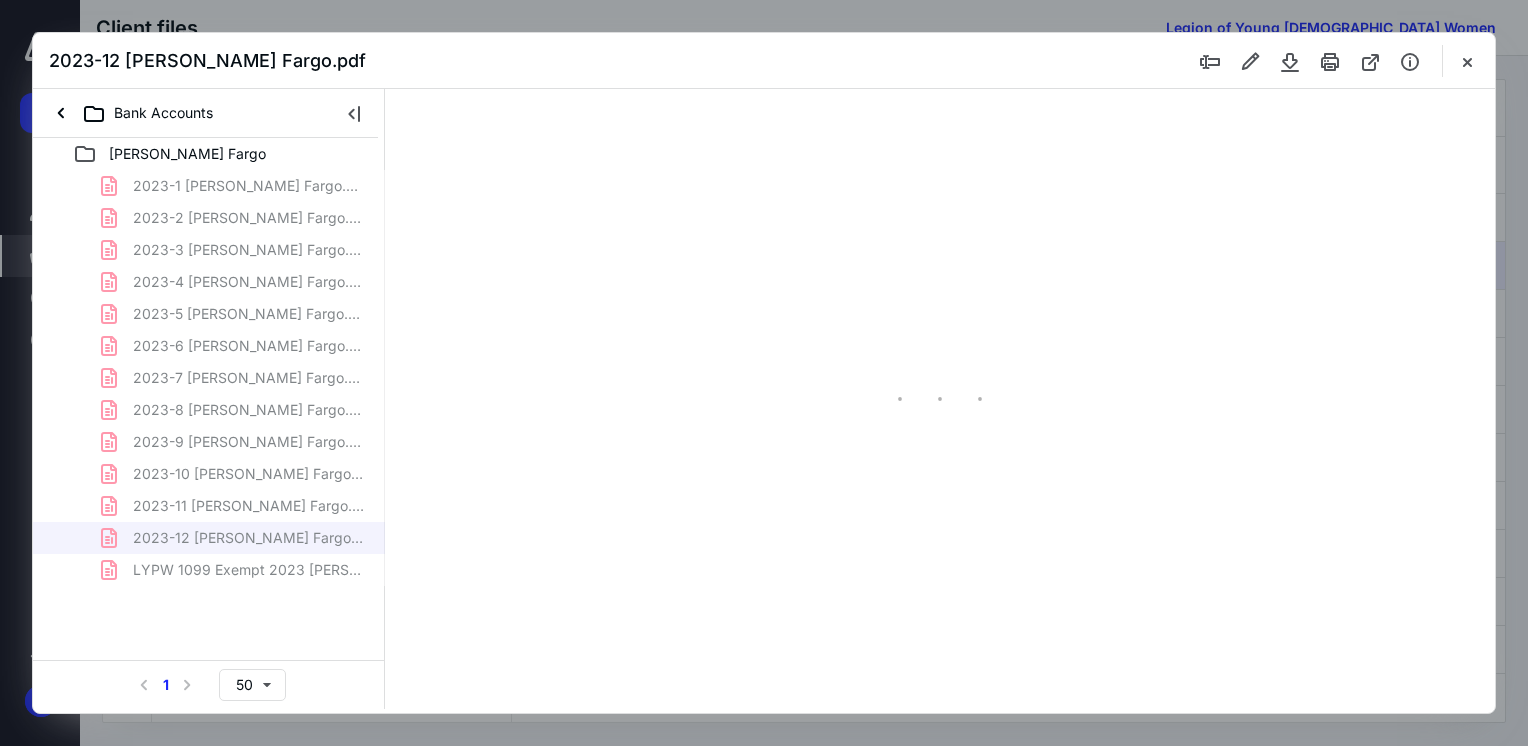 type on "88" 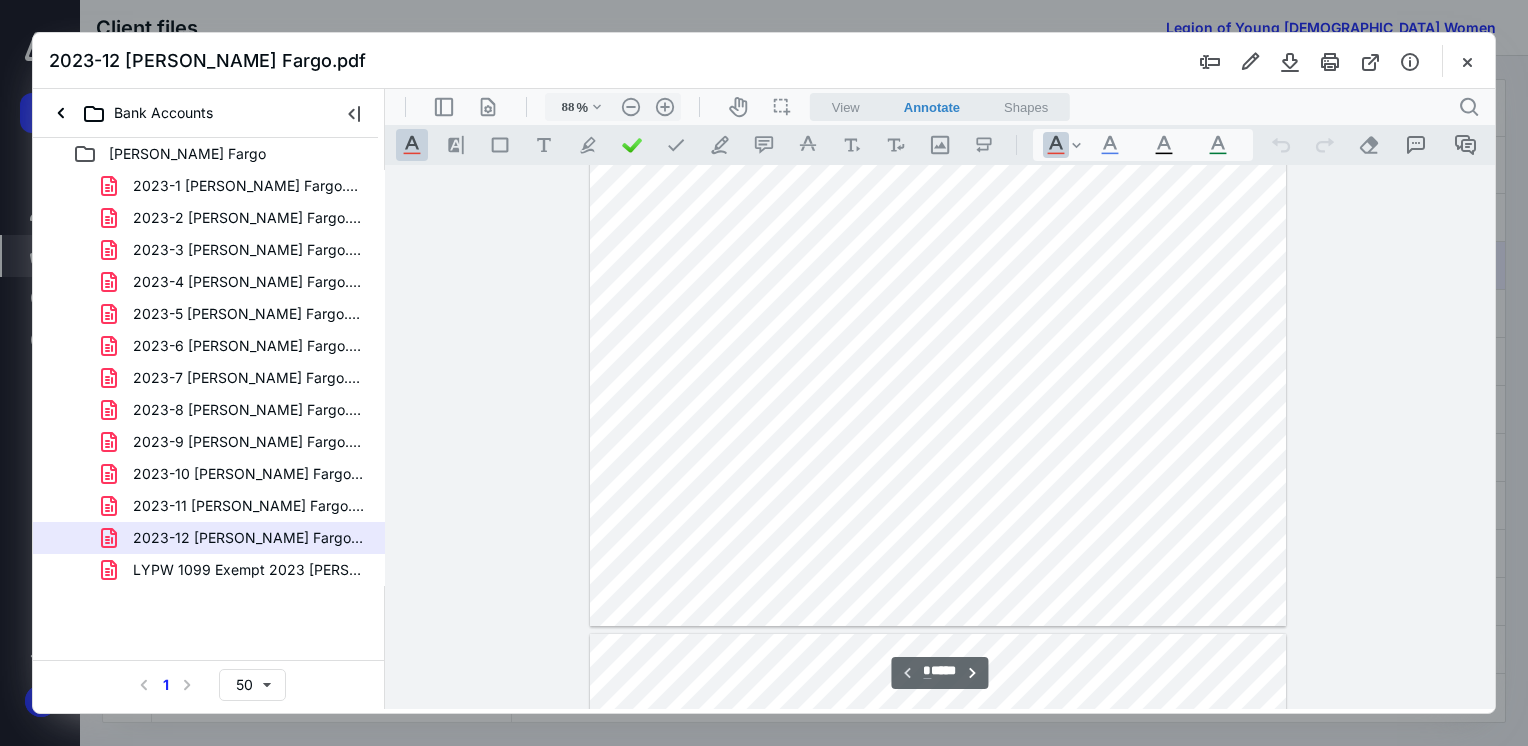 scroll, scrollTop: 0, scrollLeft: 0, axis: both 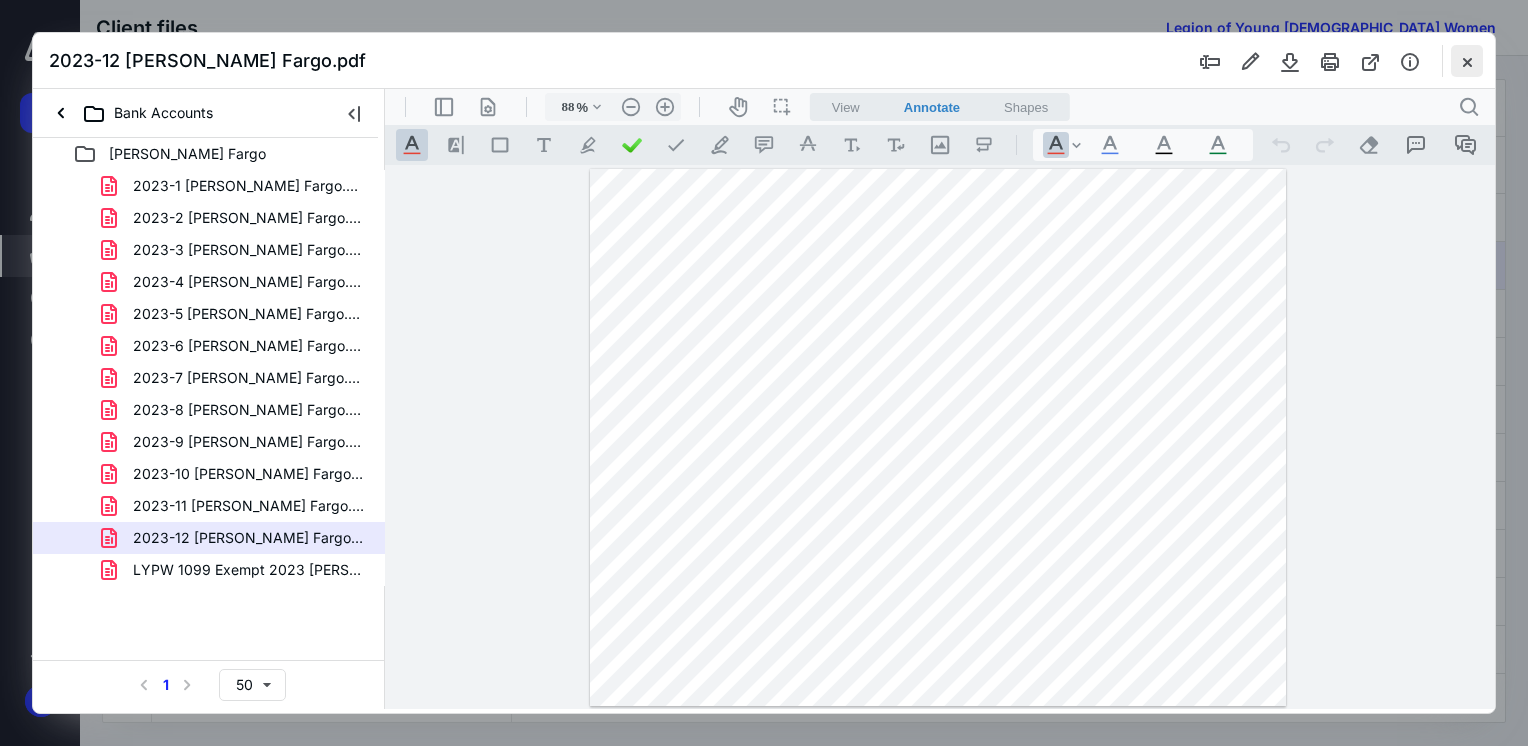click at bounding box center (1467, 61) 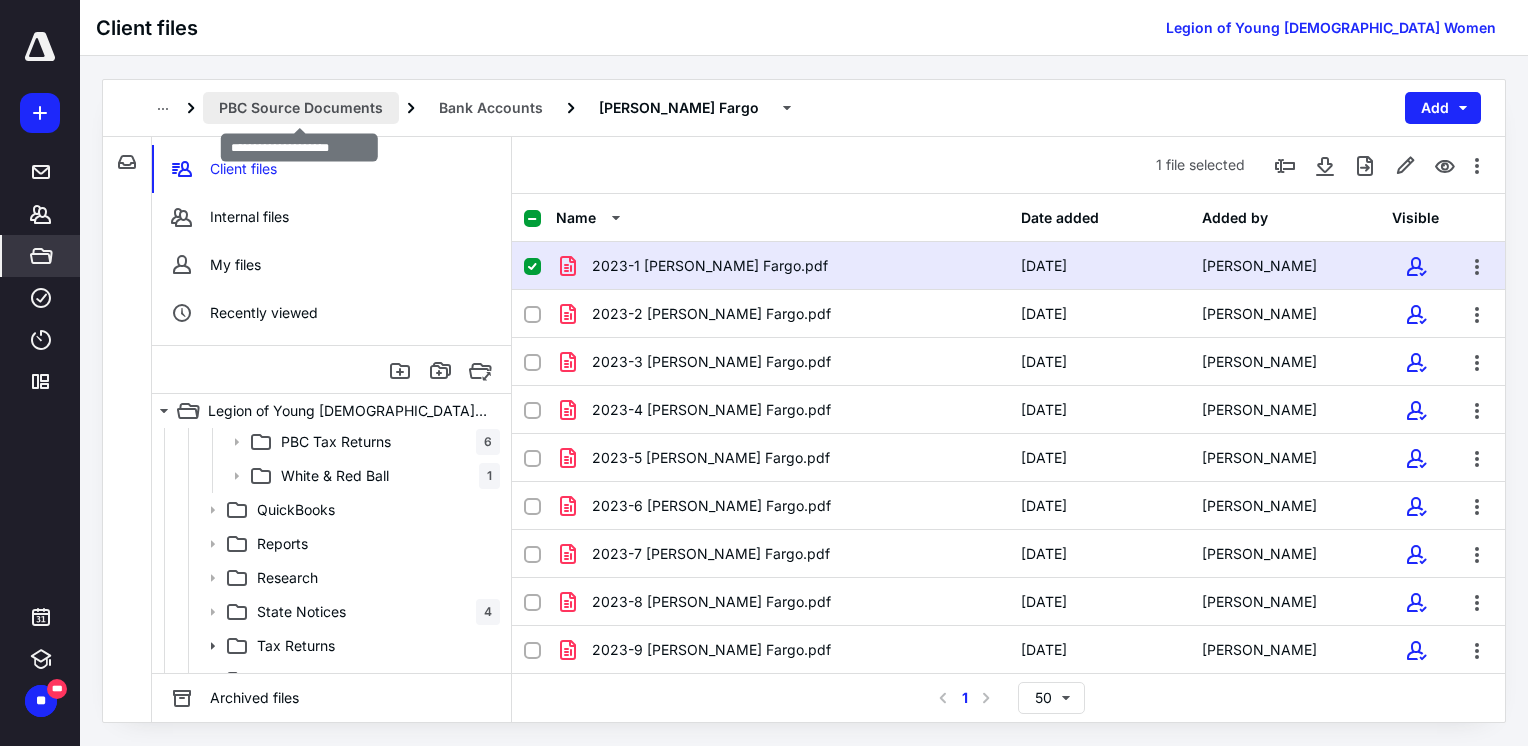 click on "PBC Source Documents" at bounding box center [301, 108] 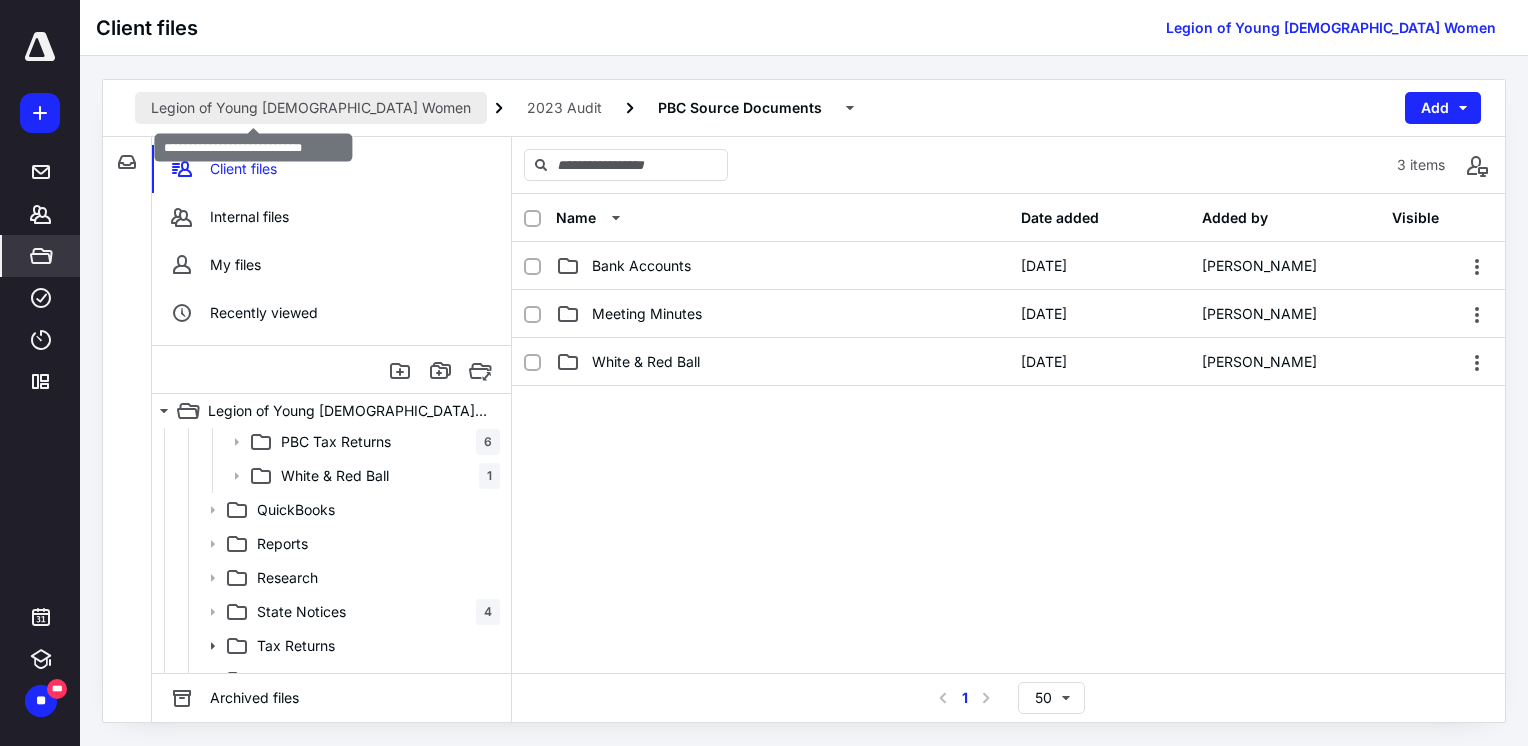 click on "Legion of Young [DEMOGRAPHIC_DATA] Women" at bounding box center (311, 108) 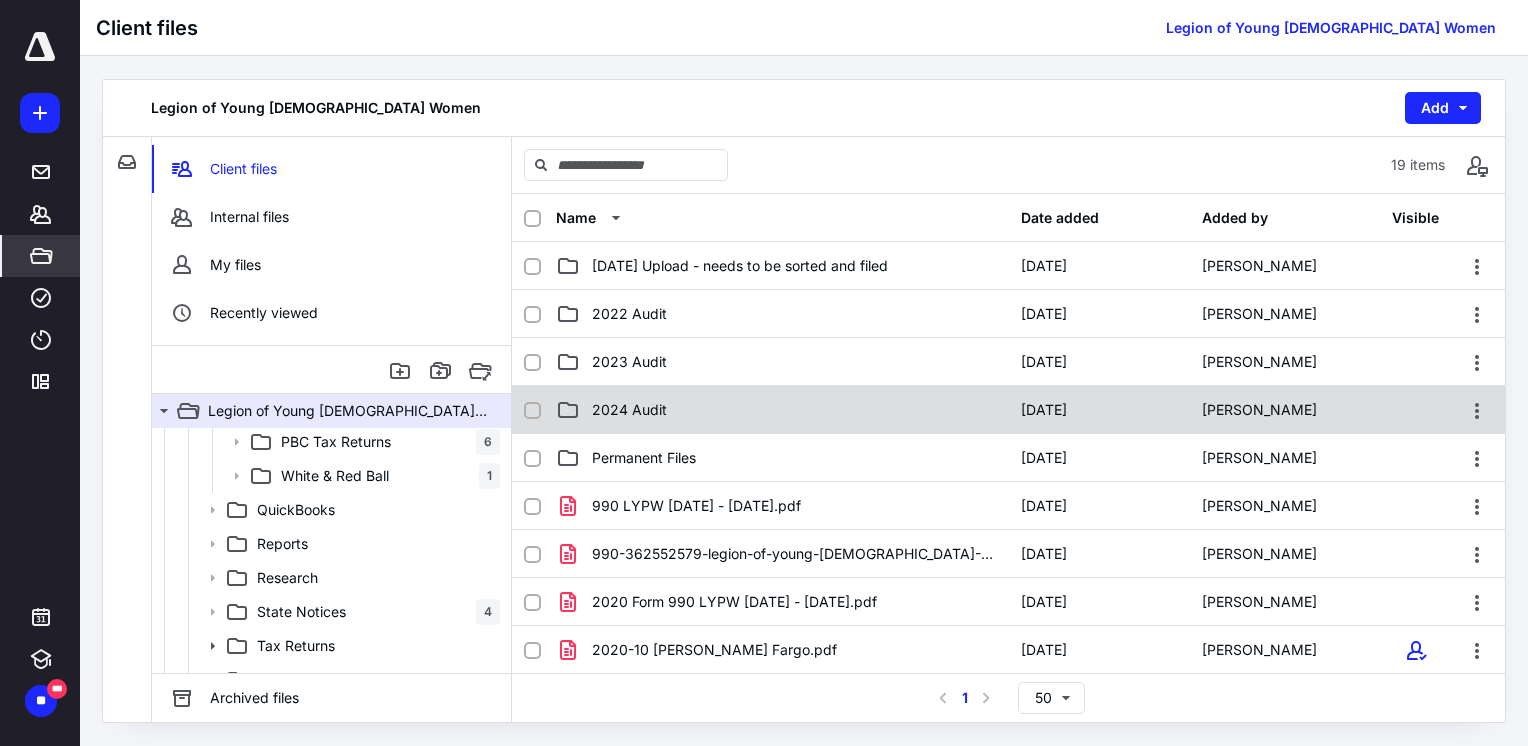 click on "2024 Audit" at bounding box center (629, 410) 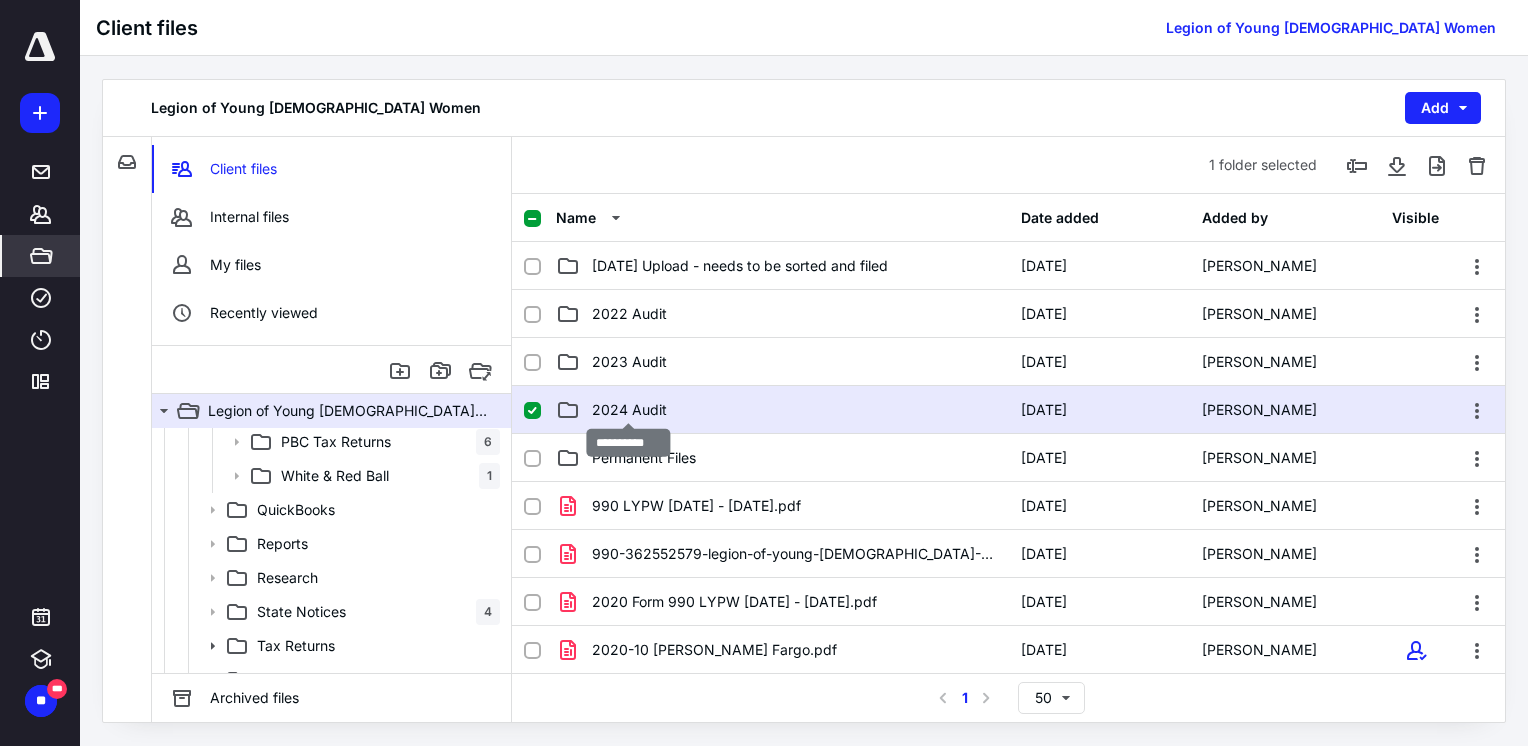 click on "2024 Audit" at bounding box center [629, 410] 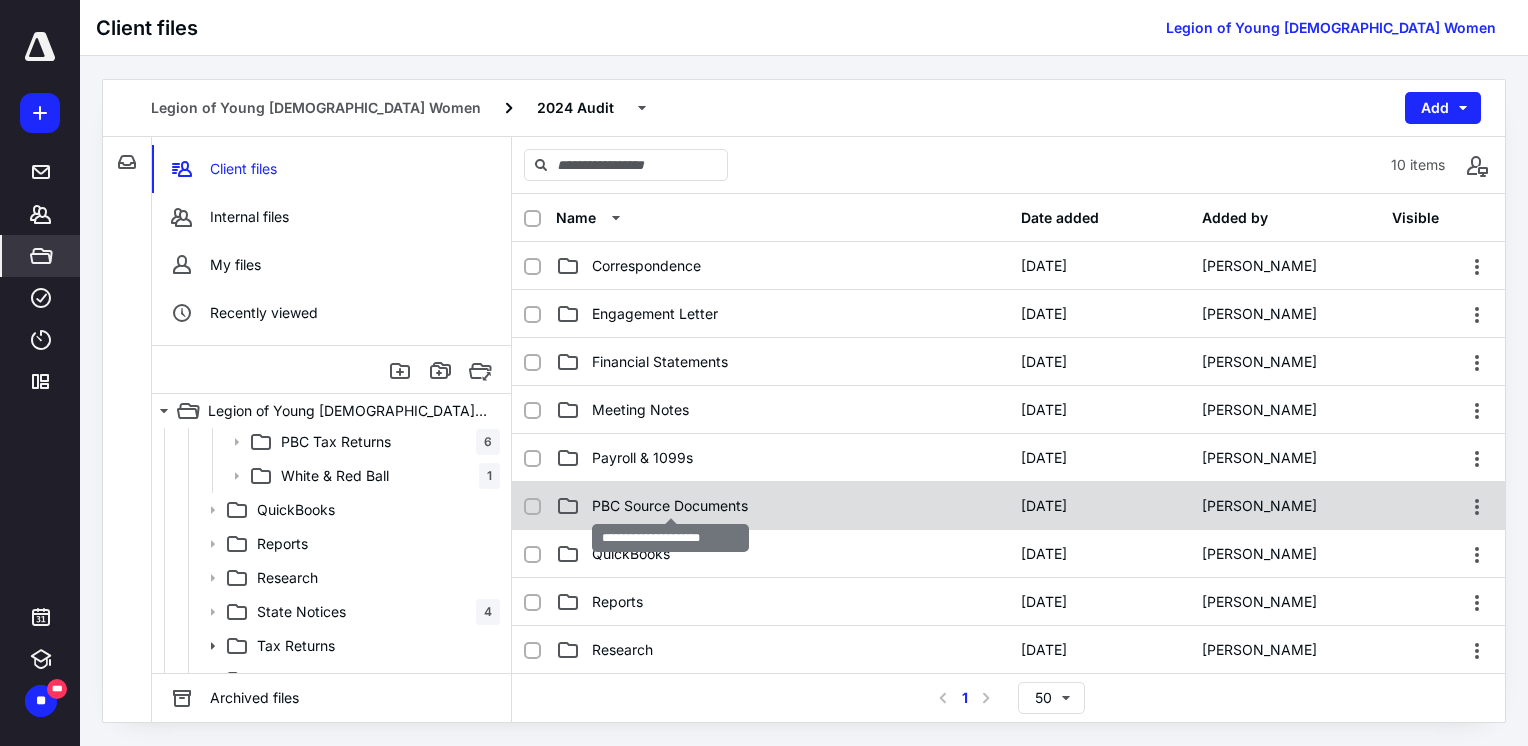 click on "PBC Source Documents" at bounding box center (670, 506) 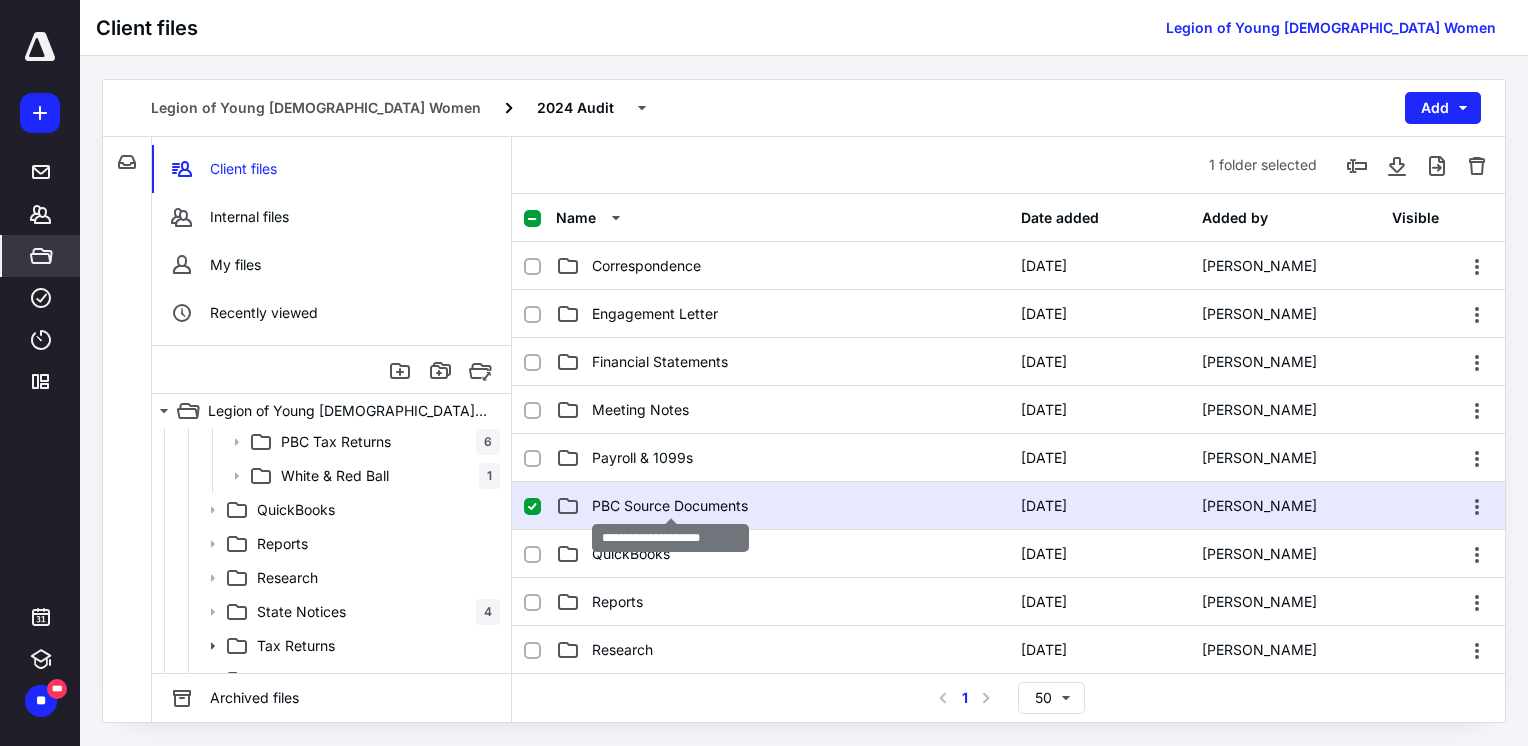 click on "PBC Source Documents" at bounding box center (670, 506) 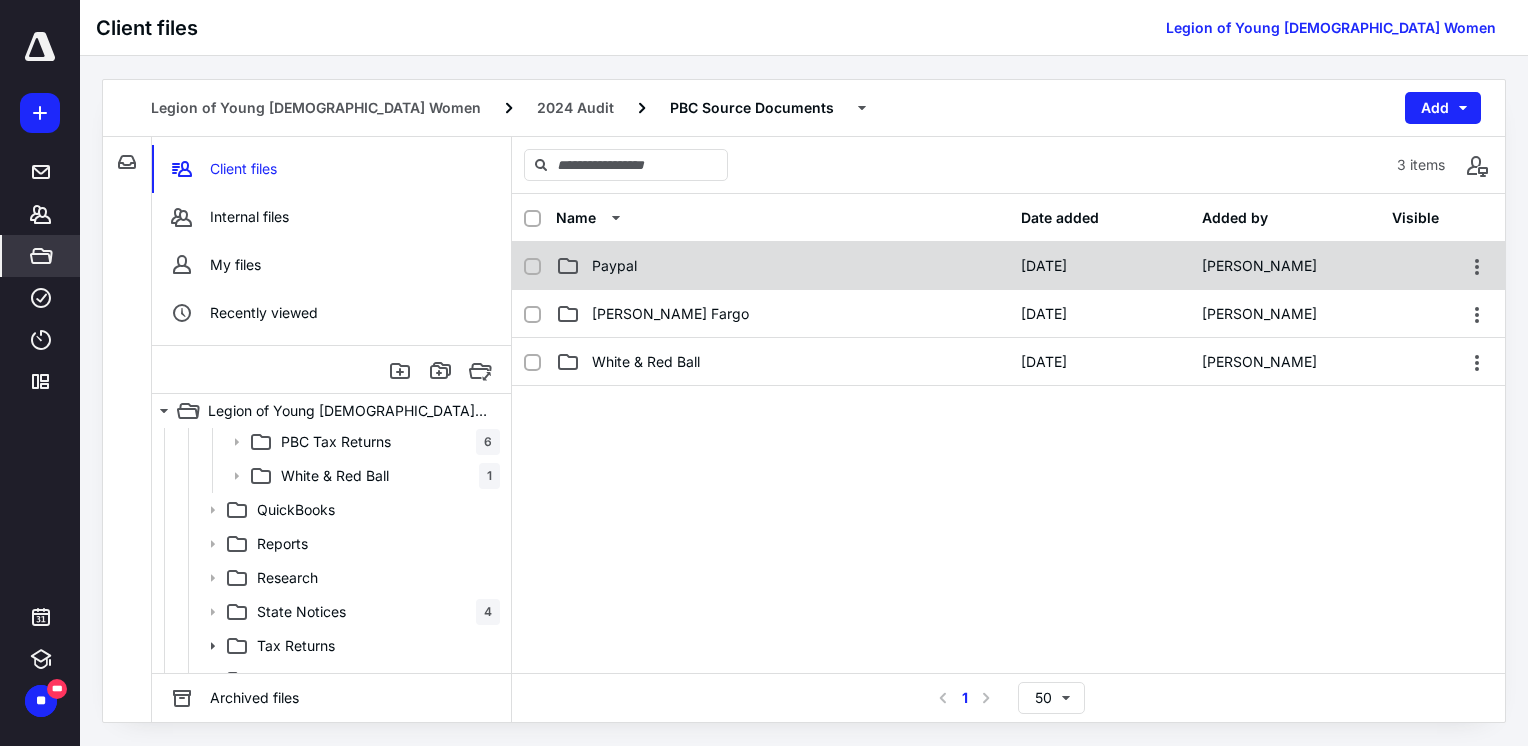click on "Paypal" at bounding box center (782, 266) 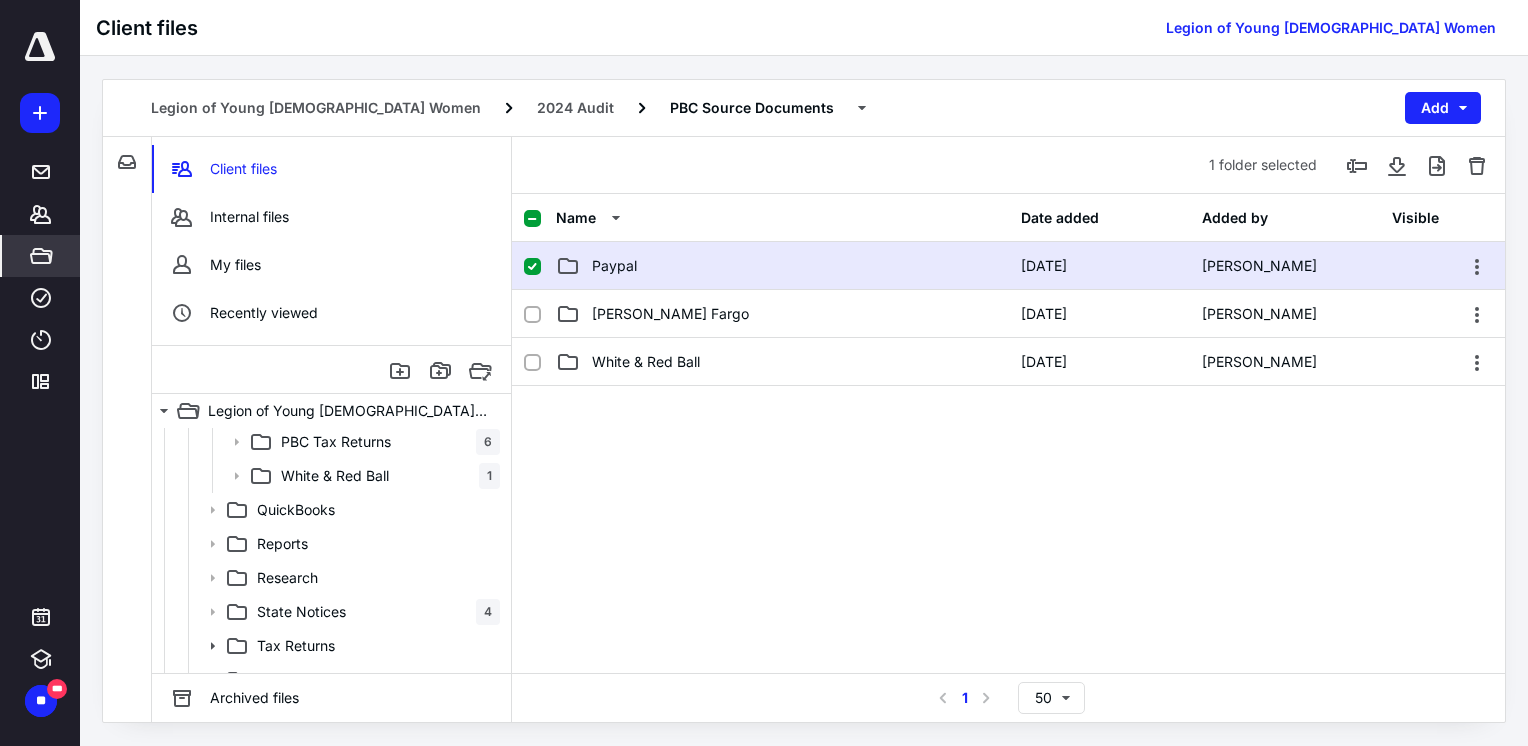 click on "Paypal" at bounding box center (782, 266) 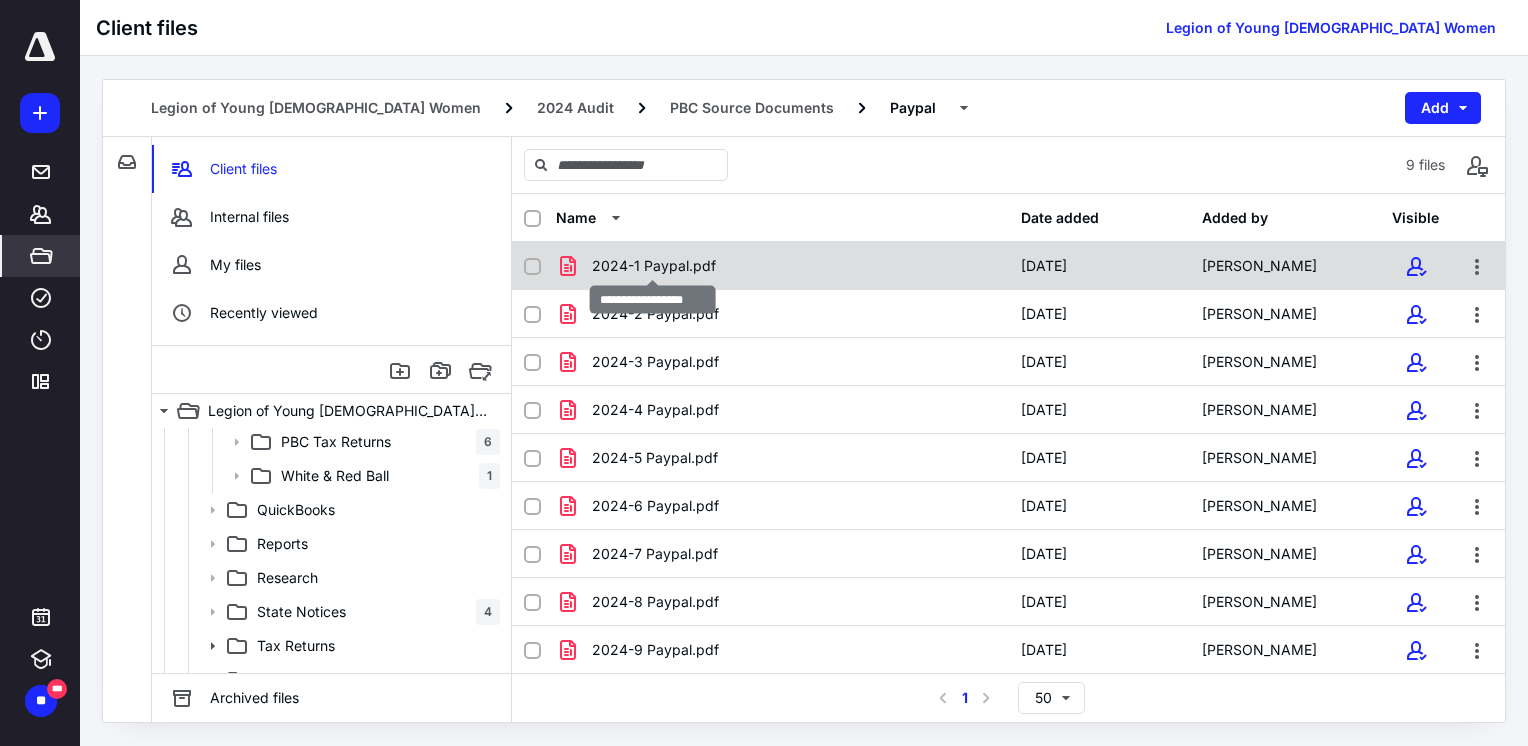 click on "2024-1 Paypal.pdf" at bounding box center [654, 266] 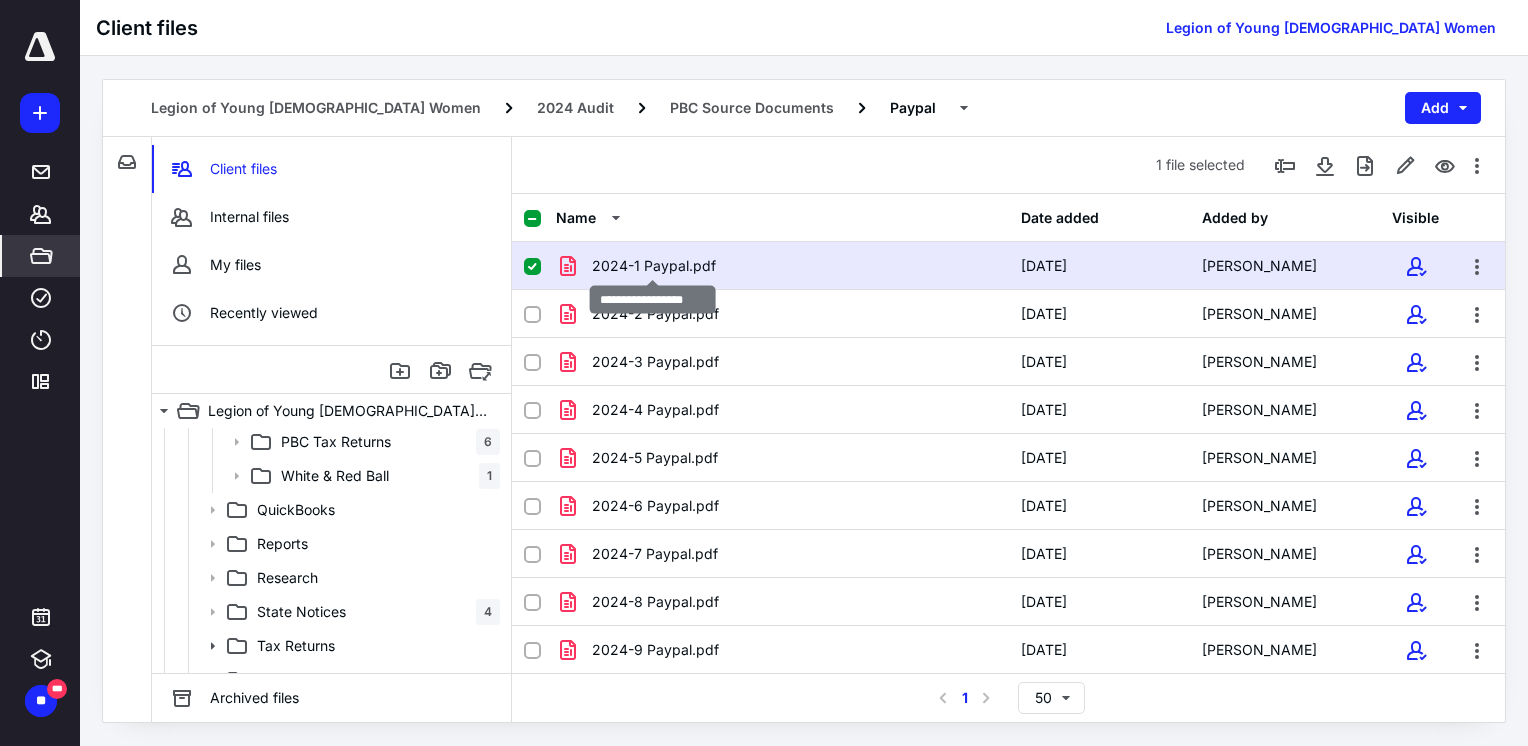 click on "2024-1 Paypal.pdf" at bounding box center (654, 266) 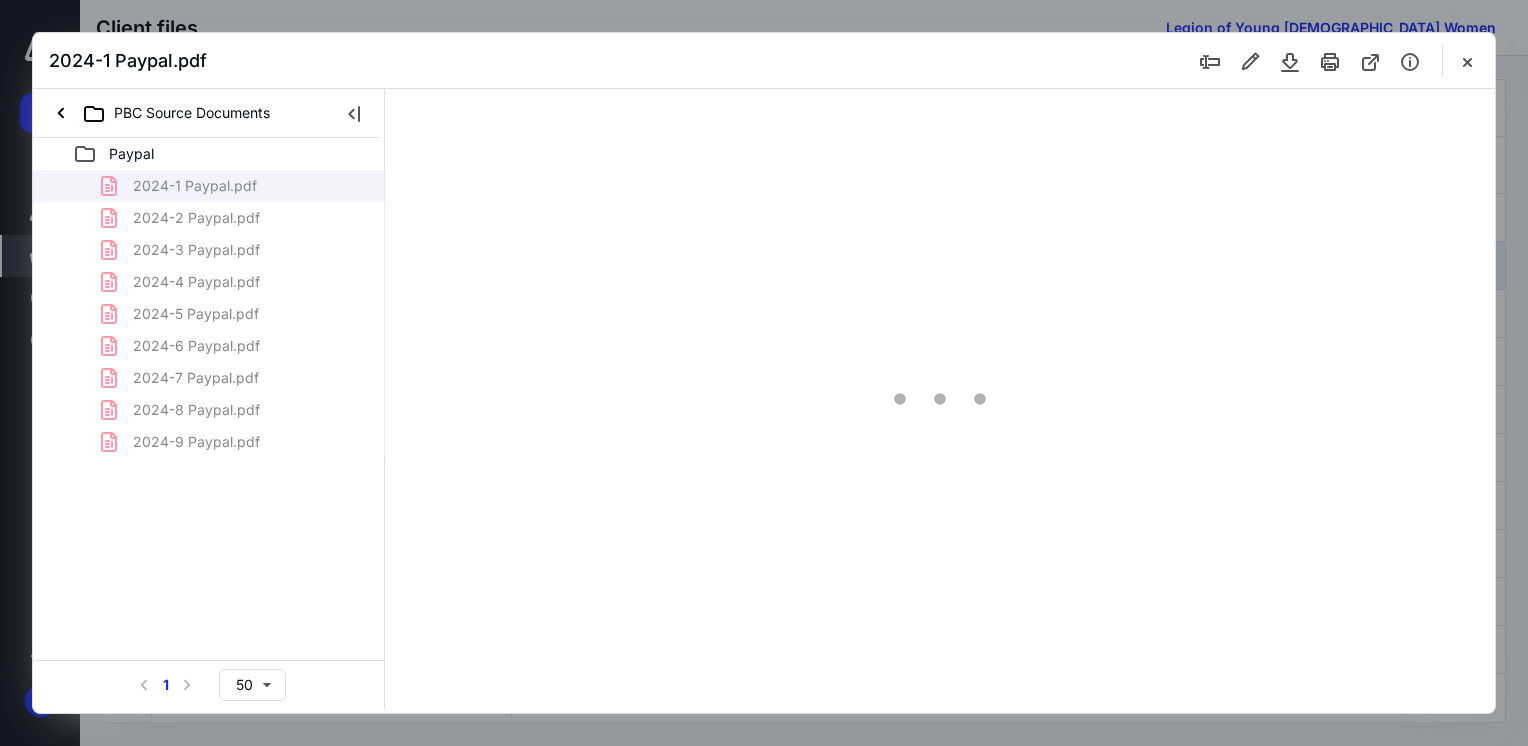 scroll, scrollTop: 0, scrollLeft: 0, axis: both 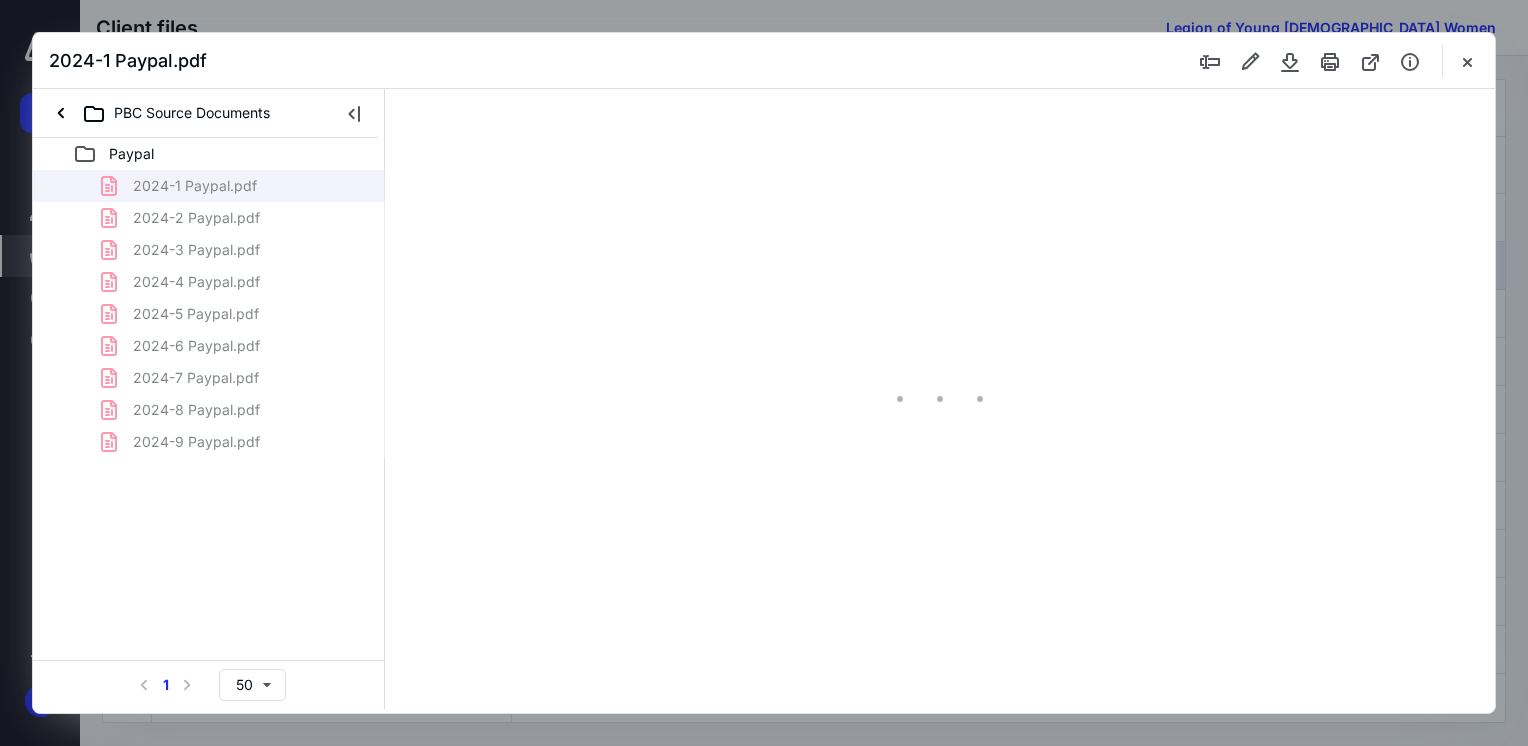 type on "65" 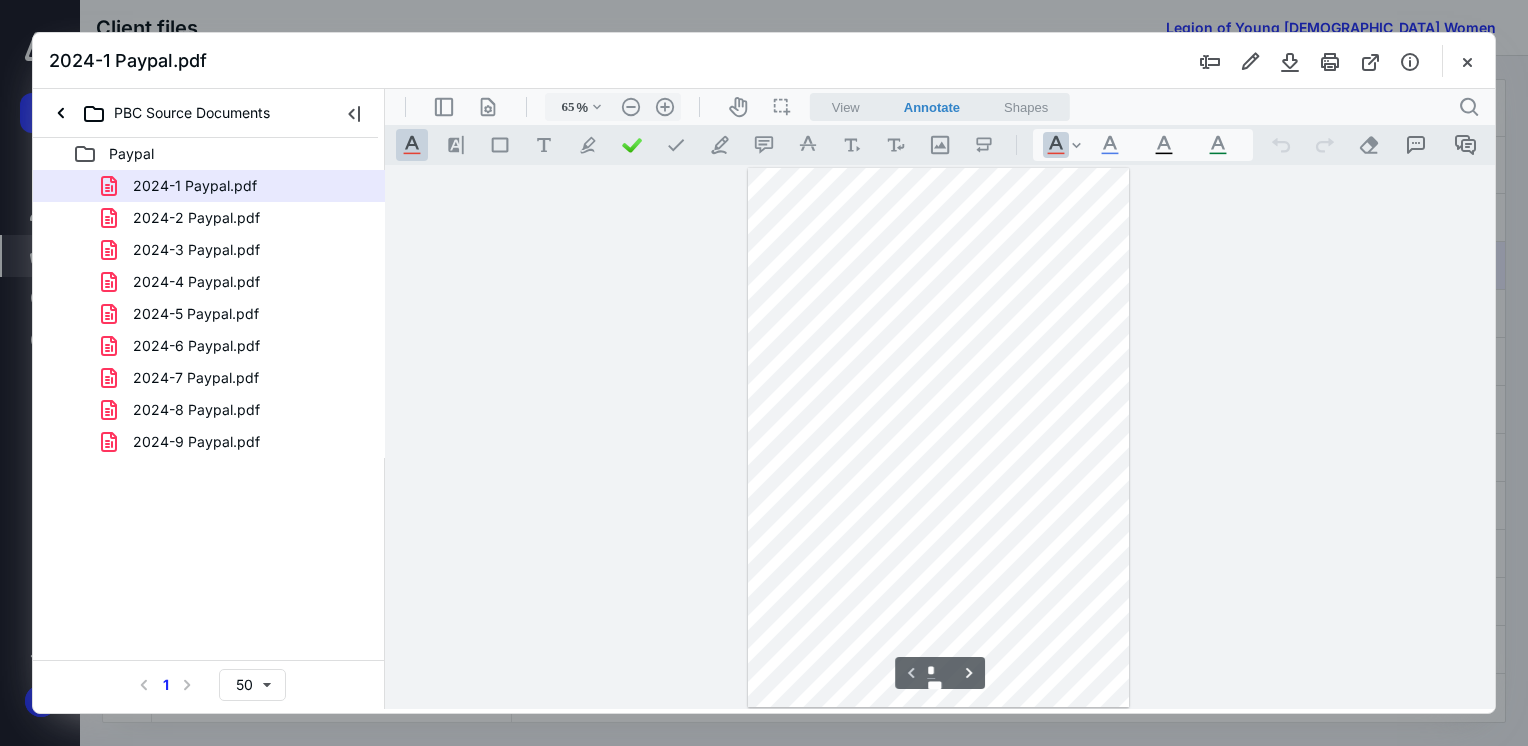 scroll, scrollTop: 545, scrollLeft: 0, axis: vertical 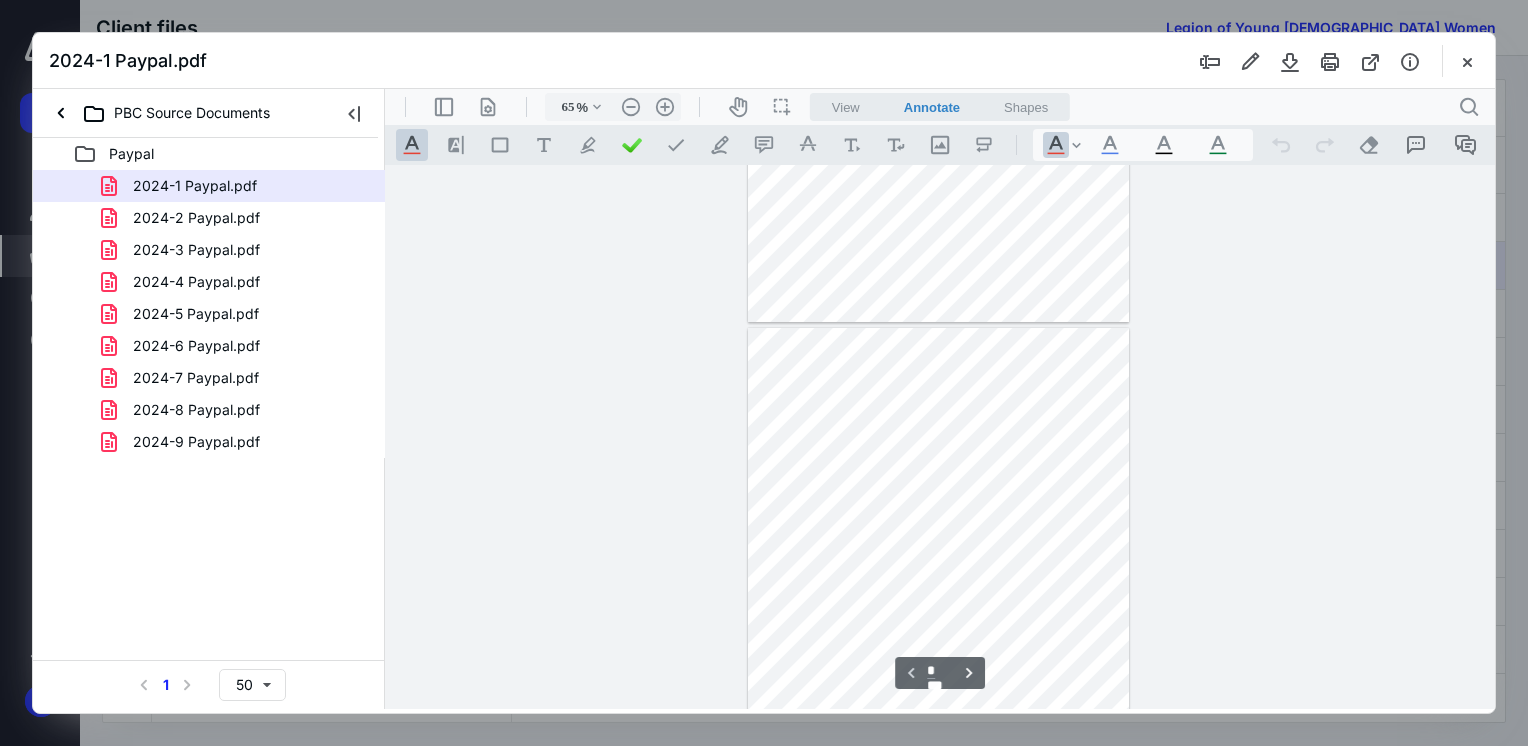 type on "*" 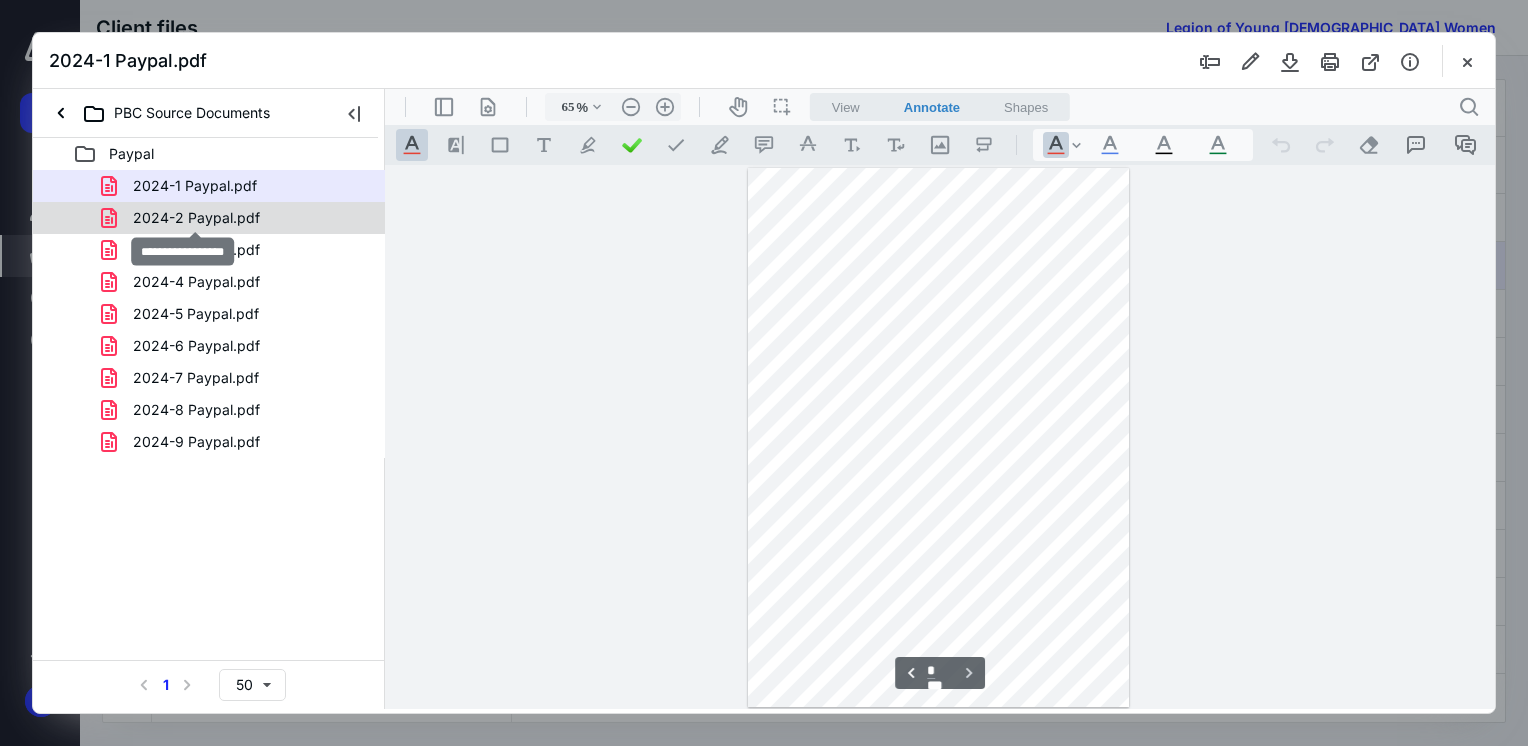 click on "2024-2 Paypal.pdf" at bounding box center (196, 218) 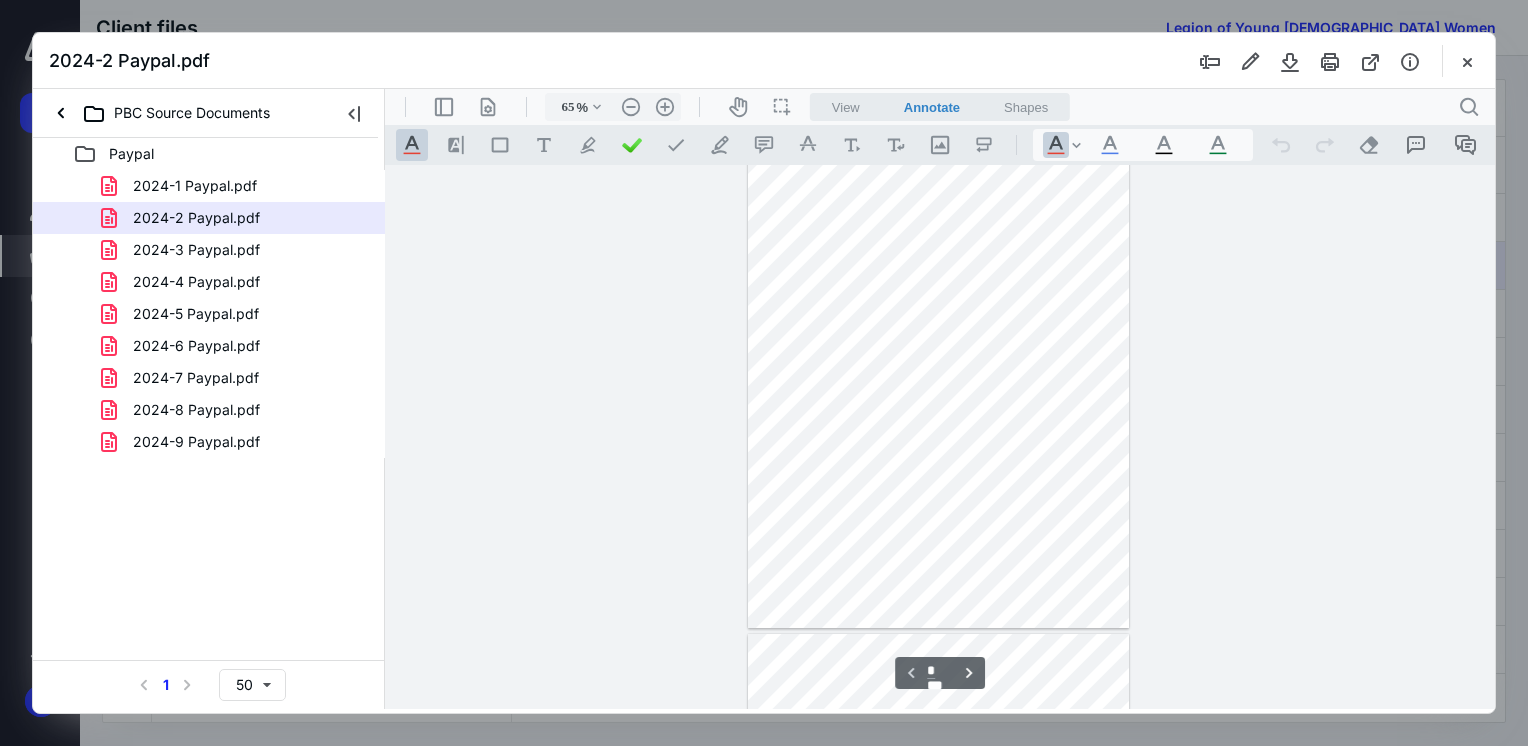 scroll, scrollTop: 0, scrollLeft: 0, axis: both 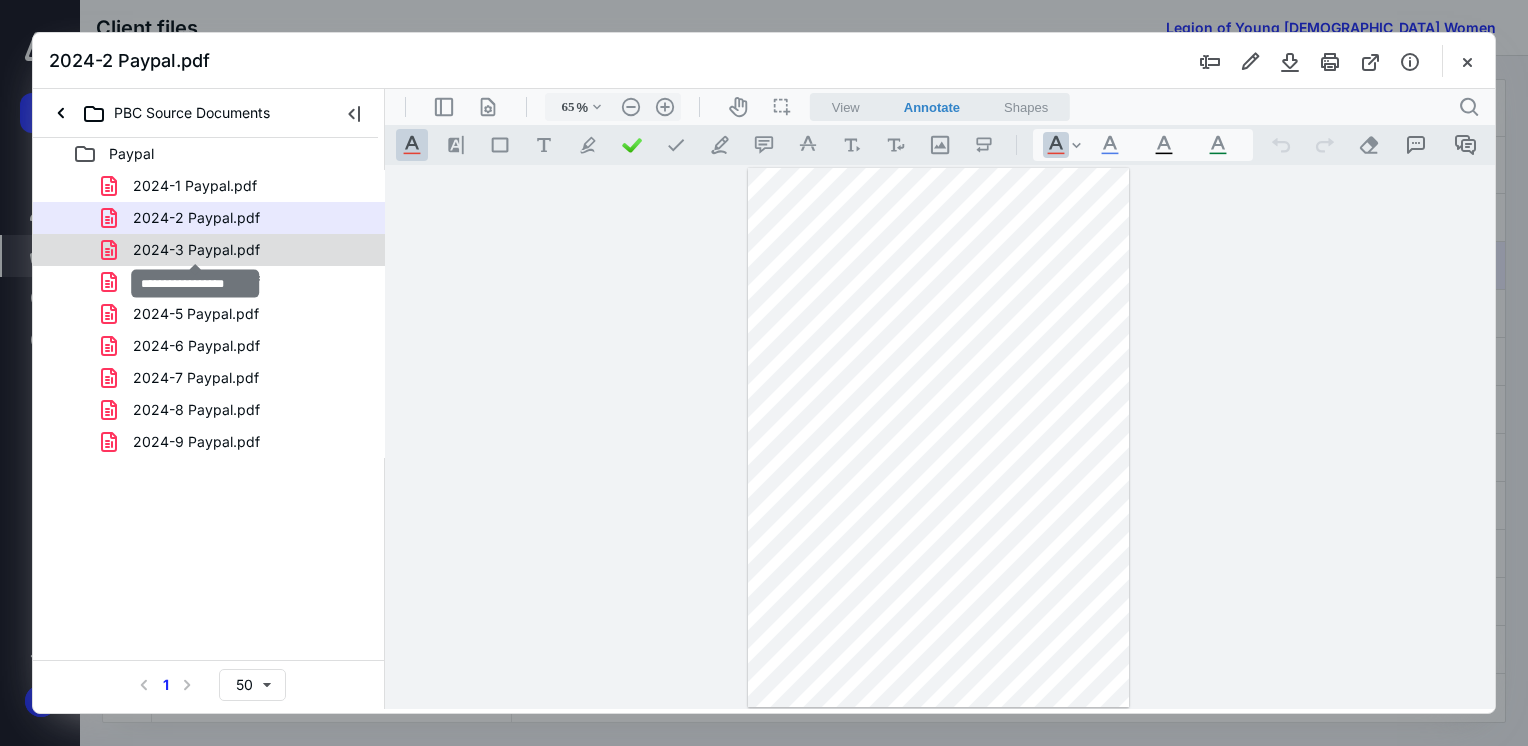 click on "2024-3 Paypal.pdf" at bounding box center [196, 250] 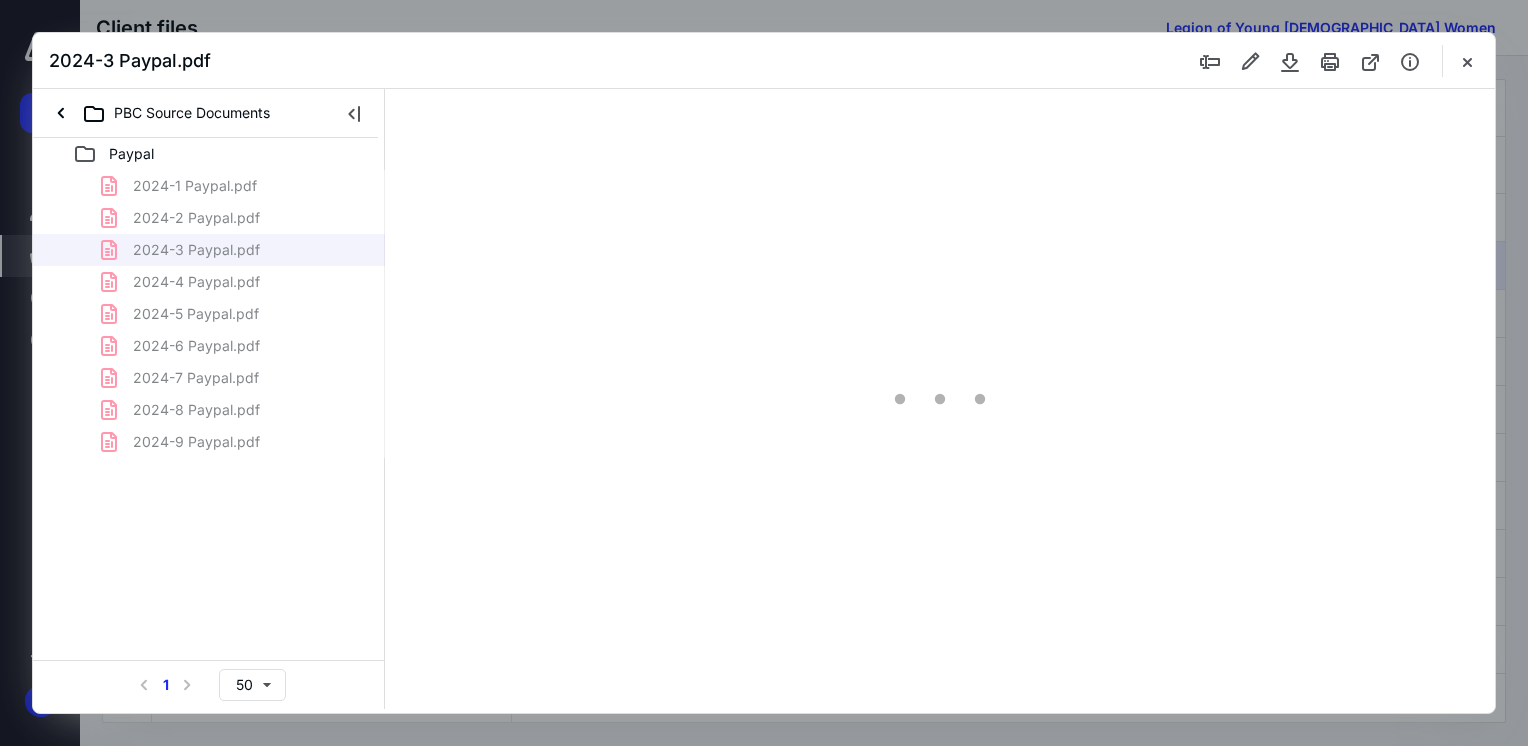 type on "65" 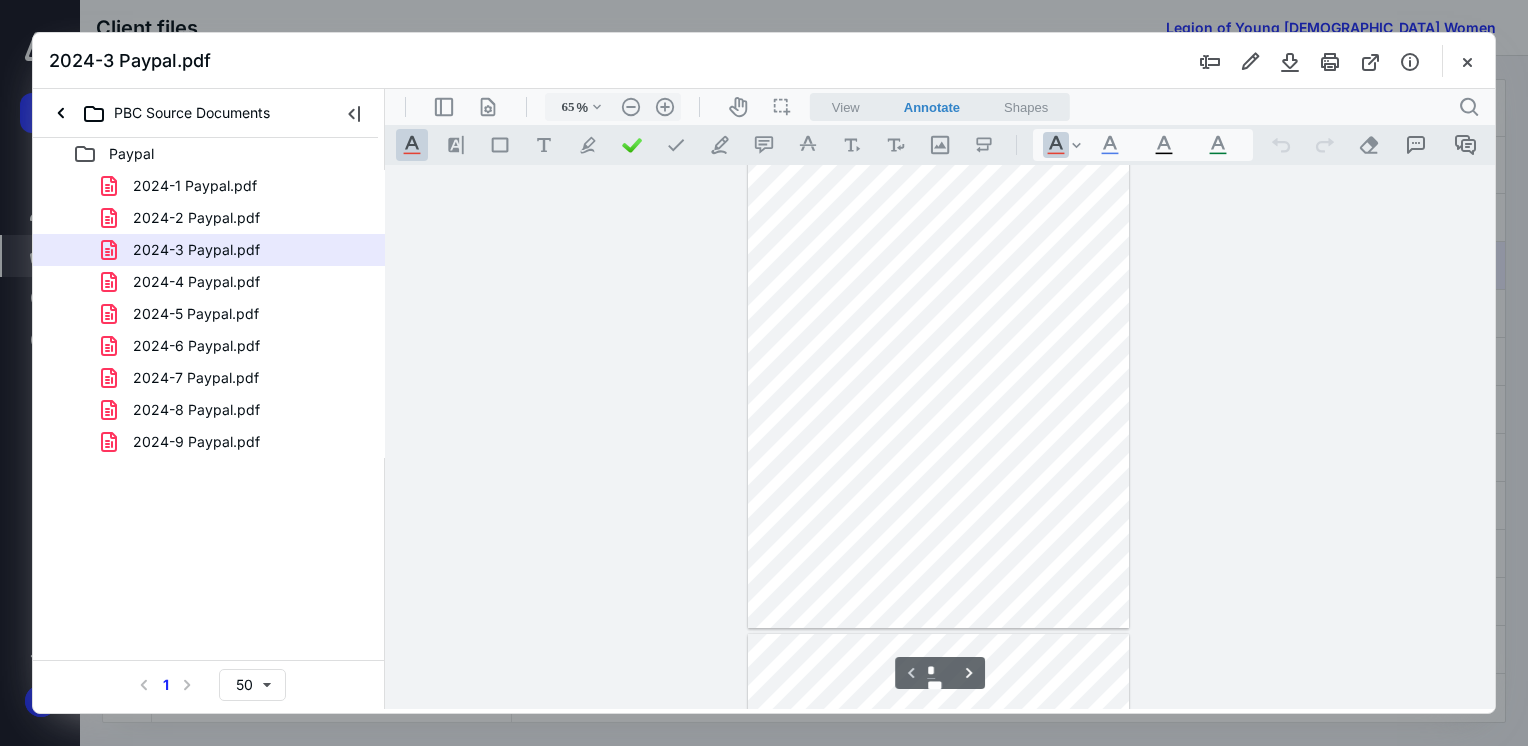 scroll, scrollTop: 0, scrollLeft: 0, axis: both 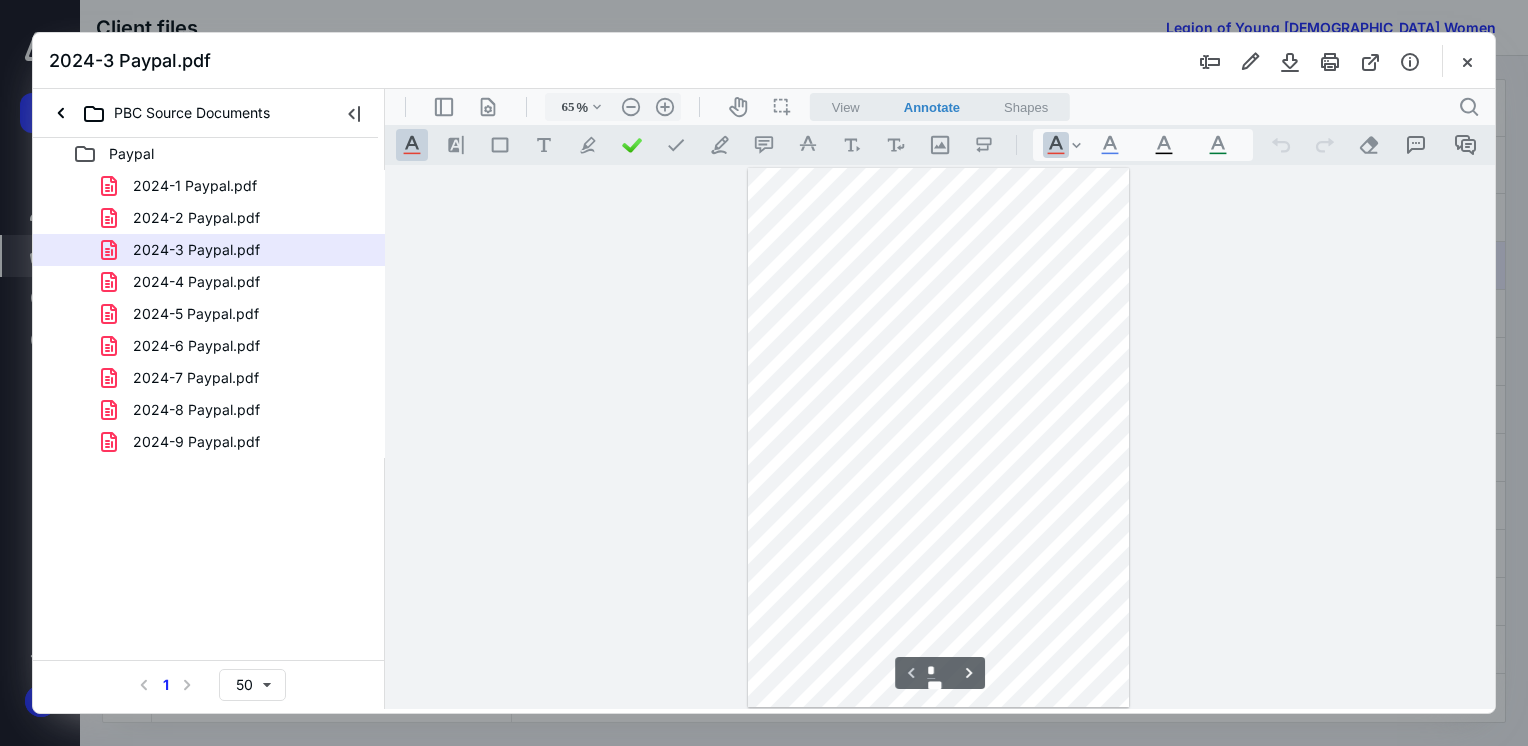 type on "*" 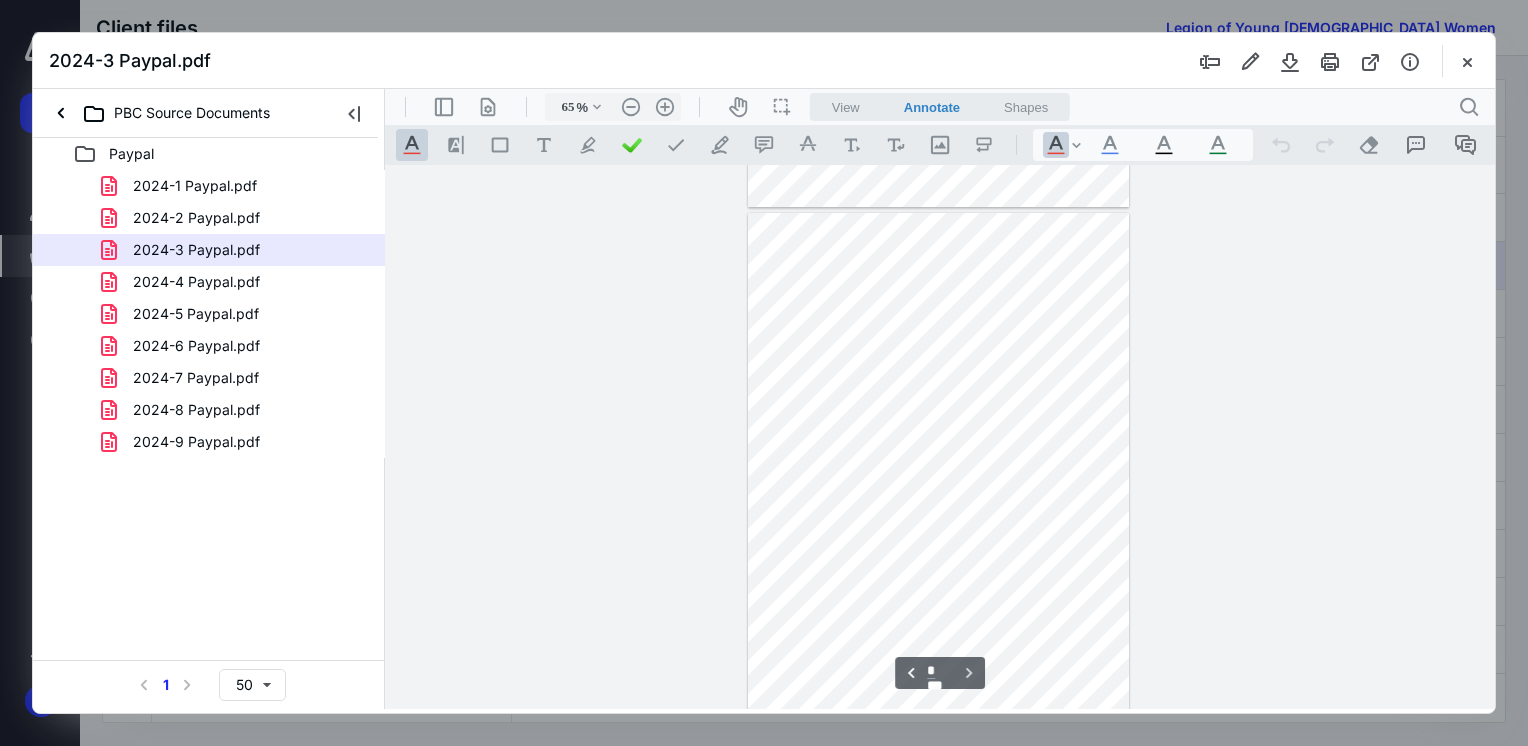 scroll, scrollTop: 545, scrollLeft: 0, axis: vertical 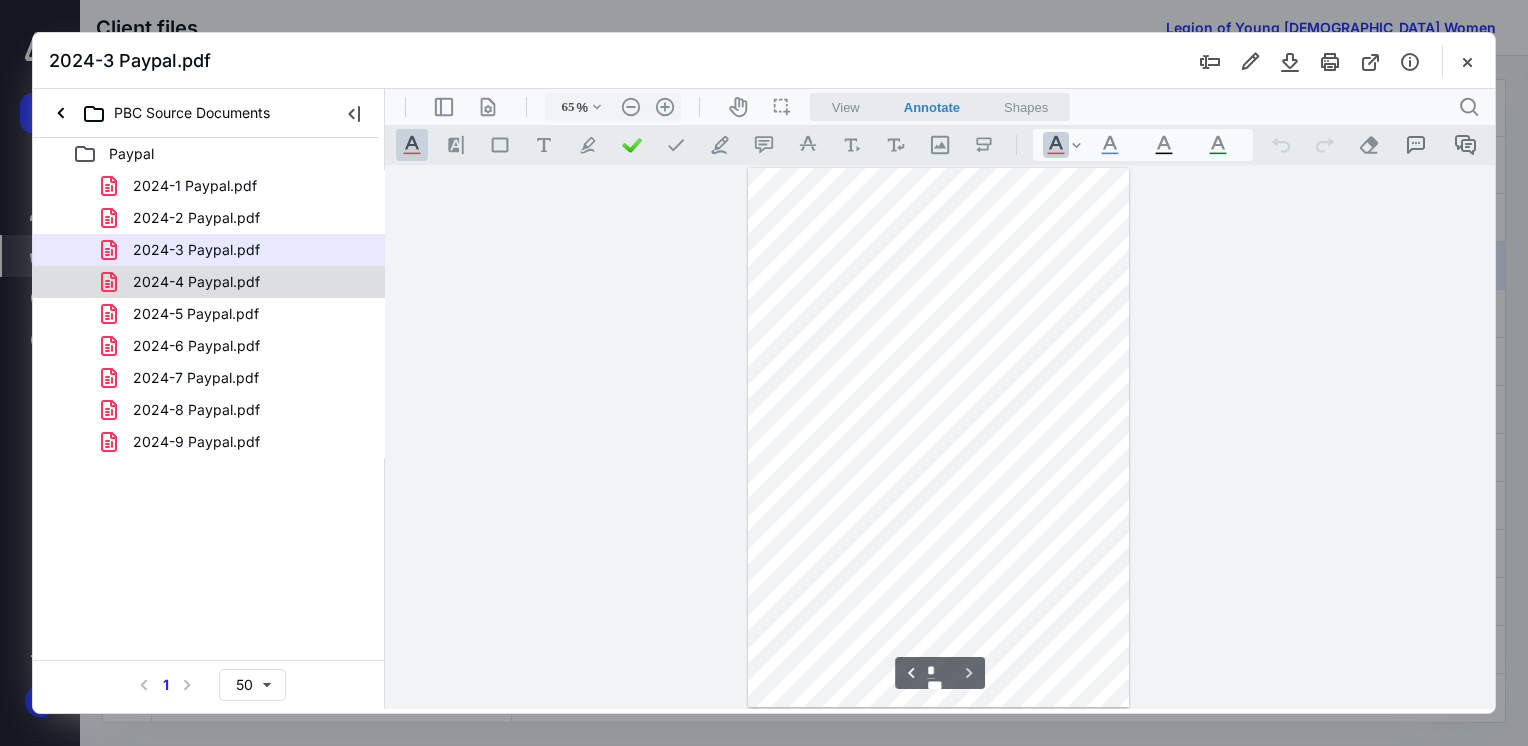 click on "2024-4 Paypal.pdf" at bounding box center [196, 282] 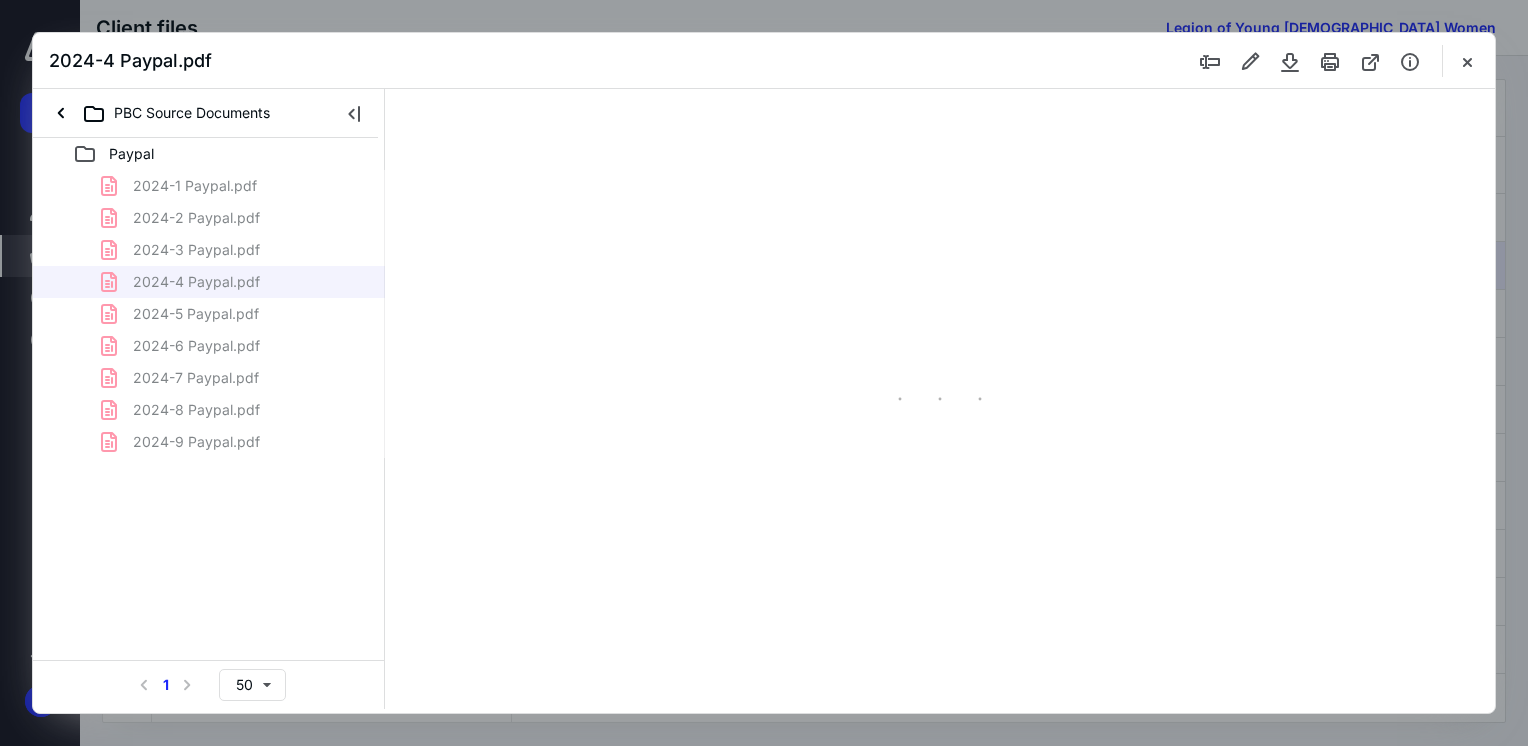 type on "65" 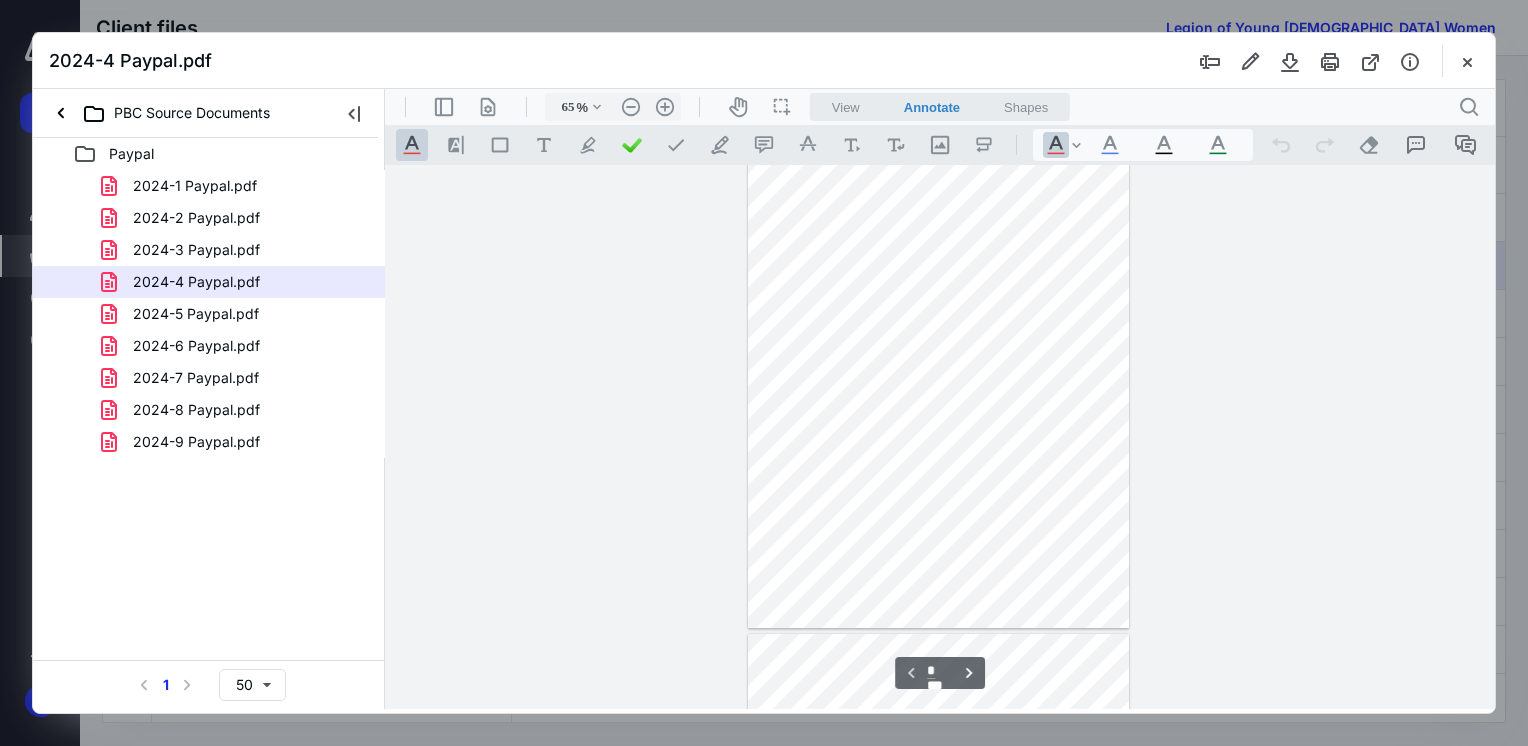 scroll, scrollTop: 0, scrollLeft: 0, axis: both 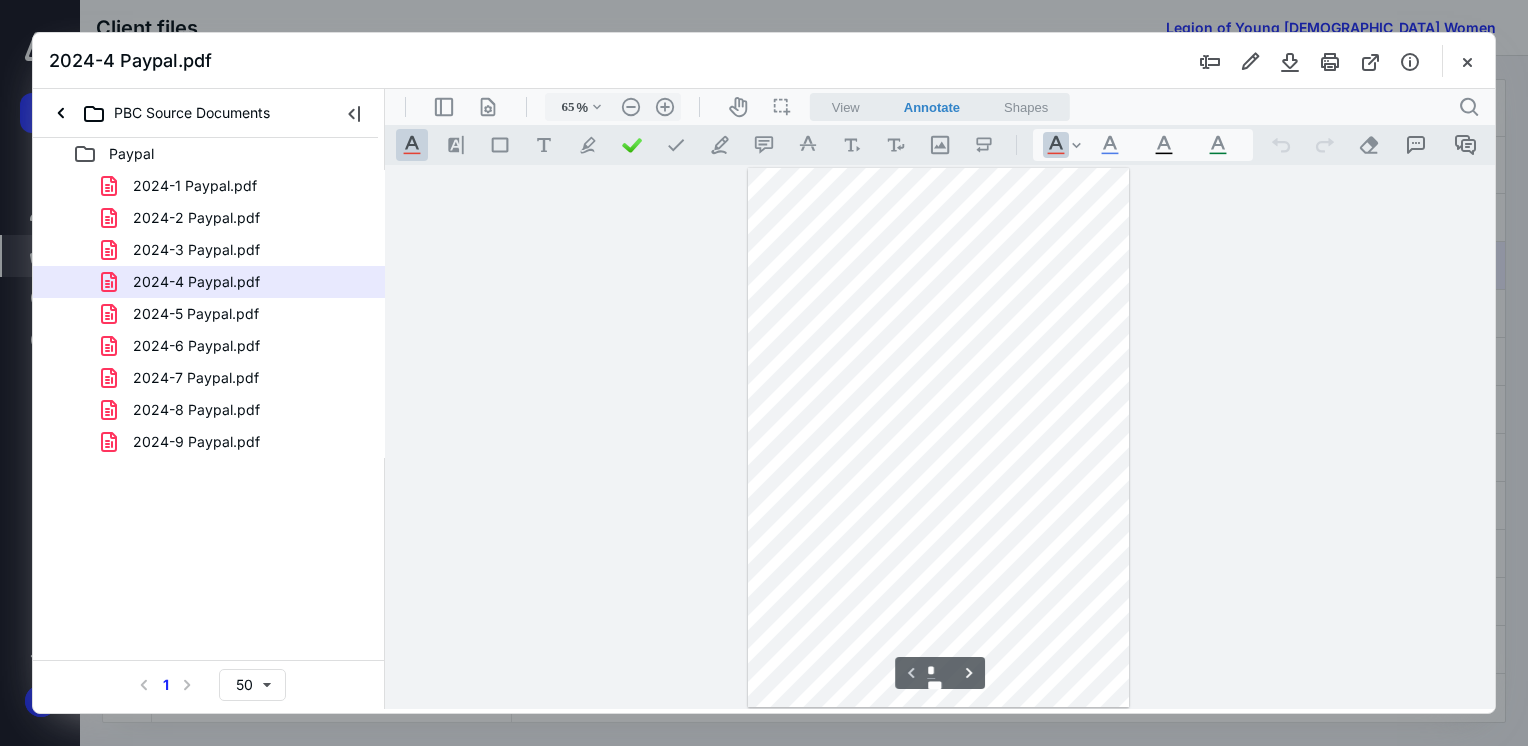 type on "*" 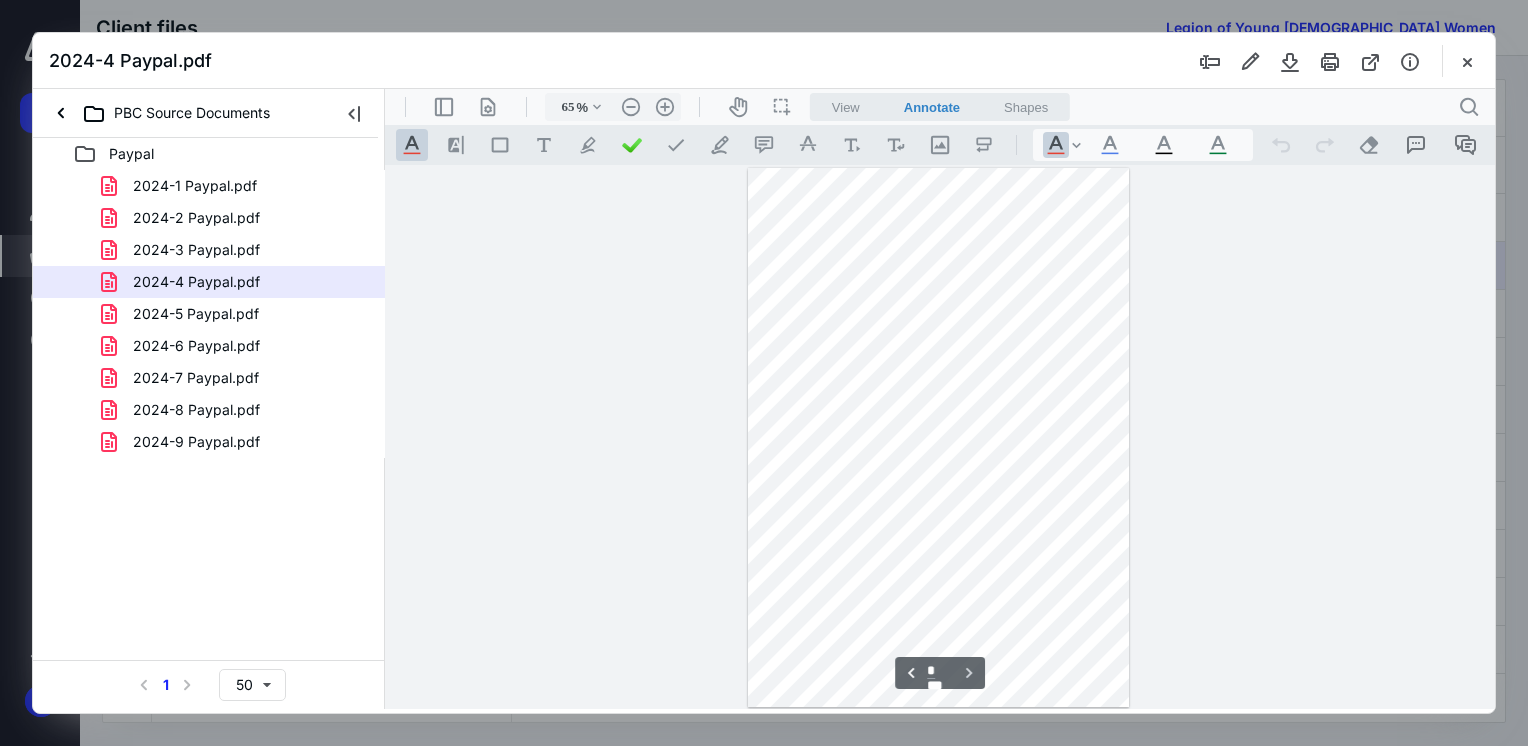 scroll, scrollTop: 545, scrollLeft: 0, axis: vertical 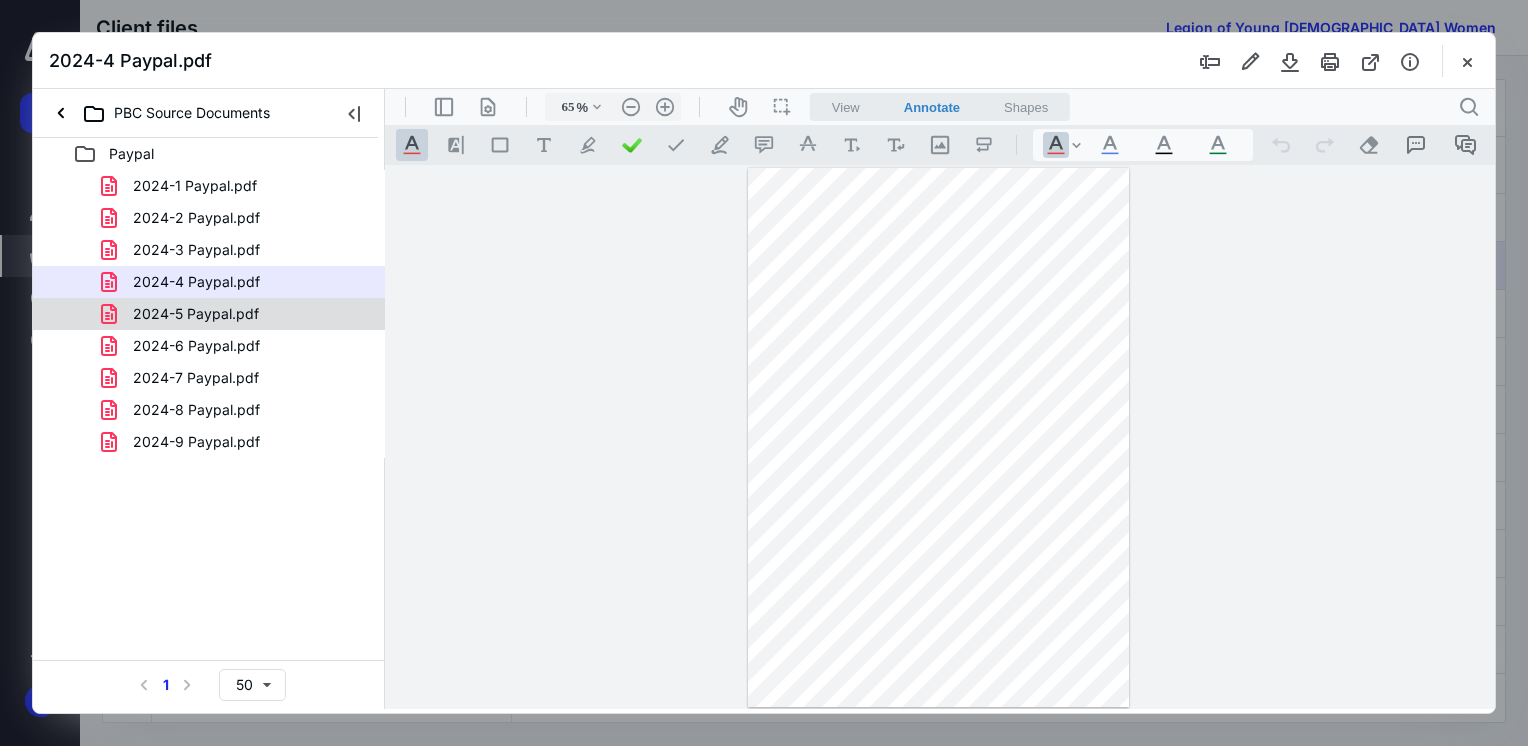 click on "2024-5 Paypal.pdf" at bounding box center [196, 314] 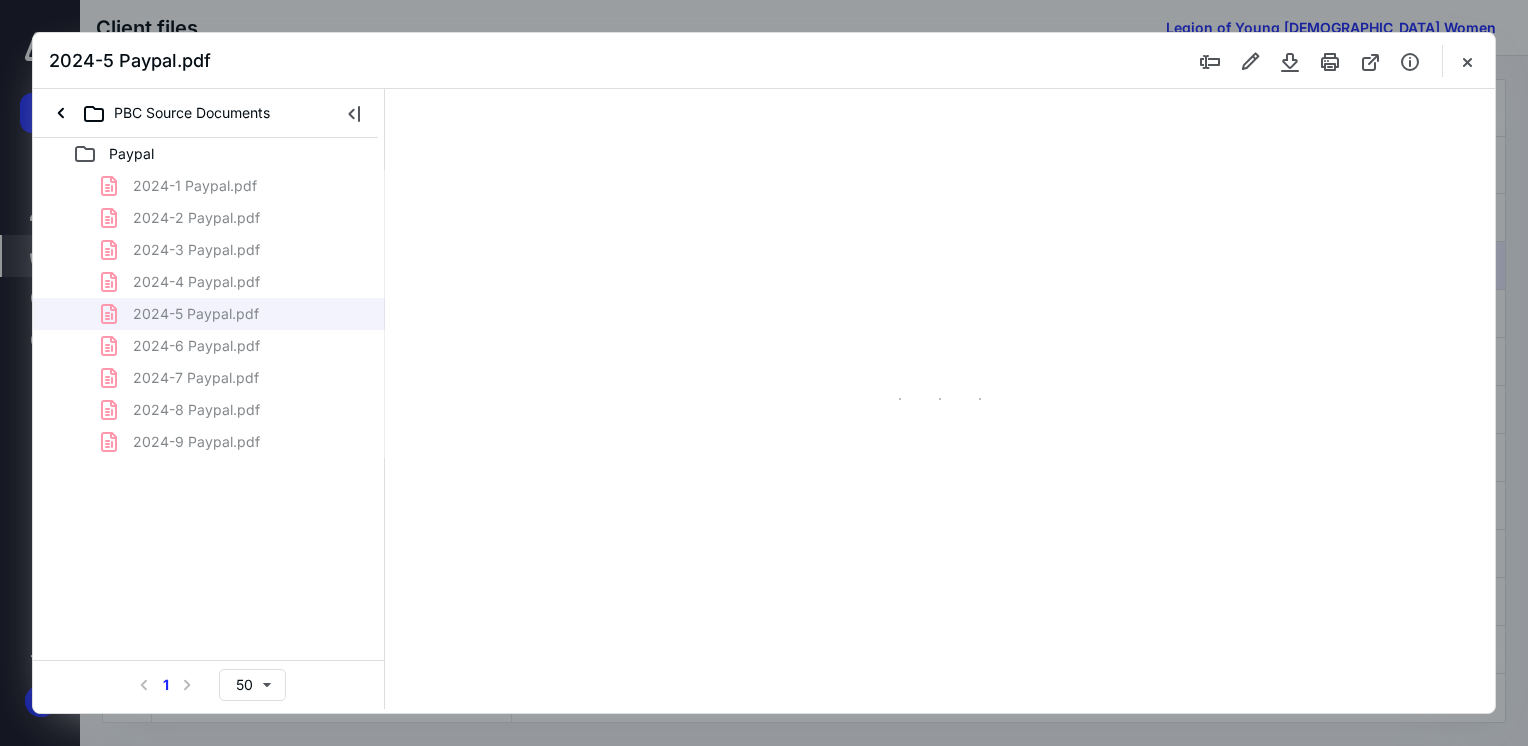 type on "65" 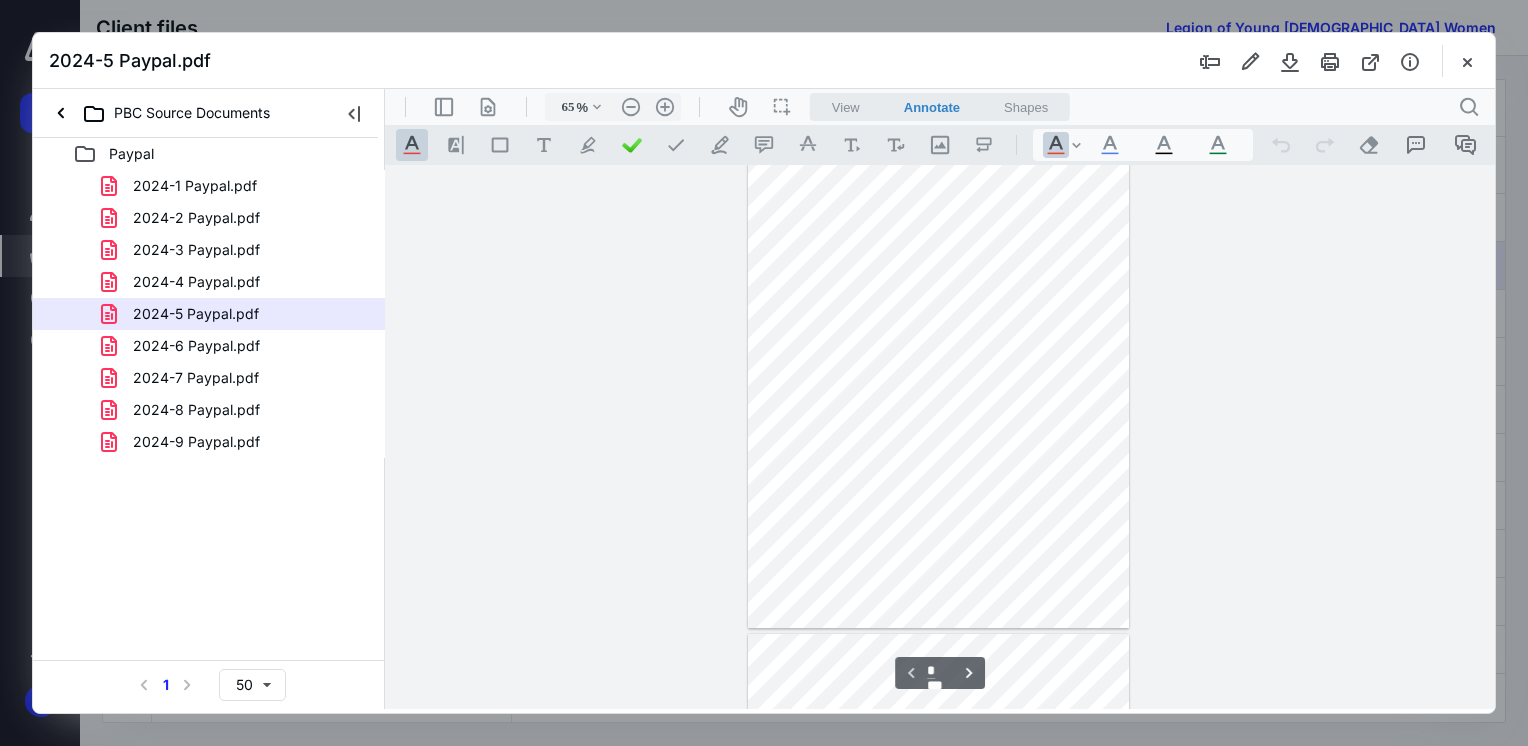scroll, scrollTop: 0, scrollLeft: 0, axis: both 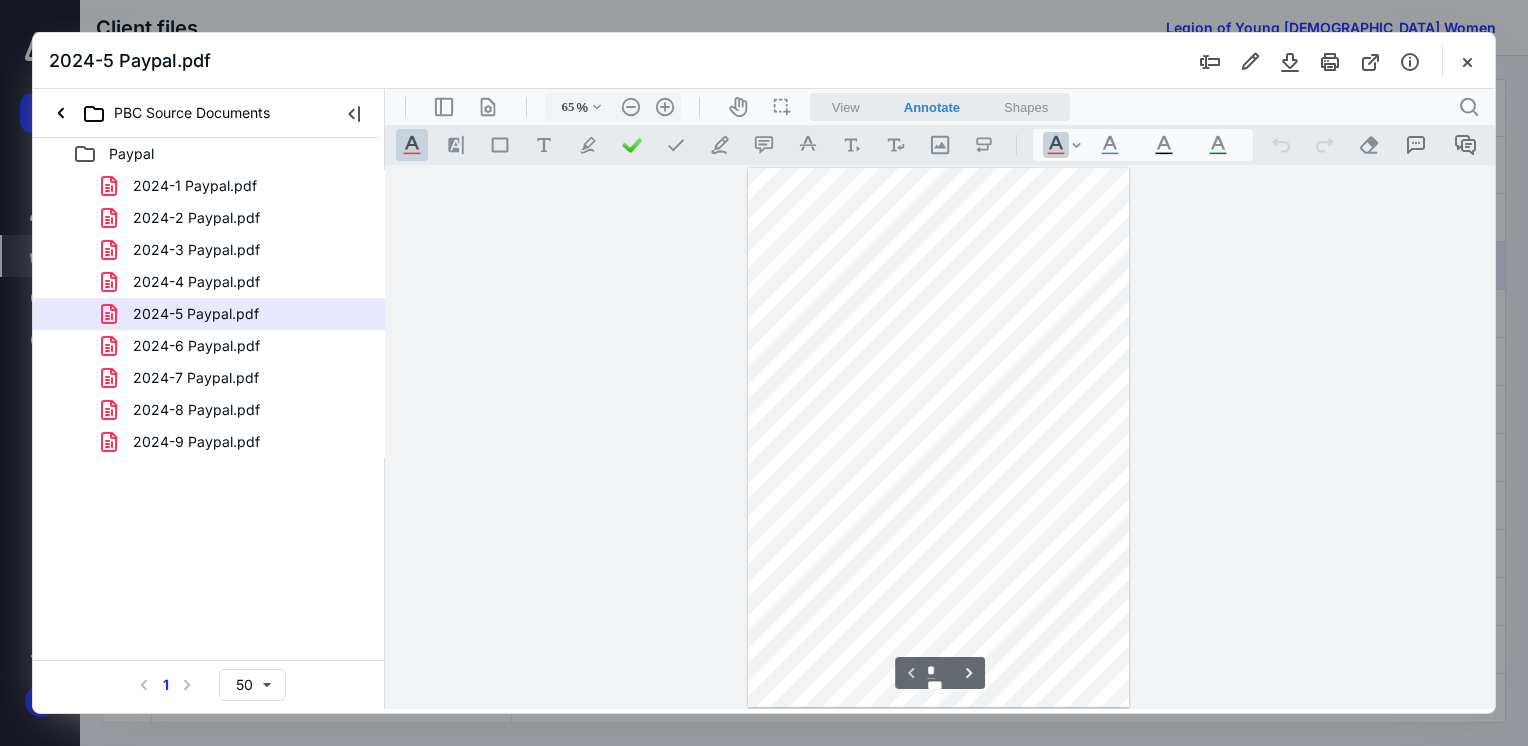 type on "*" 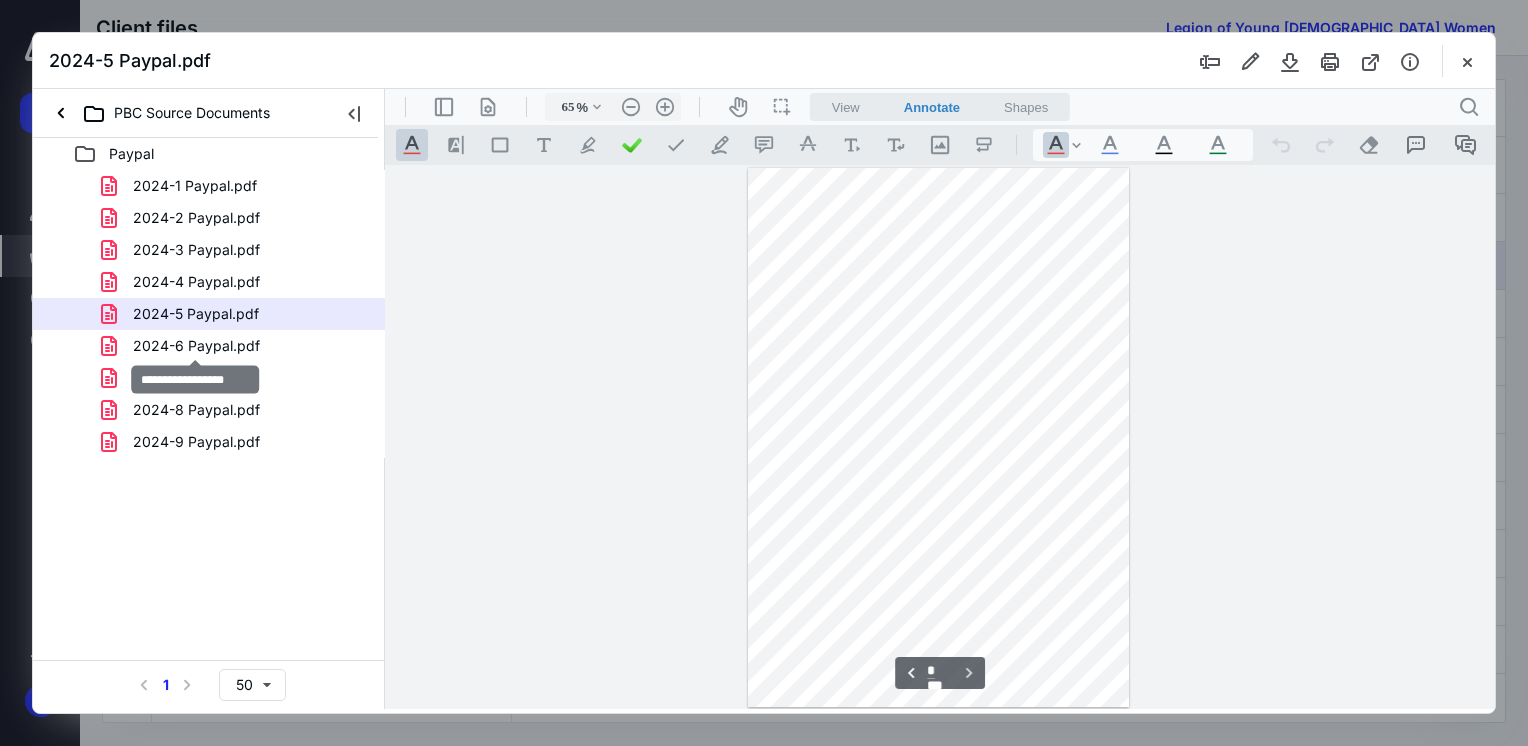 click on "2024-6 Paypal.pdf" at bounding box center (196, 346) 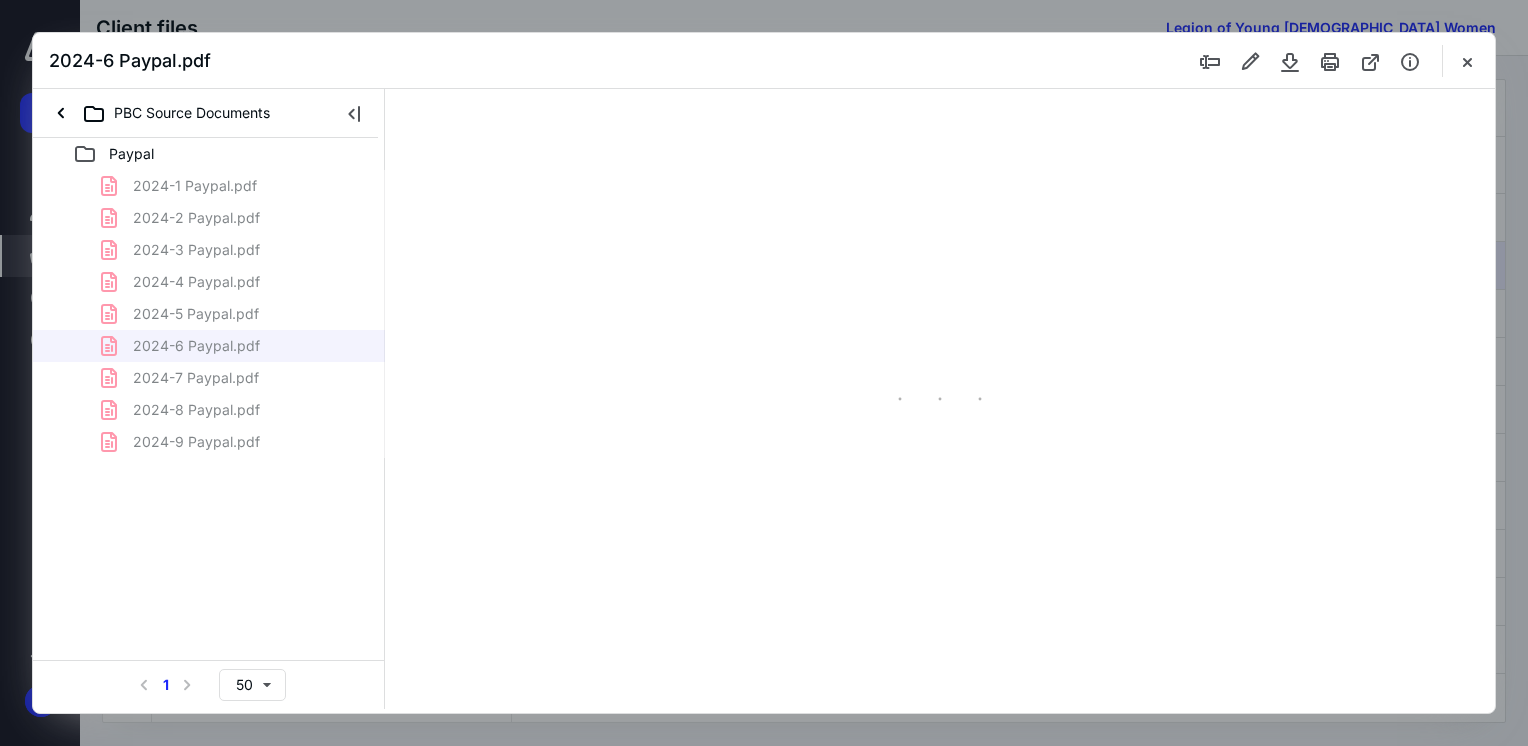 type on "65" 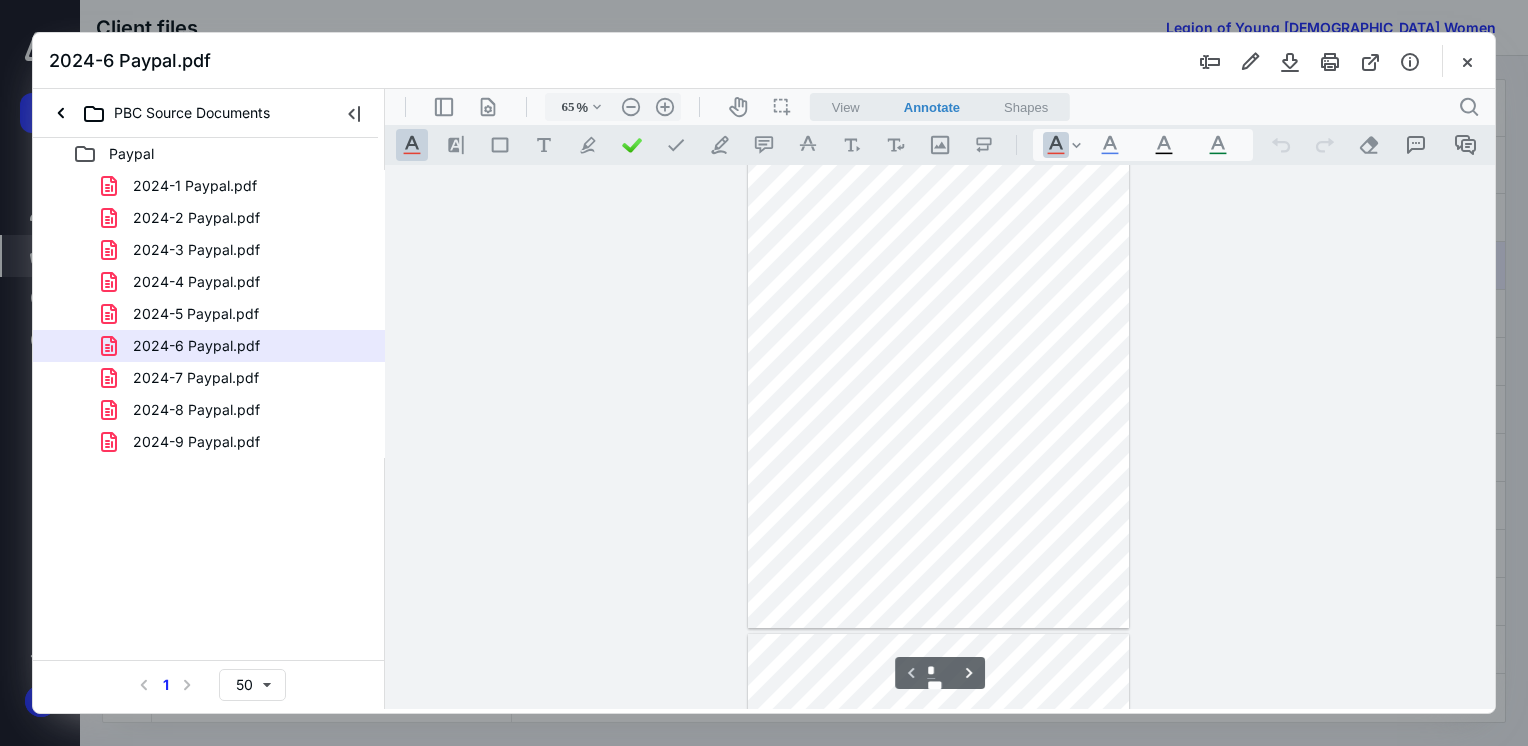 scroll, scrollTop: 0, scrollLeft: 0, axis: both 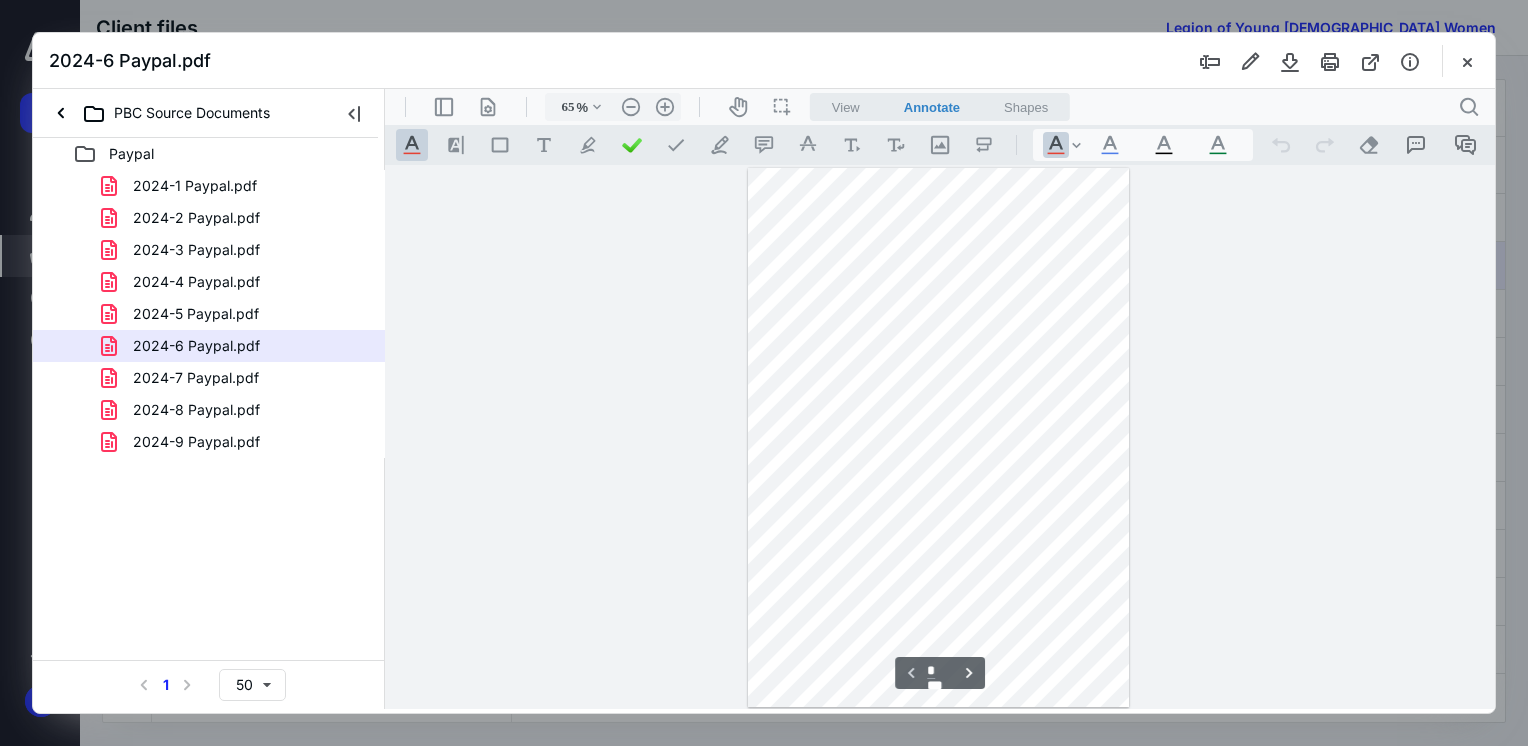 type on "*" 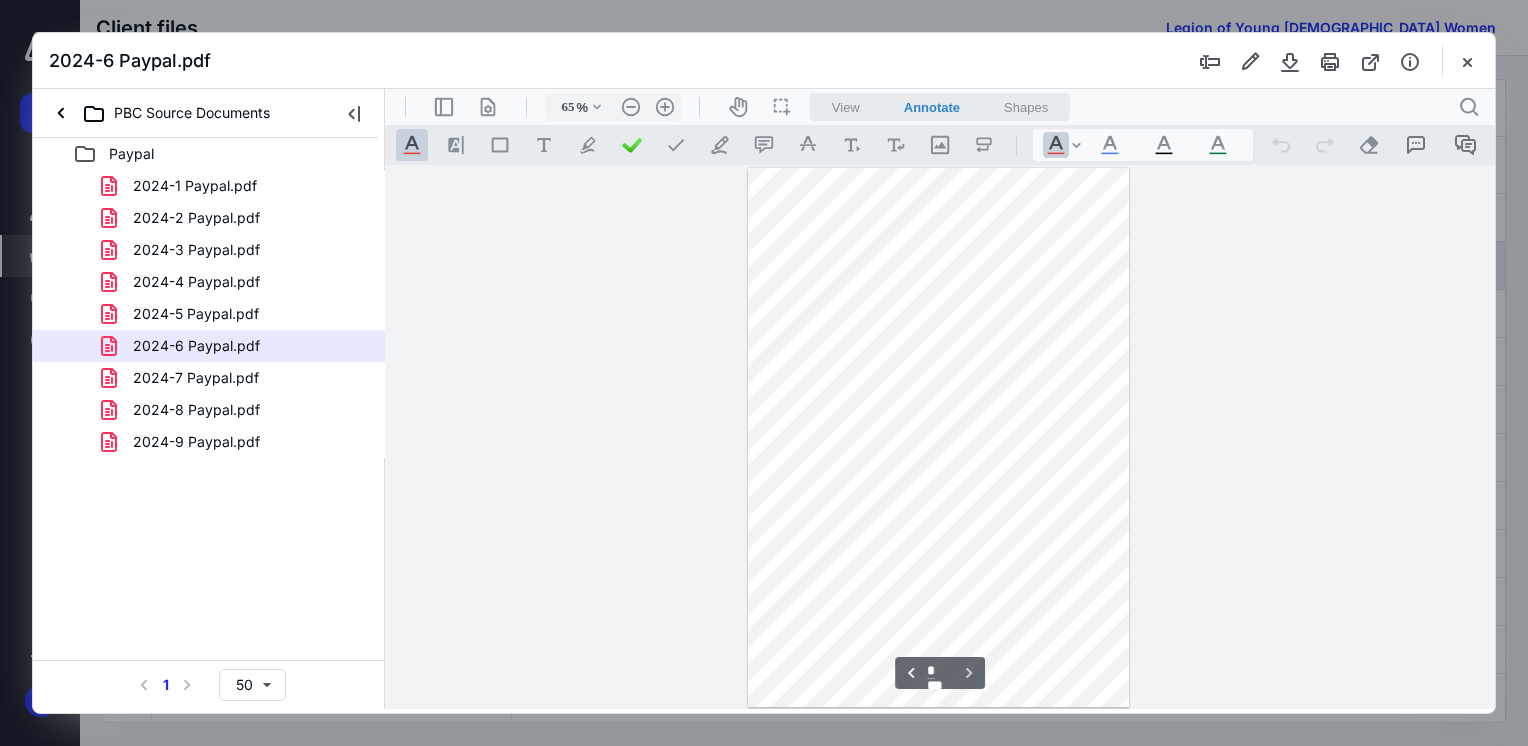 scroll, scrollTop: 545, scrollLeft: 0, axis: vertical 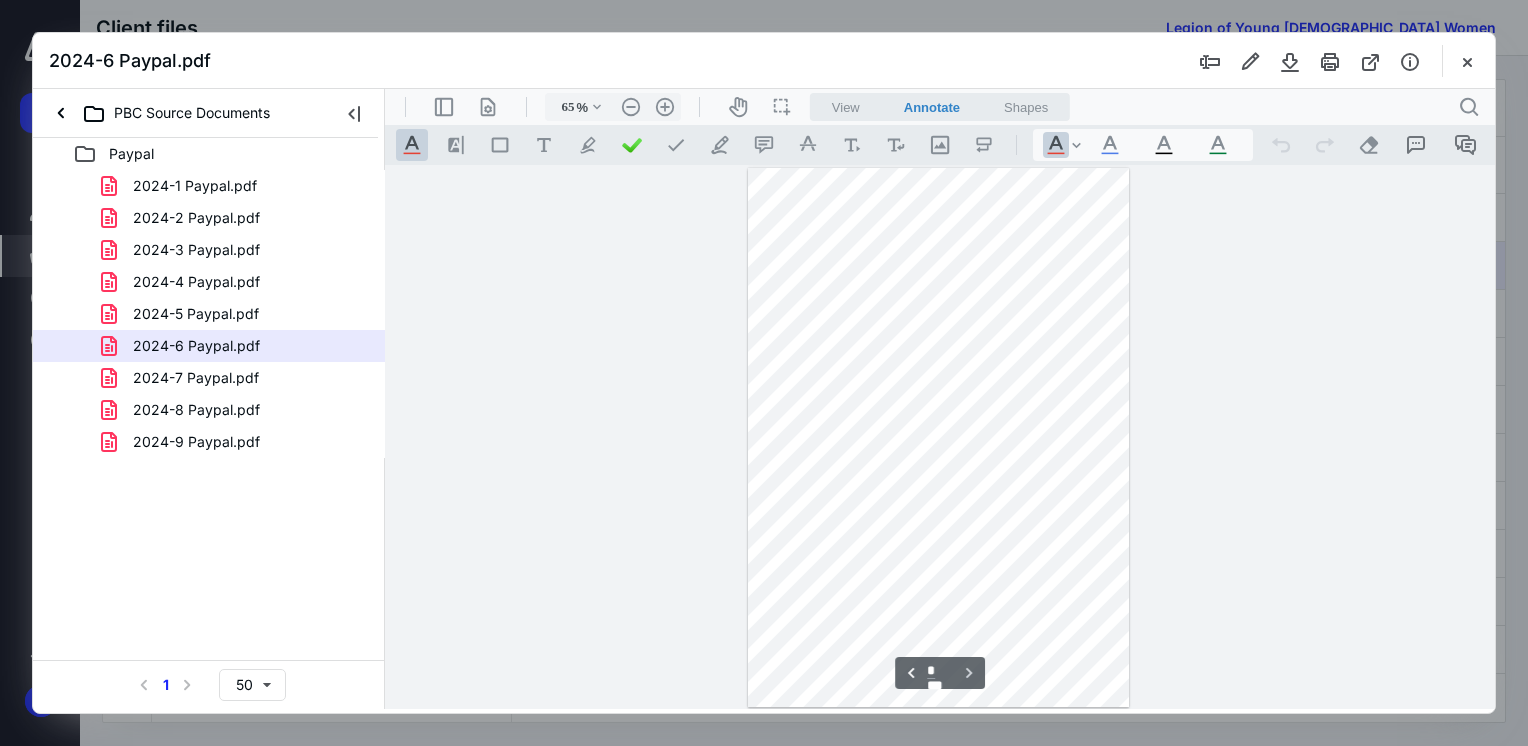 click on "2024-7 Paypal.pdf" at bounding box center (196, 378) 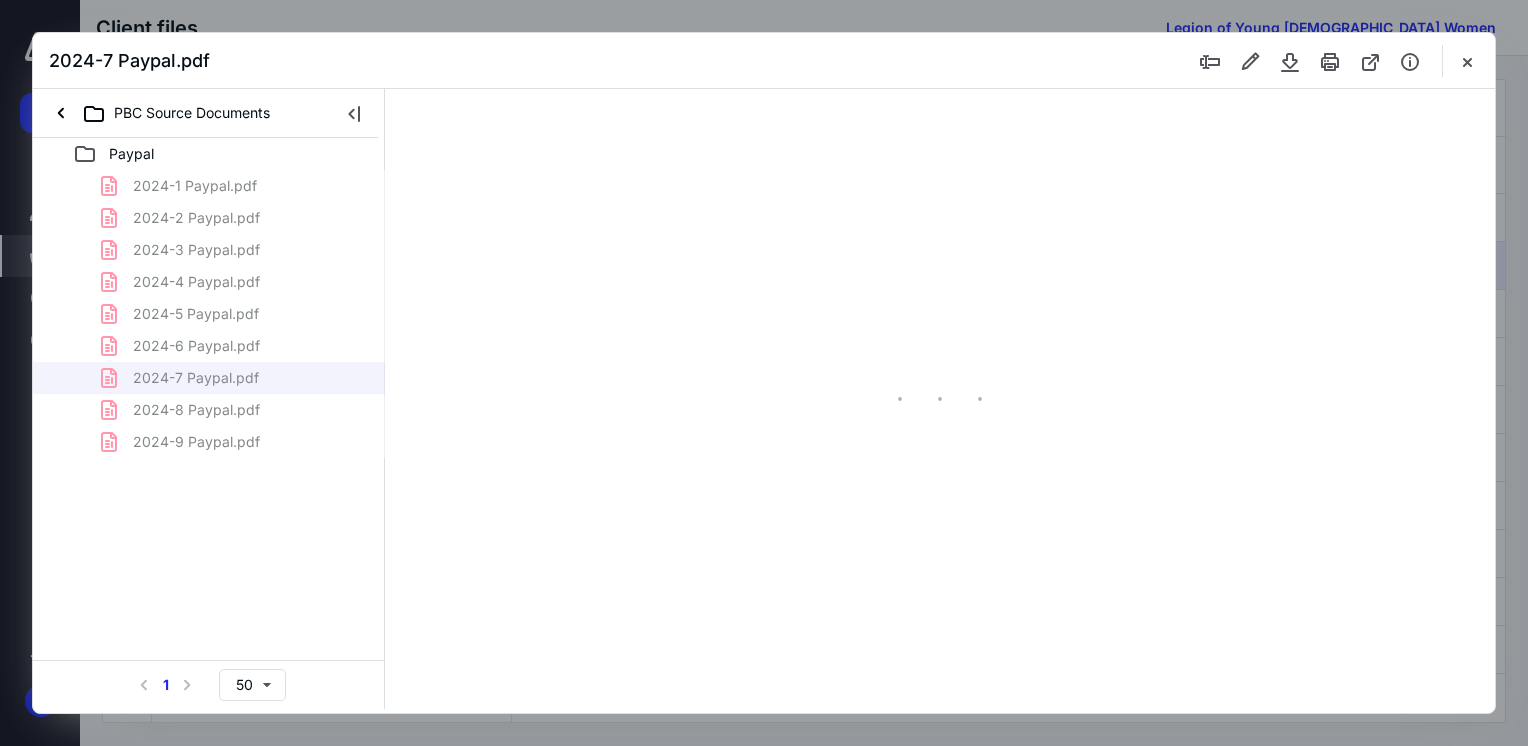 type on "65" 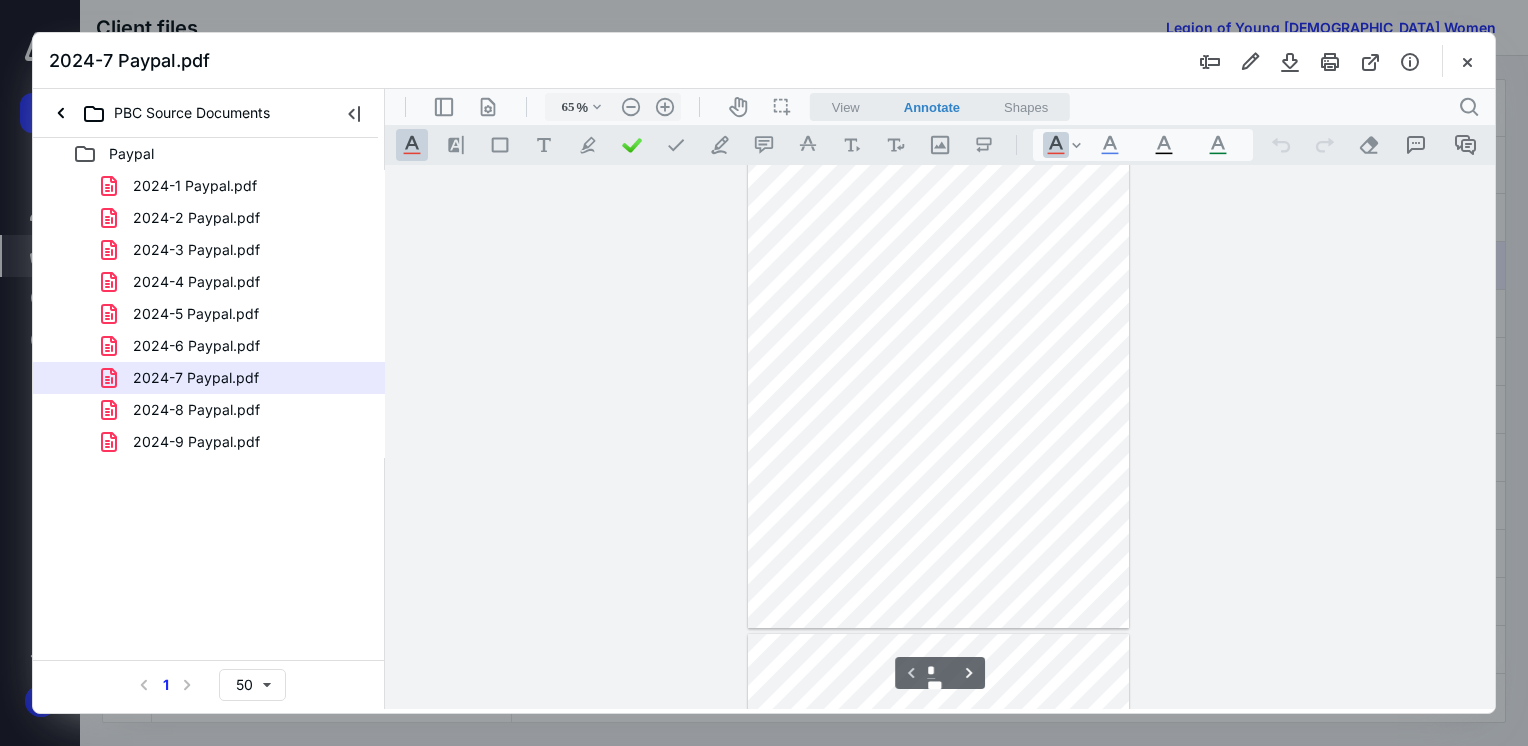 scroll, scrollTop: 0, scrollLeft: 0, axis: both 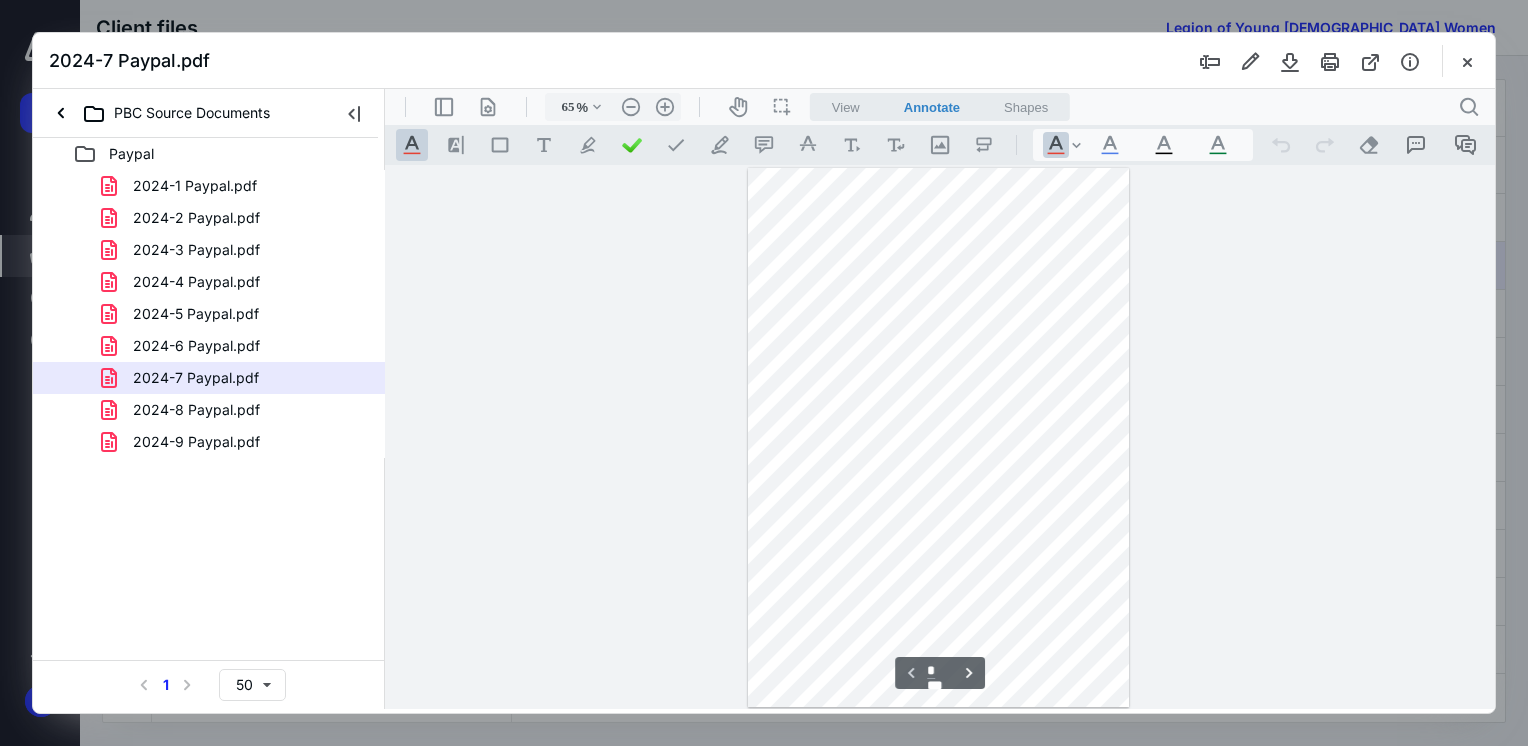 type on "*" 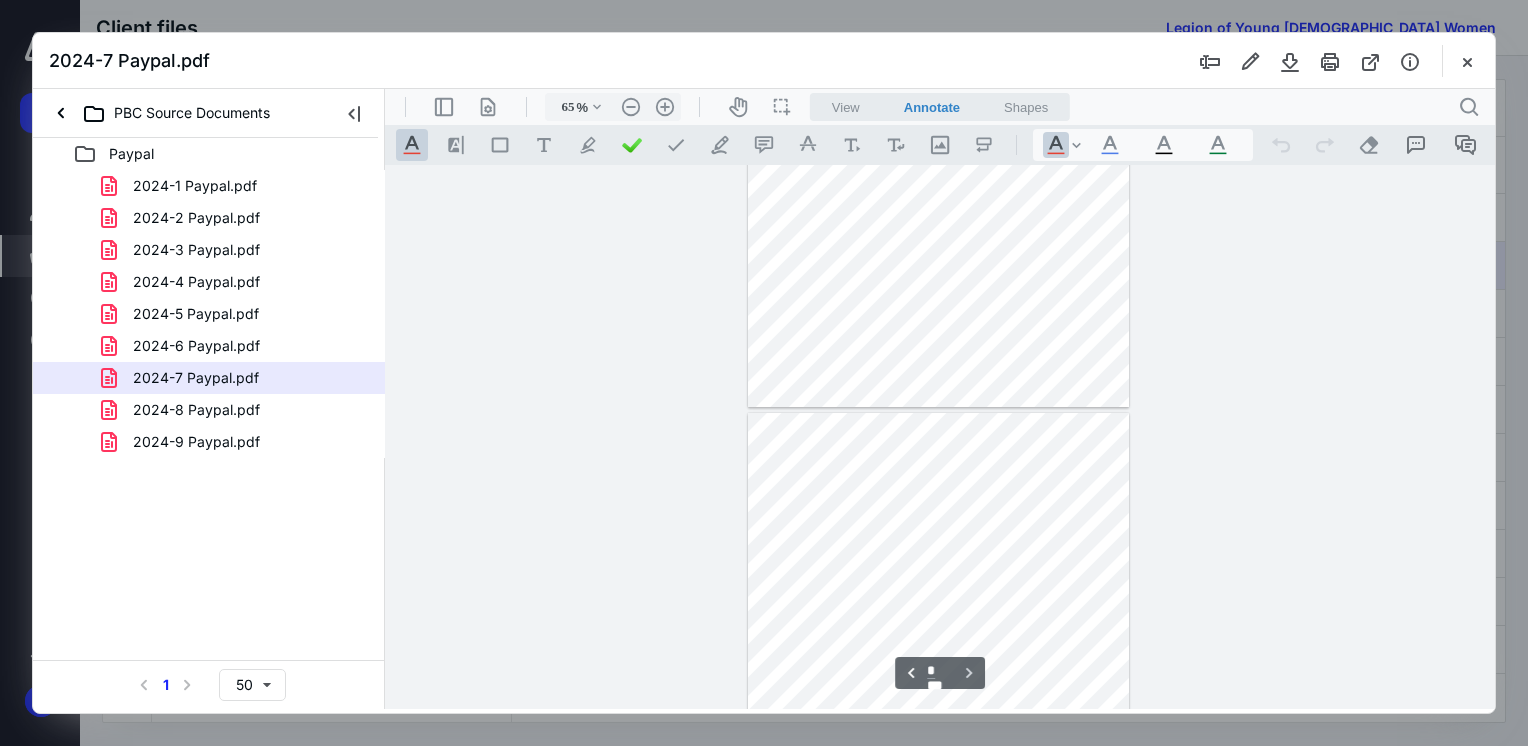 scroll, scrollTop: 400, scrollLeft: 0, axis: vertical 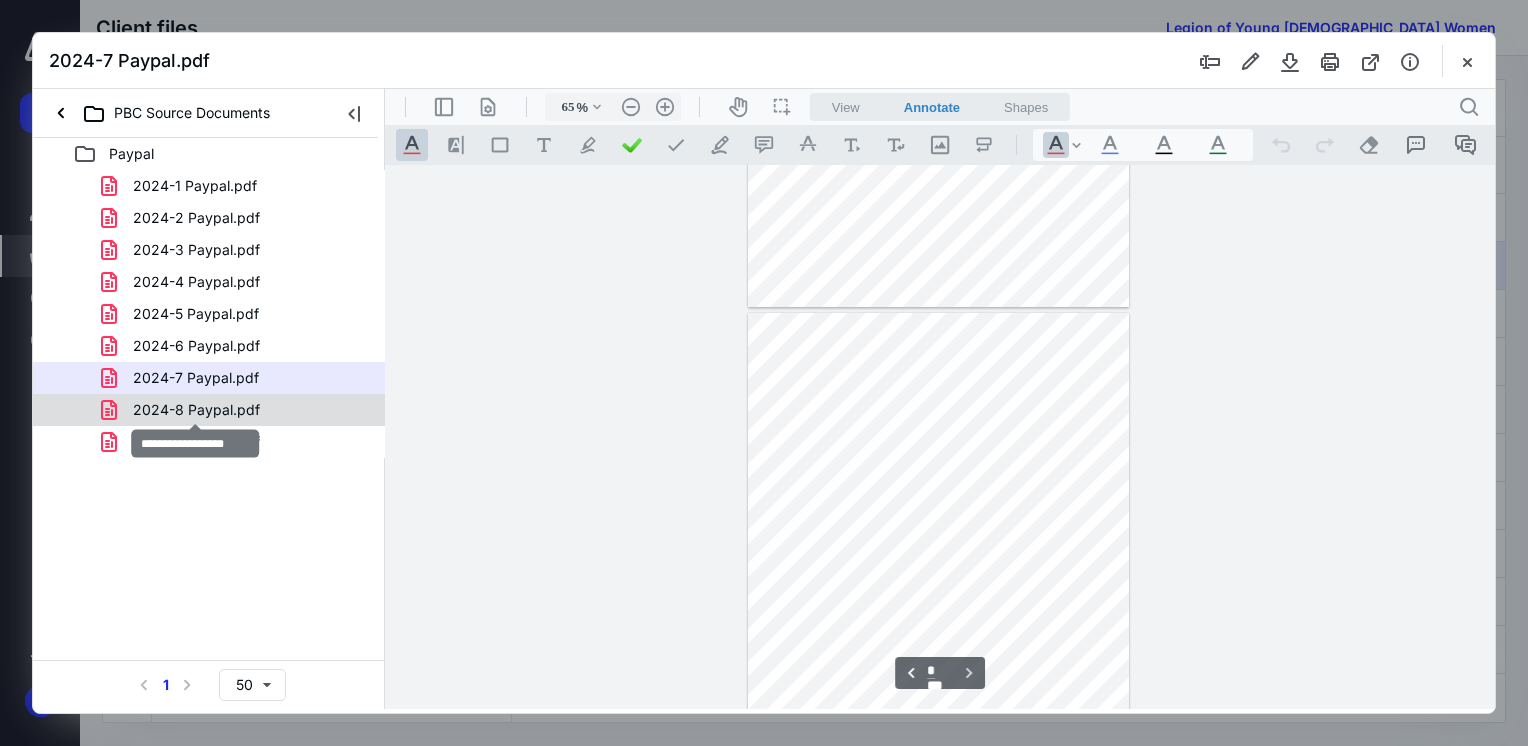 click on "2024-8 Paypal.pdf" at bounding box center (196, 410) 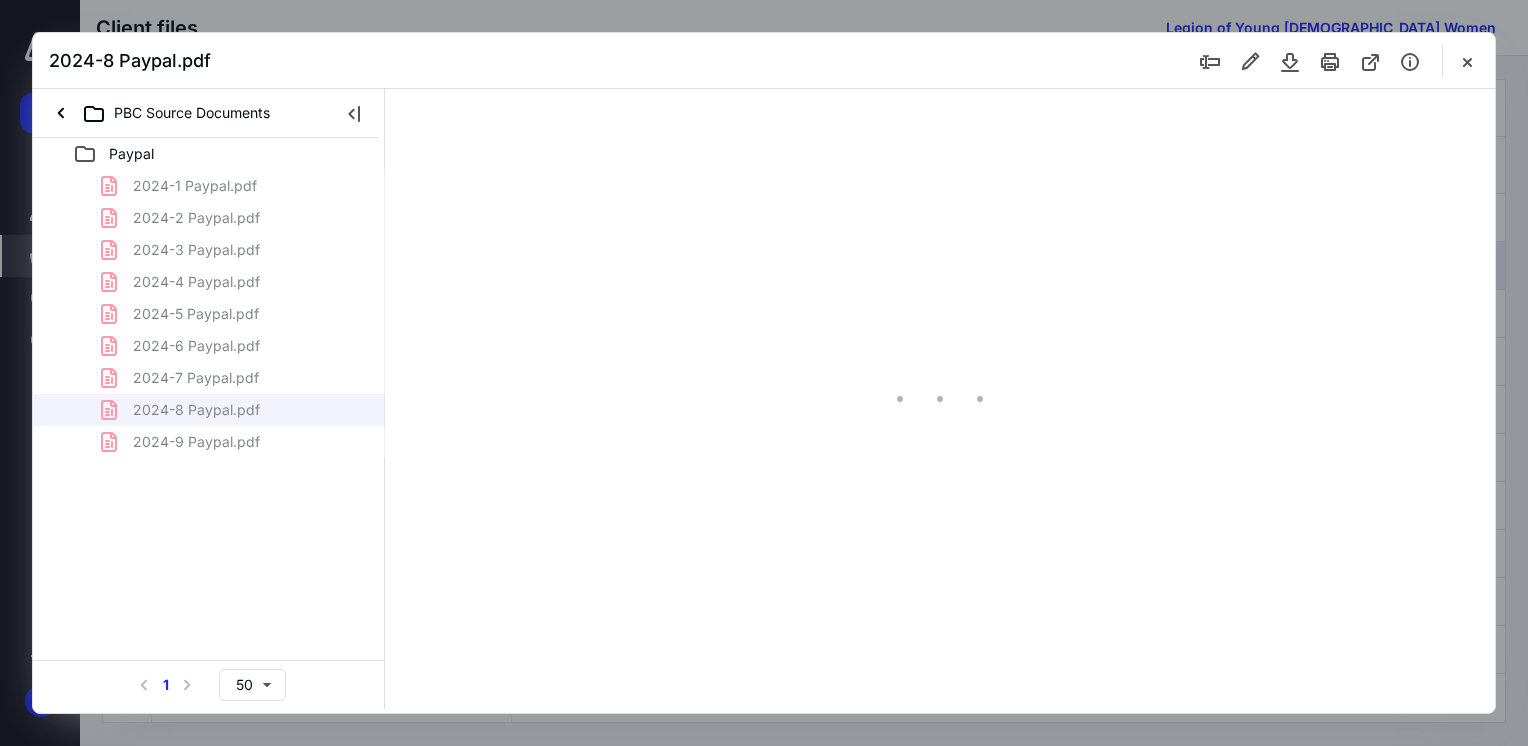 type on "65" 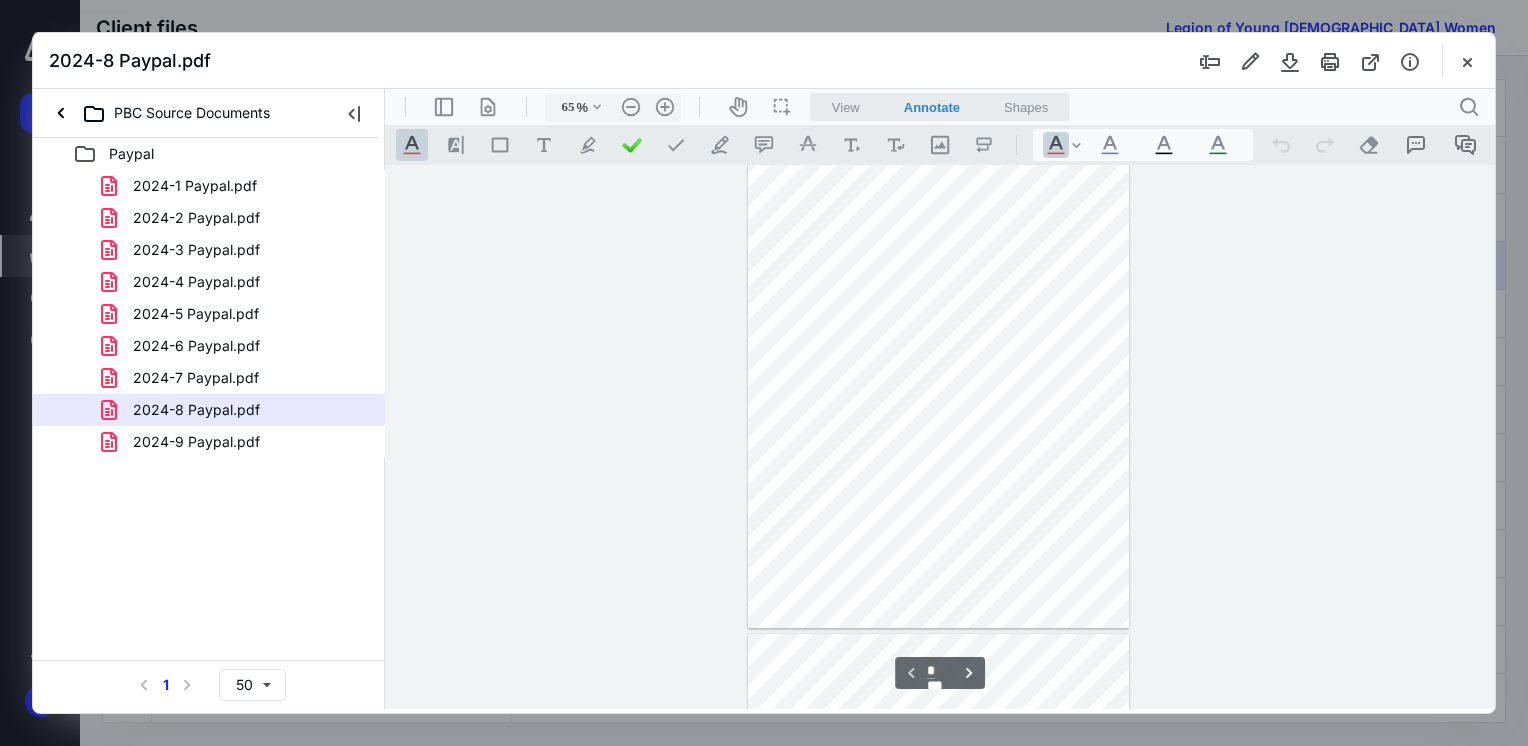 scroll, scrollTop: 0, scrollLeft: 0, axis: both 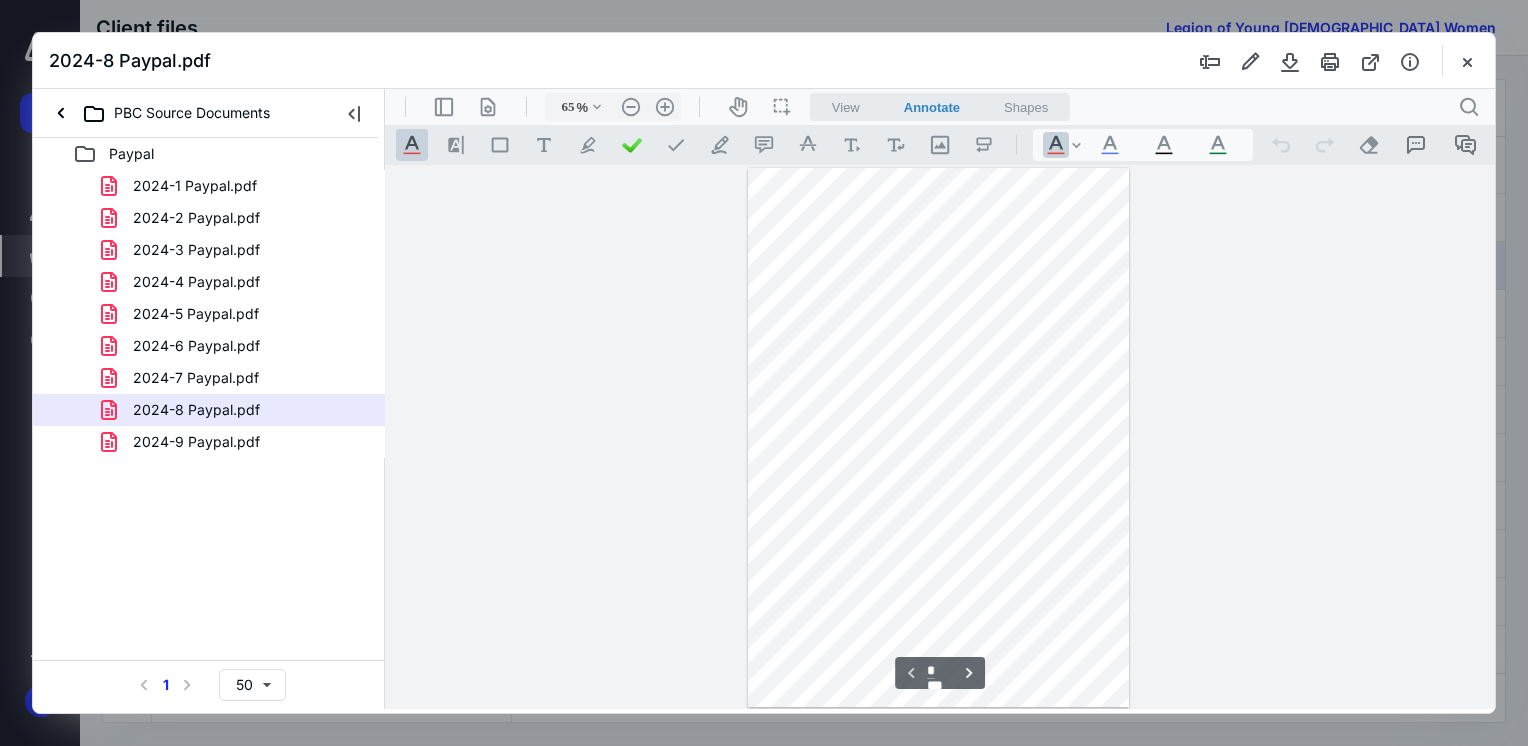 type on "*" 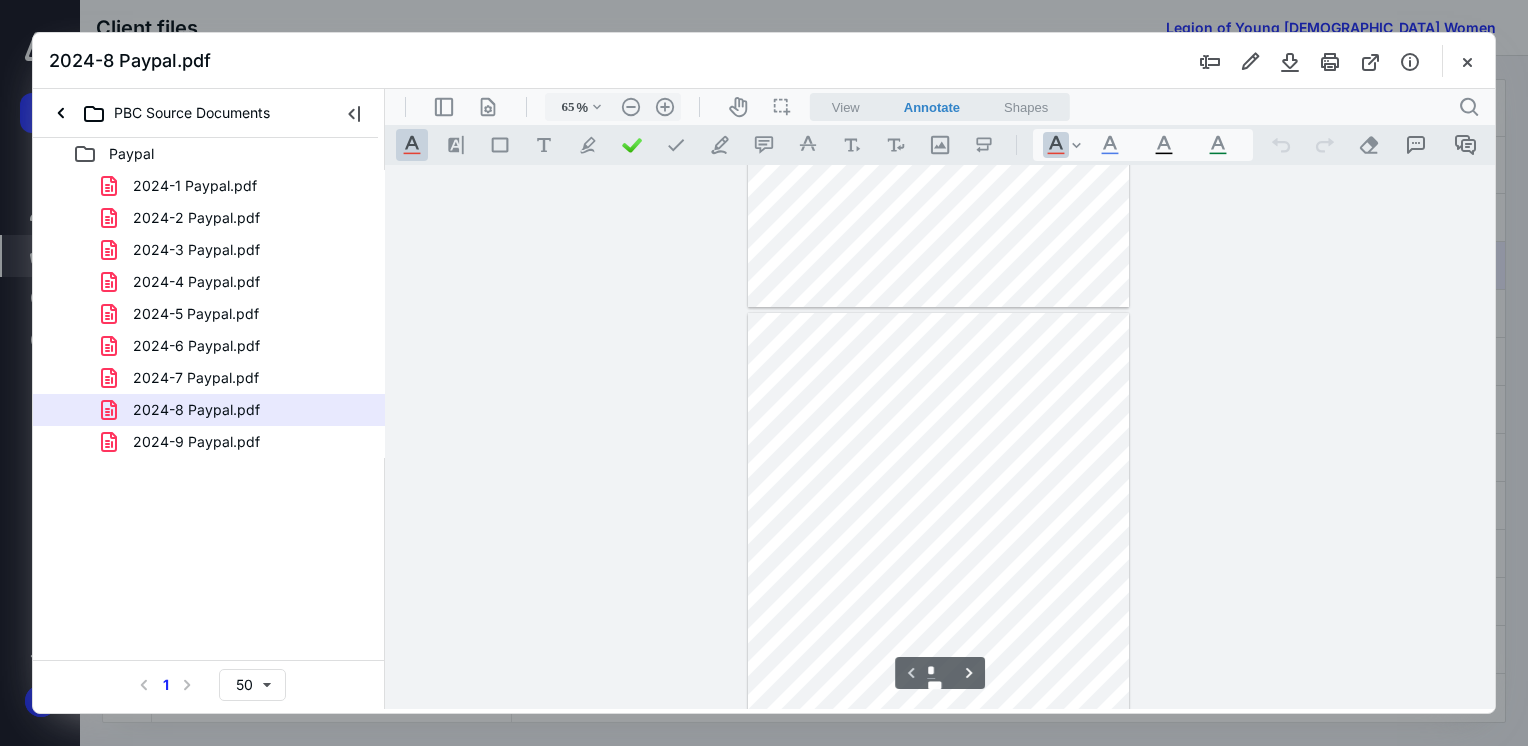 scroll, scrollTop: 500, scrollLeft: 0, axis: vertical 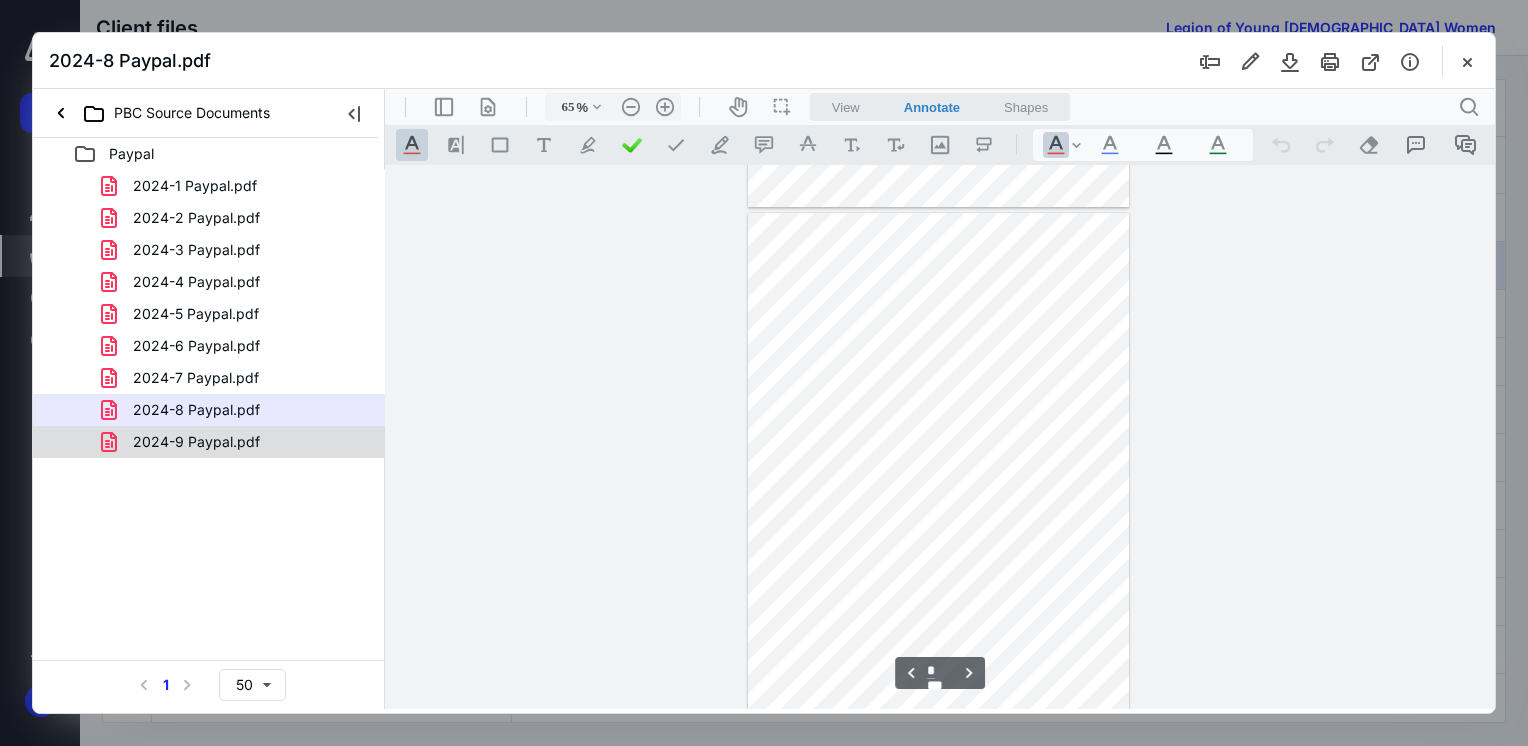 click on "2024-9 Paypal.pdf" at bounding box center (196, 442) 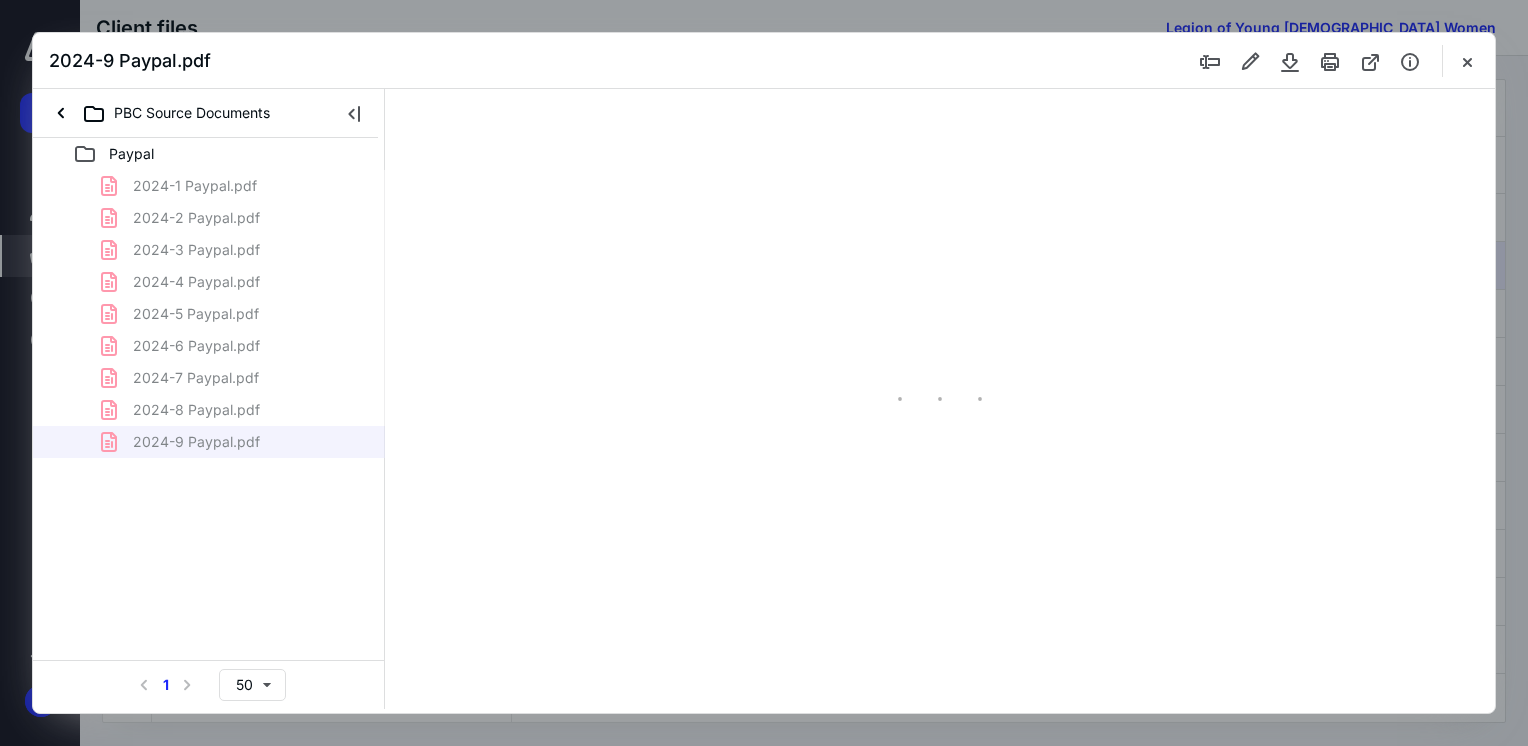 type on "65" 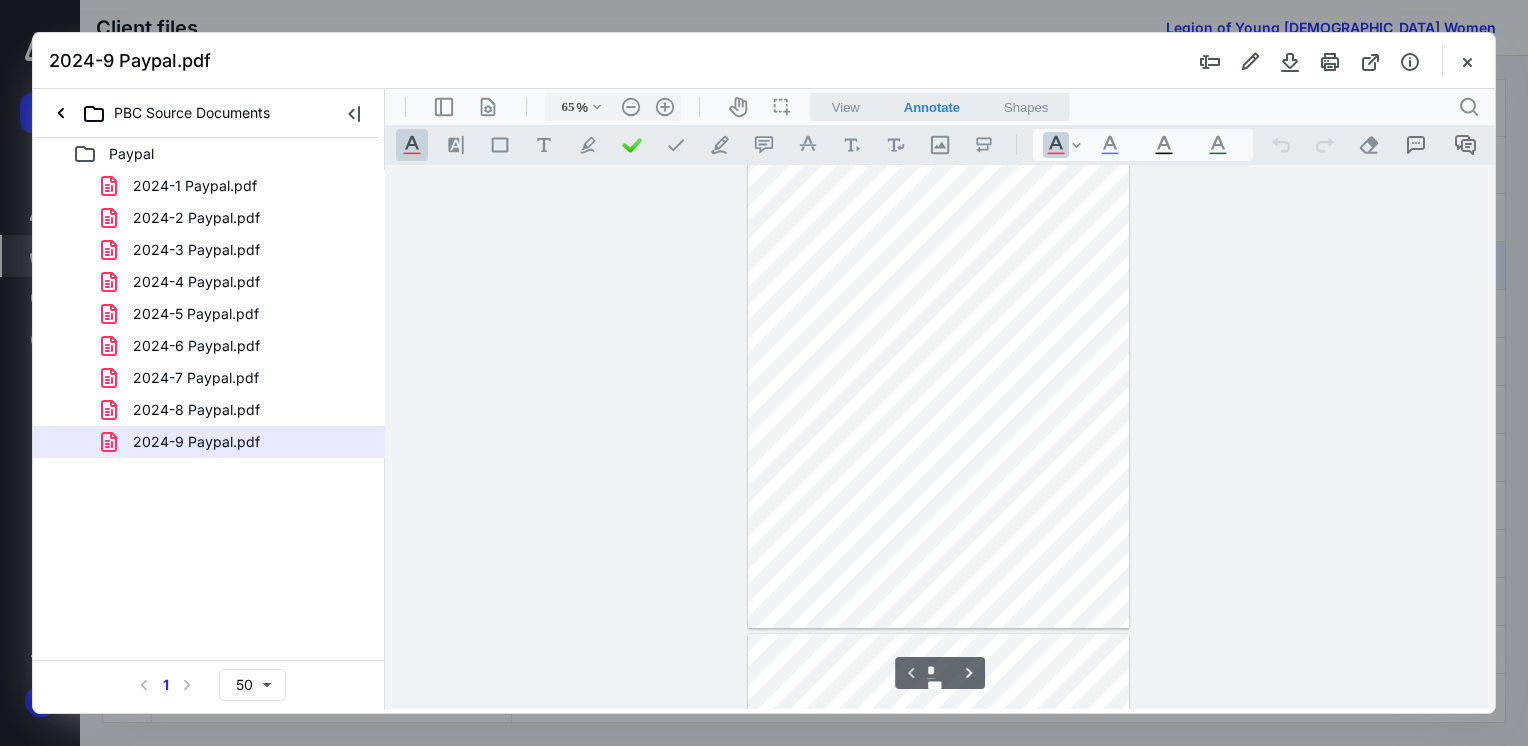 scroll, scrollTop: 0, scrollLeft: 0, axis: both 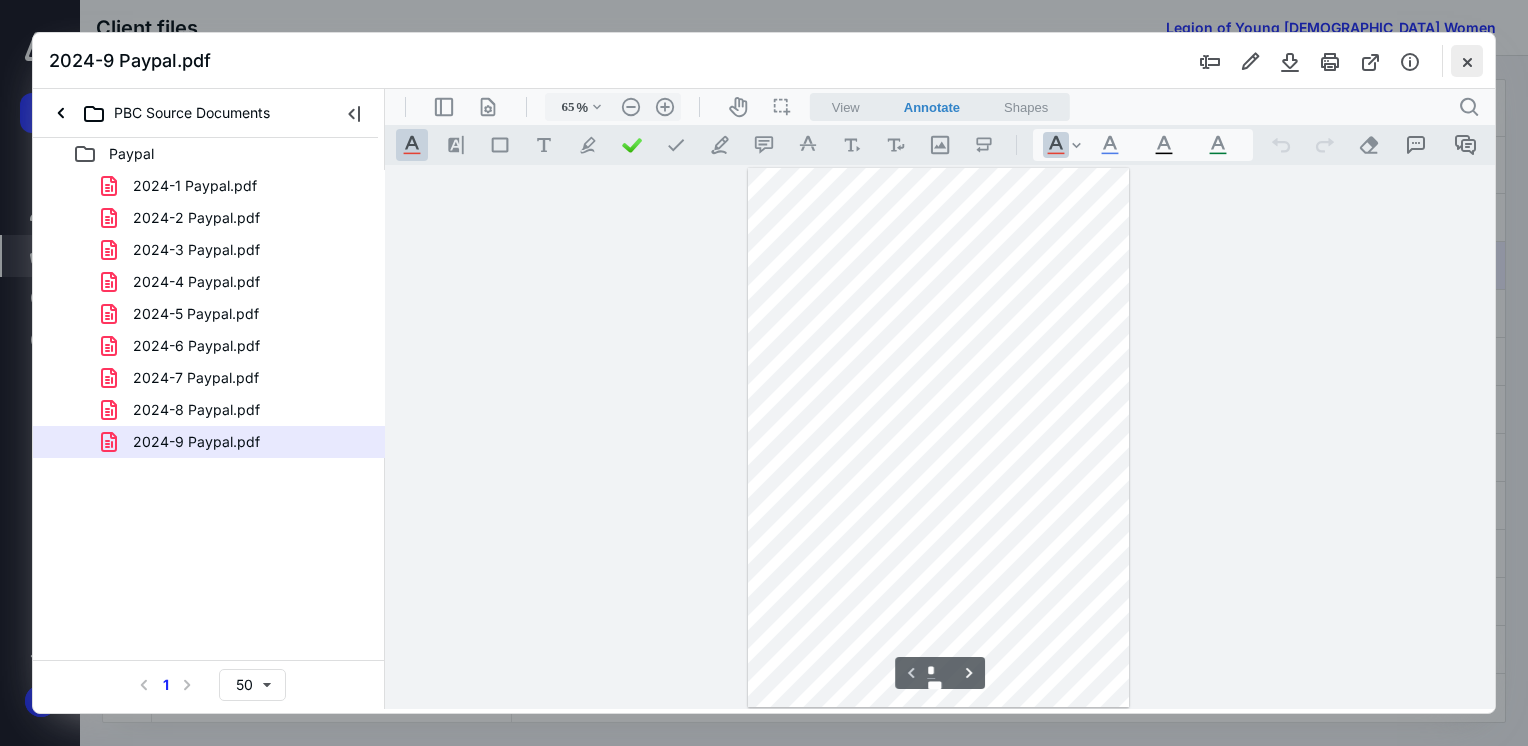 click at bounding box center (1467, 61) 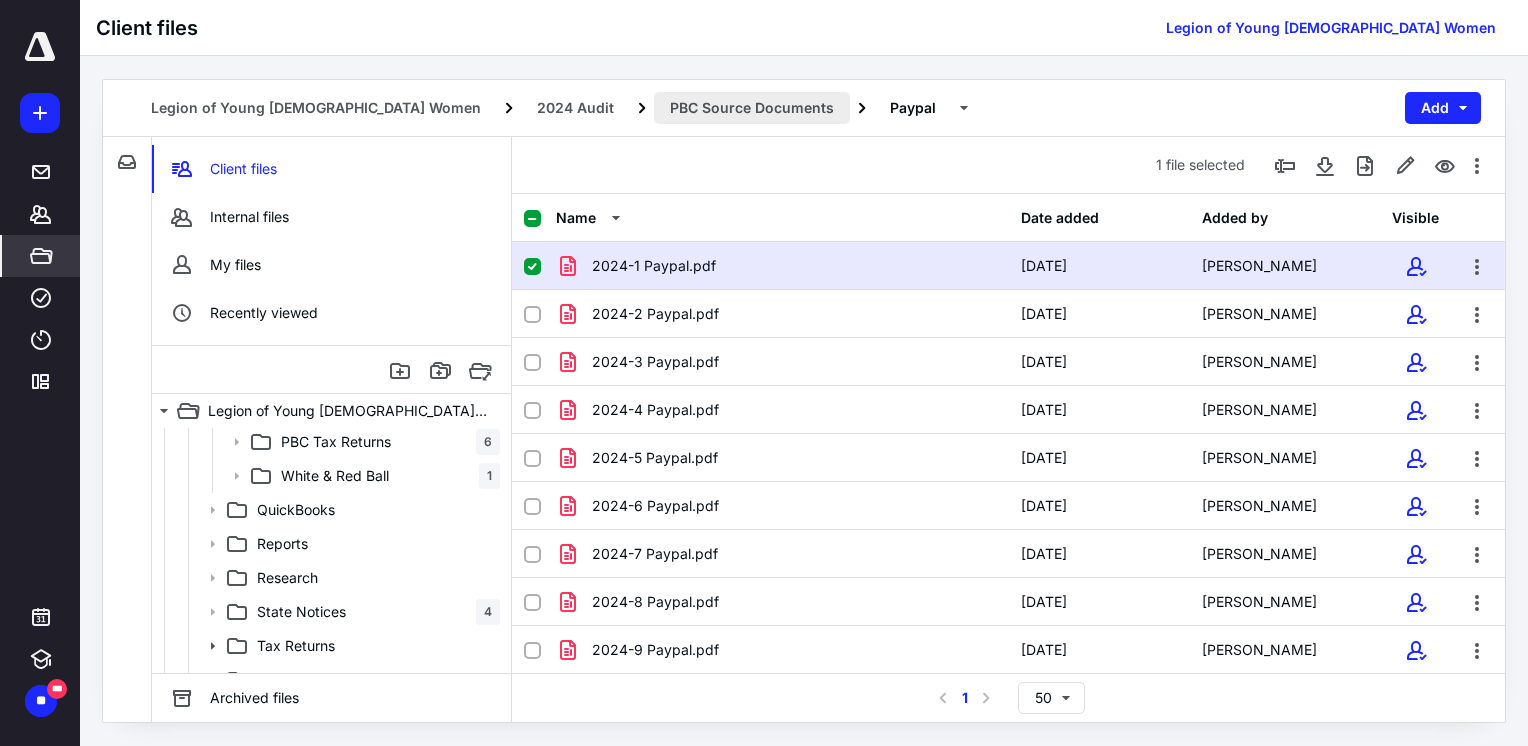 click on "PBC Source Documents" at bounding box center [752, 108] 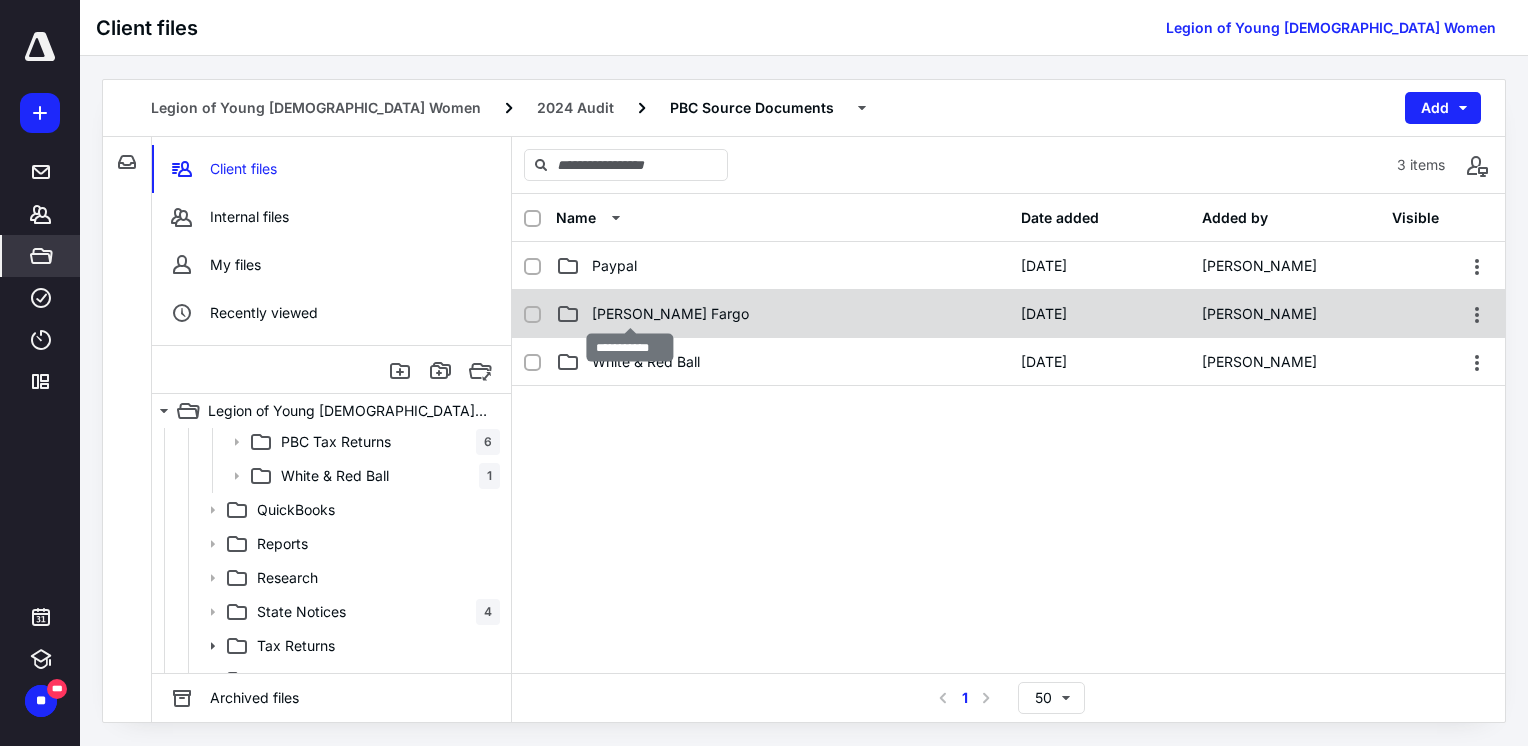 click on "[PERSON_NAME] Fargo" at bounding box center [670, 314] 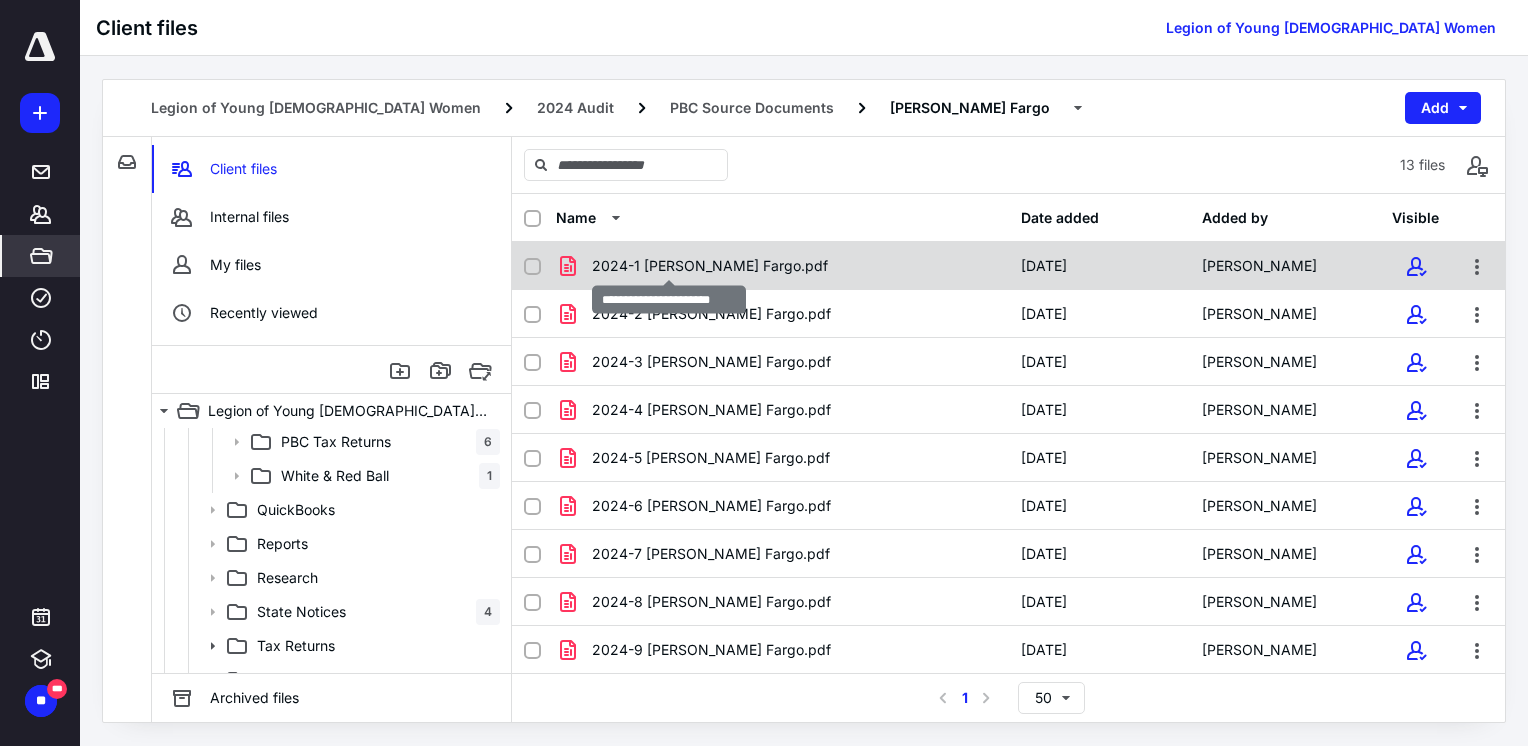 click on "2024-1 [PERSON_NAME] Fargo.pdf" at bounding box center (710, 266) 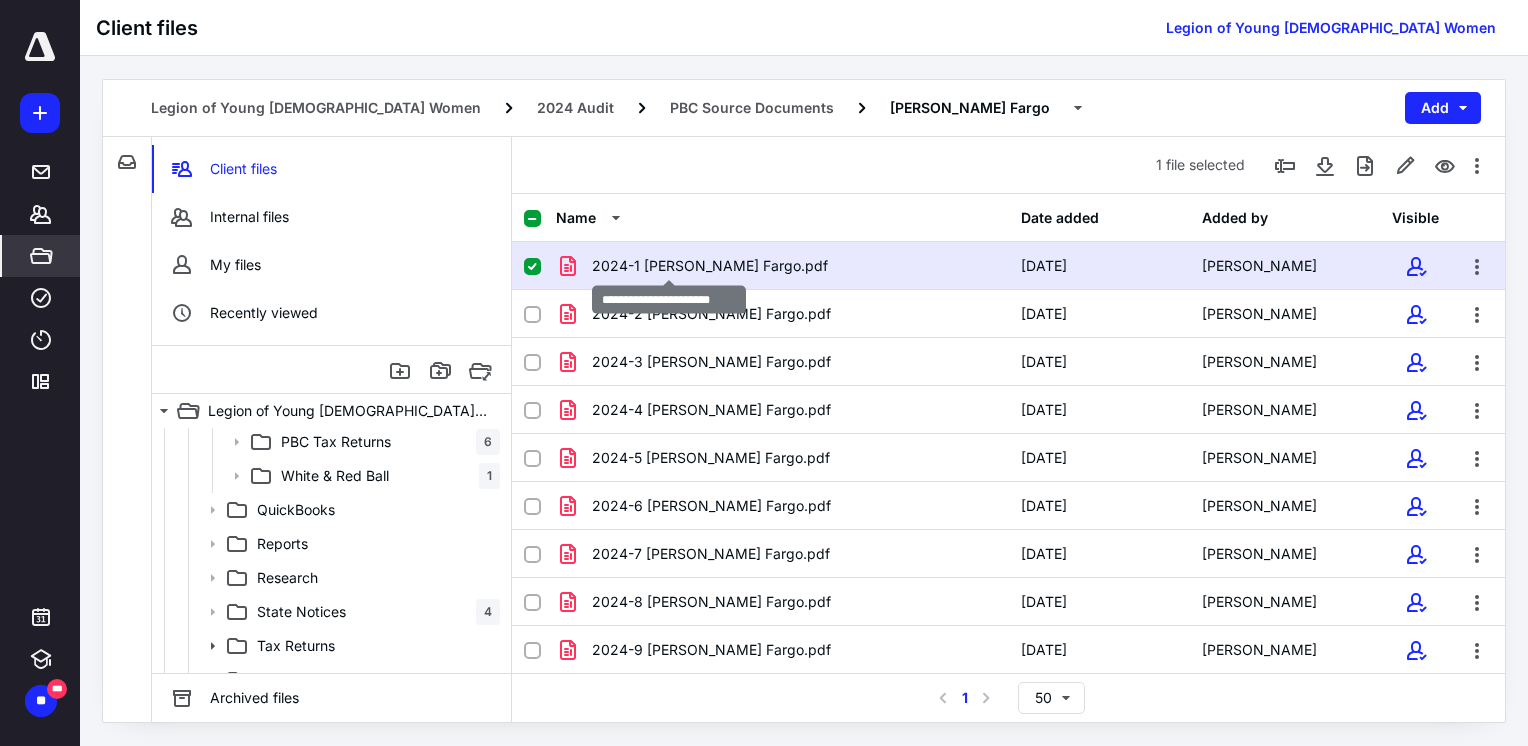 click on "2024-1 [PERSON_NAME] Fargo.pdf" at bounding box center [710, 266] 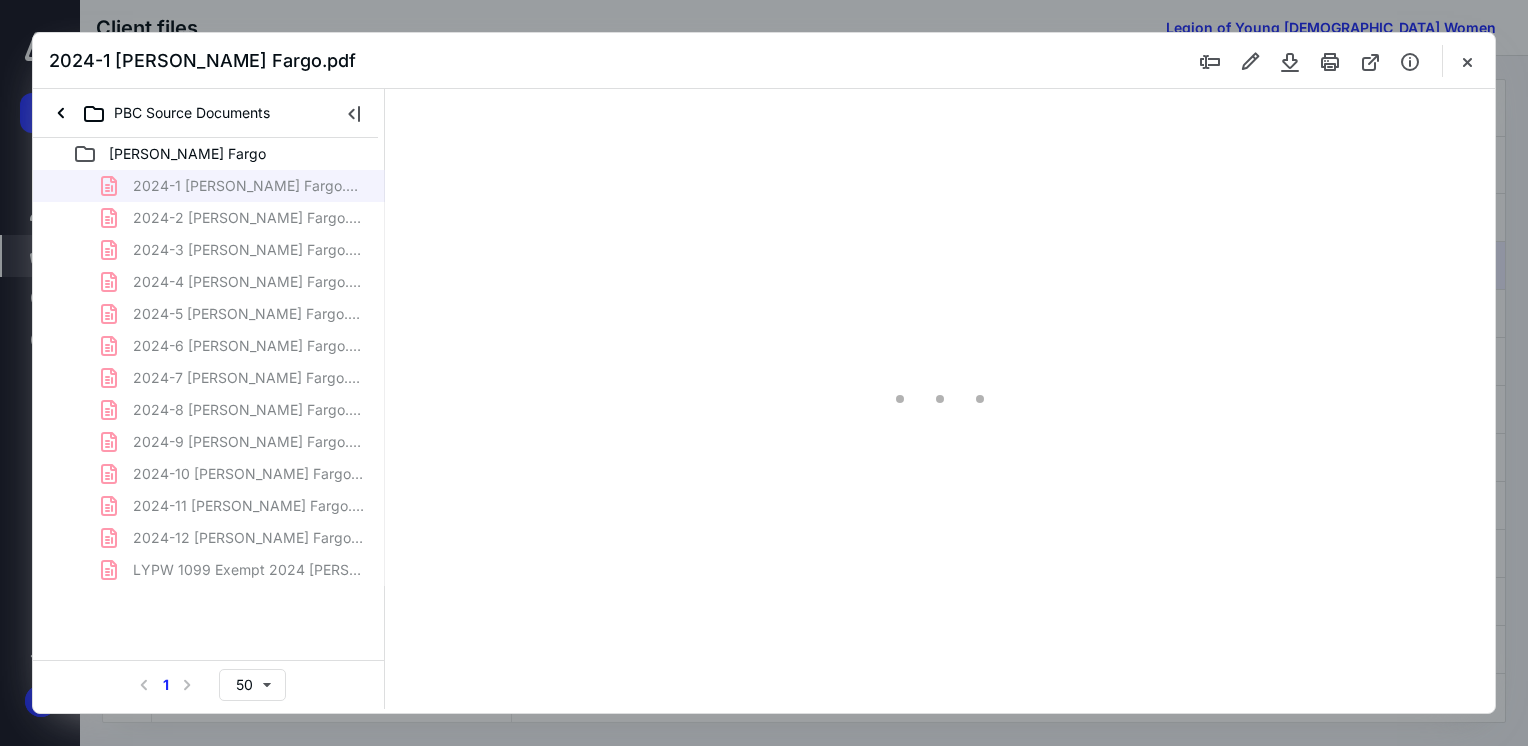 scroll, scrollTop: 0, scrollLeft: 0, axis: both 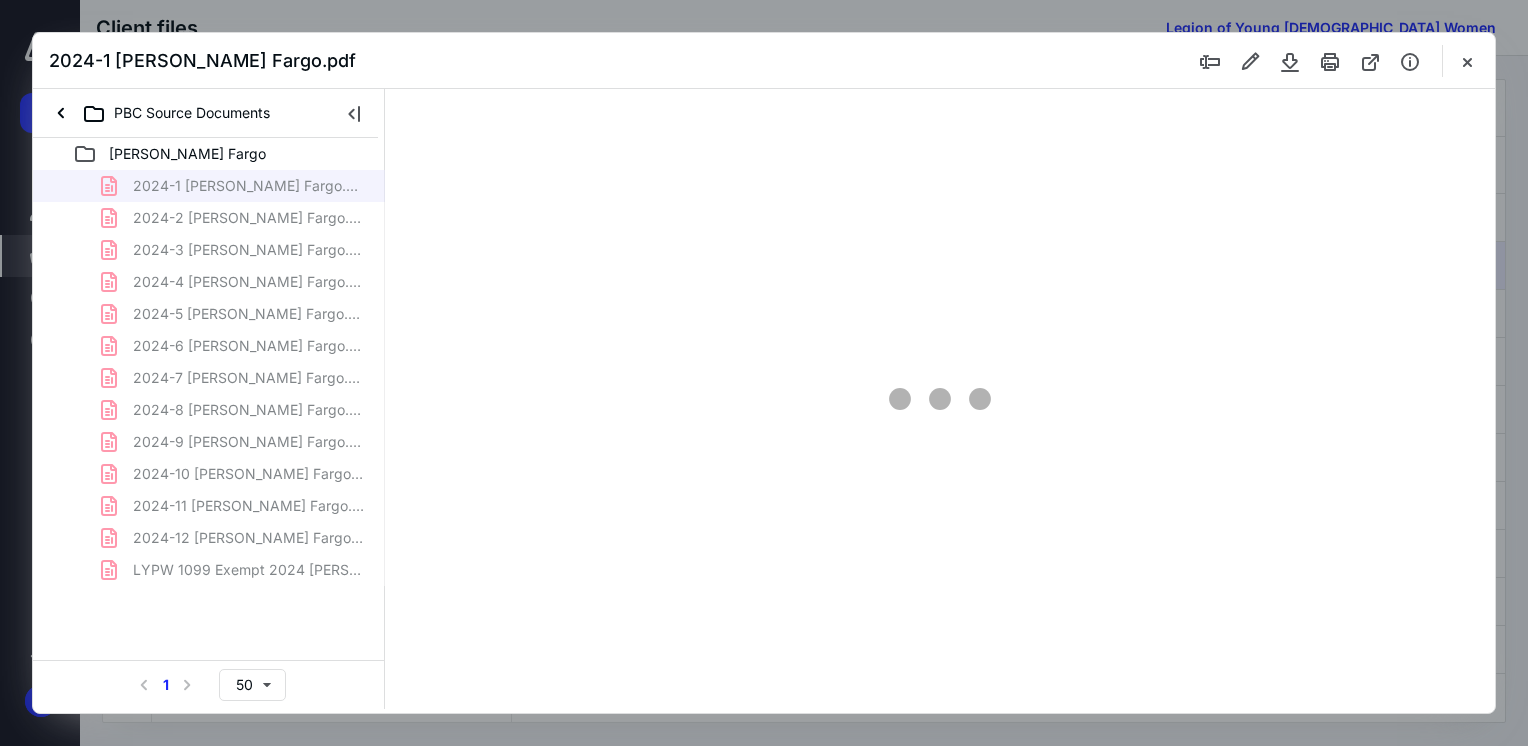 type on "88" 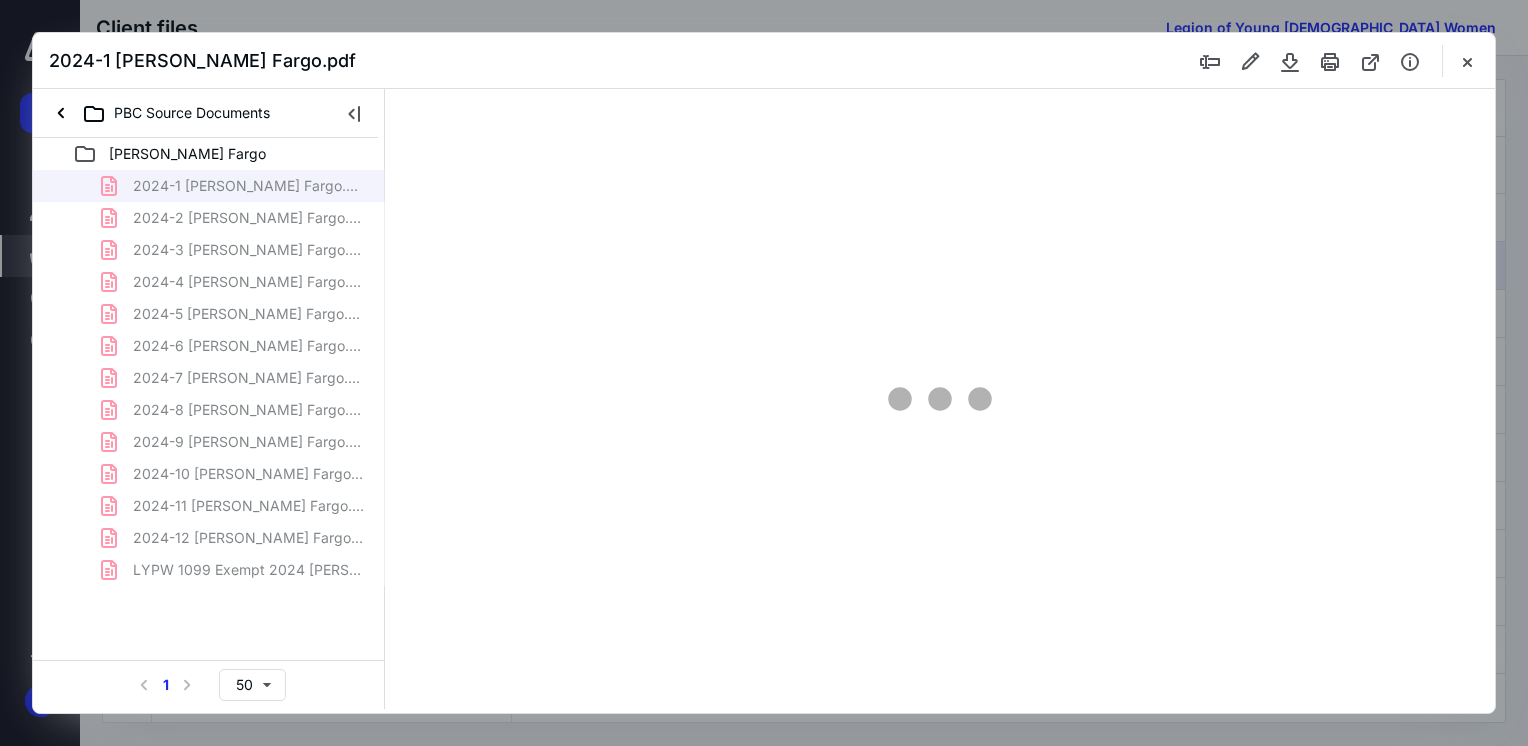 scroll, scrollTop: 80, scrollLeft: 0, axis: vertical 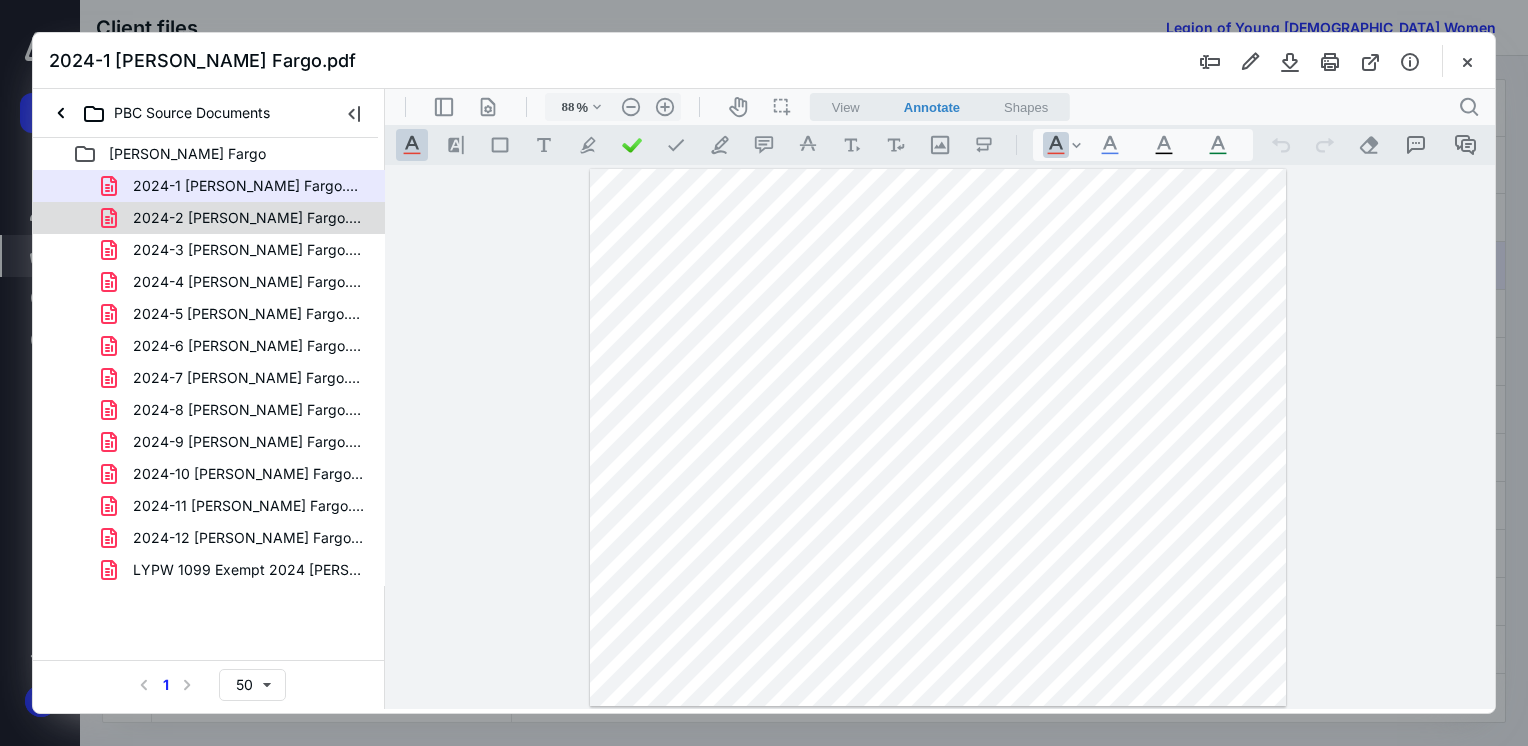 click on "2024-2 [PERSON_NAME] Fargo.pdf" at bounding box center (249, 218) 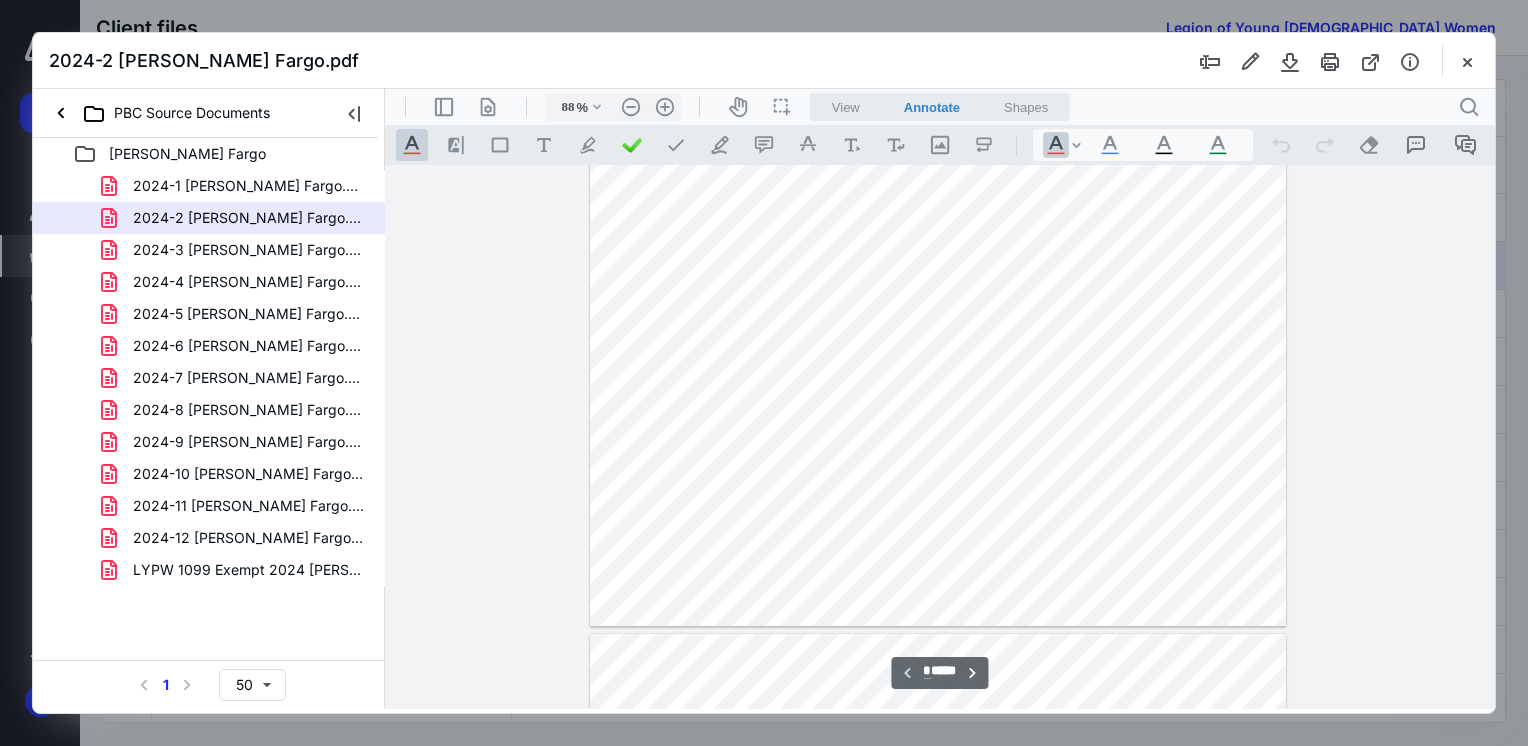 scroll, scrollTop: 0, scrollLeft: 0, axis: both 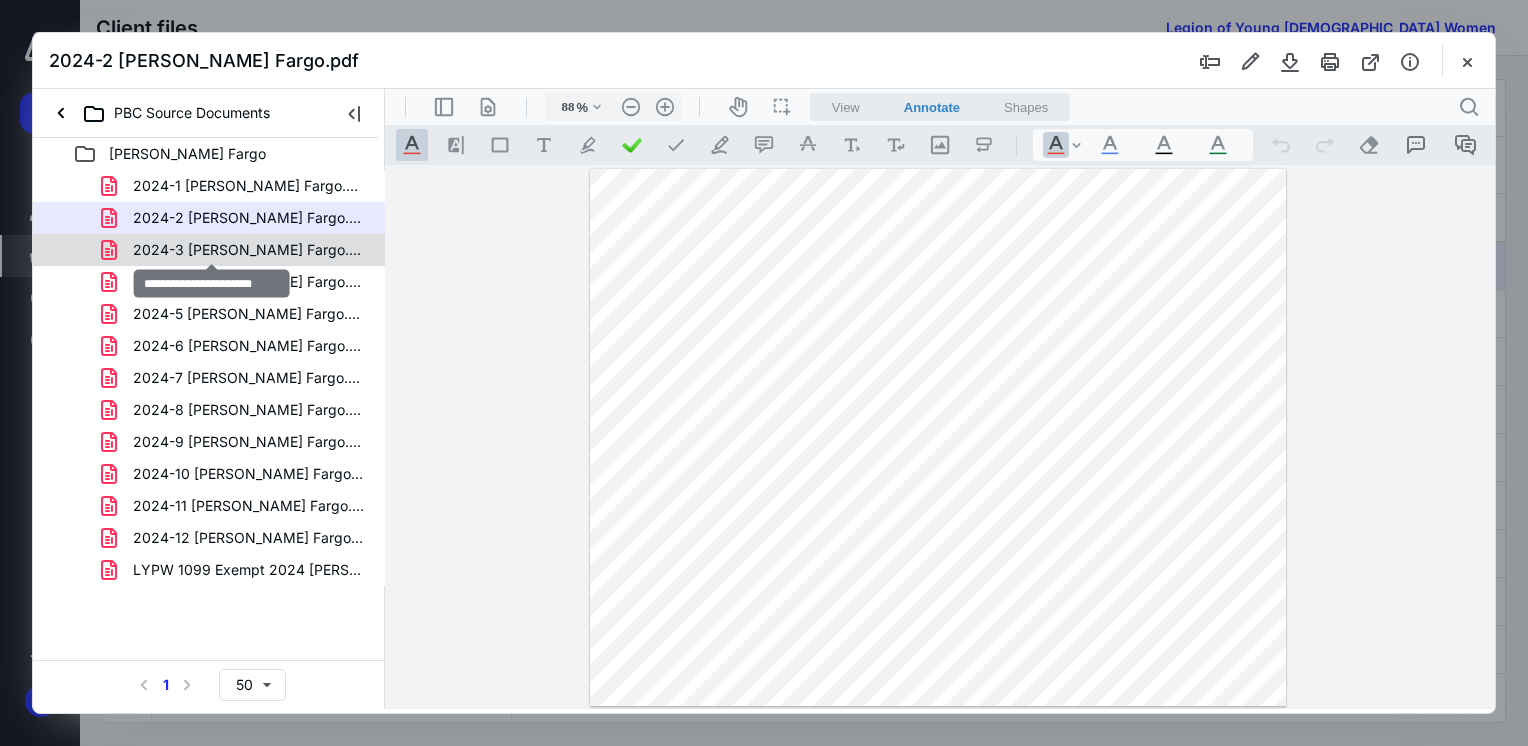 click on "2024-3 [PERSON_NAME] Fargo.pdf" at bounding box center (249, 250) 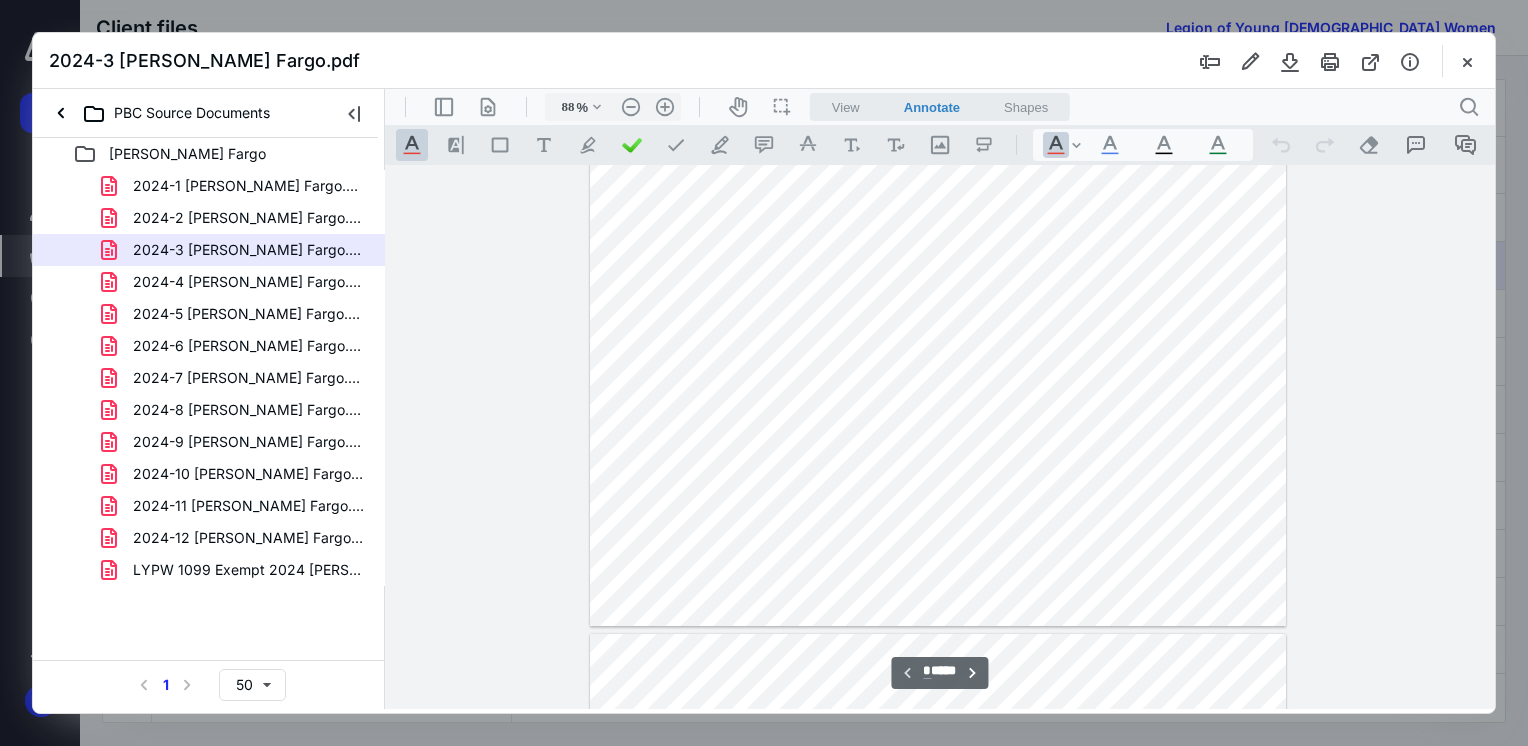 scroll, scrollTop: 0, scrollLeft: 0, axis: both 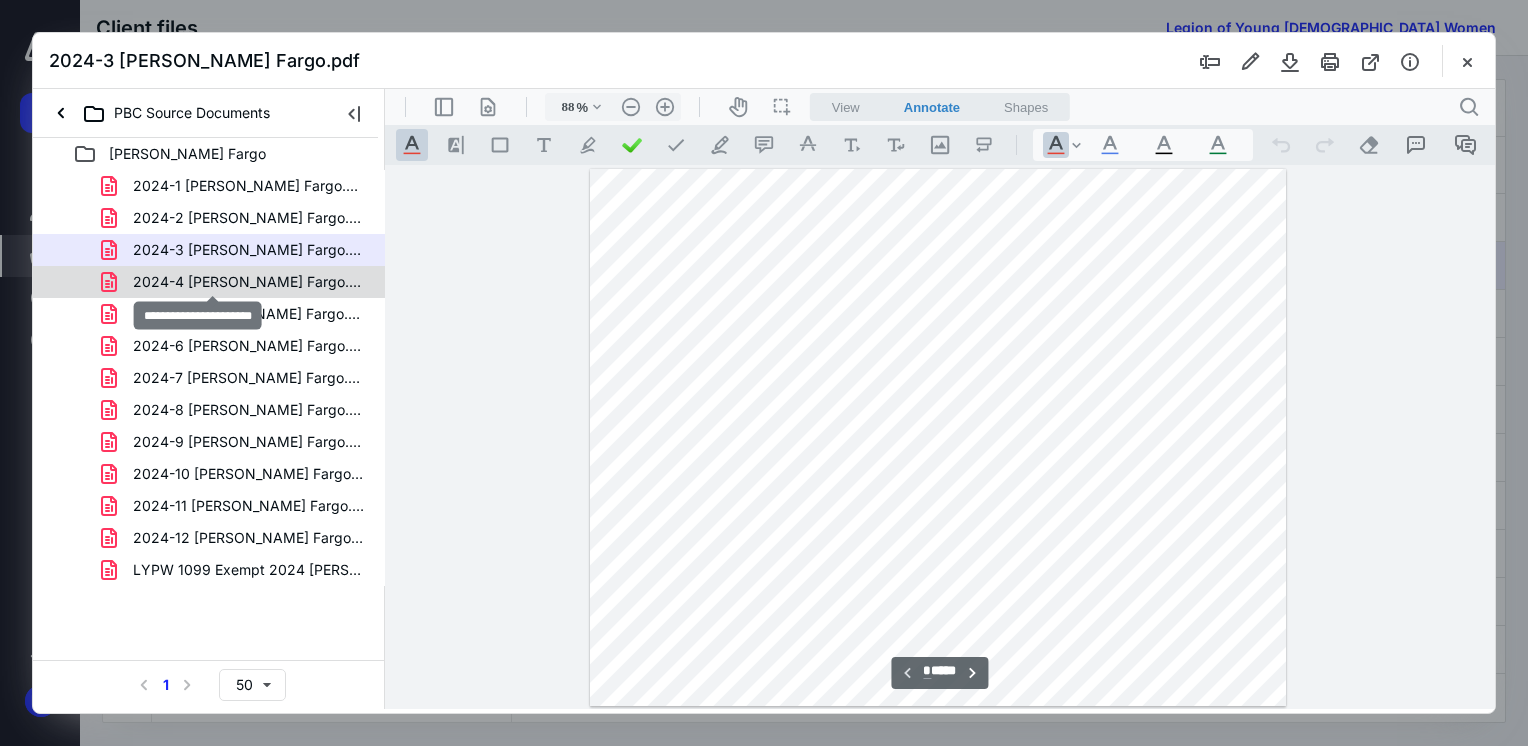 click on "2024-4 [PERSON_NAME] Fargo.pdf" at bounding box center [249, 282] 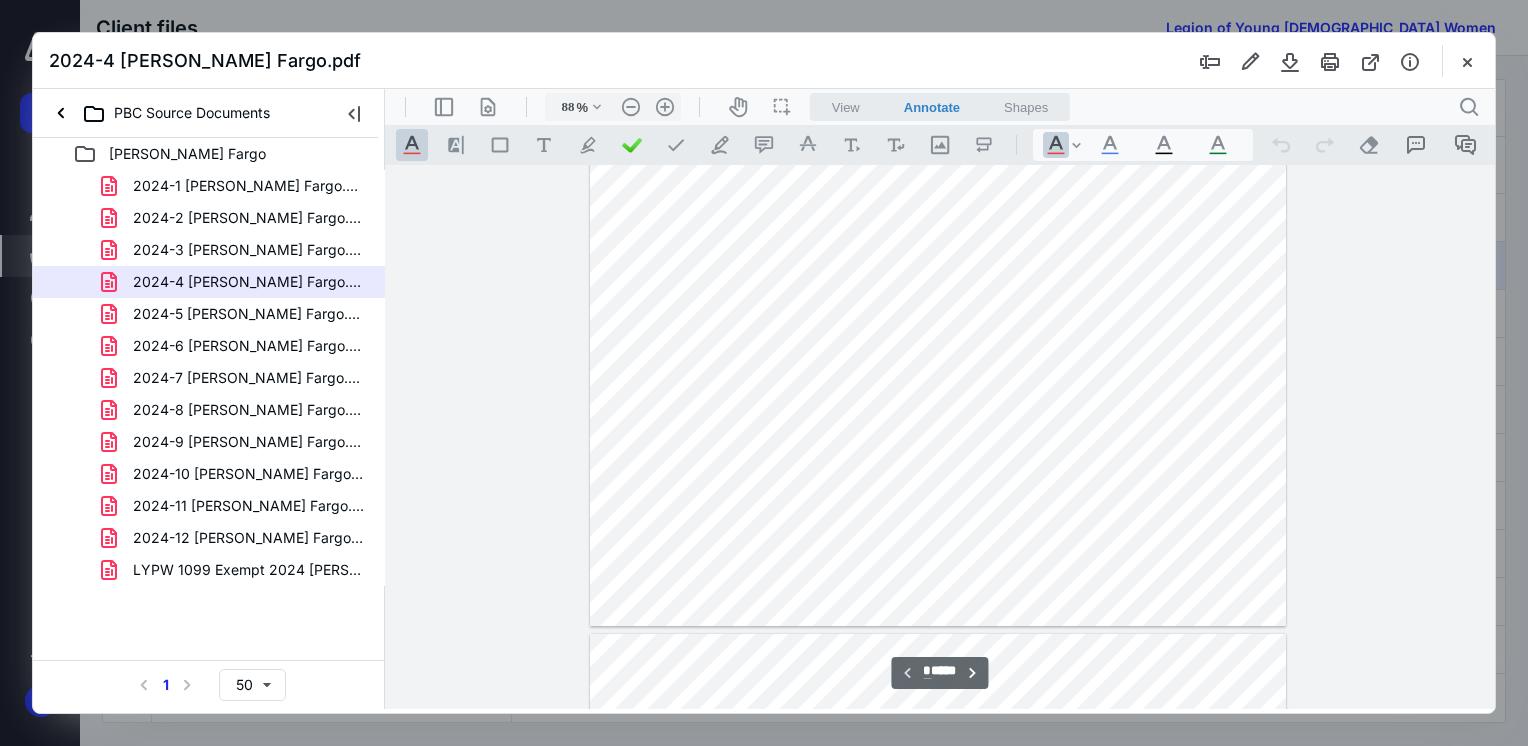 scroll, scrollTop: 0, scrollLeft: 0, axis: both 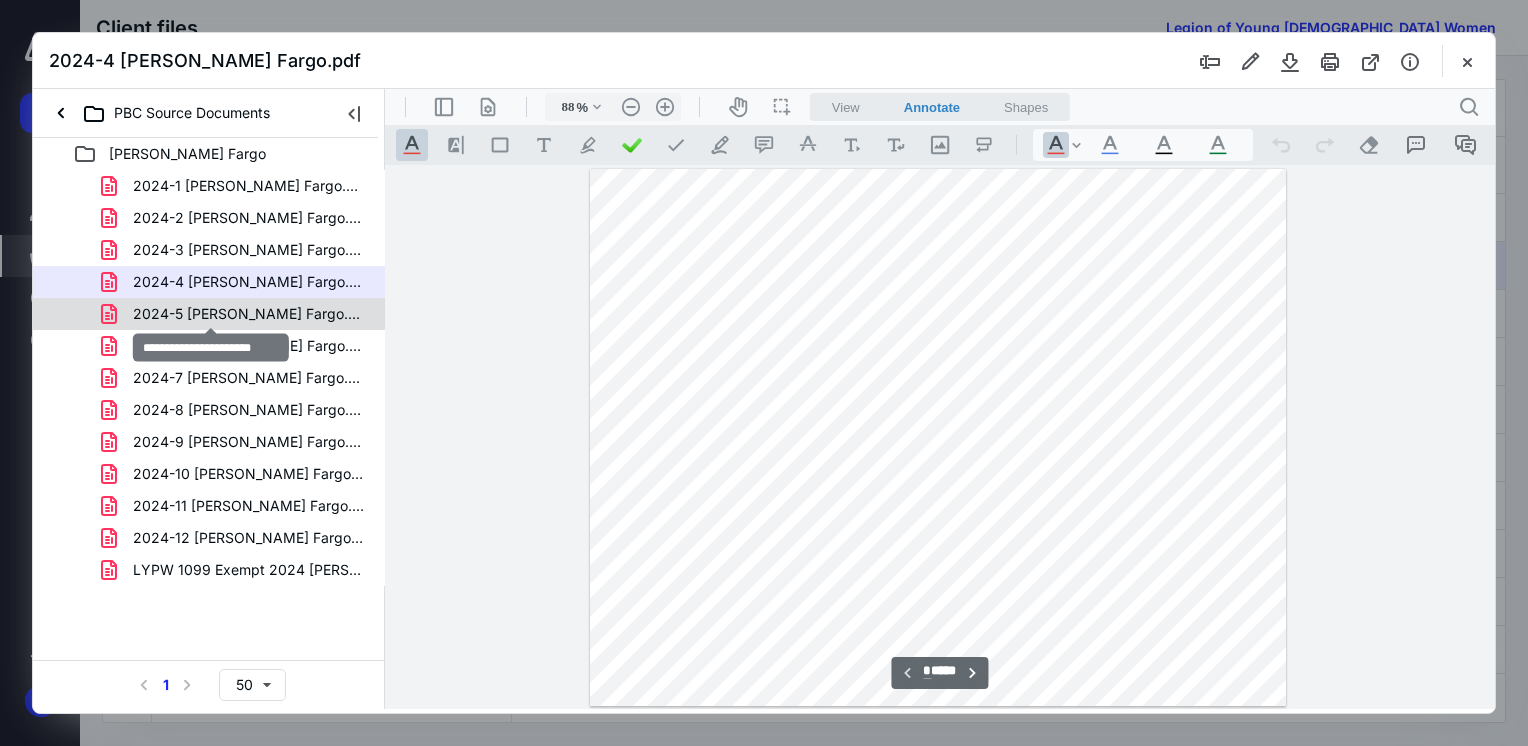 click on "2024-5 [PERSON_NAME] Fargo.pdf" at bounding box center (249, 314) 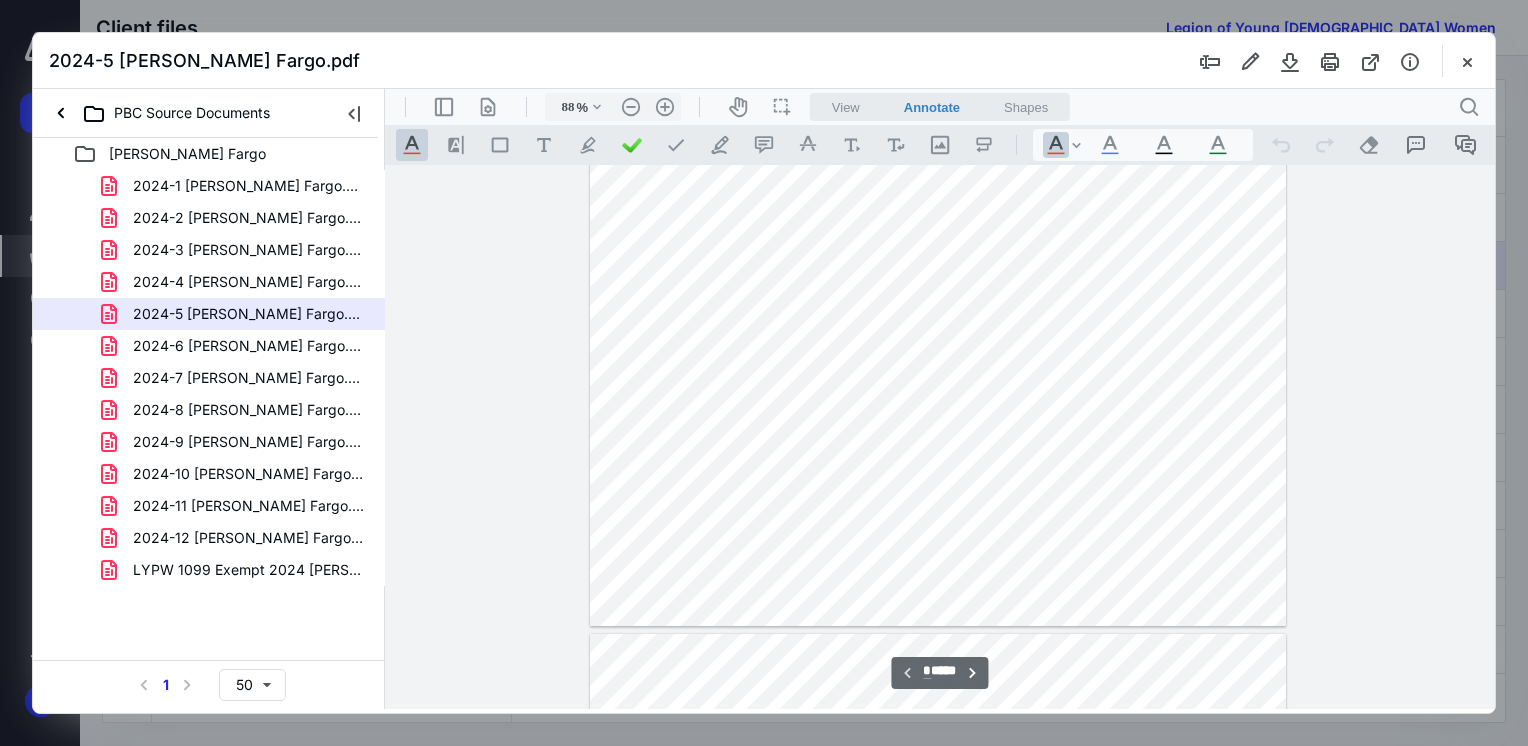 scroll, scrollTop: 0, scrollLeft: 0, axis: both 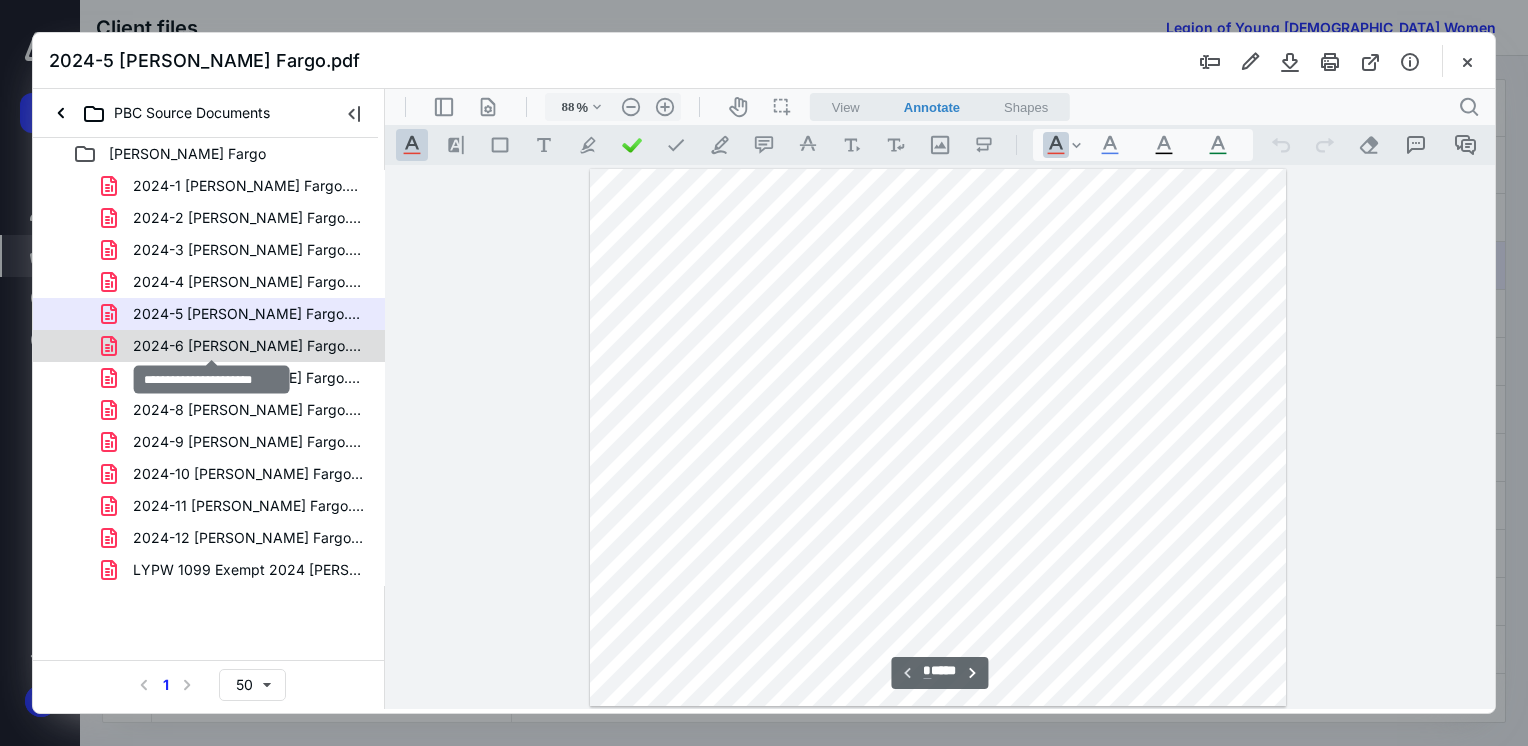 click on "2024-6 [PERSON_NAME] Fargo.pdf" at bounding box center [249, 346] 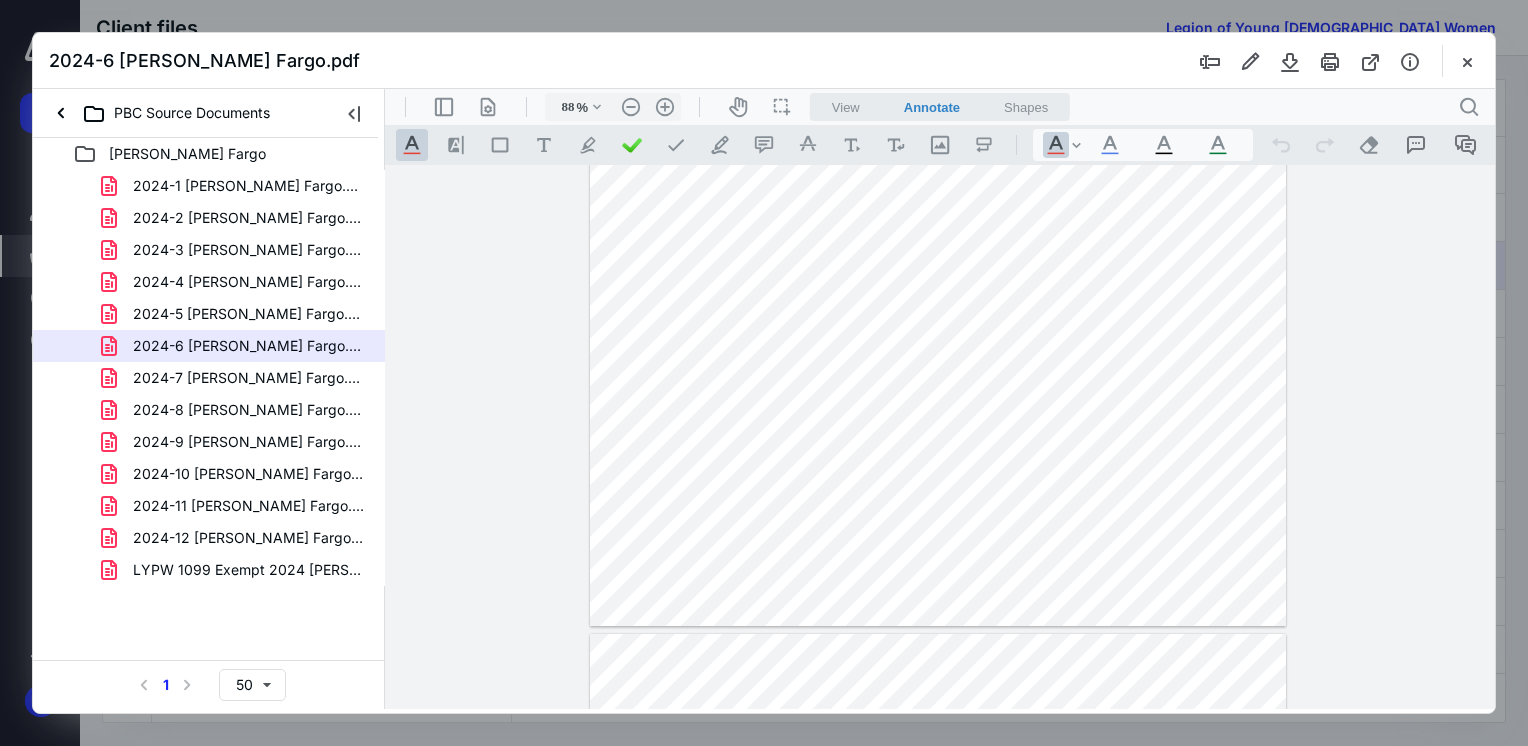 scroll, scrollTop: 0, scrollLeft: 0, axis: both 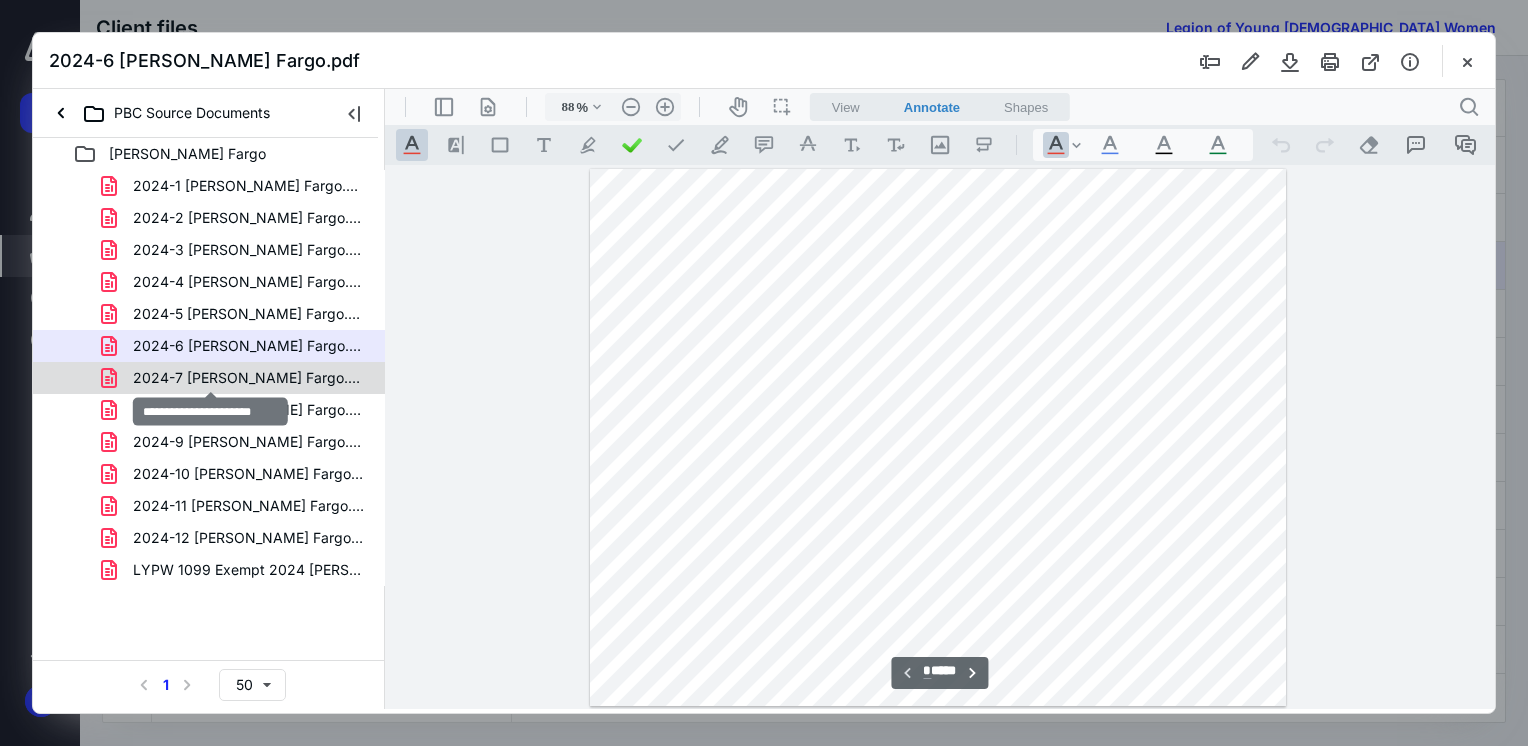 click on "2024-7 [PERSON_NAME] Fargo.pdf" at bounding box center [249, 378] 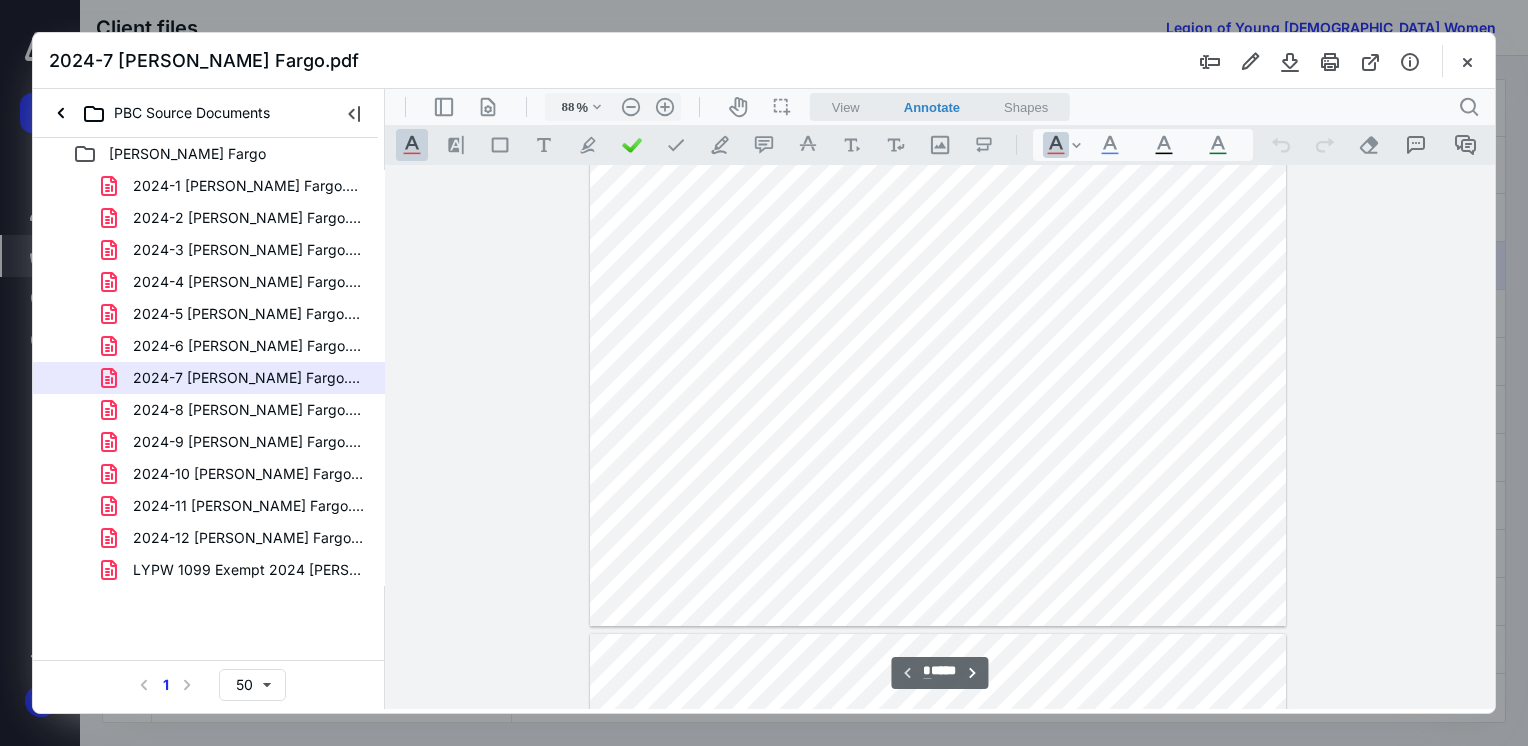 scroll, scrollTop: 0, scrollLeft: 0, axis: both 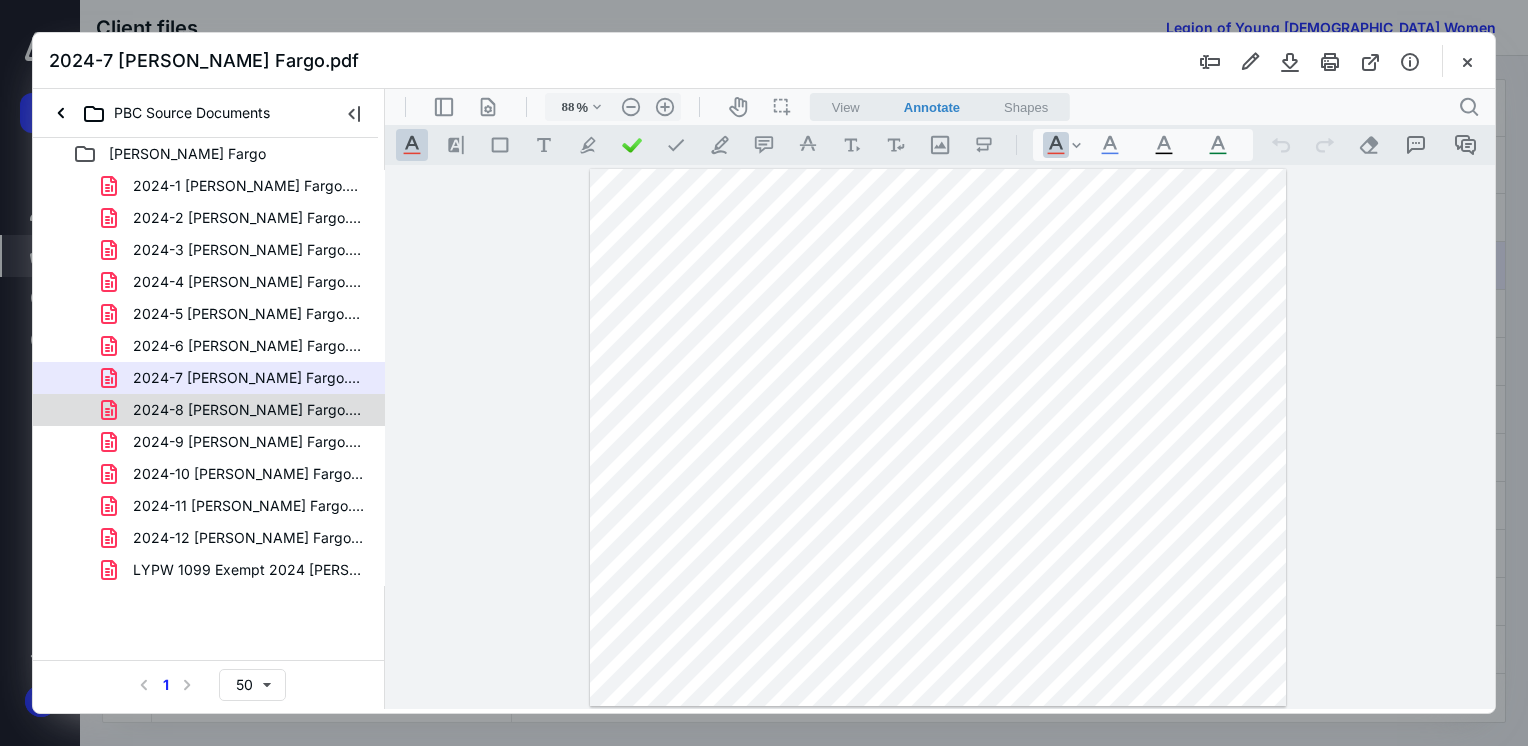 click on "2024-8 [PERSON_NAME] Fargo.pdf" at bounding box center (249, 410) 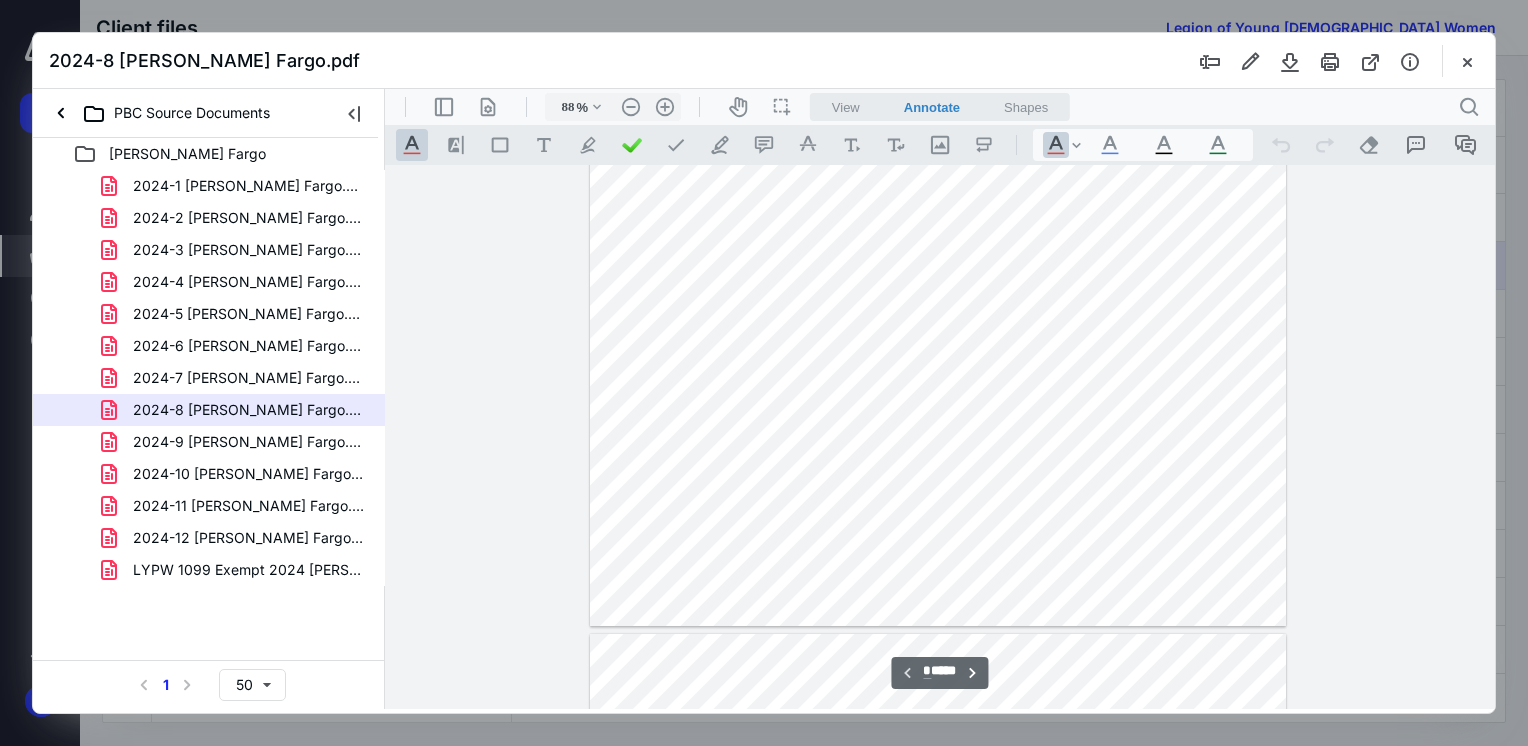 scroll, scrollTop: 0, scrollLeft: 0, axis: both 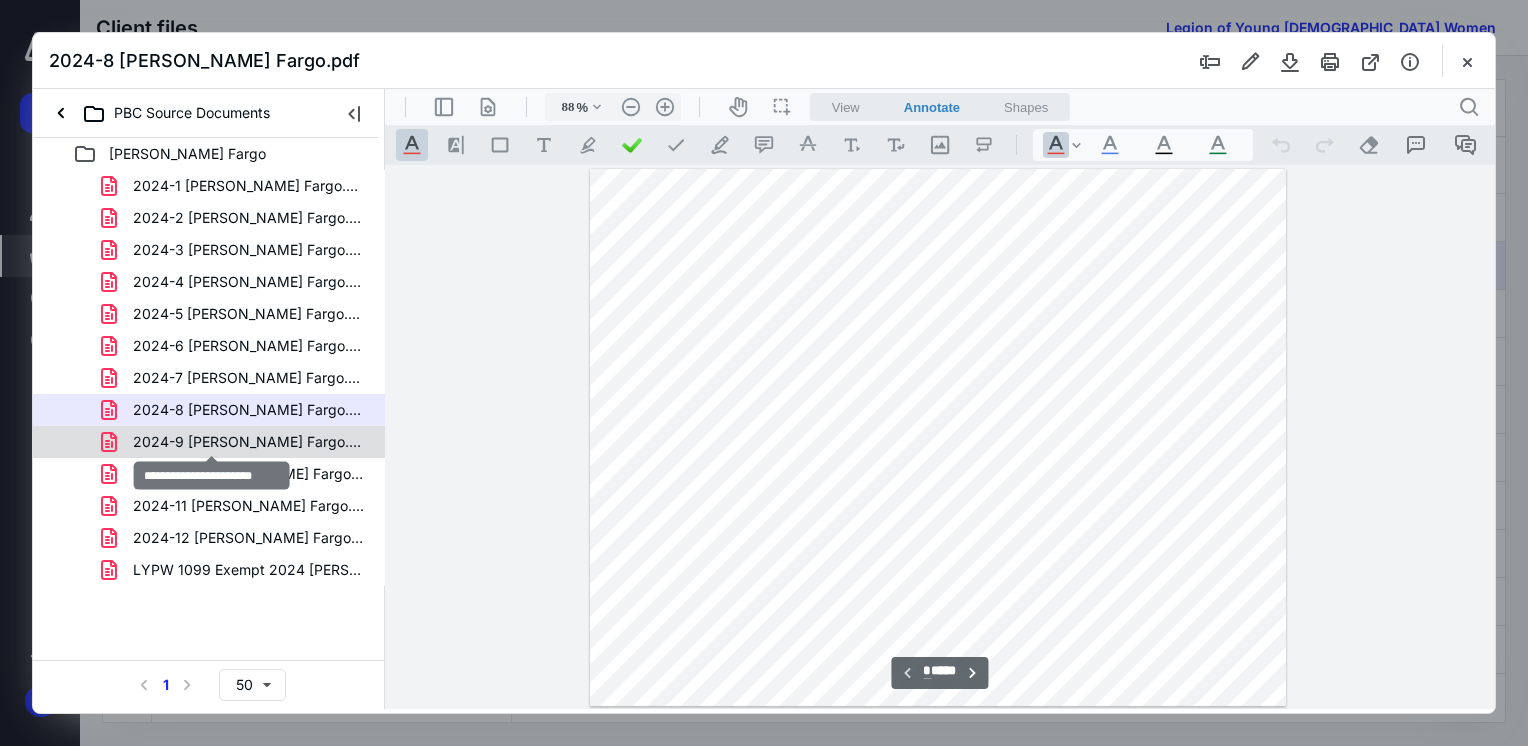 click on "2024-9 [PERSON_NAME] Fargo.pdf" at bounding box center (249, 442) 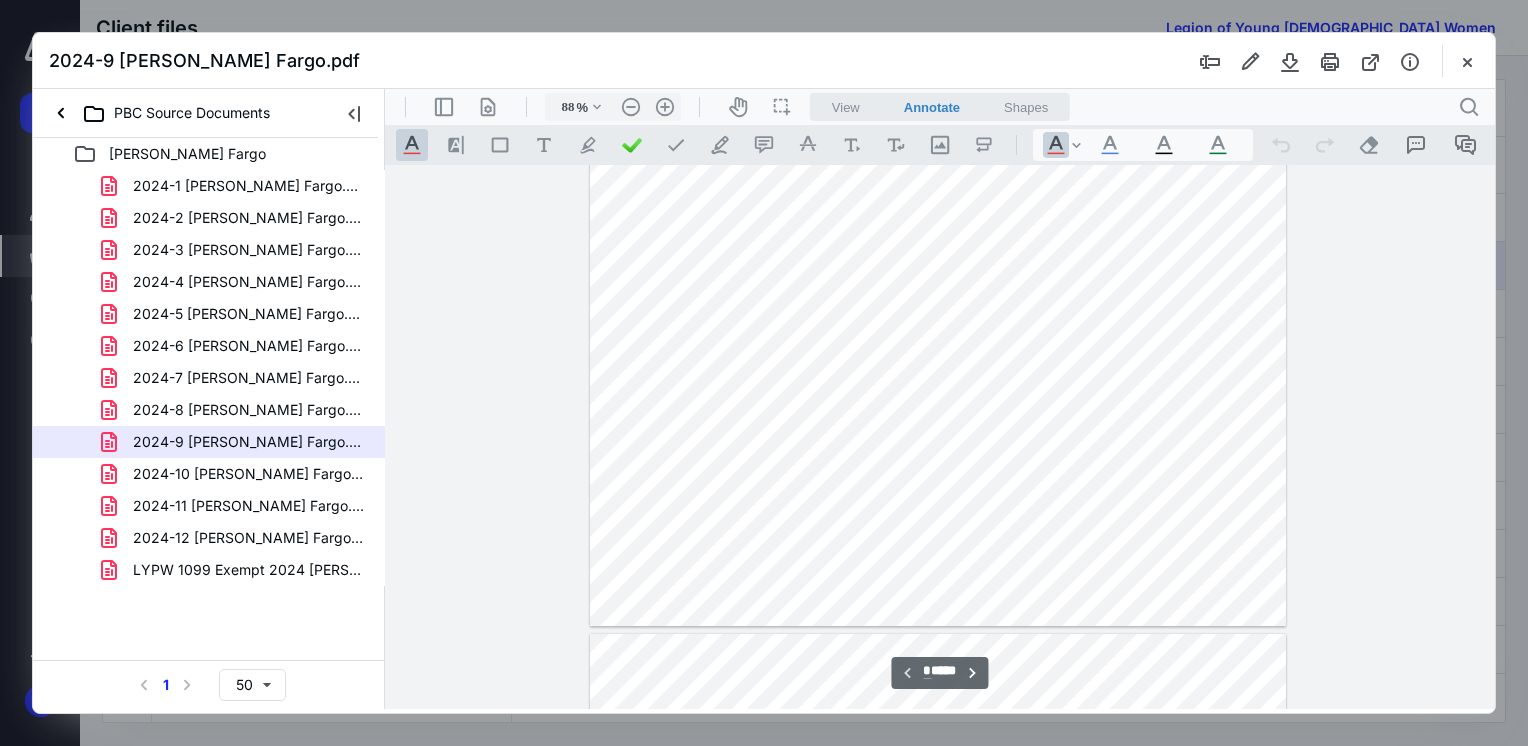 scroll, scrollTop: 0, scrollLeft: 0, axis: both 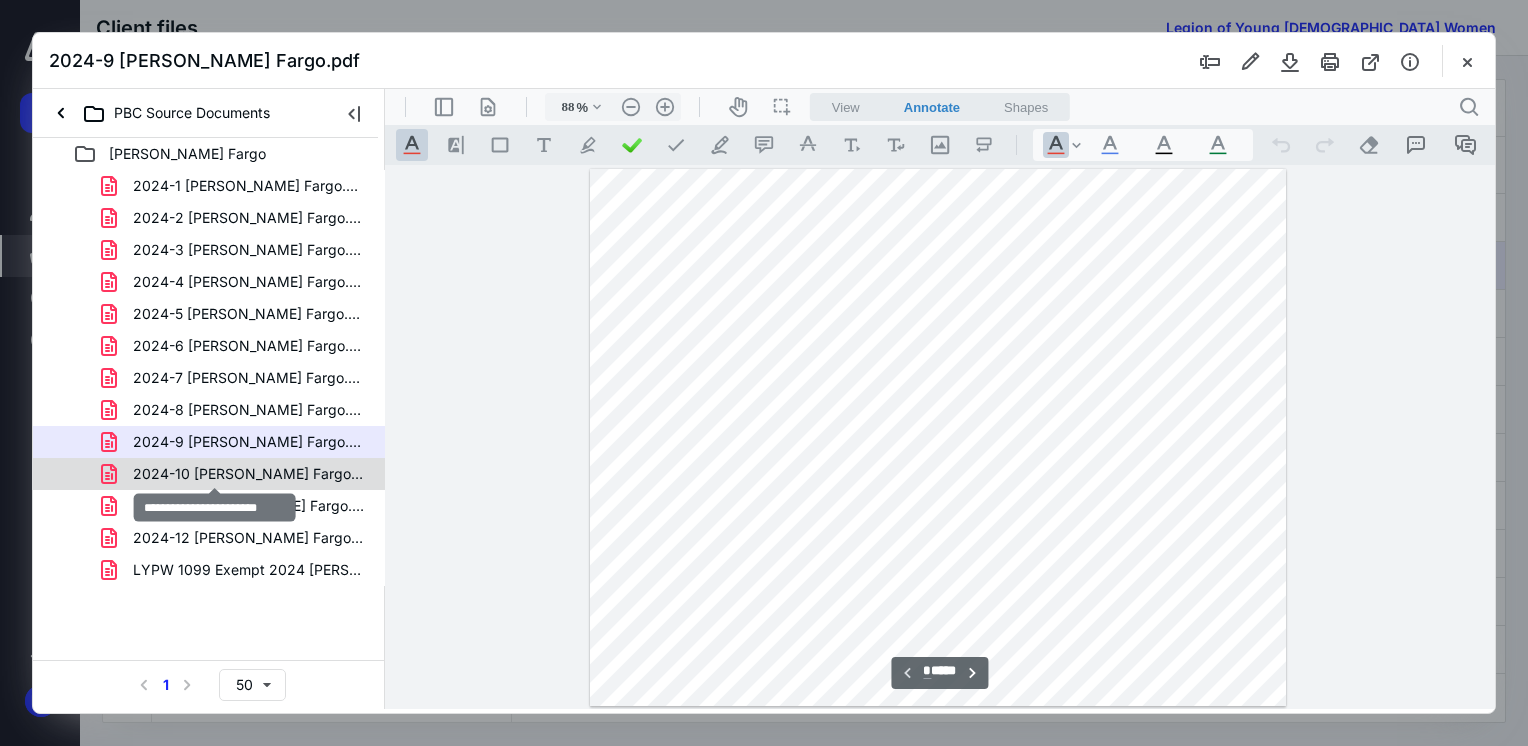click on "2024-10 [PERSON_NAME] Fargo.pdf" at bounding box center [249, 474] 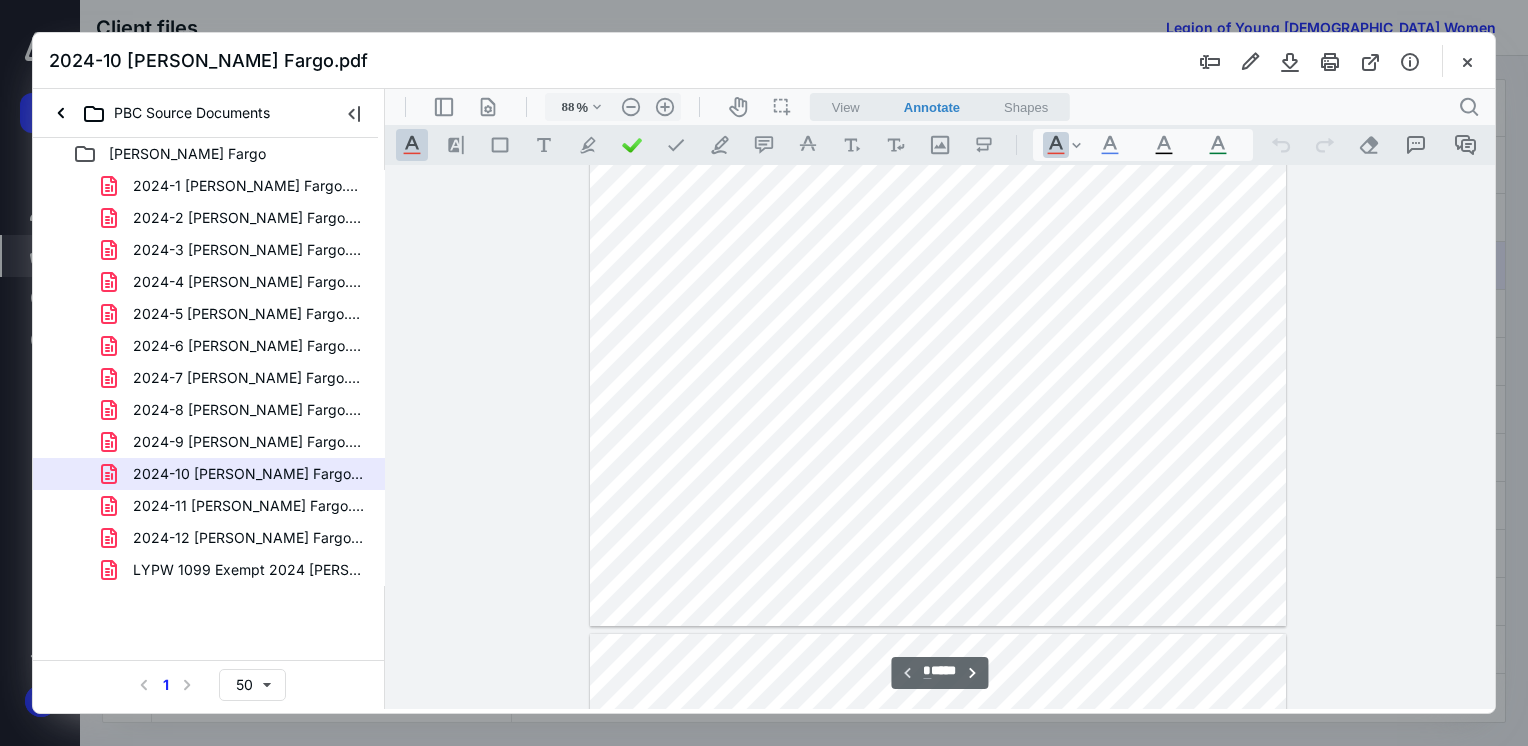 scroll, scrollTop: 0, scrollLeft: 0, axis: both 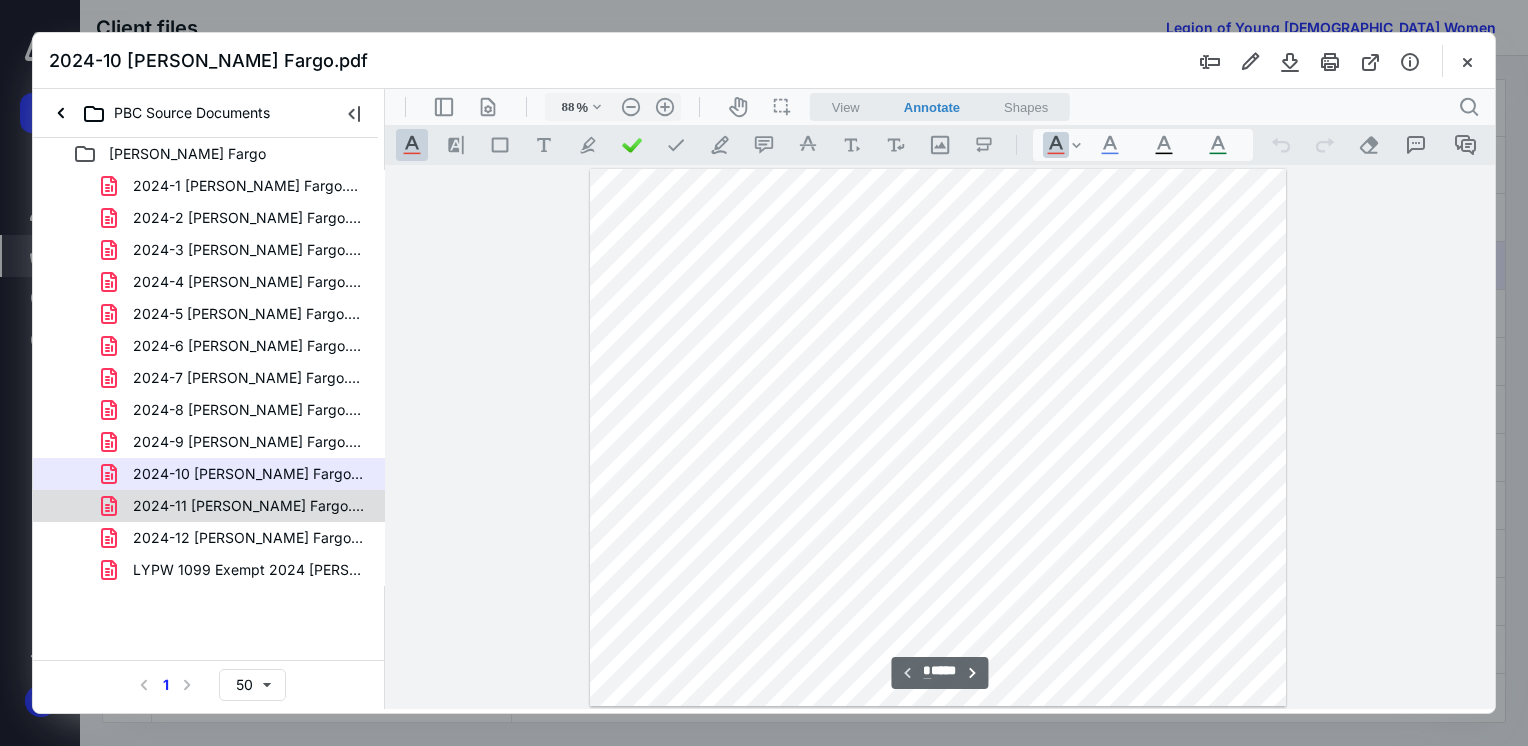 click on "2024-11 [PERSON_NAME] Fargo.pdf" at bounding box center [237, 506] 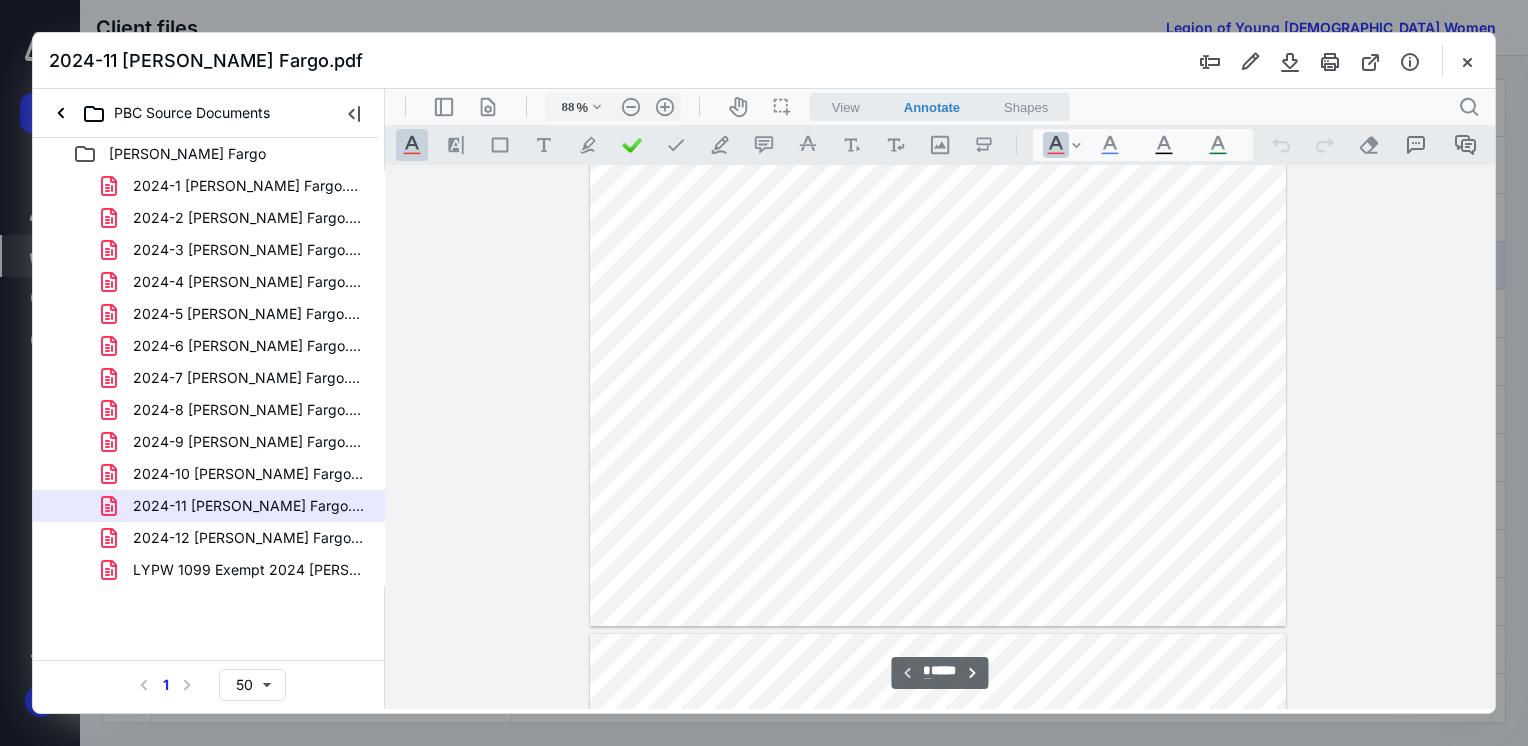 scroll, scrollTop: 0, scrollLeft: 0, axis: both 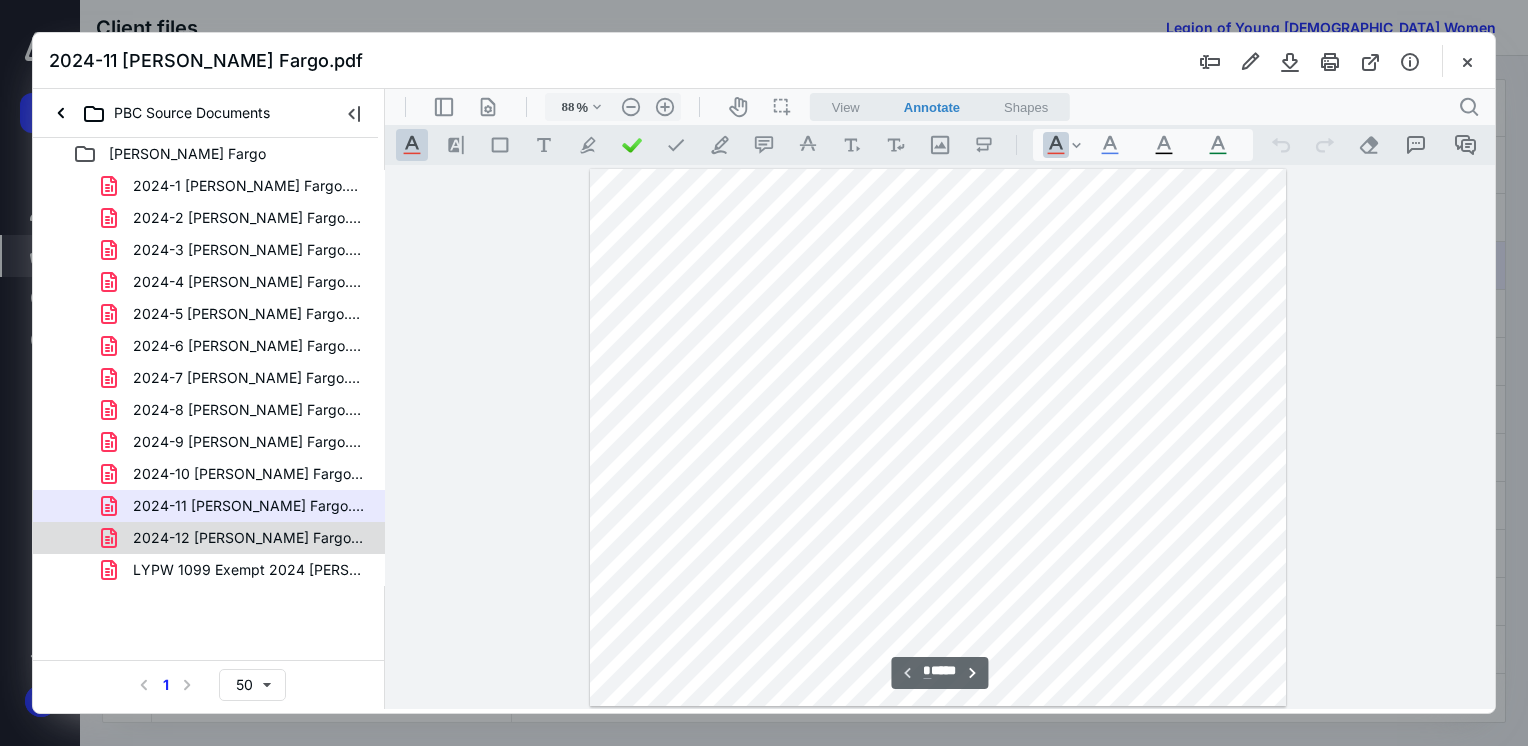 click on "2024-12 [PERSON_NAME] Fargo.pdf" at bounding box center [249, 538] 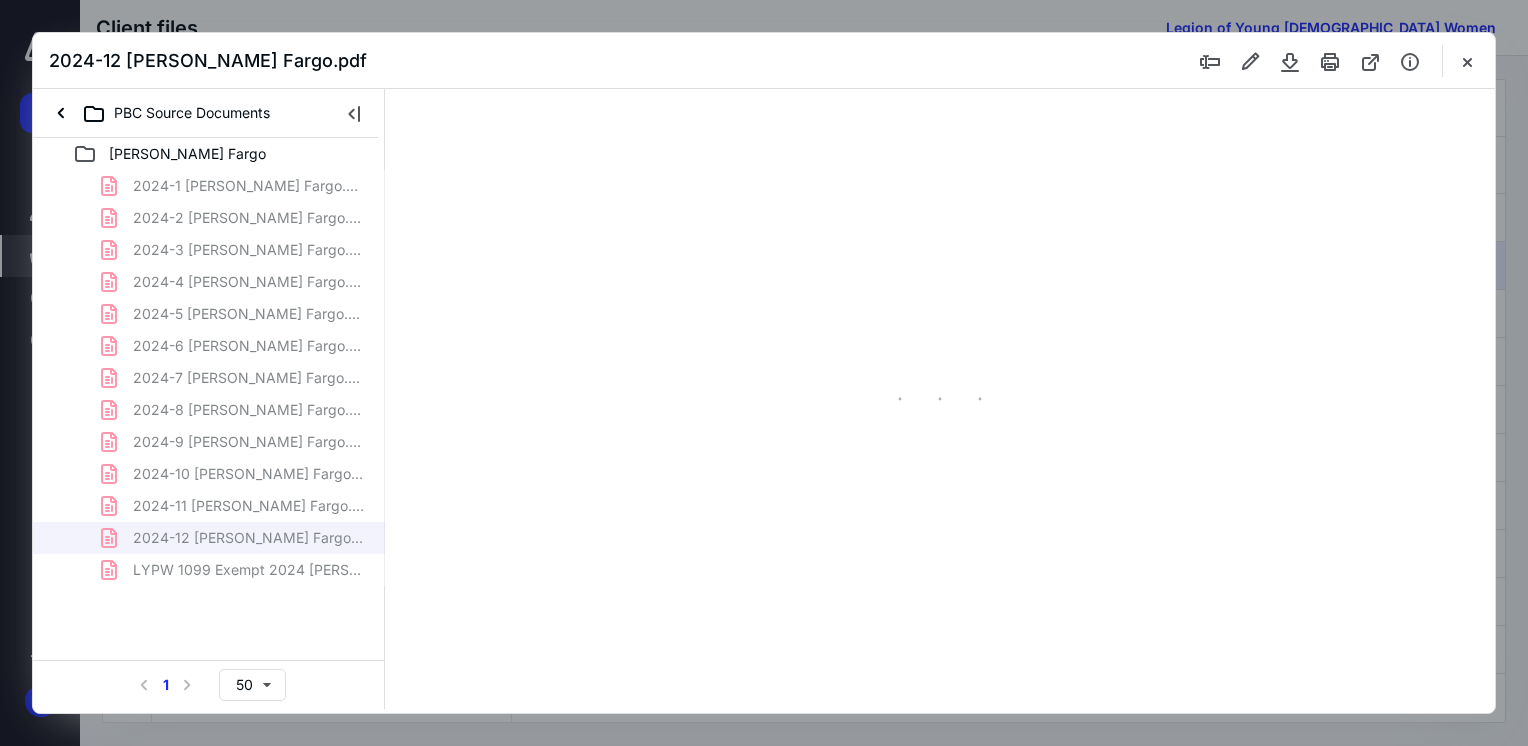type on "88" 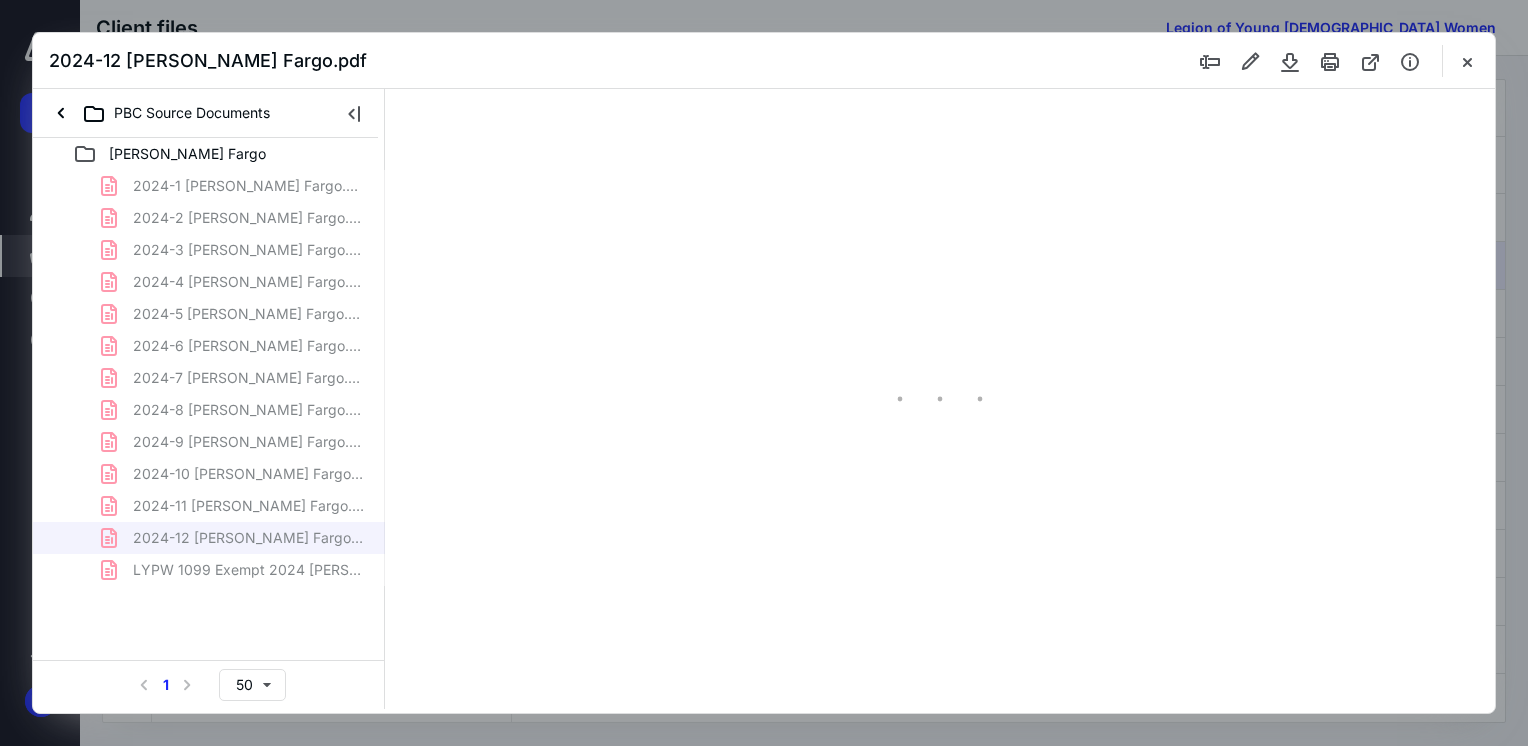scroll 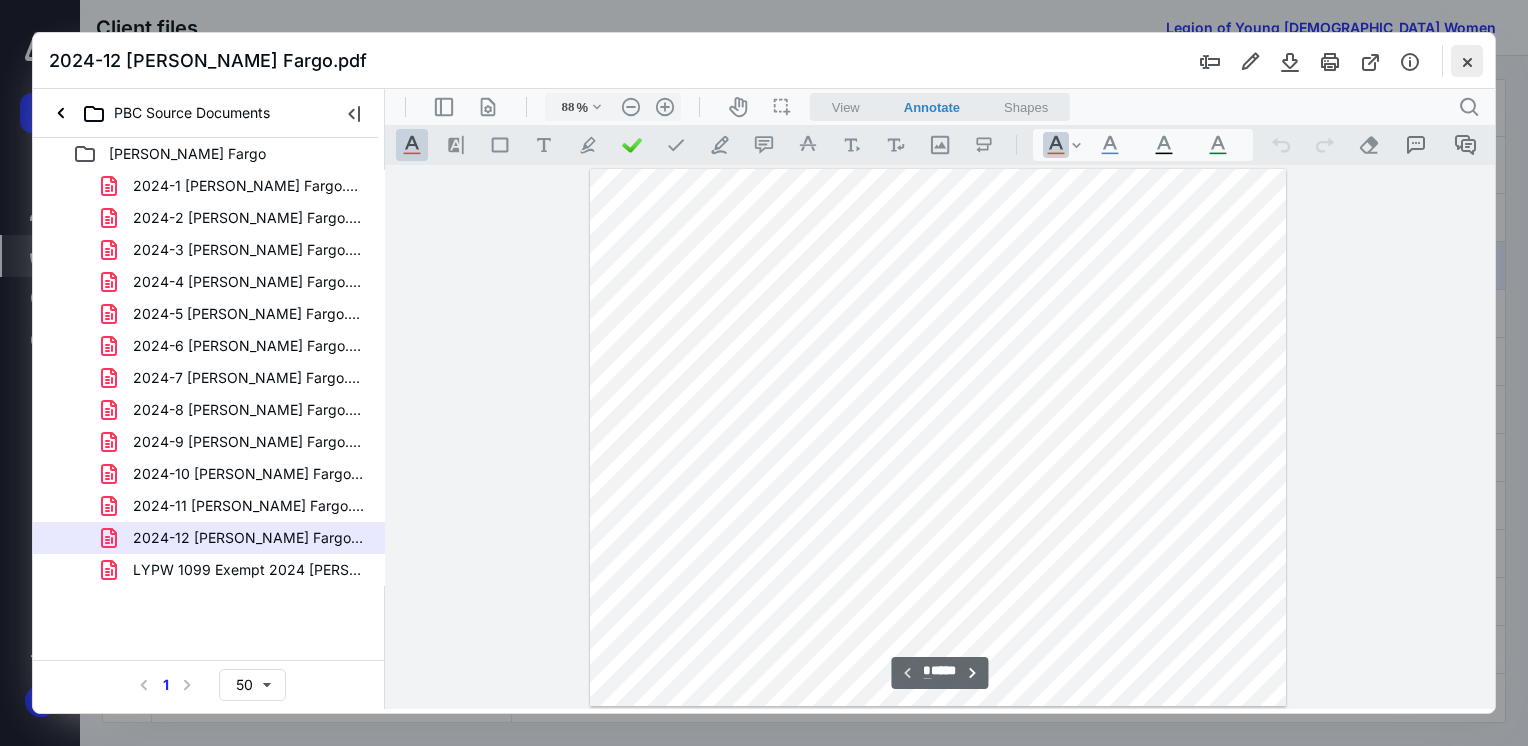 click at bounding box center [1467, 61] 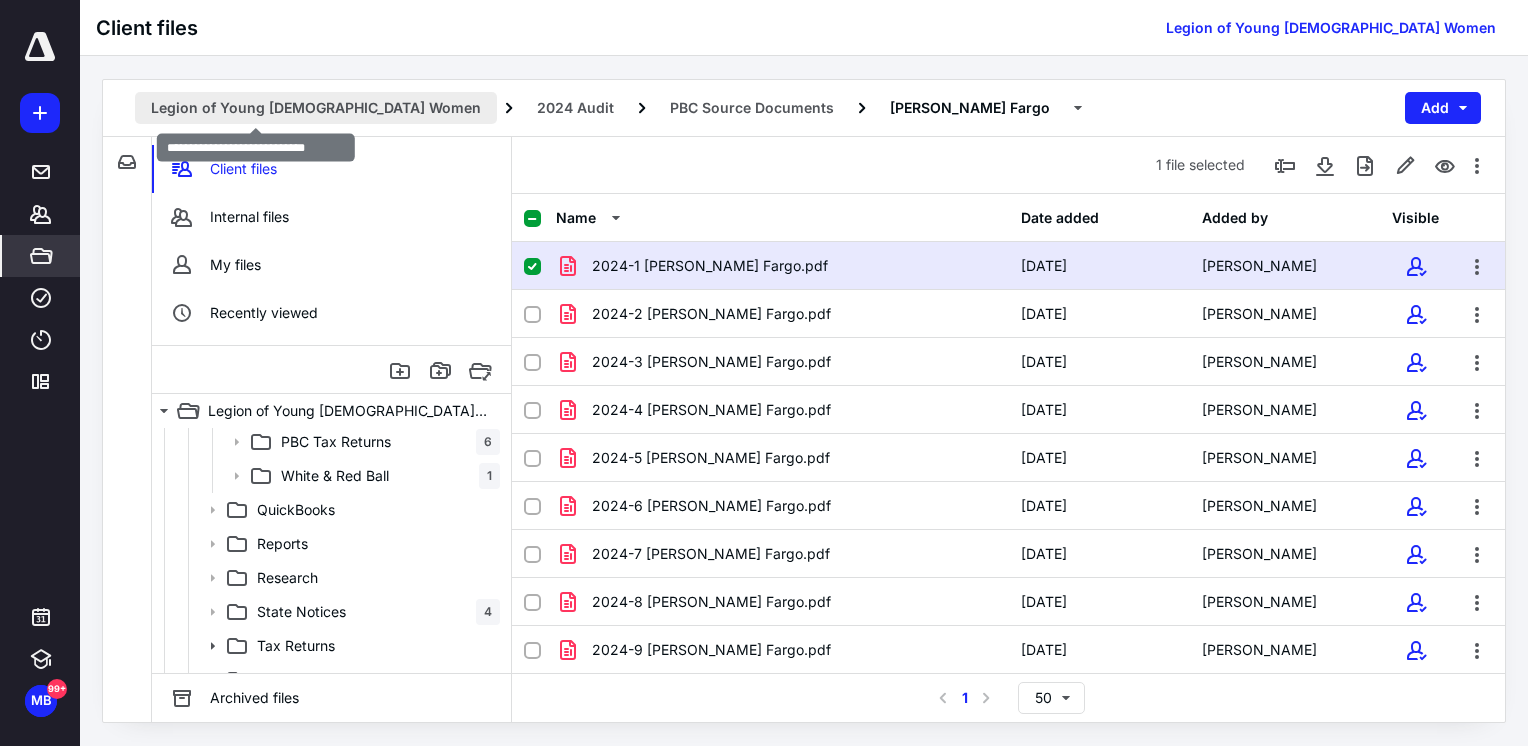click on "Legion of Young [DEMOGRAPHIC_DATA] Women" at bounding box center (316, 108) 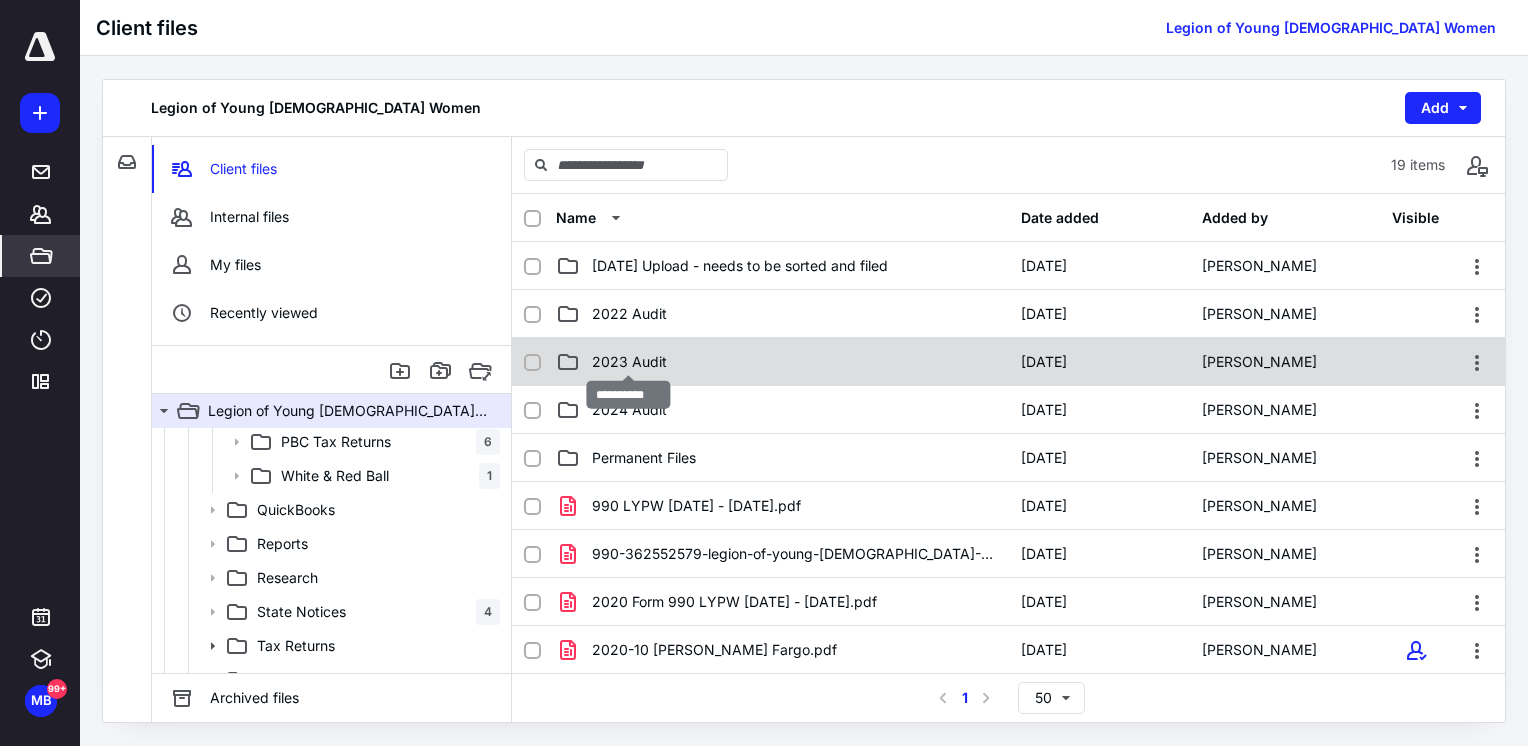 click on "2023 Audit" at bounding box center [629, 362] 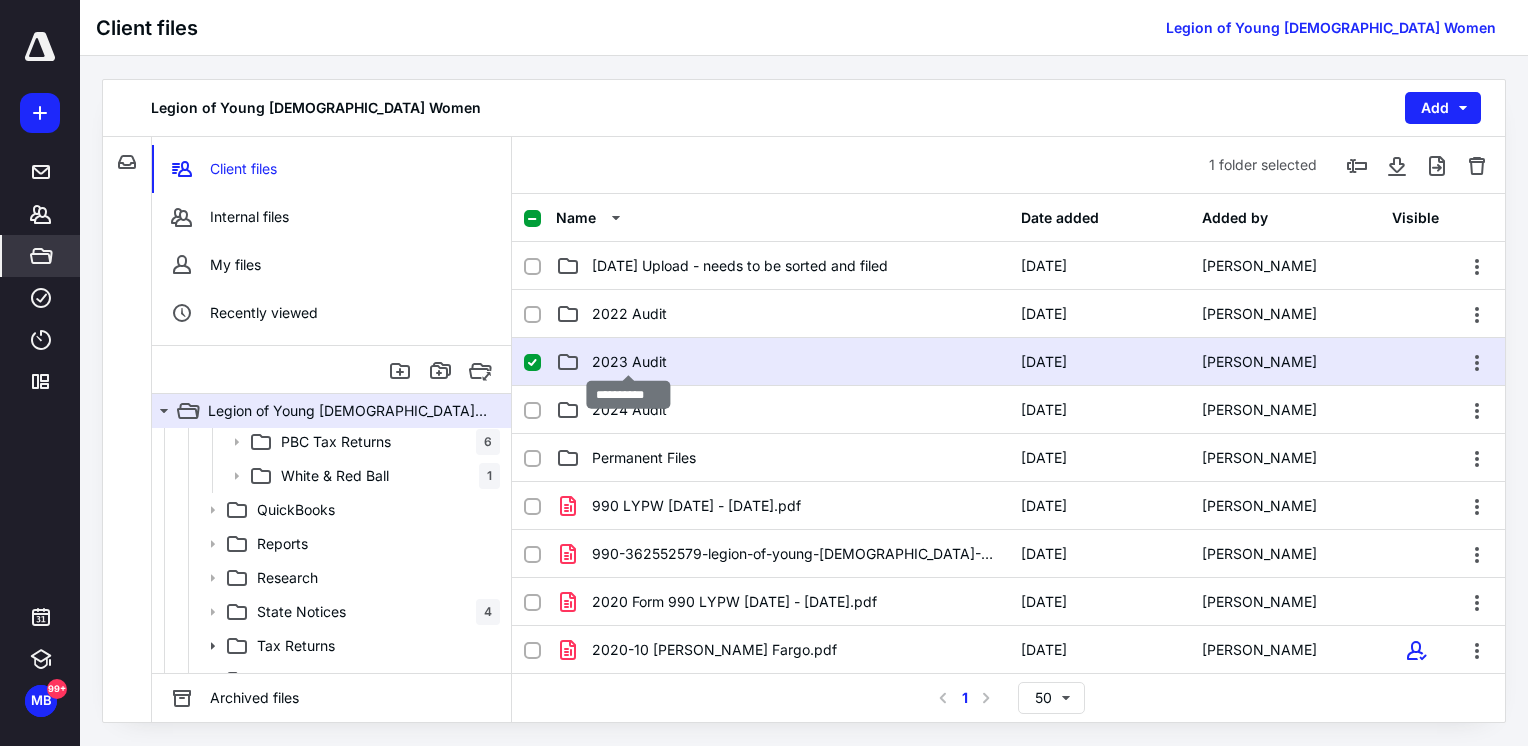 click on "2023 Audit" at bounding box center [629, 362] 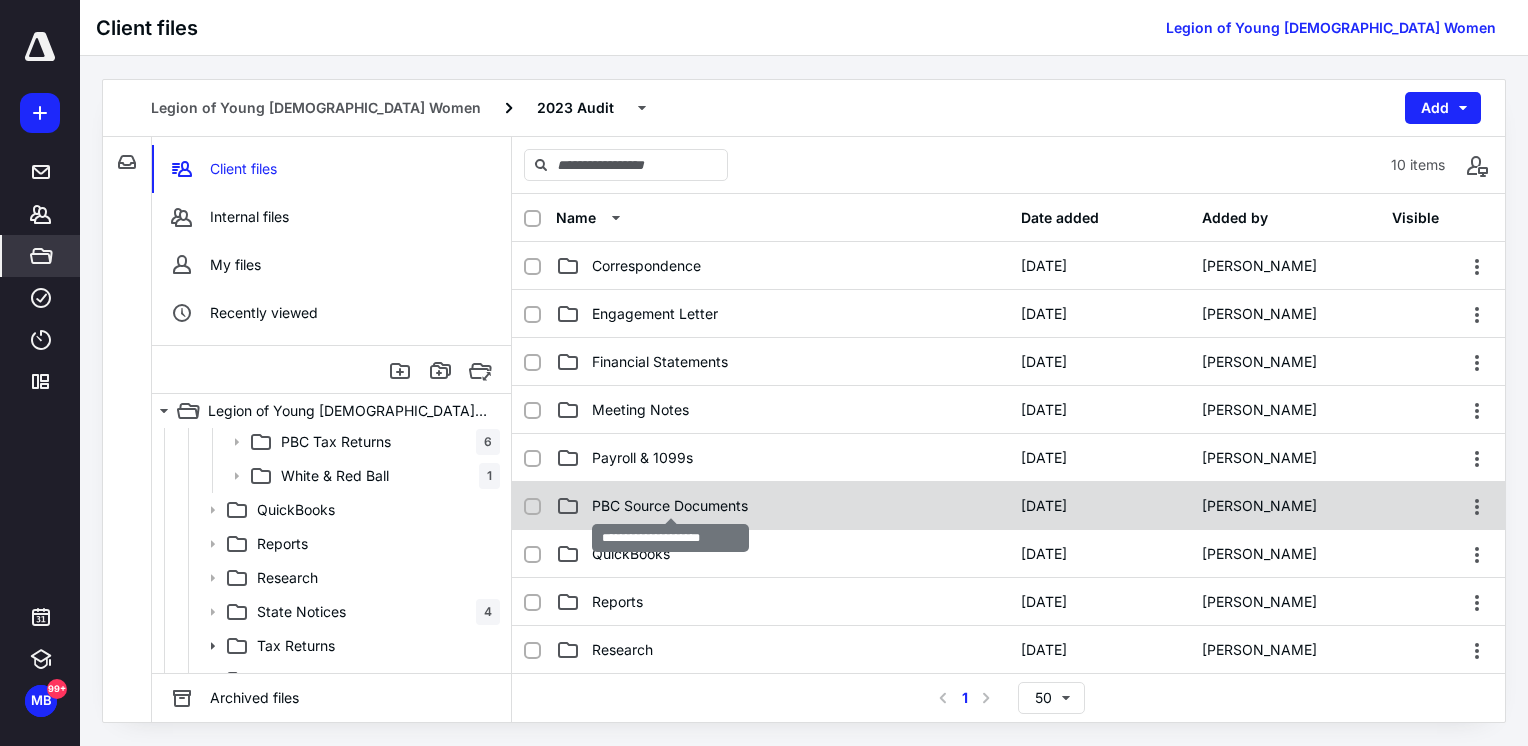 click on "PBC Source Documents" at bounding box center [670, 506] 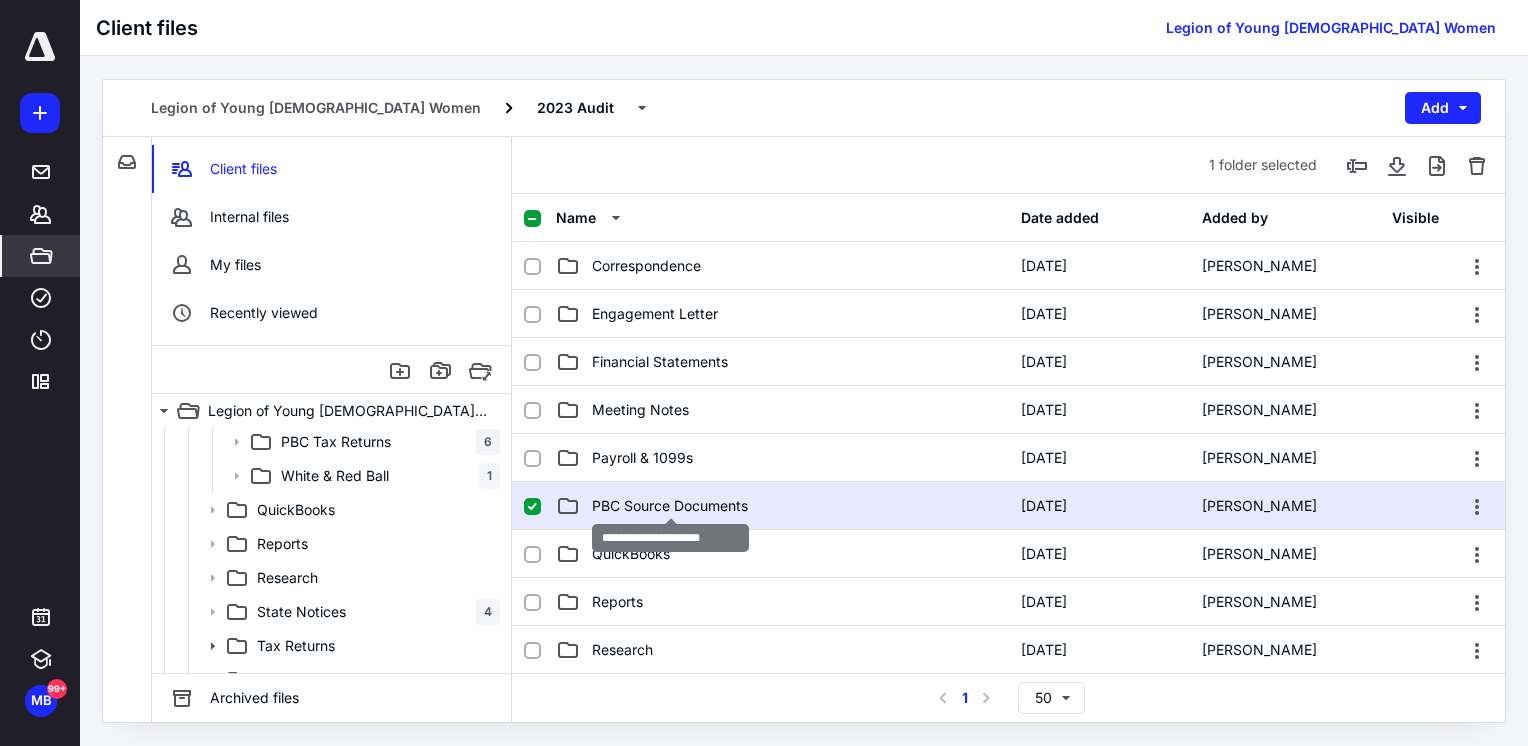 click on "PBC Source Documents" at bounding box center [670, 506] 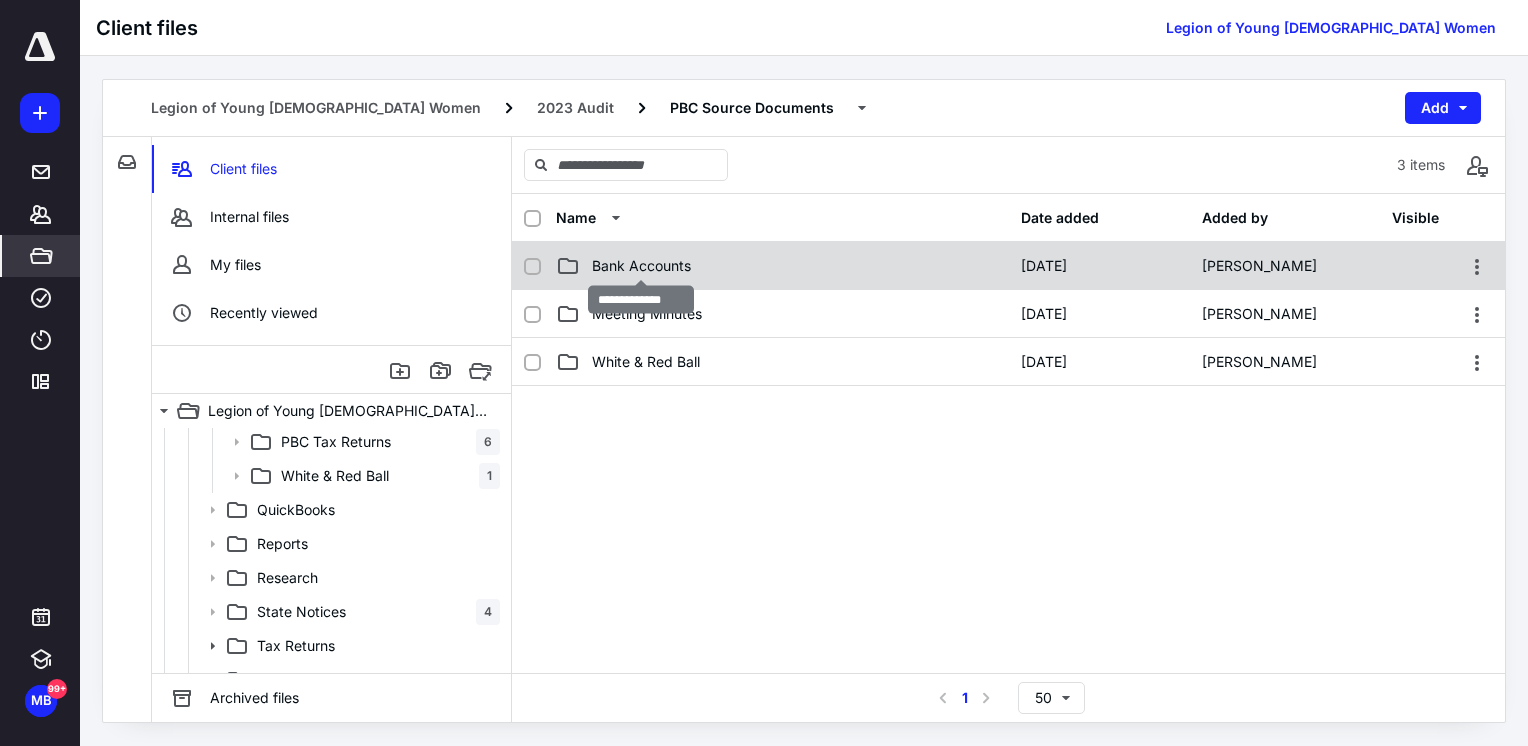 click on "Bank Accounts" at bounding box center [641, 266] 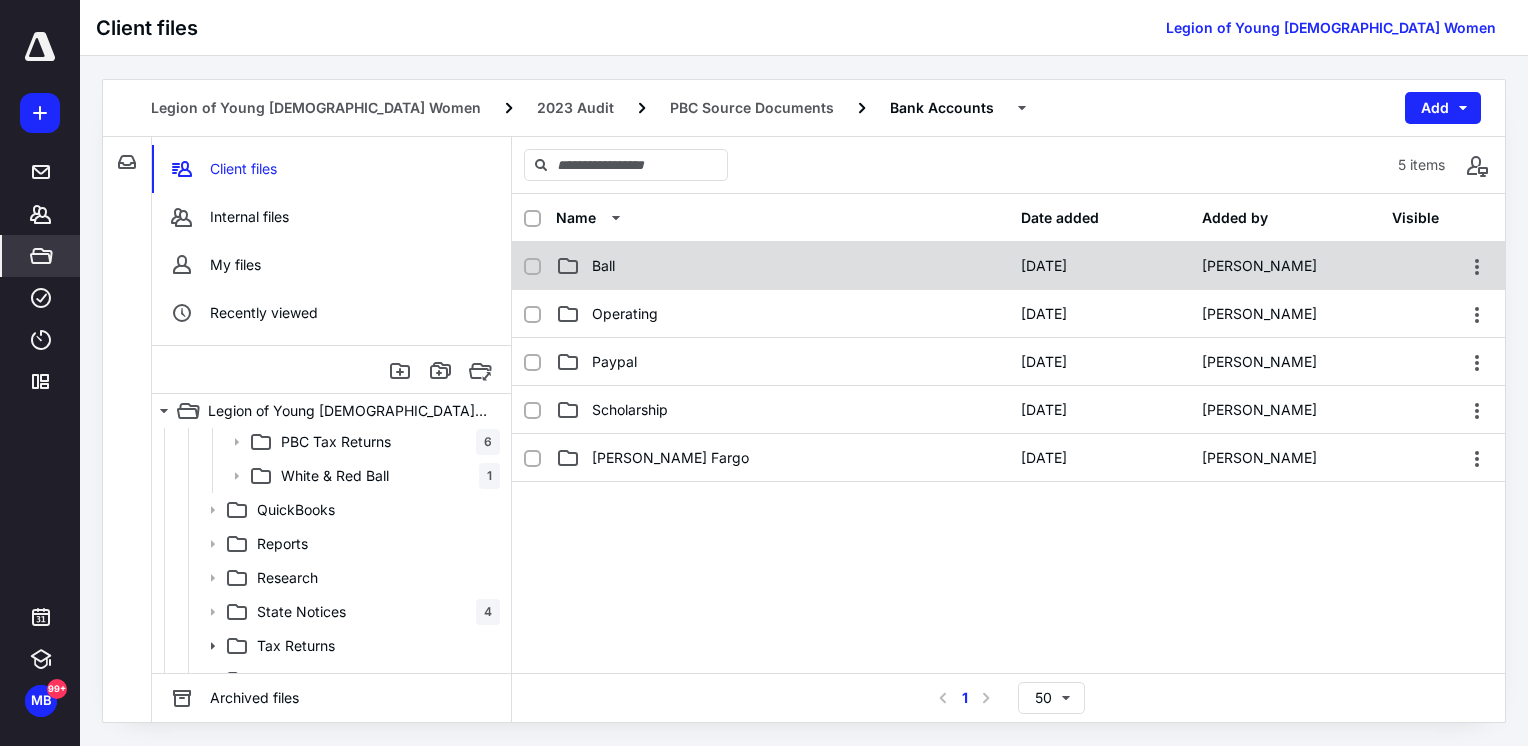 click on "Ball" at bounding box center (782, 266) 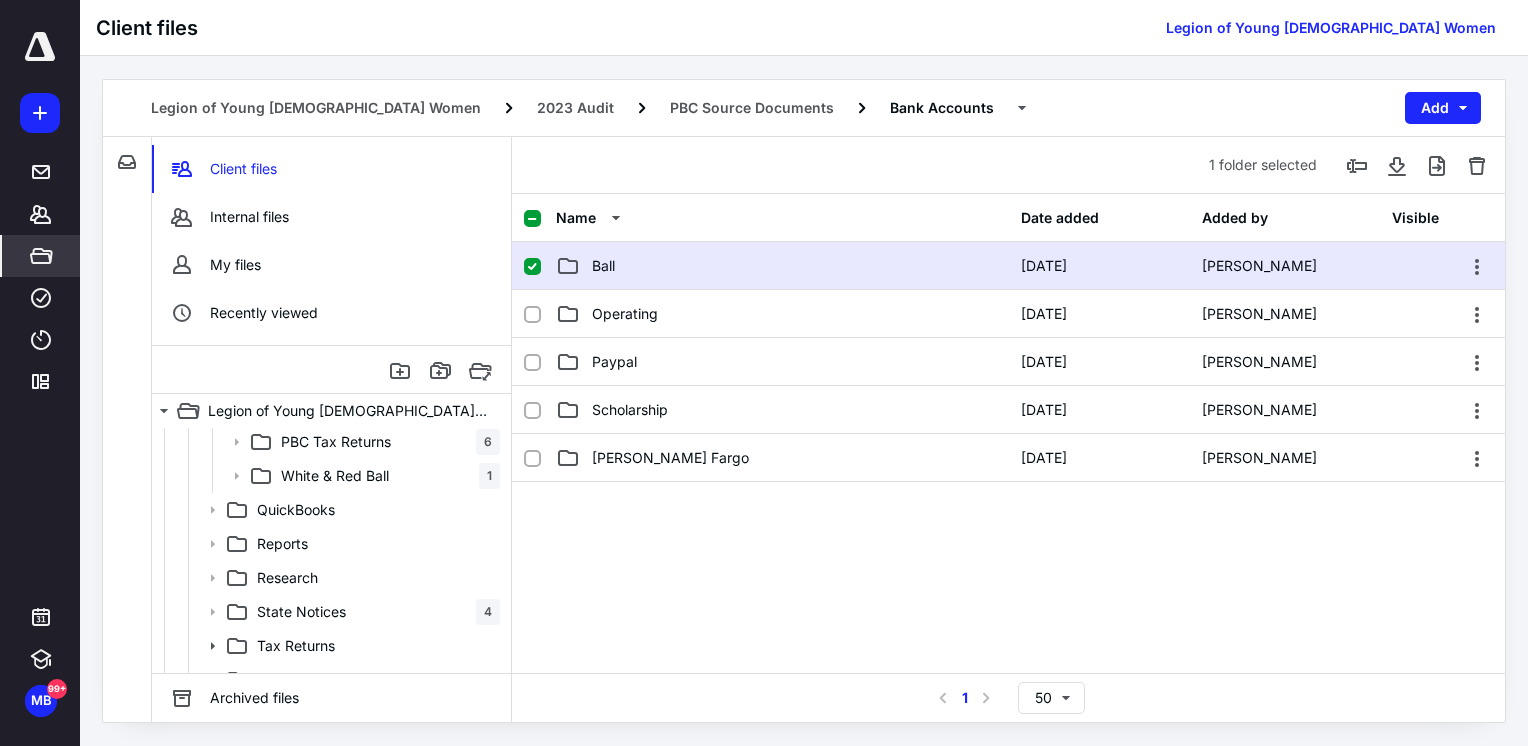 click on "Ball" at bounding box center [782, 266] 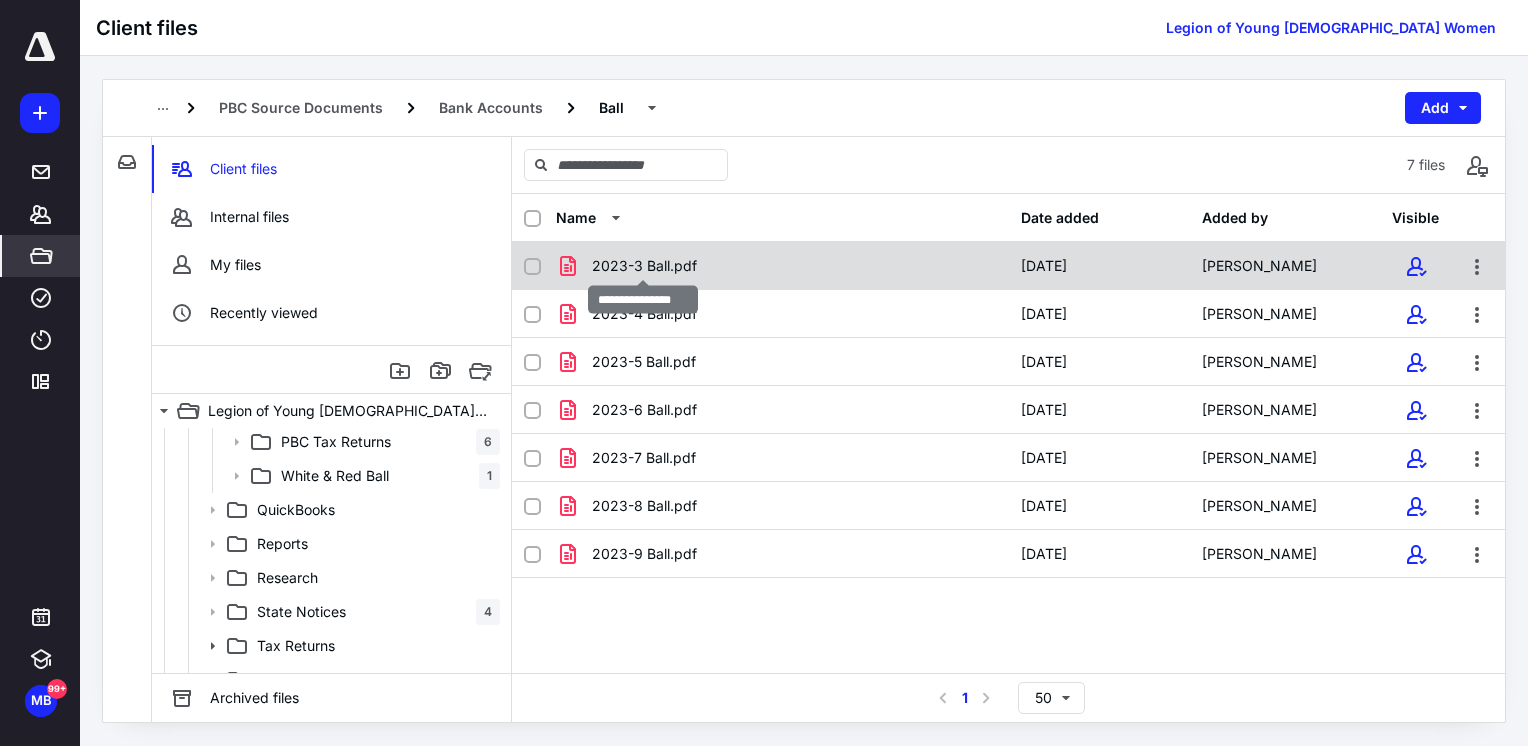click on "2023-3 Ball.pdf" at bounding box center (644, 266) 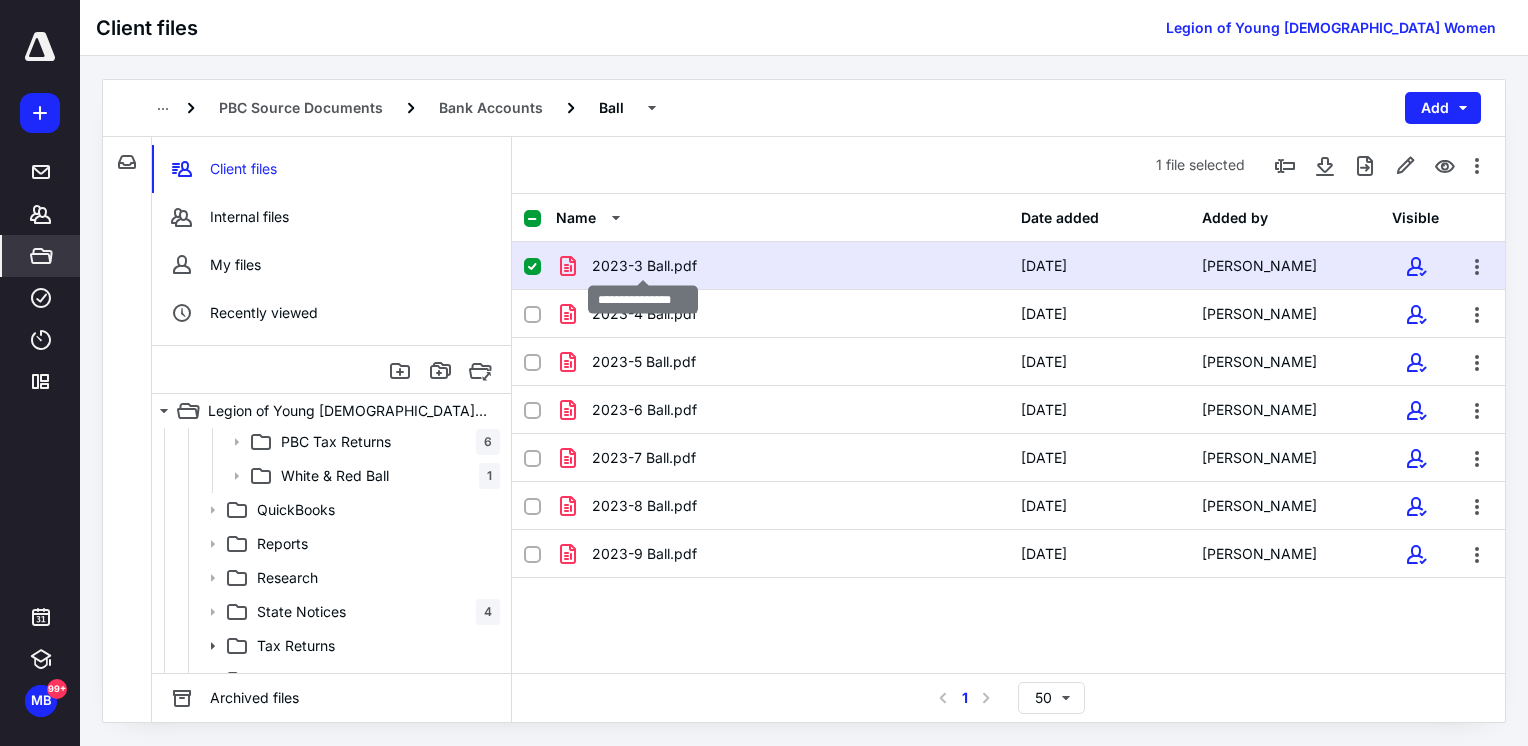 click on "2023-3 Ball.pdf" at bounding box center [644, 266] 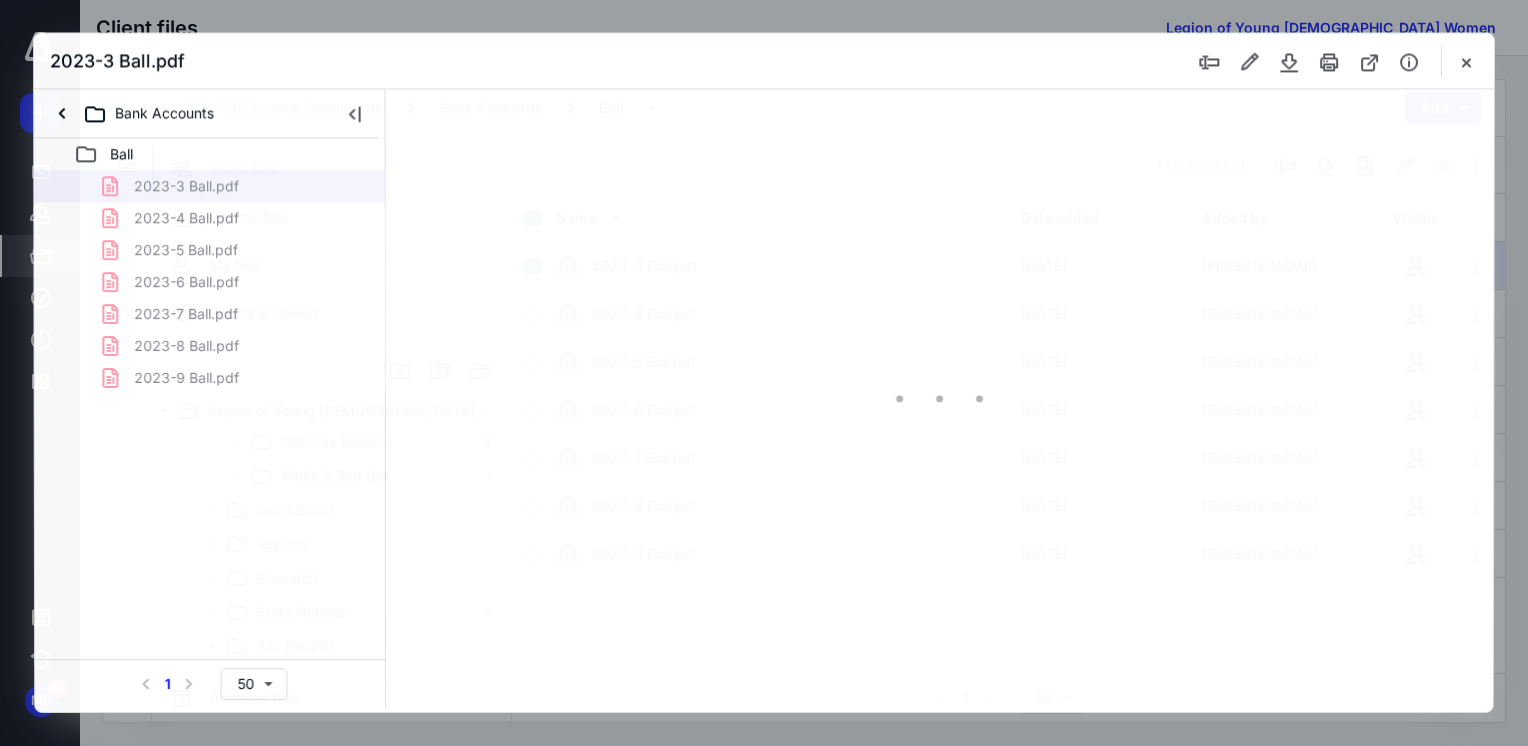scroll, scrollTop: 0, scrollLeft: 0, axis: both 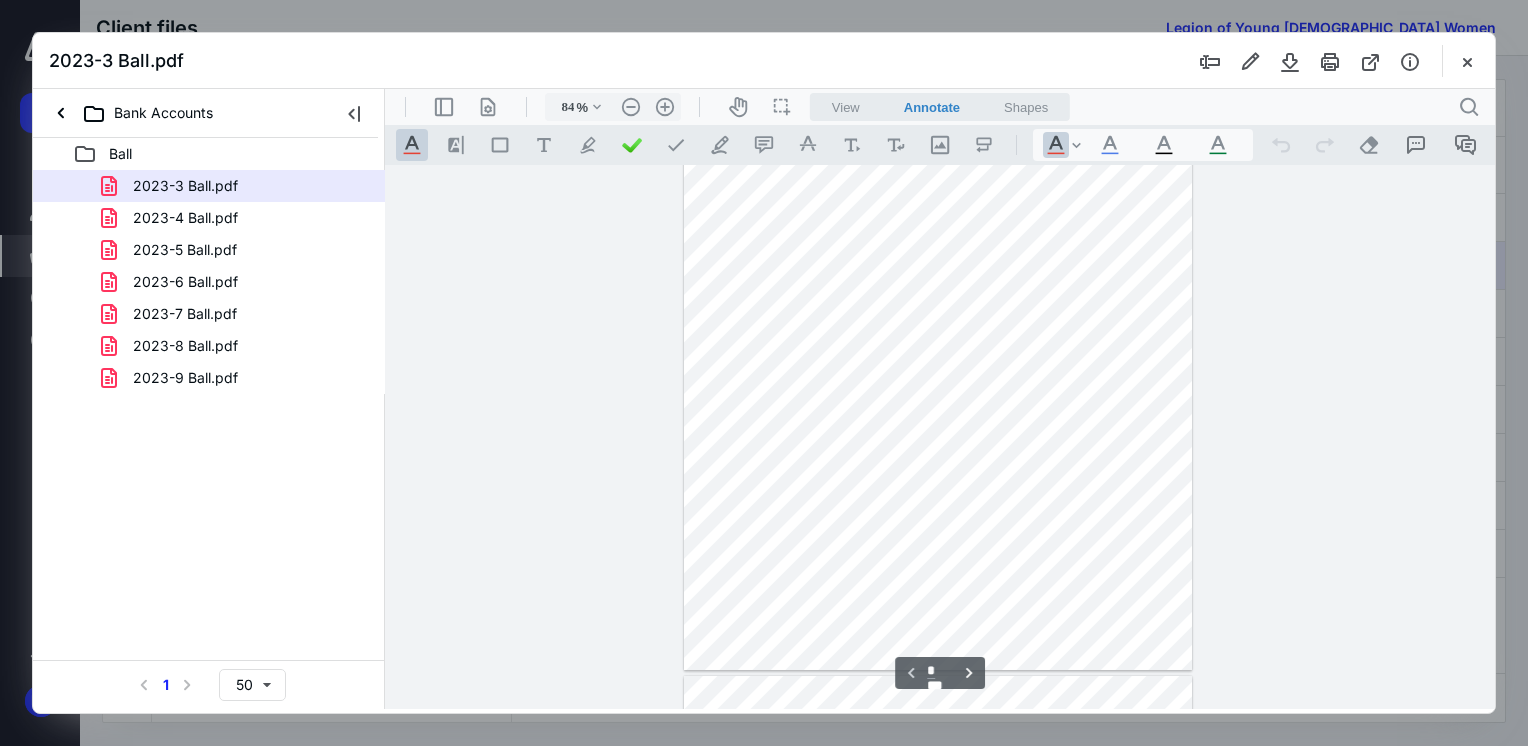 type on "109" 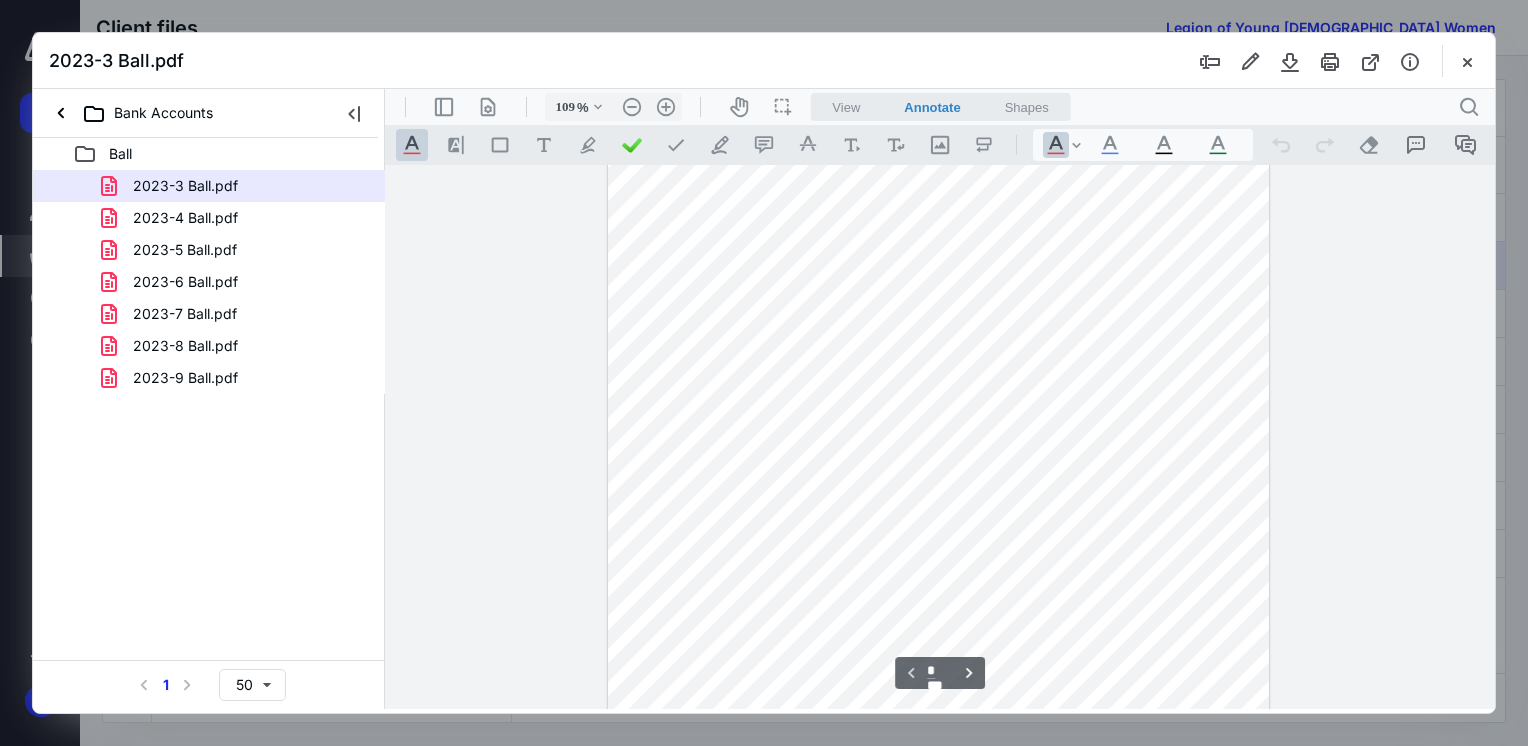 scroll, scrollTop: 0, scrollLeft: 0, axis: both 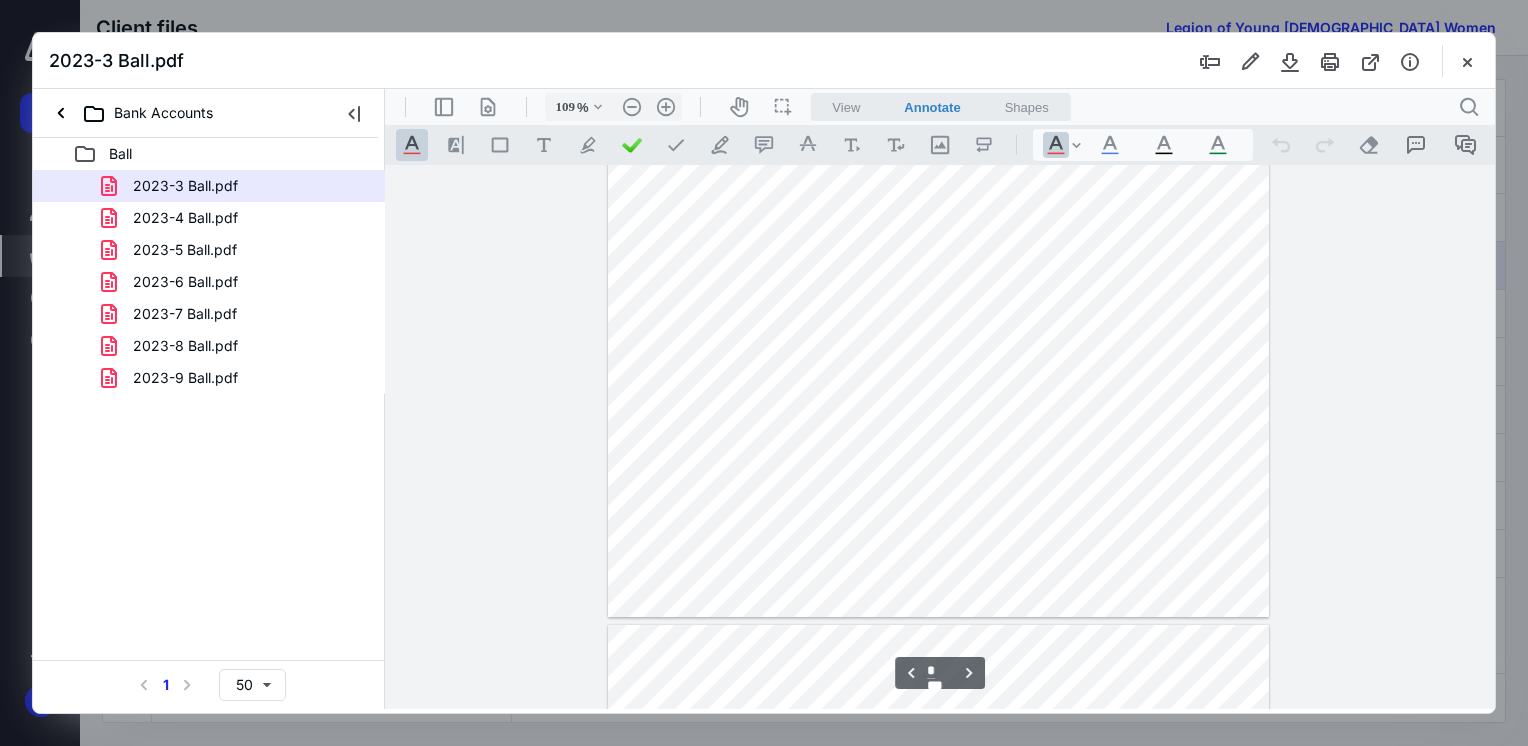 type on "*" 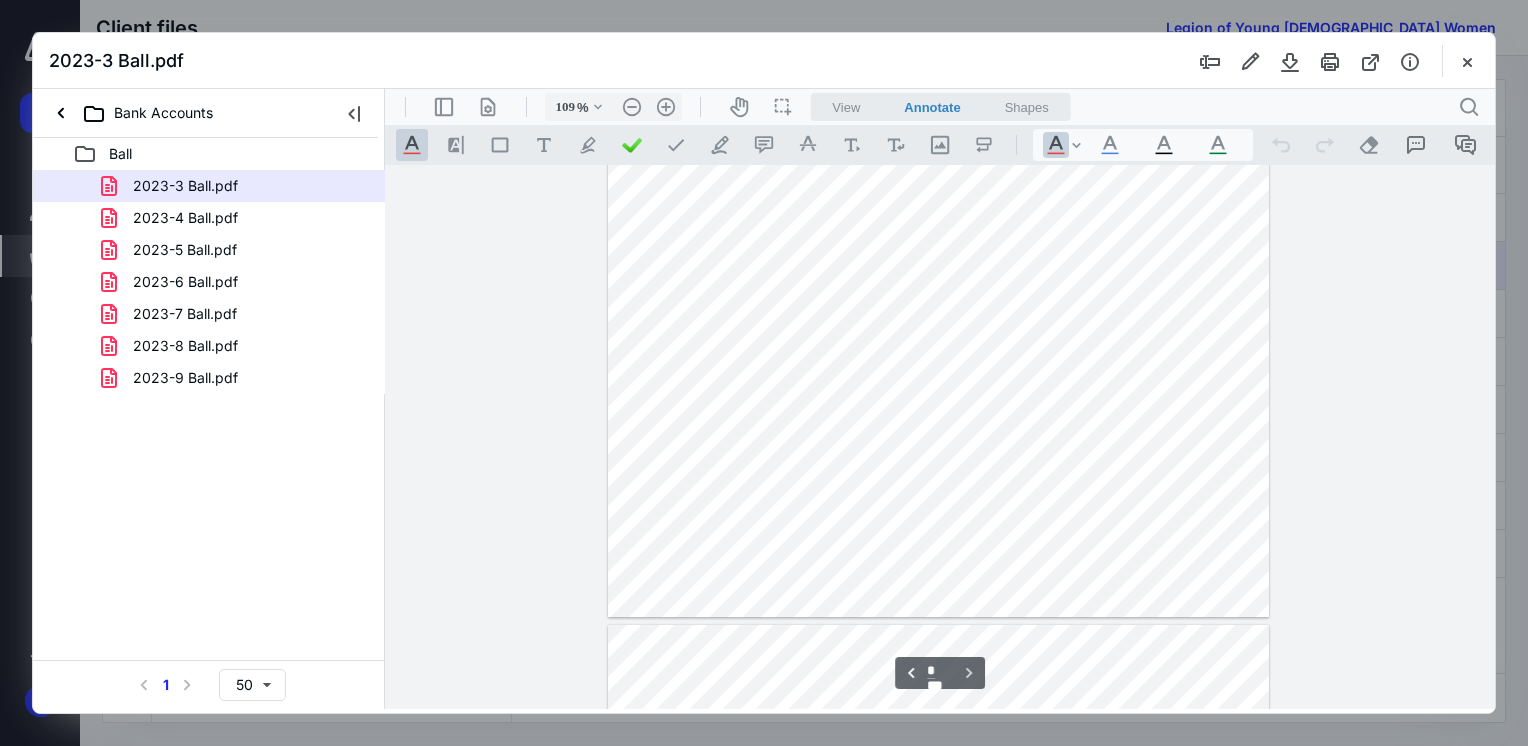 scroll, scrollTop: 3500, scrollLeft: 0, axis: vertical 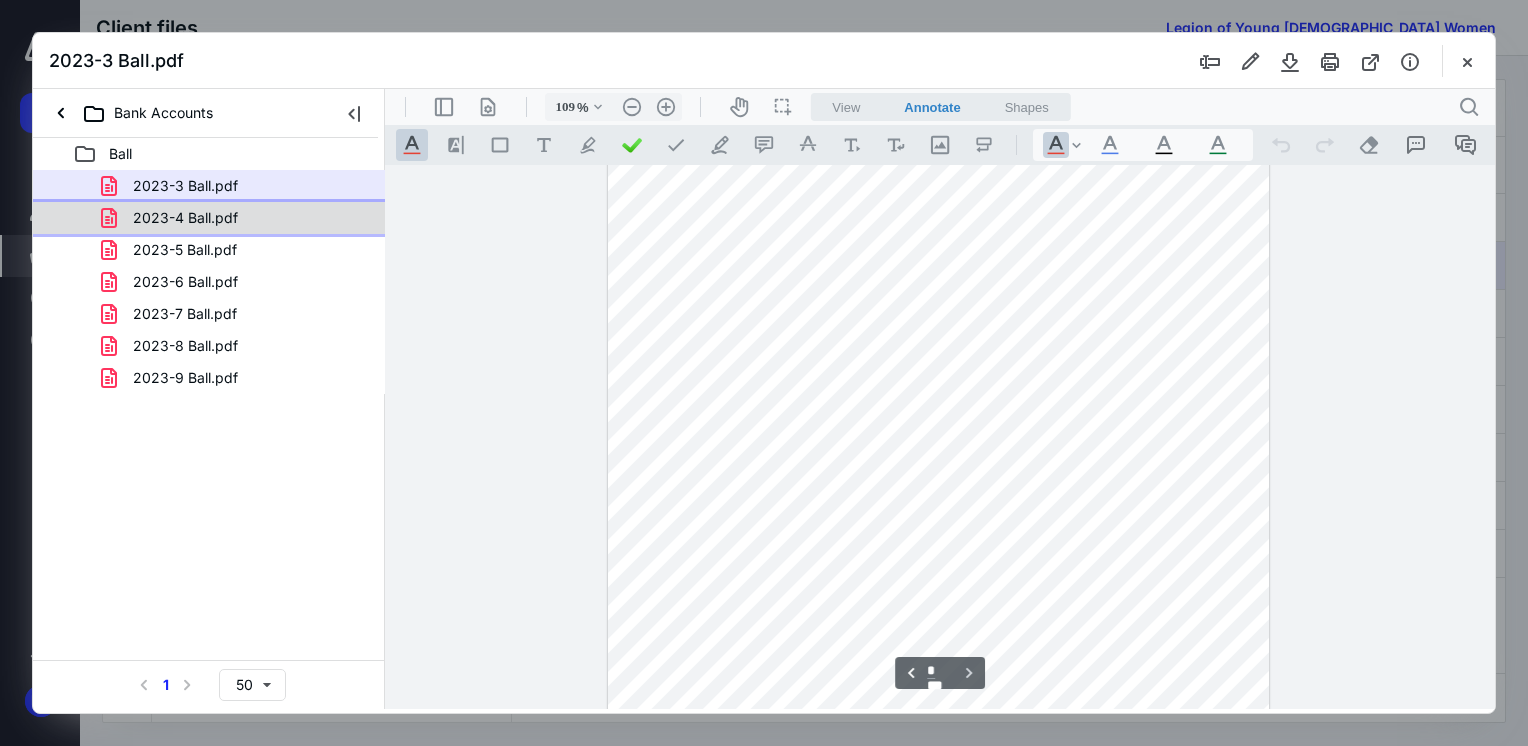 click on "2023-4 Ball.pdf" at bounding box center (185, 218) 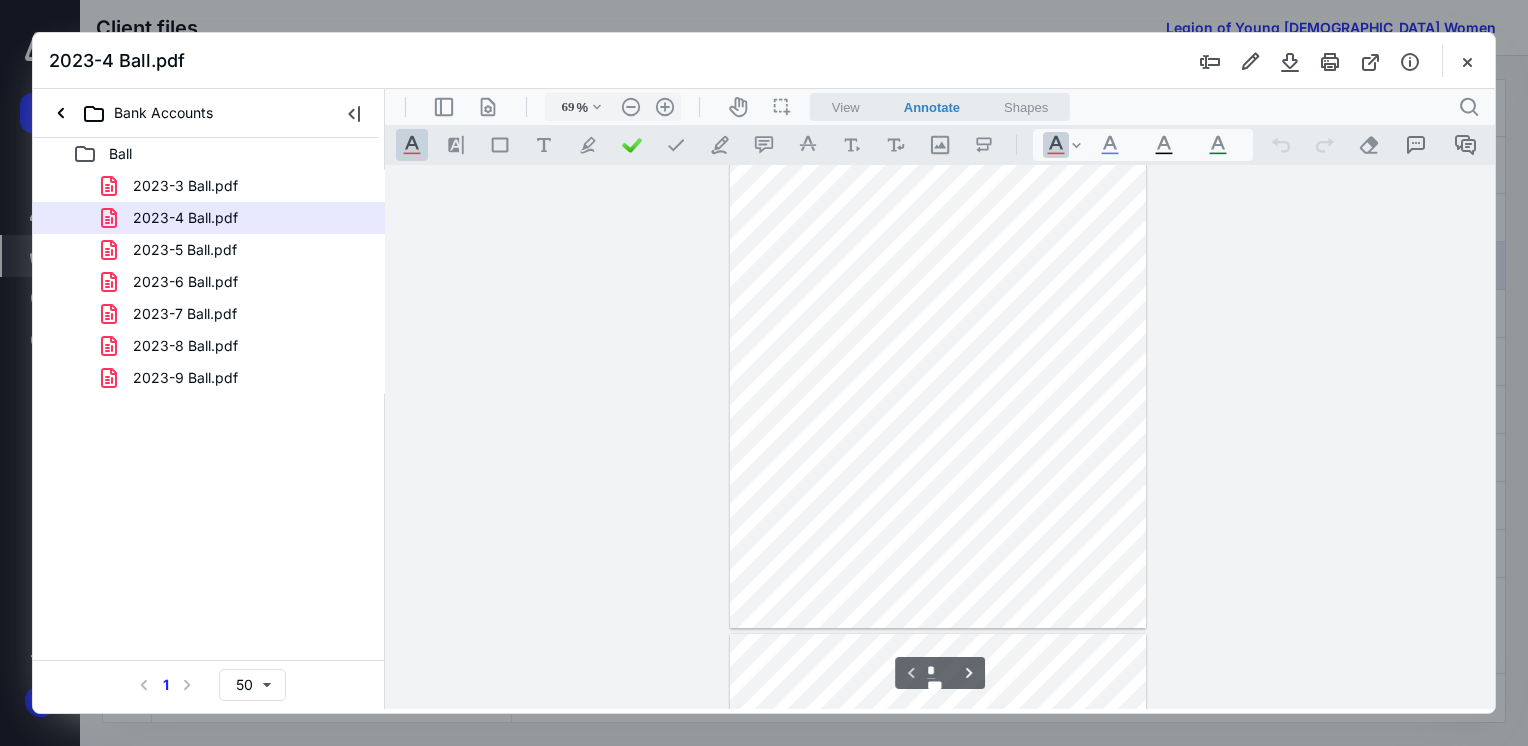 scroll, scrollTop: 0, scrollLeft: 0, axis: both 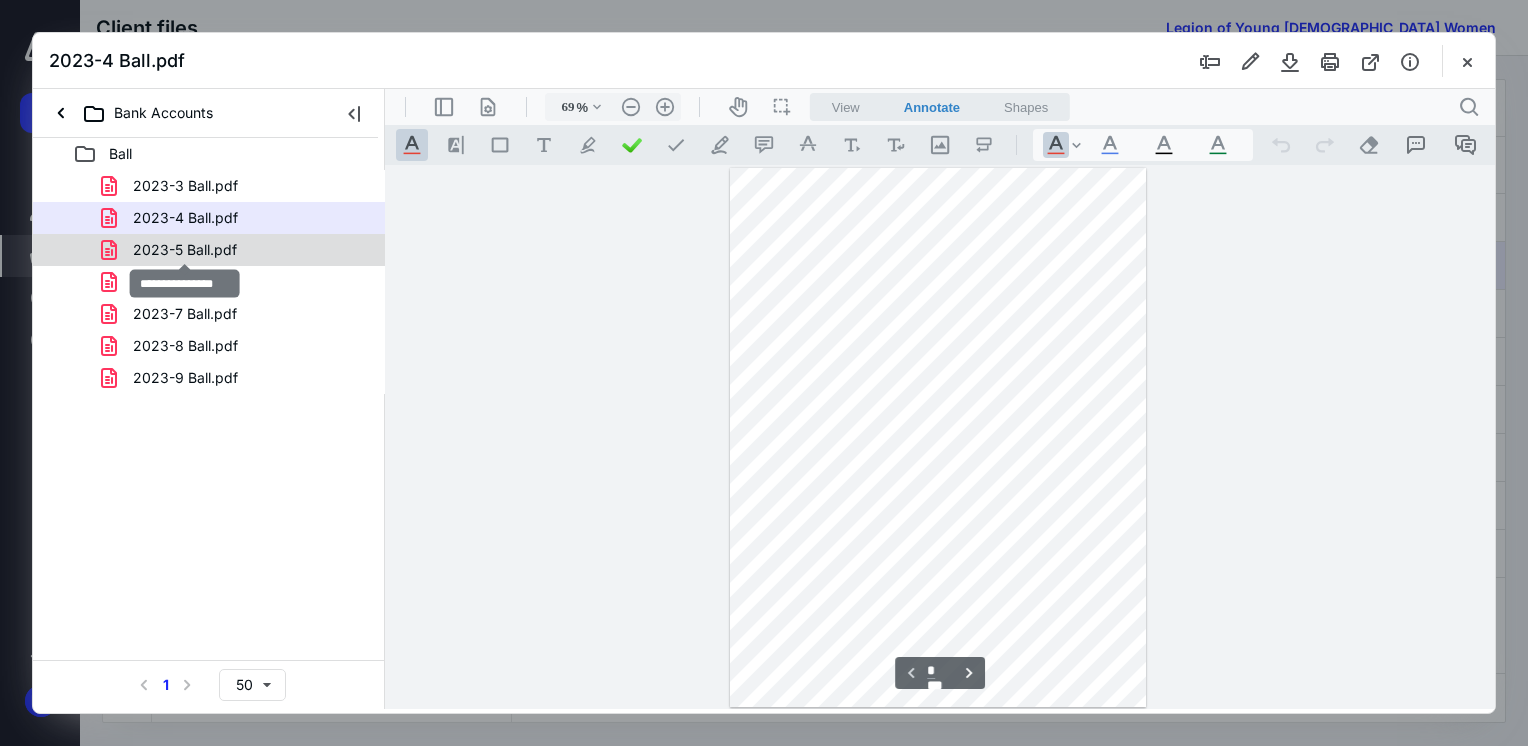 click on "2023-5 Ball.pdf" at bounding box center (185, 250) 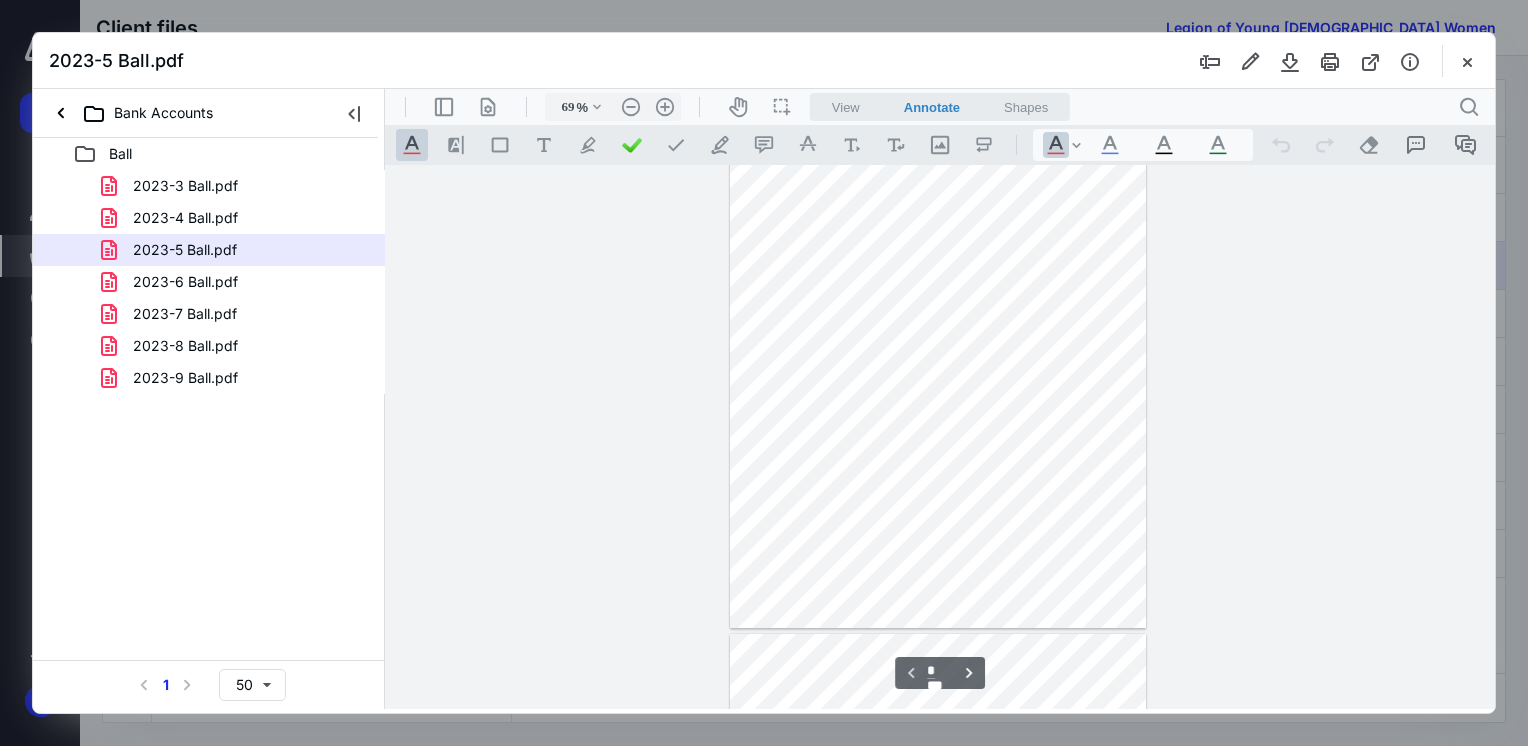 scroll, scrollTop: 0, scrollLeft: 0, axis: both 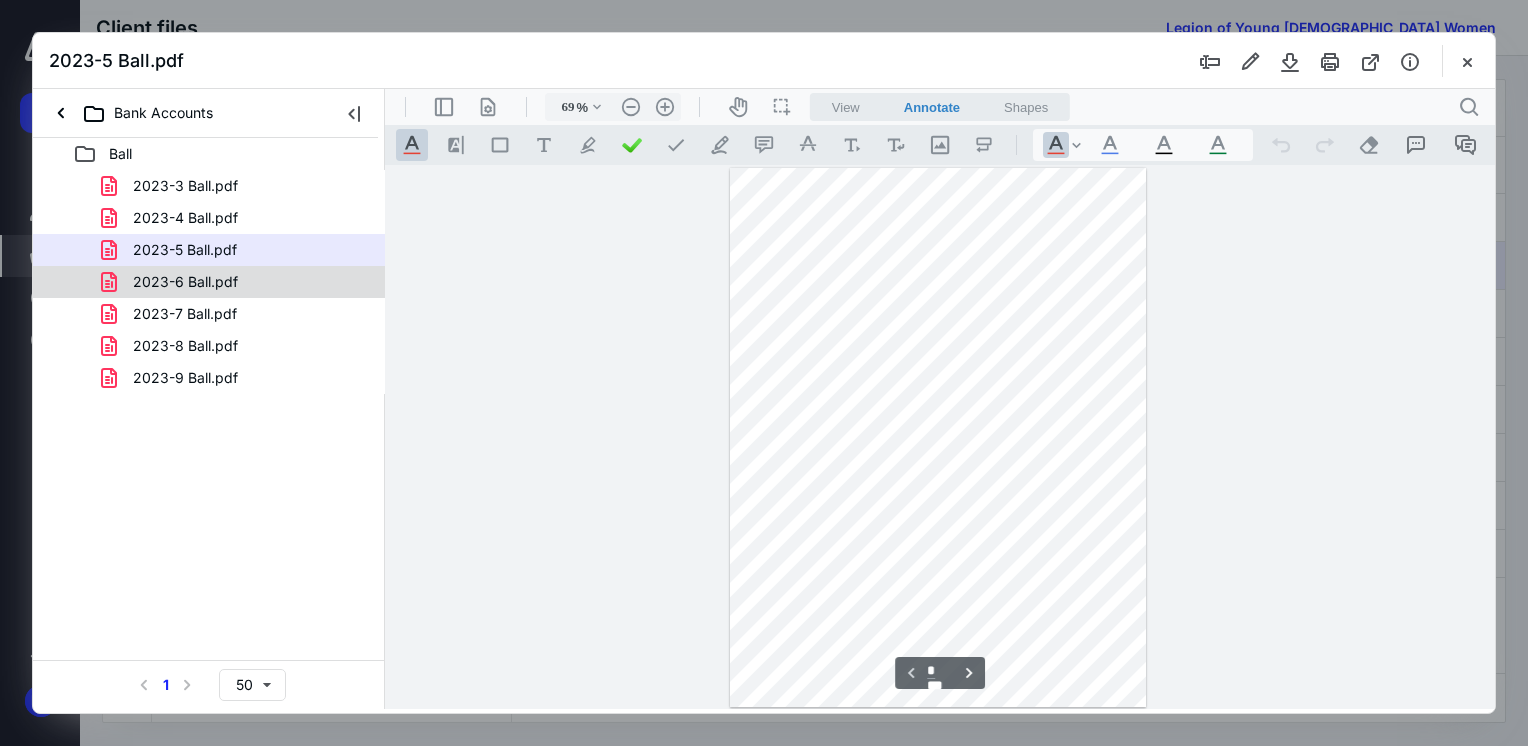click on "2023-6 Ball.pdf" at bounding box center (185, 282) 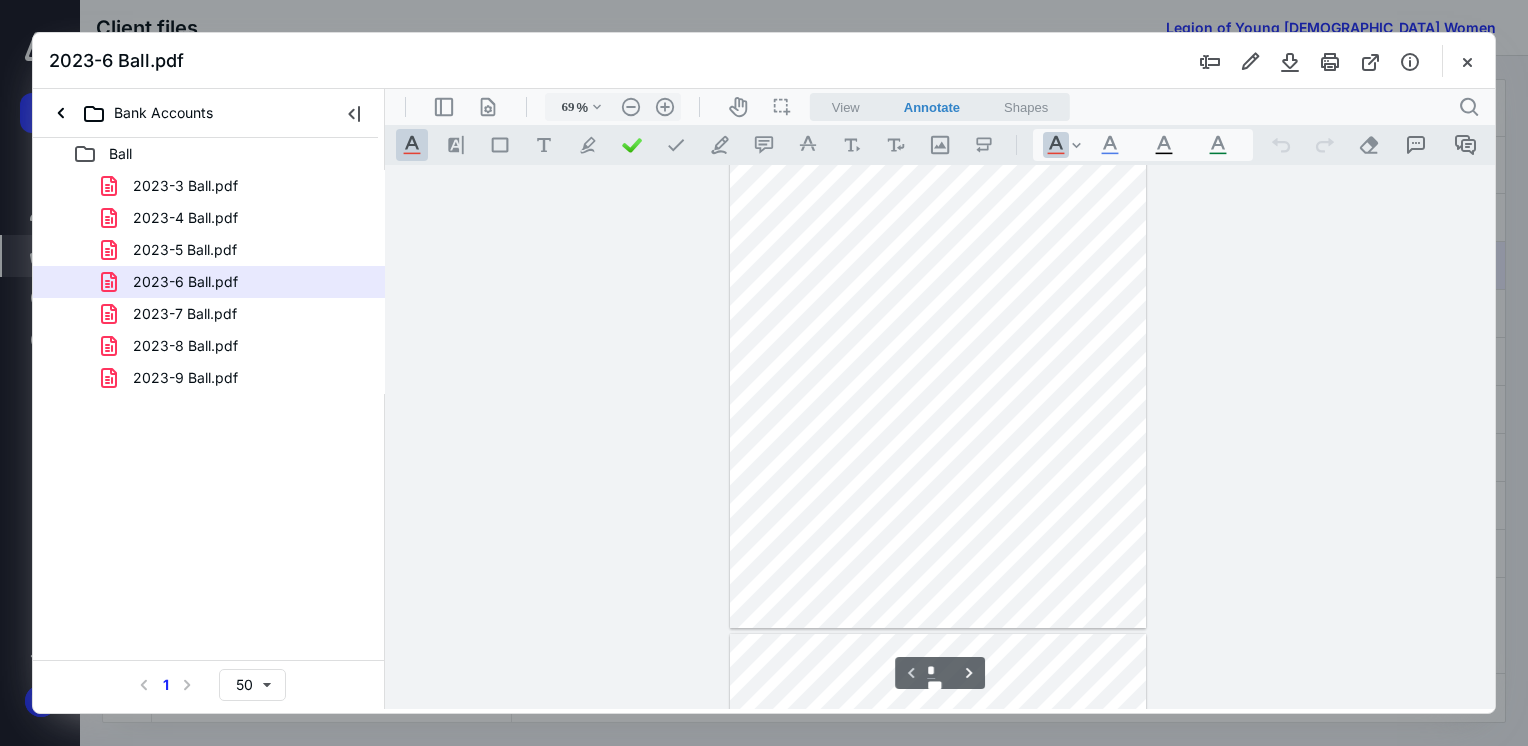 scroll, scrollTop: 0, scrollLeft: 0, axis: both 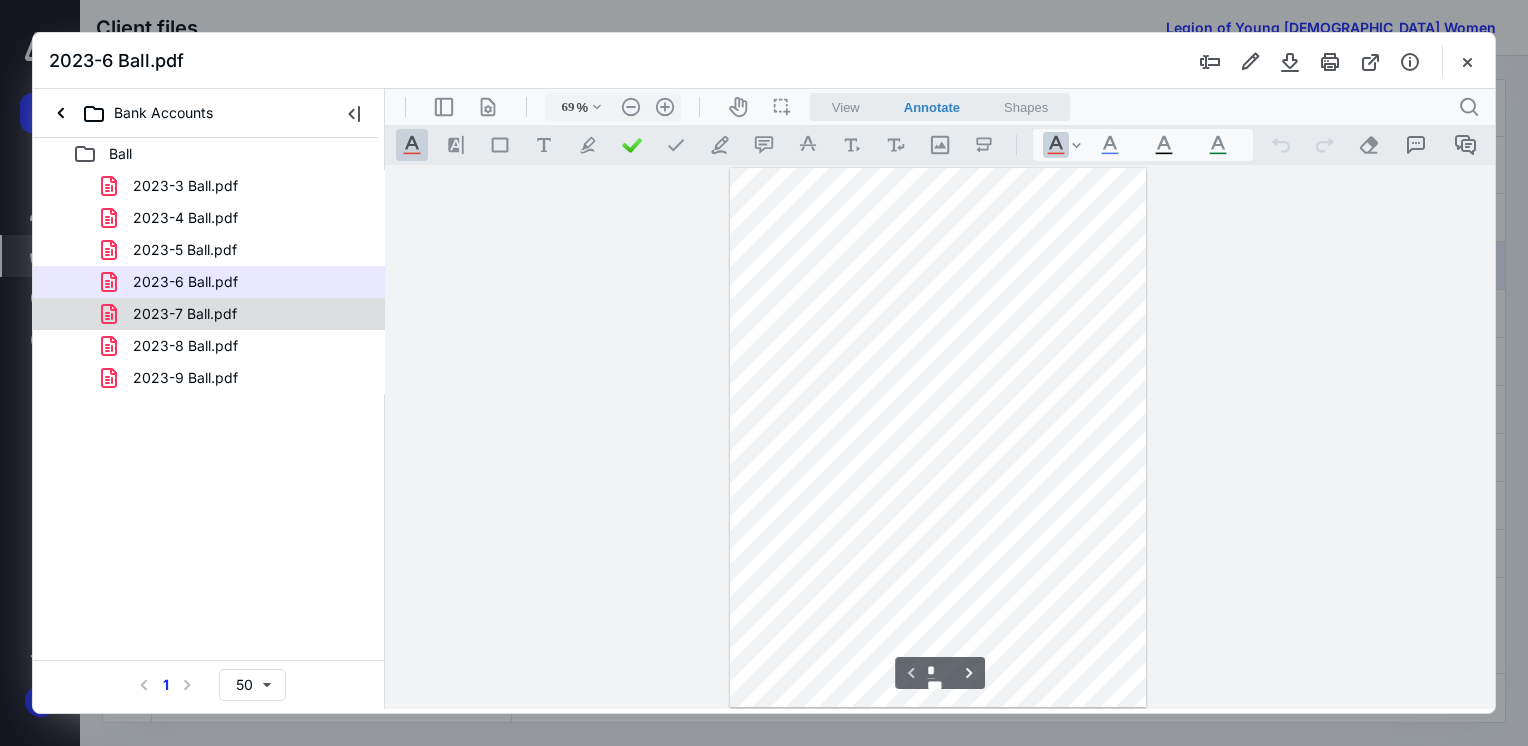 click on "2023-7 Ball.pdf" at bounding box center [237, 314] 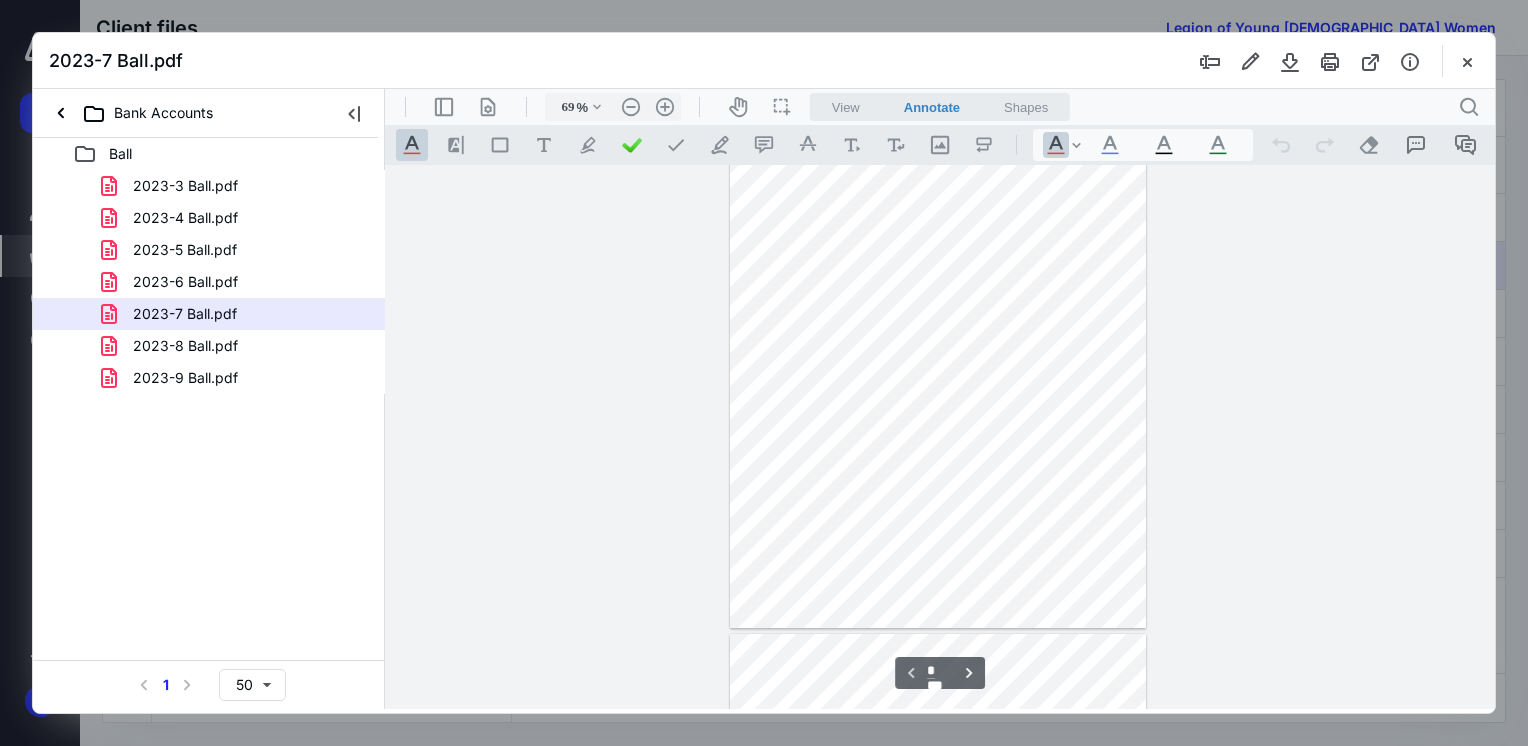 scroll, scrollTop: 0, scrollLeft: 0, axis: both 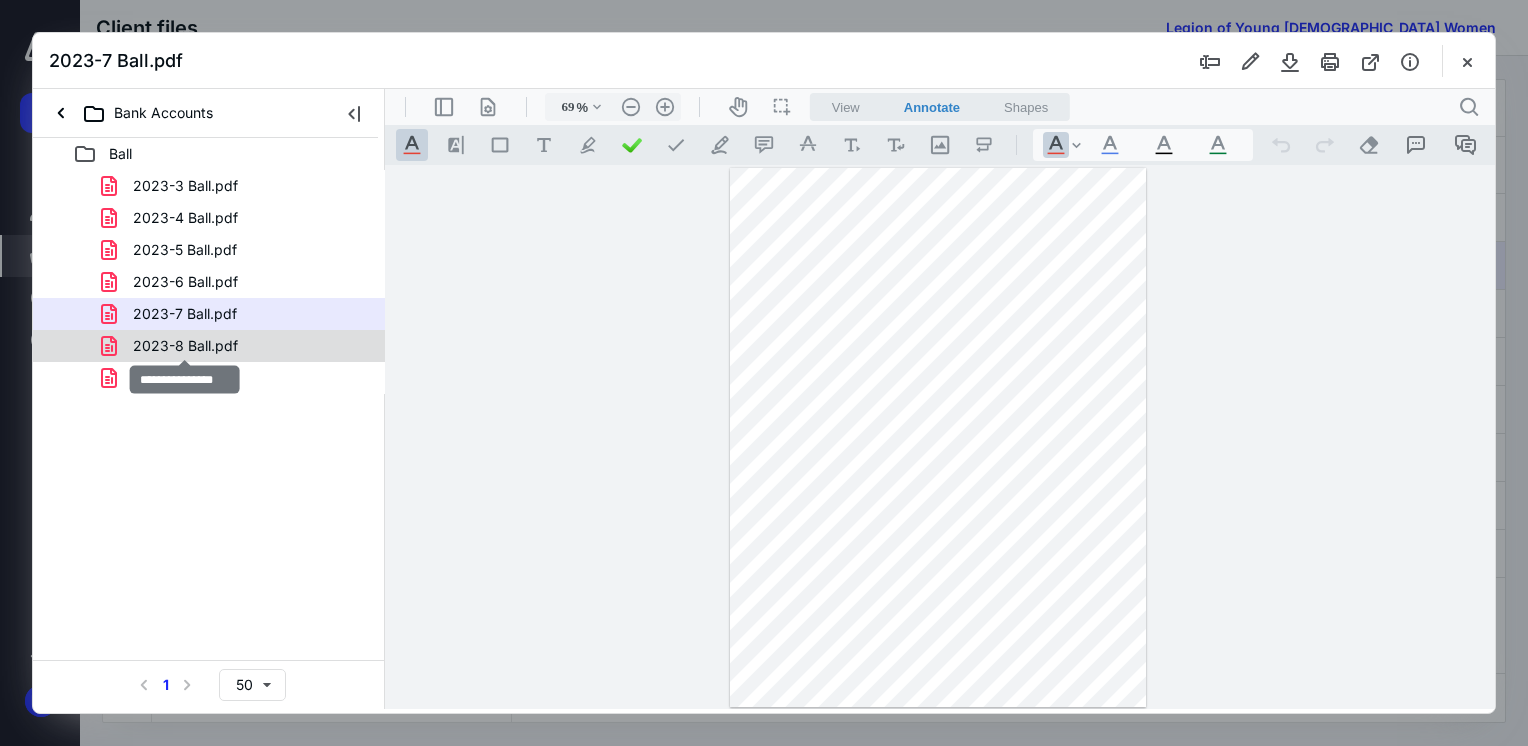 click on "2023-8 Ball.pdf" at bounding box center [185, 346] 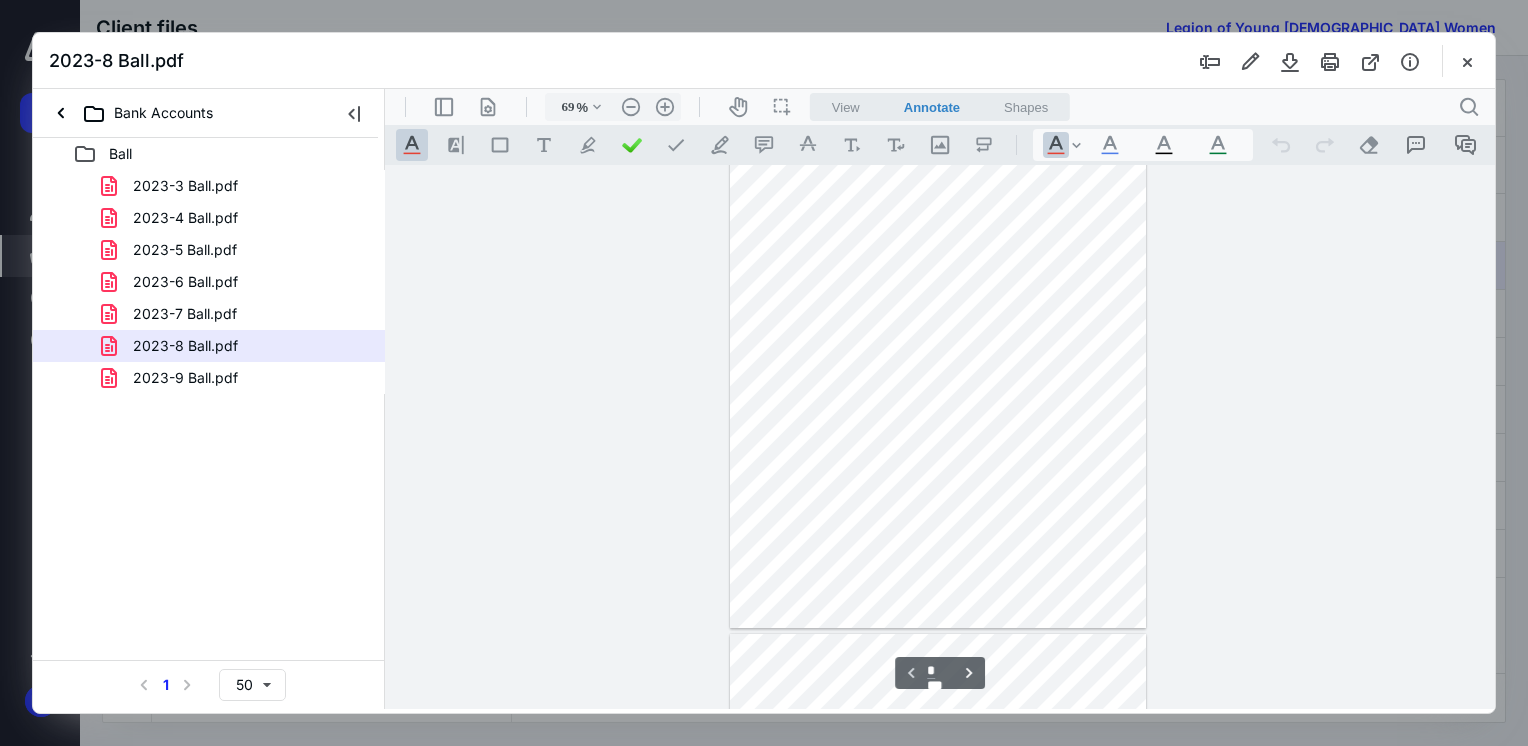 scroll, scrollTop: 0, scrollLeft: 0, axis: both 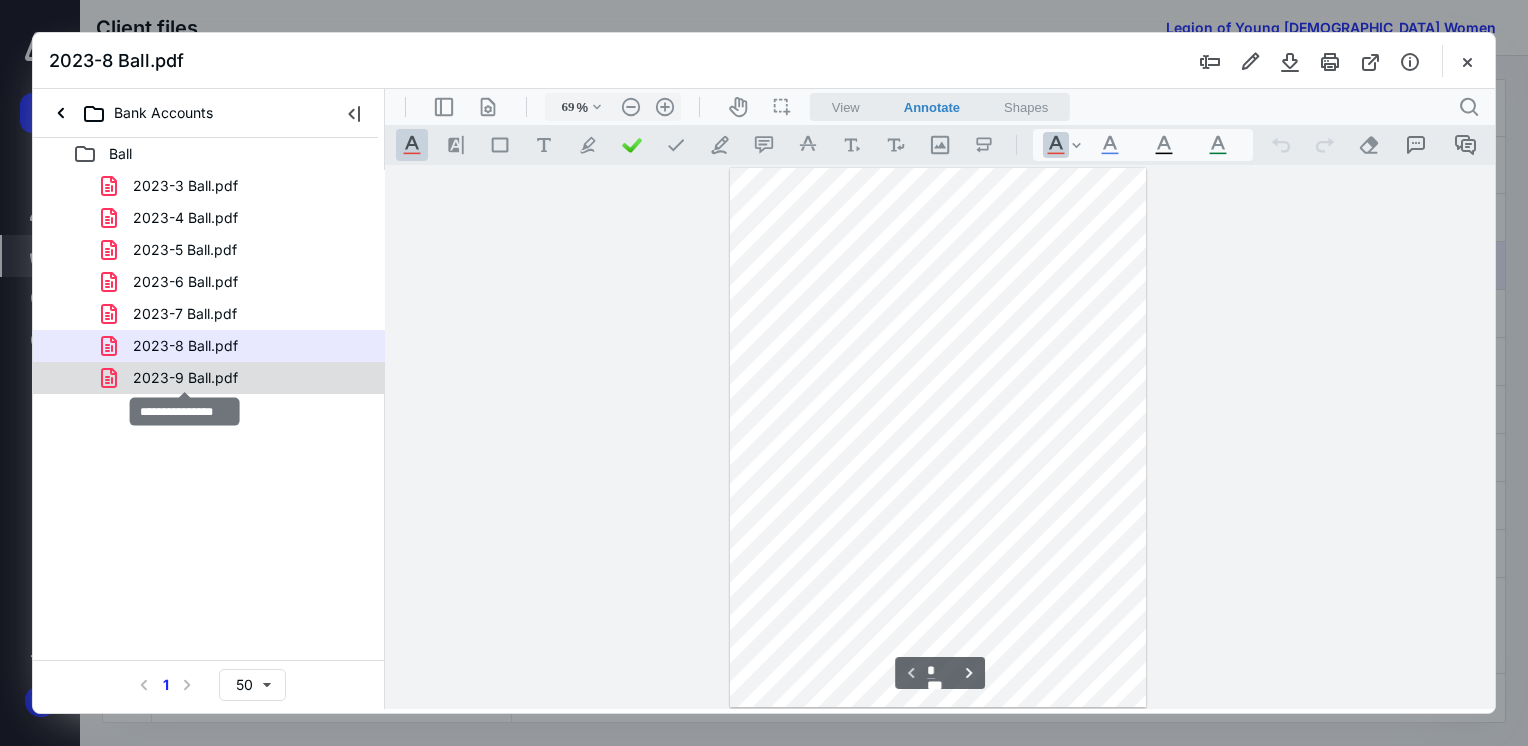 click on "2023-9 Ball.pdf" at bounding box center (185, 378) 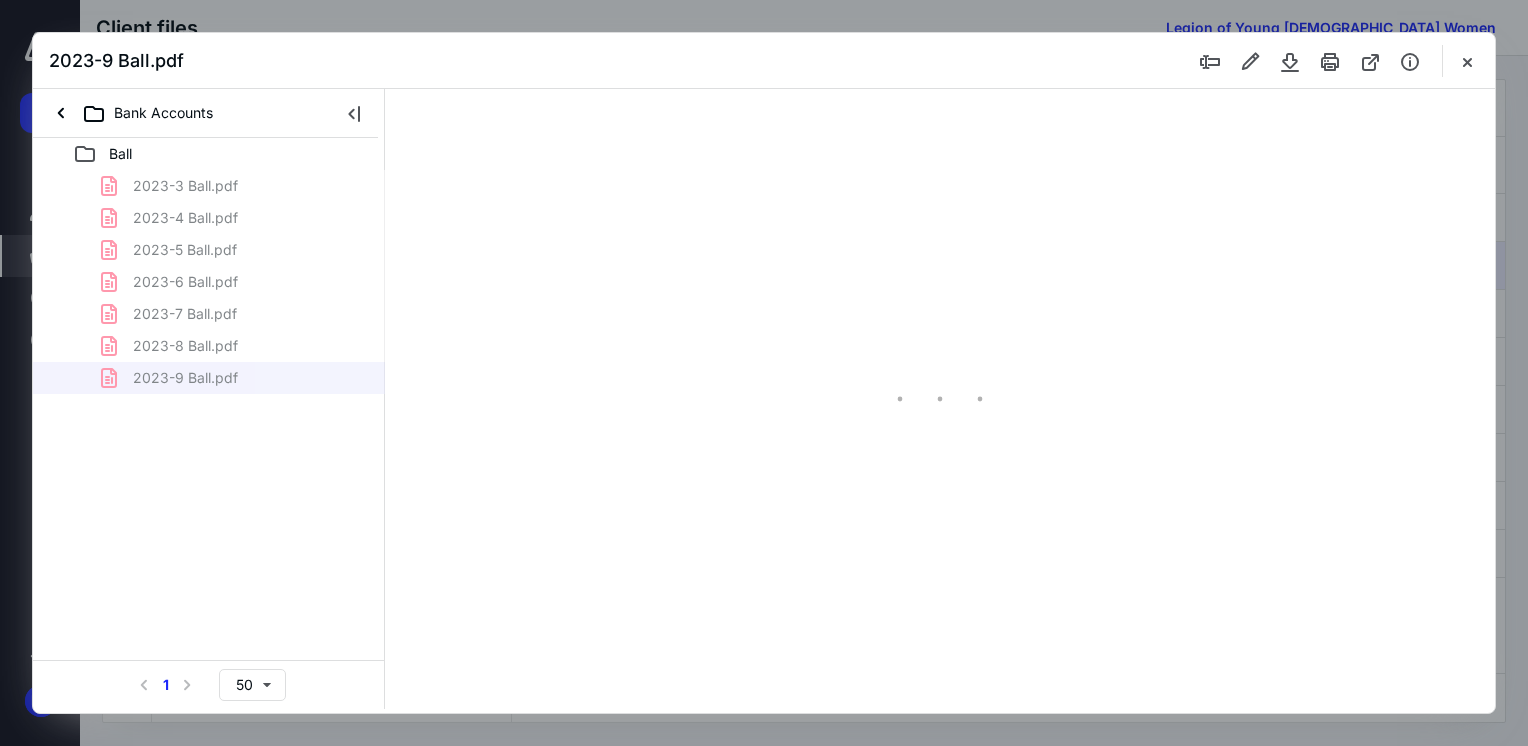 type on "69" 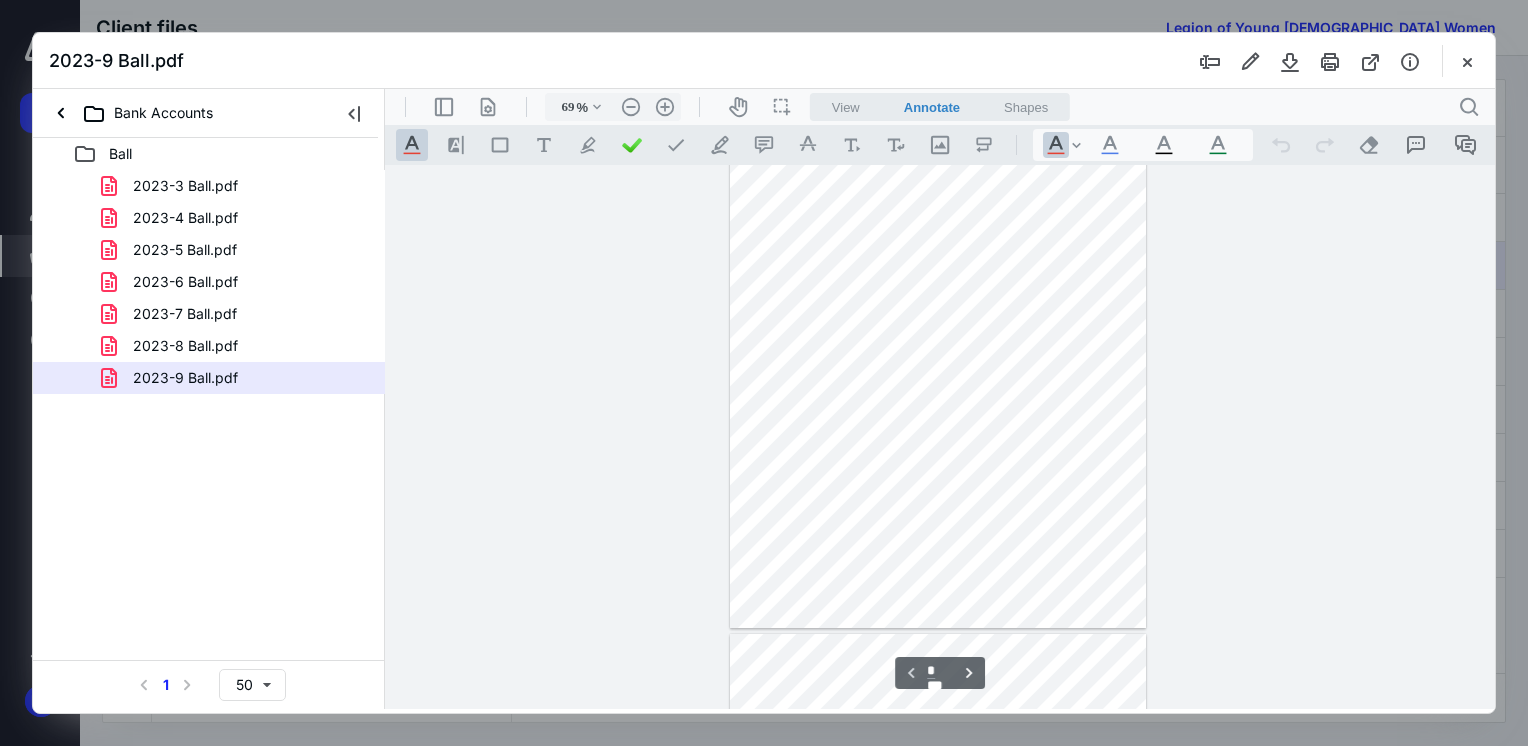 scroll, scrollTop: 0, scrollLeft: 0, axis: both 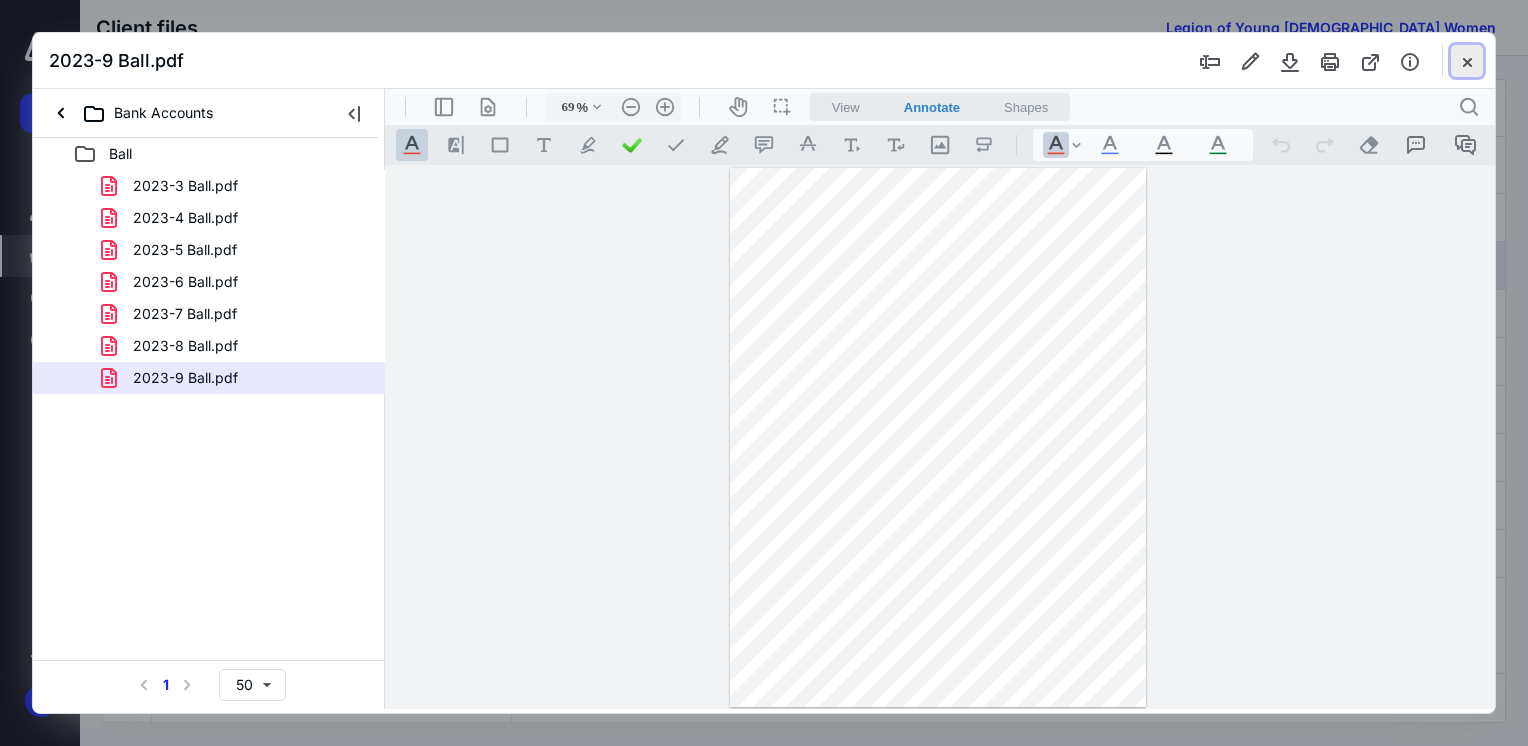 click at bounding box center [1467, 61] 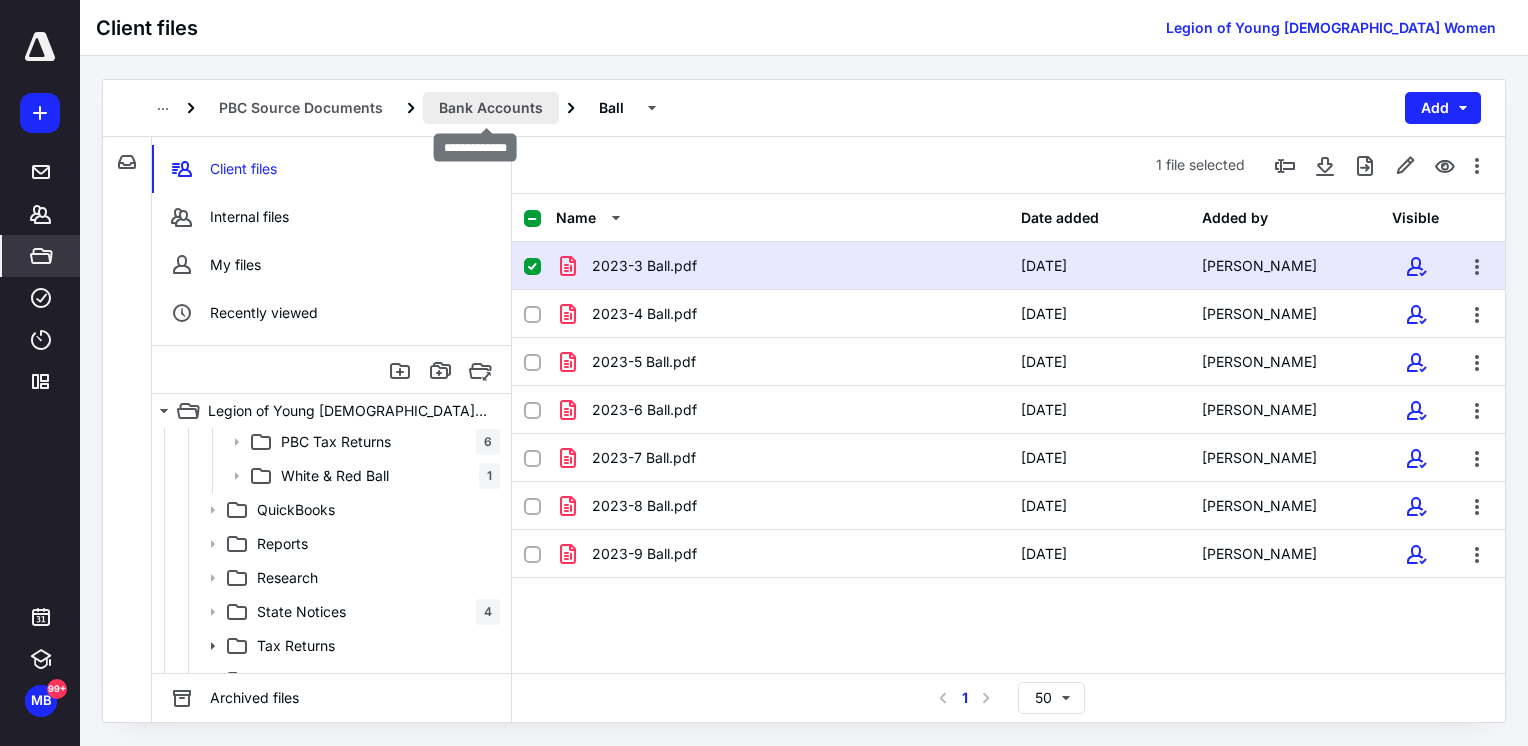 click on "Bank Accounts" at bounding box center (491, 108) 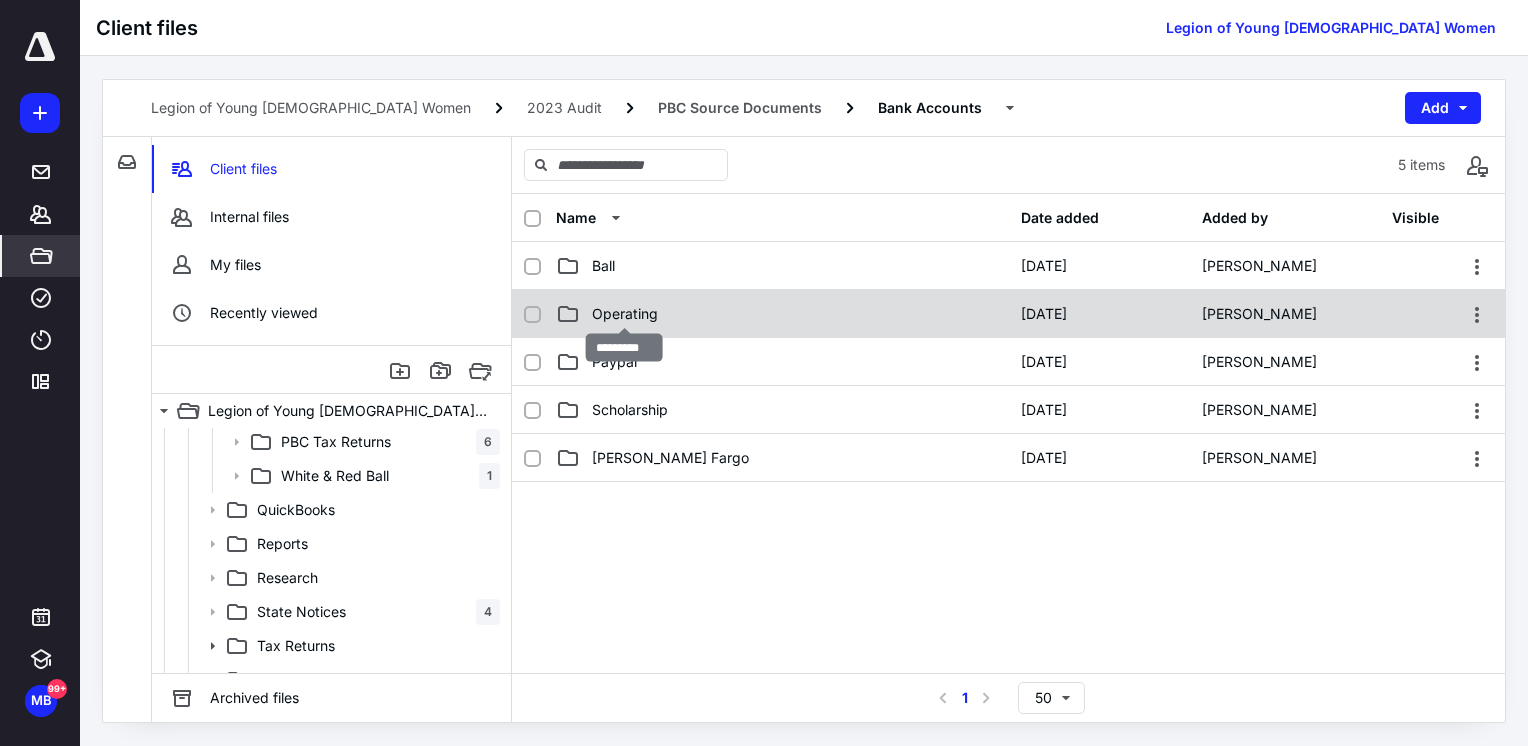 click on "Operating" at bounding box center [625, 314] 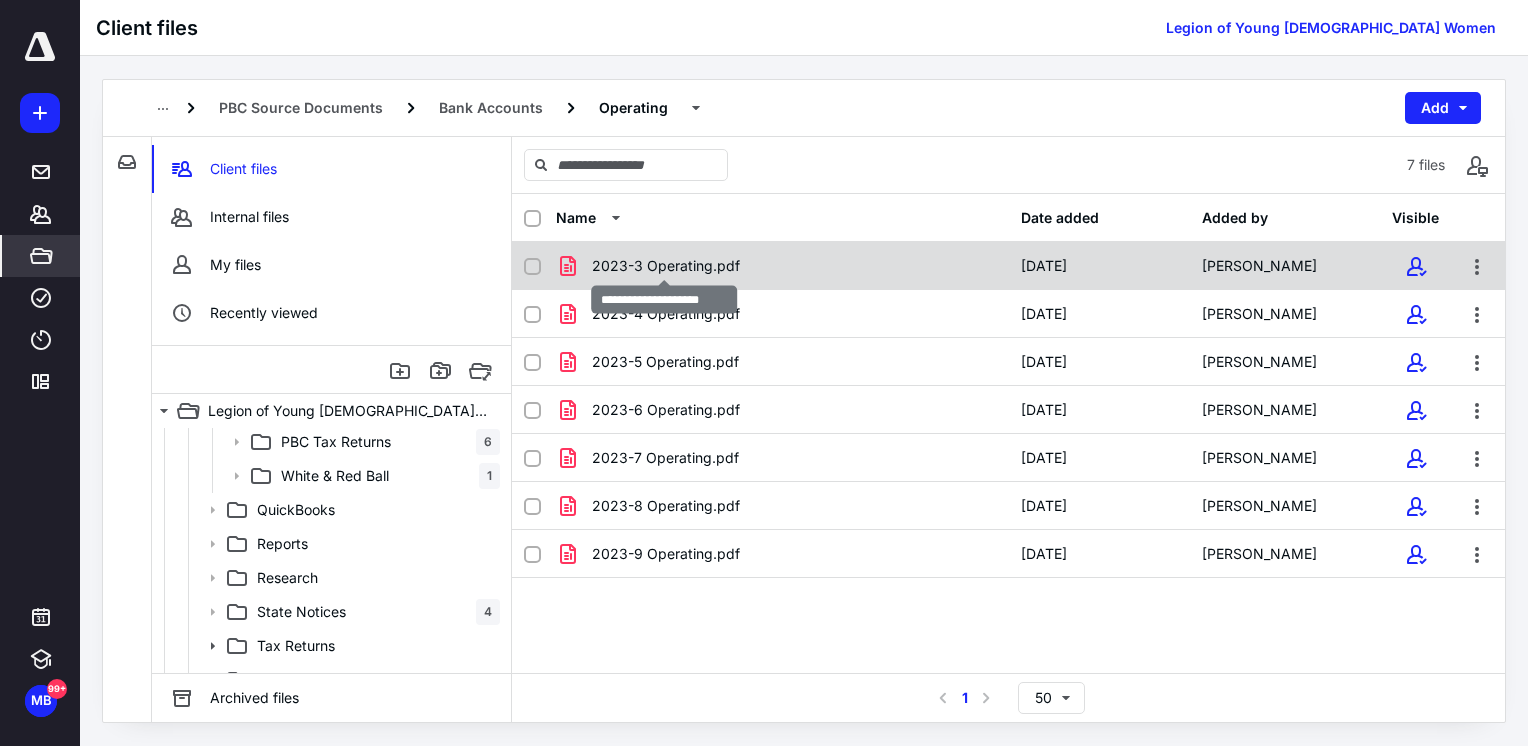click on "2023-3 Operating.pdf" at bounding box center (666, 266) 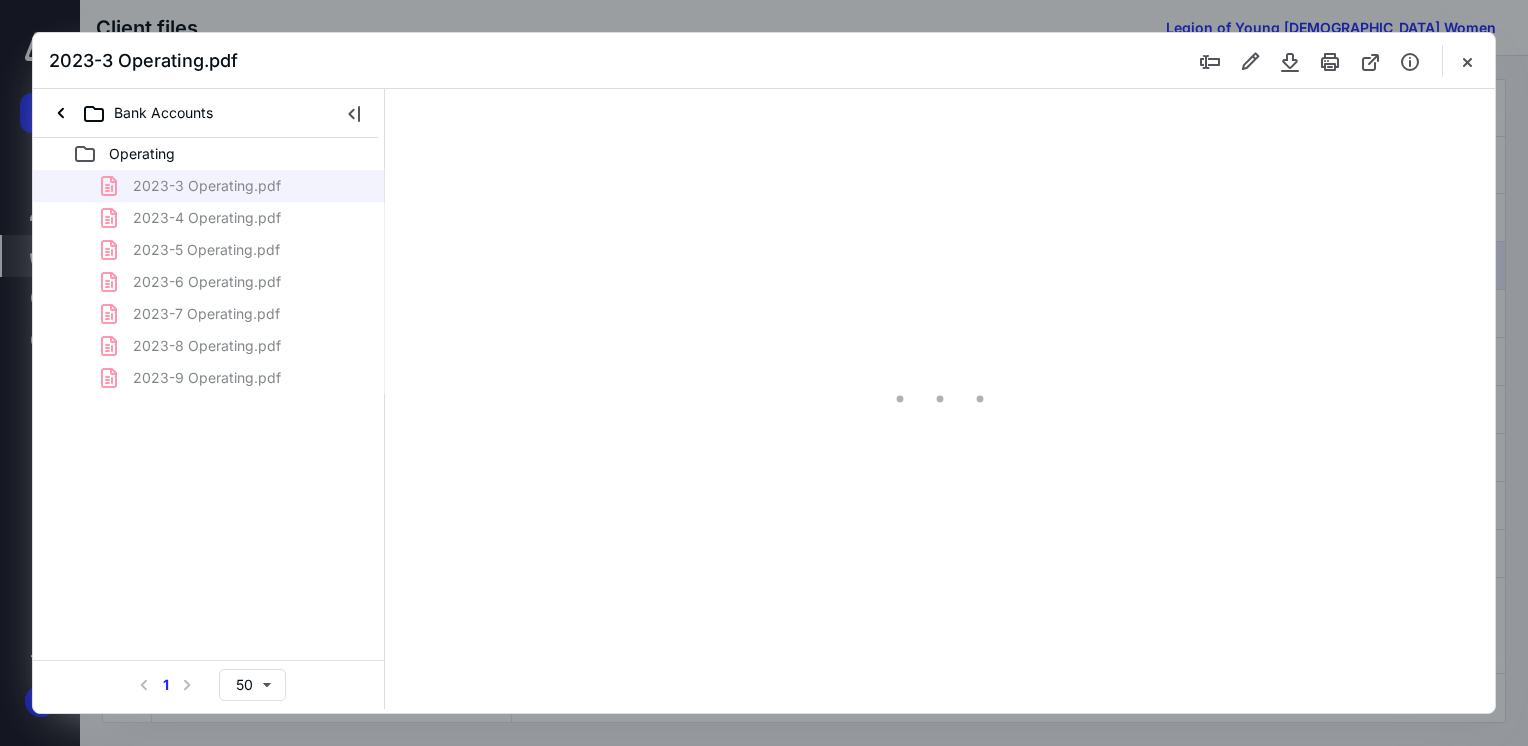 scroll, scrollTop: 0, scrollLeft: 0, axis: both 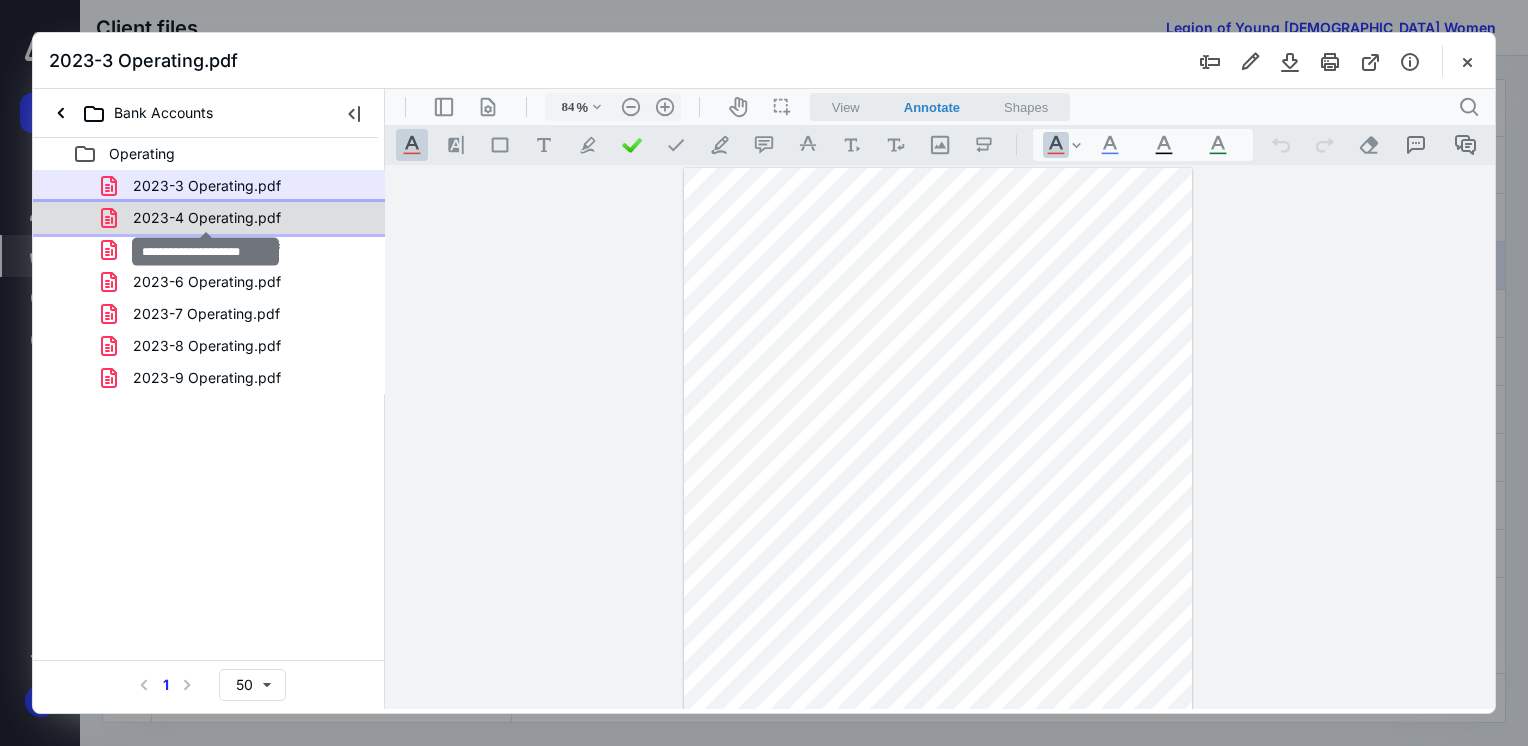 click on "2023-4 Operating.pdf" at bounding box center (207, 218) 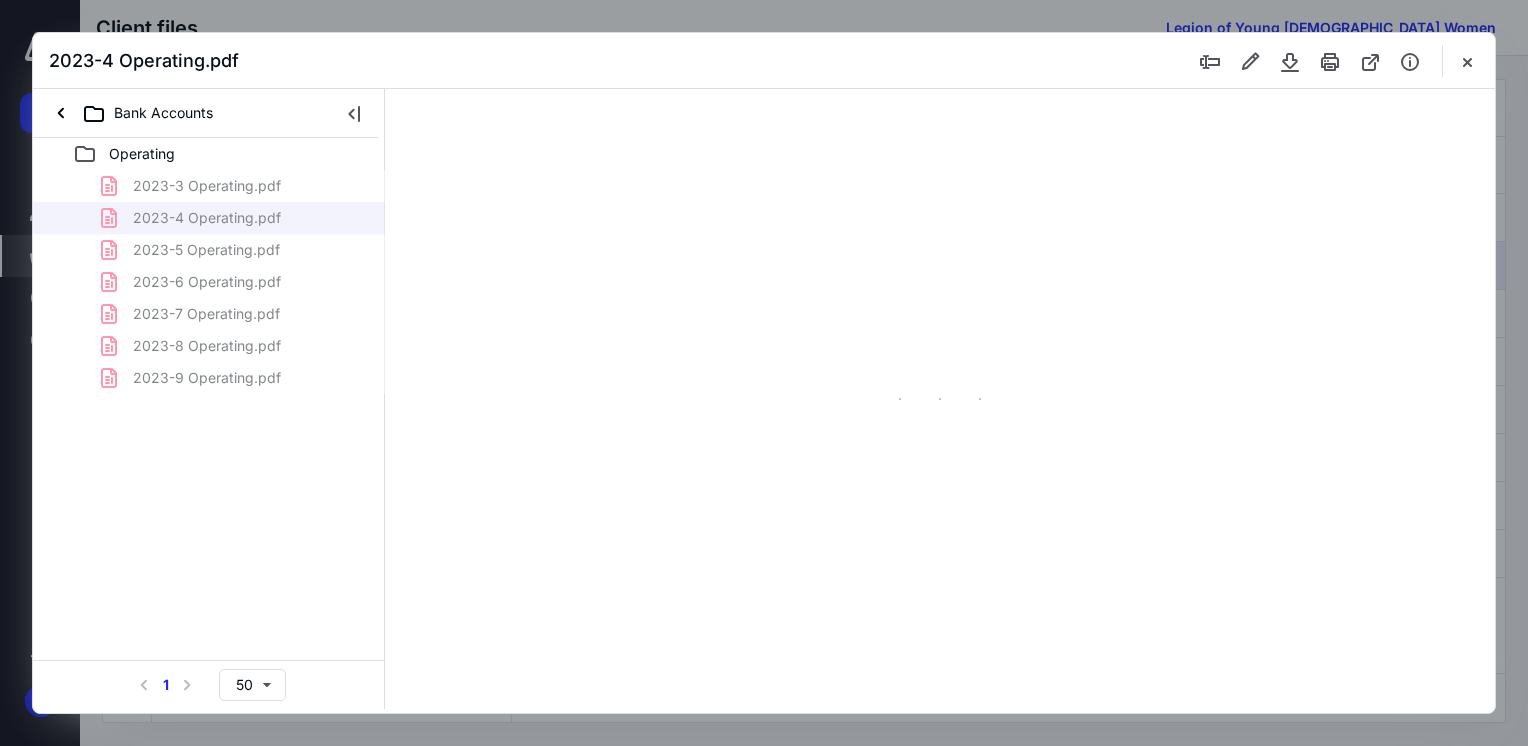 scroll, scrollTop: 79, scrollLeft: 0, axis: vertical 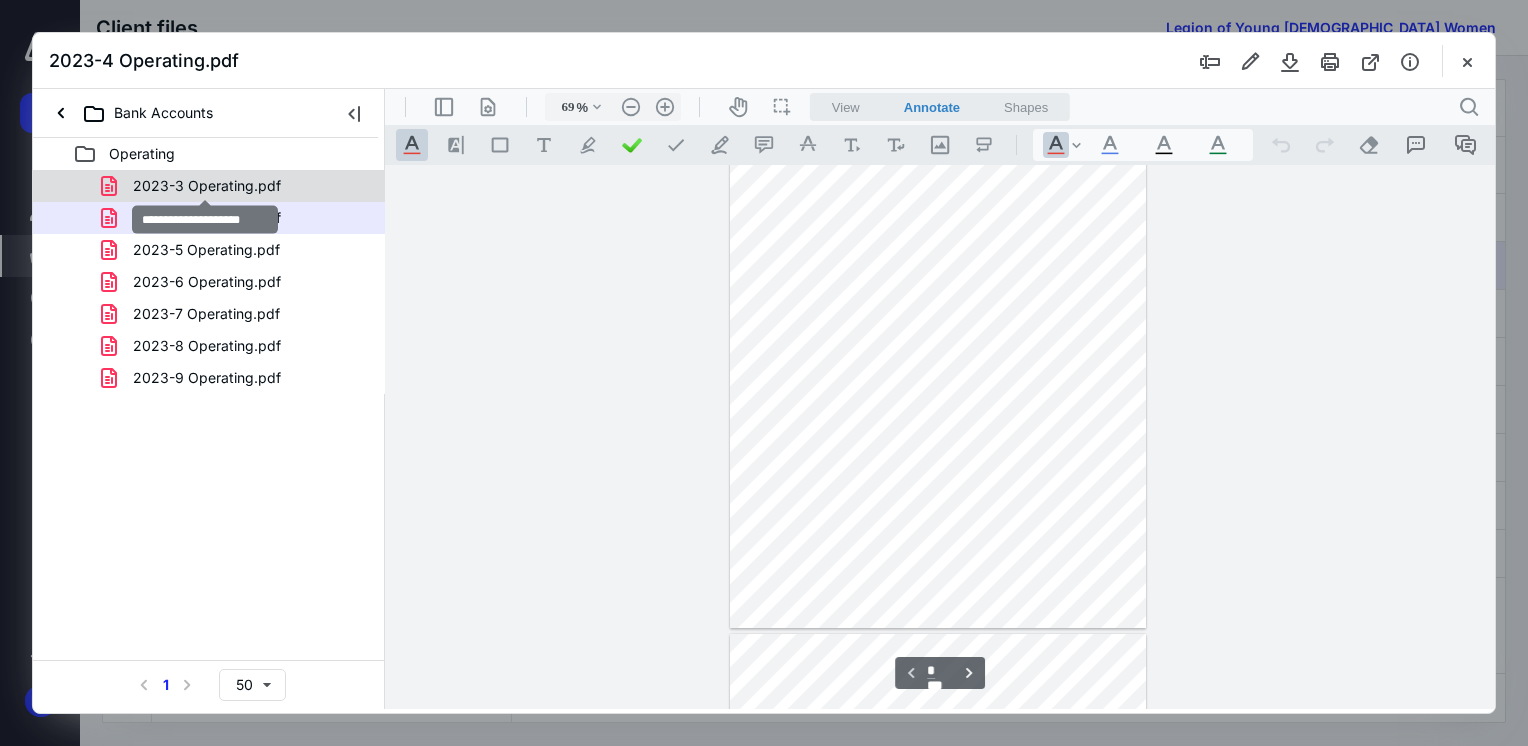 click on "2023-3 Operating.pdf" at bounding box center (207, 186) 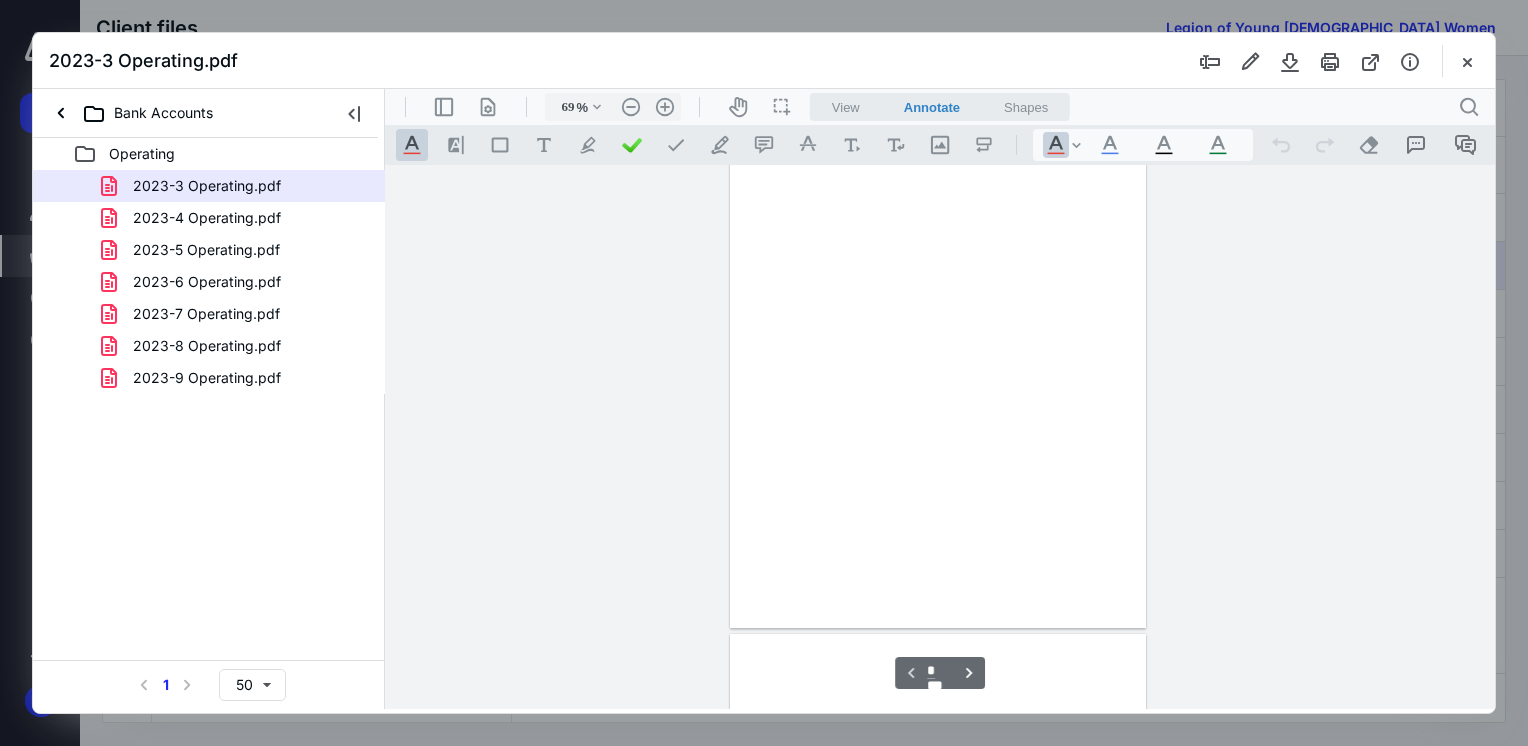 scroll, scrollTop: 0, scrollLeft: 0, axis: both 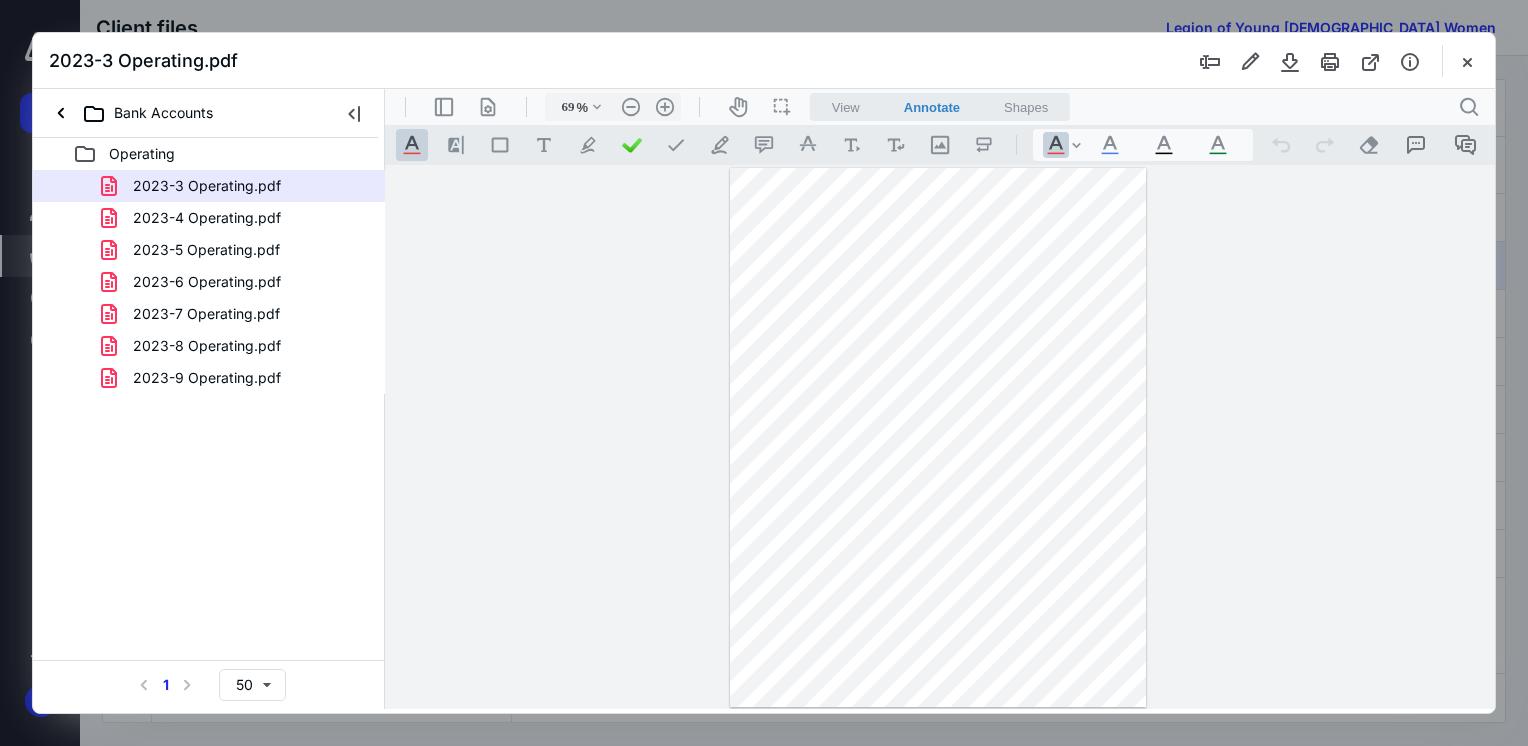 click on "2023-4 Operating.pdf" at bounding box center [207, 218] 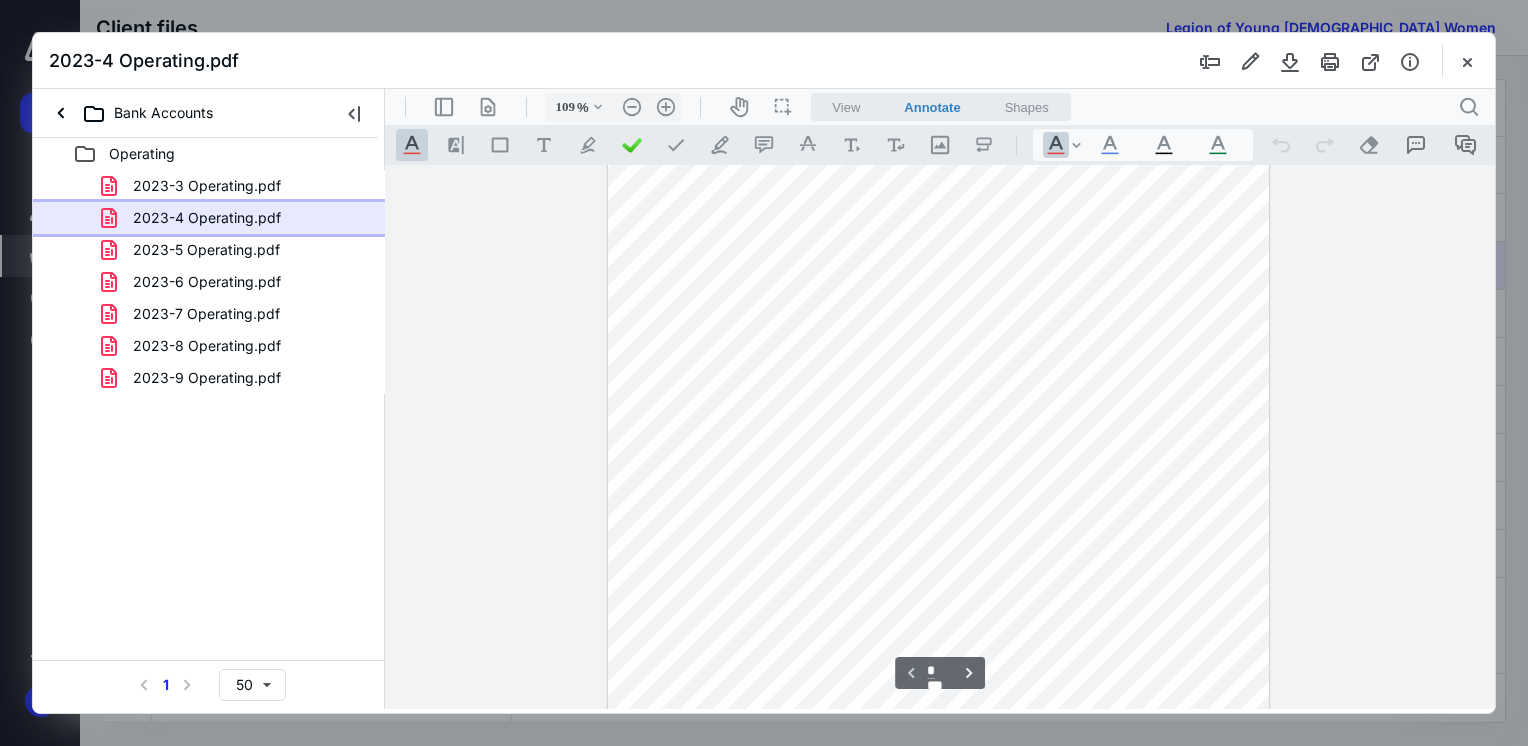scroll, scrollTop: 0, scrollLeft: 0, axis: both 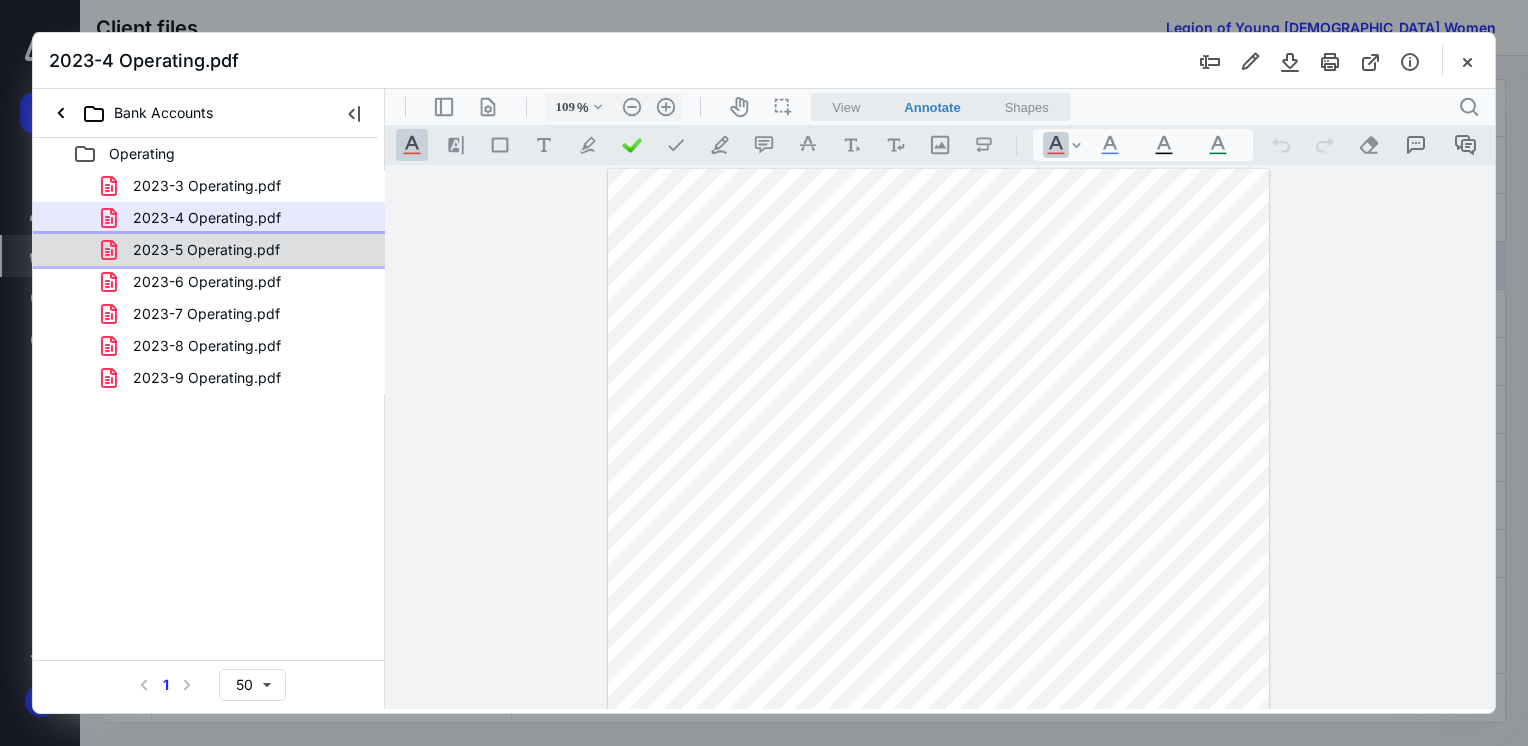 click on "2023-5 Operating.pdf" at bounding box center (206, 250) 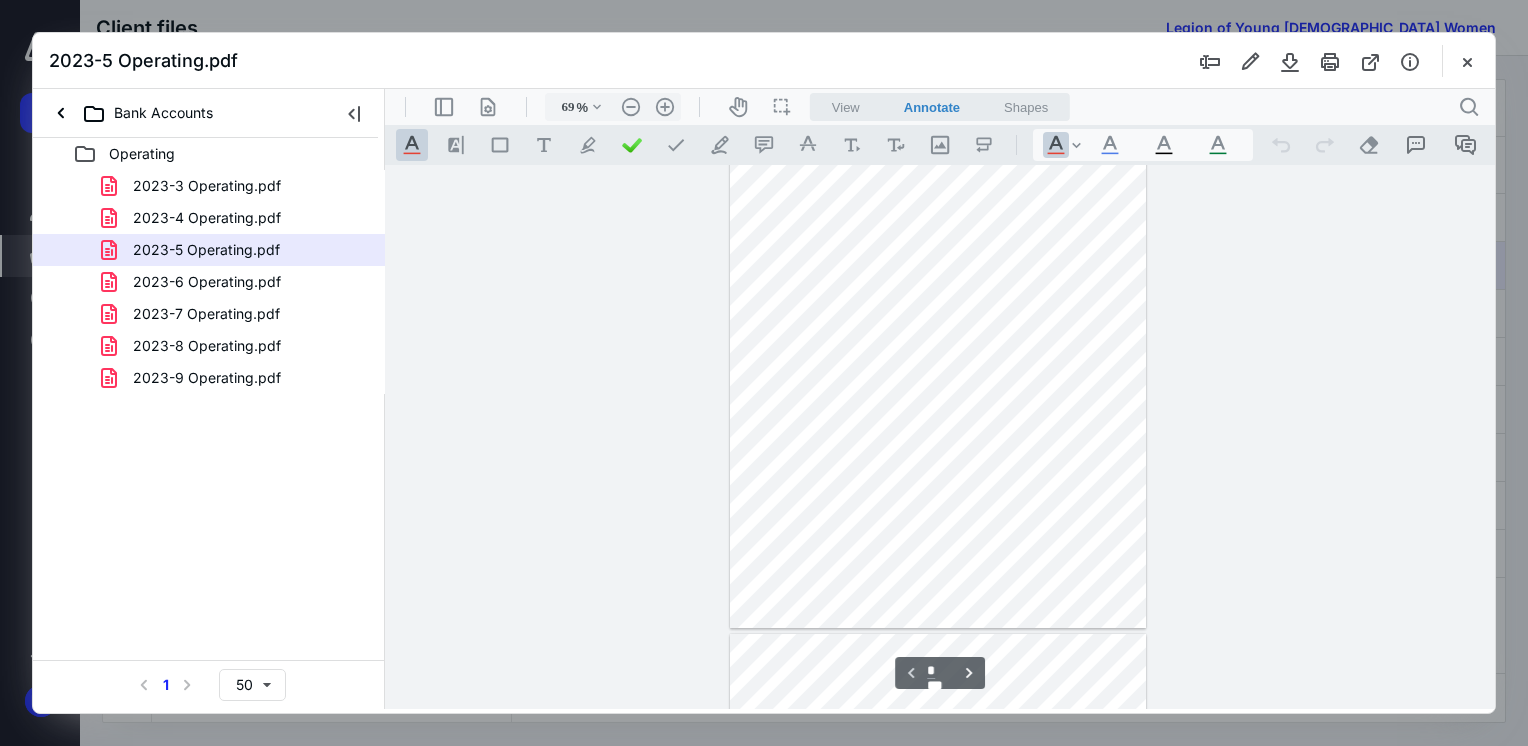 scroll, scrollTop: 0, scrollLeft: 0, axis: both 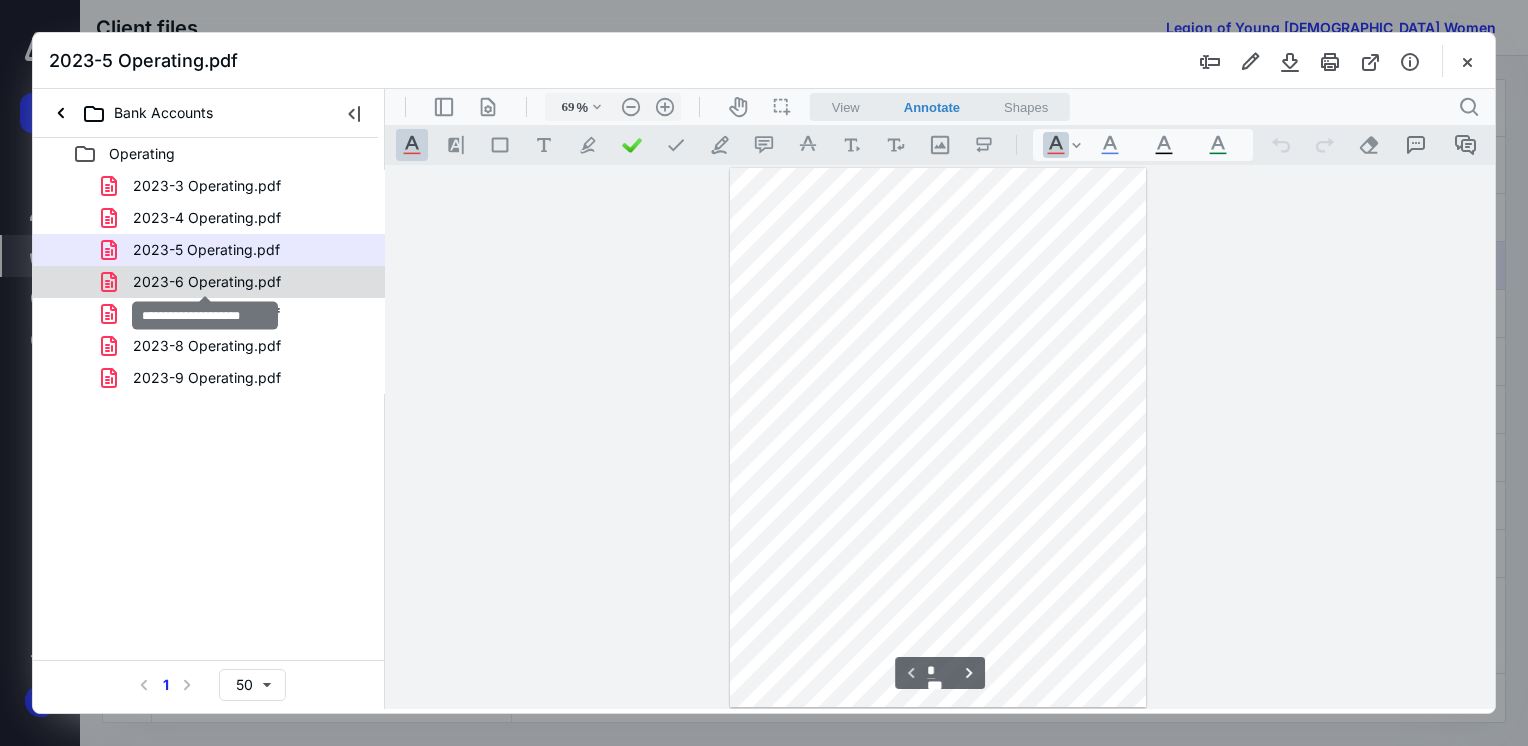 click on "2023-6 Operating.pdf" at bounding box center (207, 282) 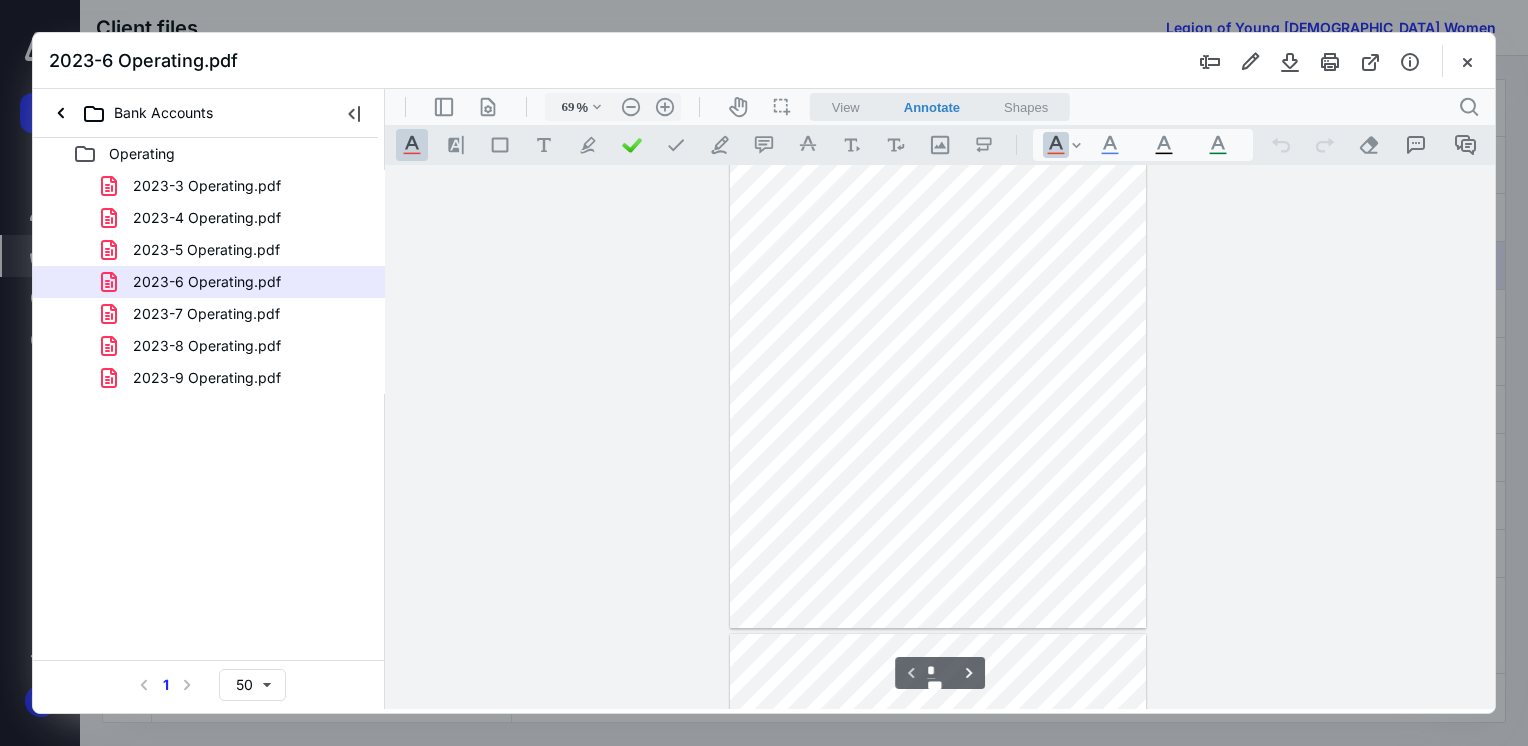scroll, scrollTop: 0, scrollLeft: 0, axis: both 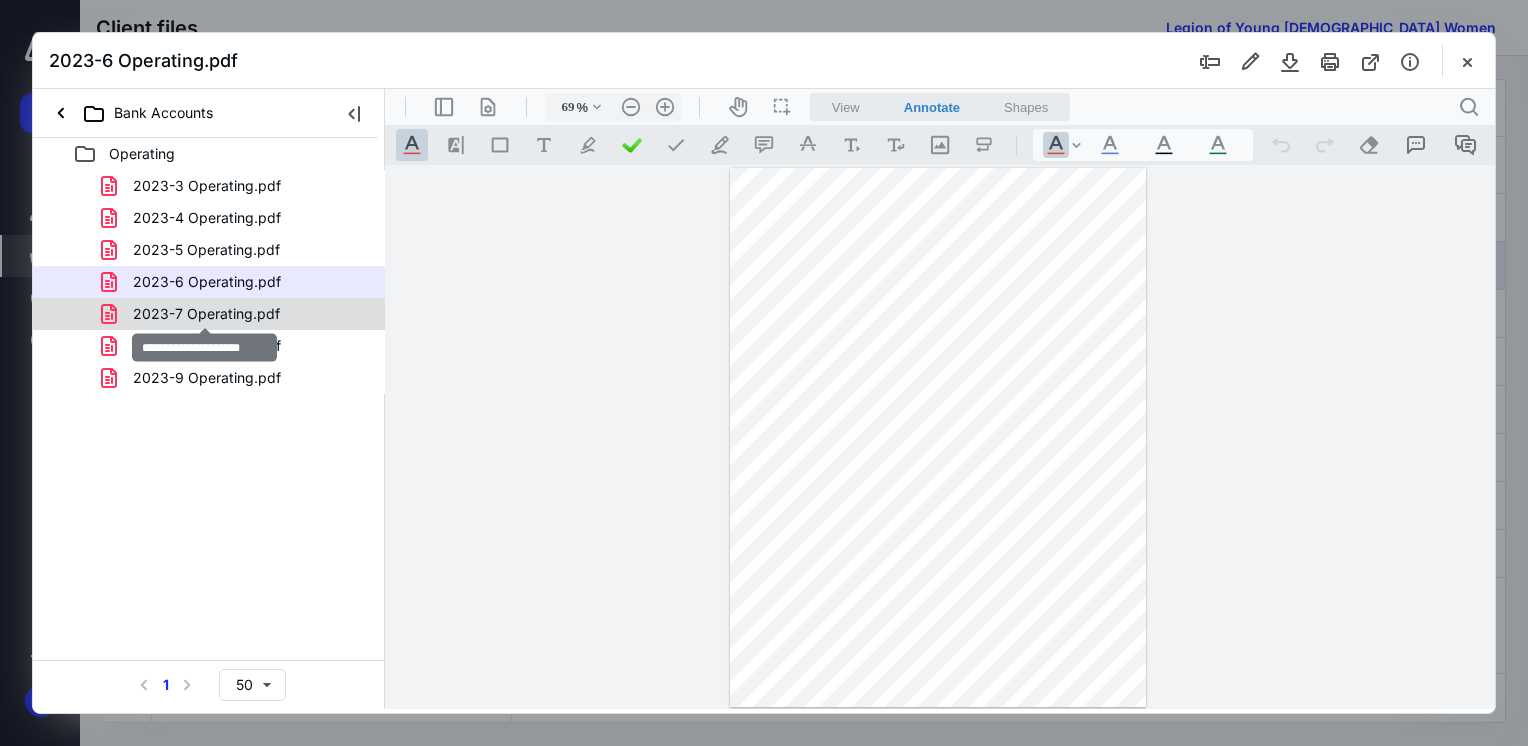 click on "2023-7 Operating.pdf" at bounding box center [206, 314] 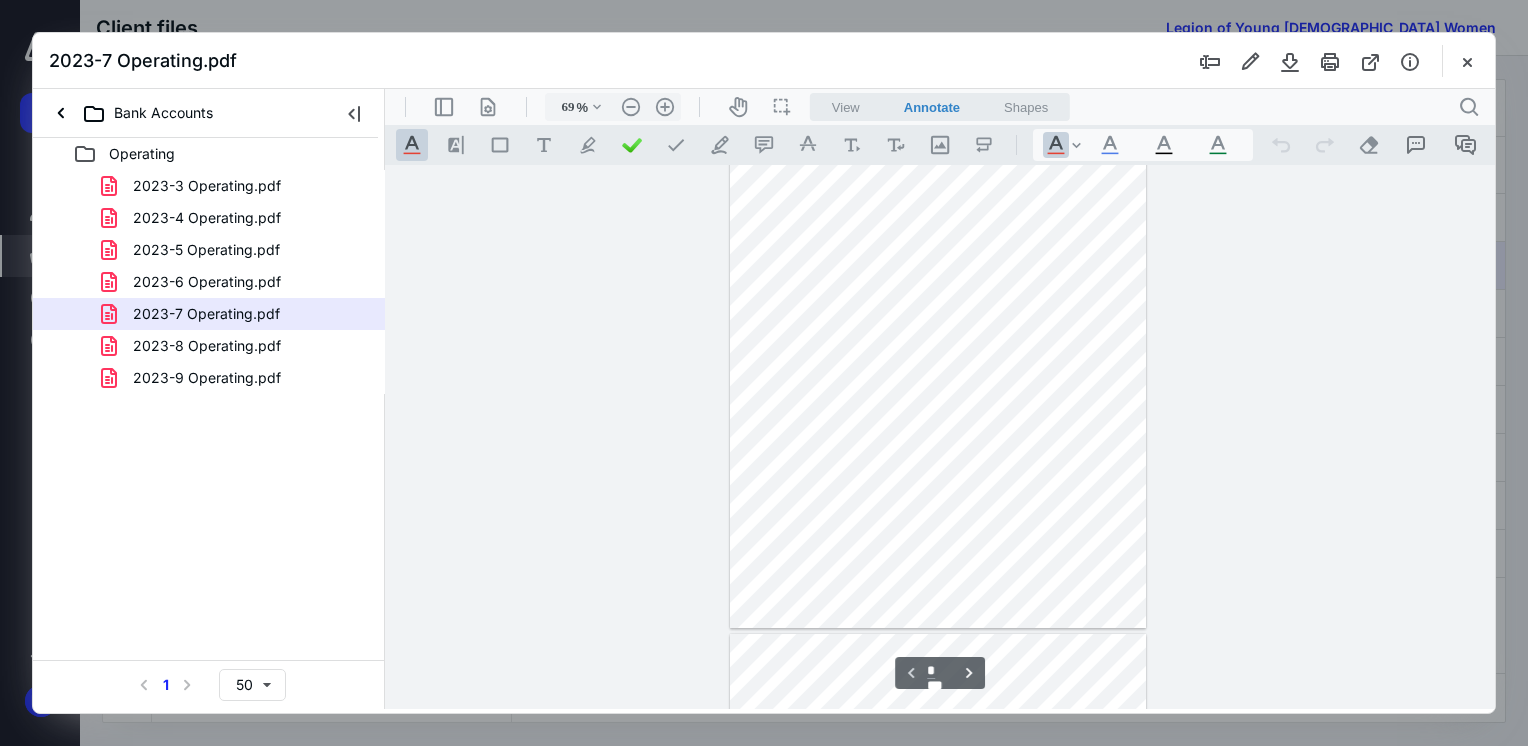 scroll, scrollTop: 0, scrollLeft: 0, axis: both 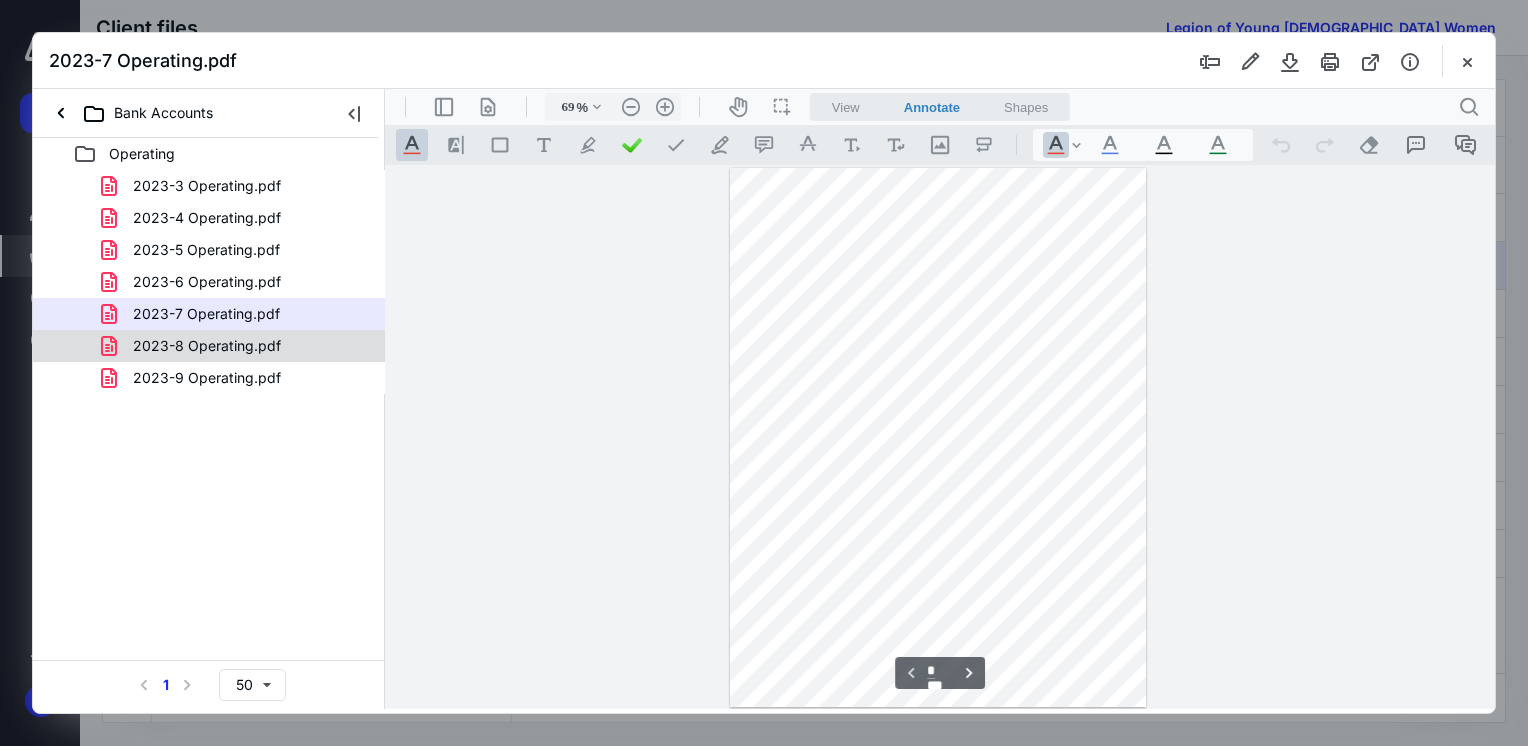 click on "2023-8 Operating.pdf" at bounding box center [207, 346] 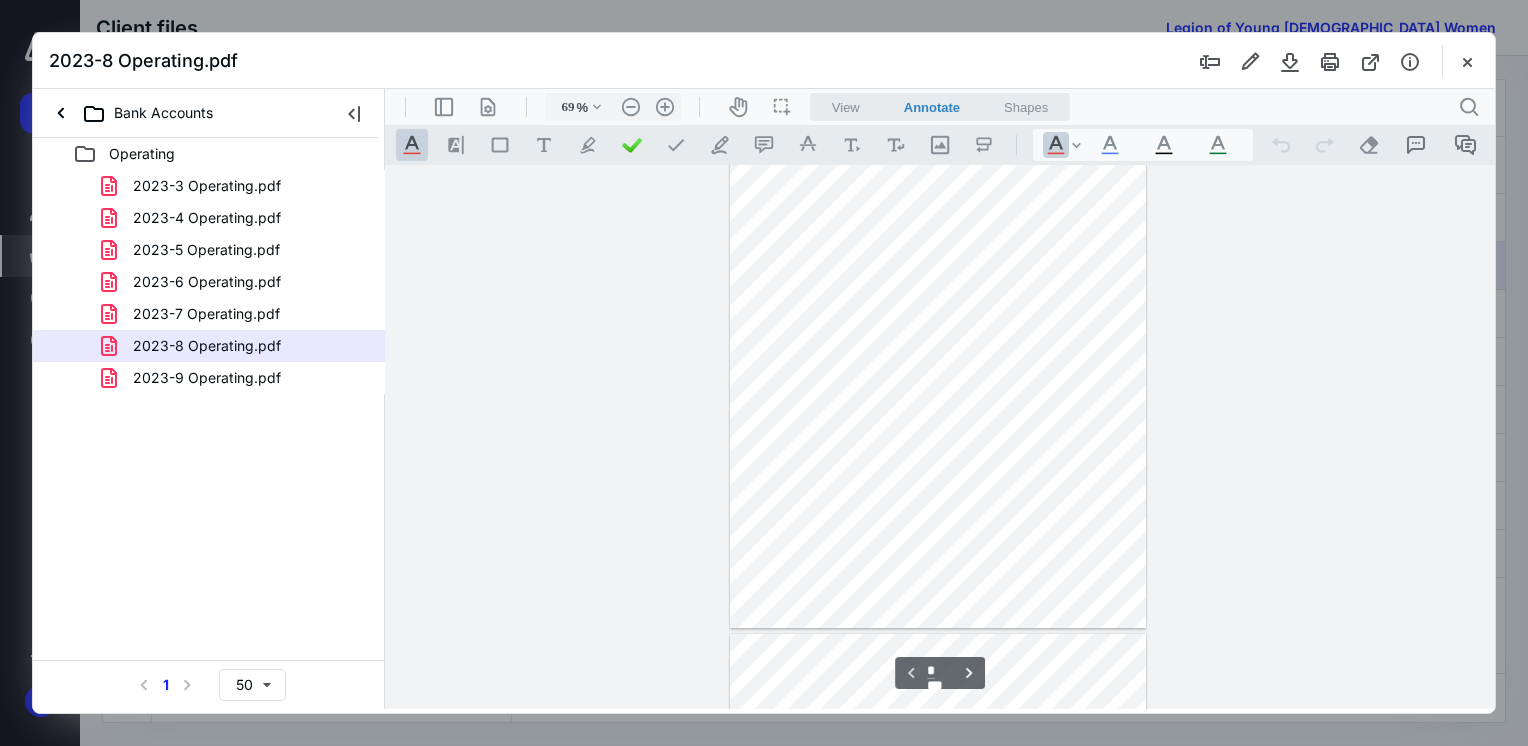 scroll, scrollTop: 0, scrollLeft: 0, axis: both 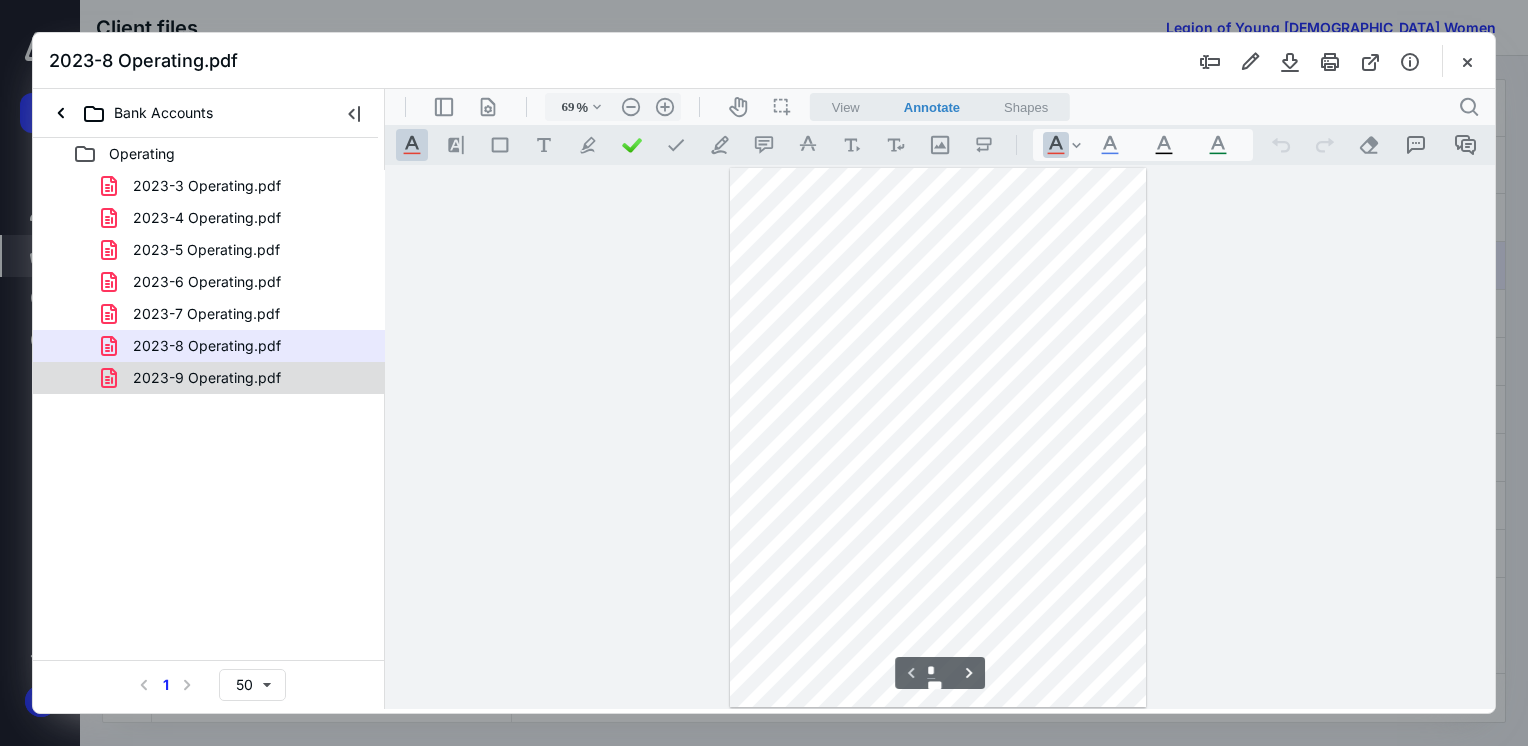 click on "2023-9 Operating.pdf" at bounding box center (207, 378) 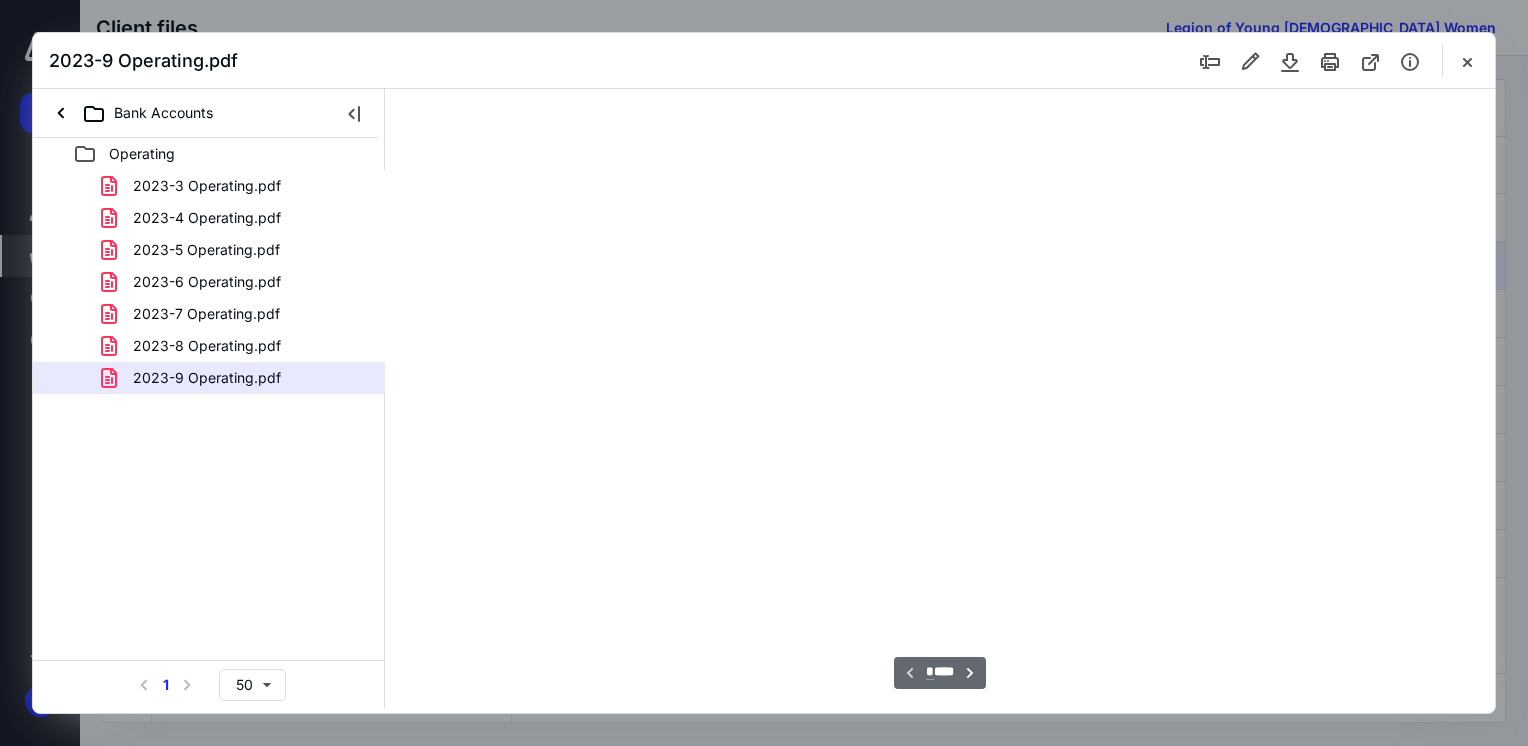 type on "69" 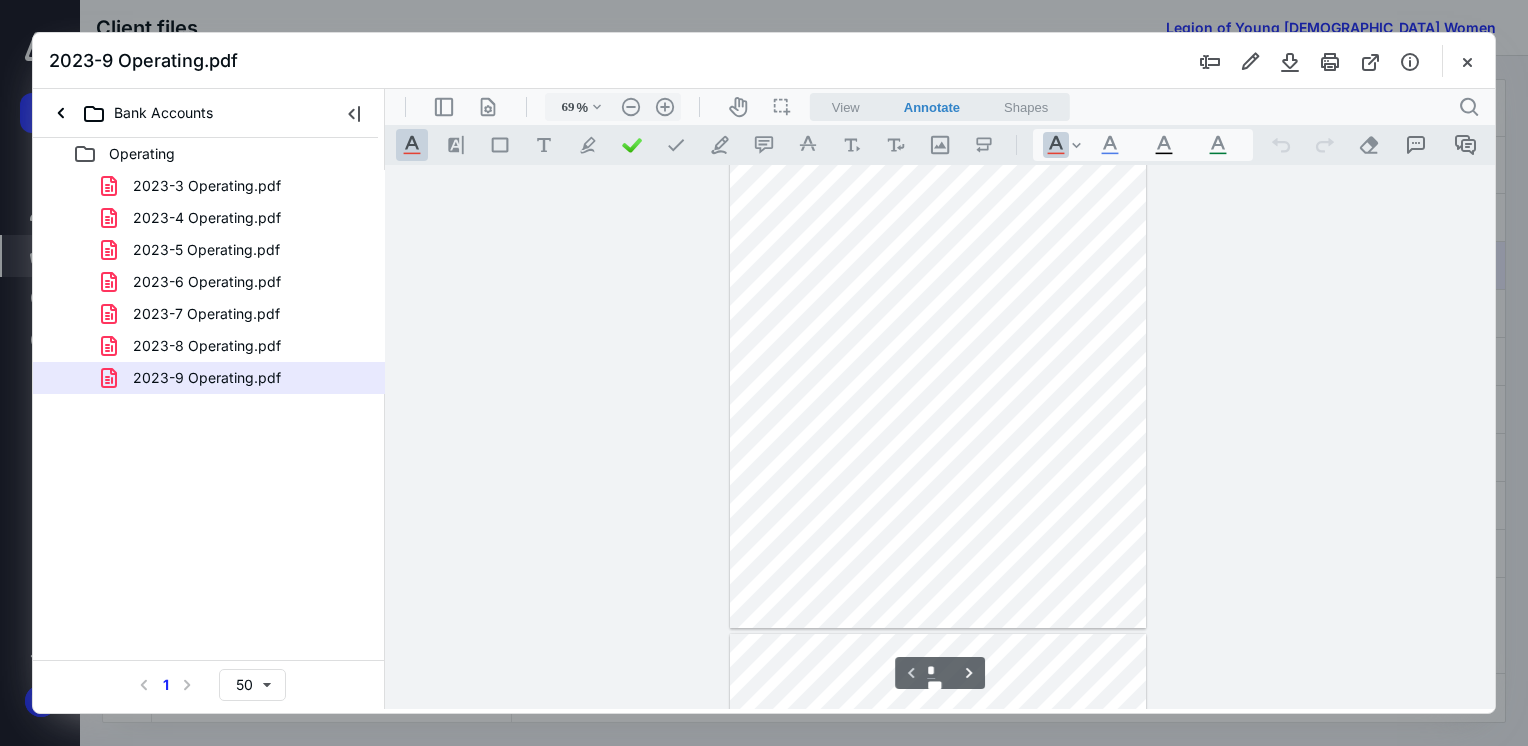 scroll, scrollTop: 0, scrollLeft: 0, axis: both 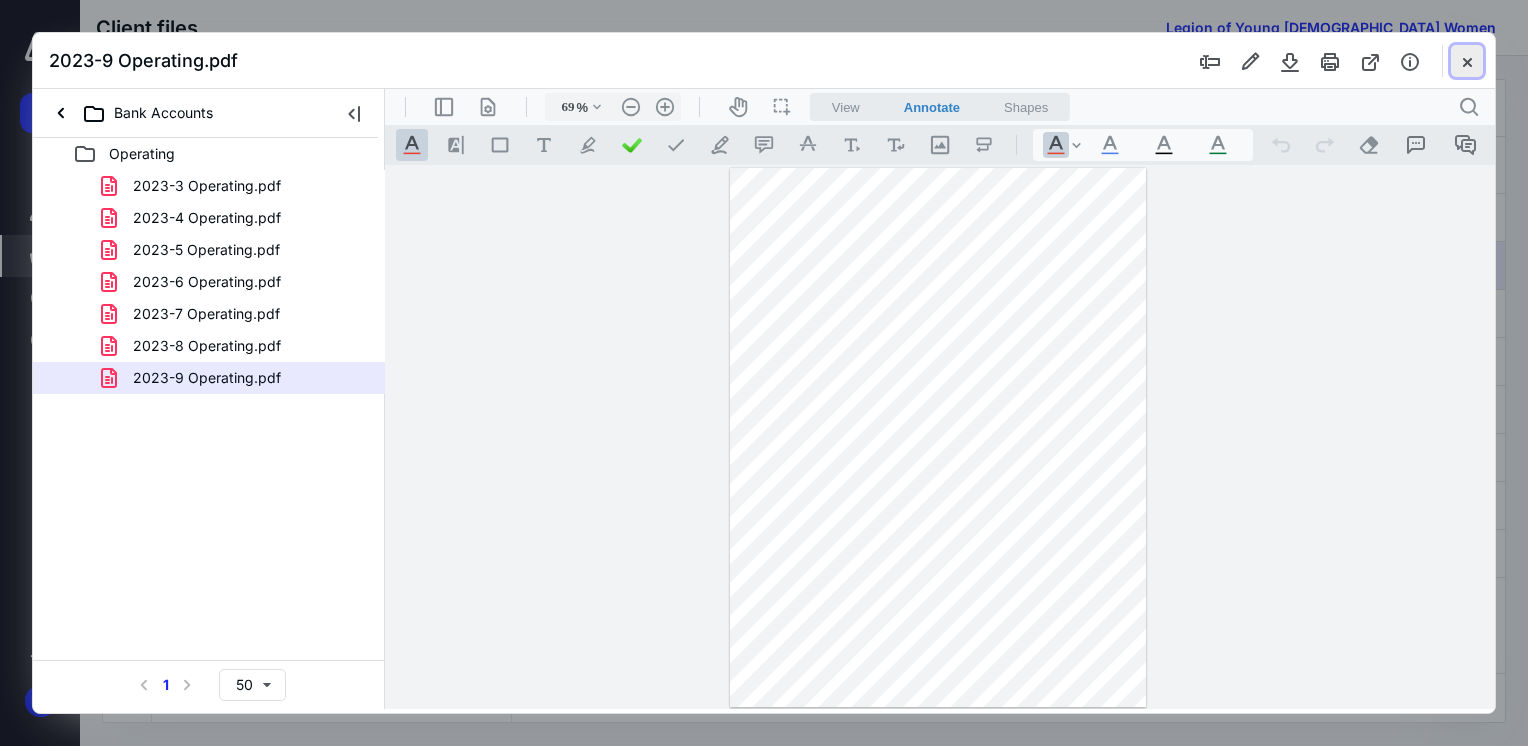 click at bounding box center [1467, 61] 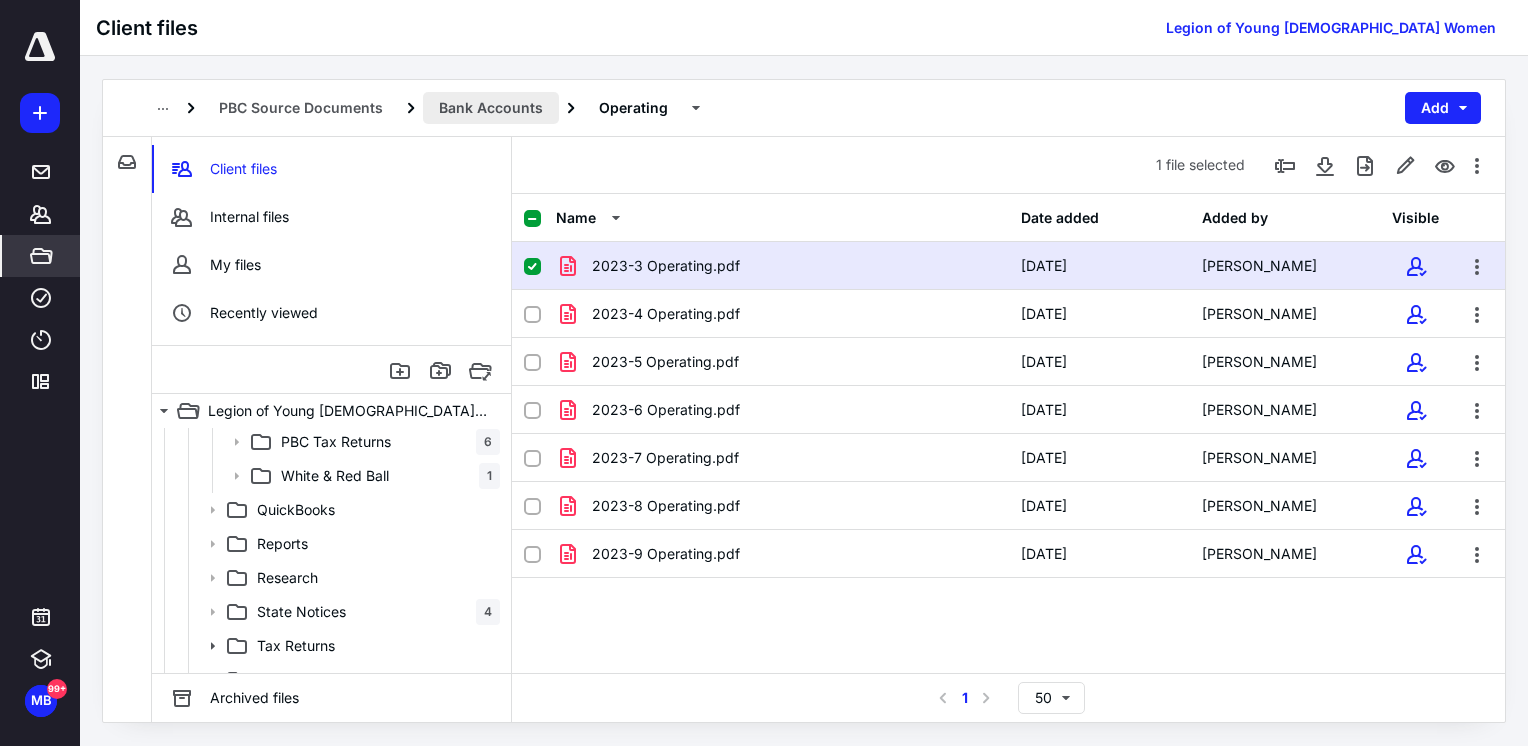 click on "Bank Accounts" at bounding box center (491, 108) 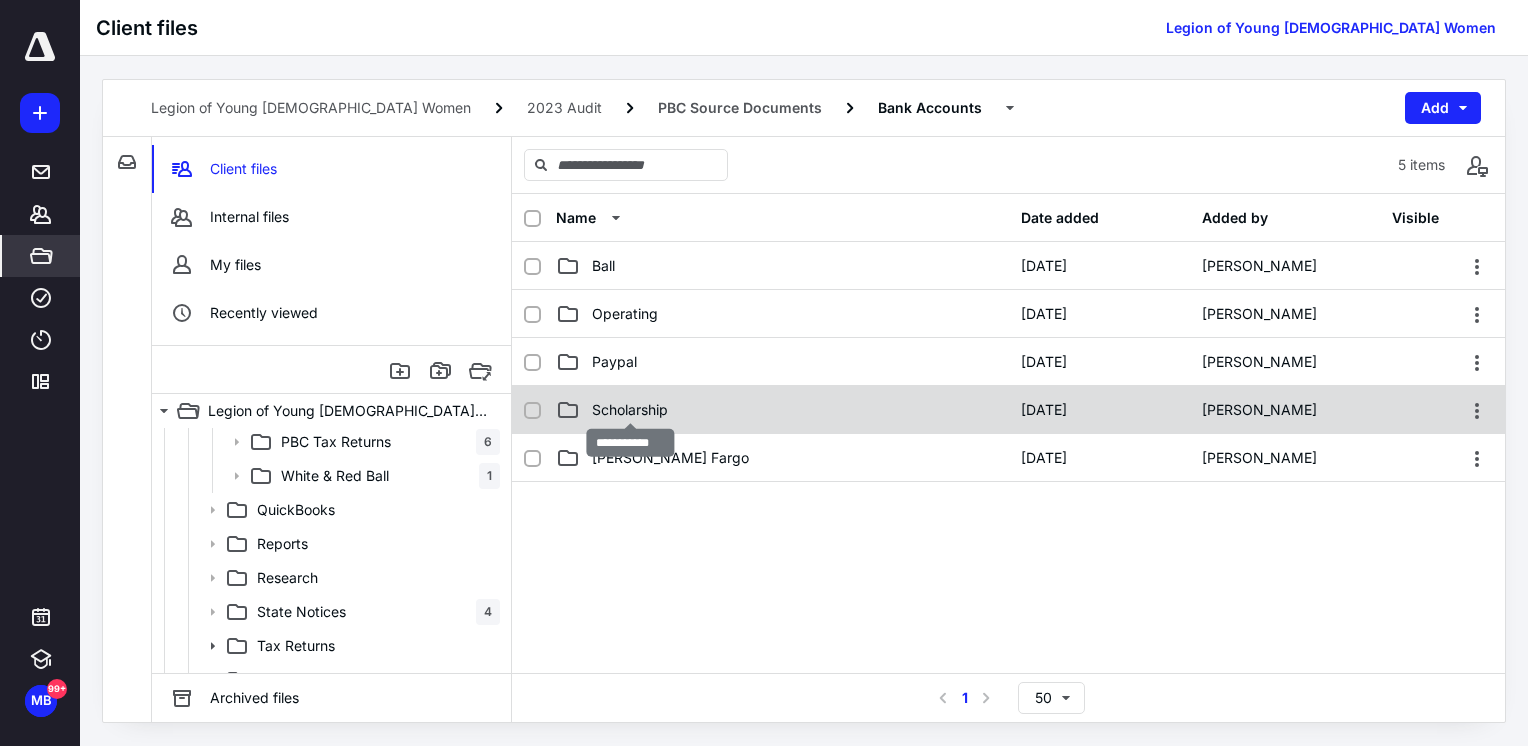 click on "Scholarship" at bounding box center (630, 410) 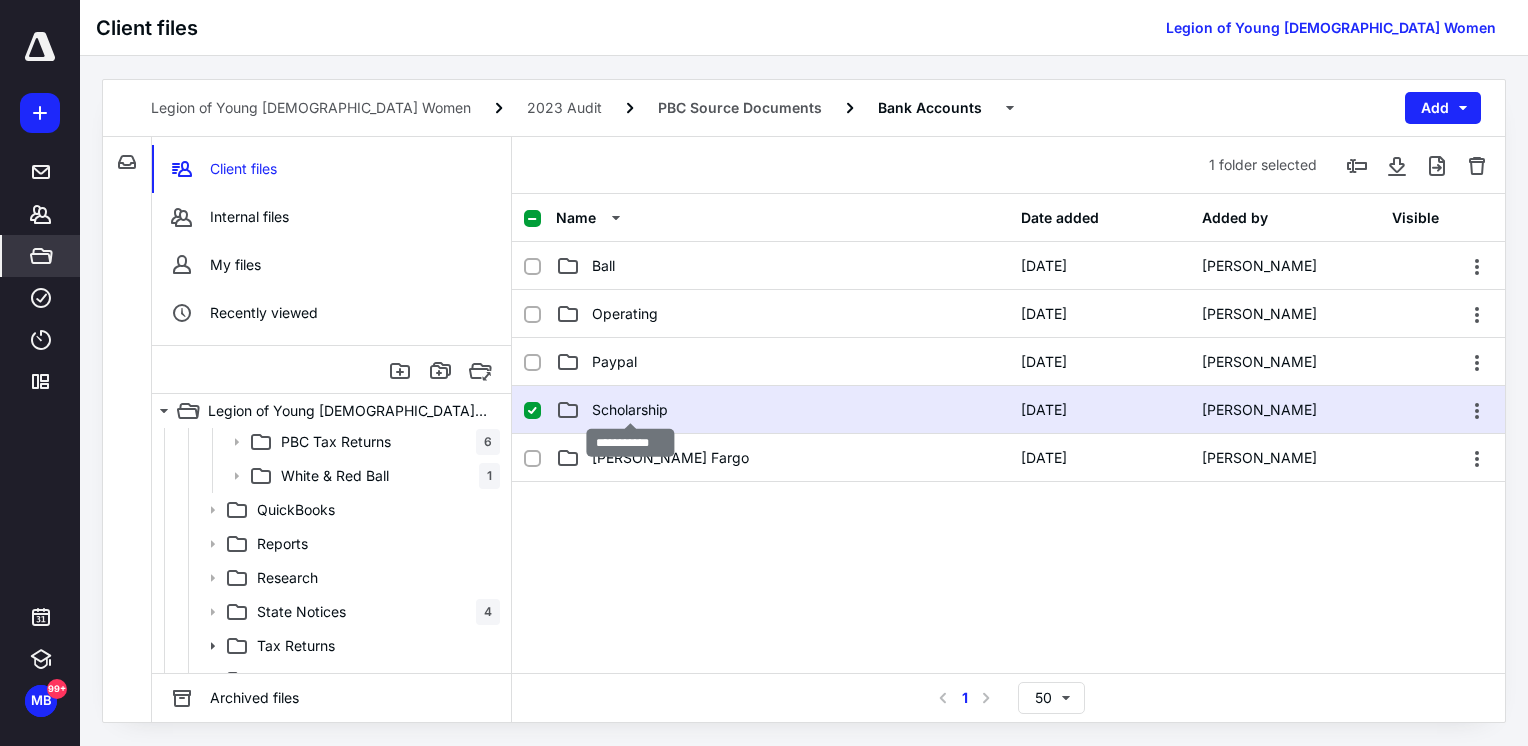 click on "Scholarship" at bounding box center [630, 410] 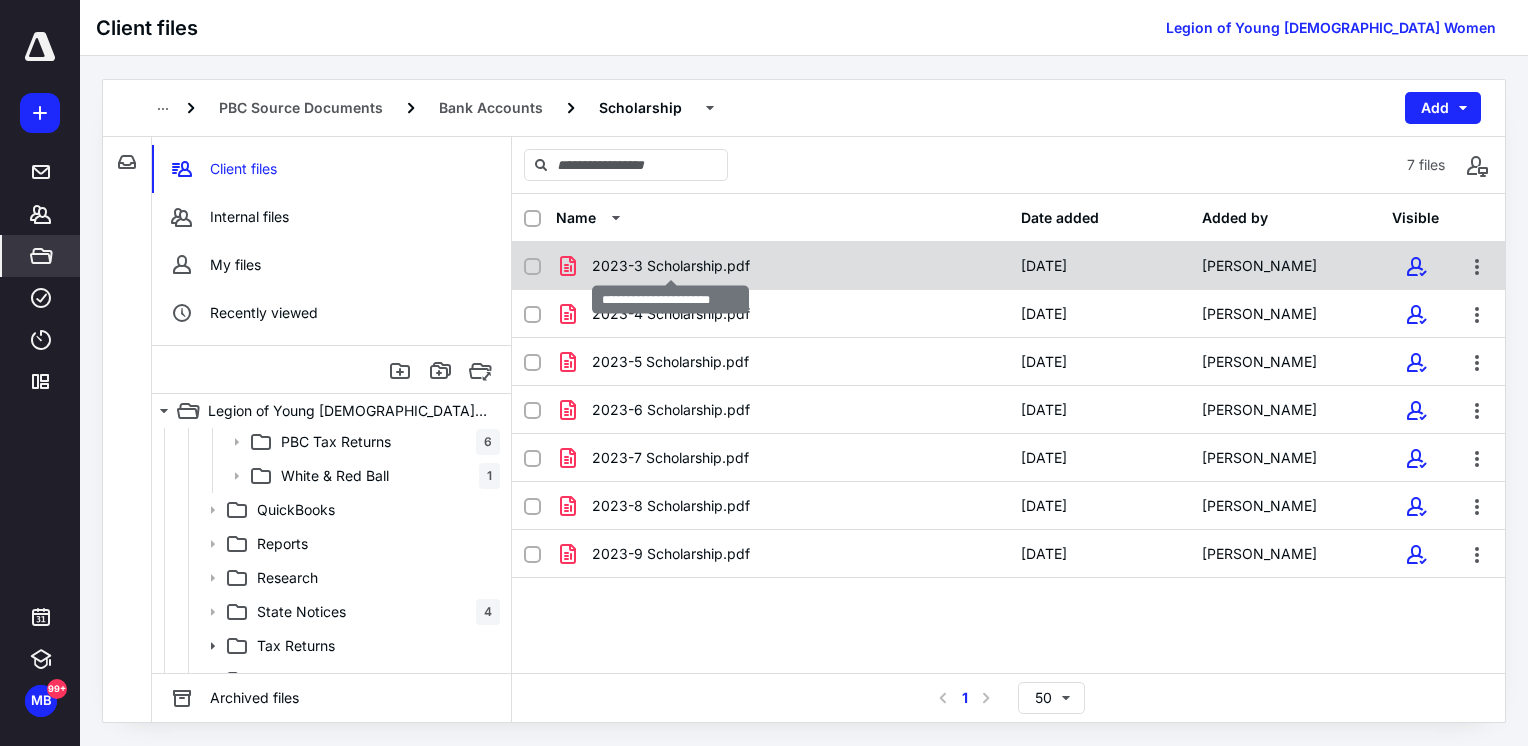 click on "2023-3 Scholarship.pdf" at bounding box center (671, 266) 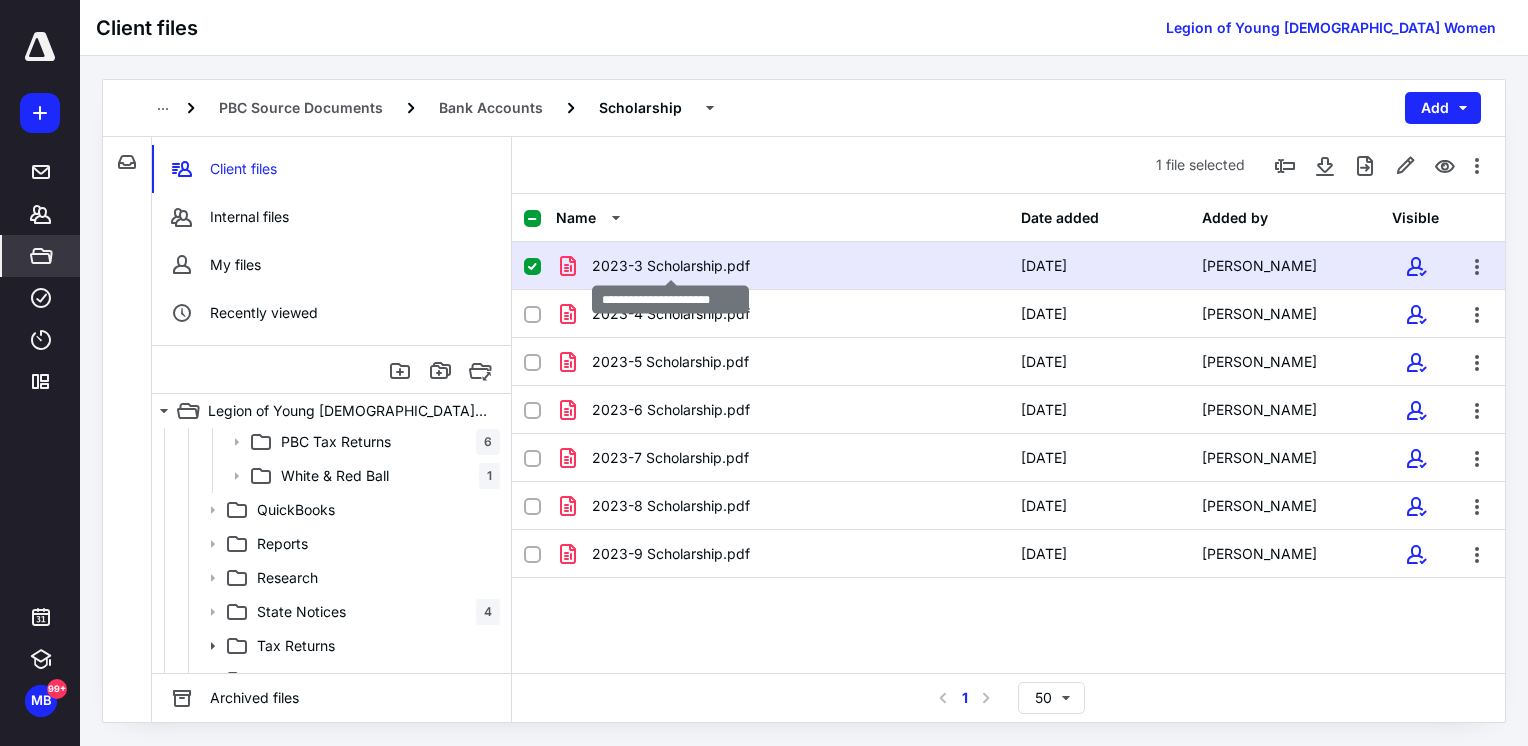click on "2023-3 Scholarship.pdf" at bounding box center [671, 266] 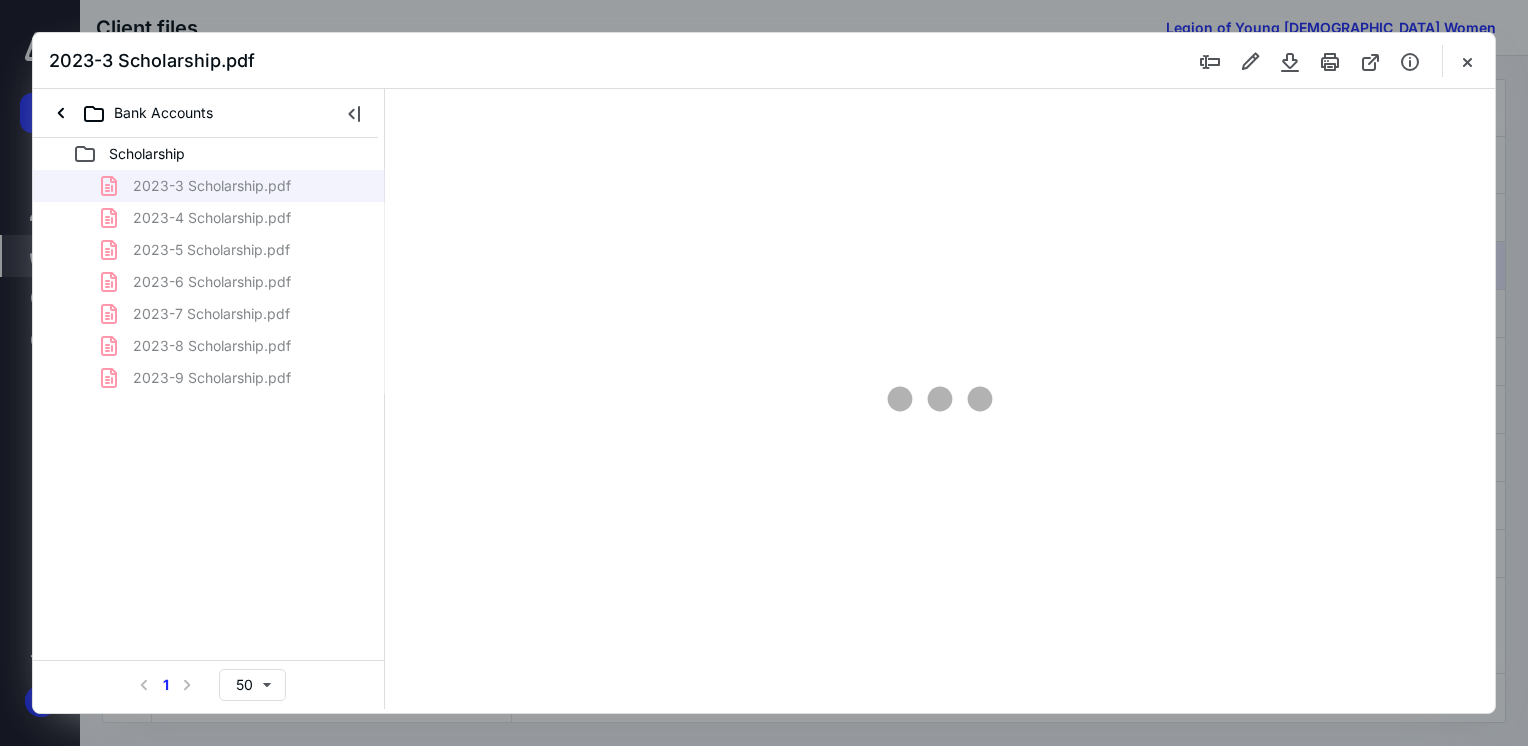 scroll, scrollTop: 0, scrollLeft: 0, axis: both 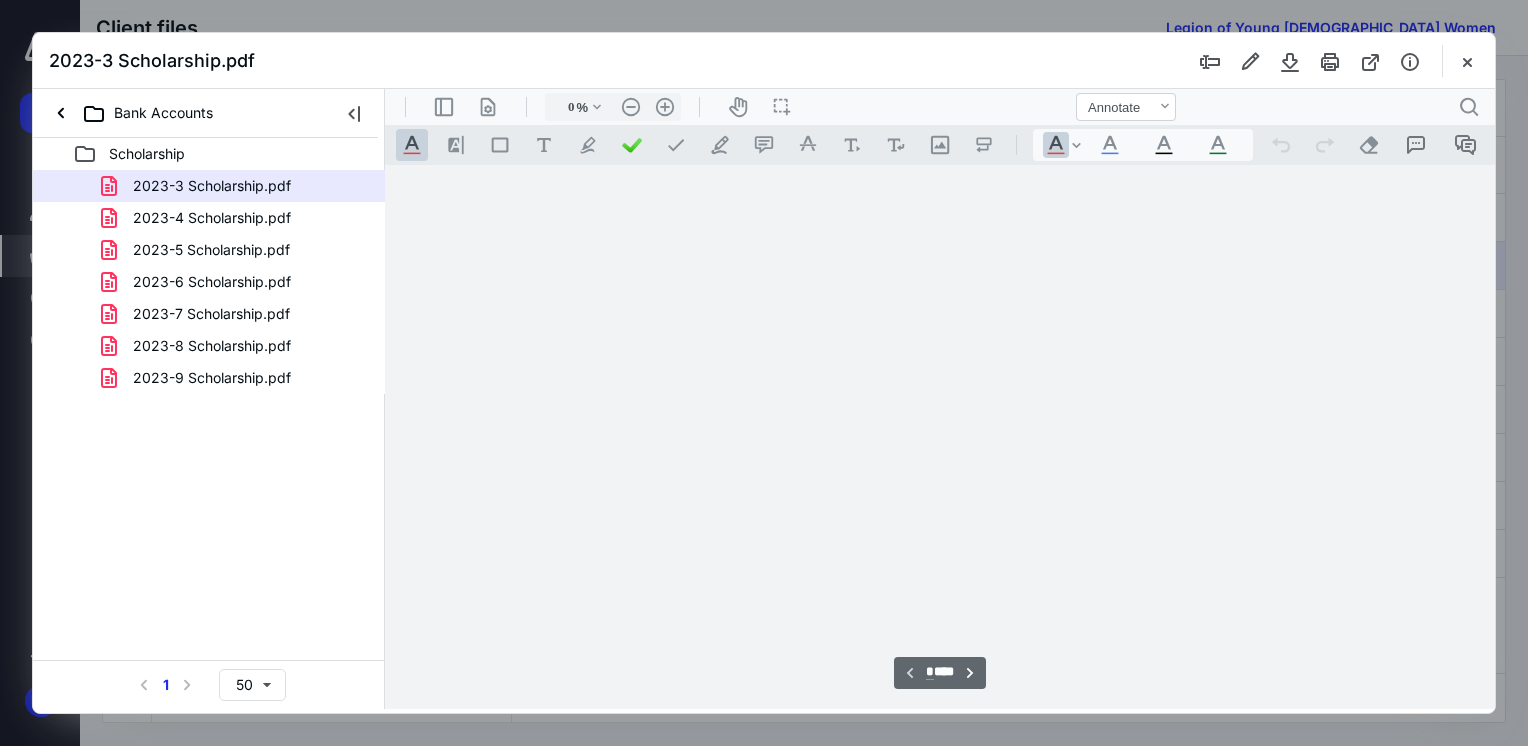 type on "69" 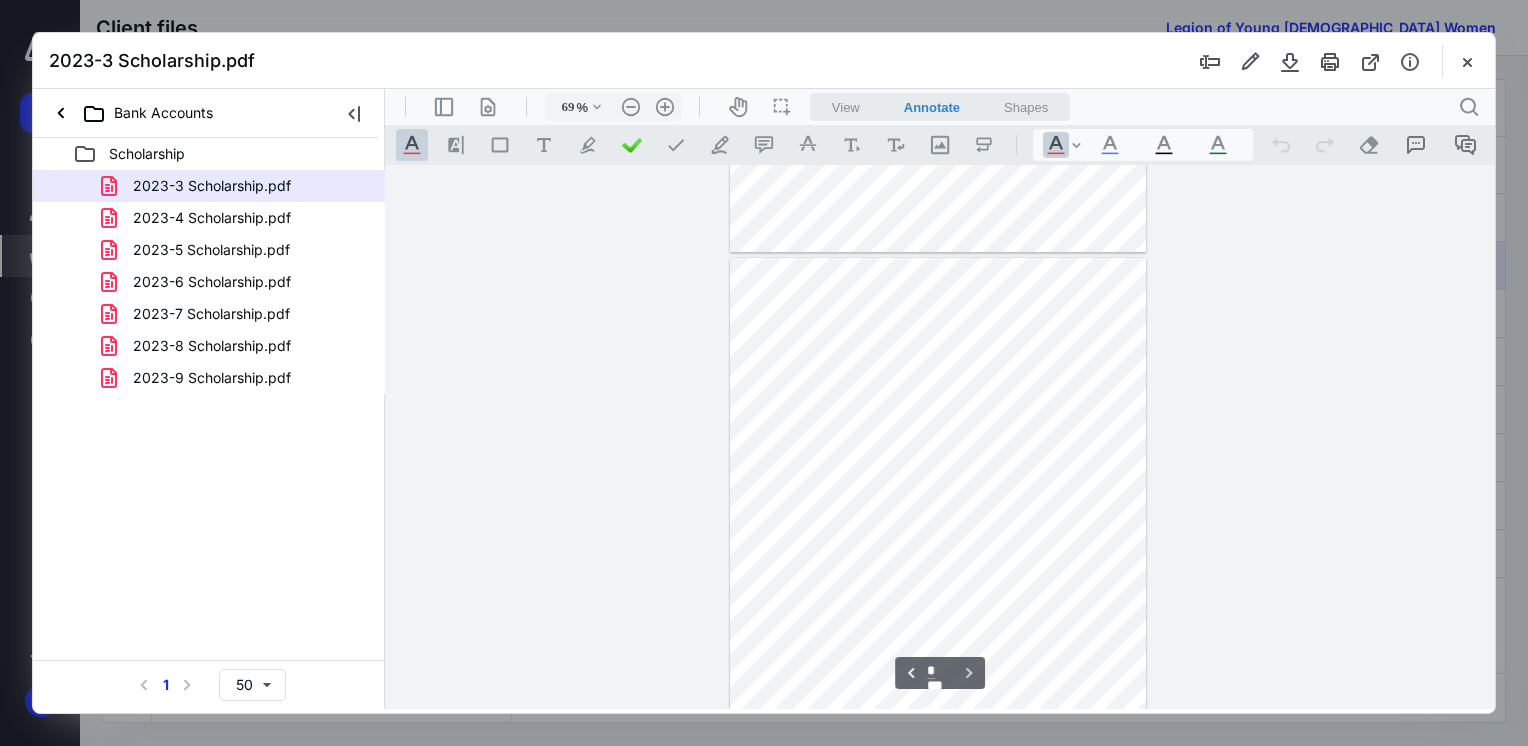scroll, scrollTop: 300, scrollLeft: 0, axis: vertical 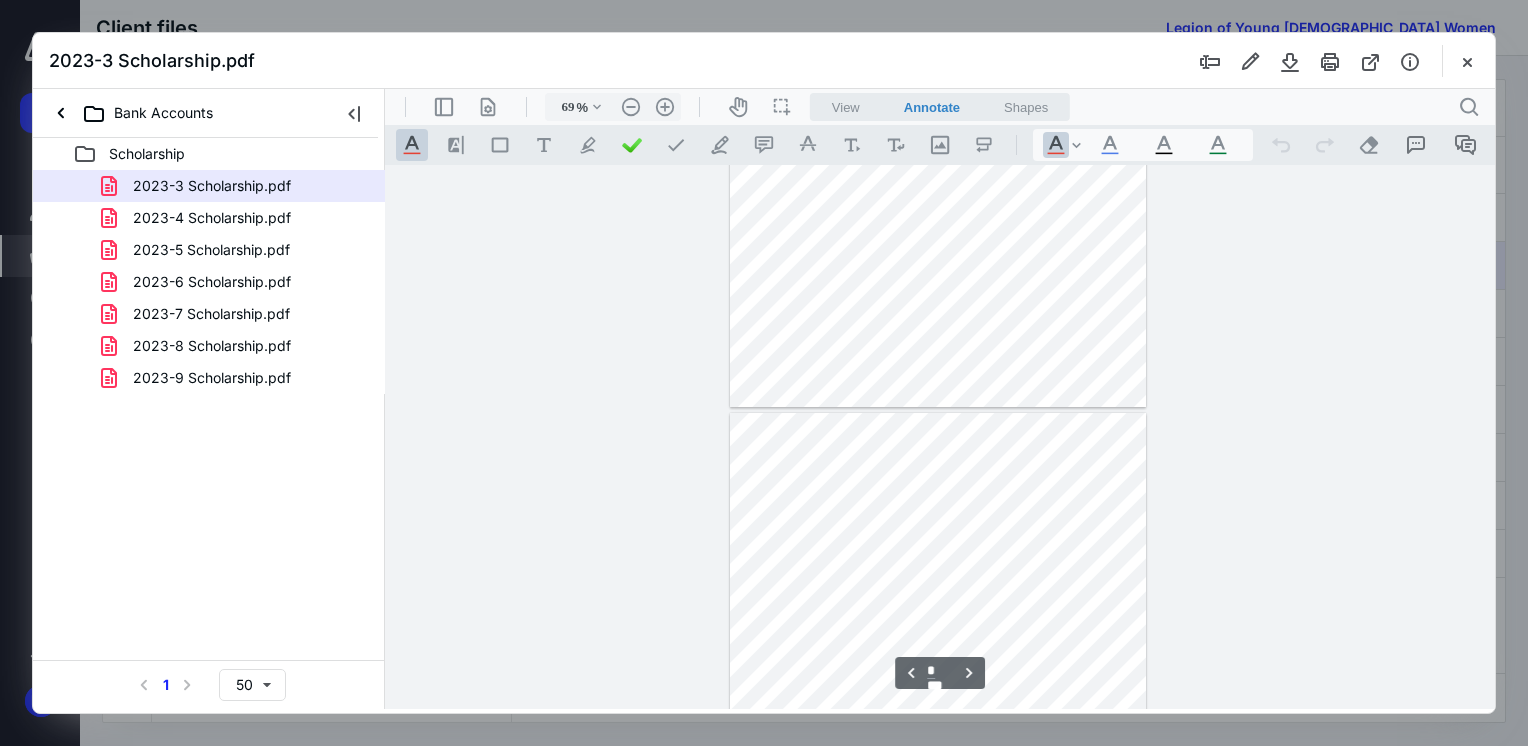 type on "*" 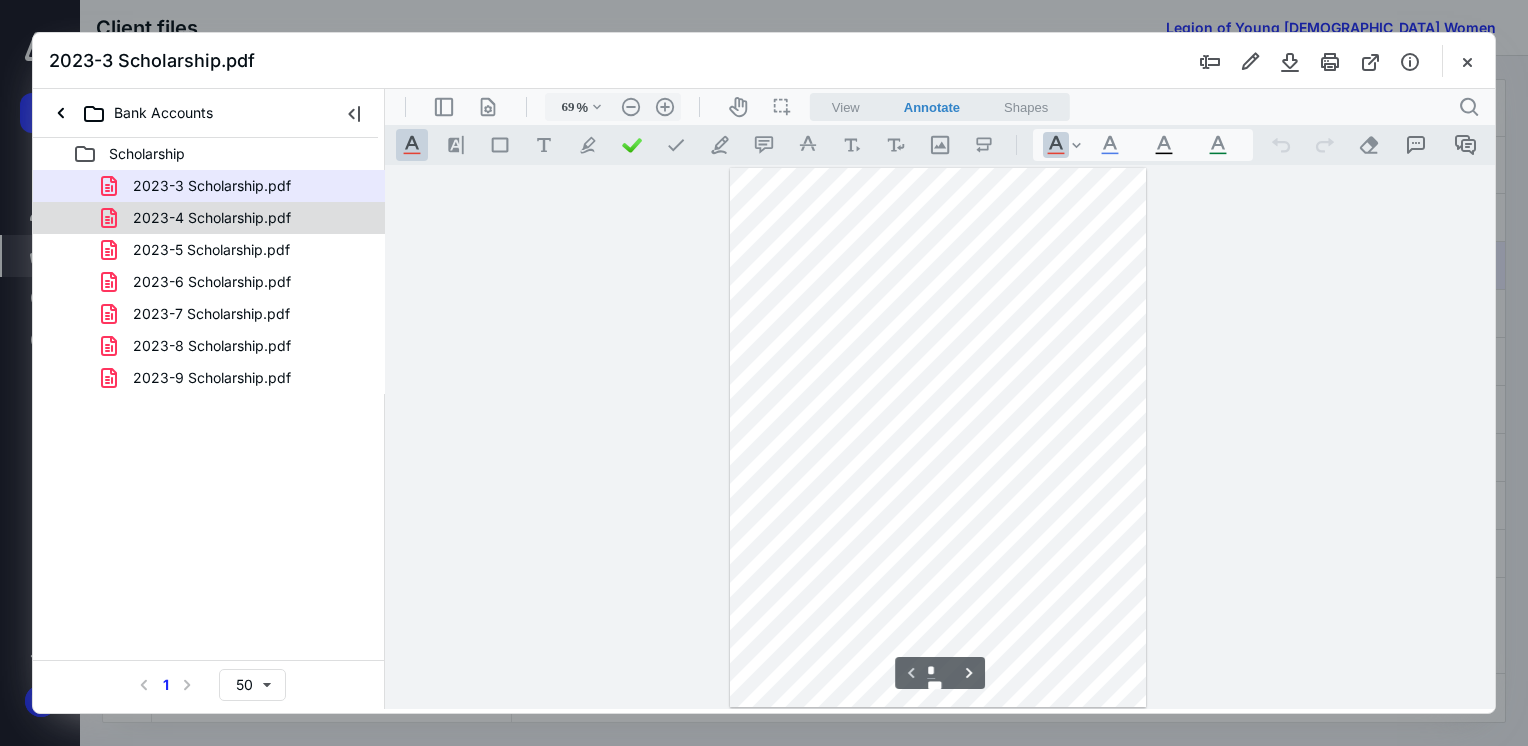click on "2023-4 Scholarship.pdf" at bounding box center [212, 218] 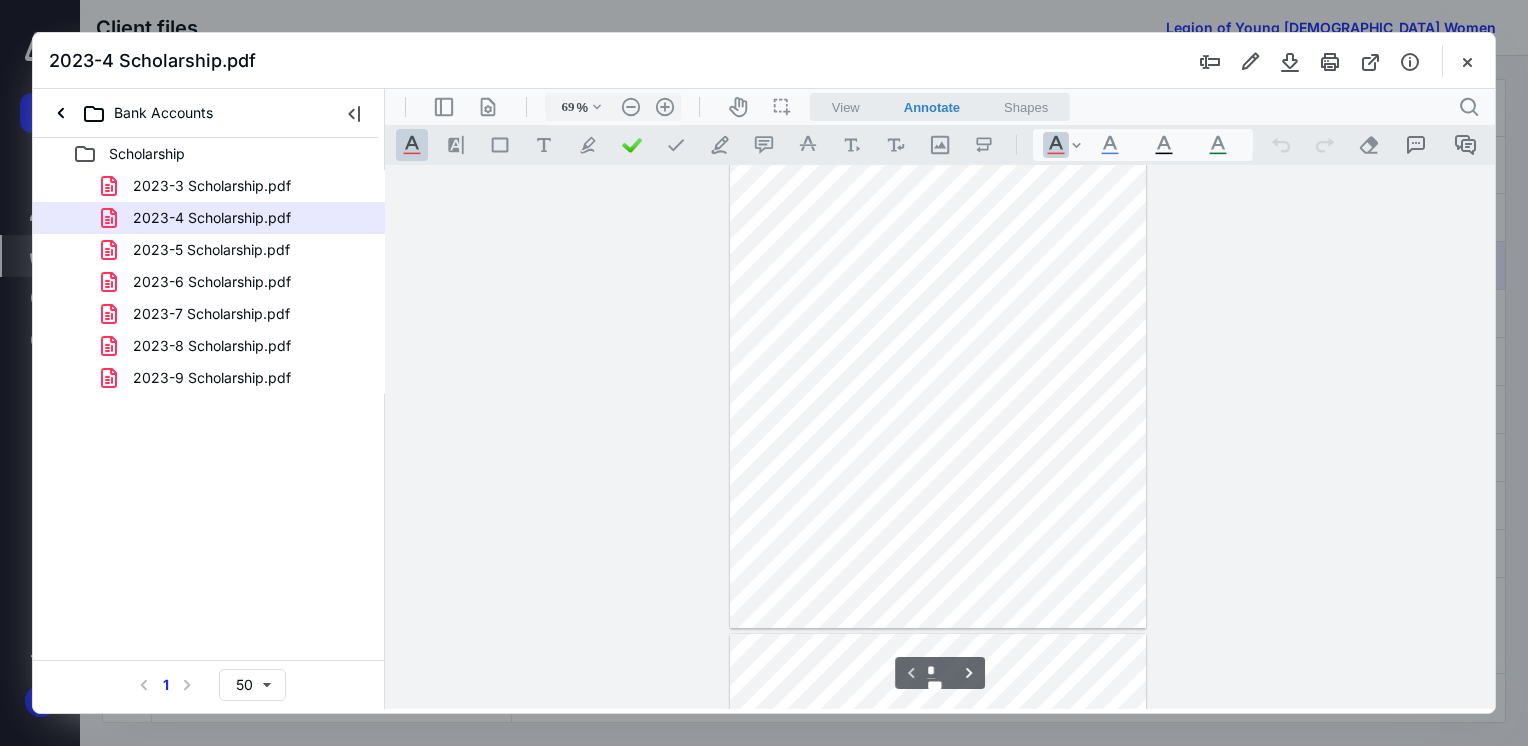 scroll, scrollTop: 0, scrollLeft: 0, axis: both 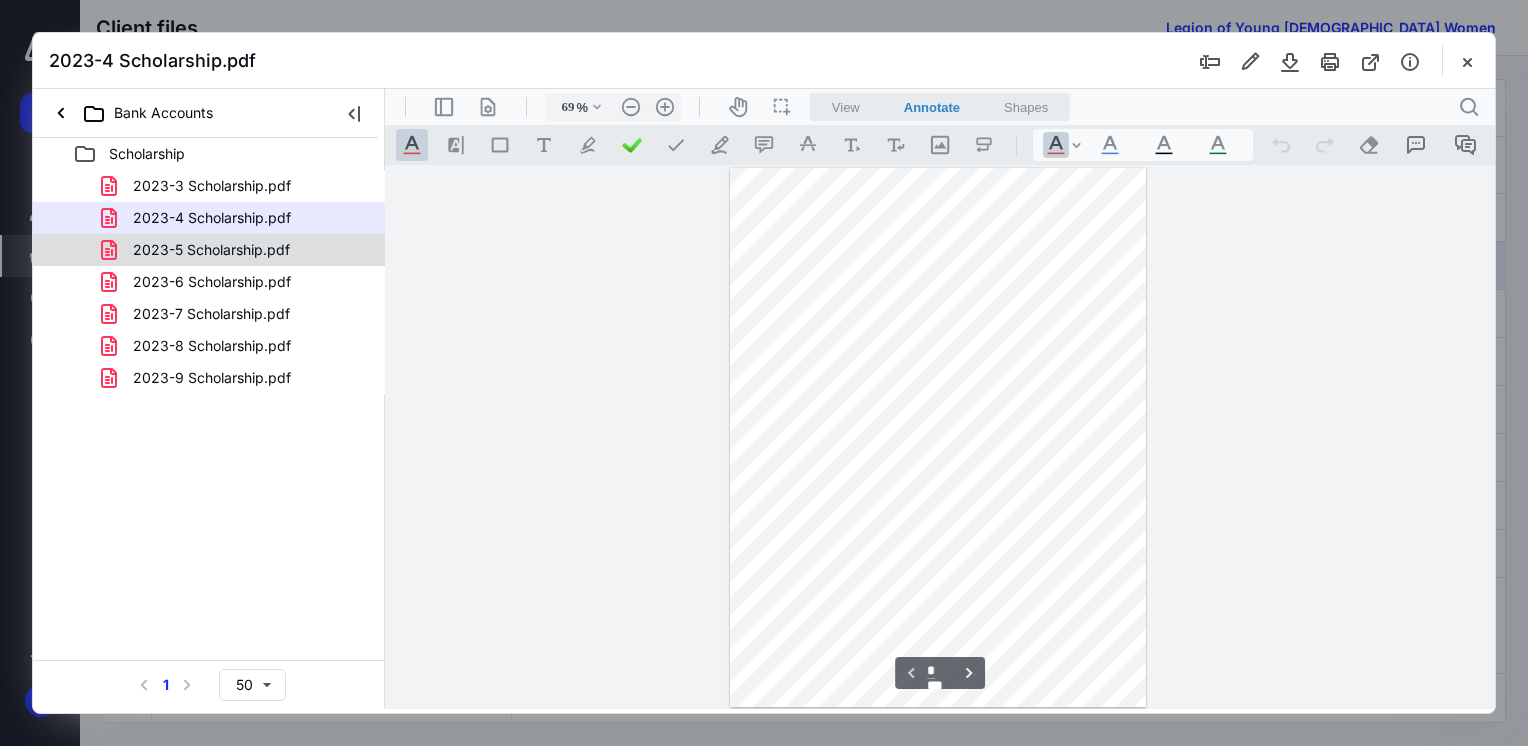 click on "2023-5 Scholarship.pdf" at bounding box center [211, 250] 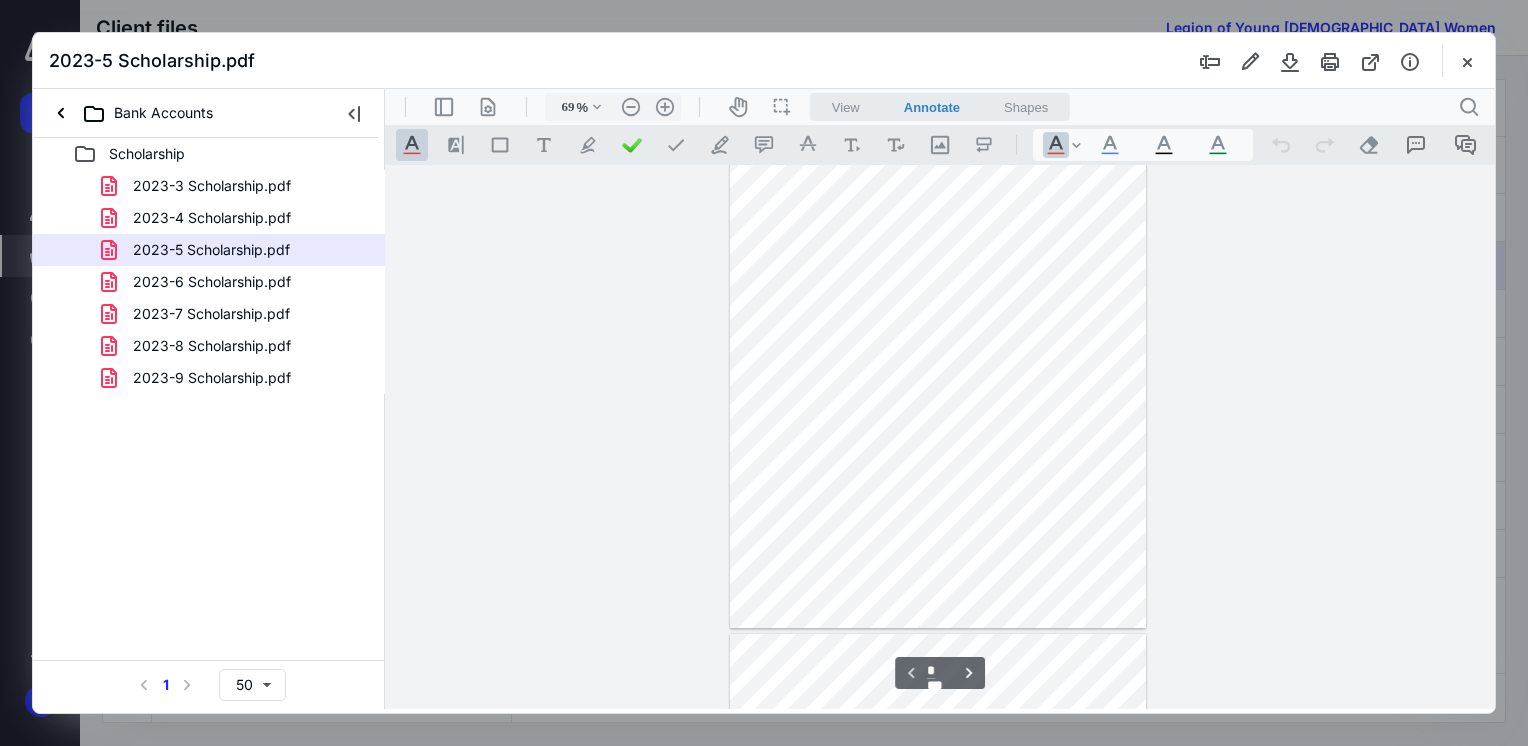 scroll, scrollTop: 0, scrollLeft: 0, axis: both 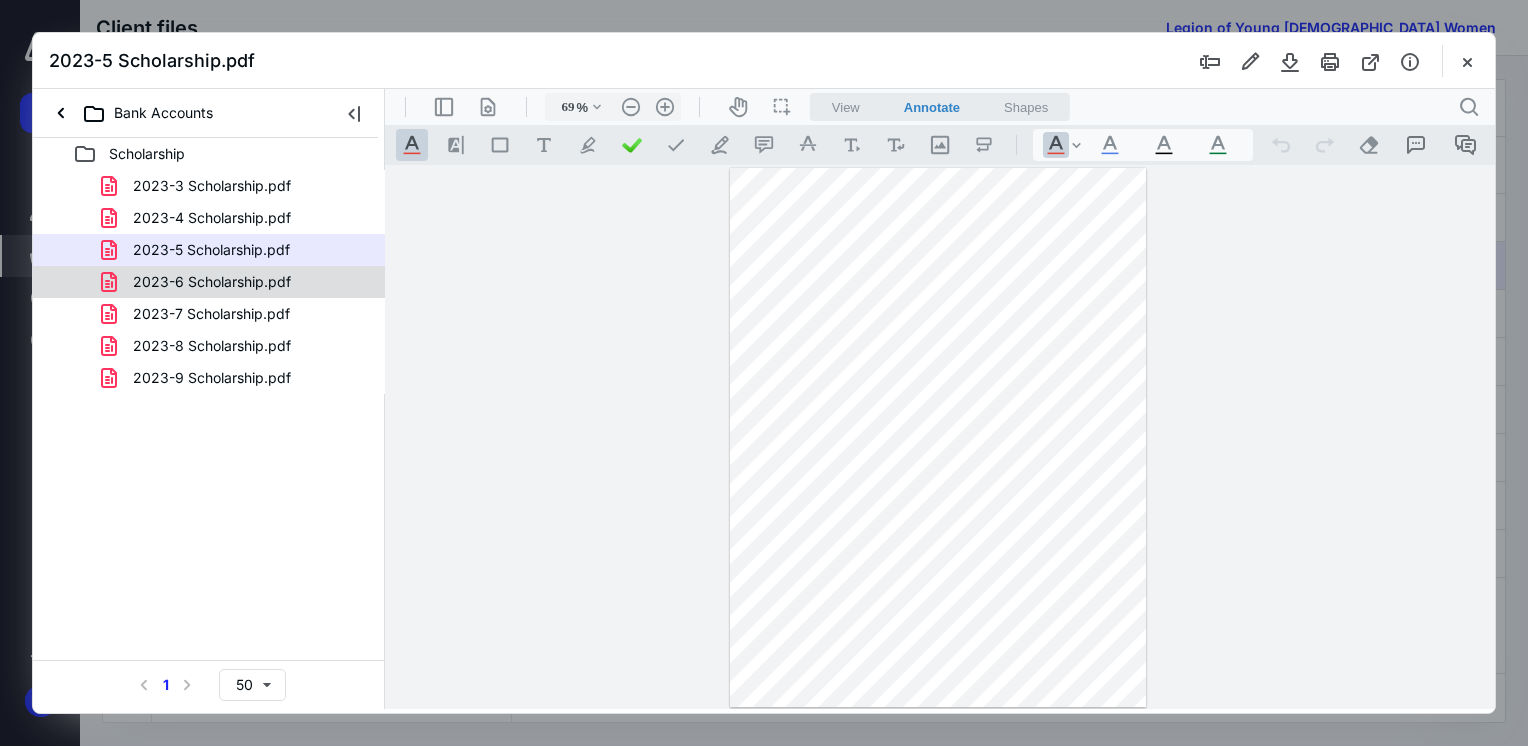 click on "2023-6 Scholarship.pdf" at bounding box center (212, 282) 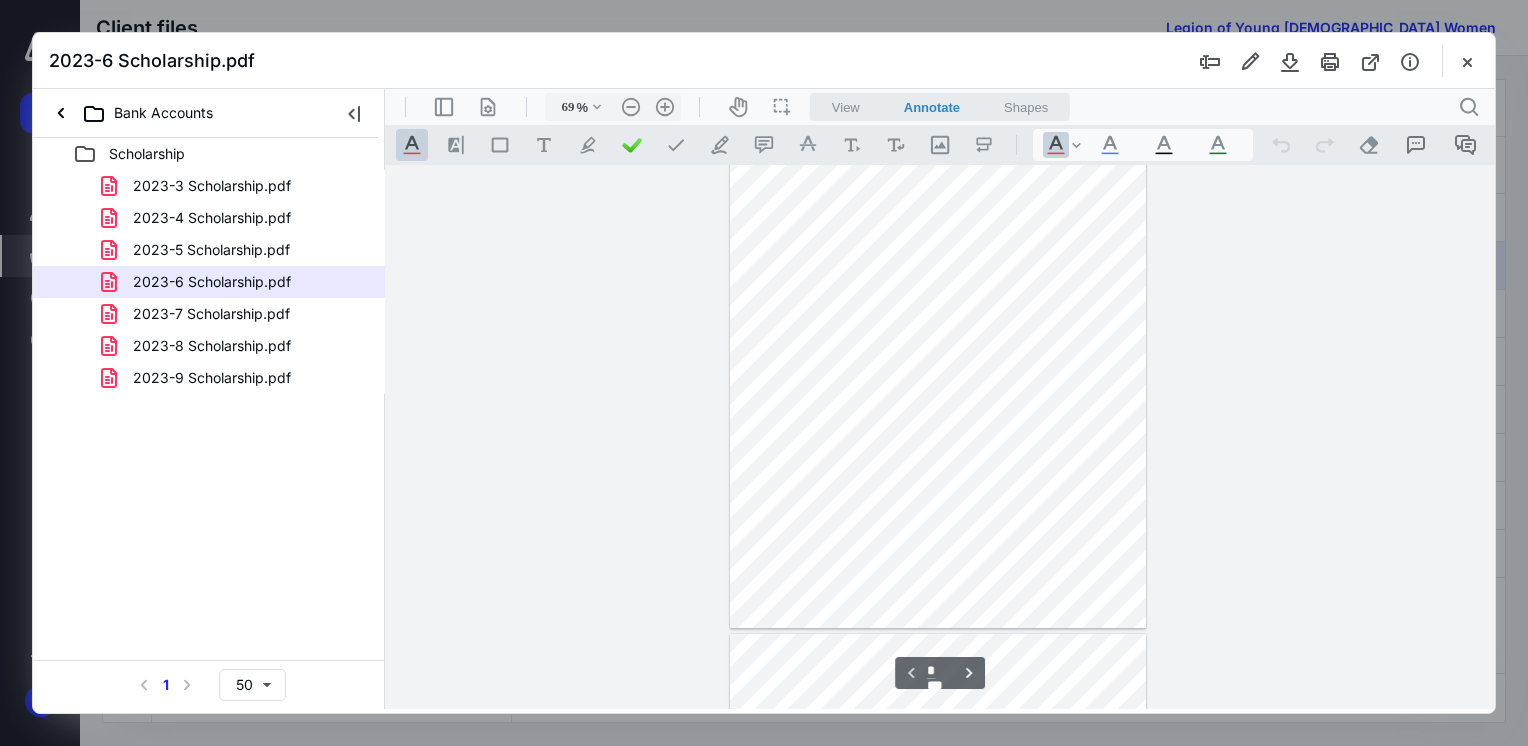 scroll, scrollTop: 0, scrollLeft: 0, axis: both 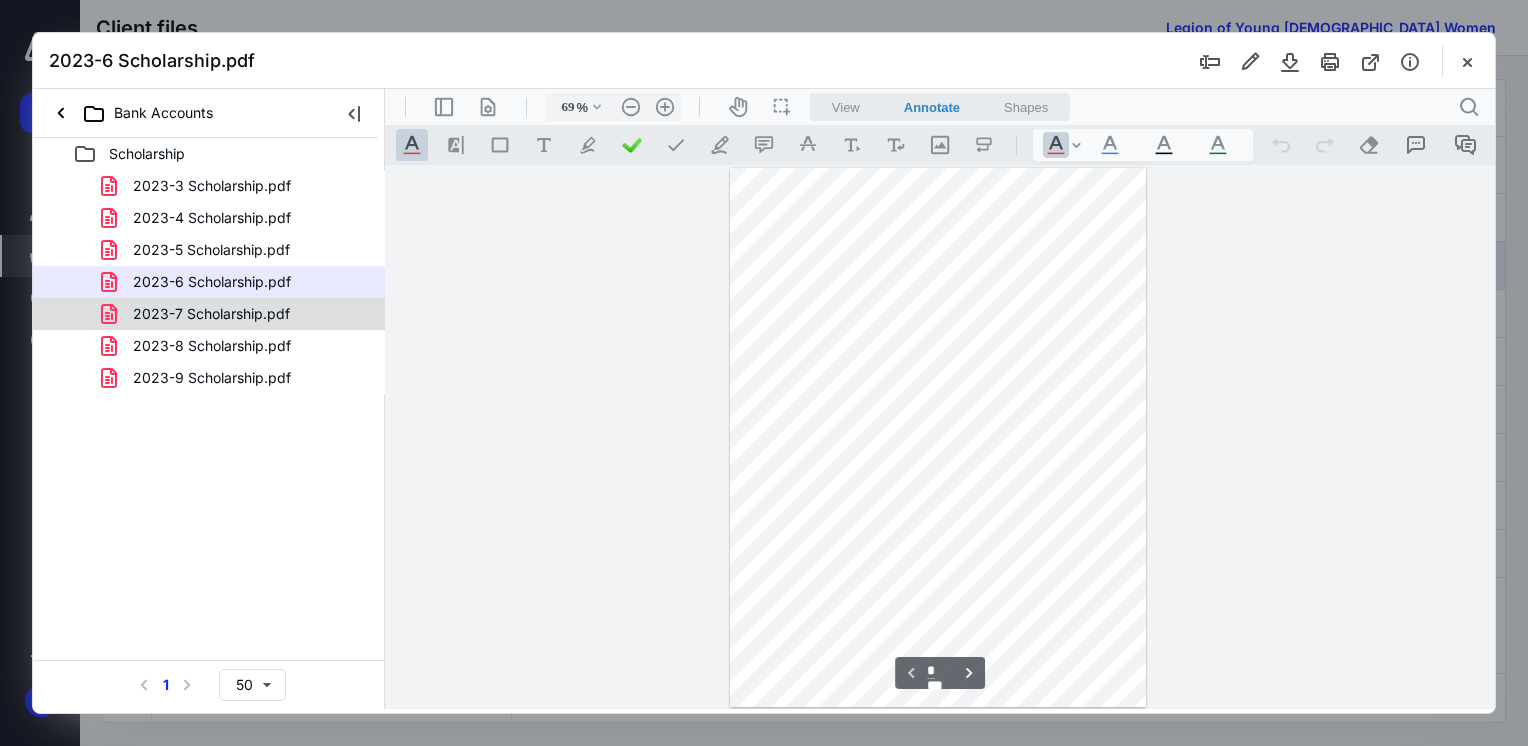 click on "2023-7 Scholarship.pdf" at bounding box center [211, 314] 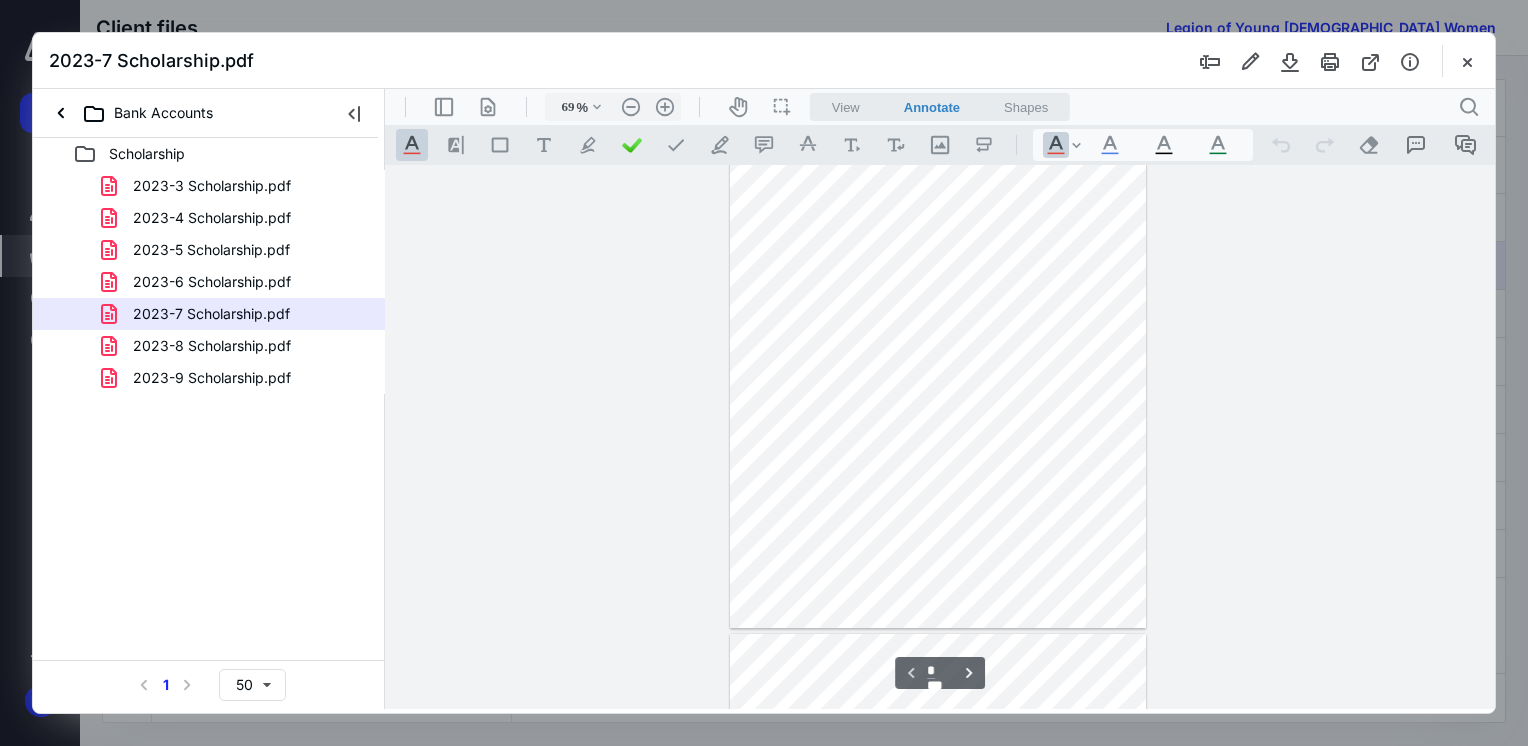 scroll, scrollTop: 0, scrollLeft: 0, axis: both 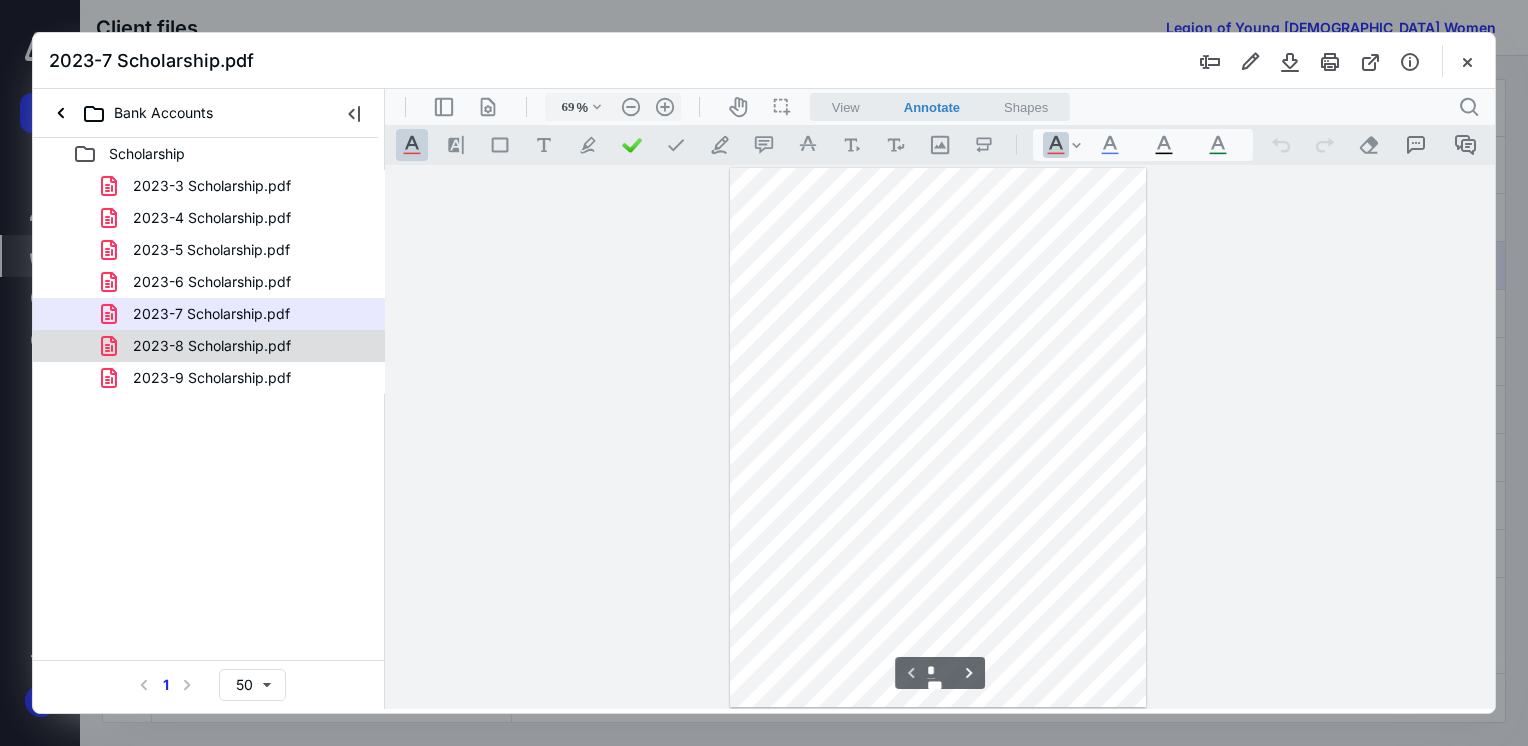 click on "2023-8 Scholarship.pdf" at bounding box center (212, 346) 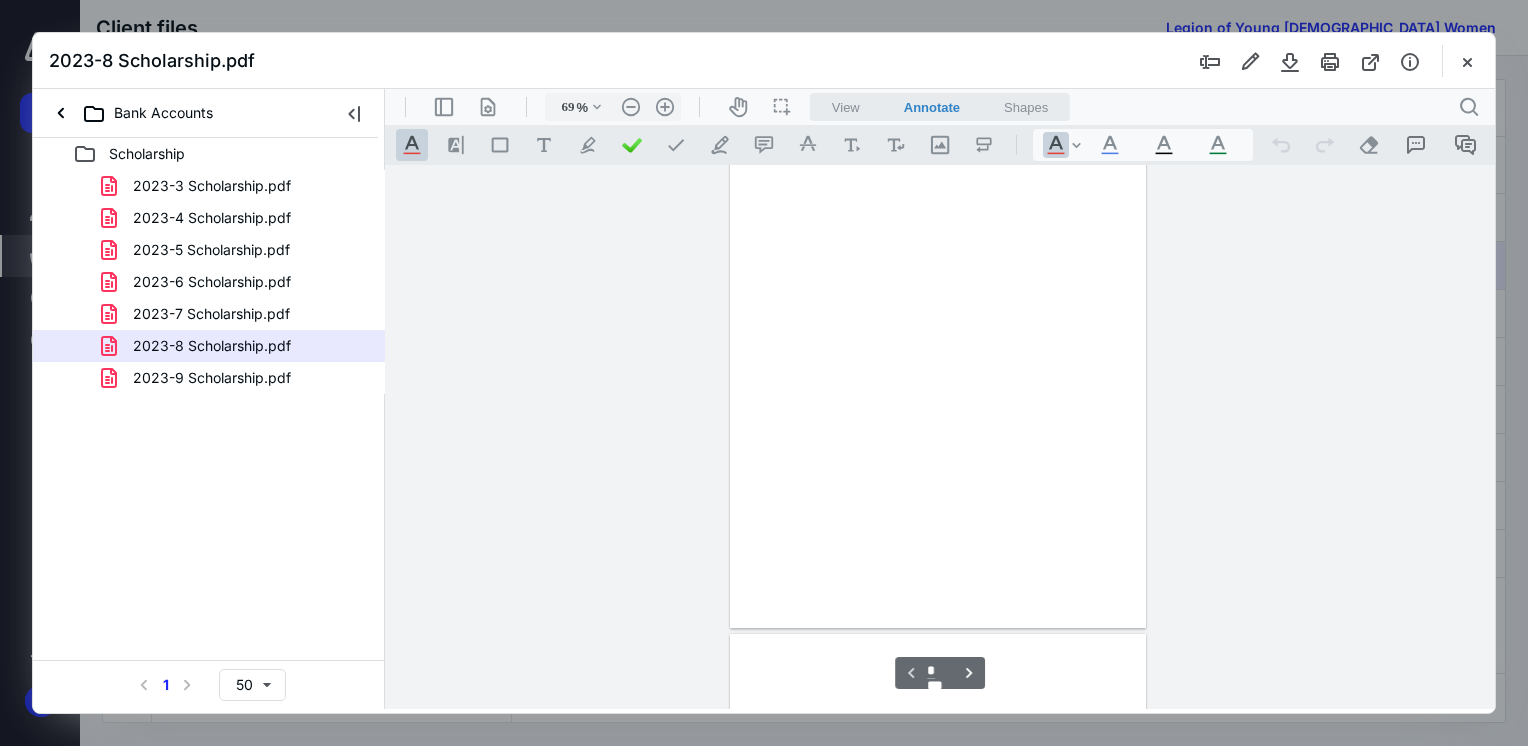 scroll, scrollTop: 0, scrollLeft: 0, axis: both 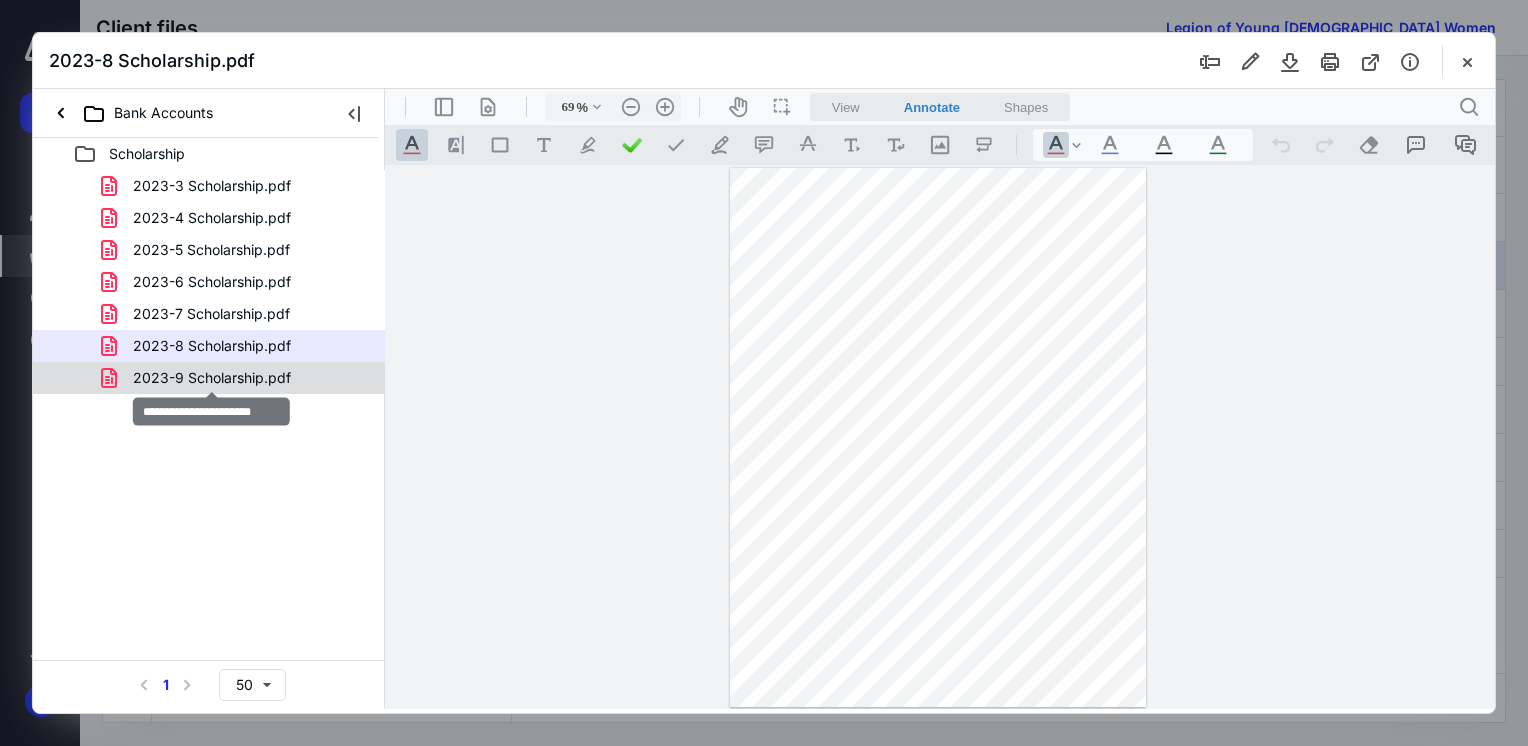 click on "2023-9 Scholarship.pdf" at bounding box center [212, 378] 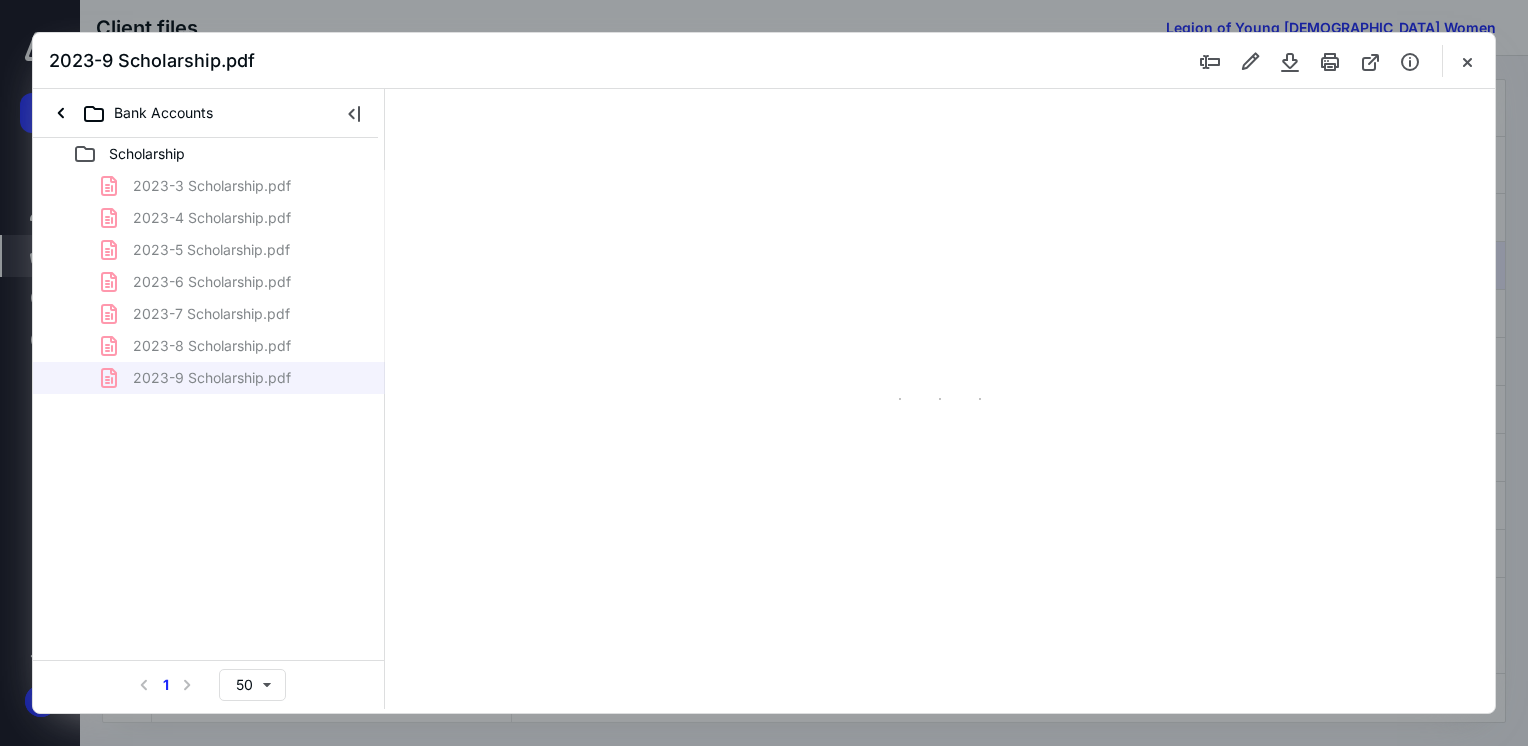 type on "69" 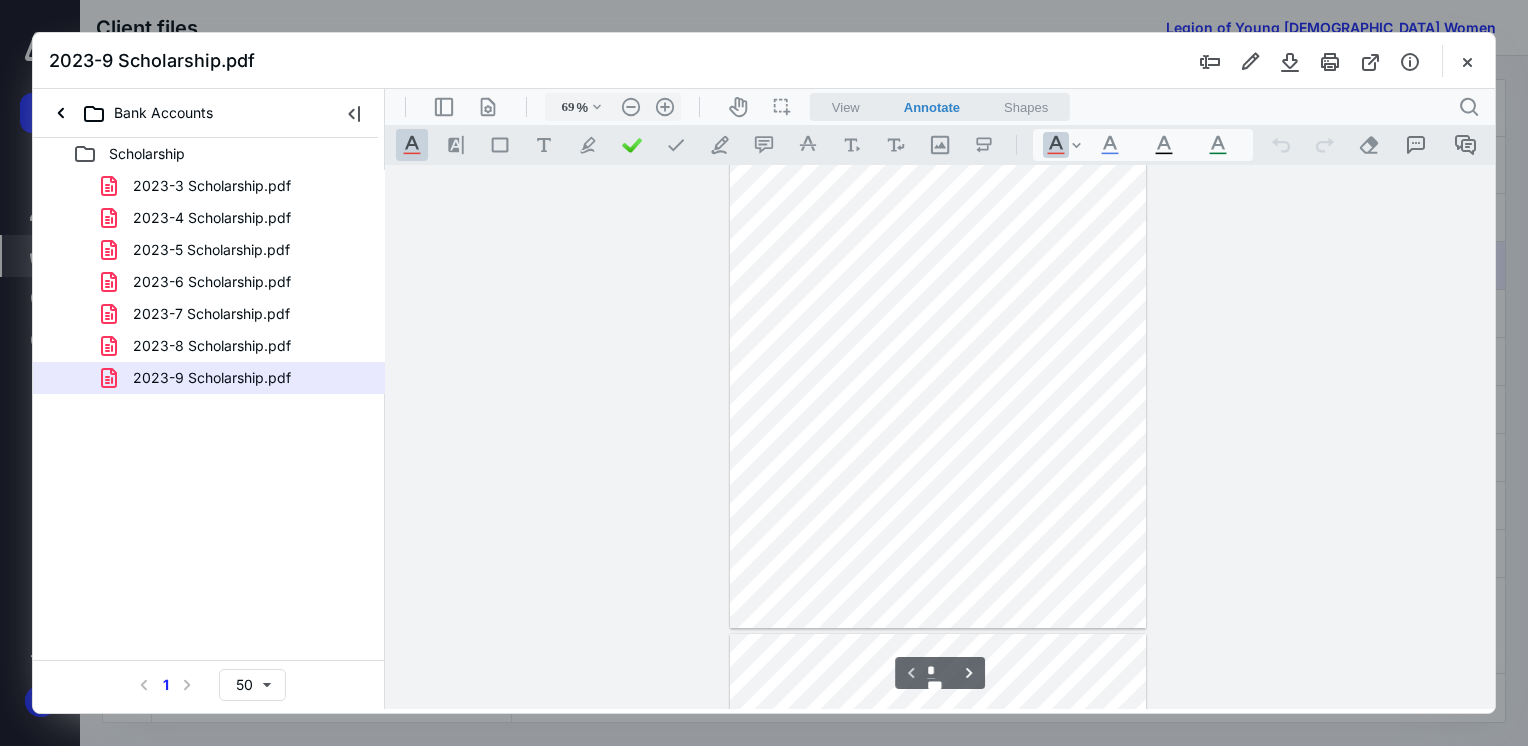 scroll, scrollTop: 0, scrollLeft: 0, axis: both 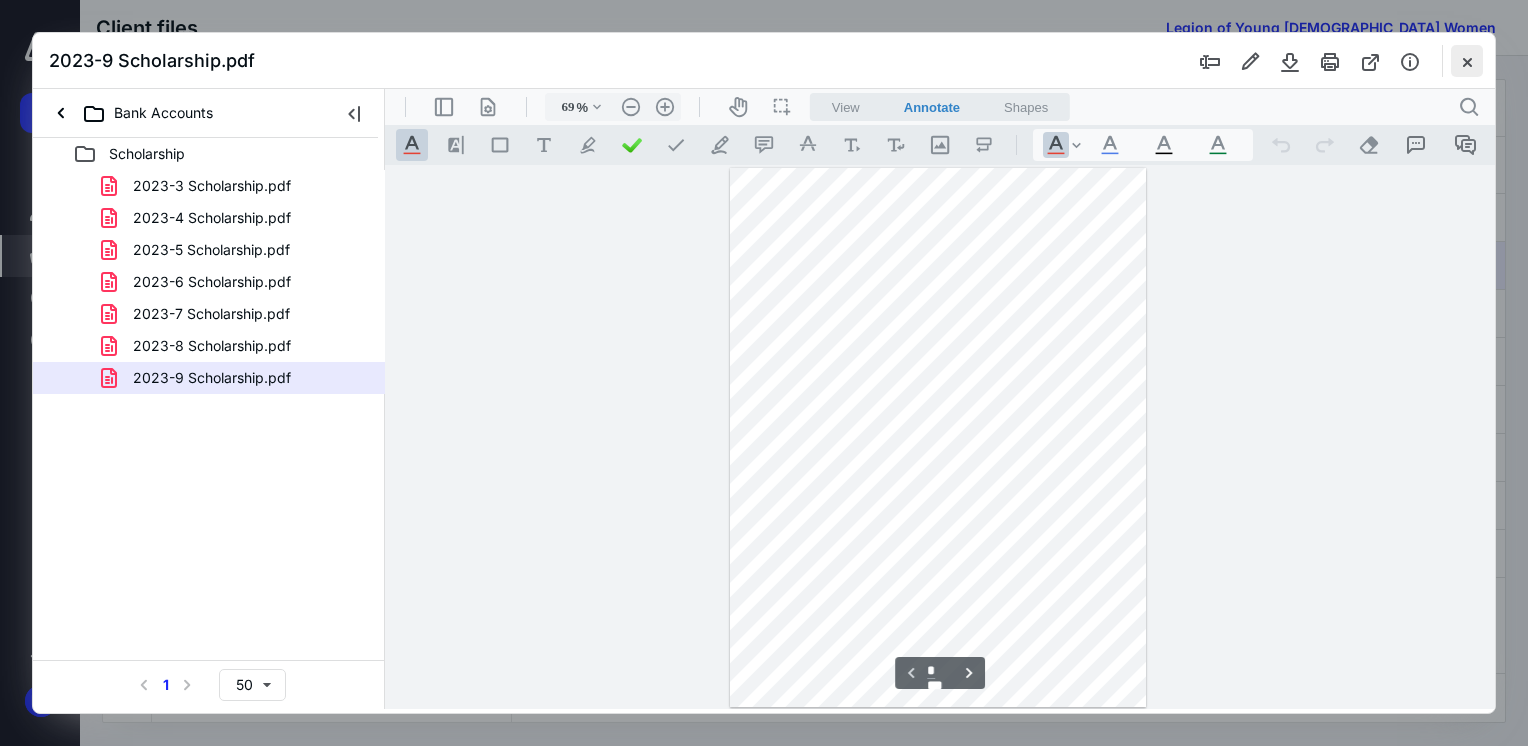 click at bounding box center [1467, 61] 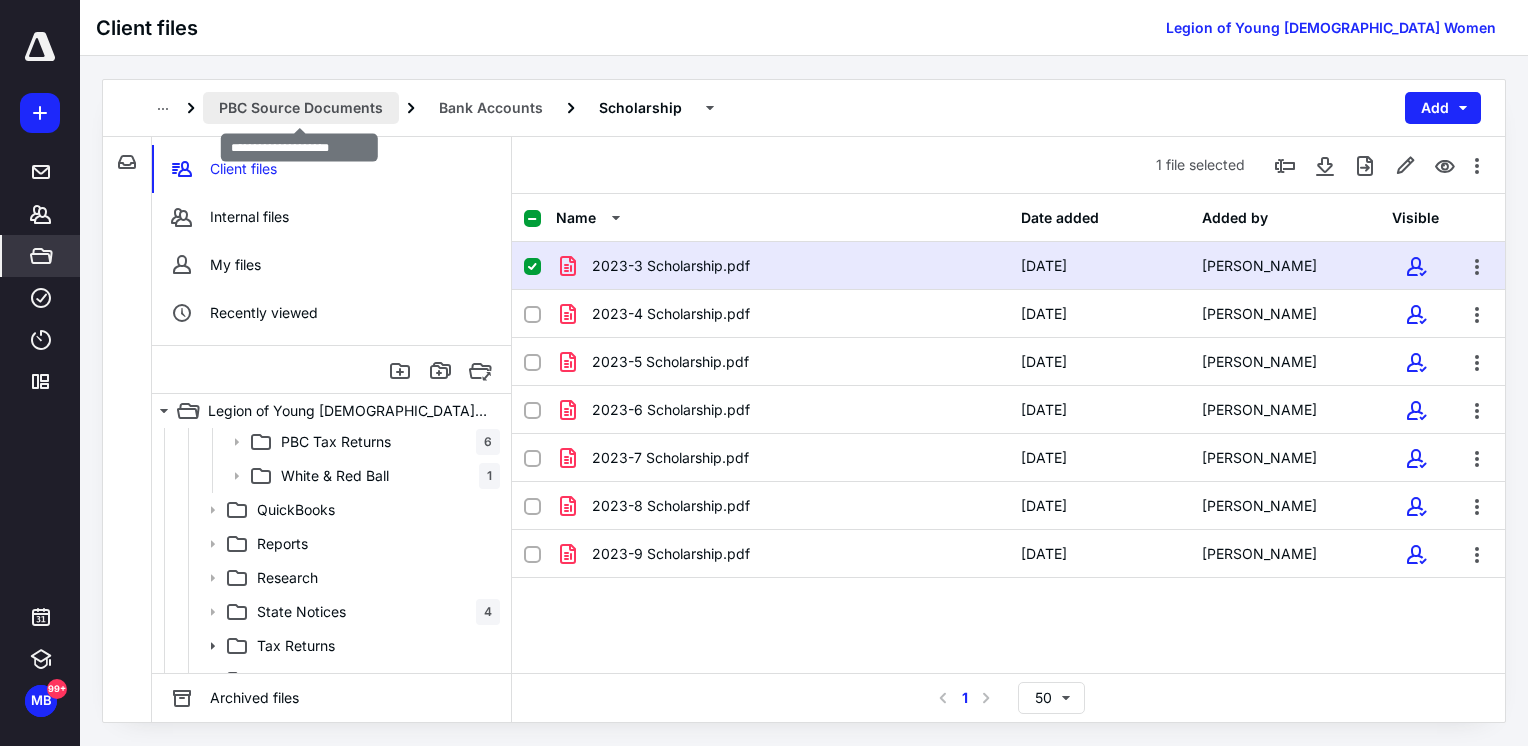 click on "PBC Source Documents" at bounding box center [301, 108] 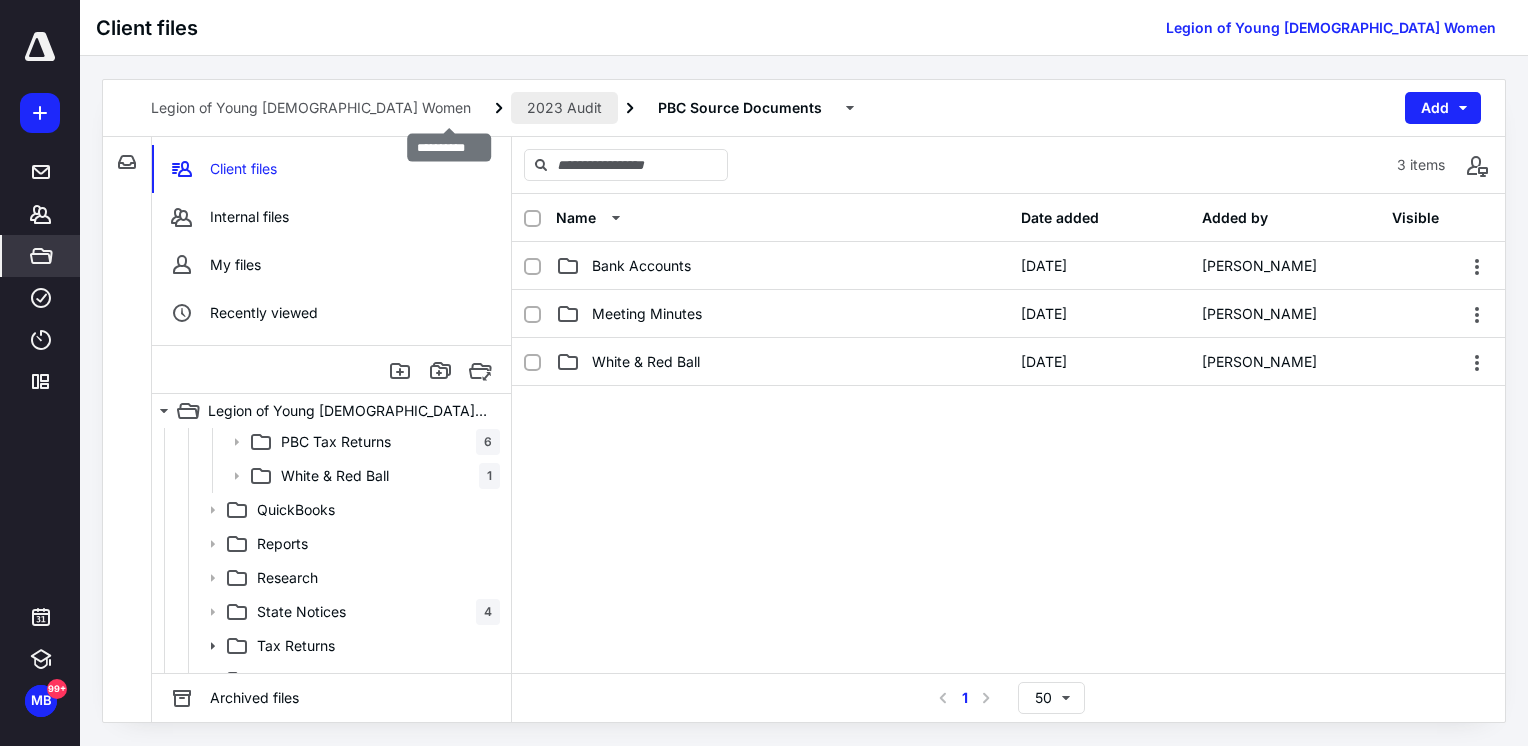 click on "2023 Audit" at bounding box center [564, 108] 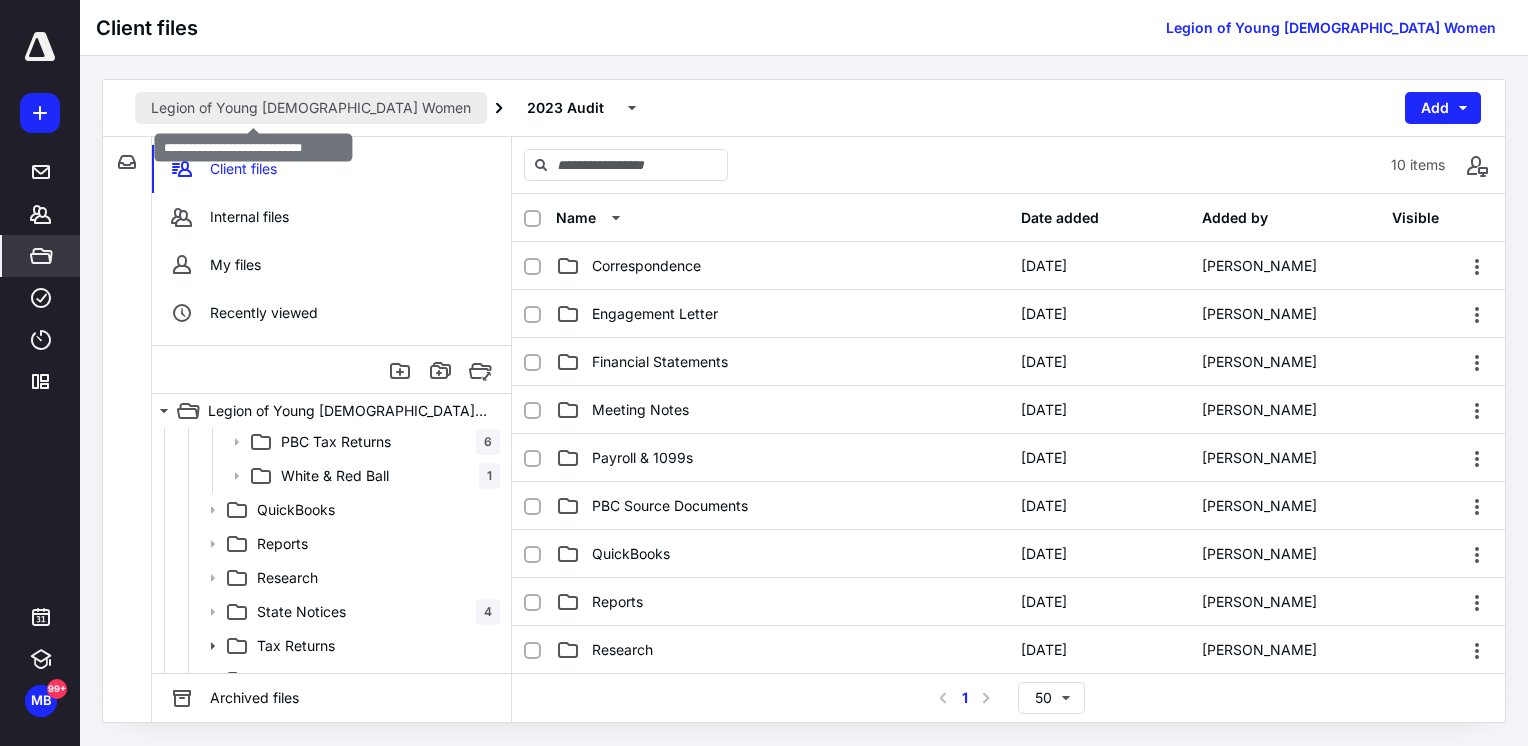 click on "Legion of Young [DEMOGRAPHIC_DATA] Women" at bounding box center [311, 108] 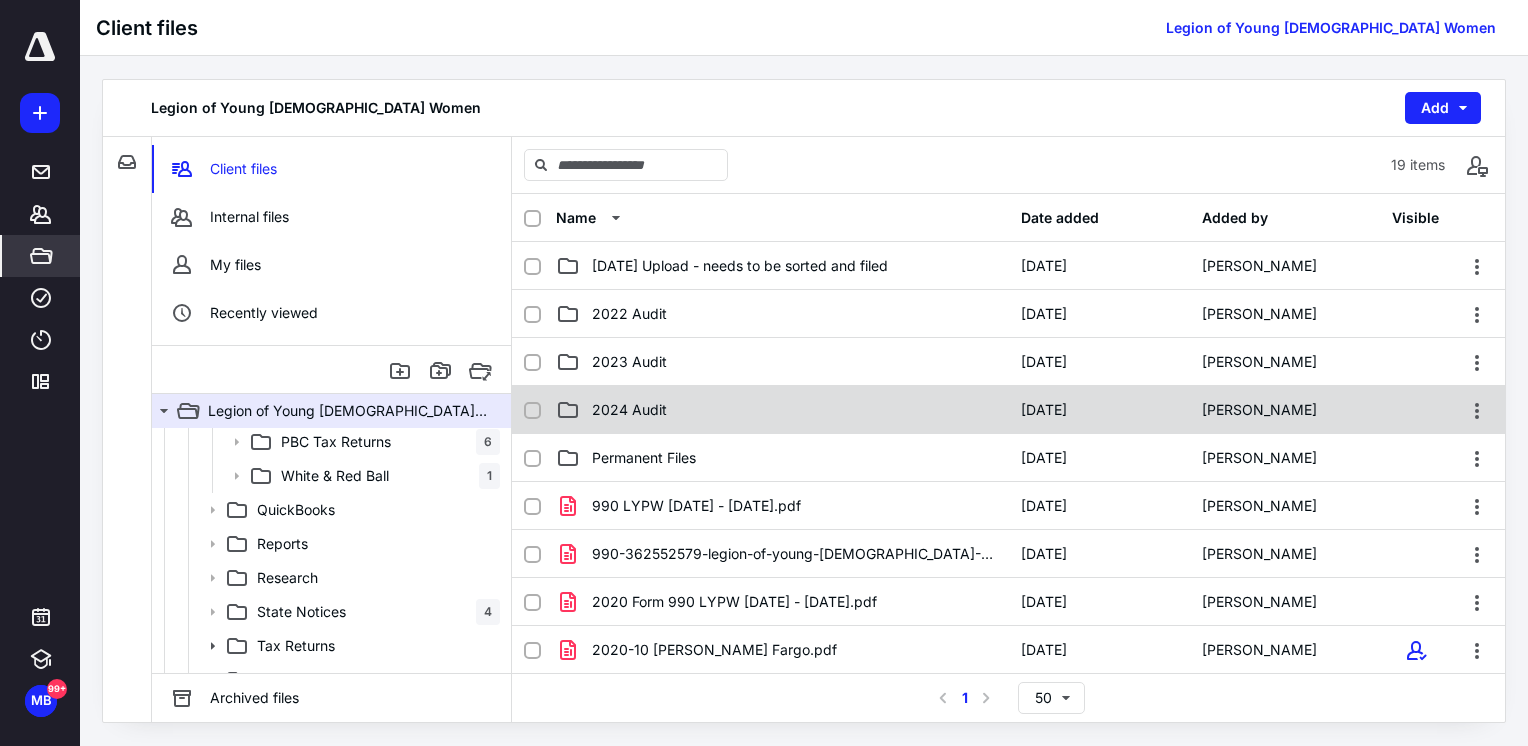 click on "2024 Audit" at bounding box center [629, 410] 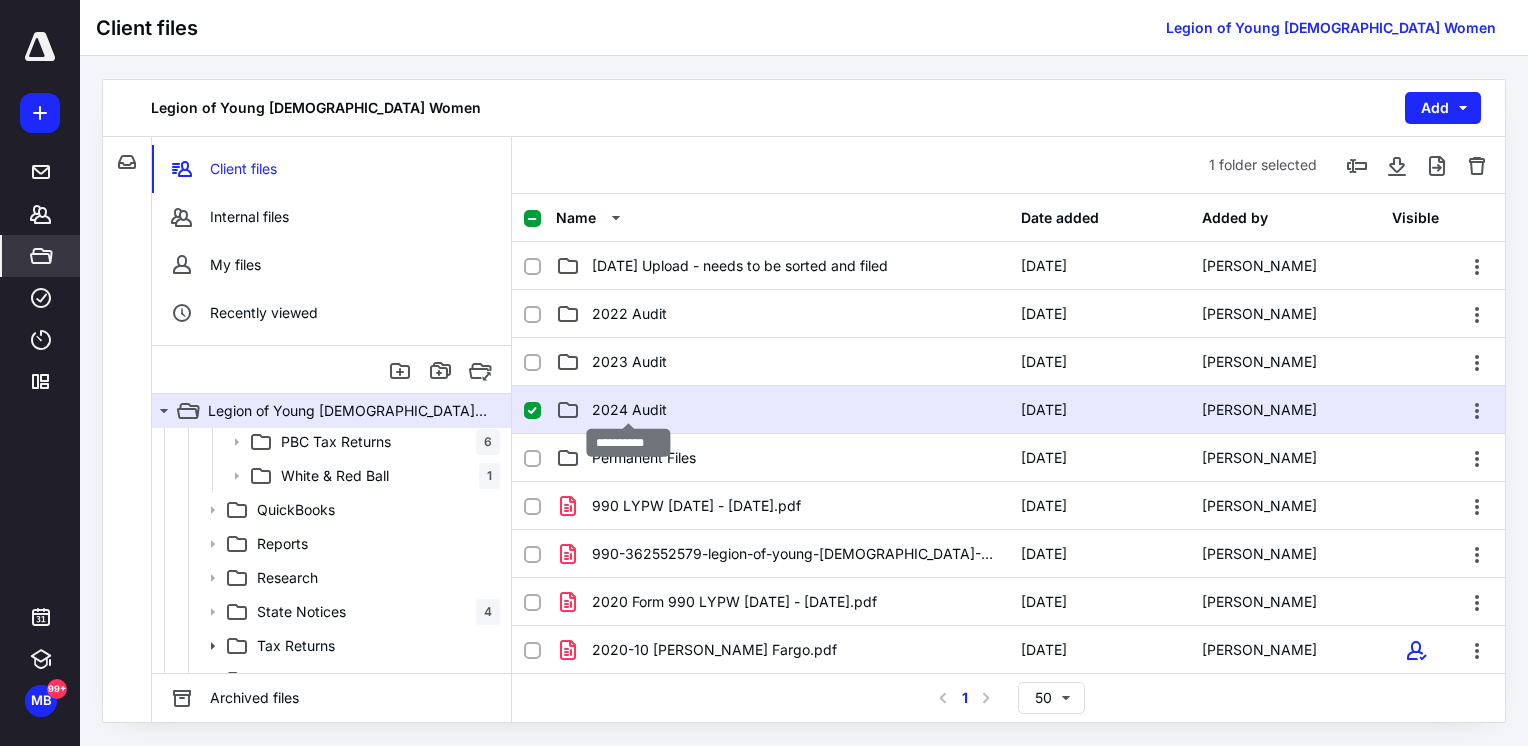 click on "2024 Audit" at bounding box center (629, 410) 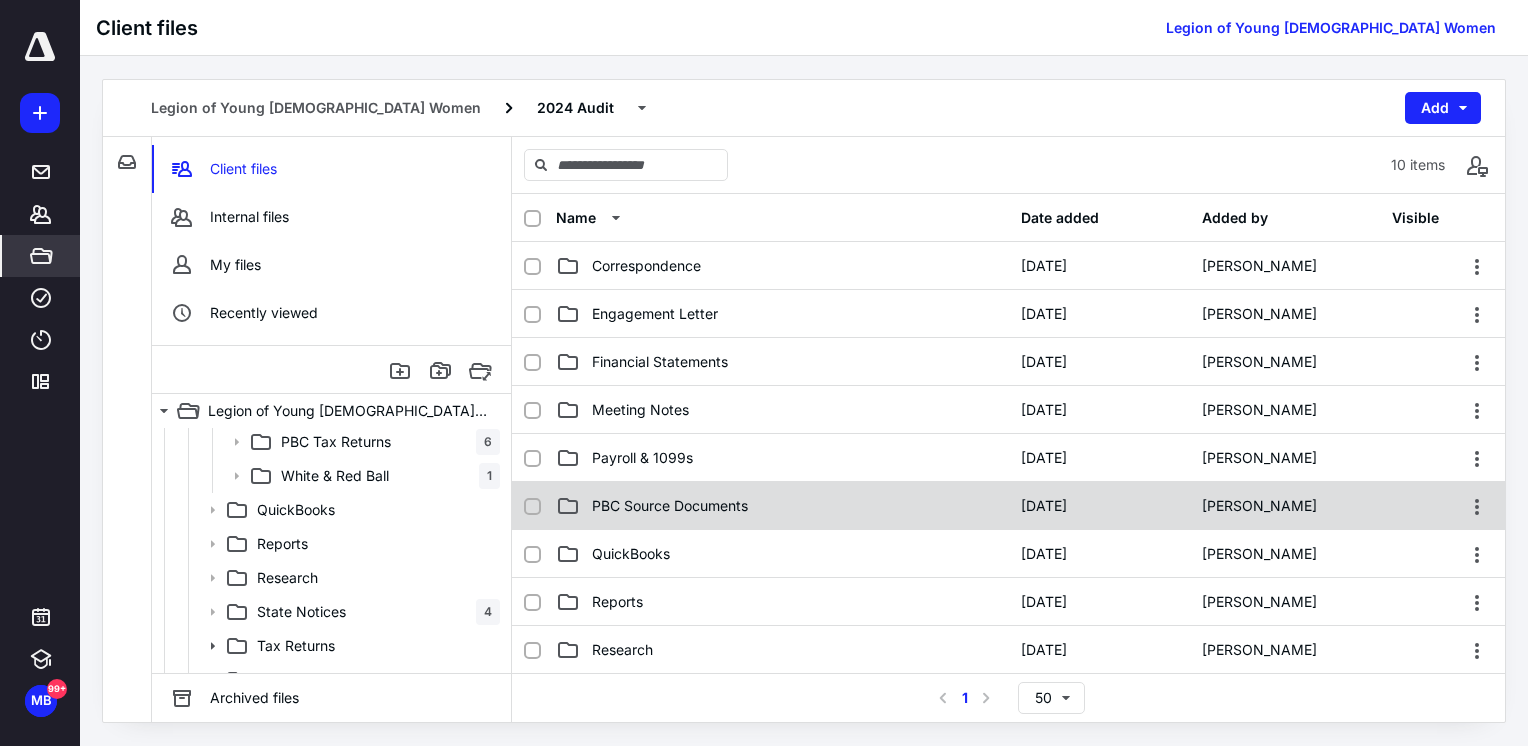 click on "PBC Source Documents" at bounding box center (670, 506) 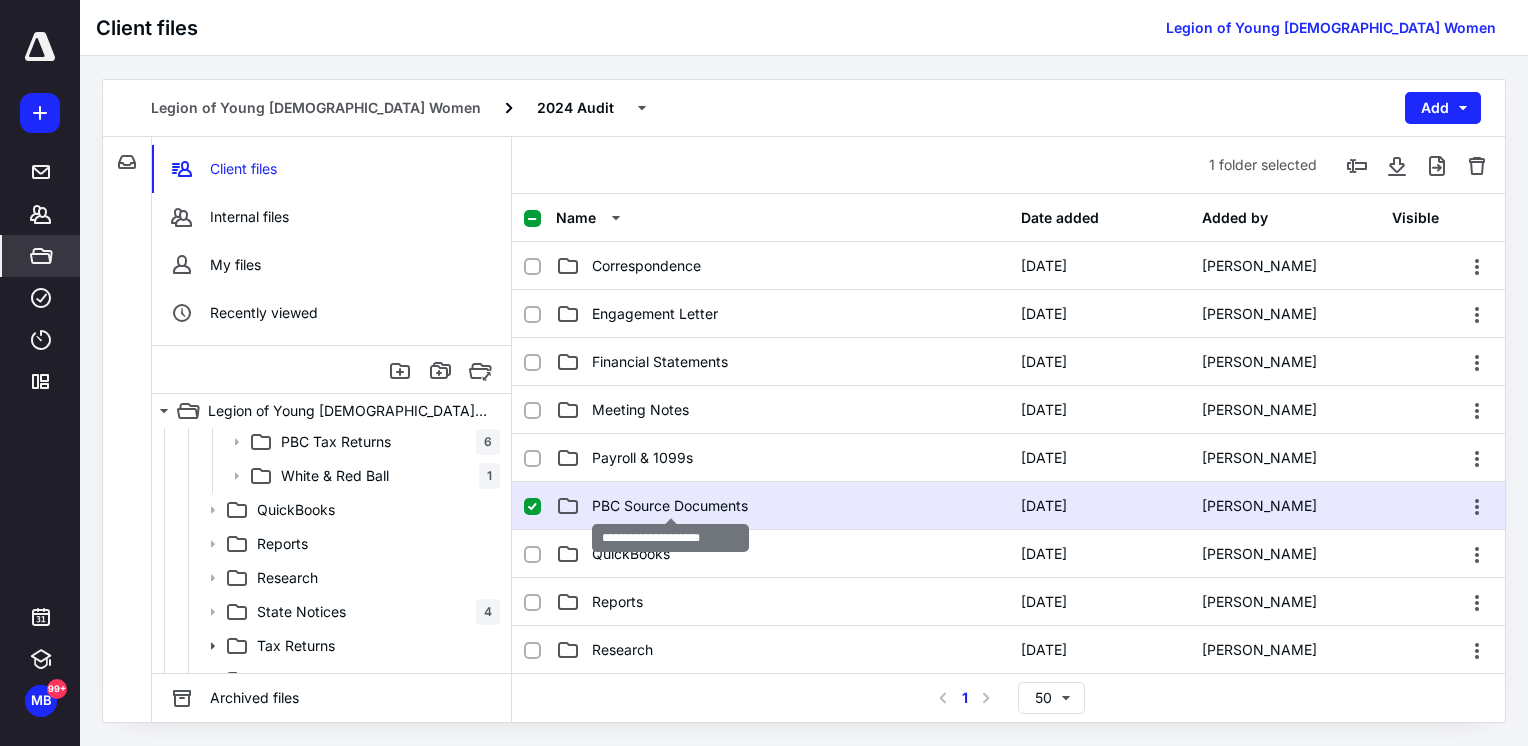 click on "PBC Source Documents" at bounding box center [670, 506] 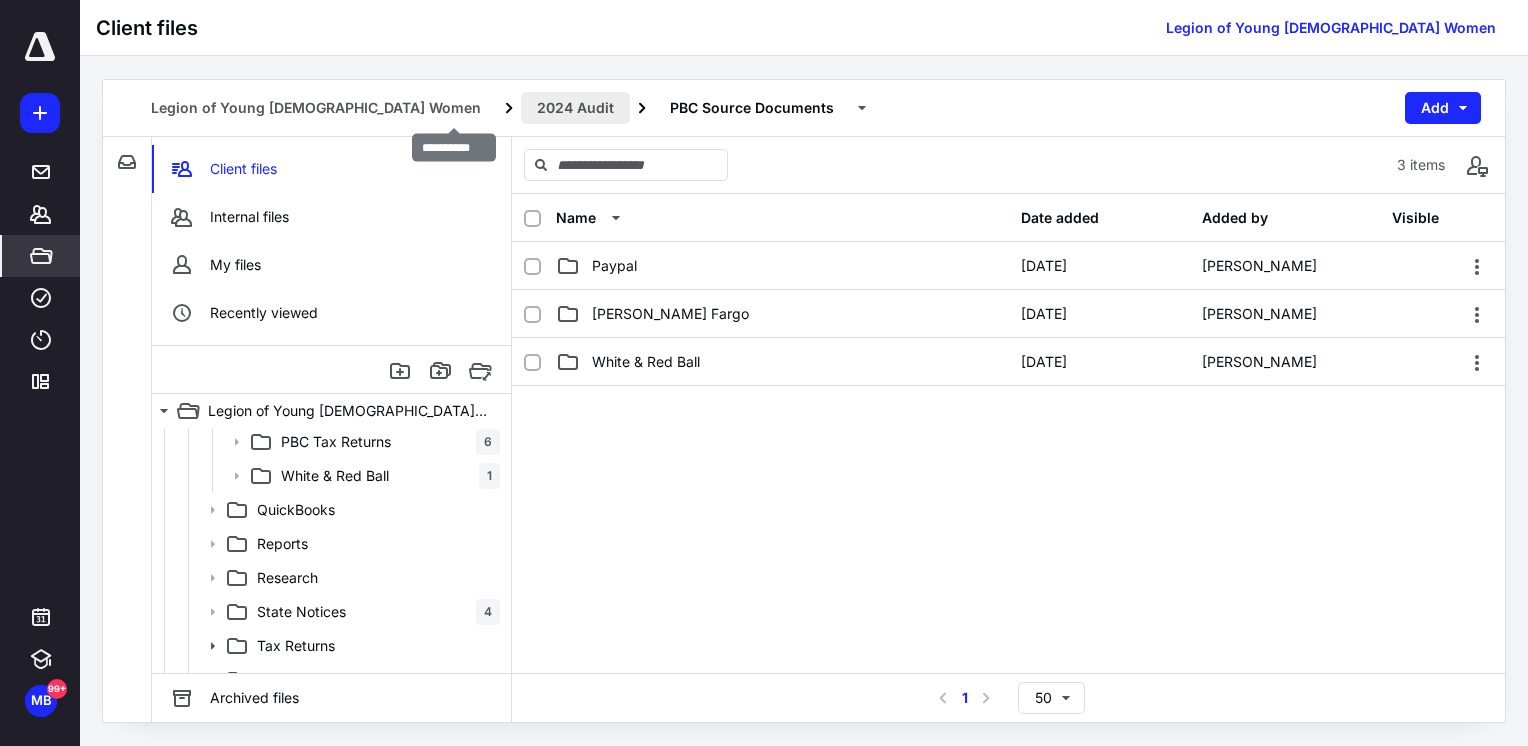 click on "2024 Audit" at bounding box center [575, 108] 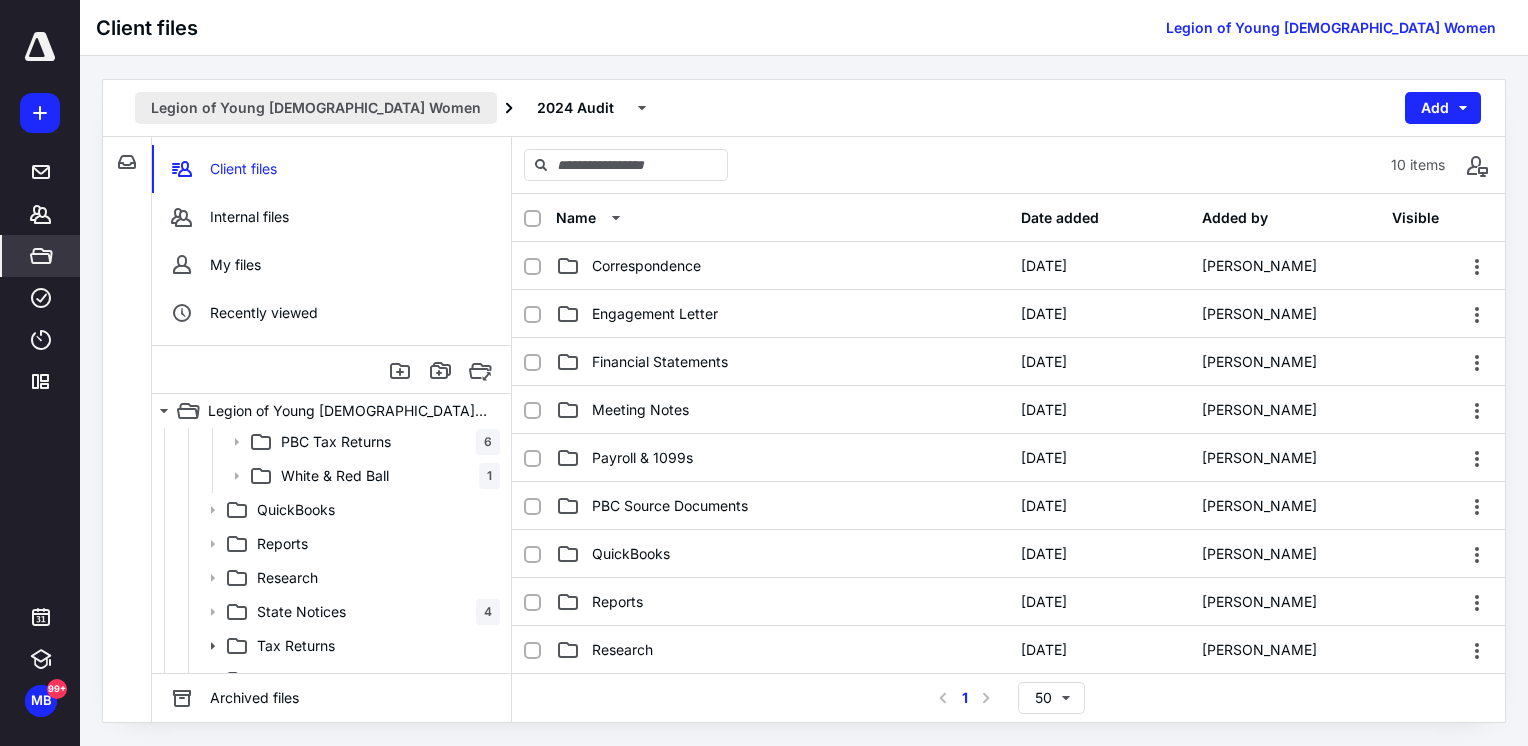 click on "Legion of Young [DEMOGRAPHIC_DATA] Women" at bounding box center [316, 108] 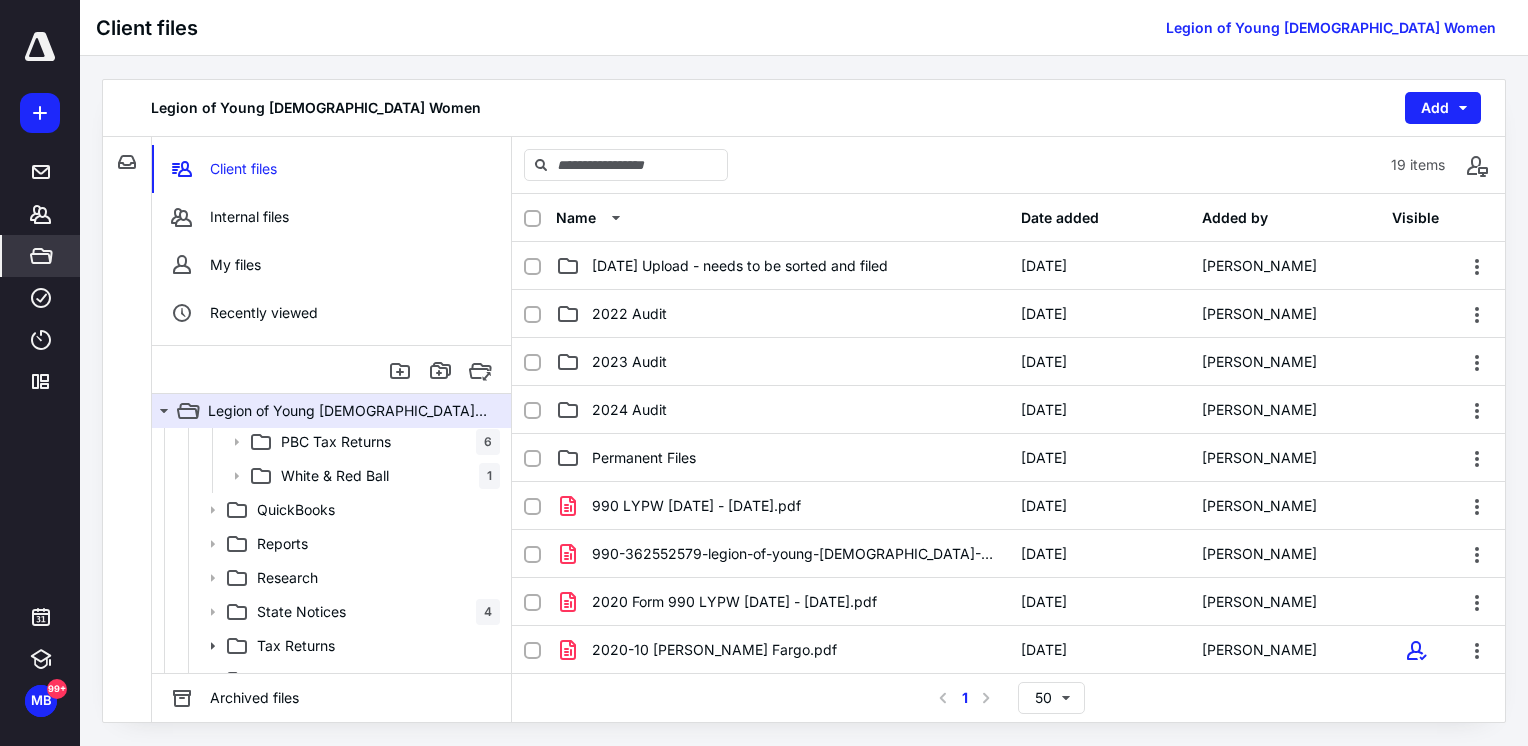 scroll, scrollTop: 476, scrollLeft: 0, axis: vertical 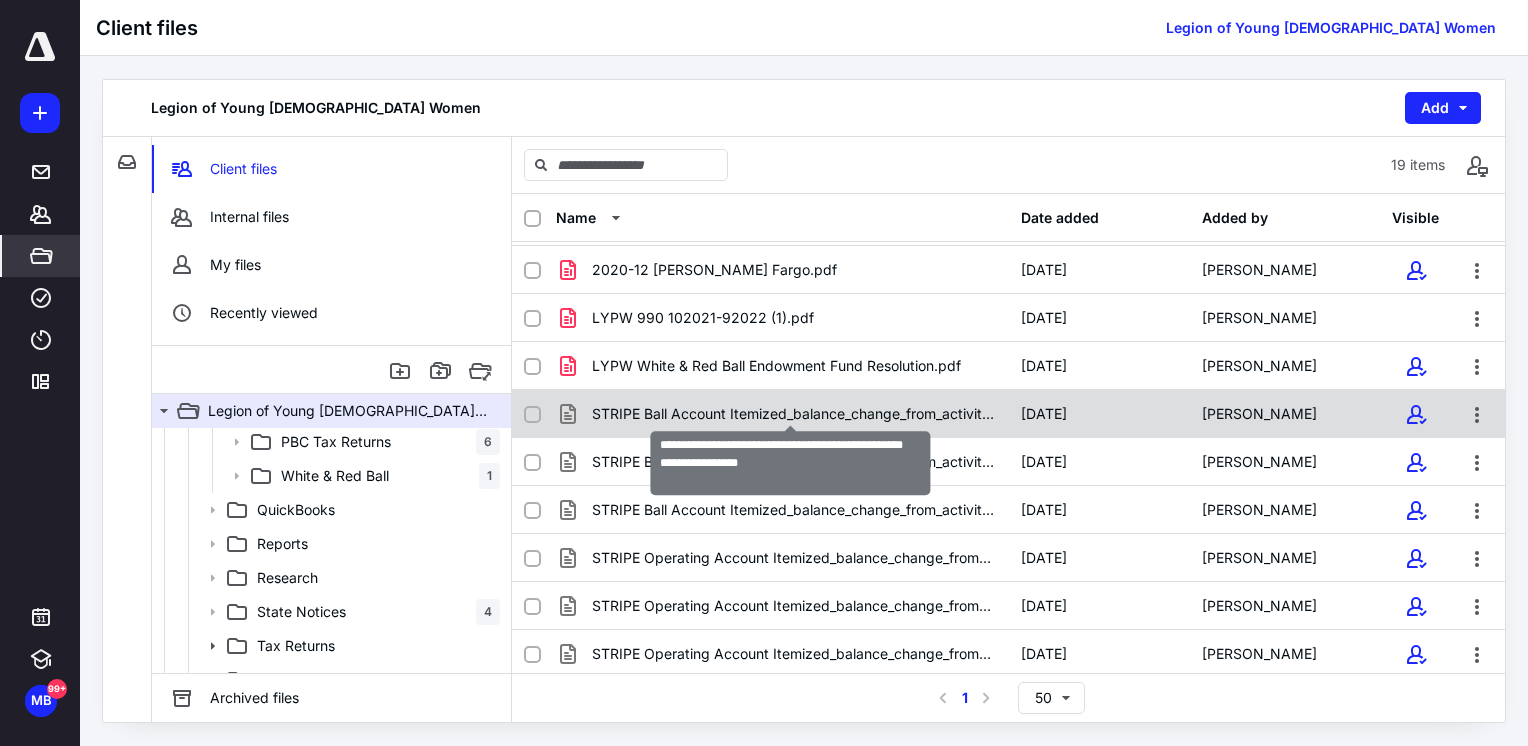click on "STRIPE Ball Account Itemized_balance_change_from_activity_ (1).csv" at bounding box center [794, 414] 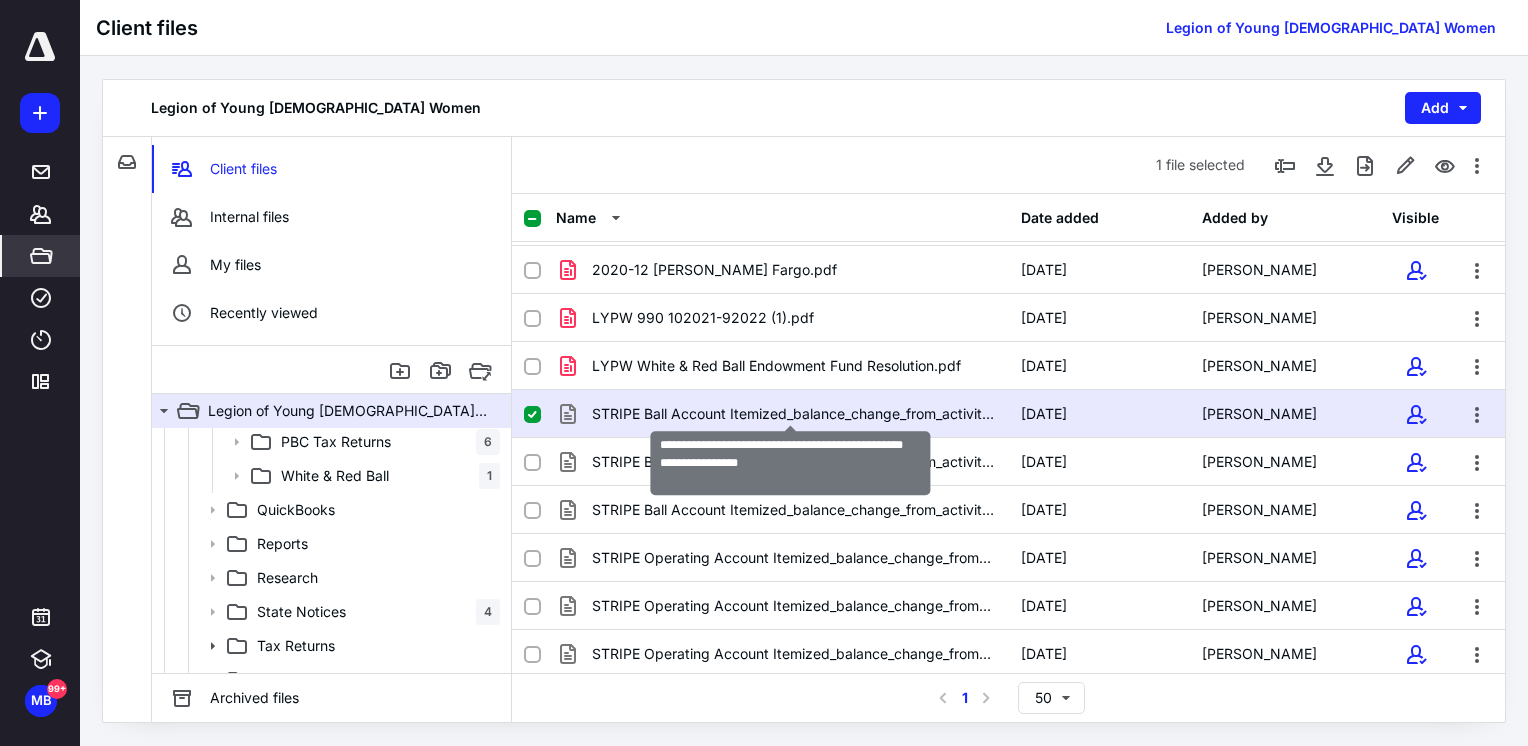 click on "STRIPE Ball Account Itemized_balance_change_from_activity_ (1).csv" at bounding box center [794, 414] 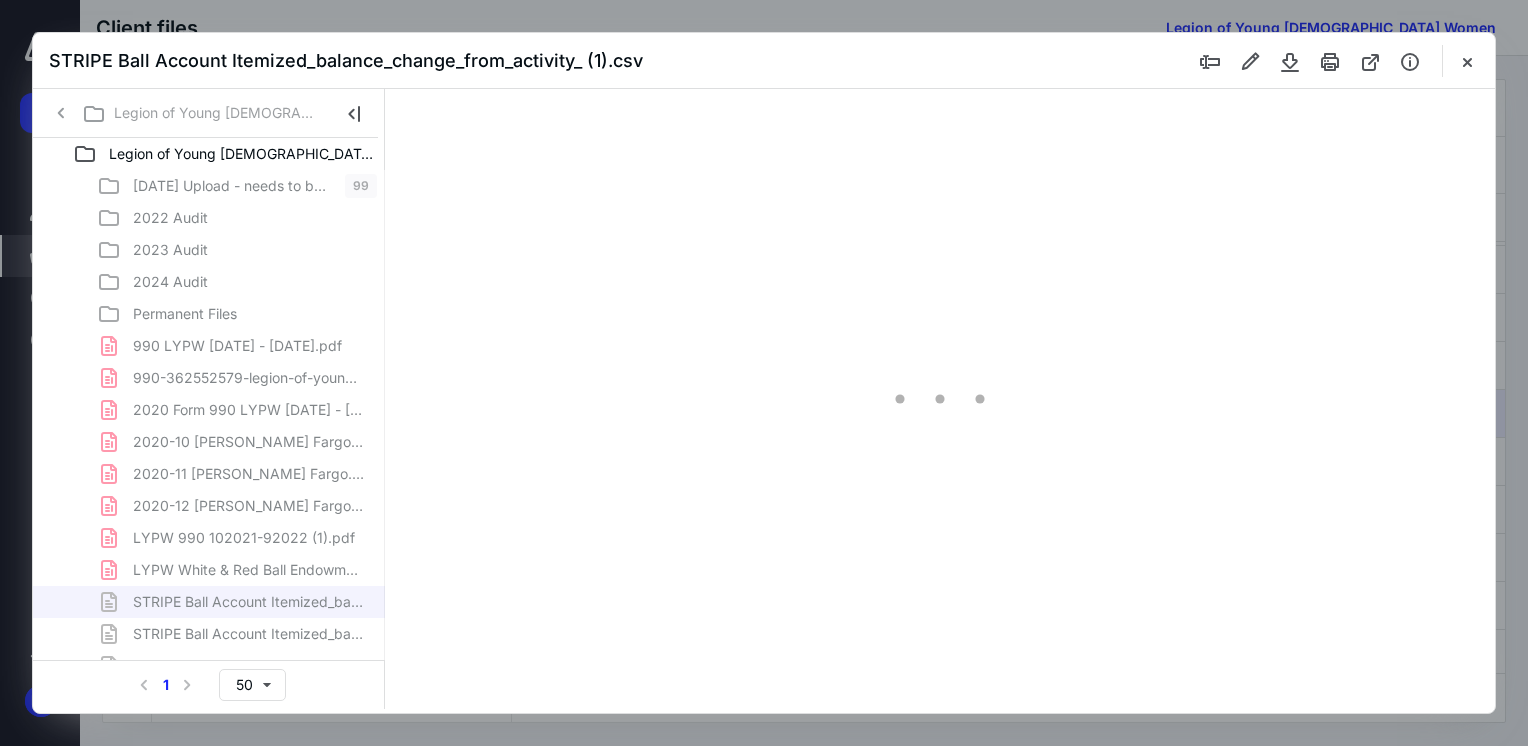scroll, scrollTop: 0, scrollLeft: 0, axis: both 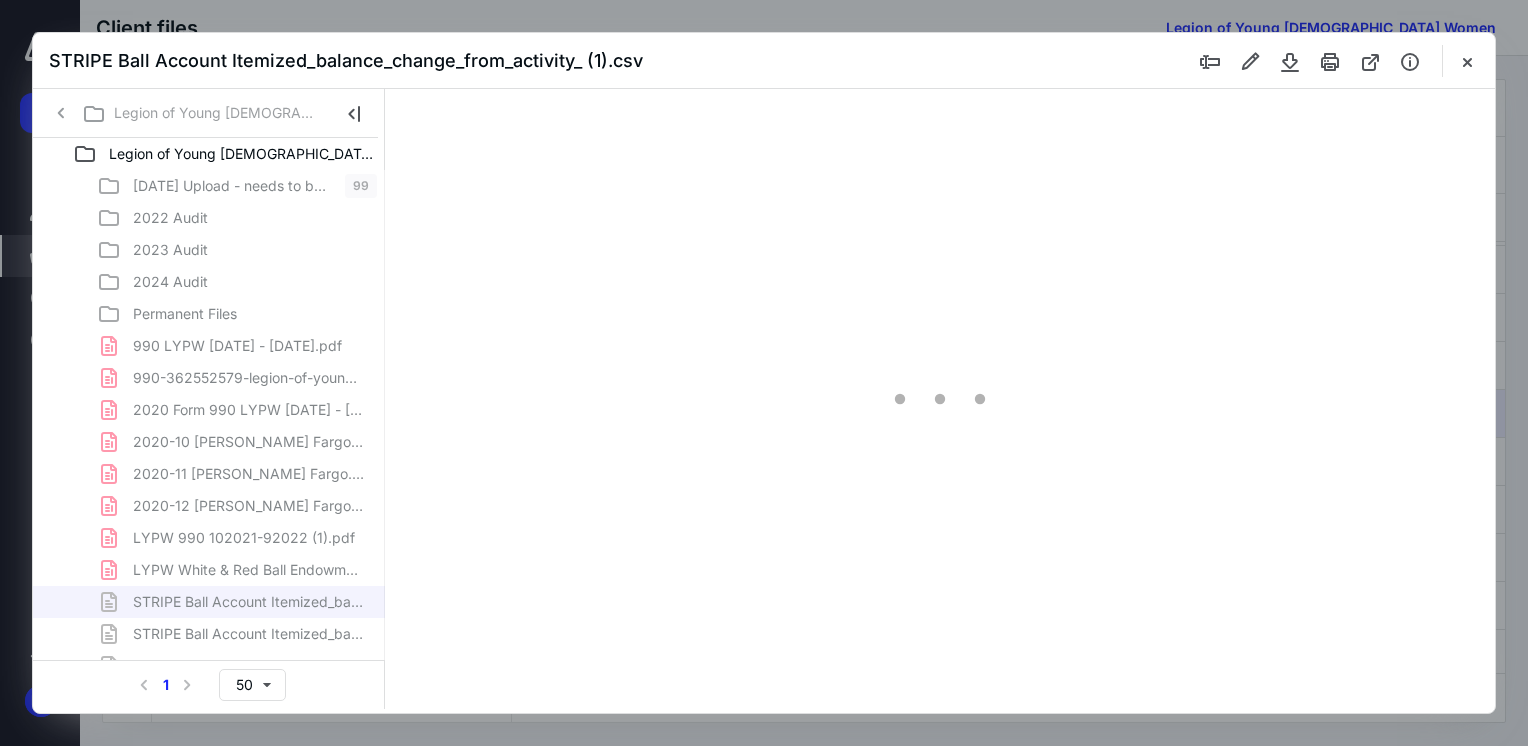type on "69" 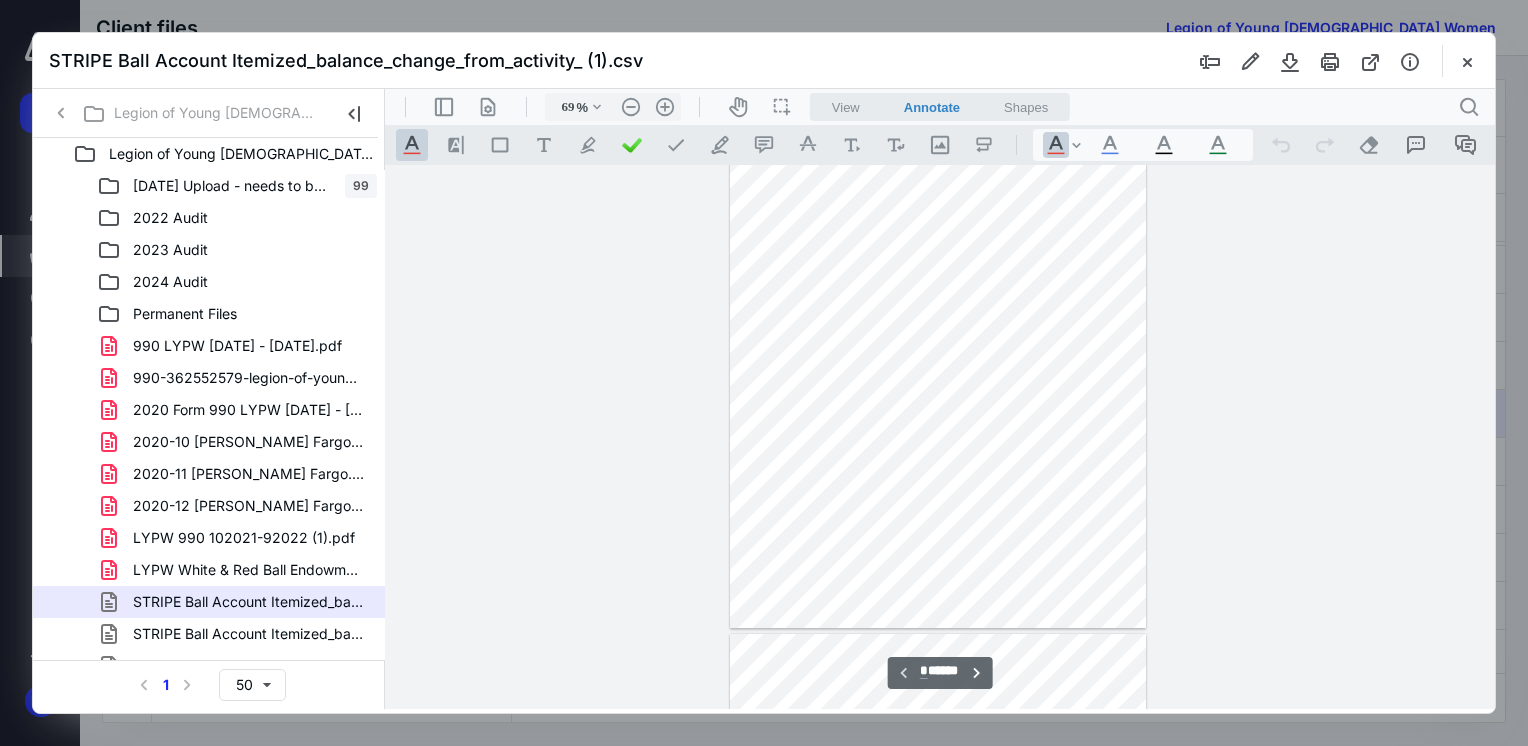 scroll, scrollTop: 0, scrollLeft: 0, axis: both 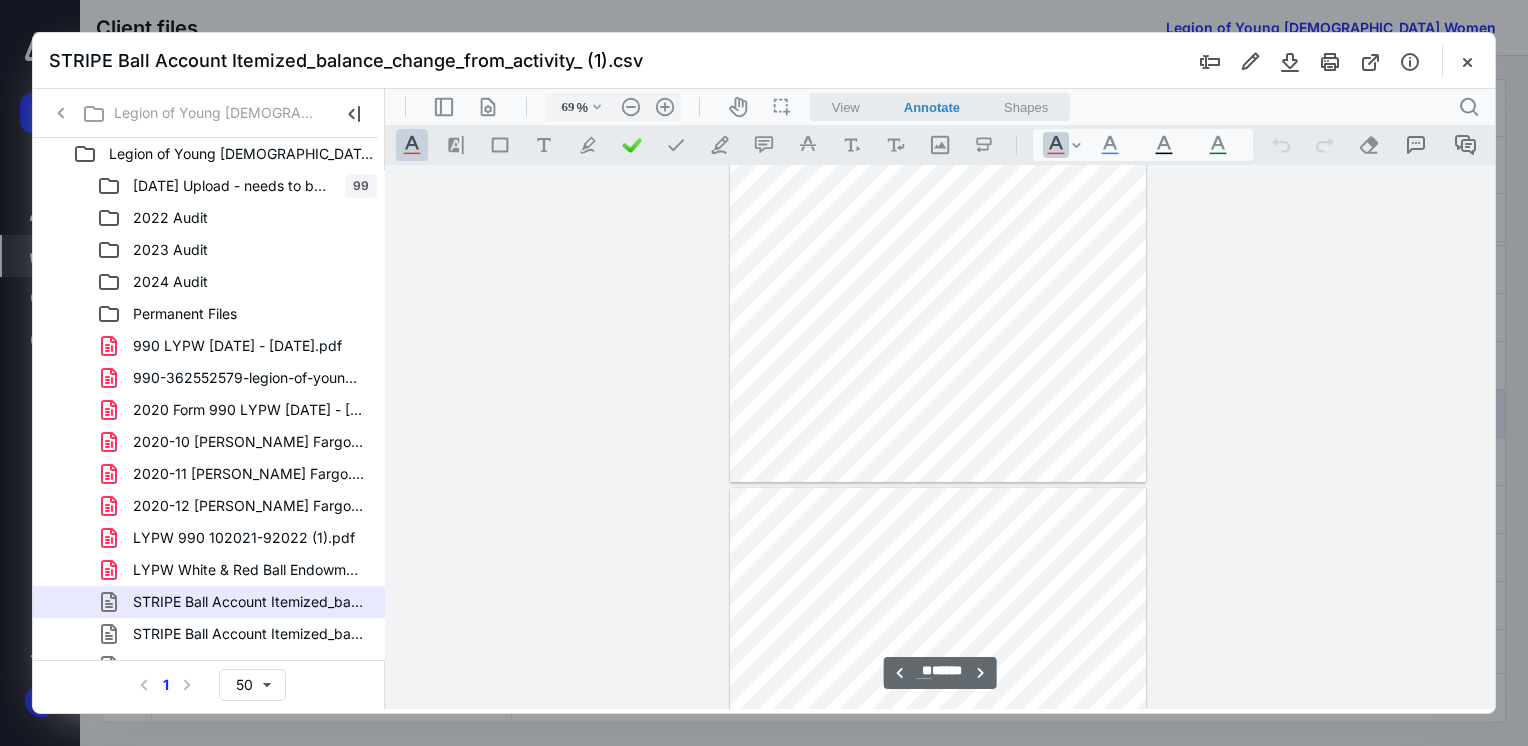 type on "**" 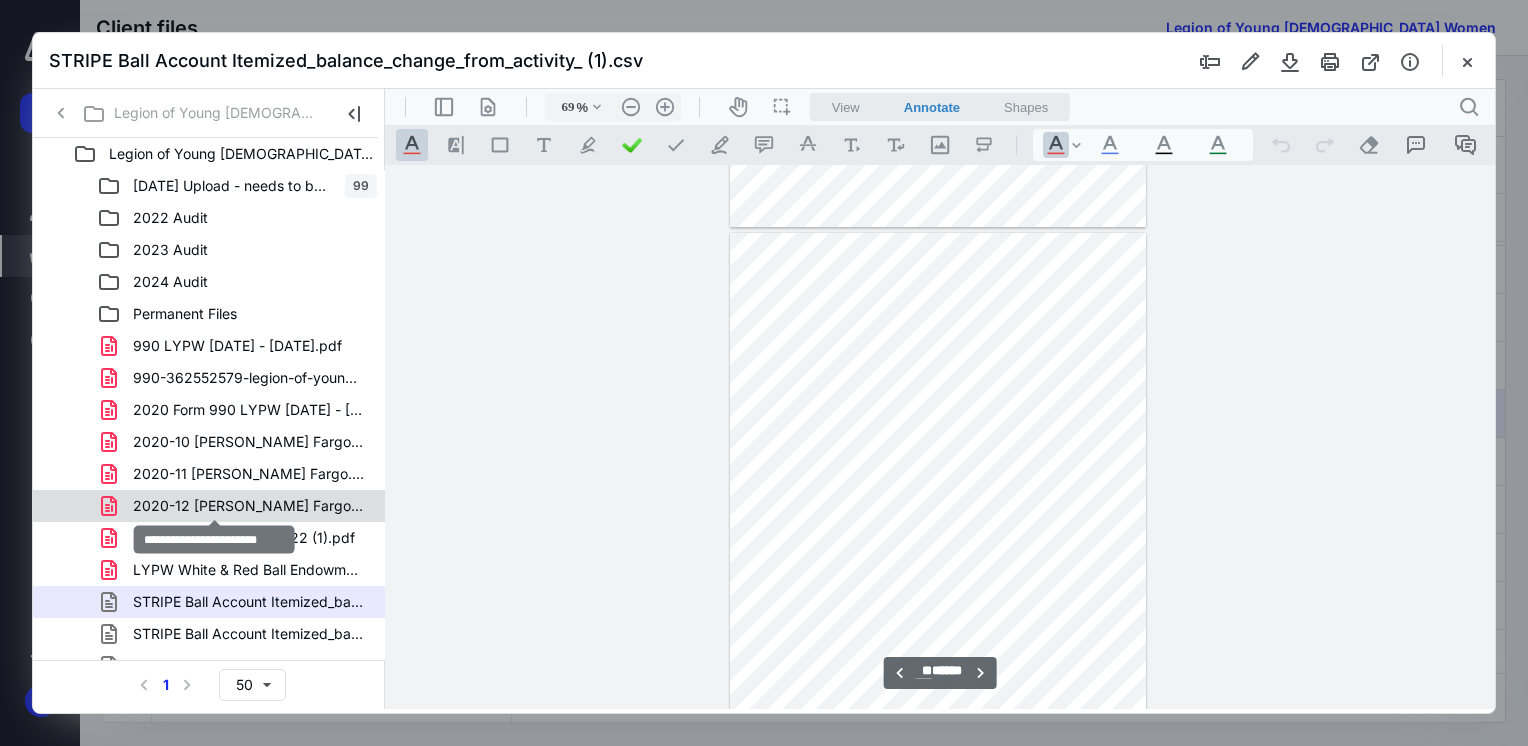 scroll, scrollTop: 116, scrollLeft: 0, axis: vertical 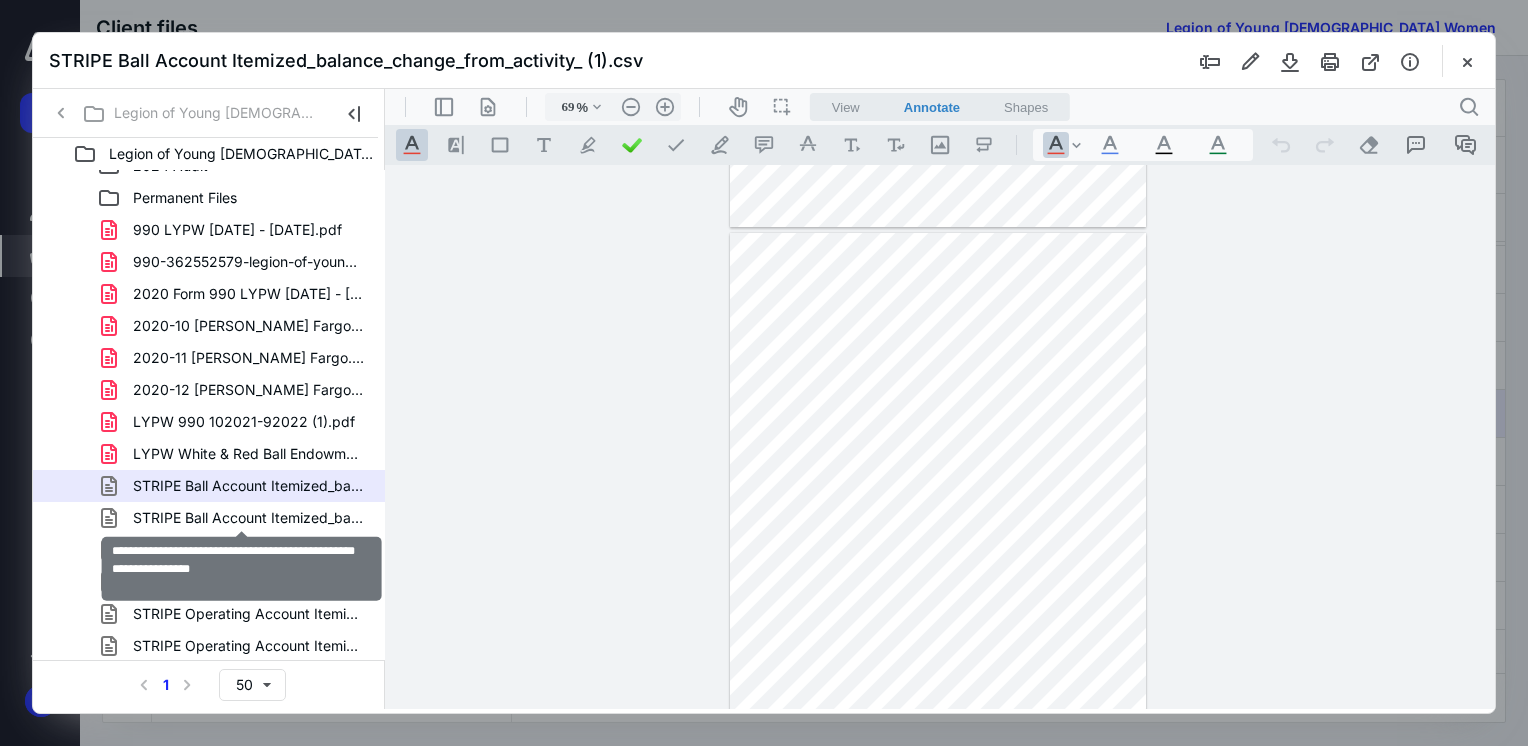 click on "STRIPE Ball Account Itemized_balance_change_from_activity_ (2).csv" at bounding box center [249, 518] 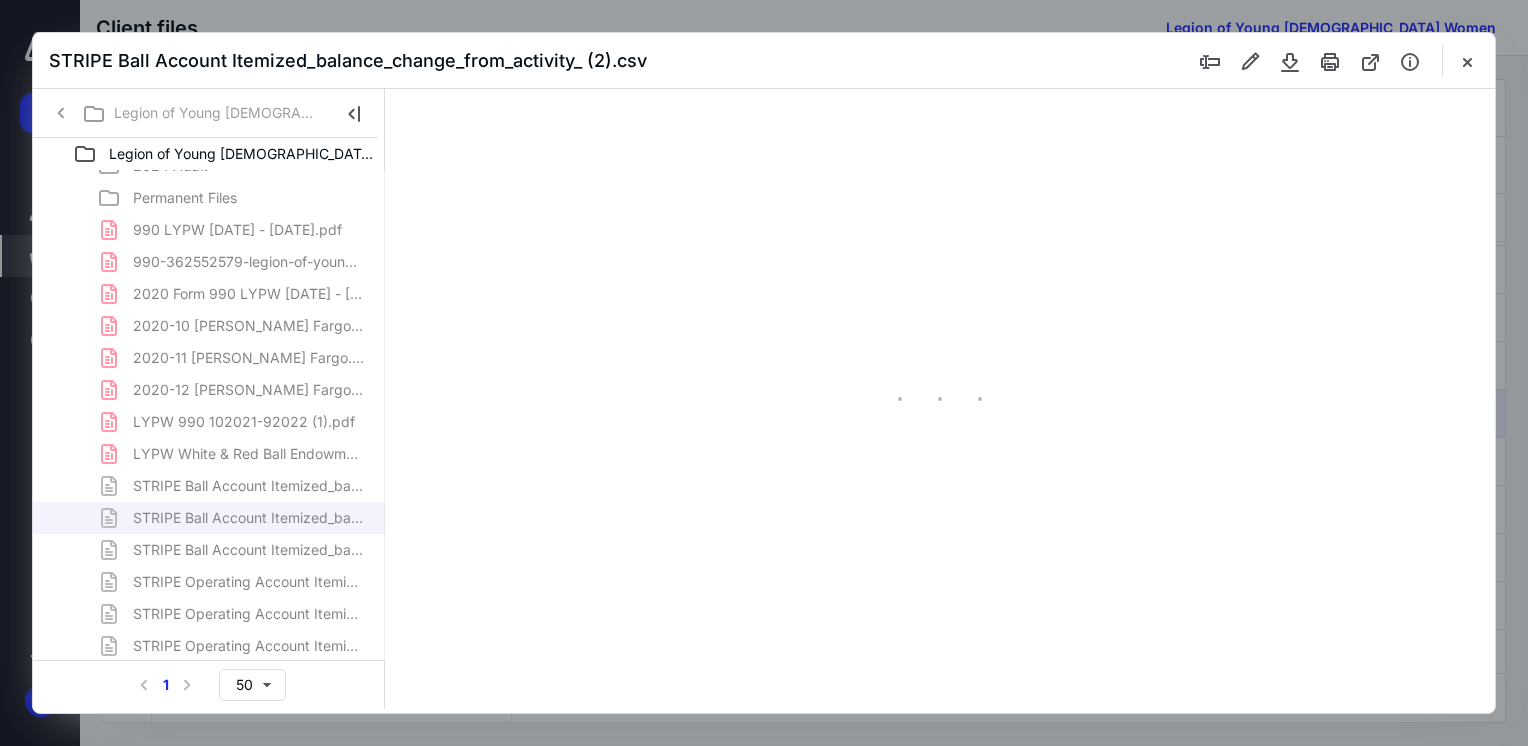 type on "69" 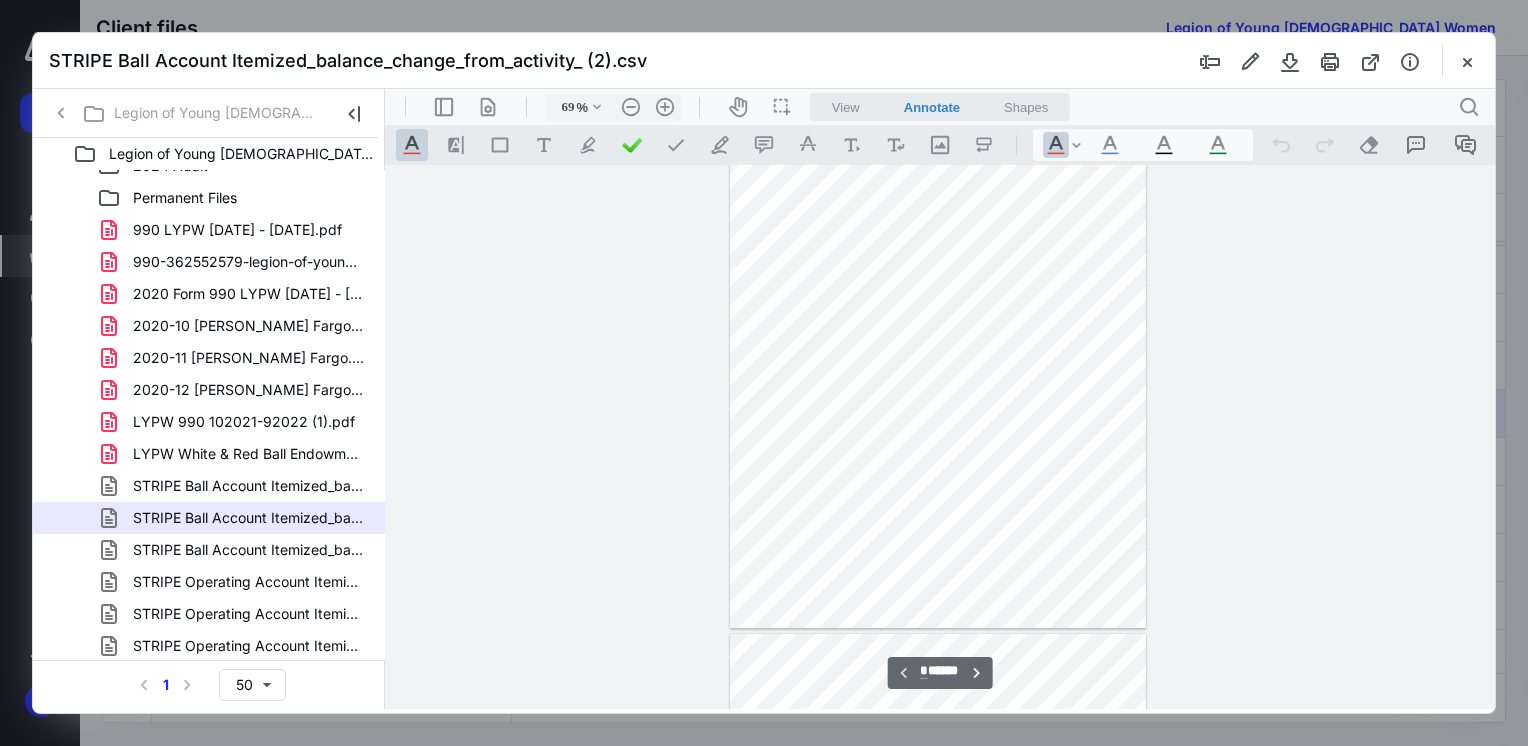 scroll, scrollTop: 0, scrollLeft: 0, axis: both 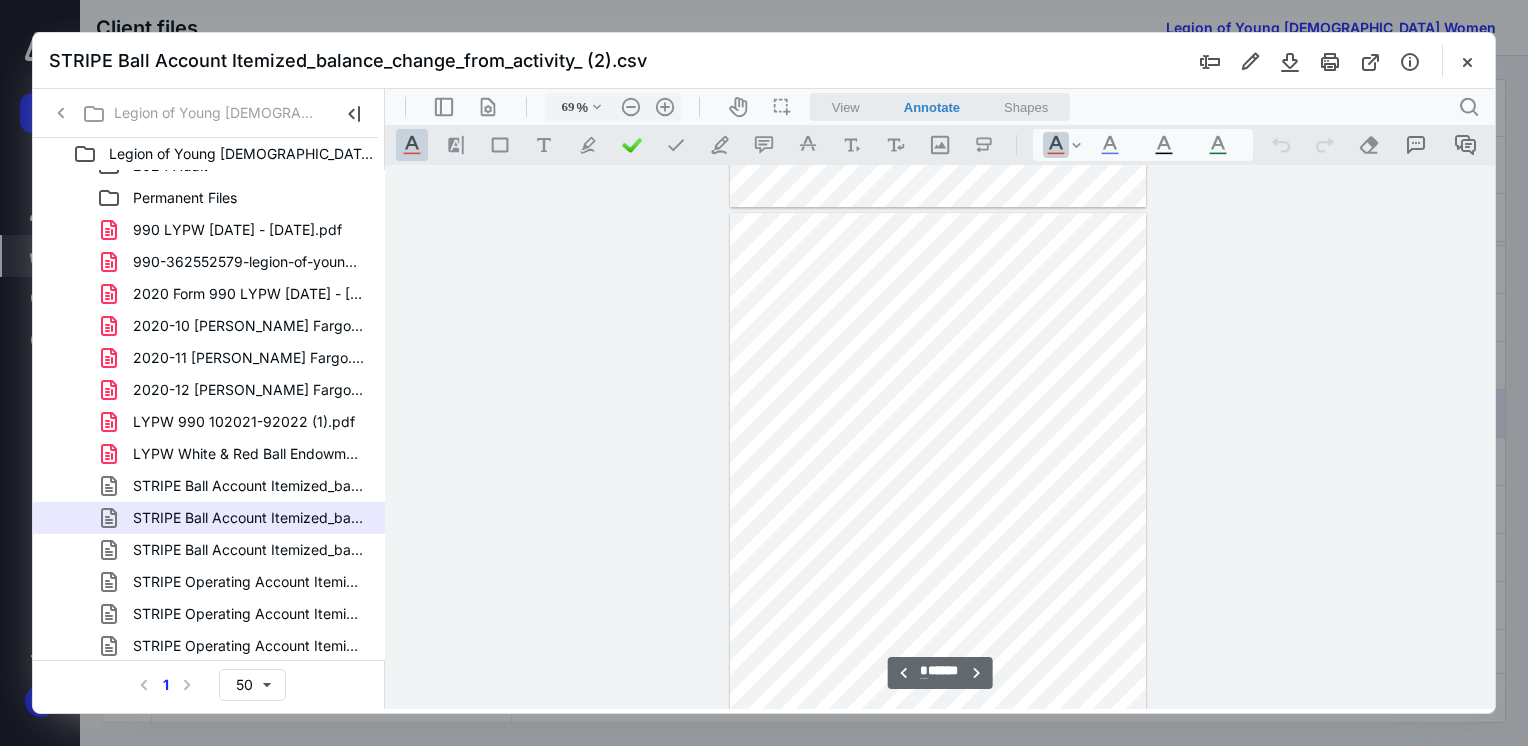 type on "*" 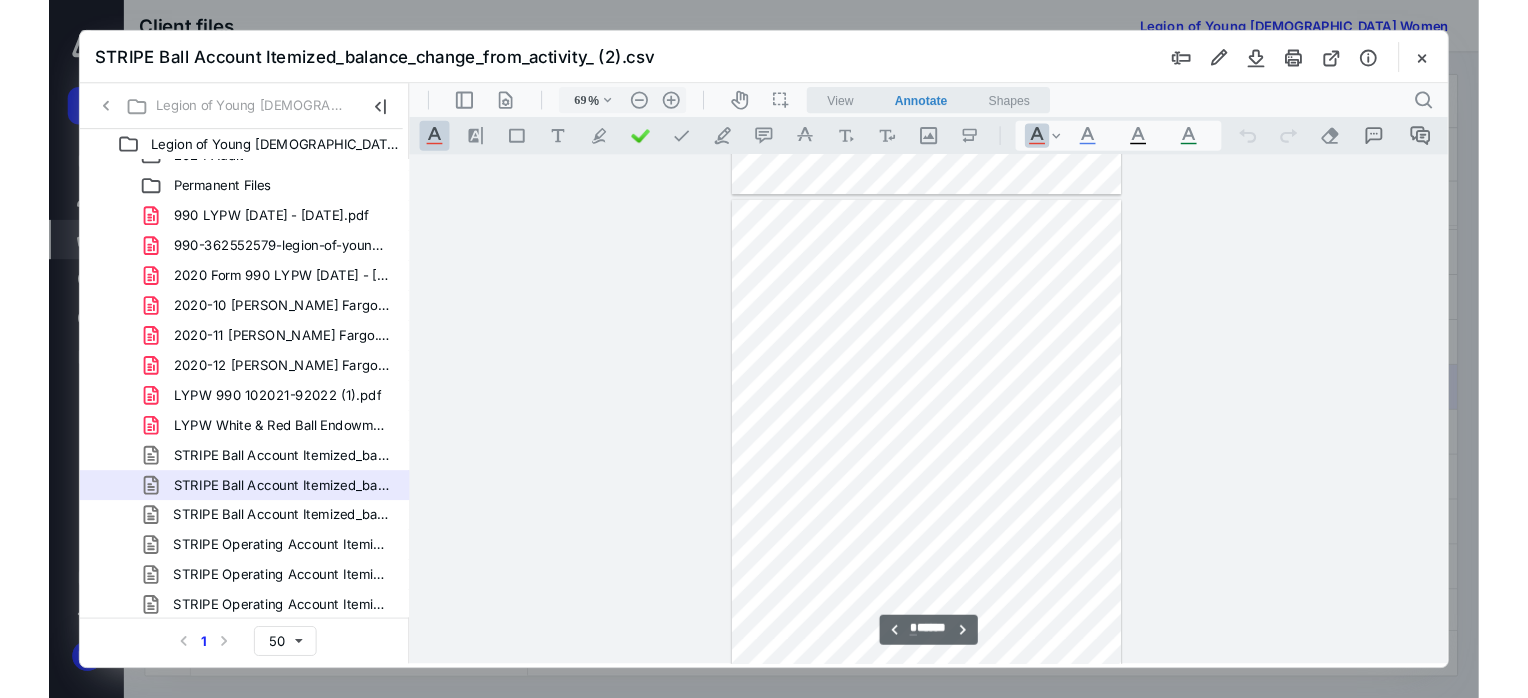 scroll, scrollTop: 1000, scrollLeft: 0, axis: vertical 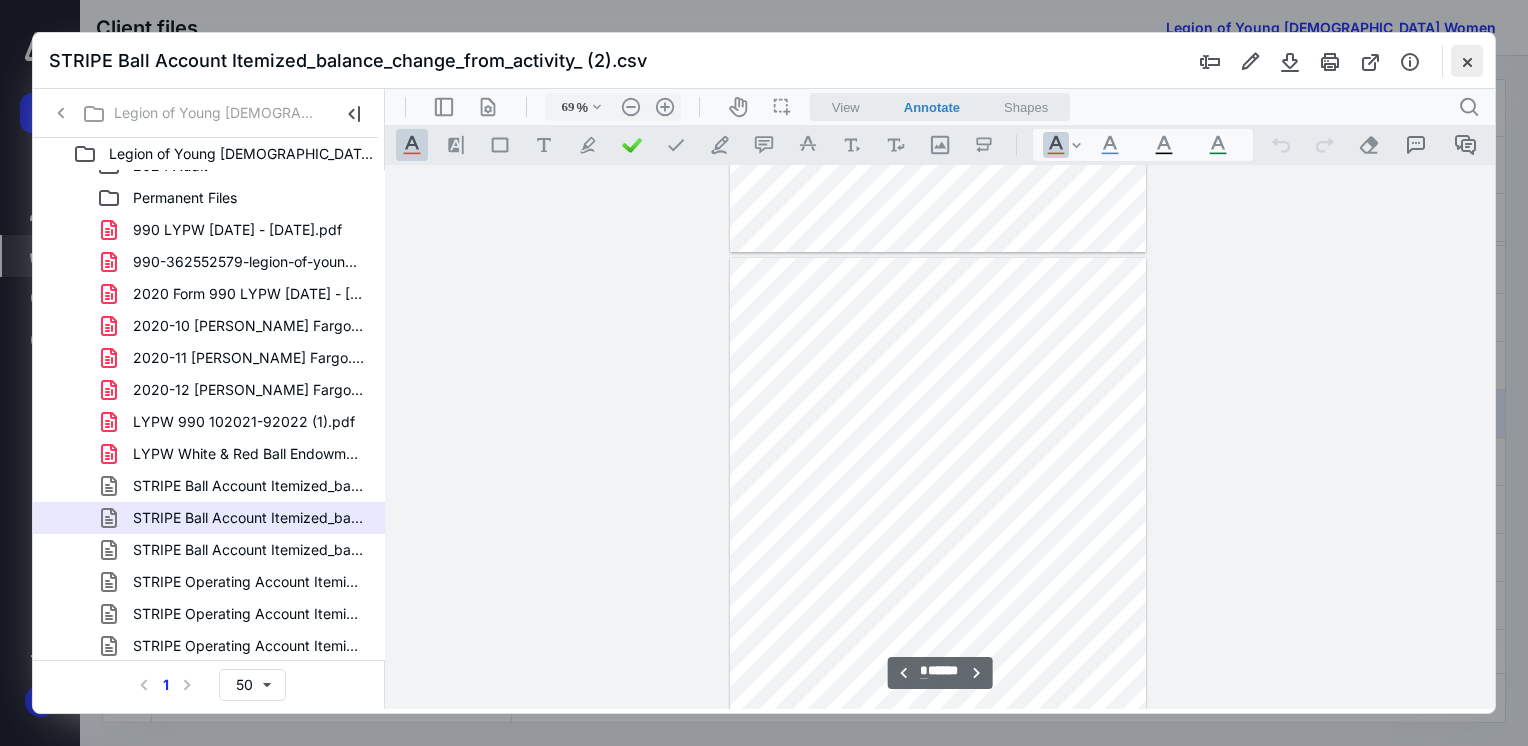 click at bounding box center (1467, 61) 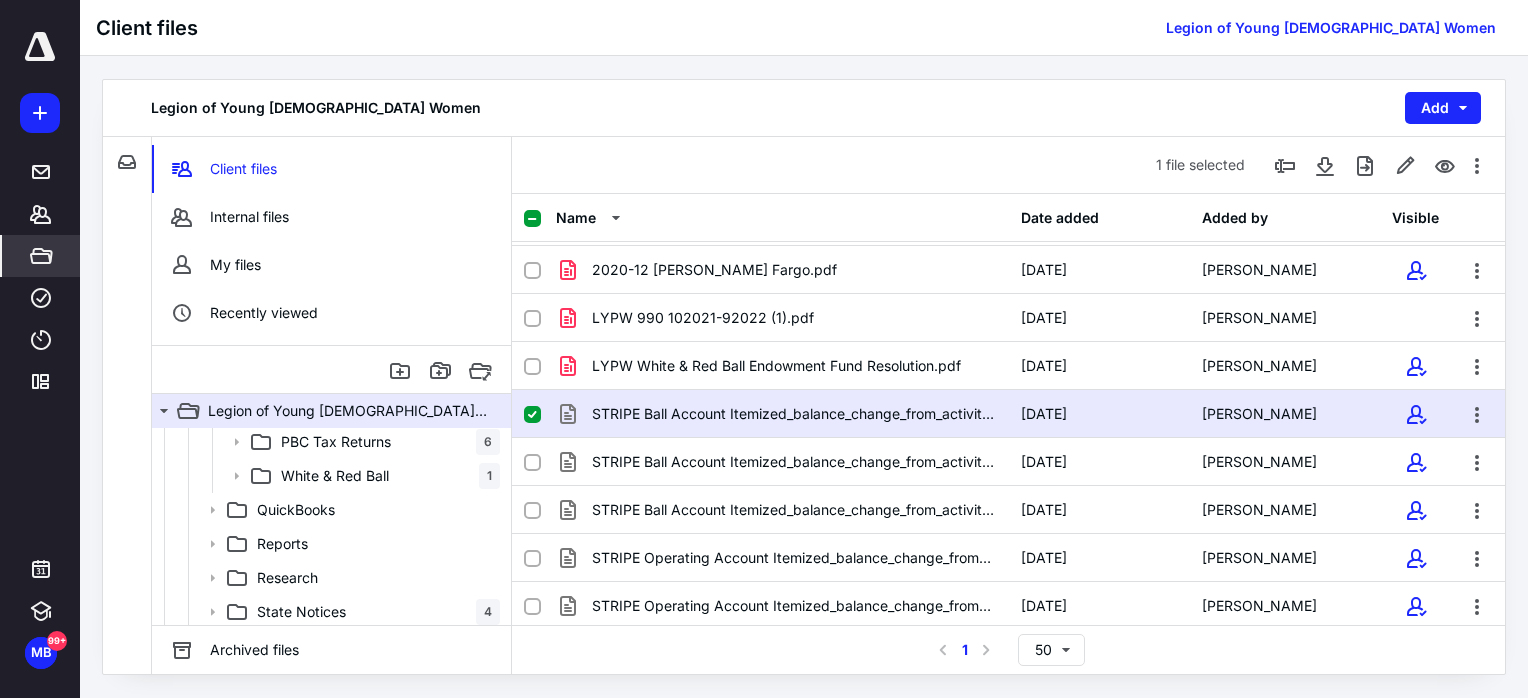 scroll, scrollTop: 0, scrollLeft: 0, axis: both 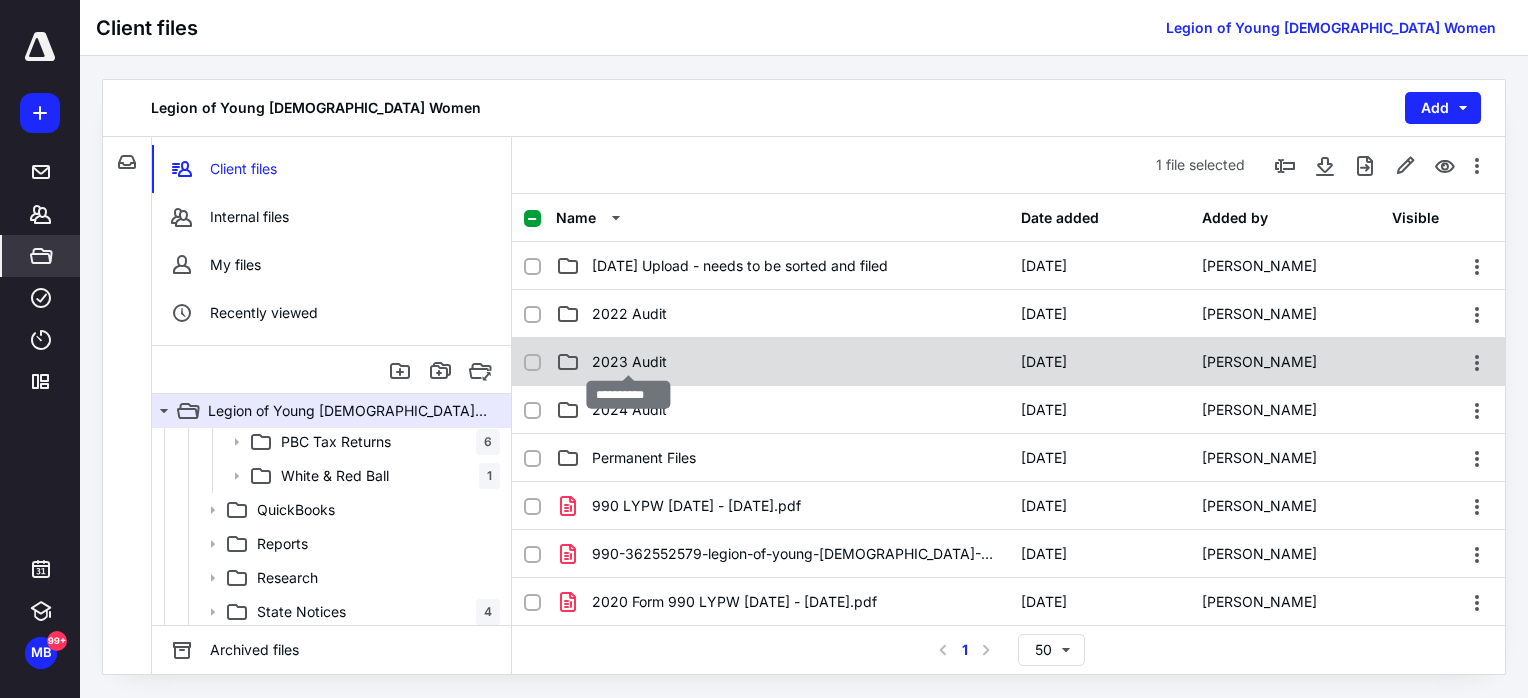 click on "2023 Audit" at bounding box center (629, 362) 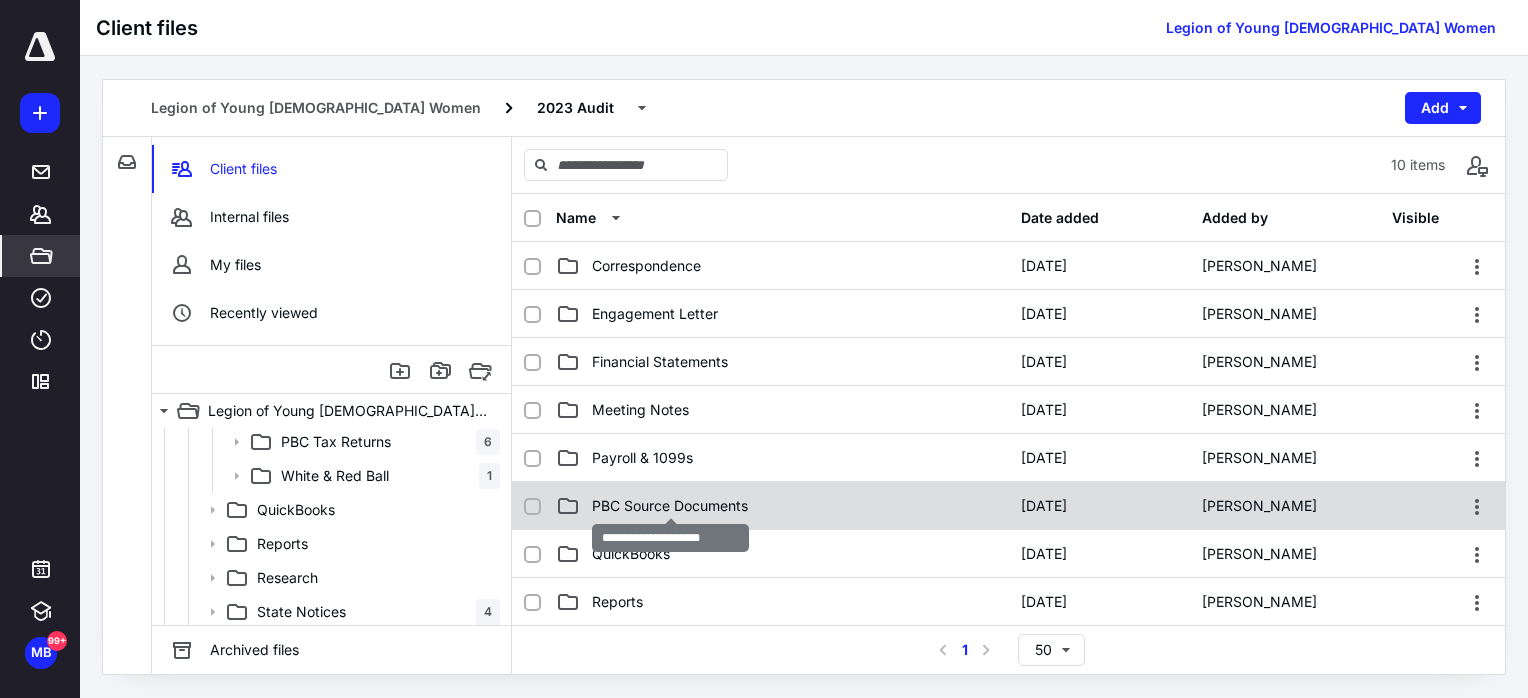 click on "PBC Source Documents" at bounding box center [670, 506] 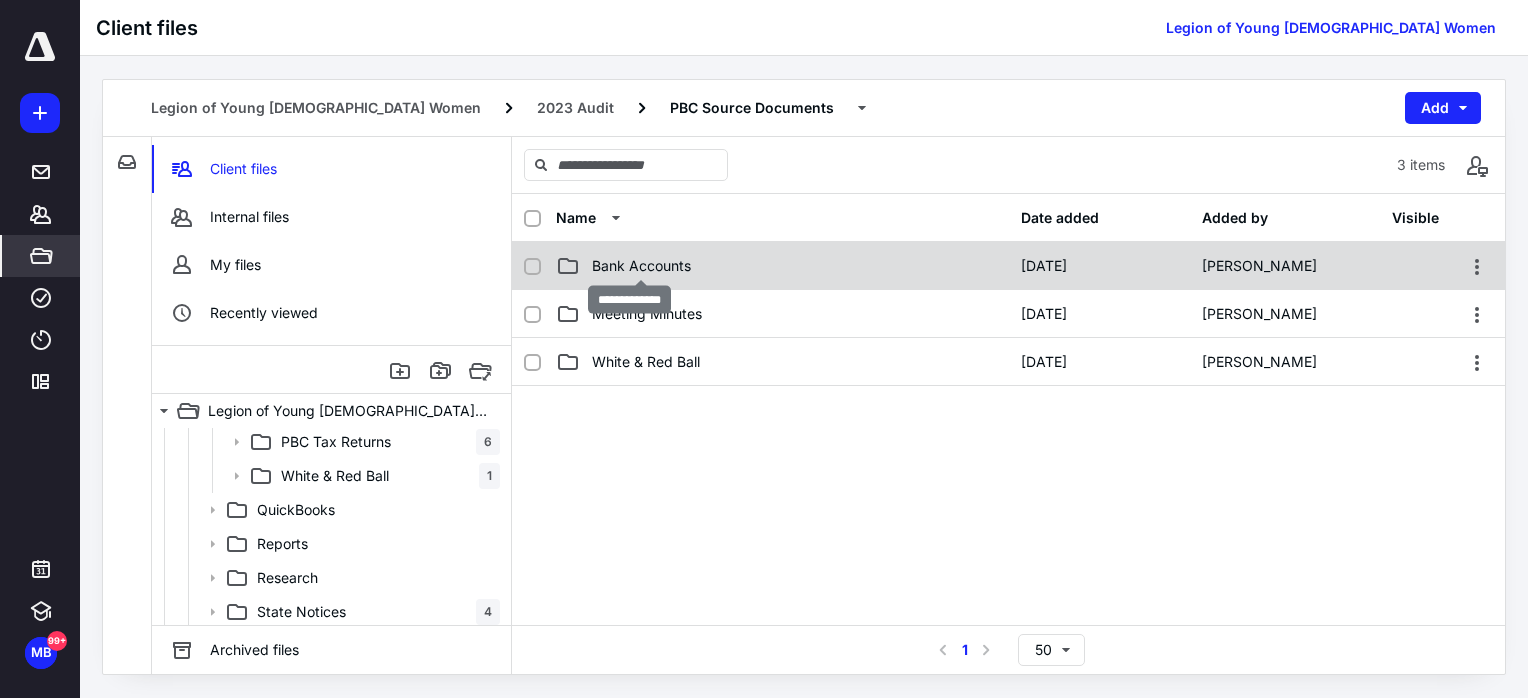 click on "Bank Accounts" at bounding box center (641, 266) 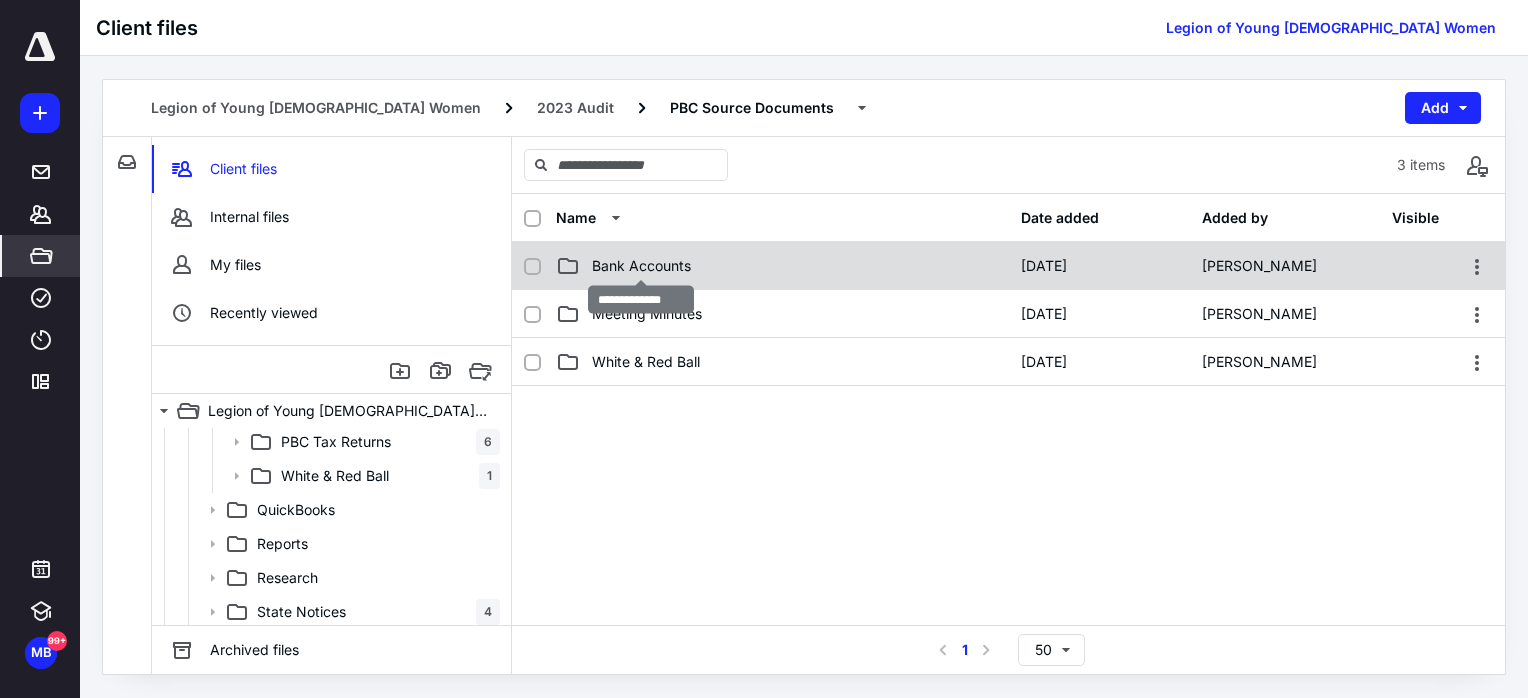 click on "Bank Accounts" at bounding box center [641, 266] 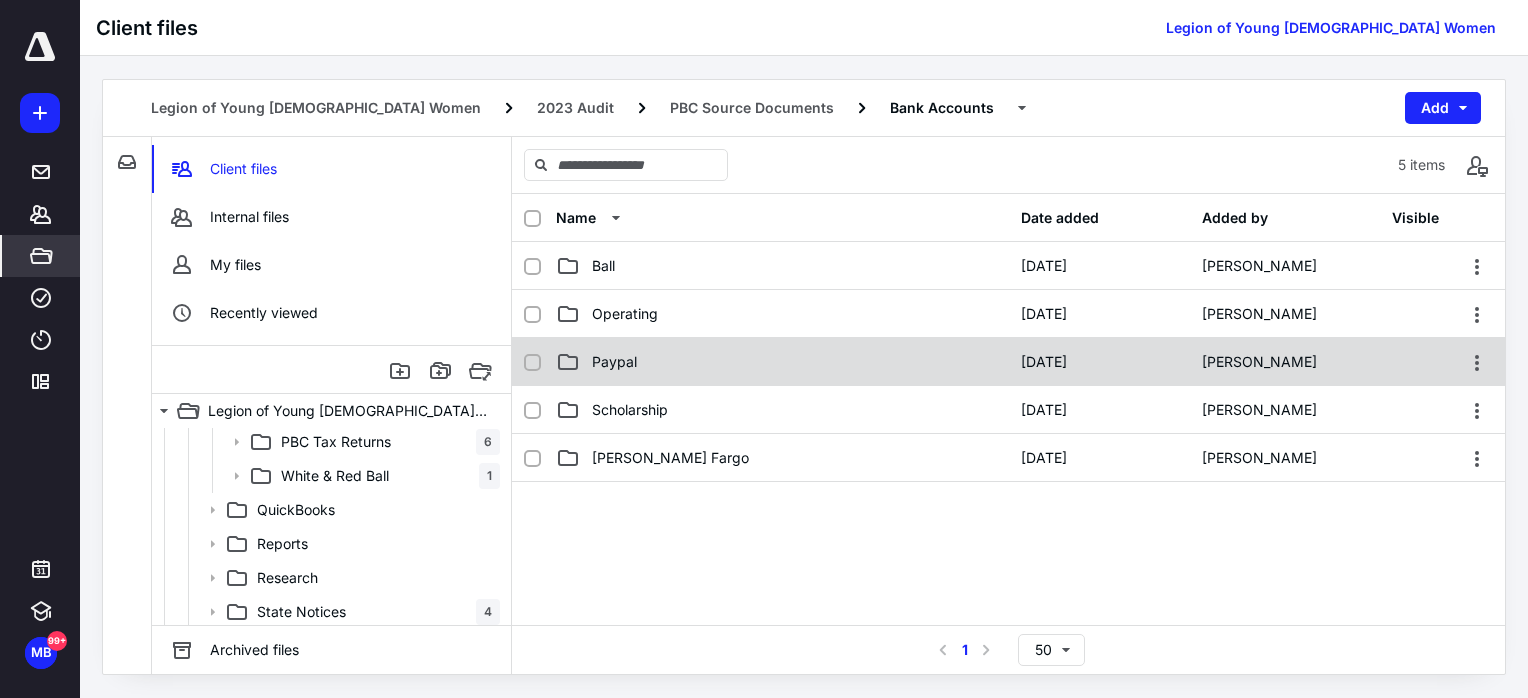 click on "Paypal" at bounding box center (782, 362) 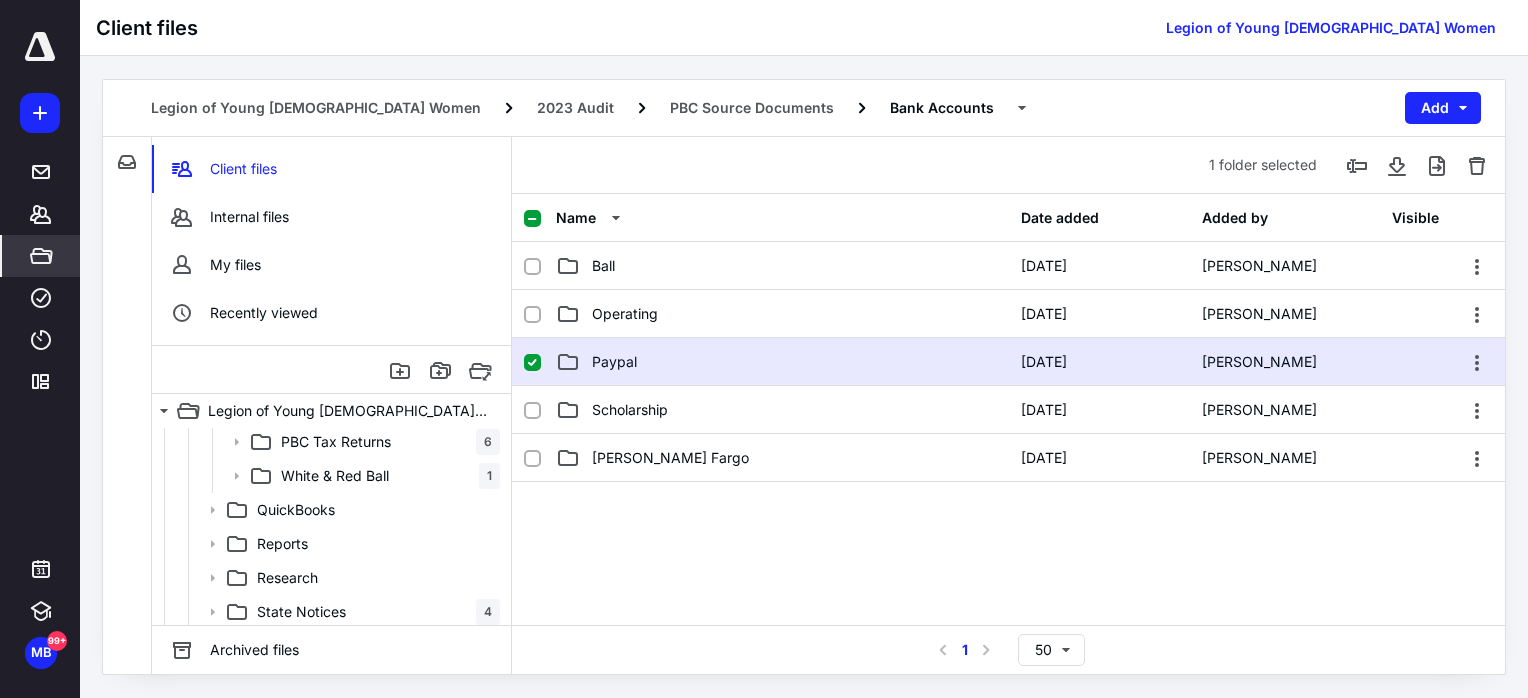 click on "Paypal" at bounding box center (782, 362) 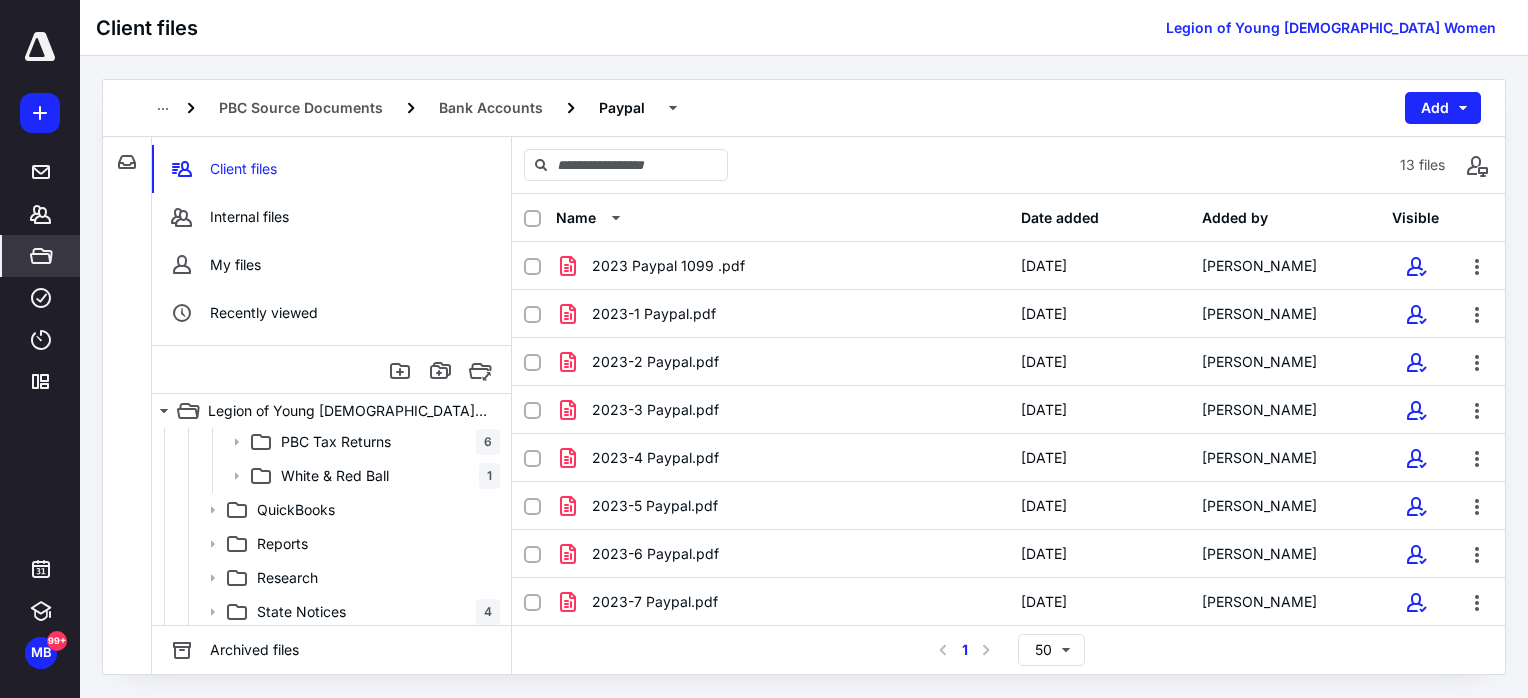 scroll, scrollTop: 238, scrollLeft: 0, axis: vertical 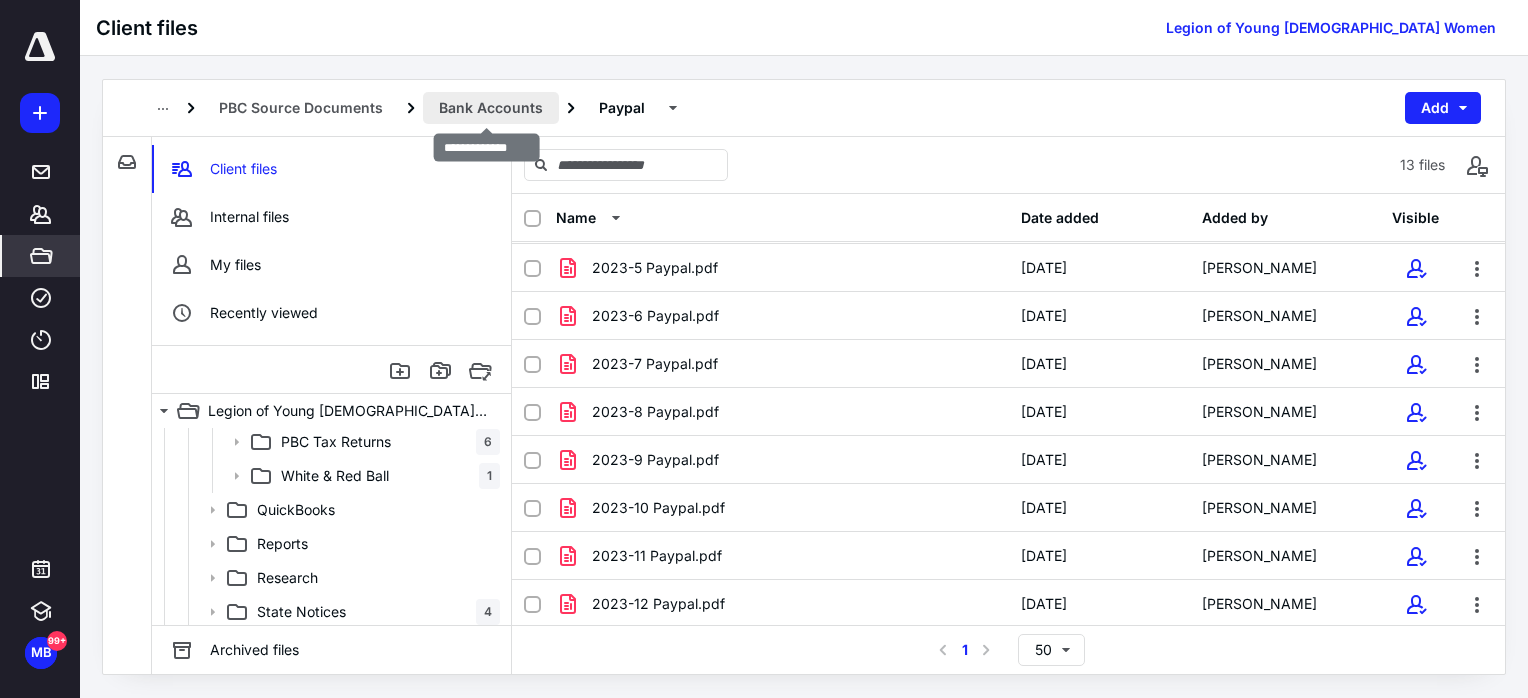 click on "Bank Accounts" at bounding box center [491, 108] 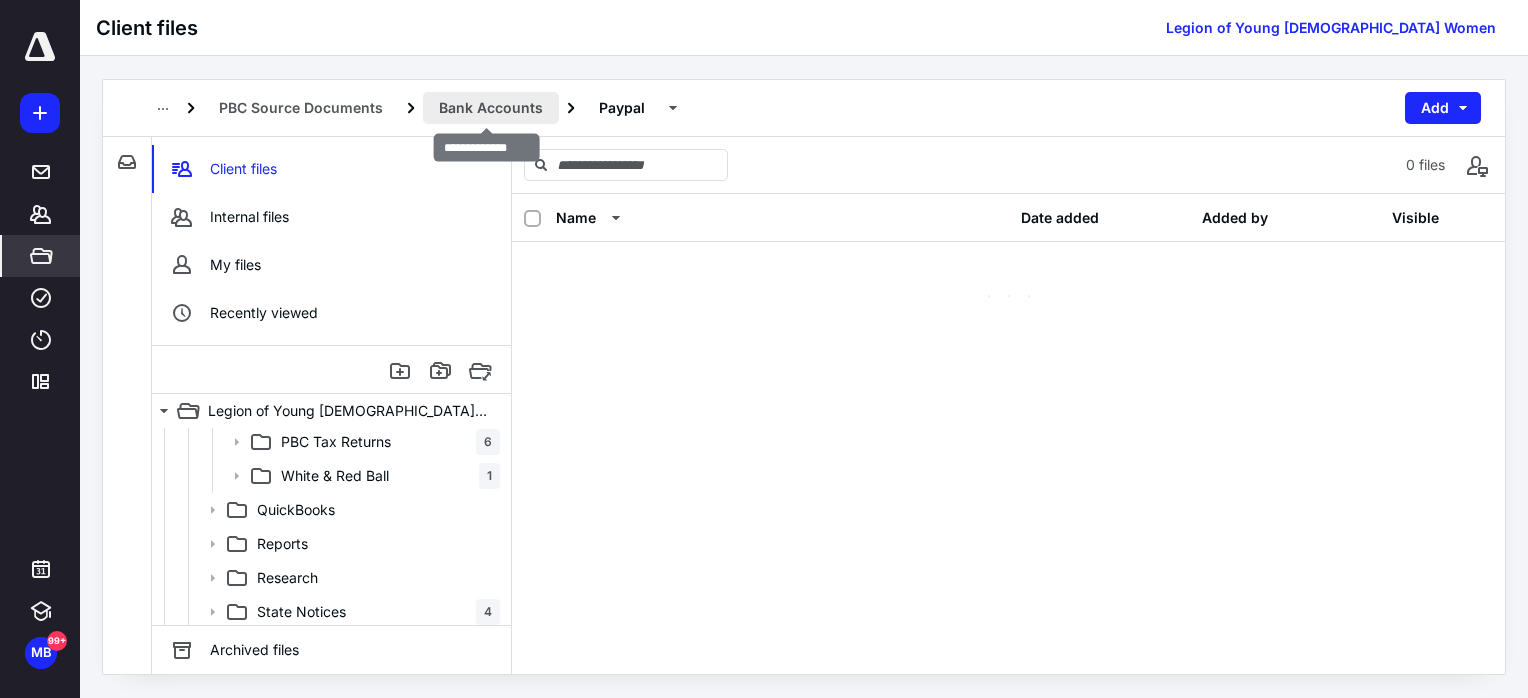 scroll, scrollTop: 0, scrollLeft: 0, axis: both 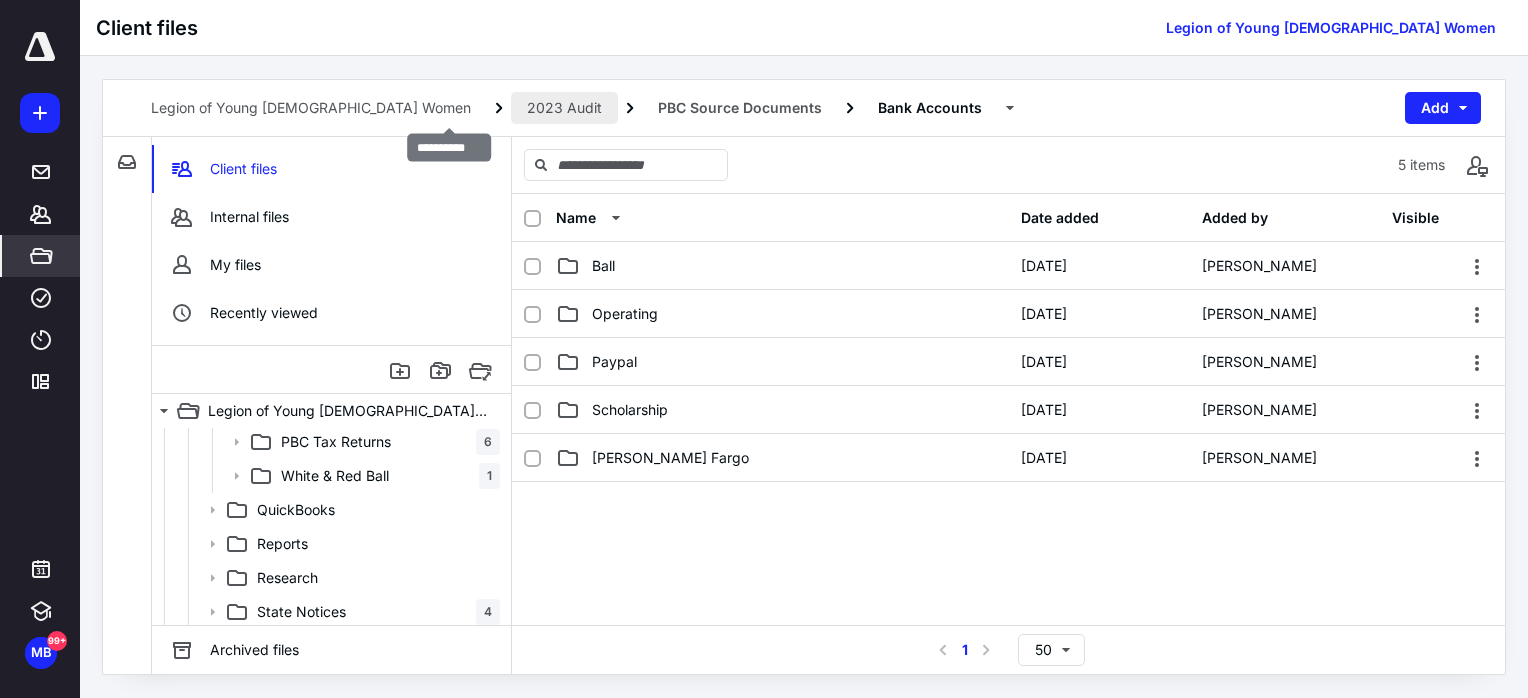 click on "2023 Audit" at bounding box center [564, 108] 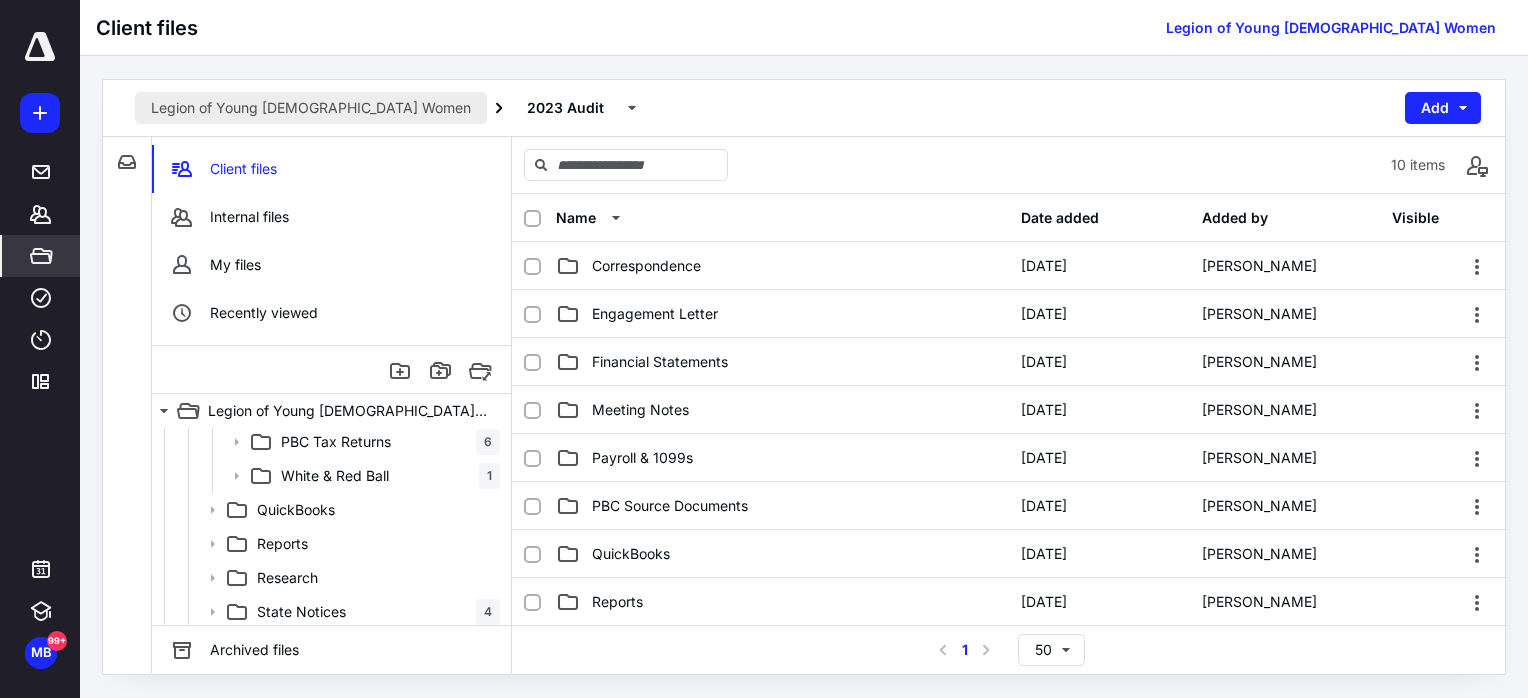 click on "Legion of Young [DEMOGRAPHIC_DATA] Women" at bounding box center (311, 108) 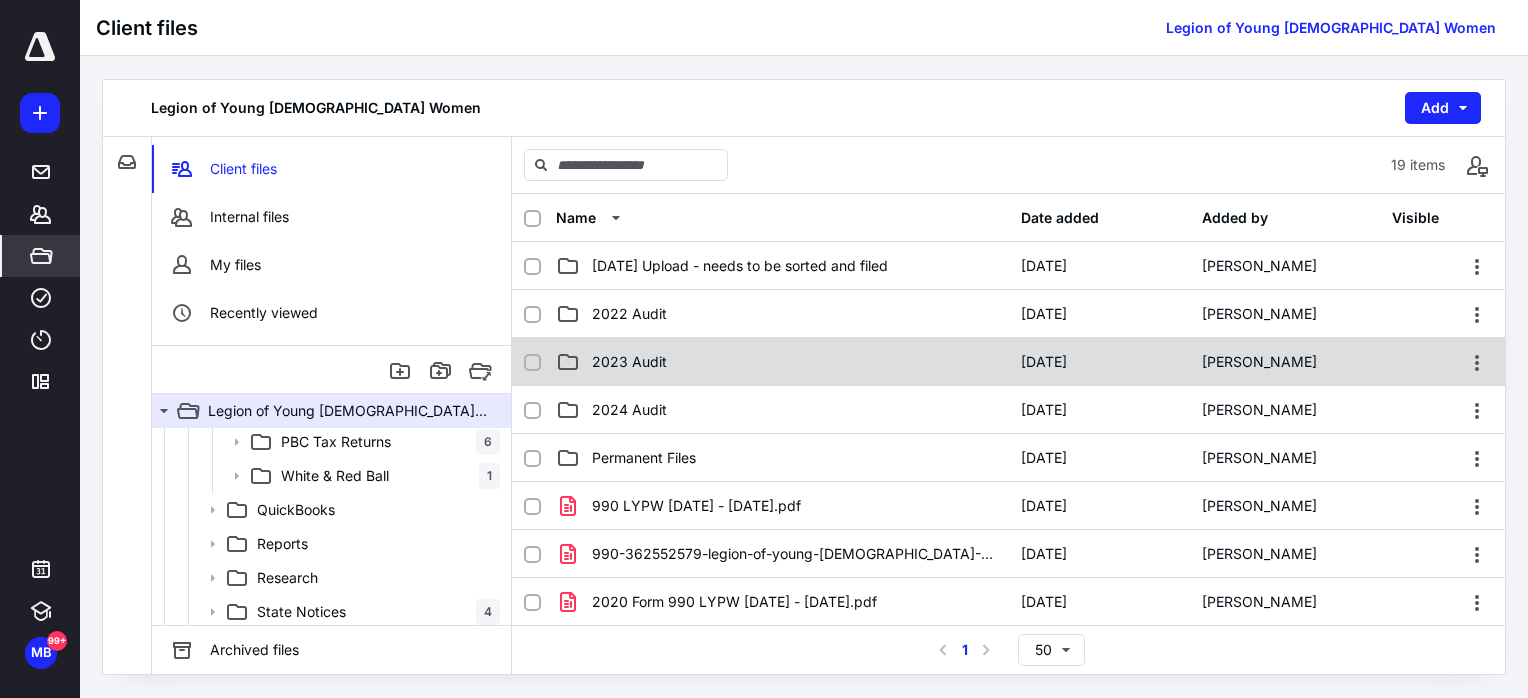 click 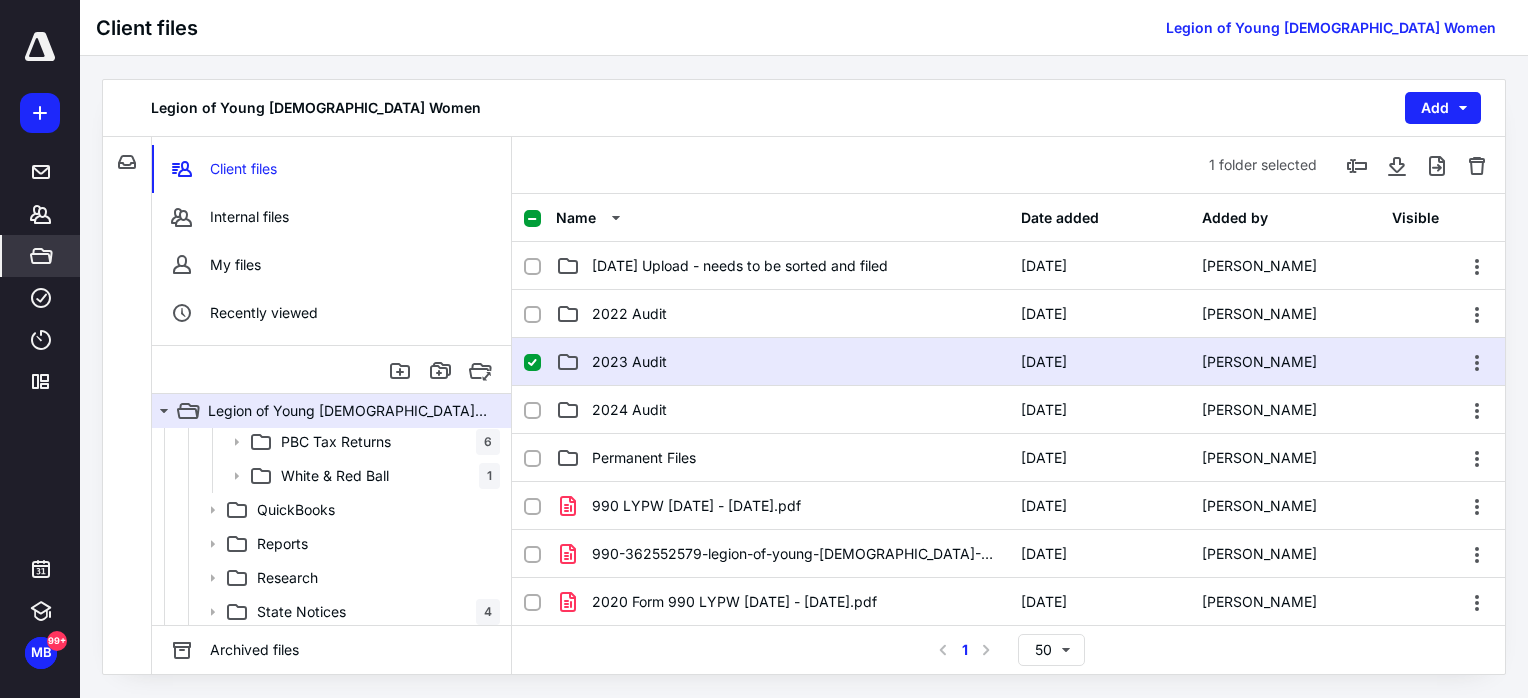 click 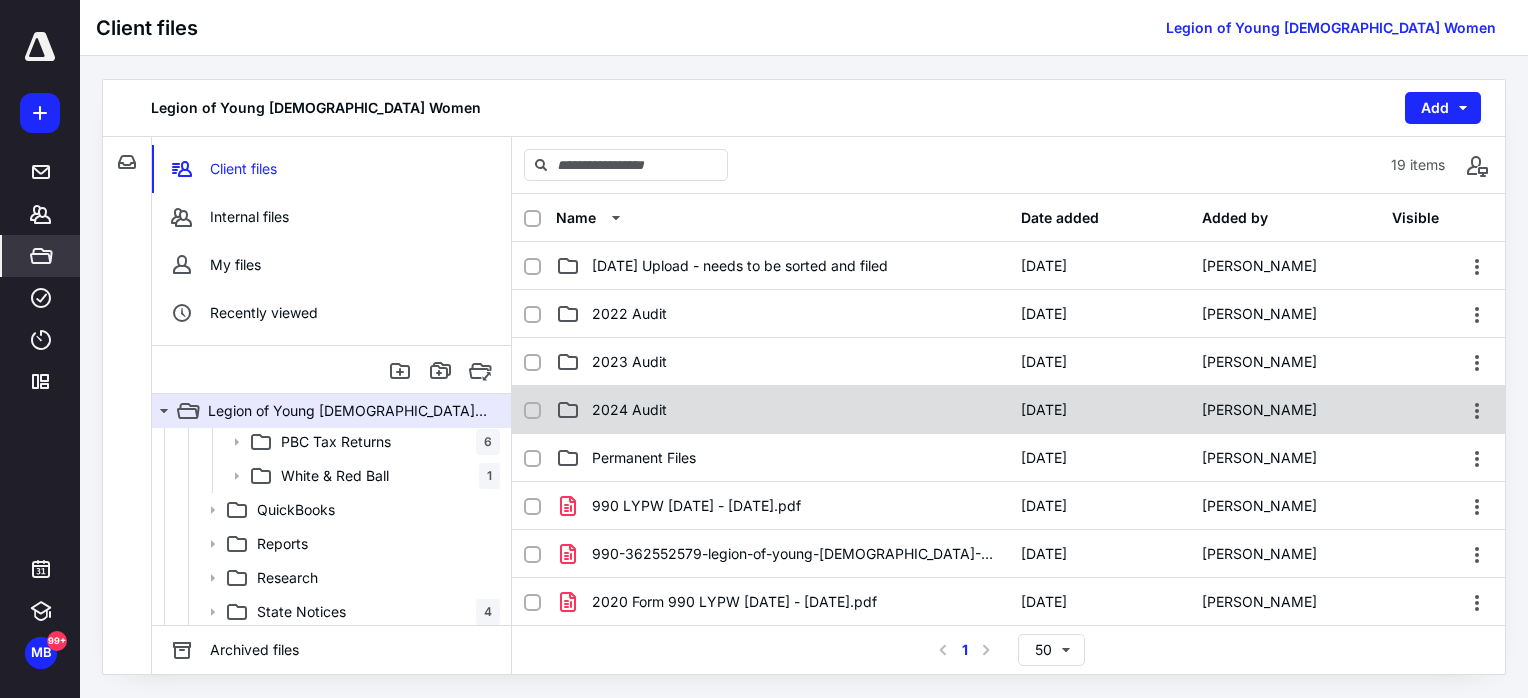 click 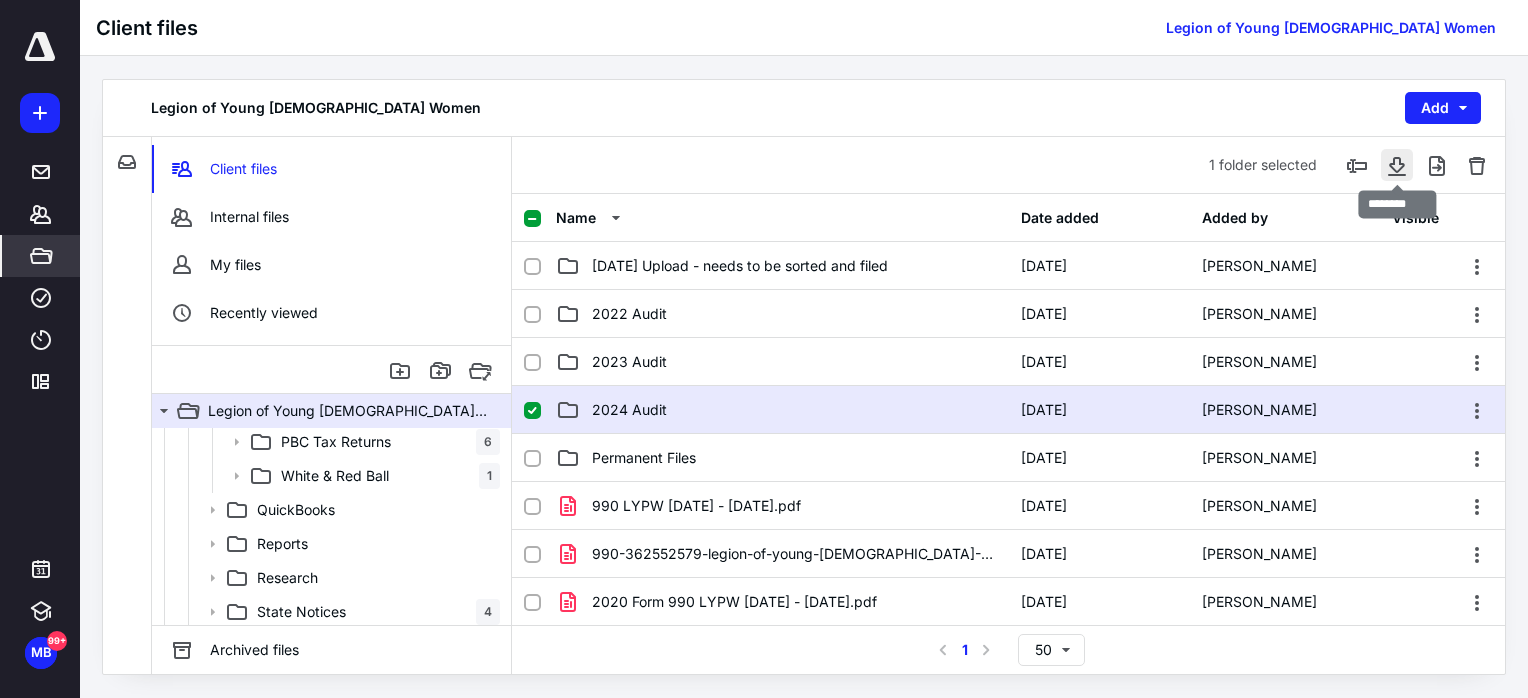 click at bounding box center [1397, 165] 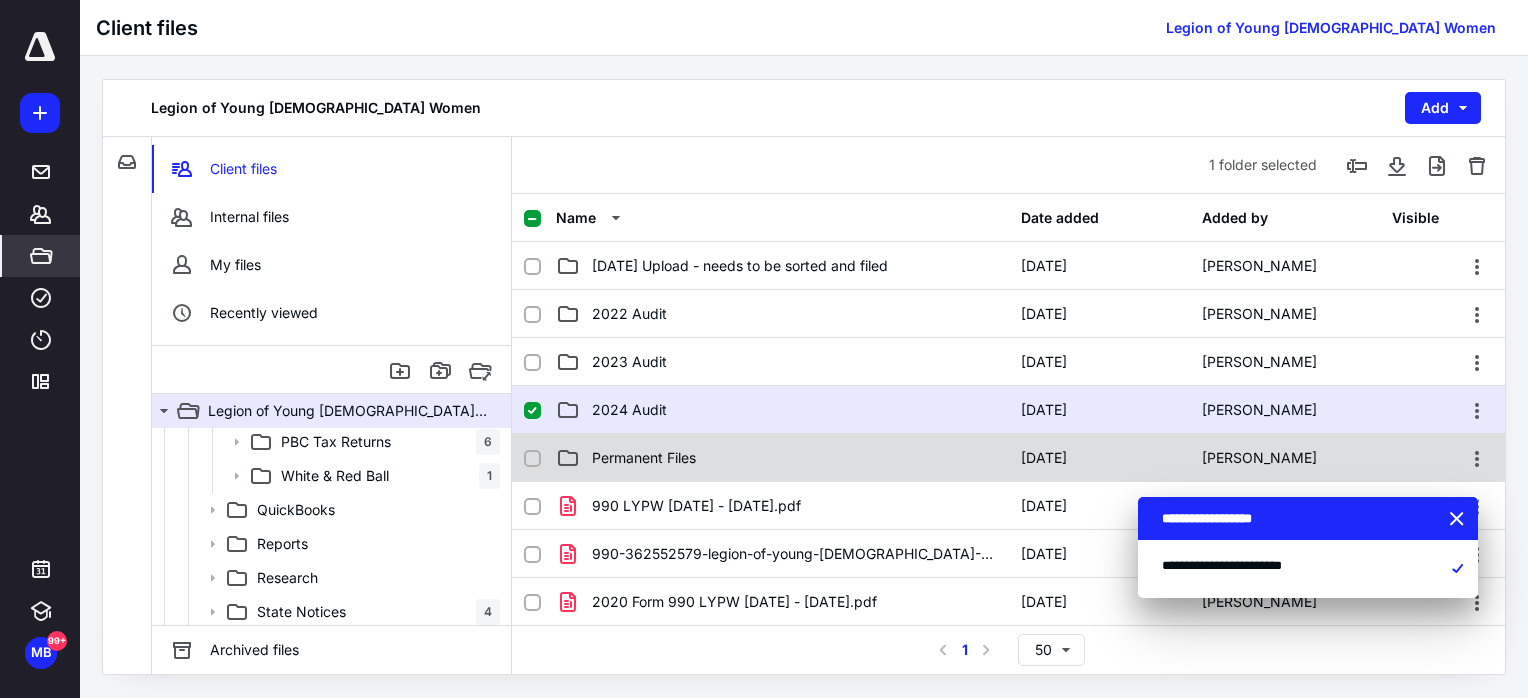 click on "Permanent Files" at bounding box center [782, 458] 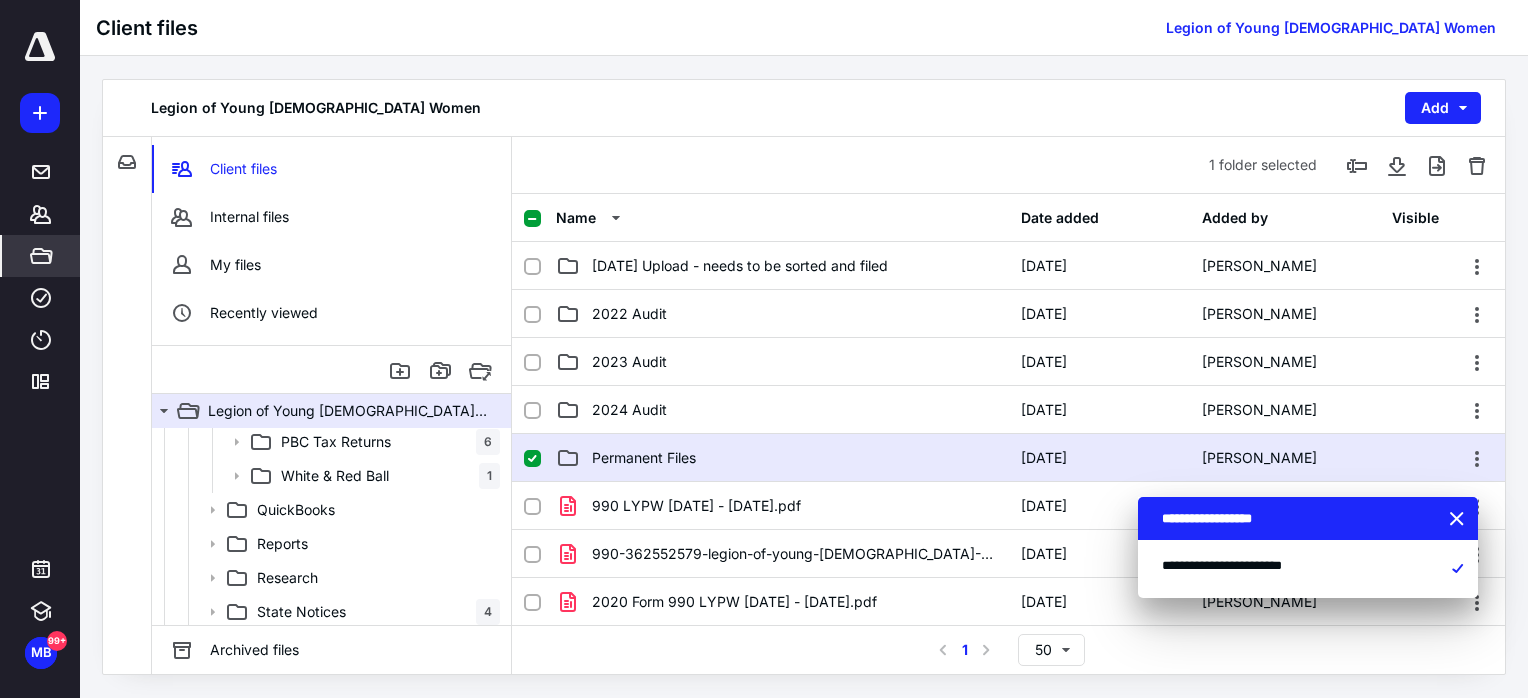 click on "Permanent Files" at bounding box center (782, 458) 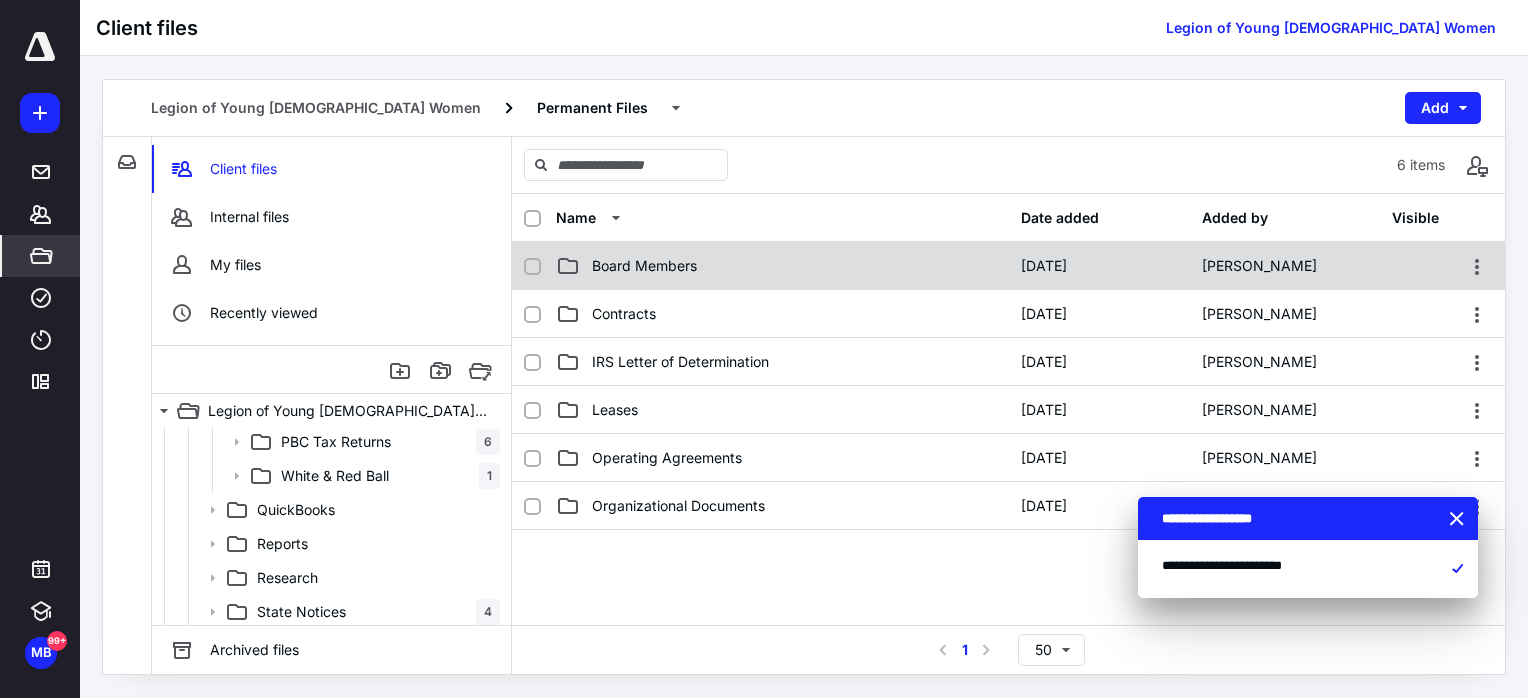 click on "Board Members" at bounding box center (782, 266) 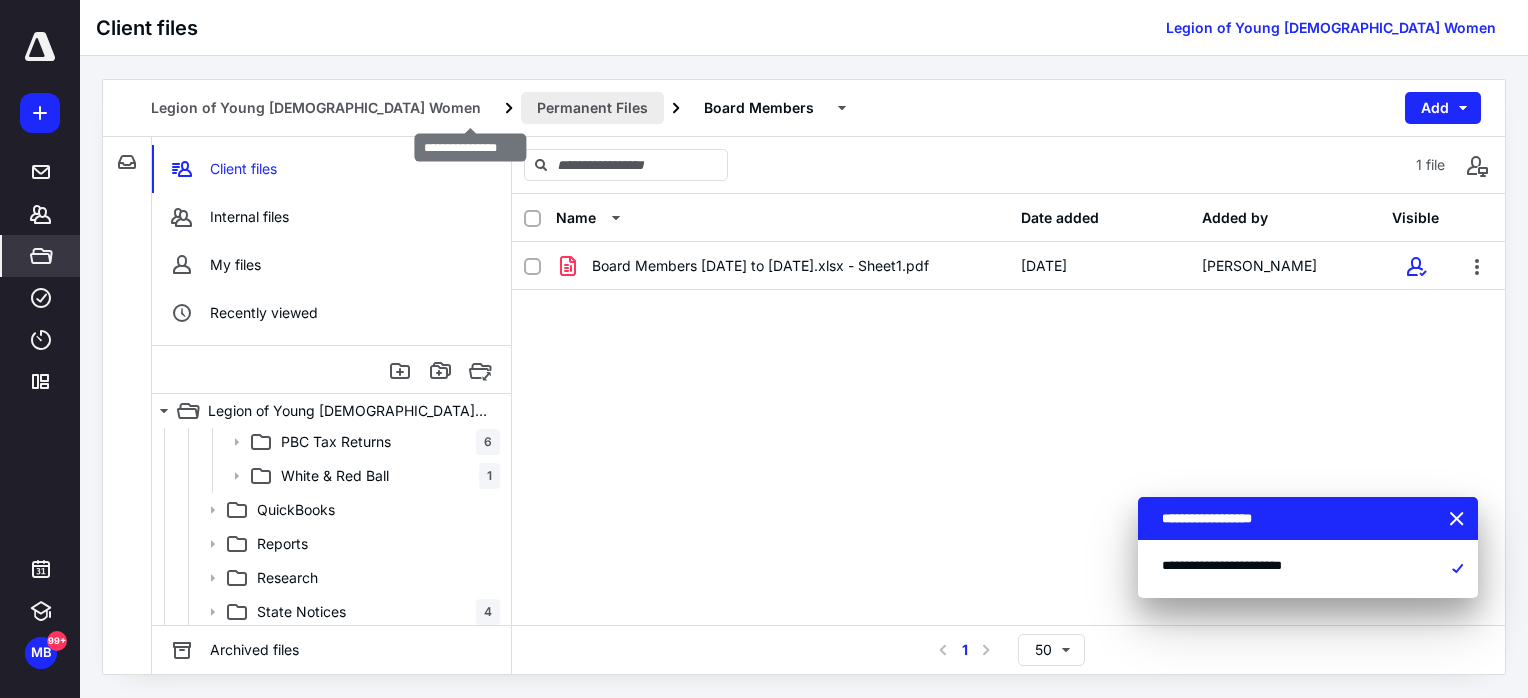 click on "Permanent Files" at bounding box center (592, 108) 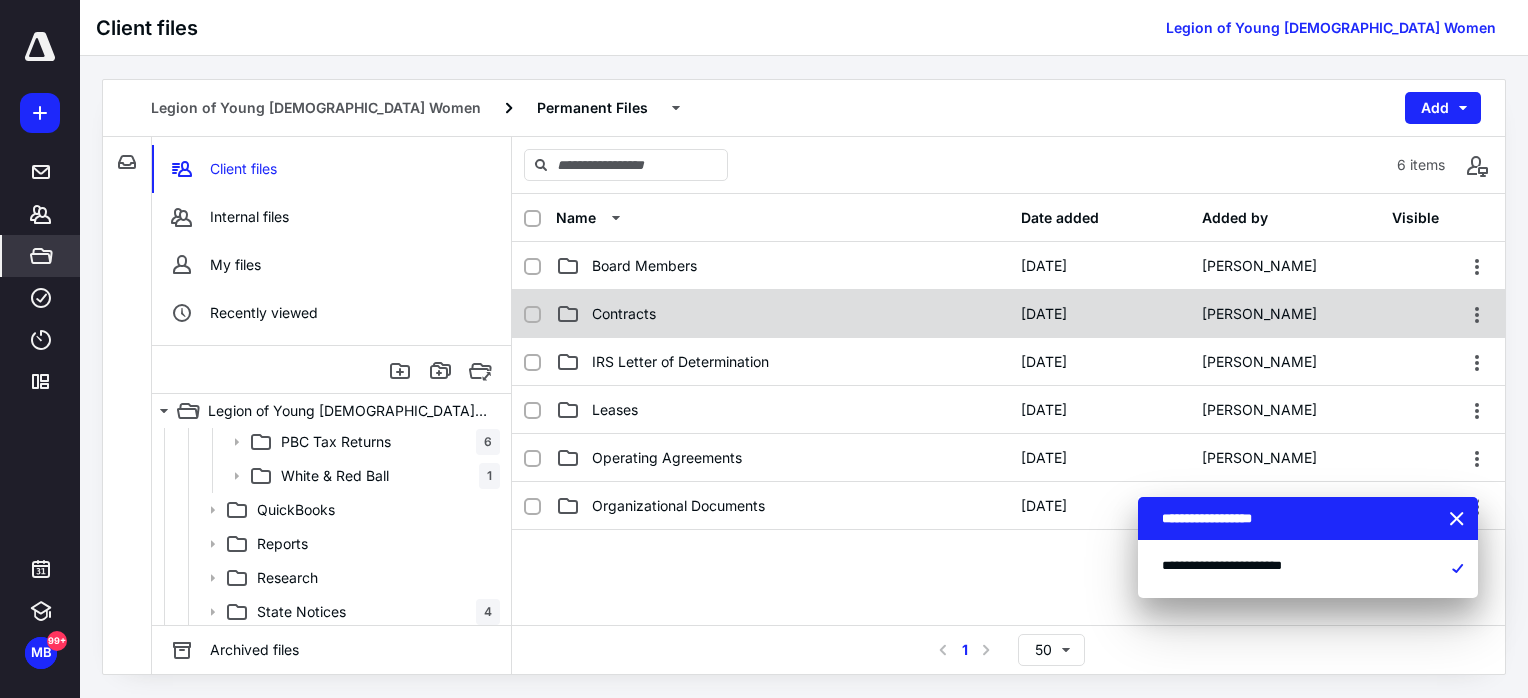 click on "Contracts" at bounding box center (782, 314) 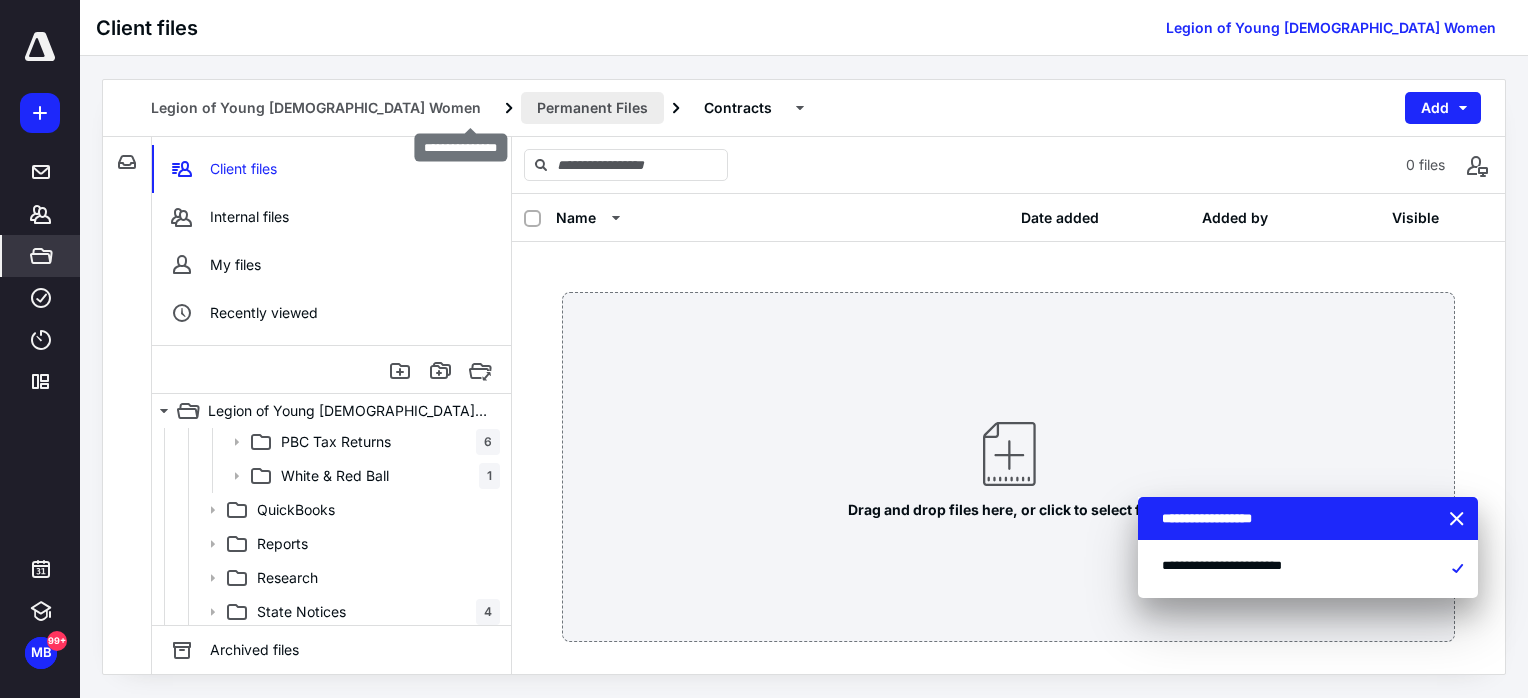 click on "Permanent Files" at bounding box center (592, 108) 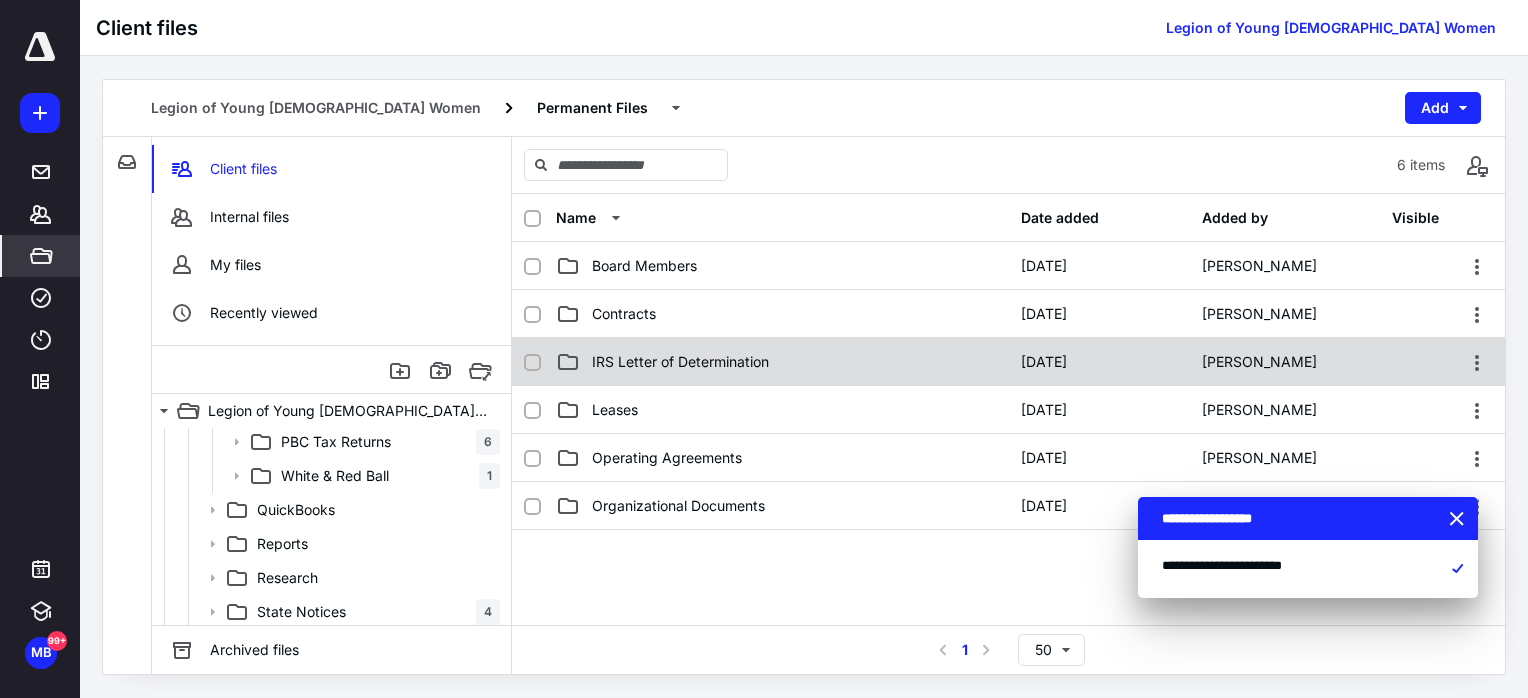 click on "IRS Letter of Determination" at bounding box center (680, 362) 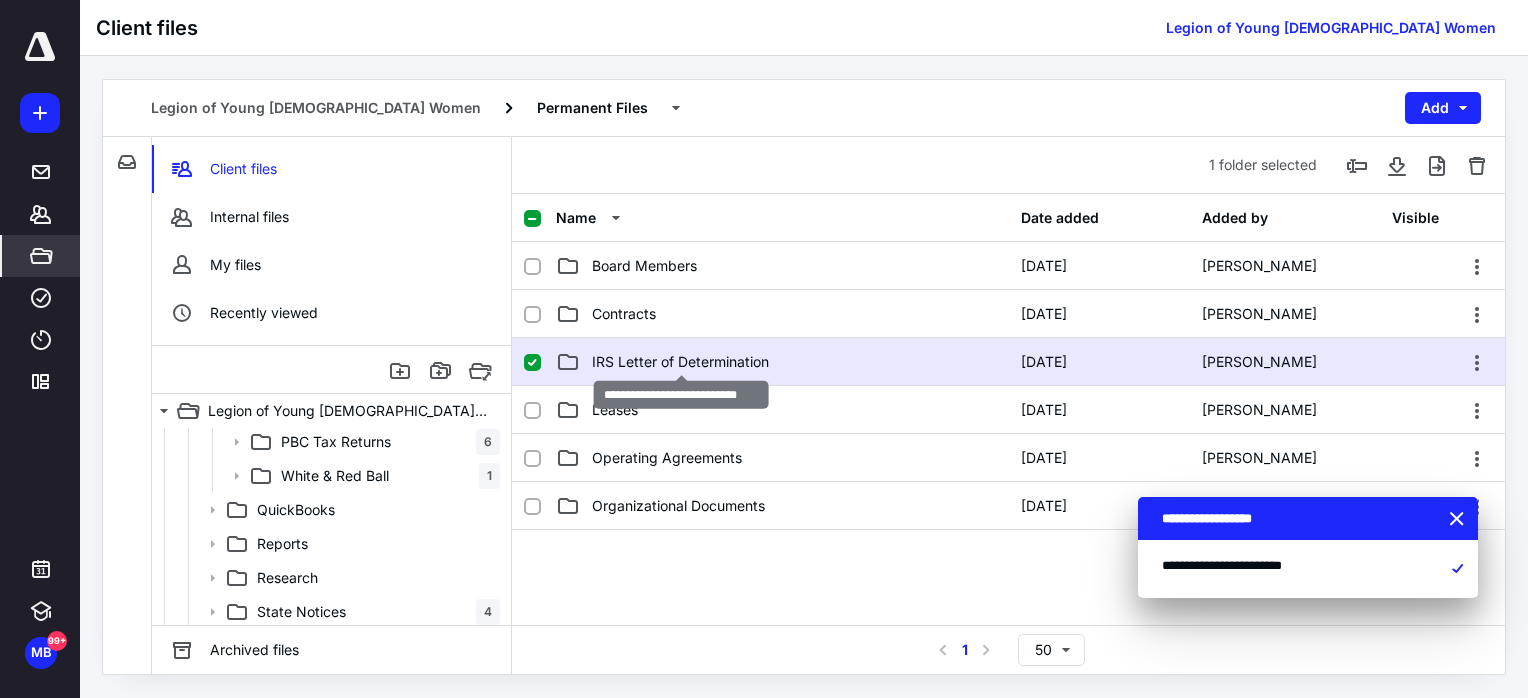 click on "IRS Letter of Determination" at bounding box center (680, 362) 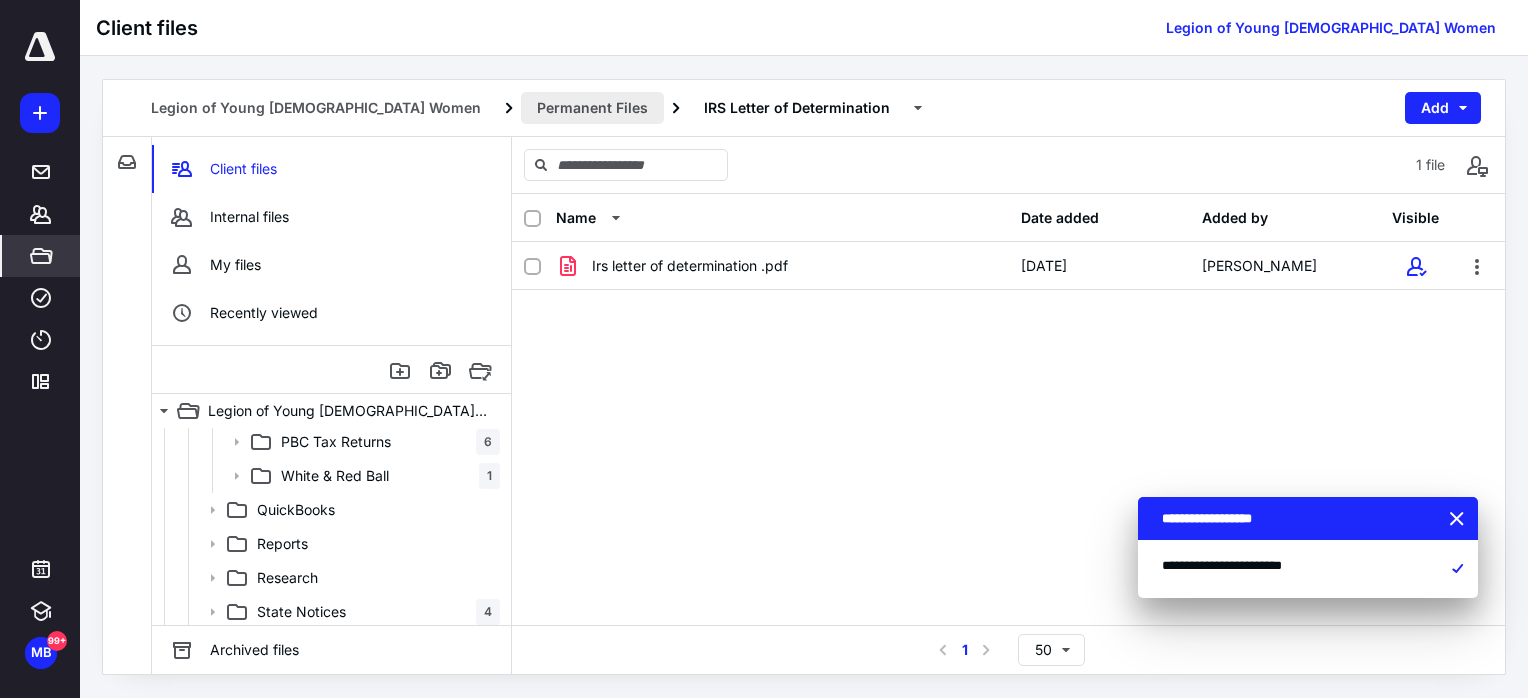 click on "Permanent Files" at bounding box center [592, 108] 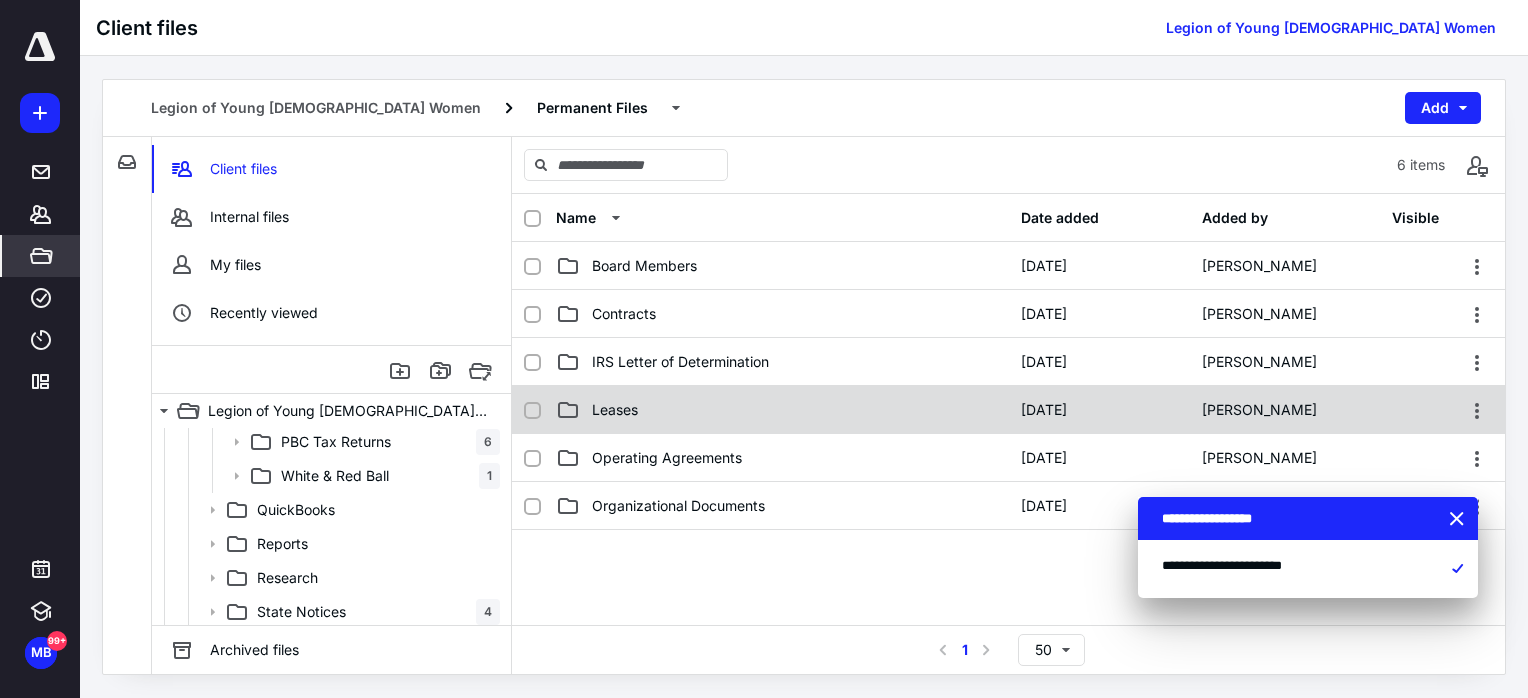 click on "Leases" at bounding box center [782, 410] 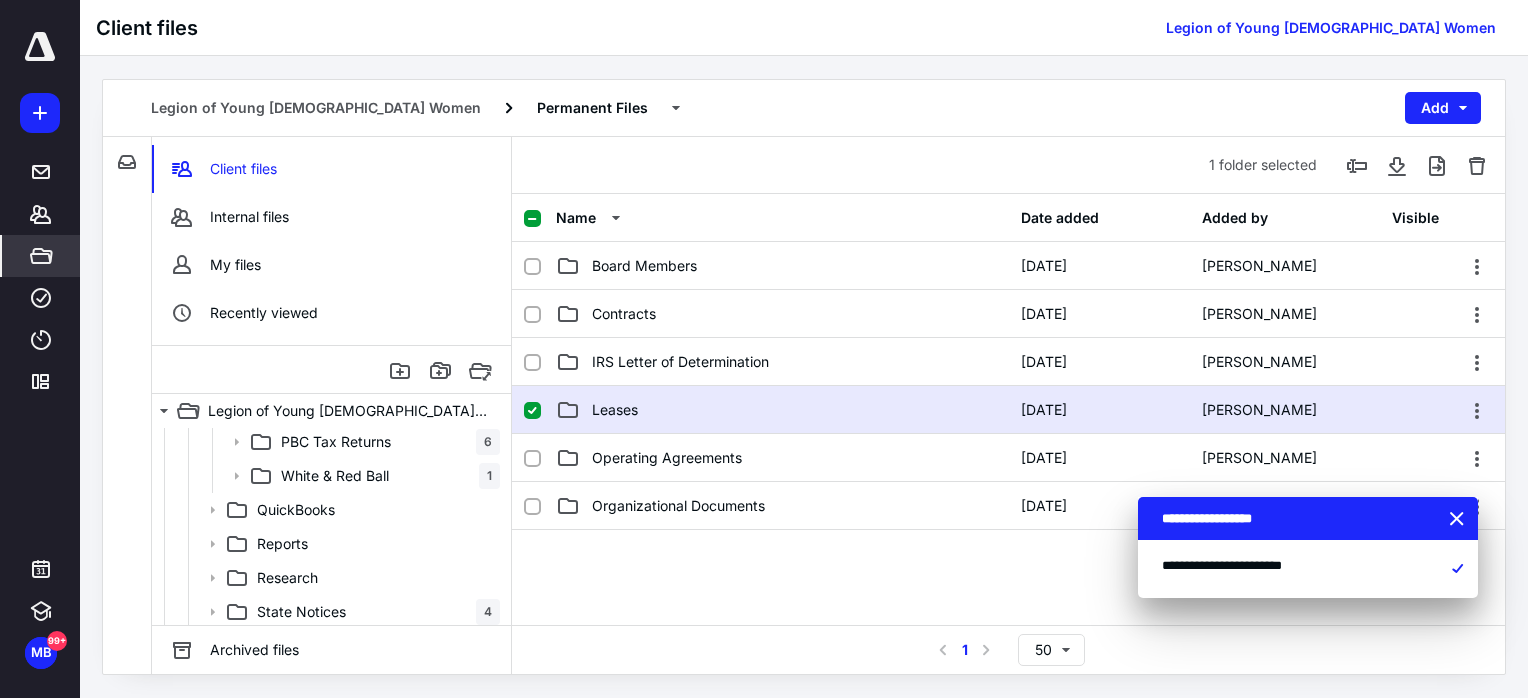 click on "Leases" at bounding box center [782, 410] 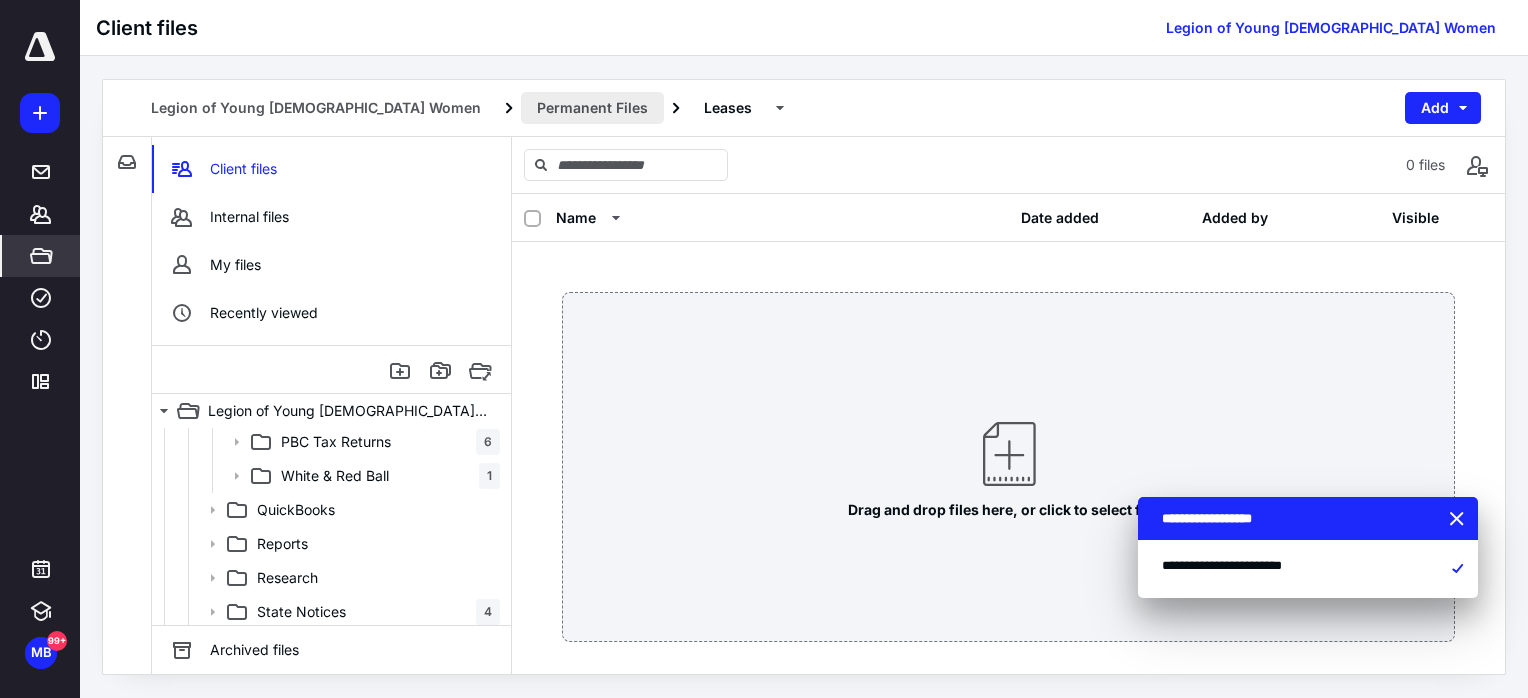 click on "Permanent Files" at bounding box center (592, 108) 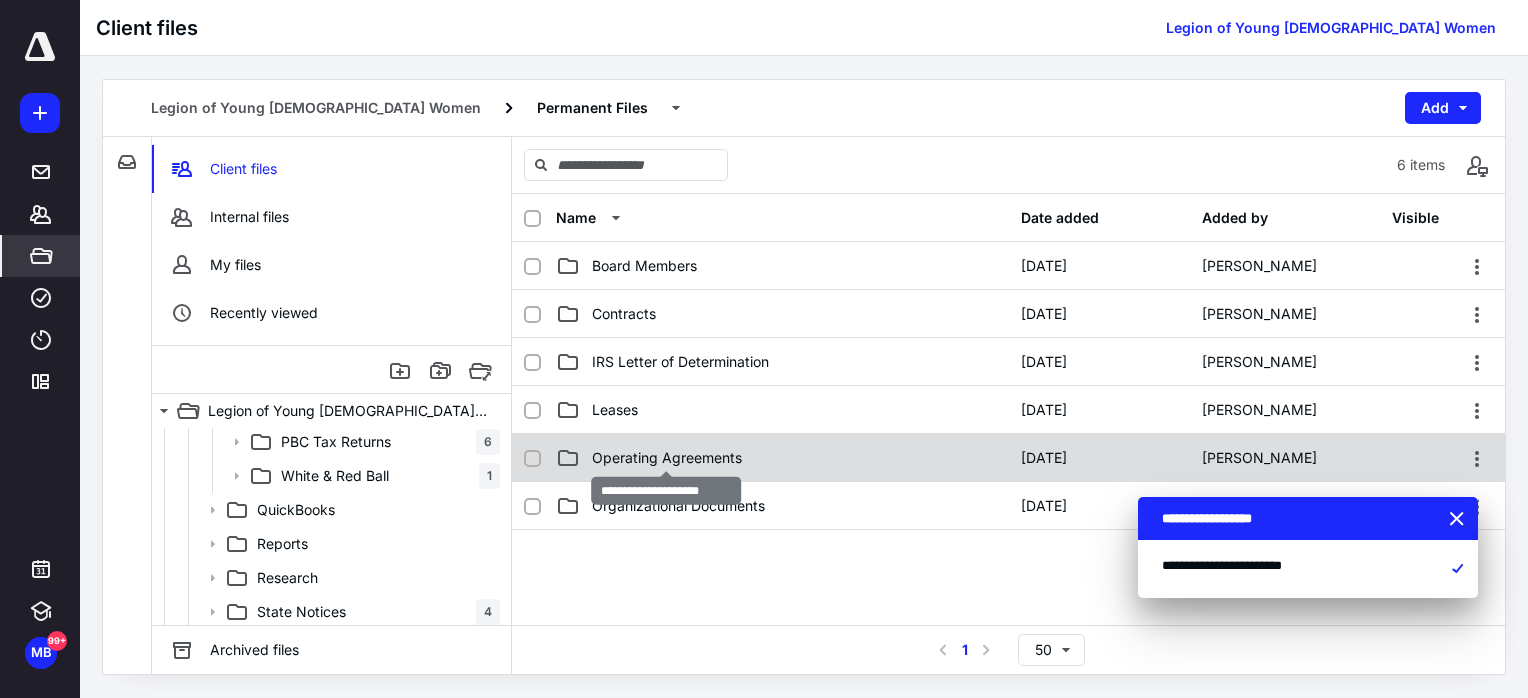 click on "Operating Agreements" at bounding box center (667, 458) 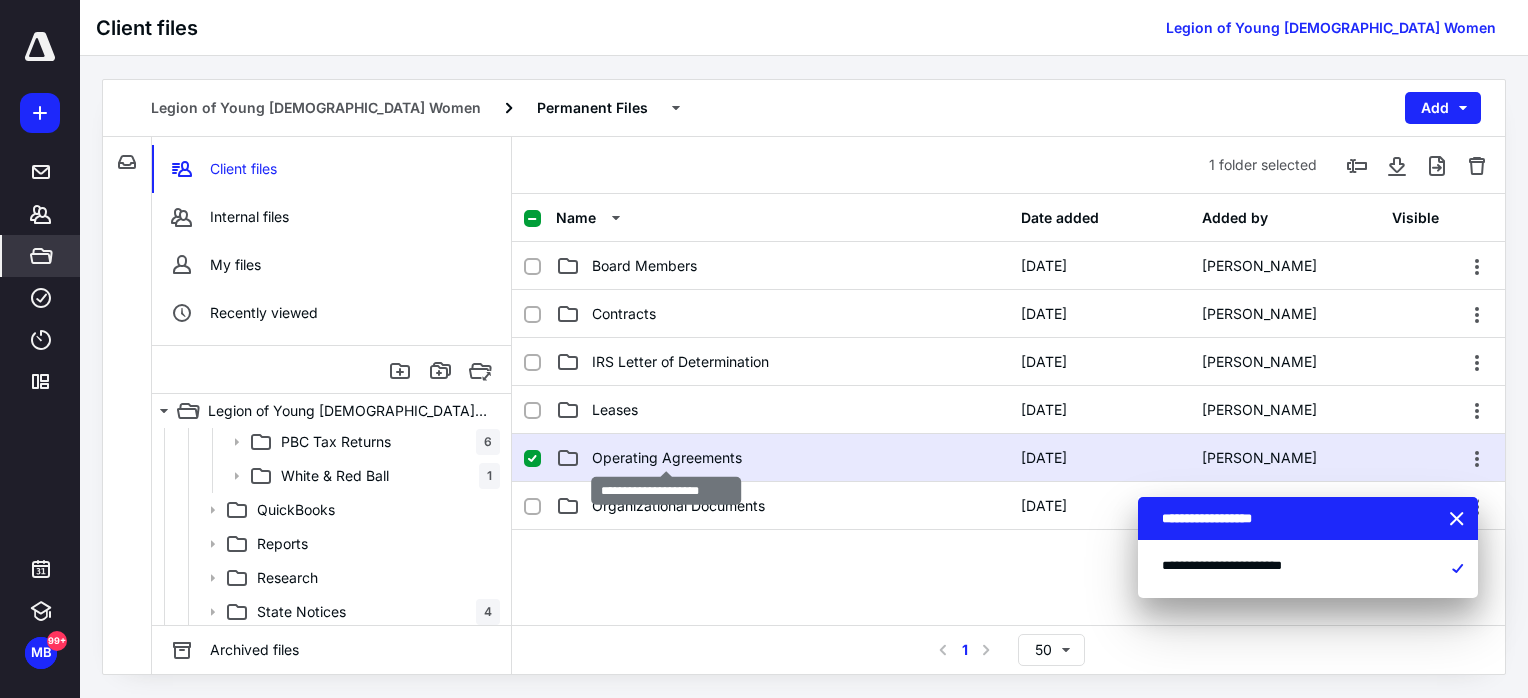 click on "Operating Agreements" at bounding box center [667, 458] 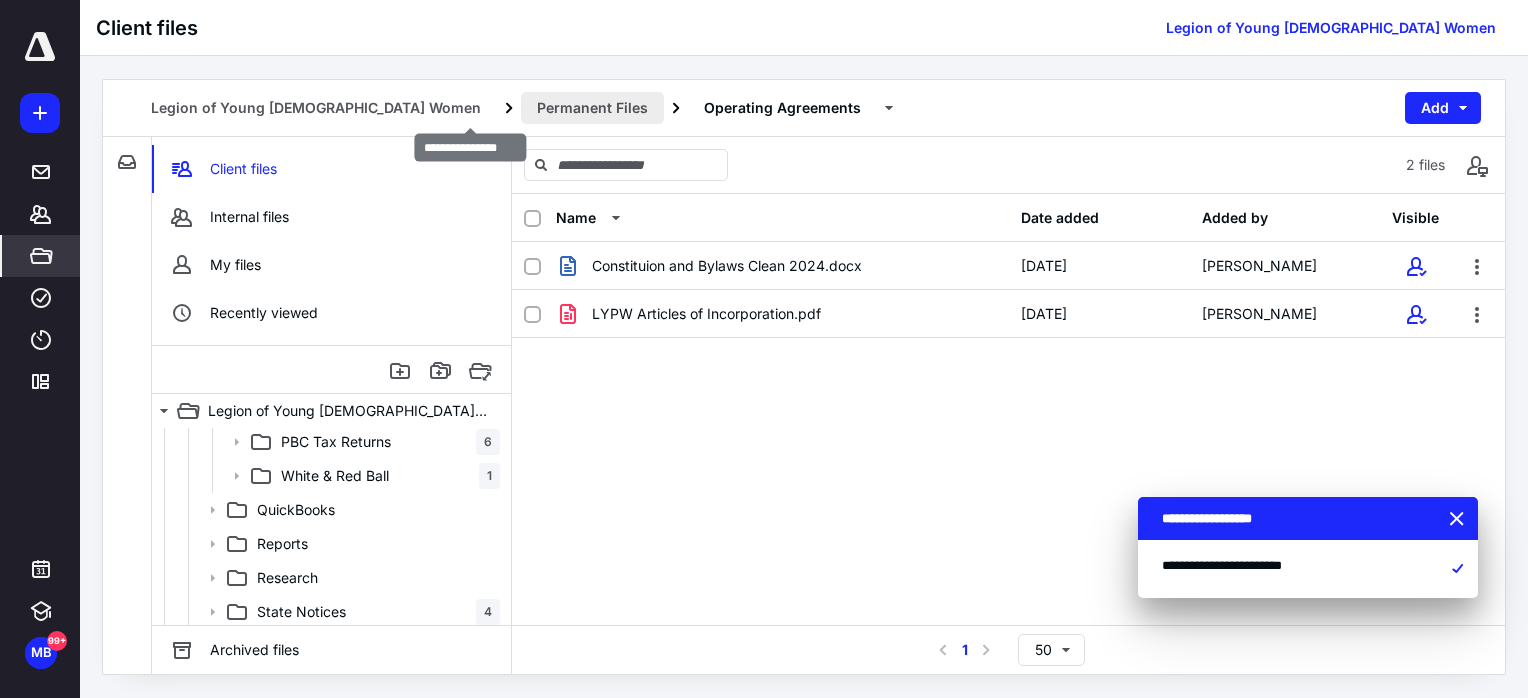 click on "Permanent Files" at bounding box center [592, 108] 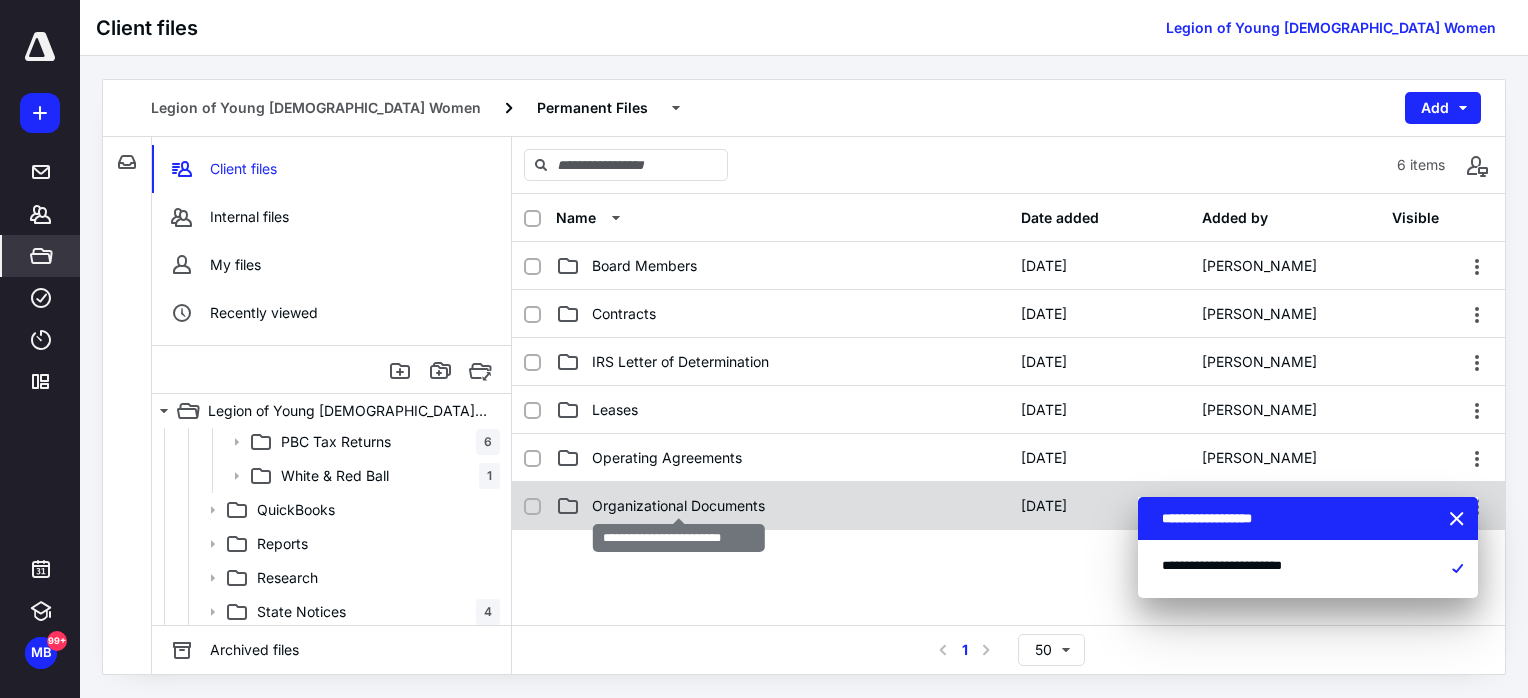 click on "Organizational Documents" at bounding box center [678, 506] 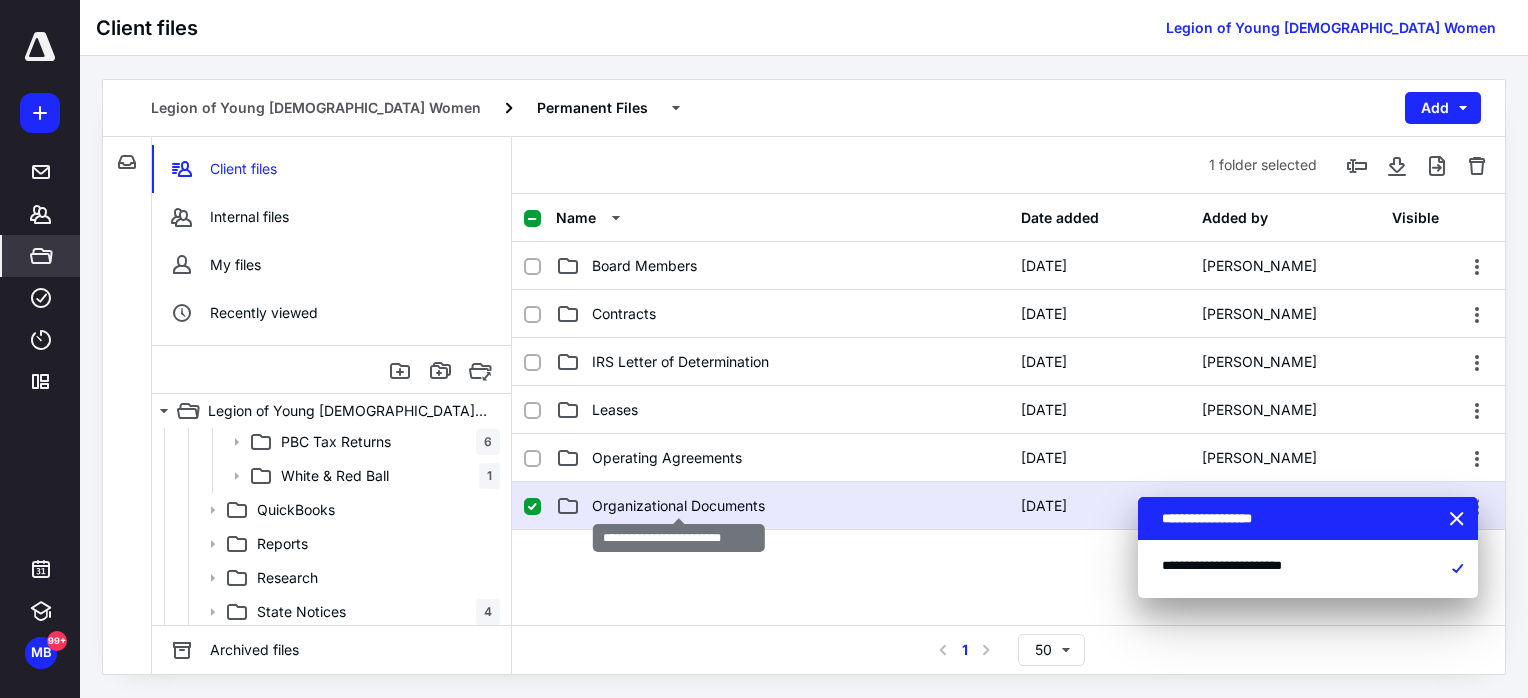 click on "Organizational Documents" at bounding box center [678, 506] 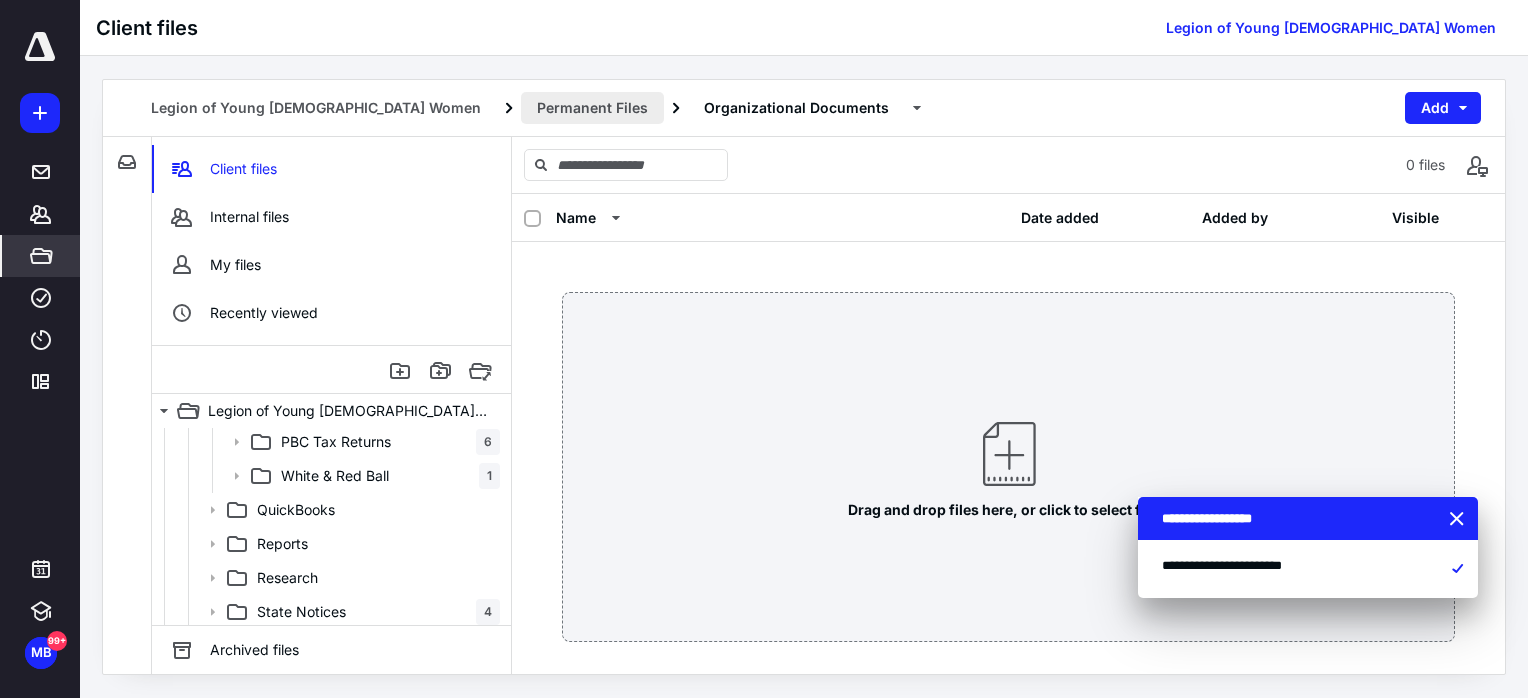 click on "Permanent Files" at bounding box center (592, 108) 